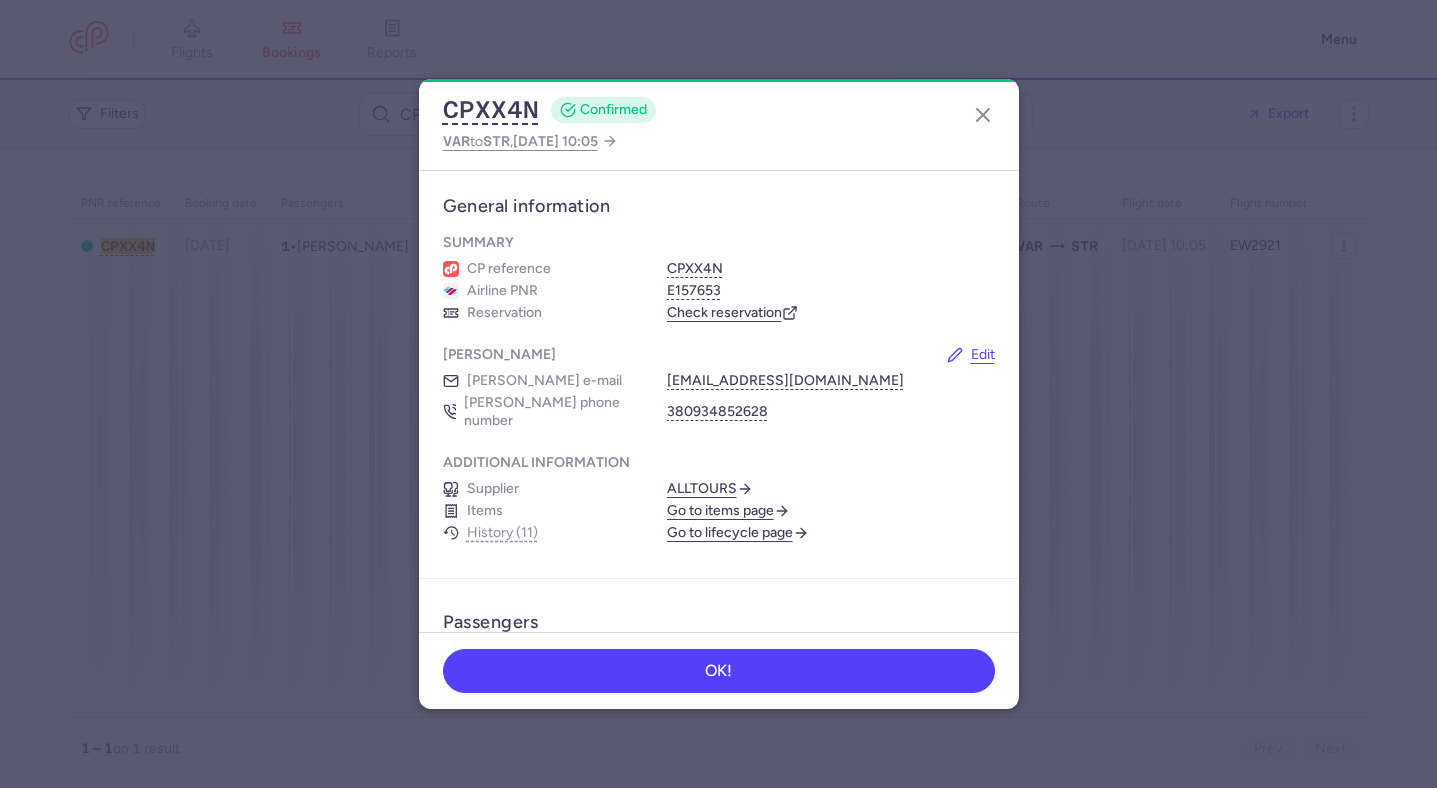 scroll, scrollTop: 0, scrollLeft: 0, axis: both 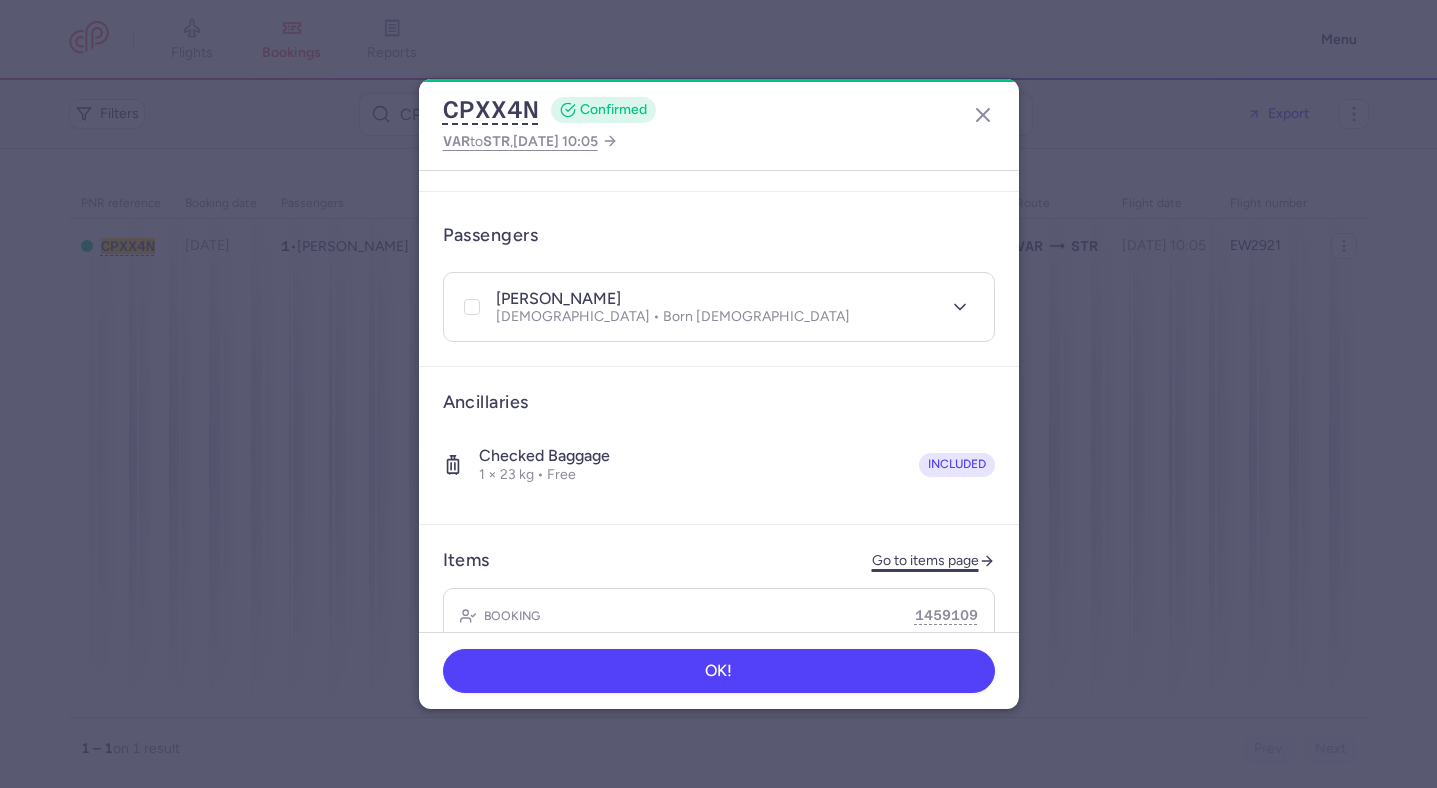 click on "Go to items page" 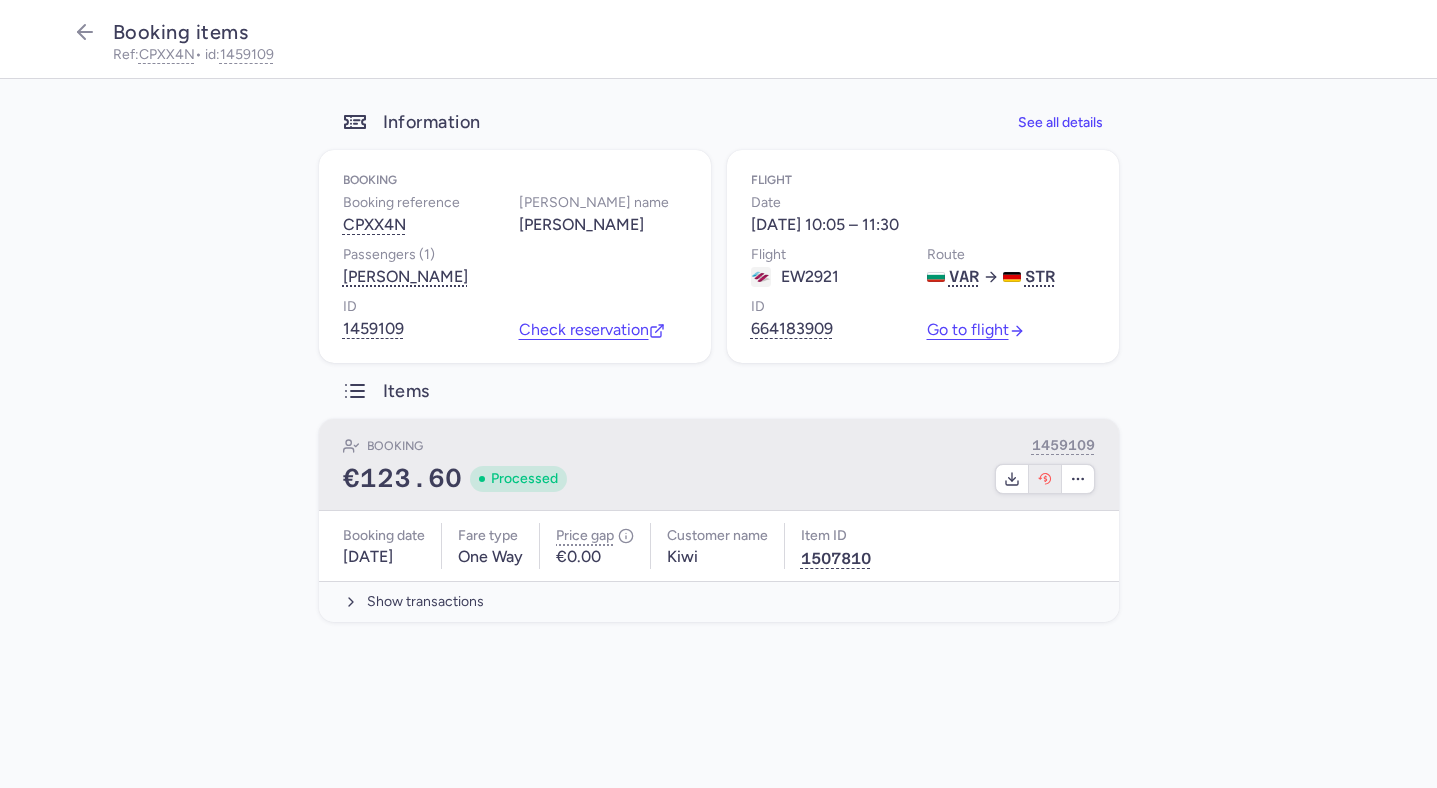 click 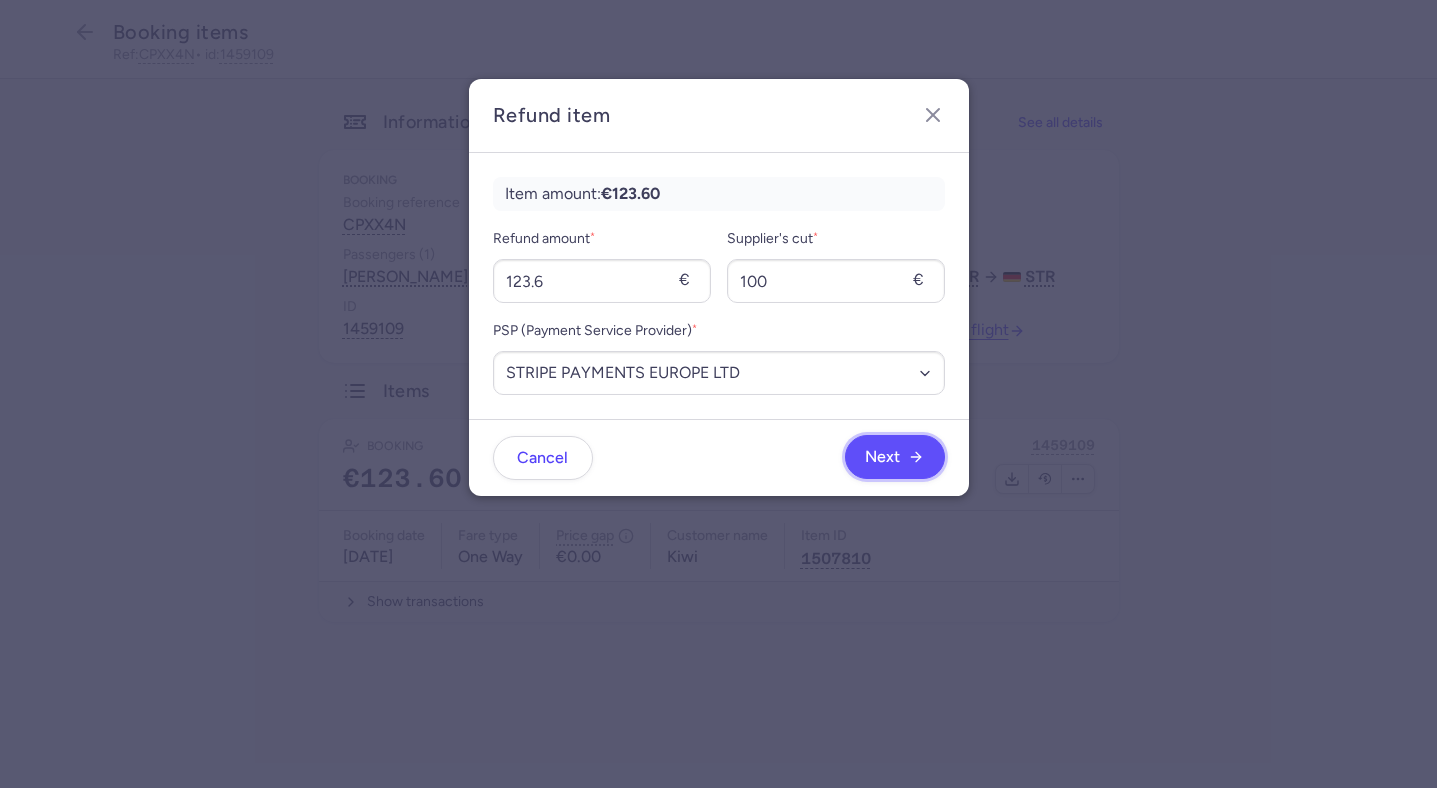 click on "Next" at bounding box center (882, 457) 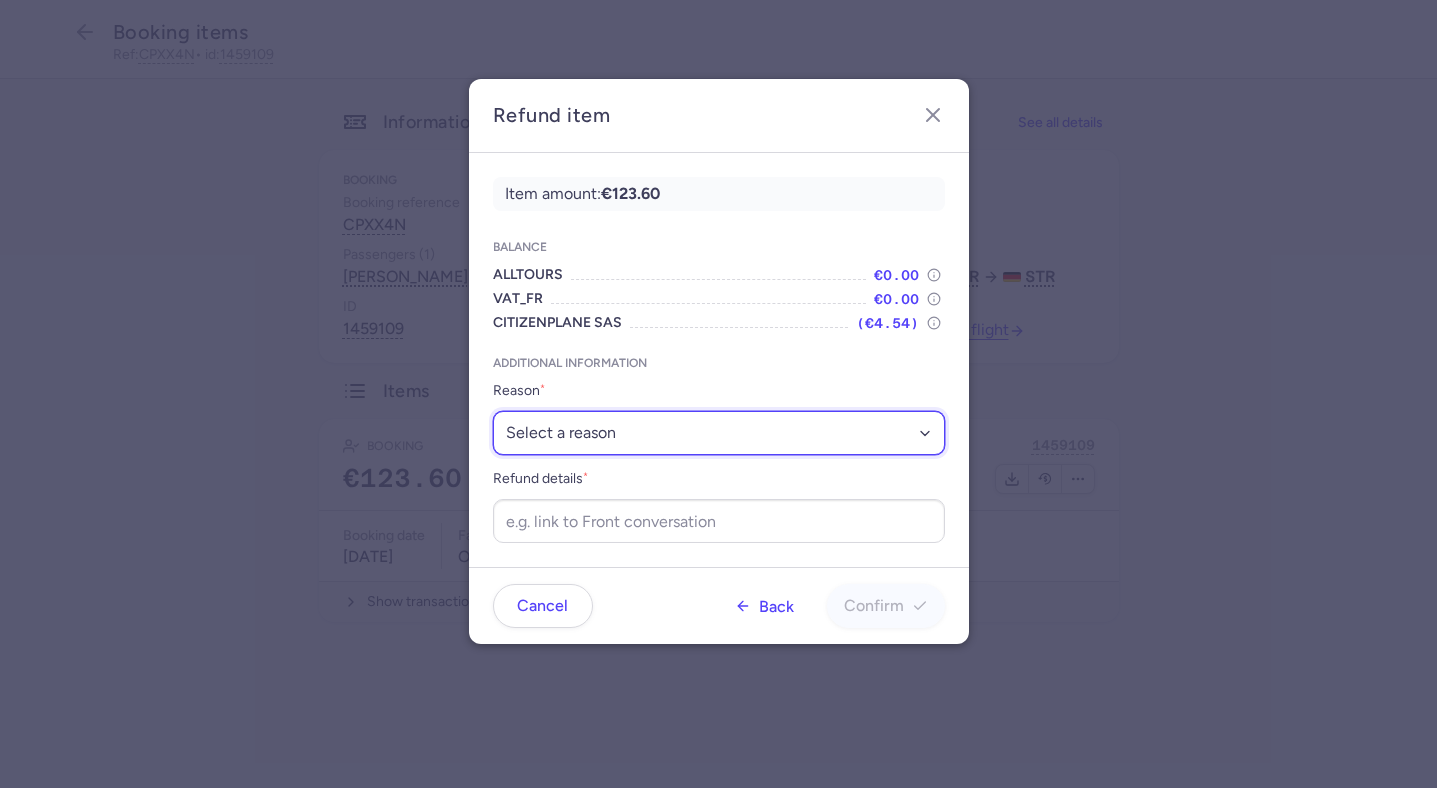 click on "Select a reason ✈️ Airline ceasing ops 💼 Ancillary issue 📄 APIS missing ⚙️ CitizenPlane error ⛔️ Denied boarding 🔁 Duplicate ❌ Flight canceled 🕵🏼‍♂️ Fraud 🎁 Goodwill 🎫 Goodwill allowance 🙃 Other 💺 Overbooking 💸 Refund with penalty 🙅 Schedule change not accepted 🤕 Supplier error 💵 Tax refund ❓ Unconfirmed booking" at bounding box center (719, 433) 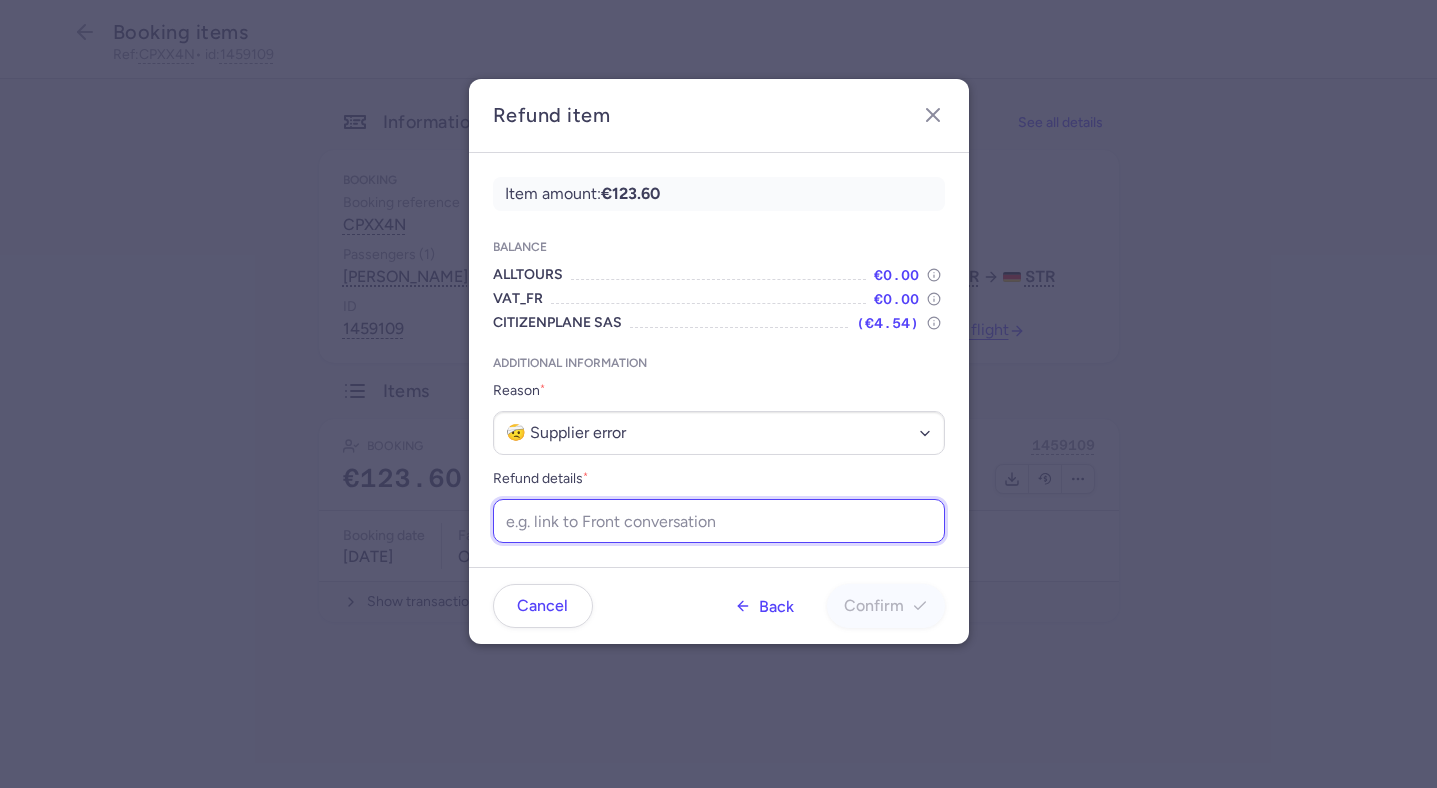 click on "Refund details  *" at bounding box center (719, 521) 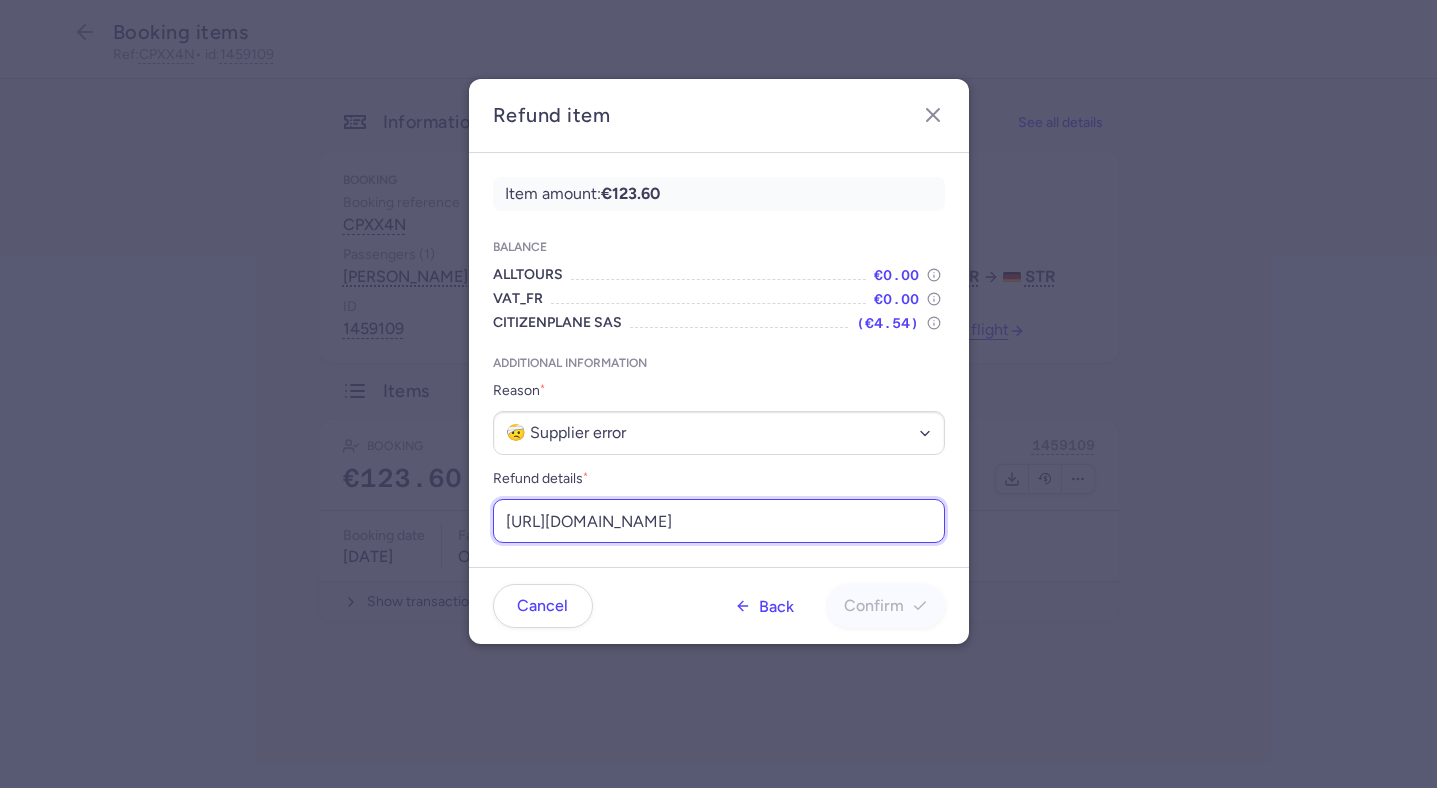 scroll, scrollTop: 0, scrollLeft: 250, axis: horizontal 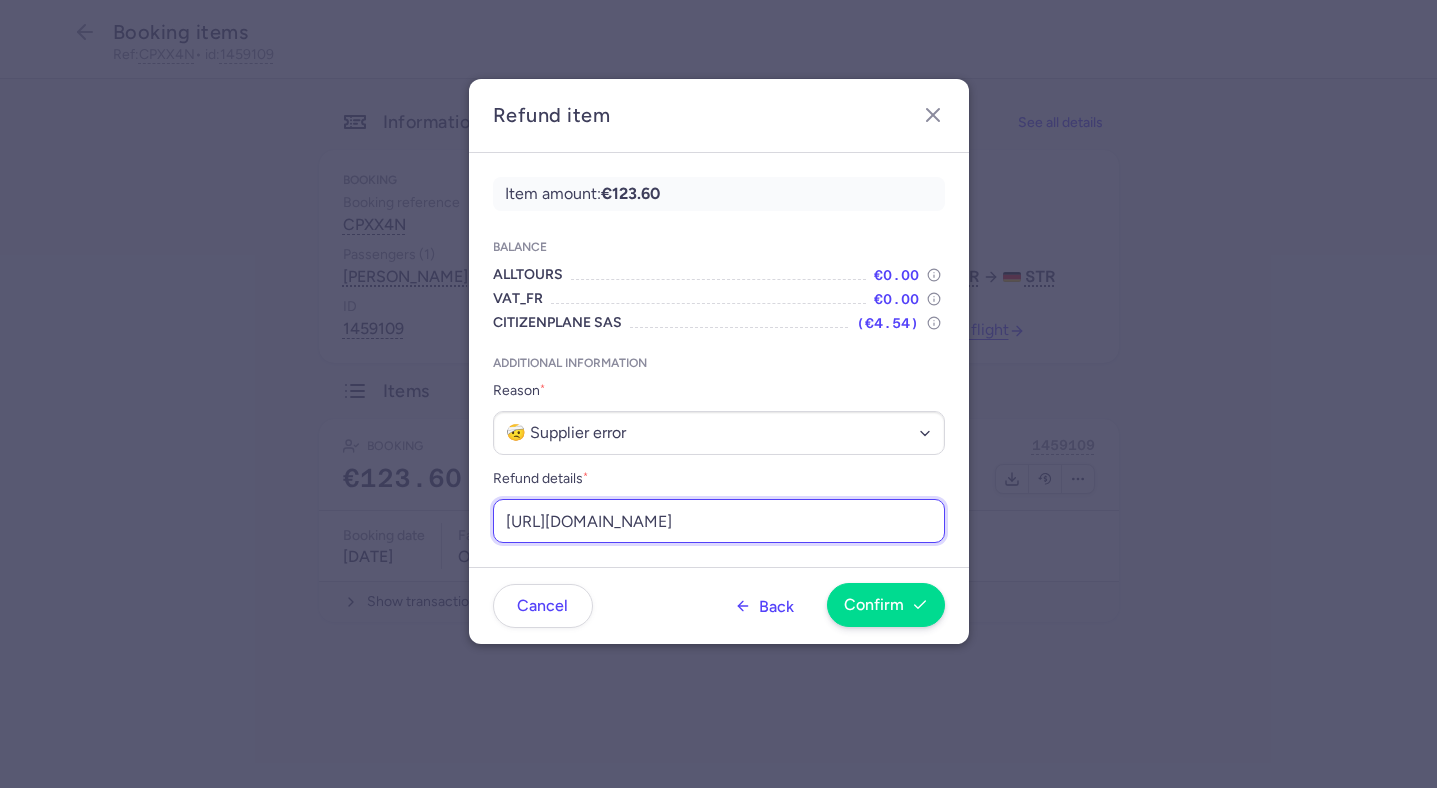 type on "https://app.frontapp.com/open/msg_pufyjk2?key=V7ee5lg4GtjvoOuwVBmvm8rnWpGKEGZ8" 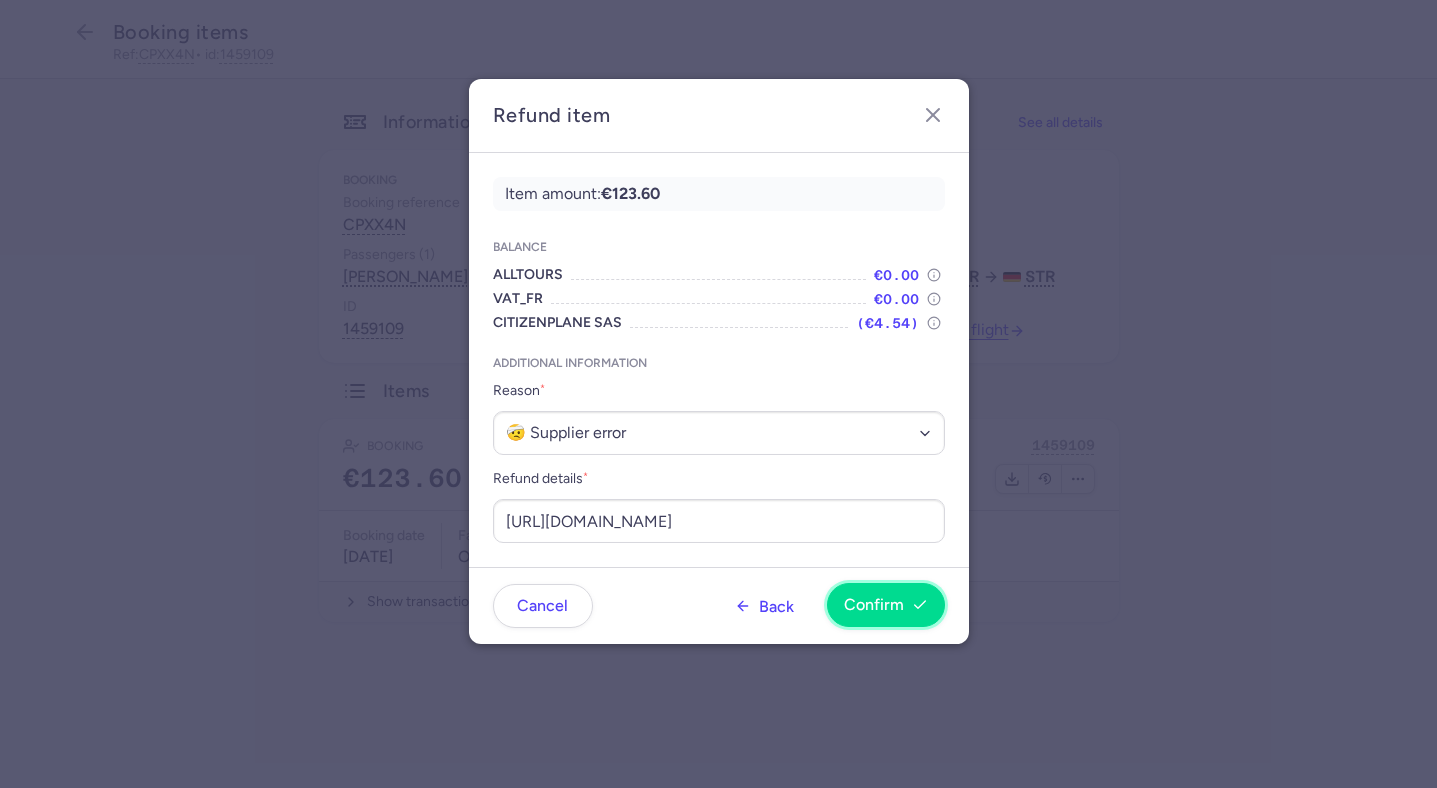 click on "Confirm" at bounding box center [886, 605] 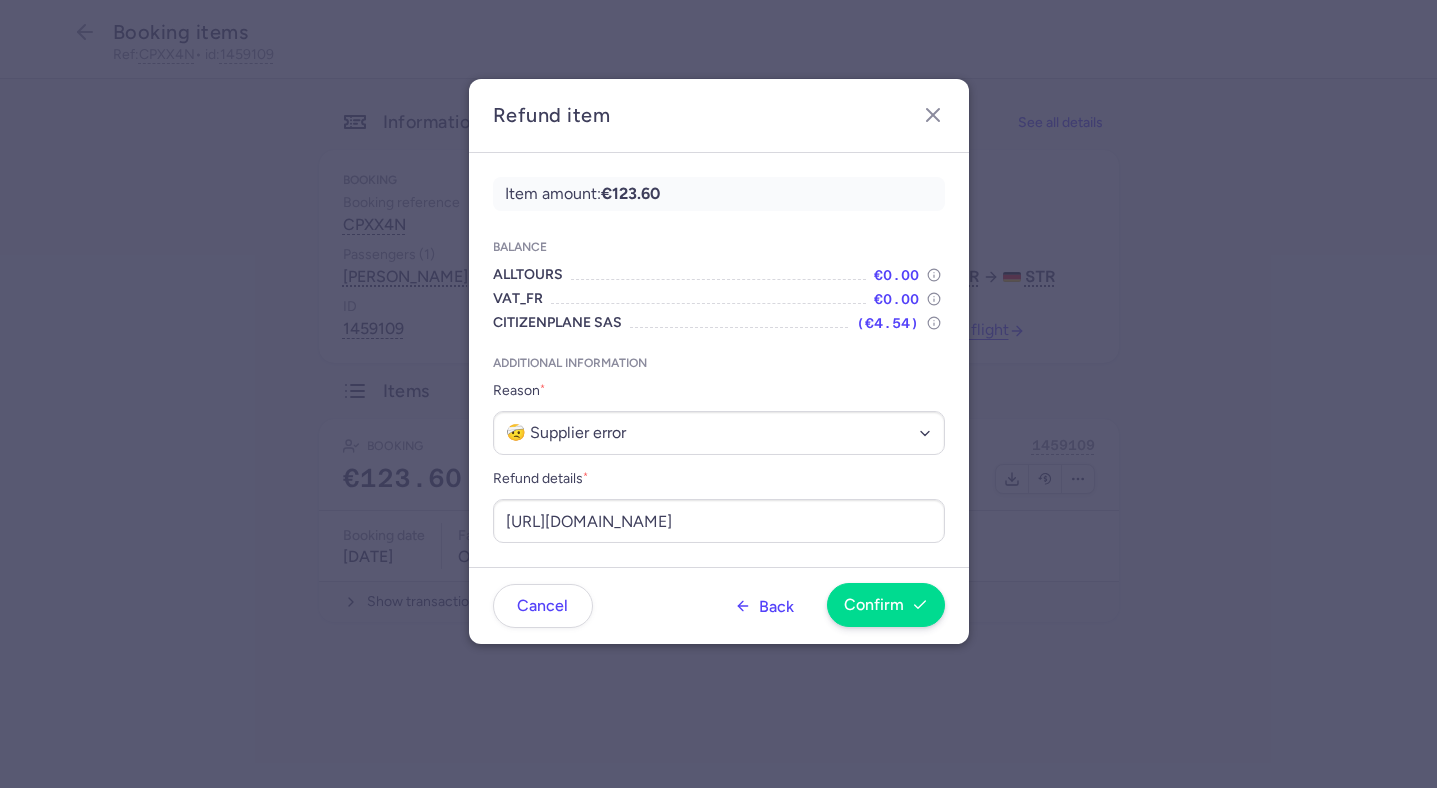 scroll, scrollTop: 0, scrollLeft: 0, axis: both 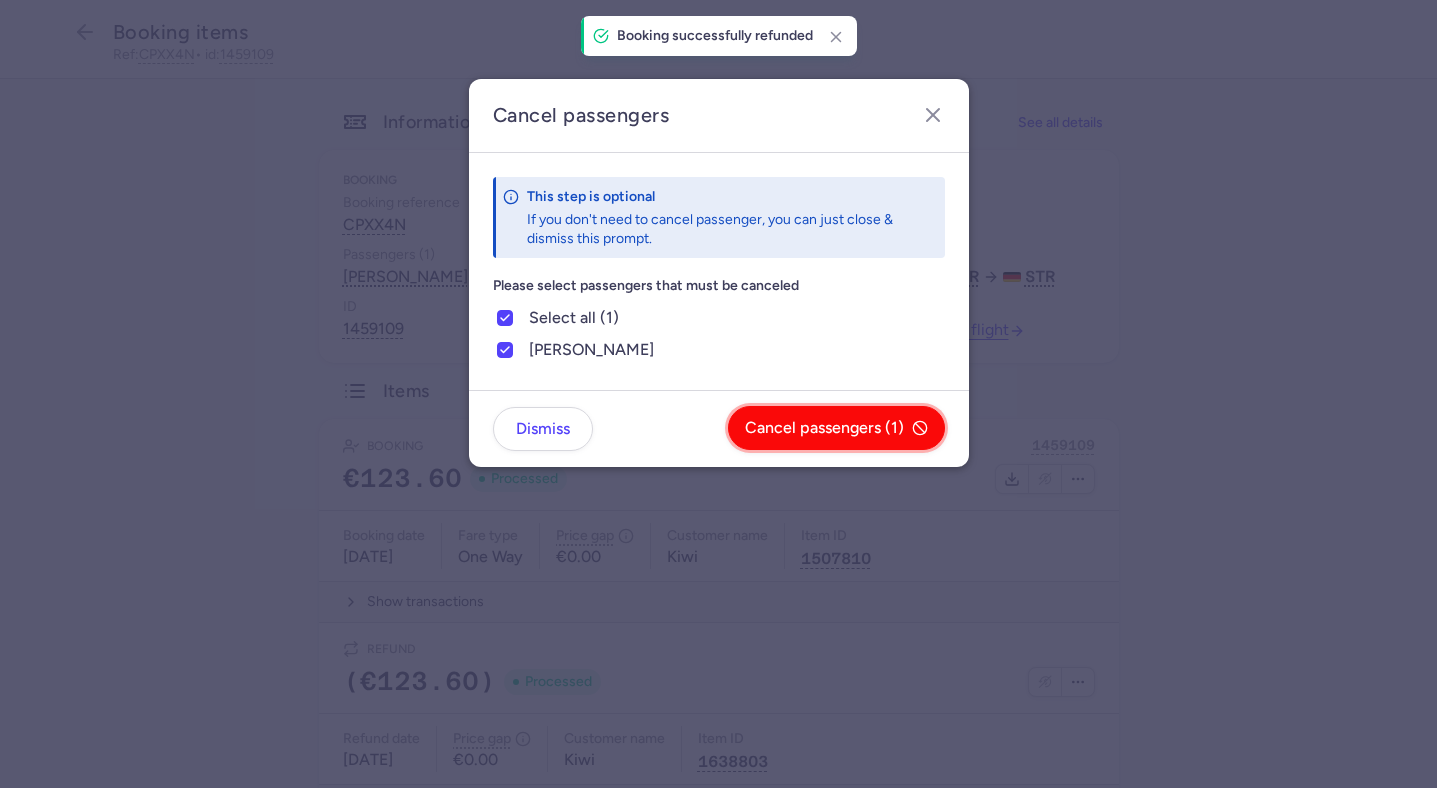 click on "Cancel passengers (1)" at bounding box center (824, 428) 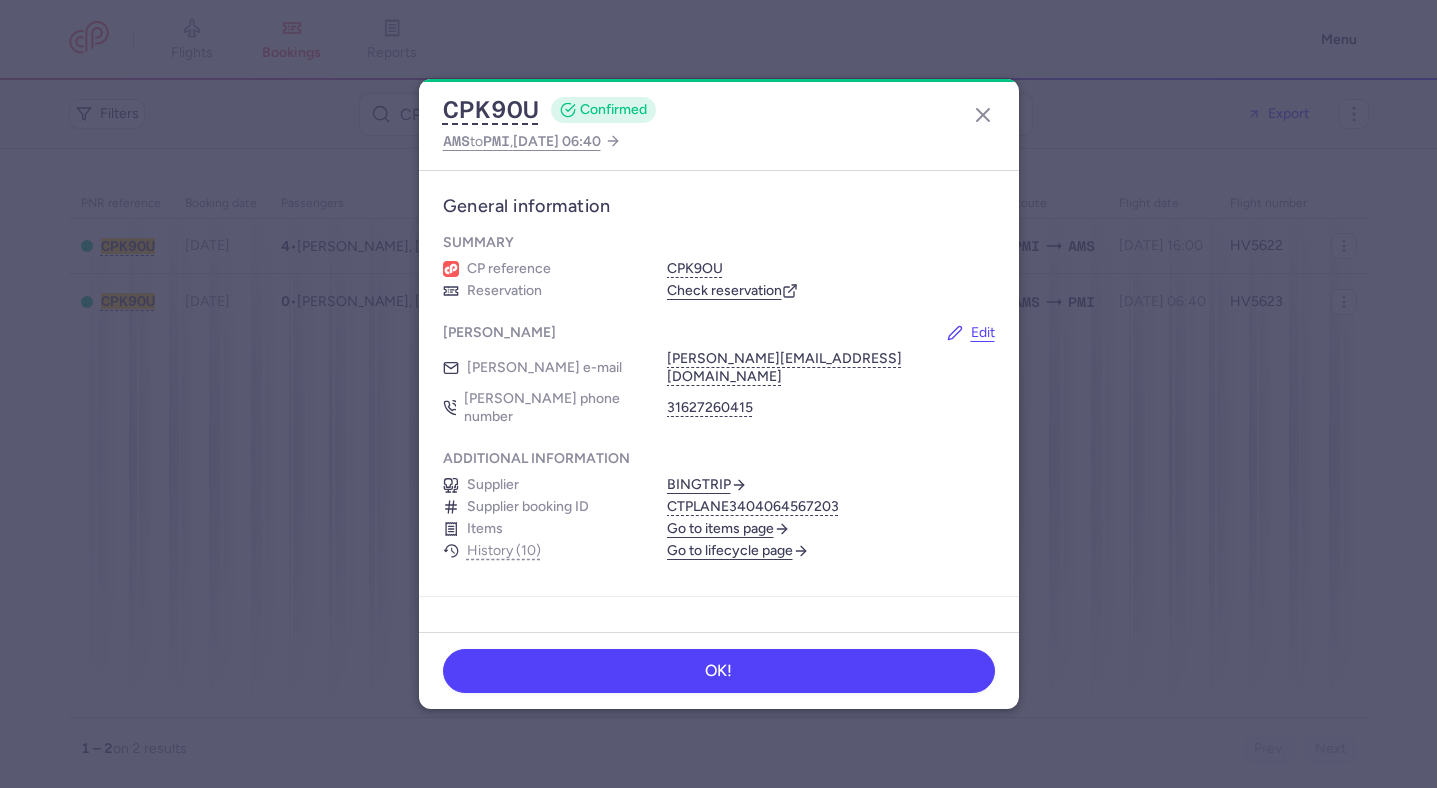 scroll, scrollTop: 0, scrollLeft: 0, axis: both 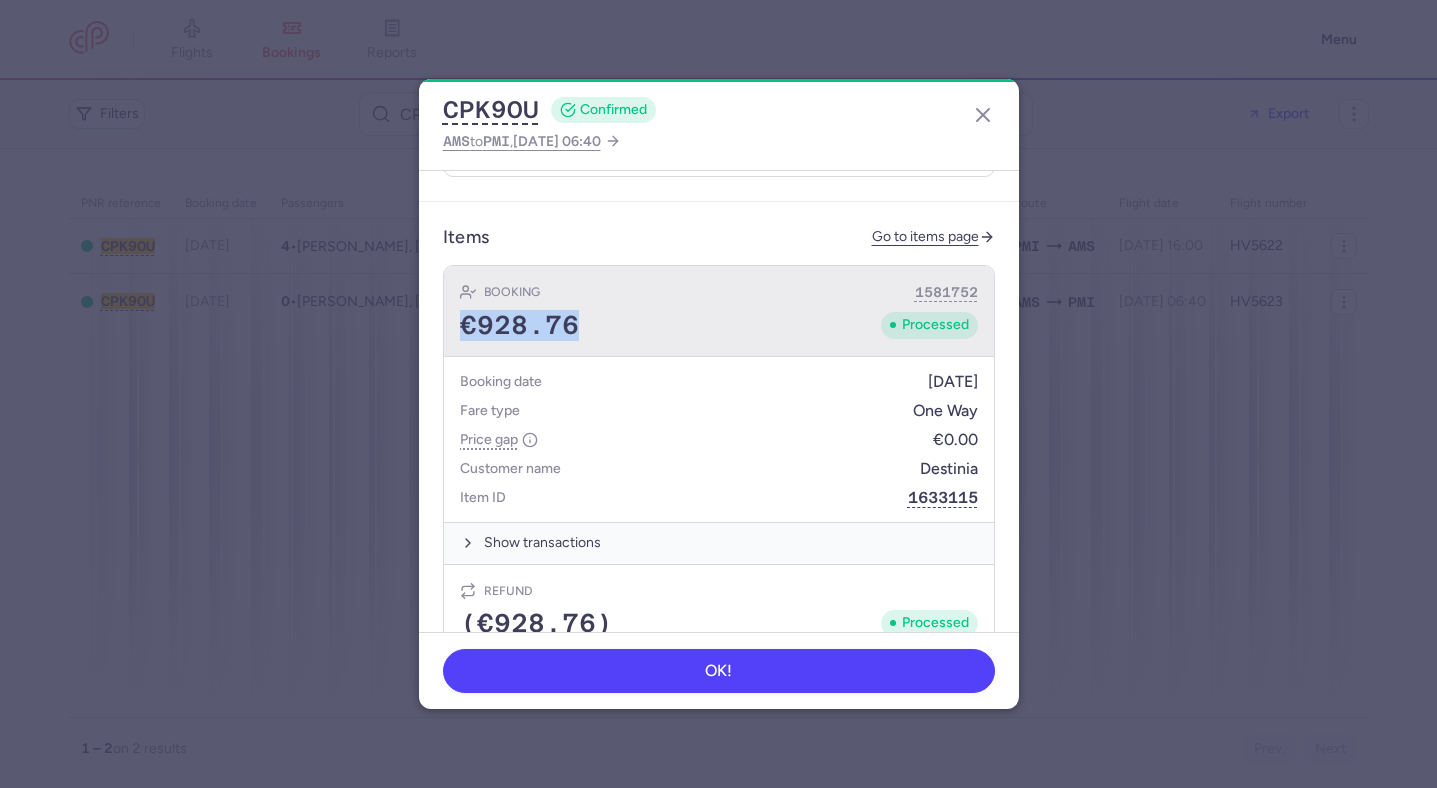 drag, startPoint x: 599, startPoint y: 230, endPoint x: 452, endPoint y: 229, distance: 147.0034 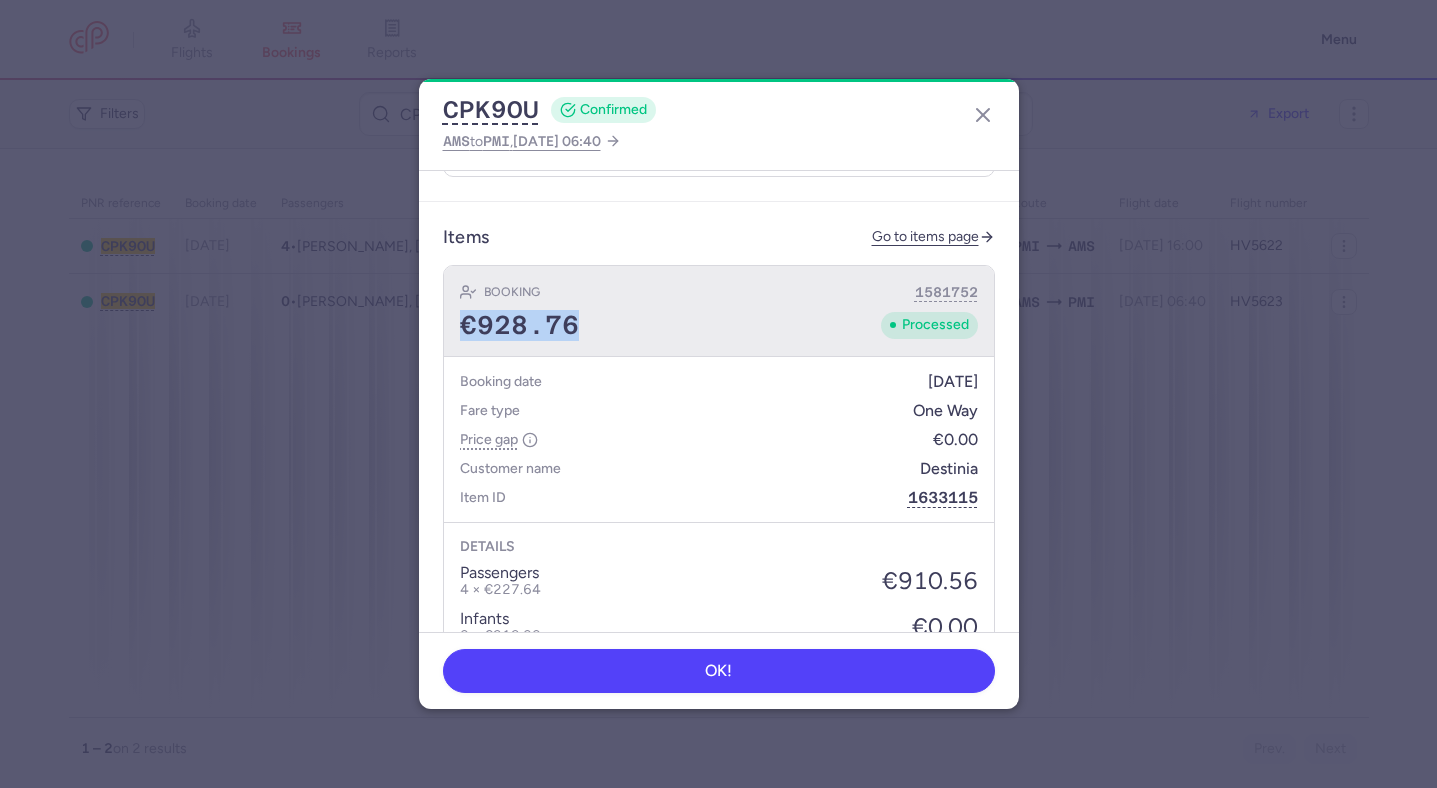 copy on "€928.76" 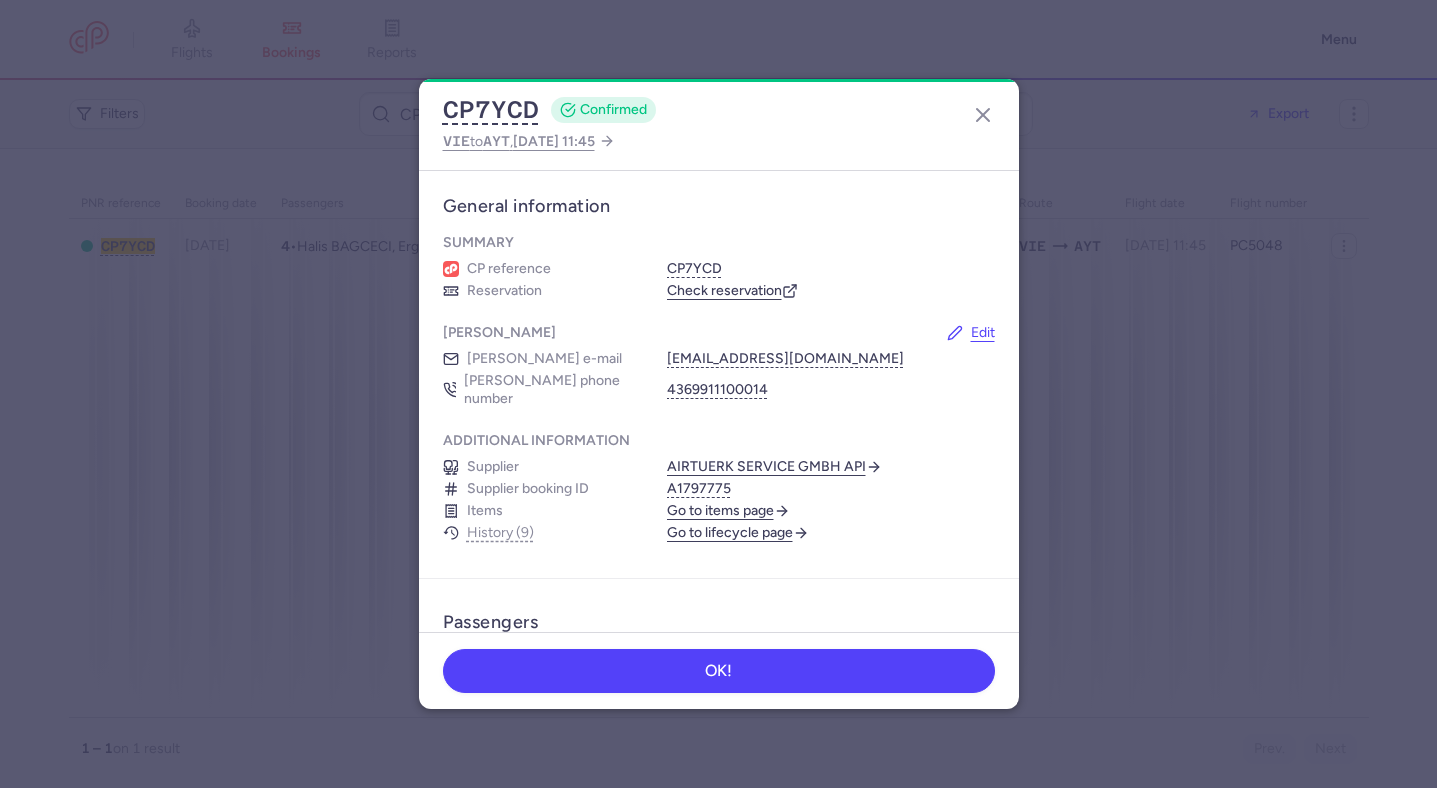 scroll, scrollTop: 0, scrollLeft: 0, axis: both 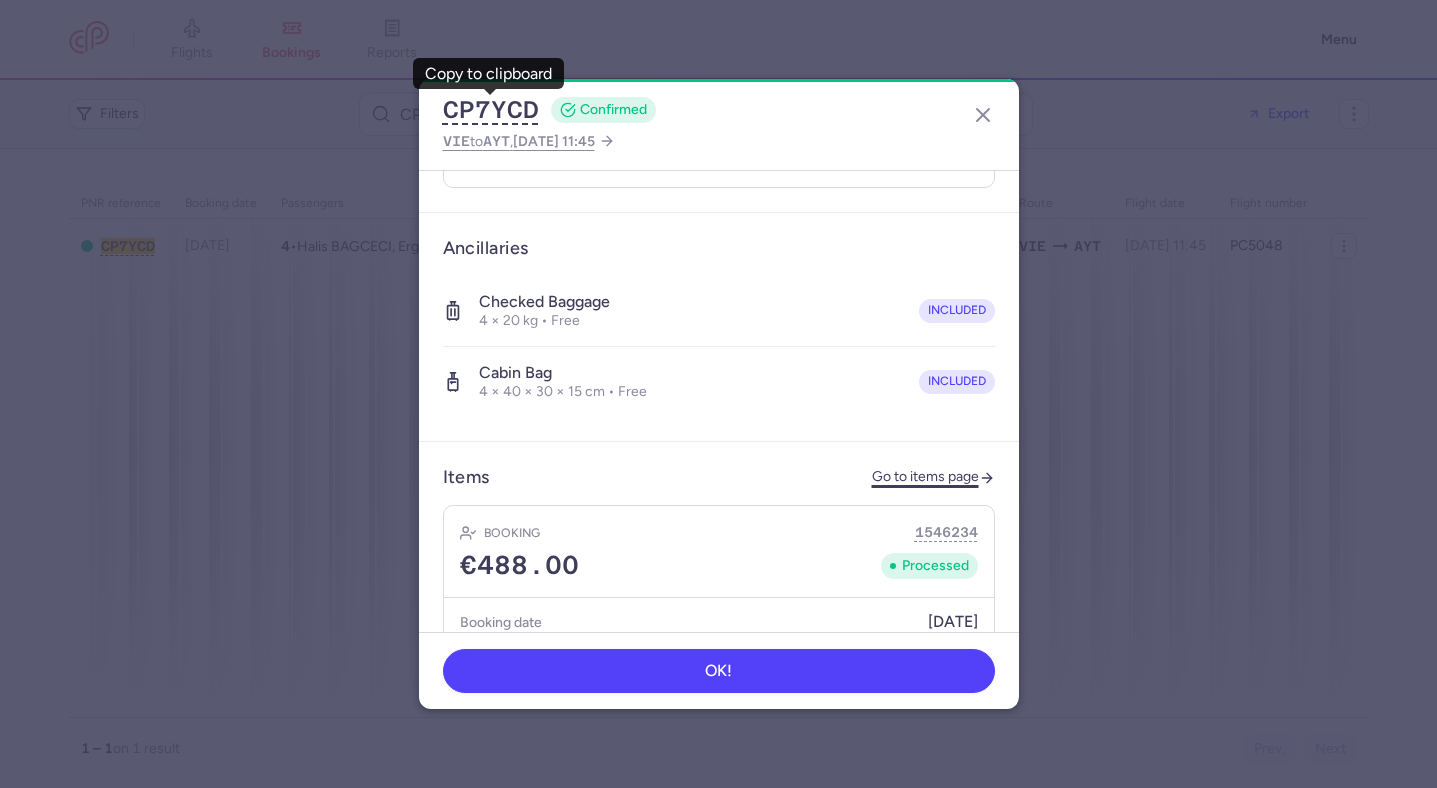 click on "Go to items page" 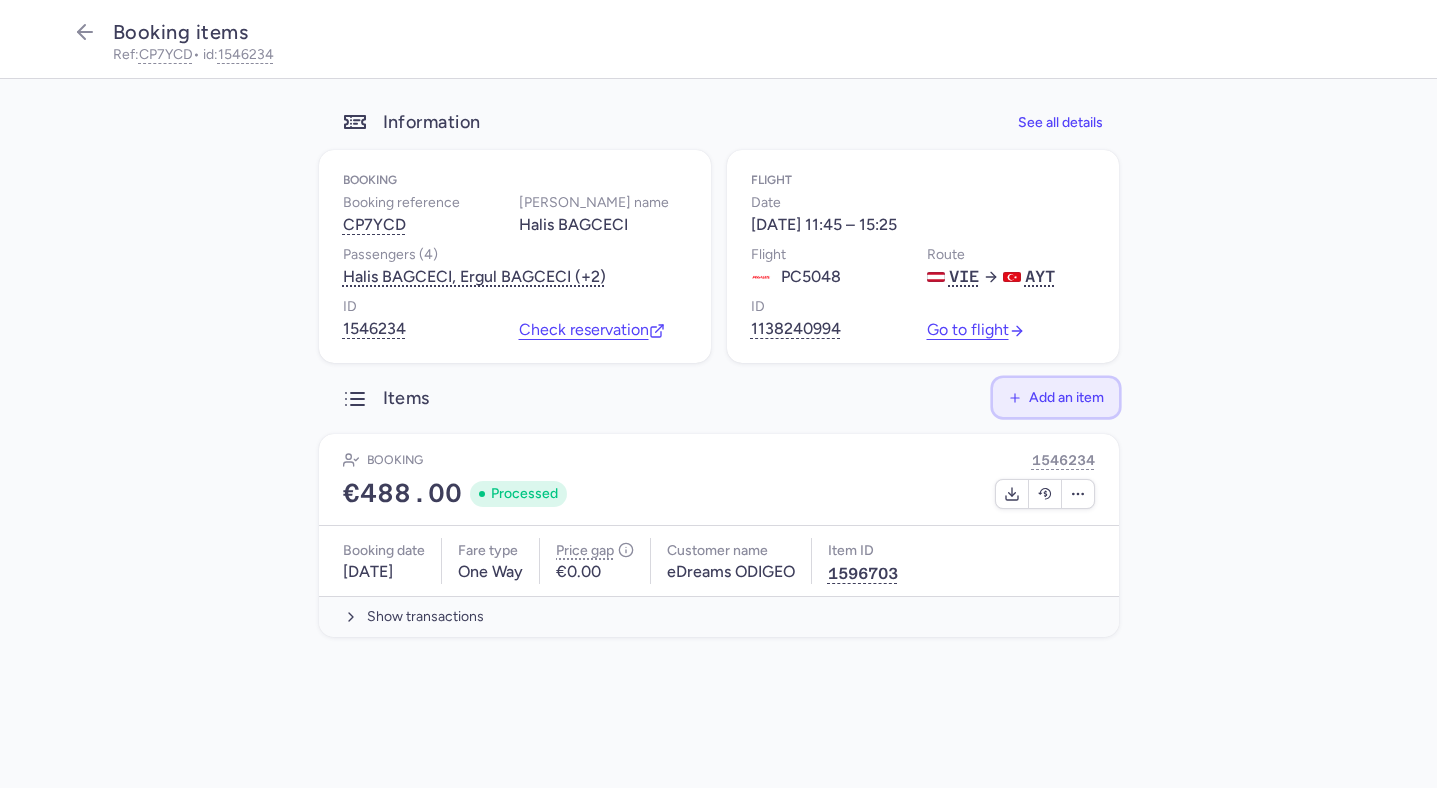 click on "Add an item" at bounding box center [1066, 397] 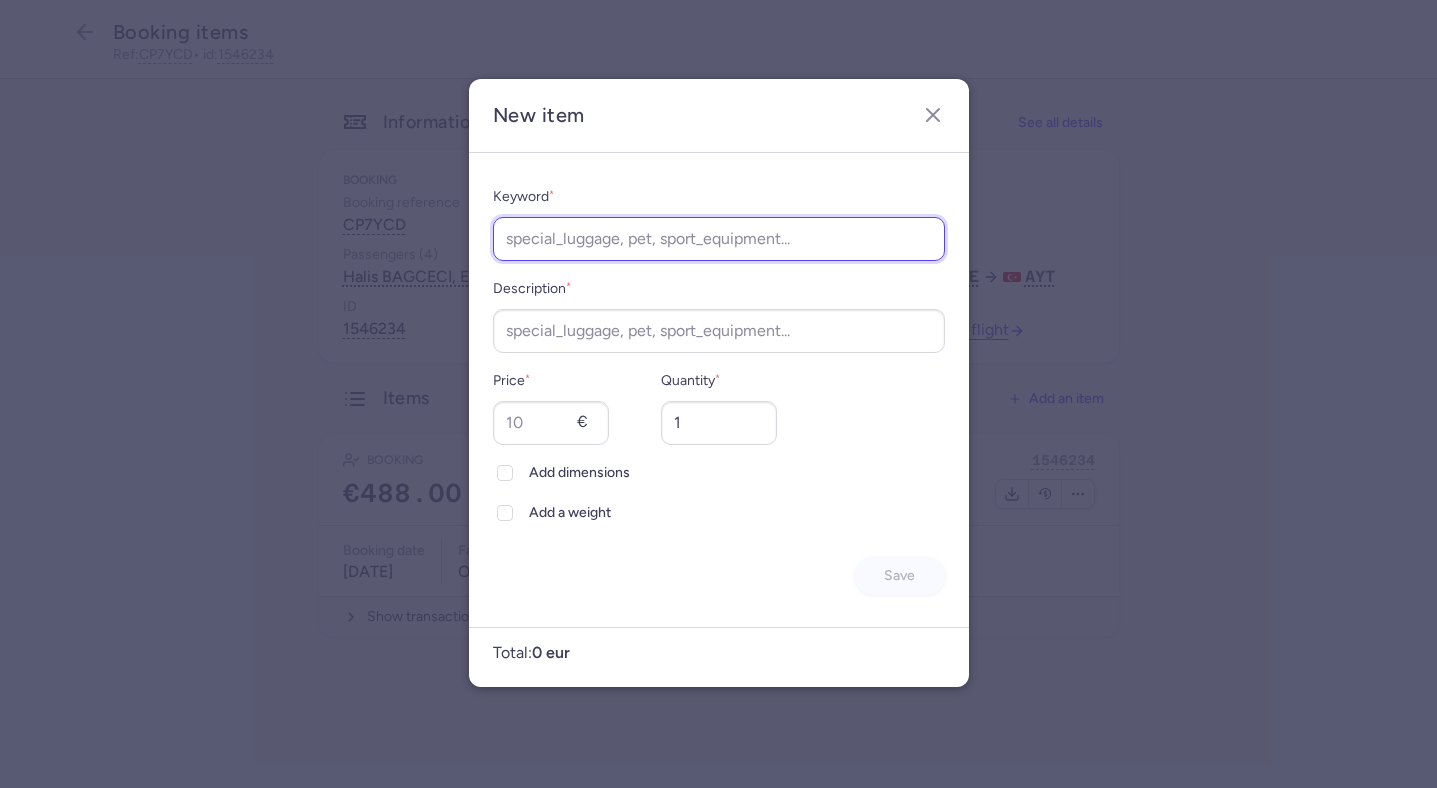 click on "Keyword  *" at bounding box center (719, 239) 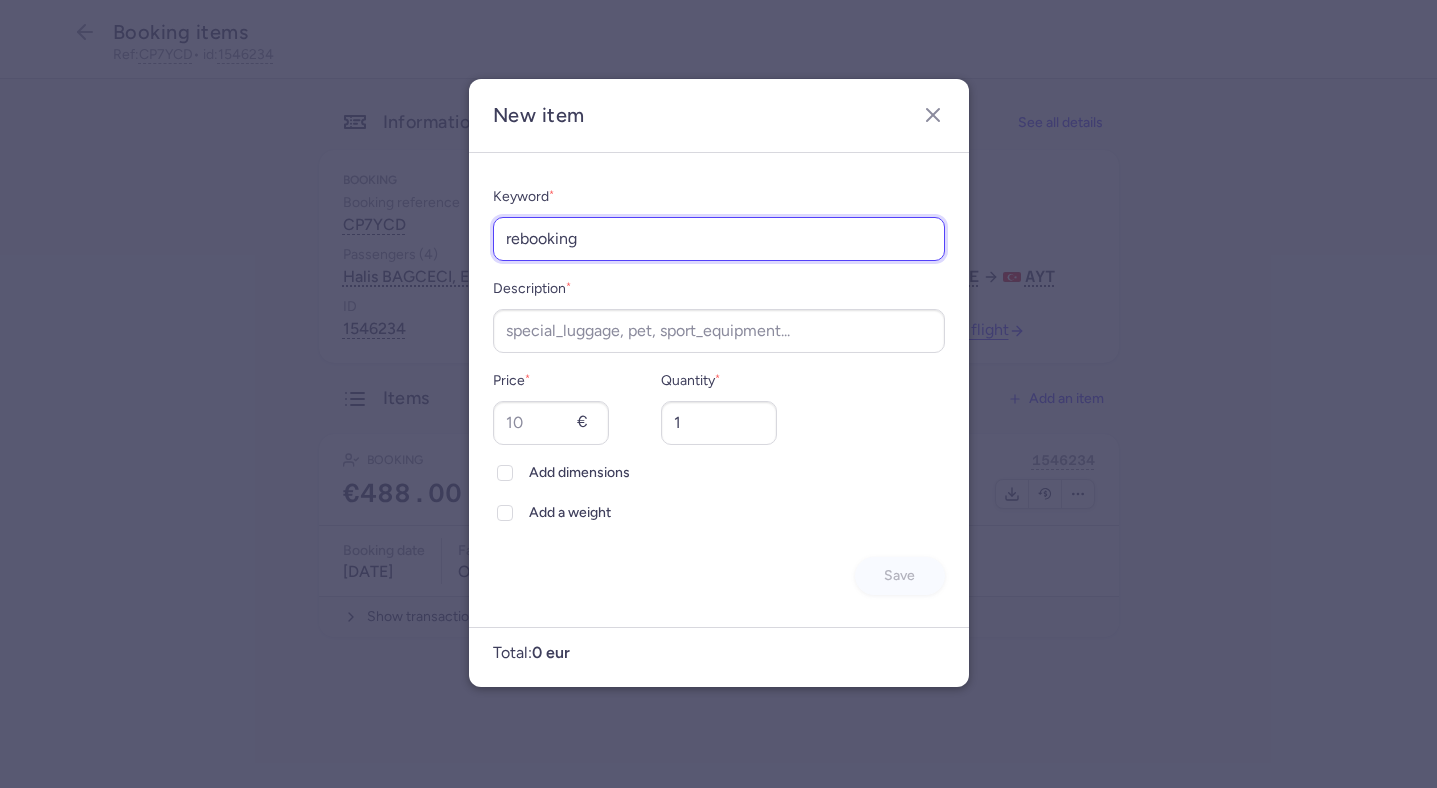 type on "rebooking" 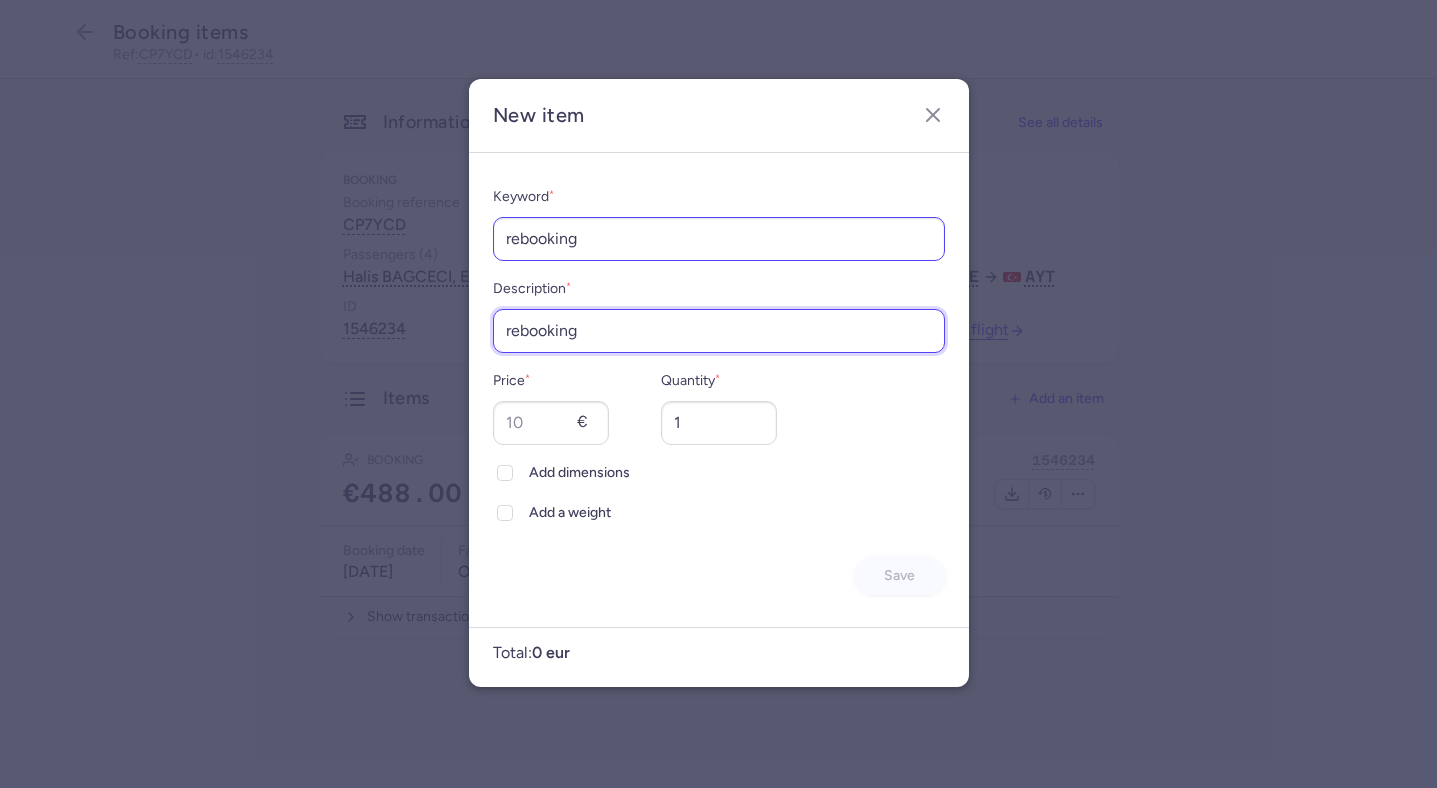 type on "rebooking" 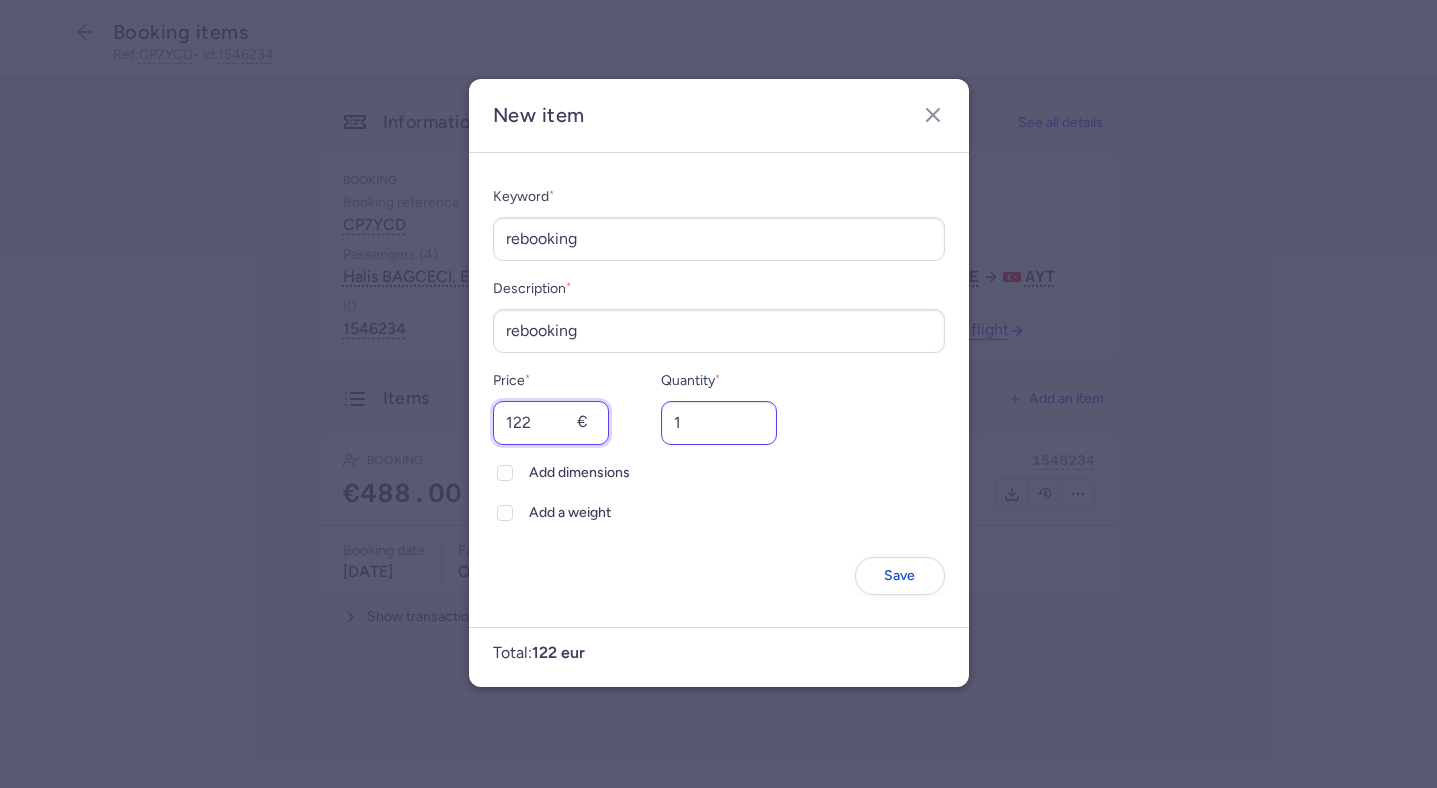 type on "122" 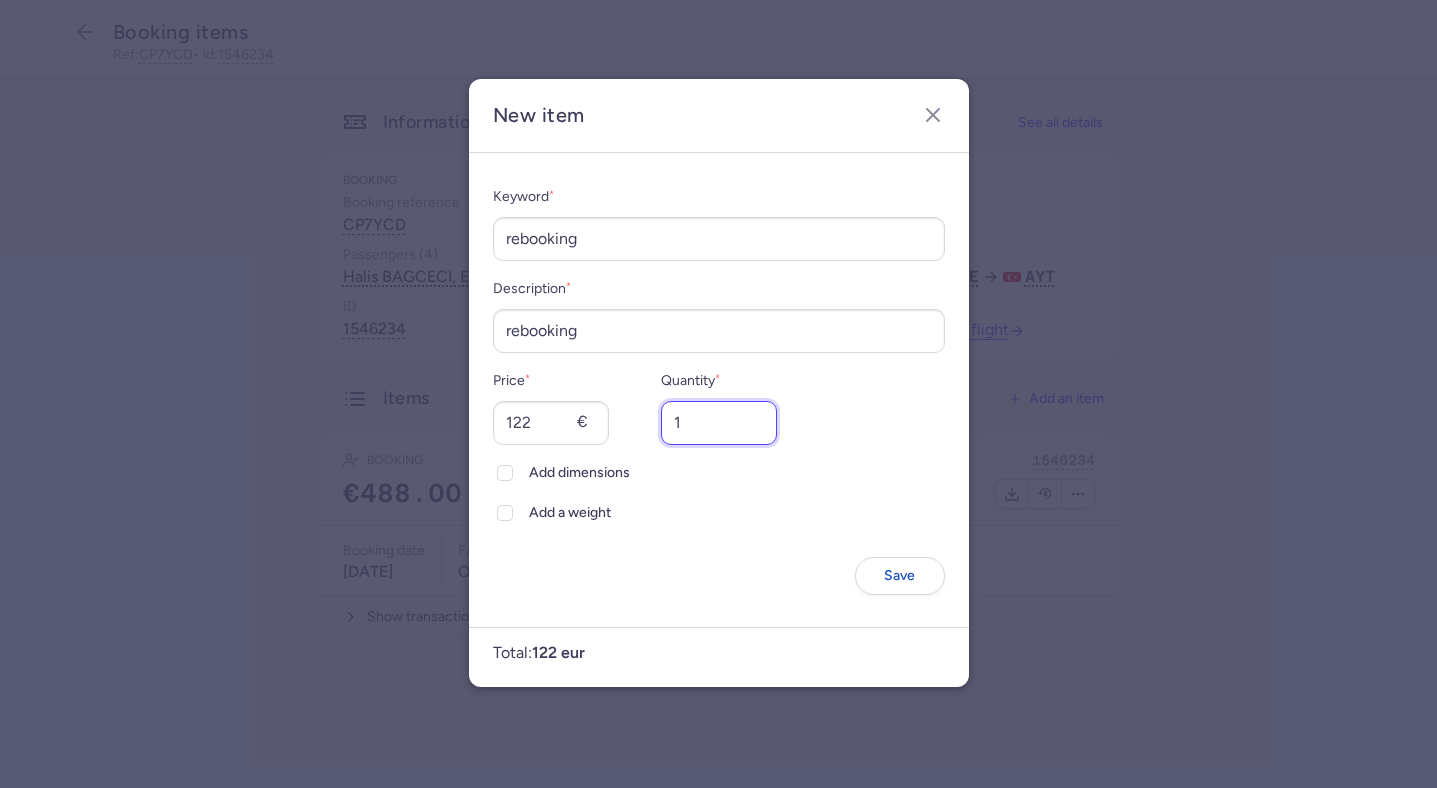 click on "1" at bounding box center (719, 423) 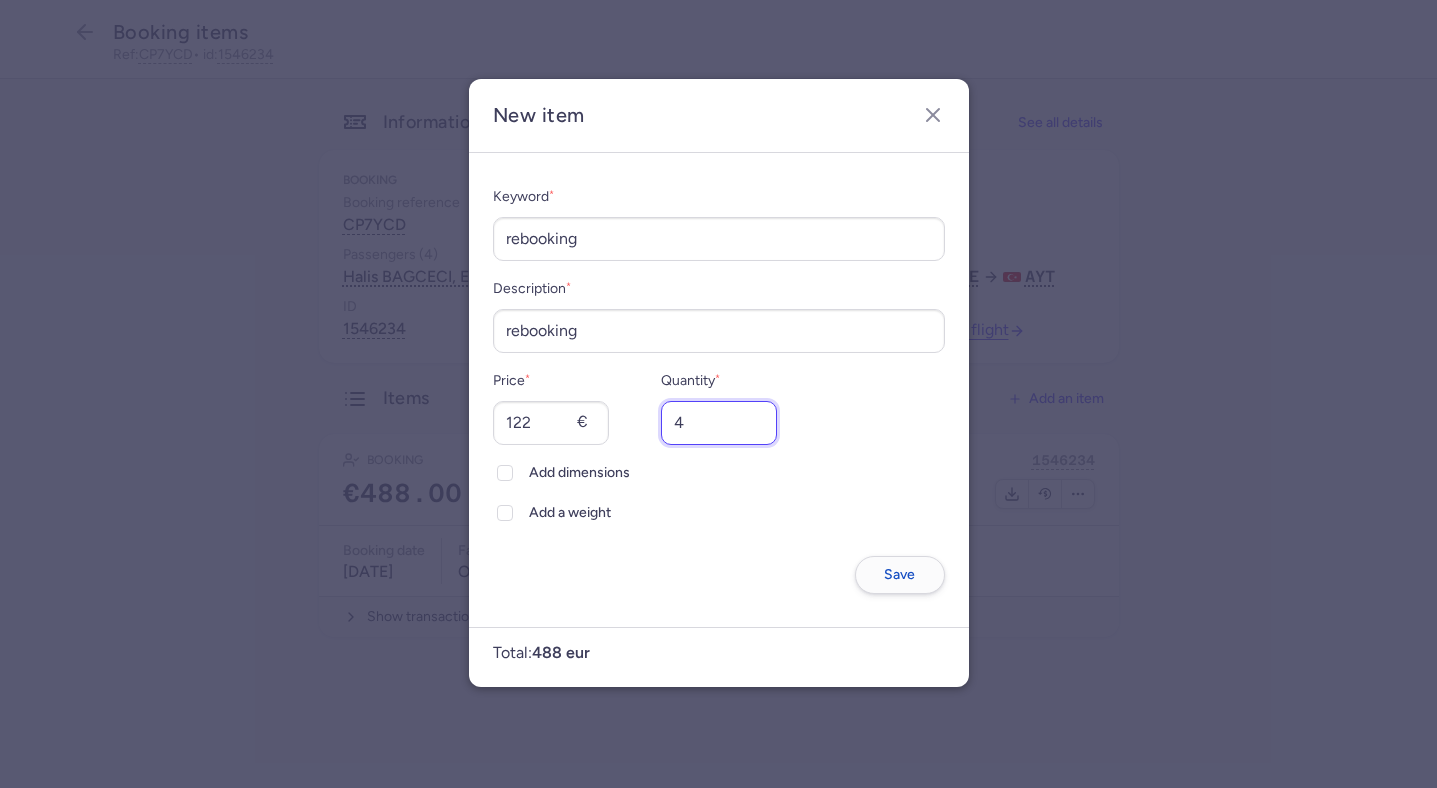 type on "4" 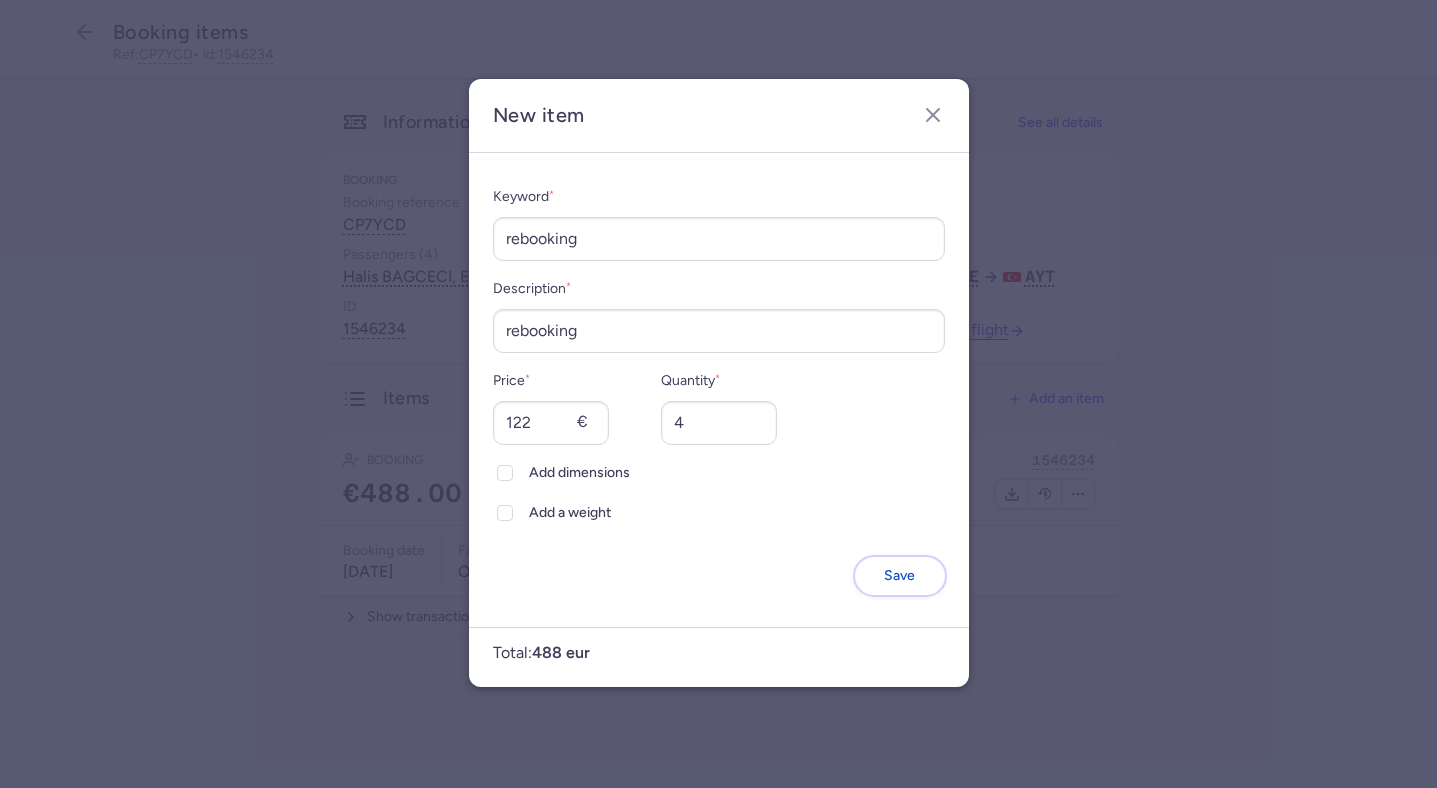 click on "Save" at bounding box center (899, 575) 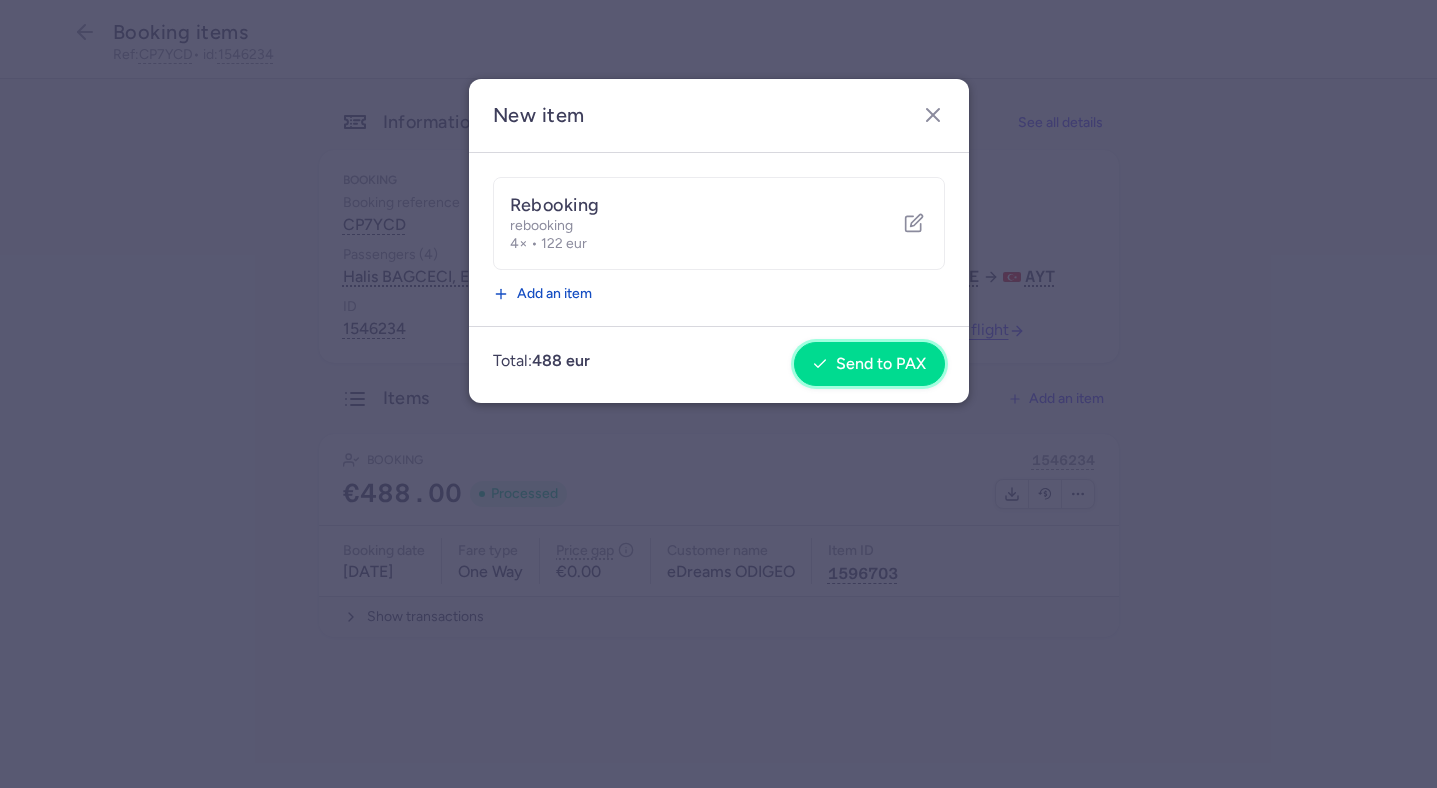 click on "Send to PAX" at bounding box center [869, 364] 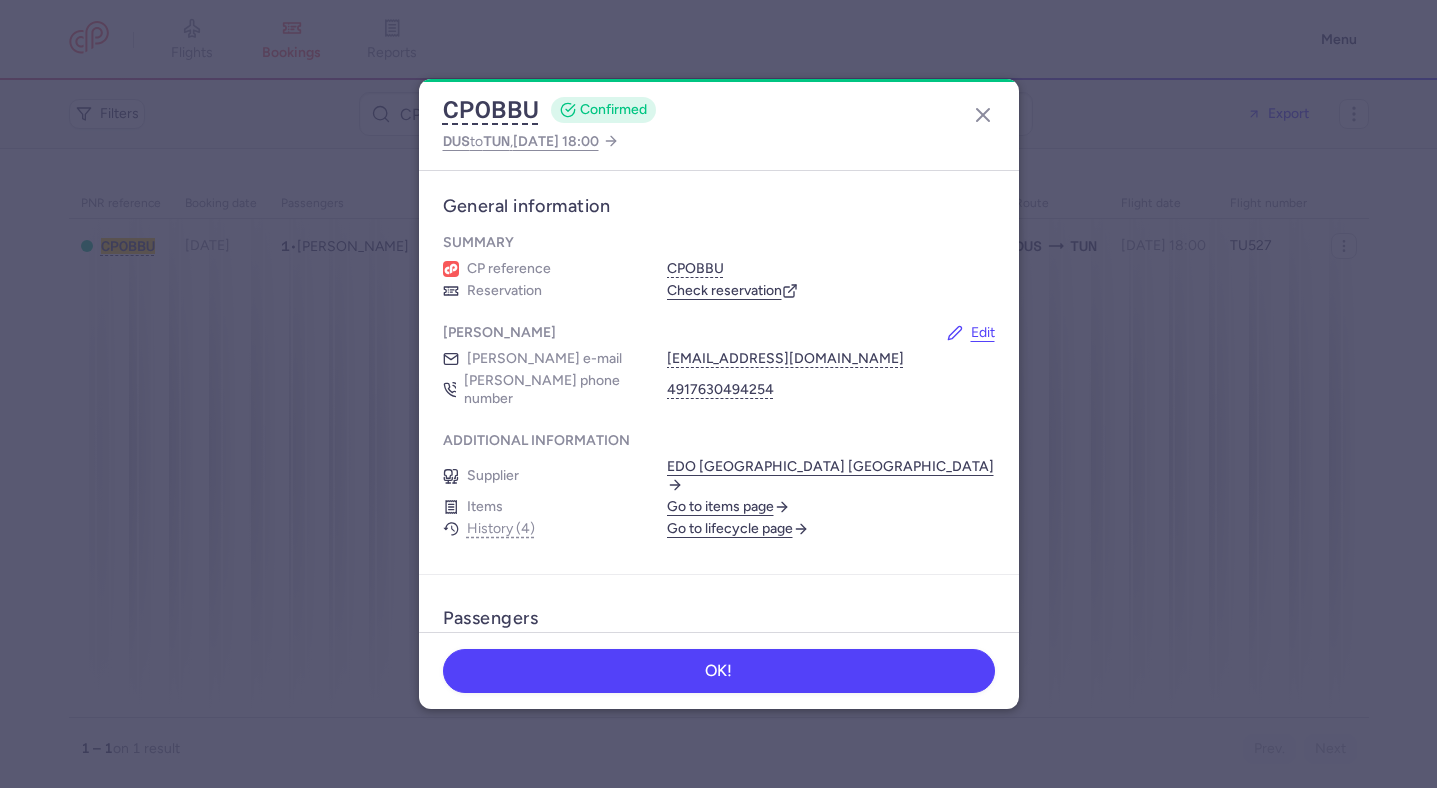 scroll, scrollTop: 0, scrollLeft: 0, axis: both 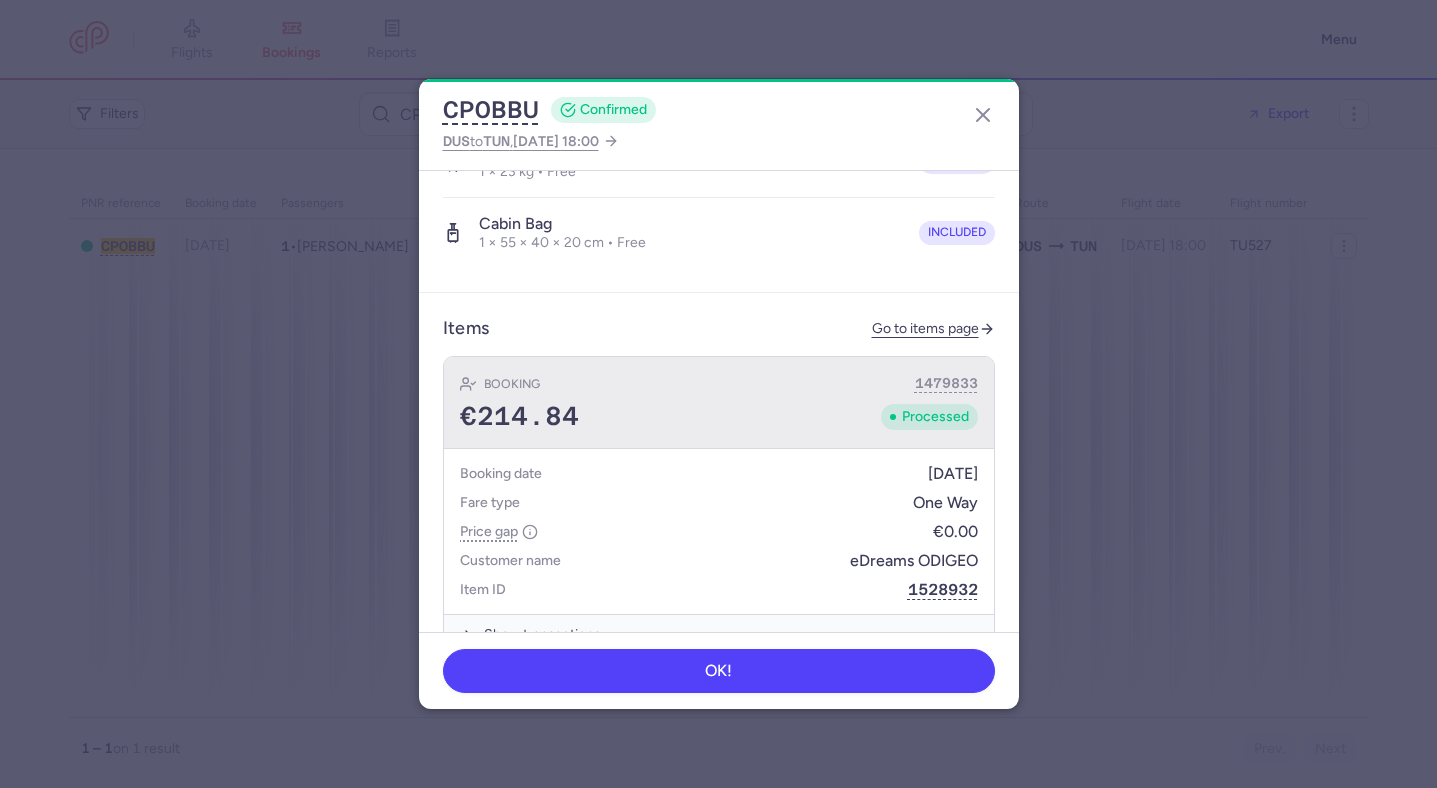 click on "€214.84 Processed" at bounding box center [719, 417] 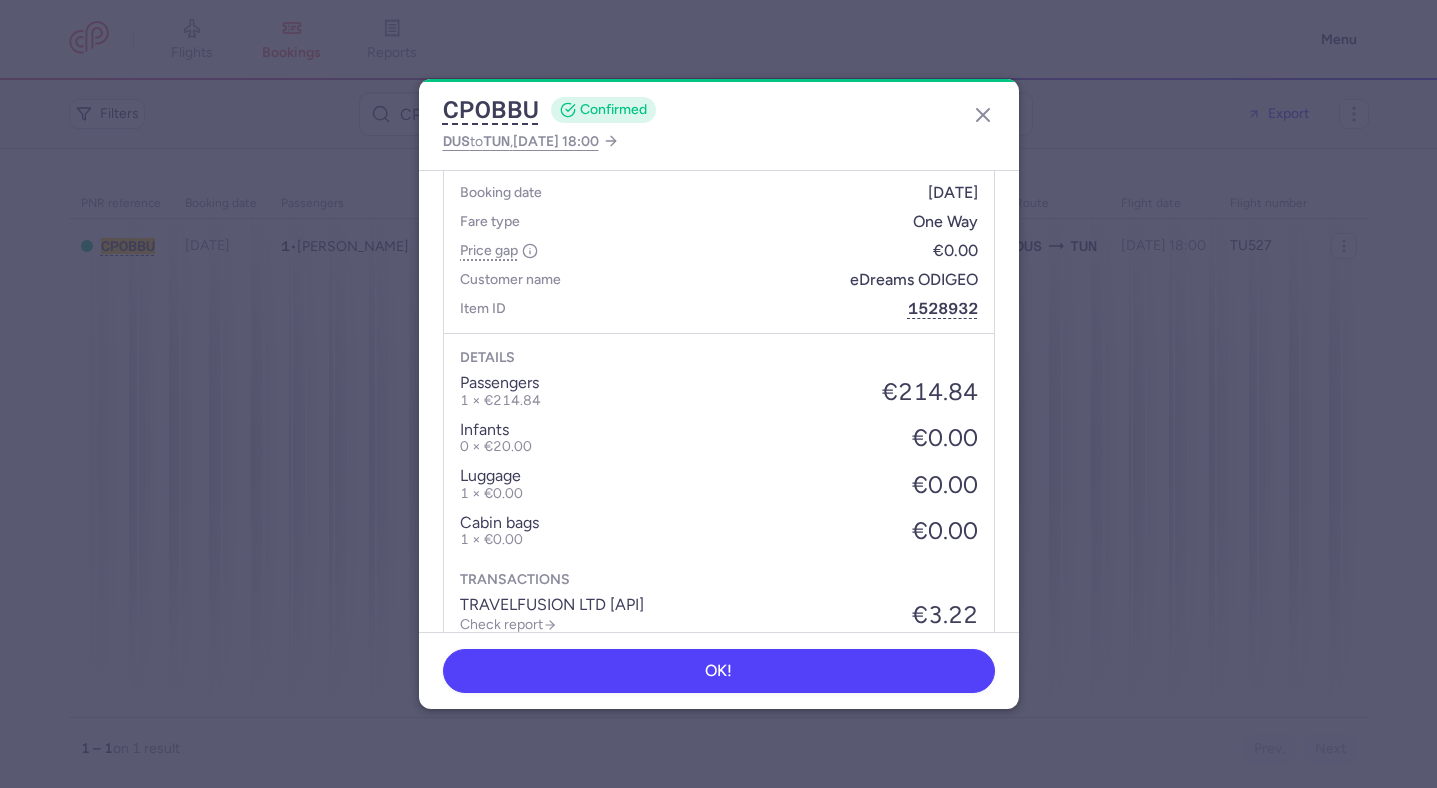 scroll, scrollTop: 1181, scrollLeft: 0, axis: vertical 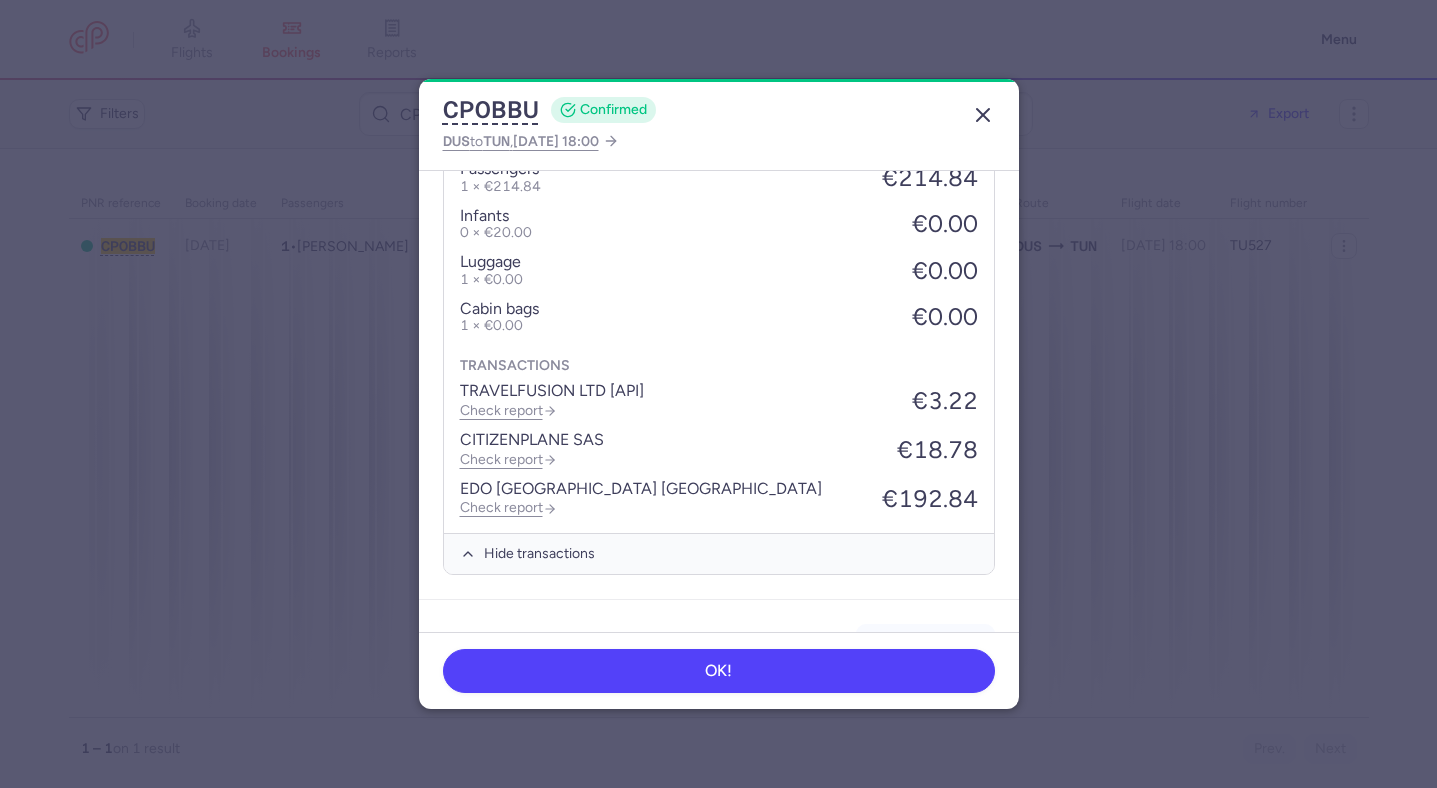 click 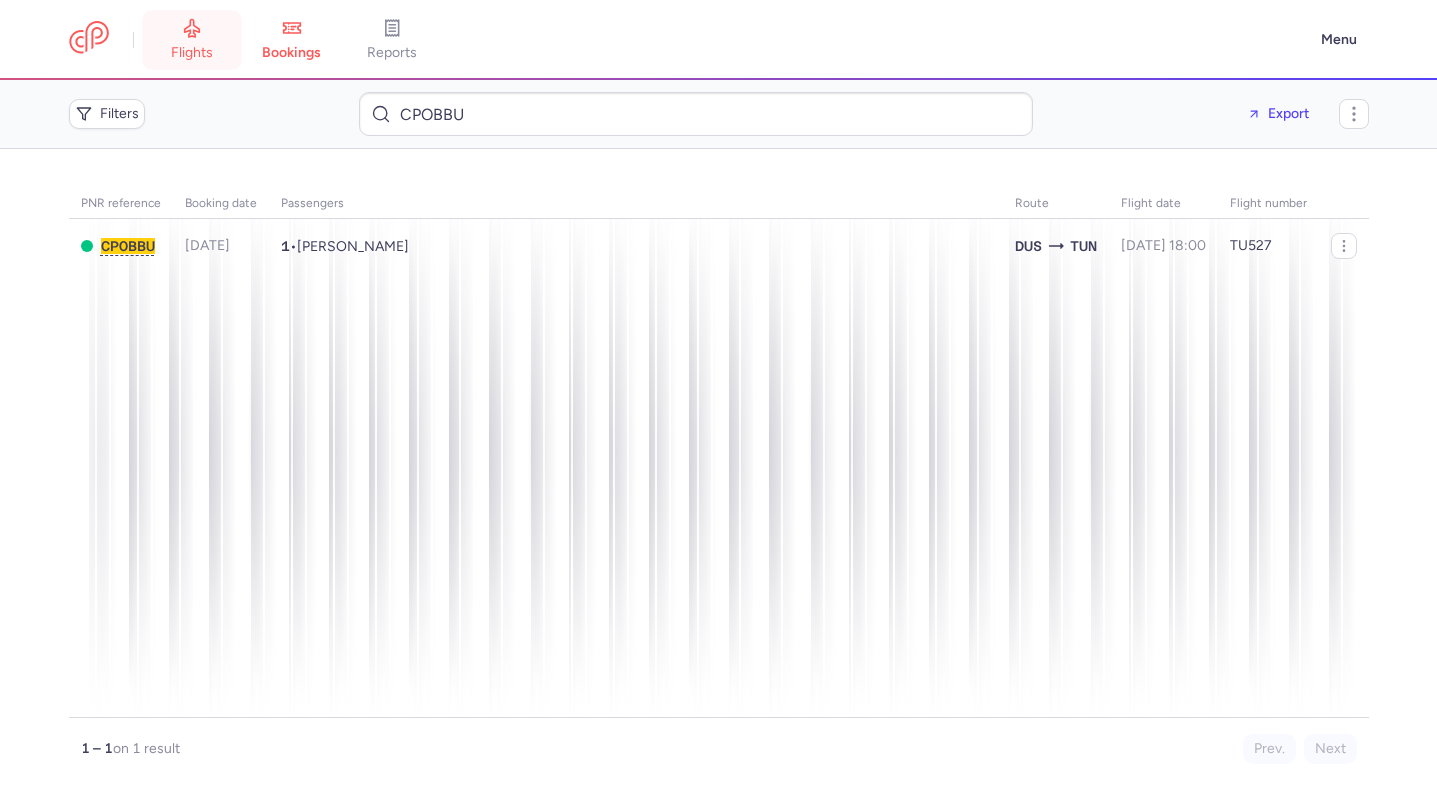 click 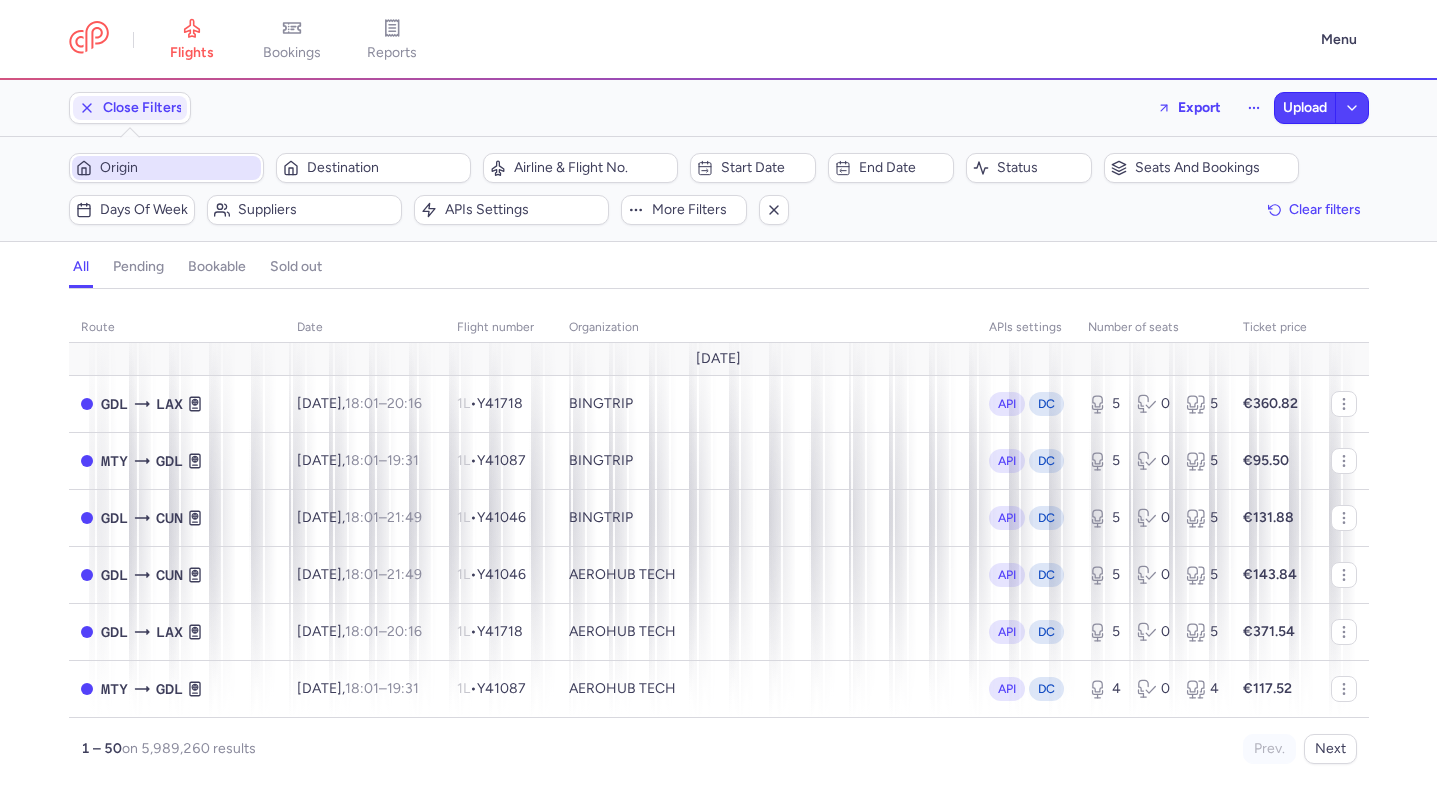 click on "Origin" at bounding box center (178, 168) 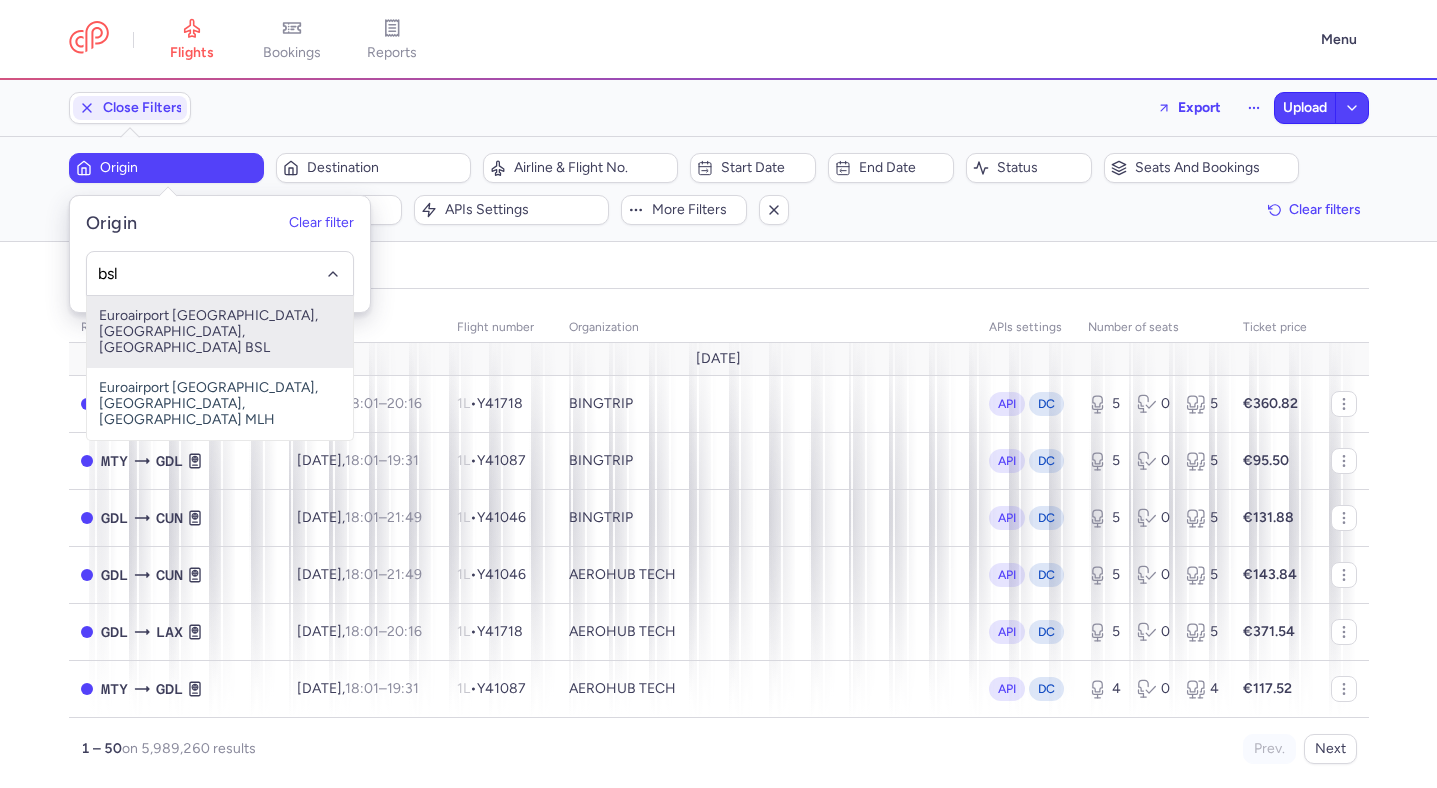 type on "bsl" 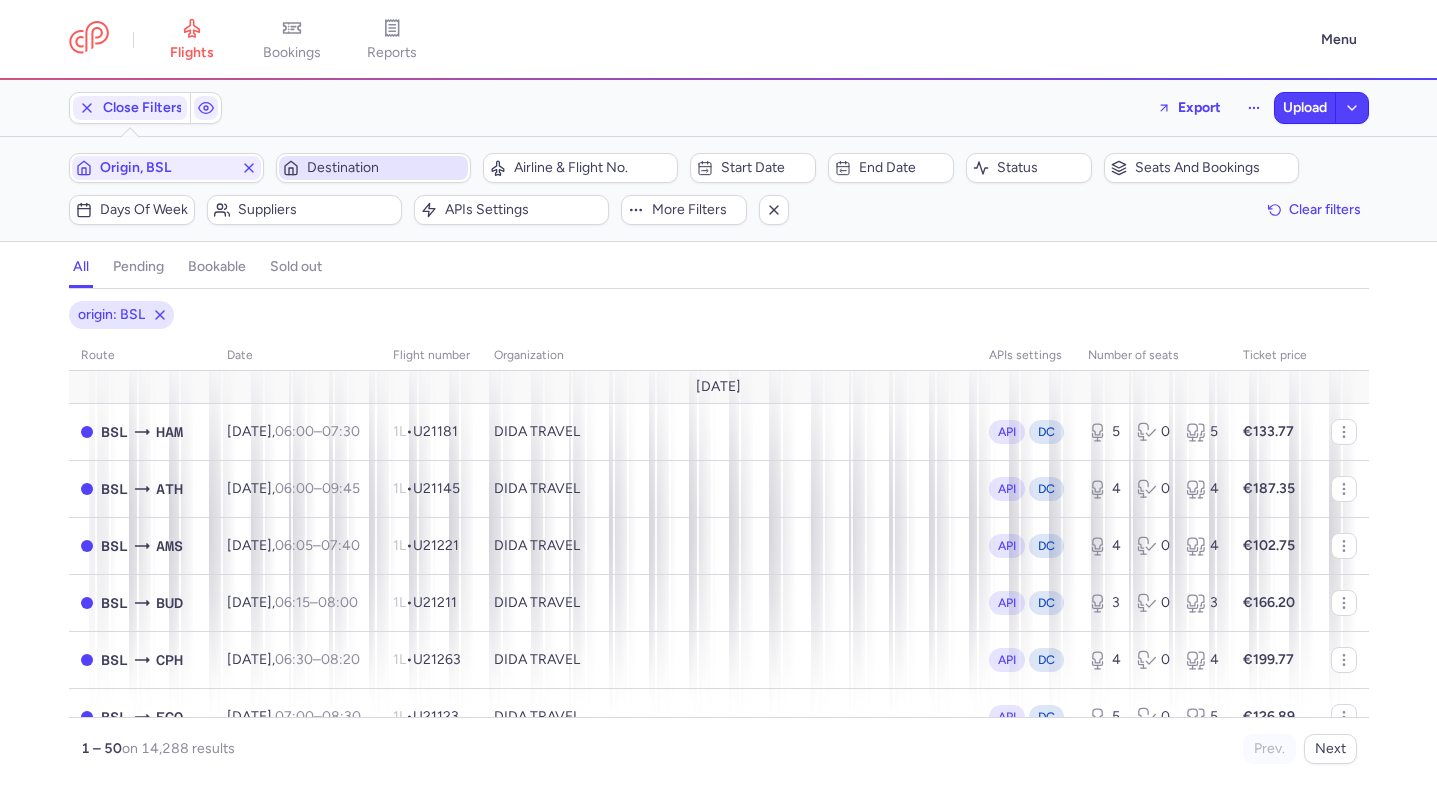 click on "Destination" at bounding box center (385, 168) 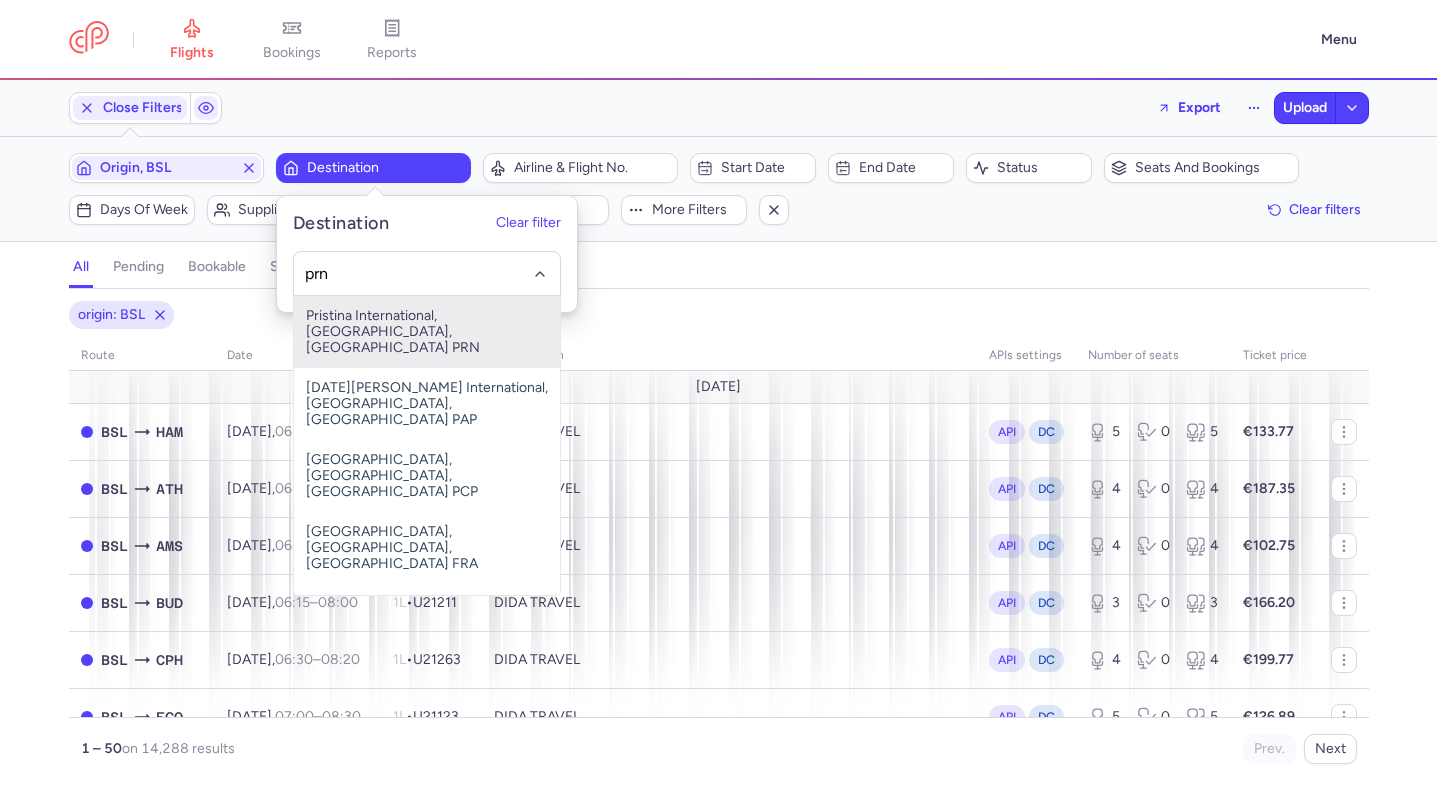 type on "prn" 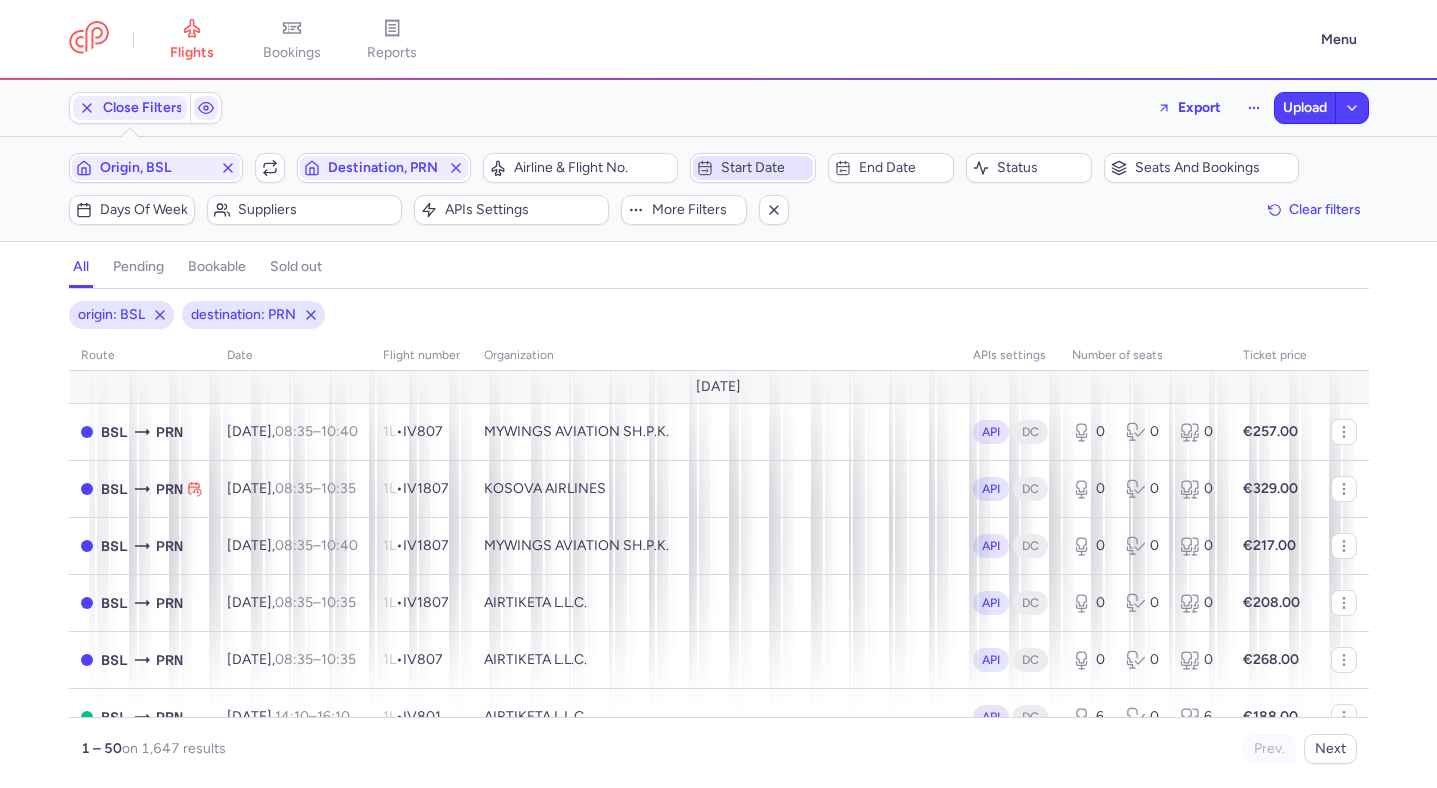 click on "Start date" at bounding box center [765, 168] 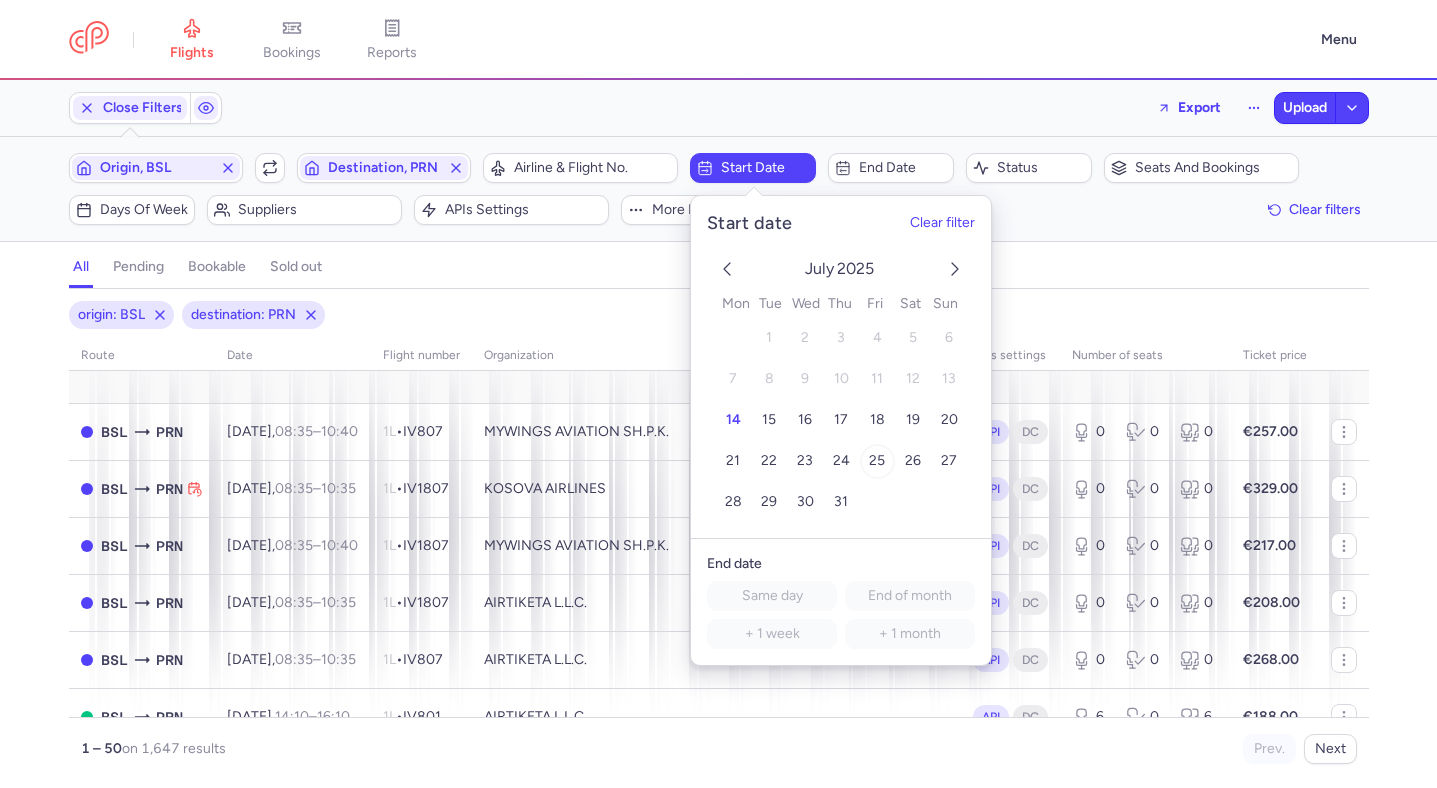 click on "25" at bounding box center [876, 461] 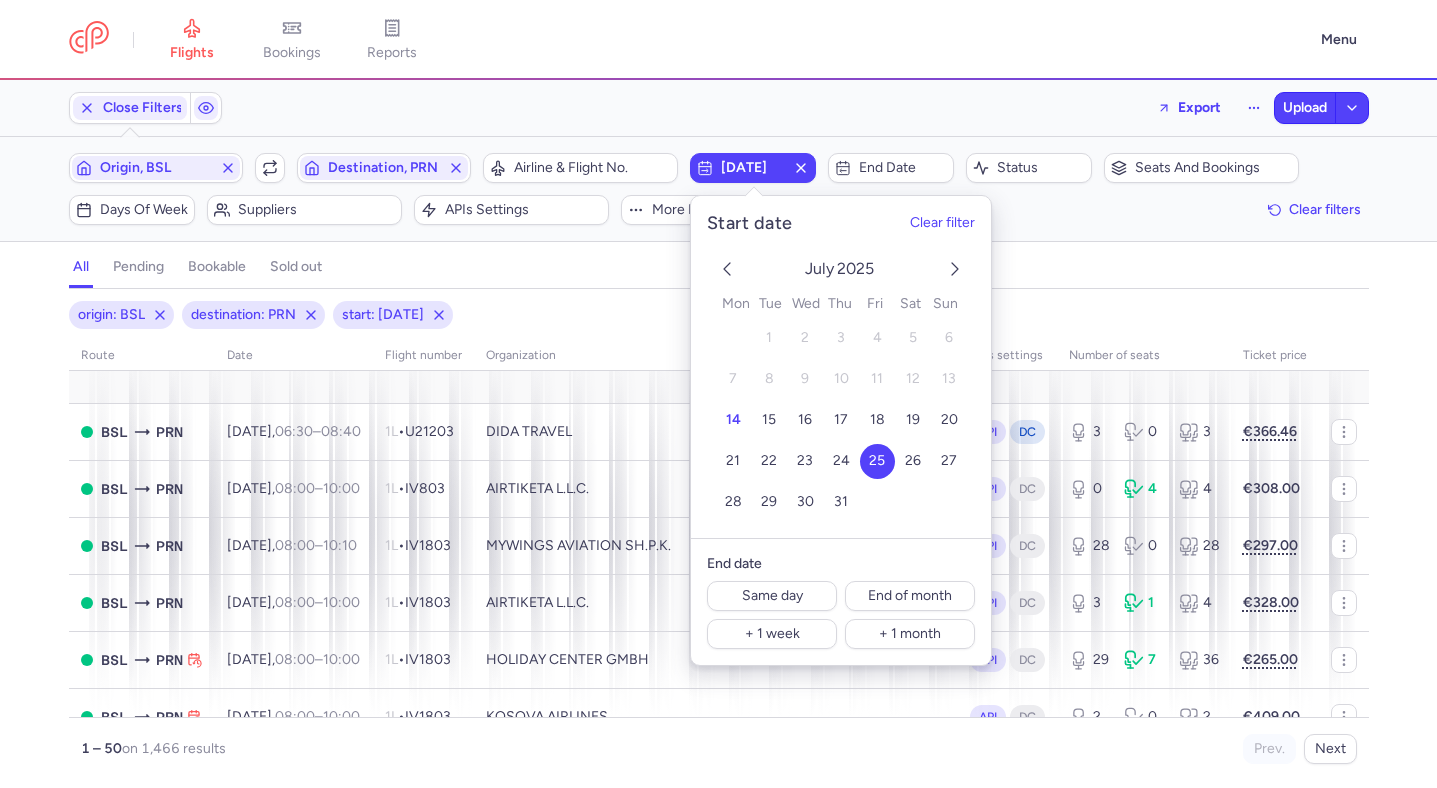 click on "all pending bookable sold out" at bounding box center [719, 271] 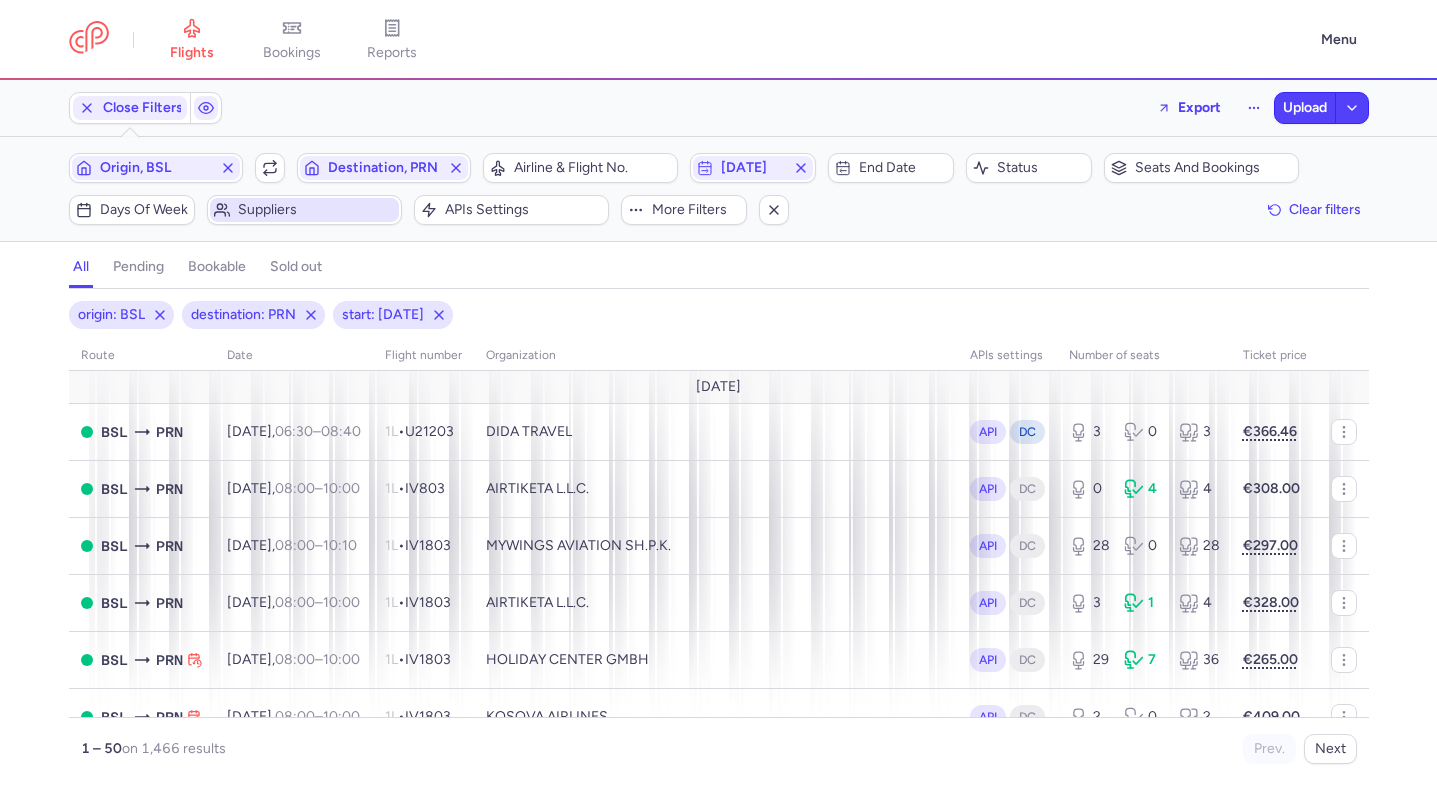 click on "Suppliers" at bounding box center (316, 210) 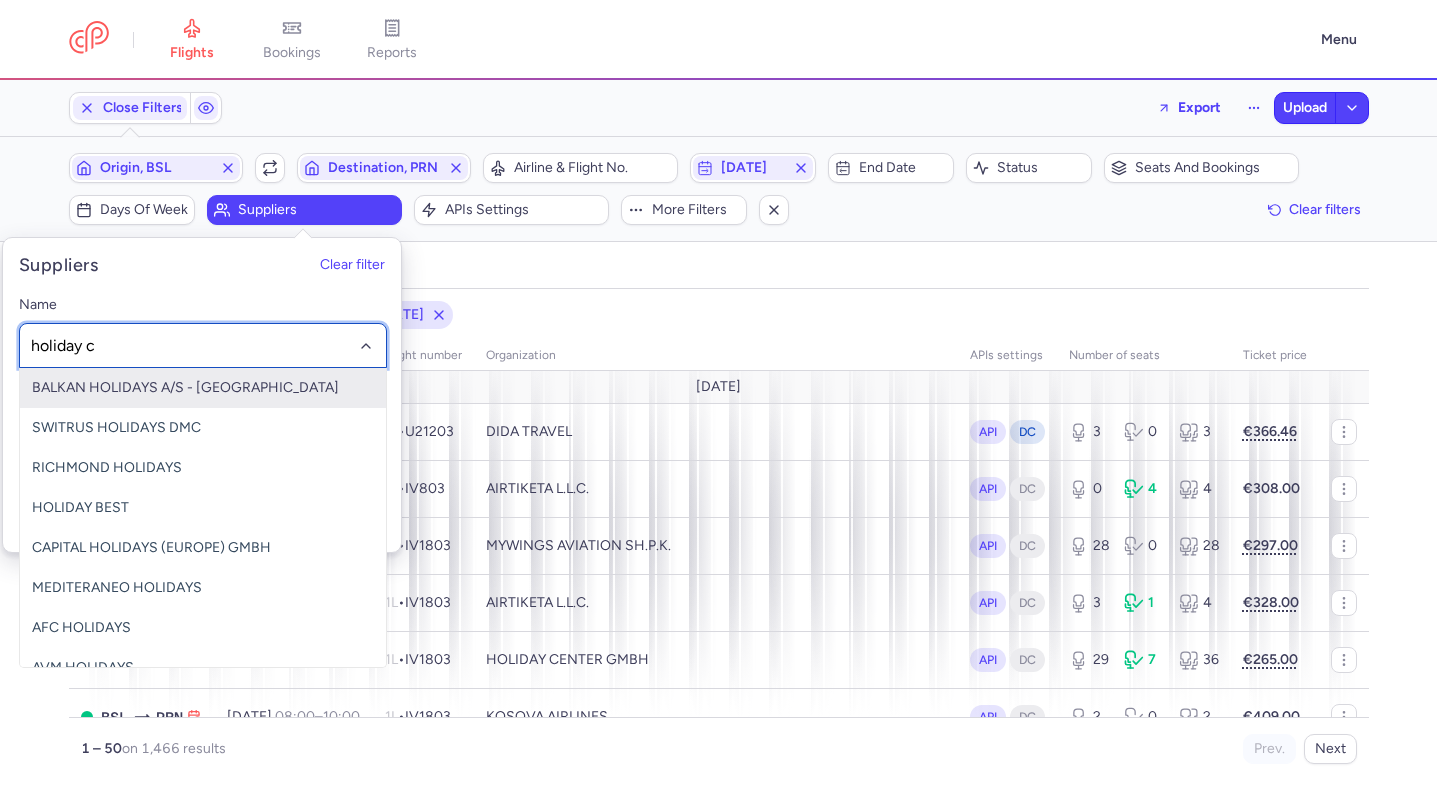 type on "holiday ce" 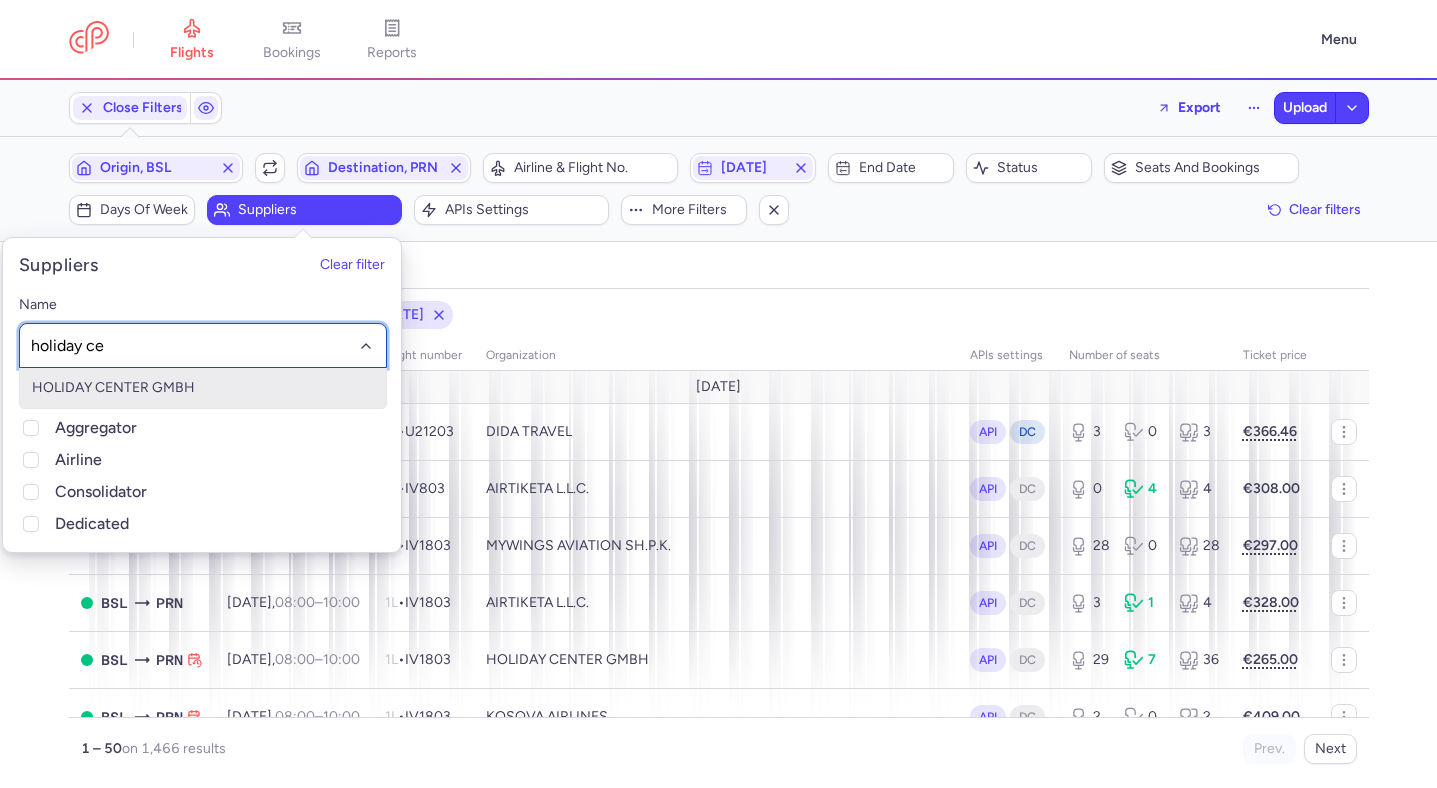 type 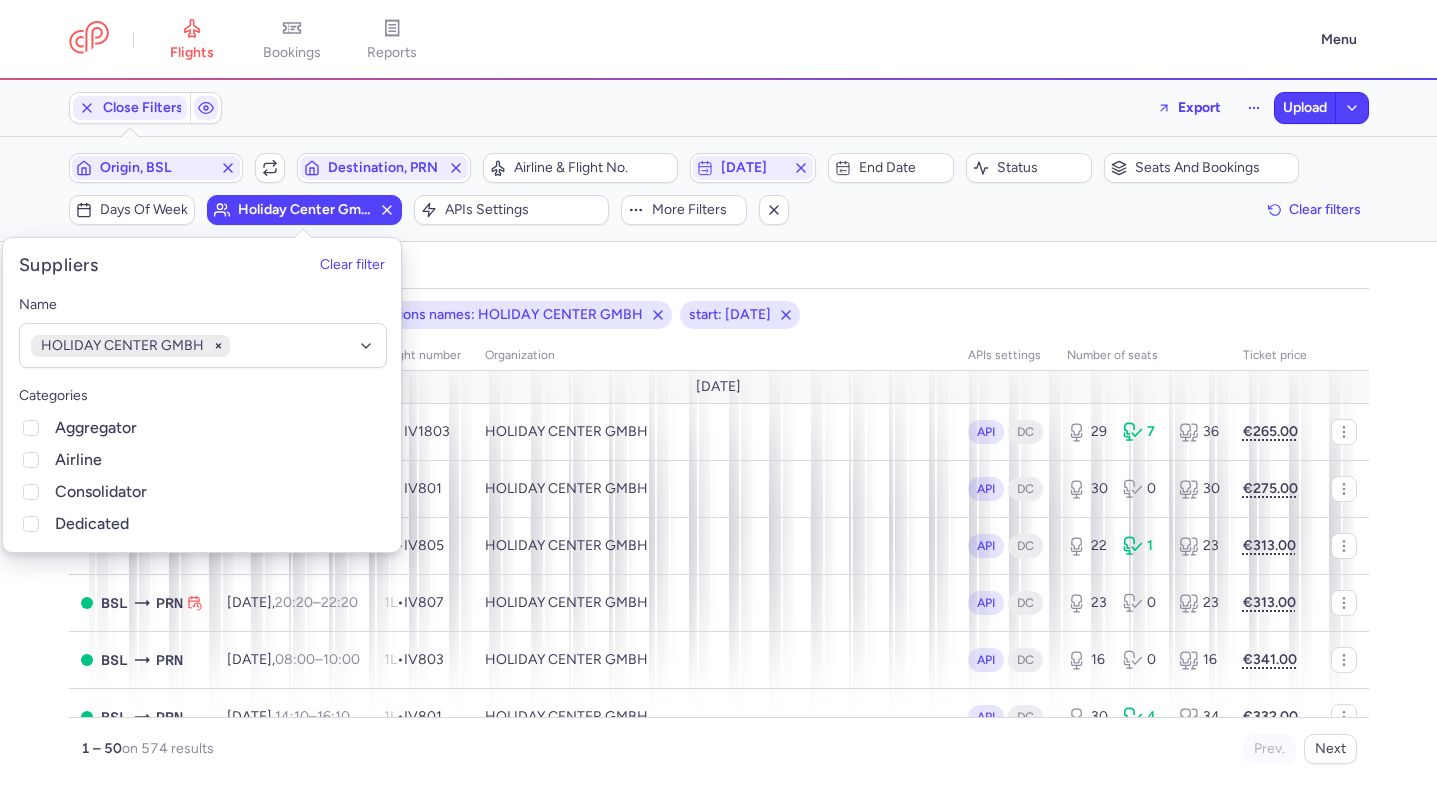 click on "origin: BSL destination: PRN organizations names: HOLIDAY CENTER GMBH start: 2025-07-25" at bounding box center [719, 315] 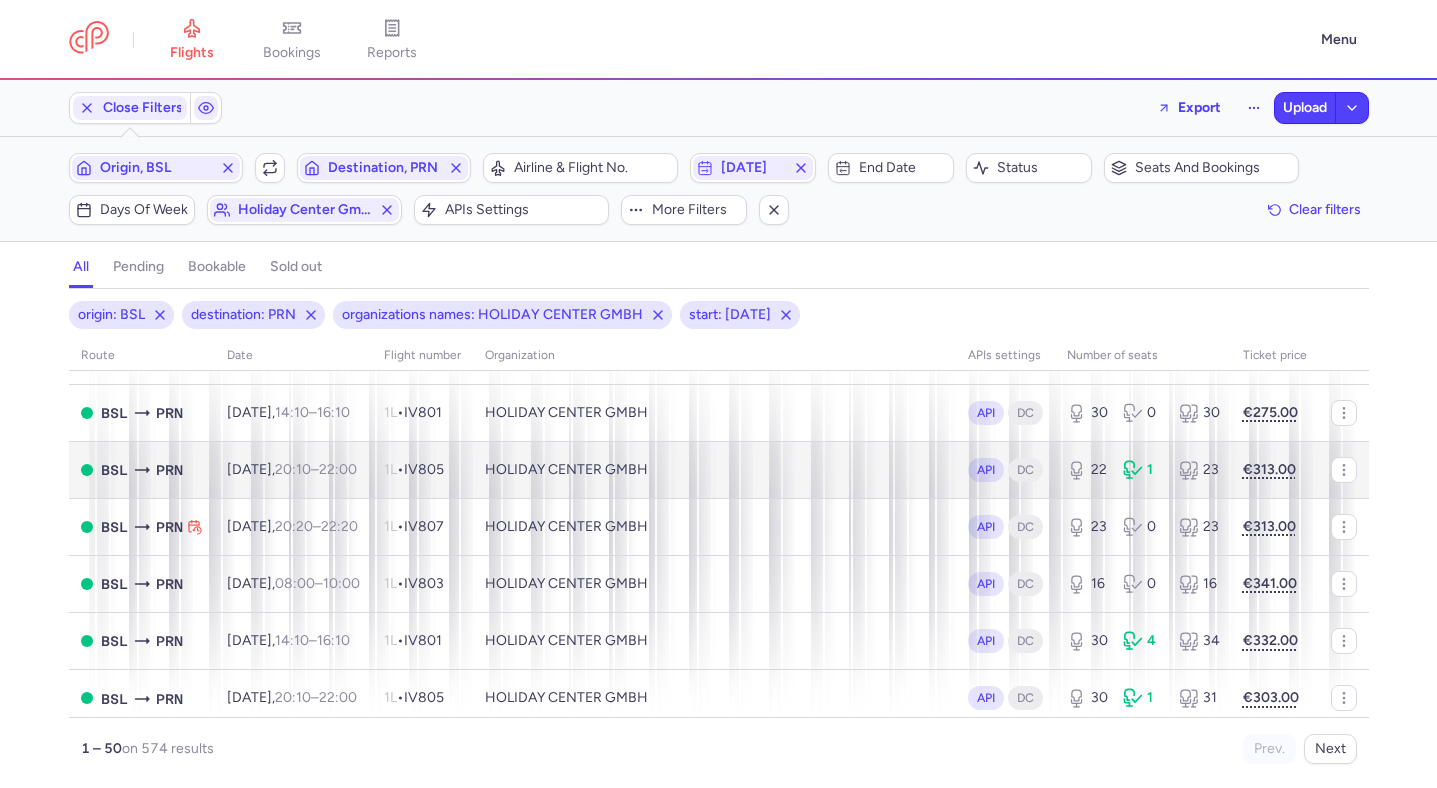 scroll, scrollTop: 0, scrollLeft: 0, axis: both 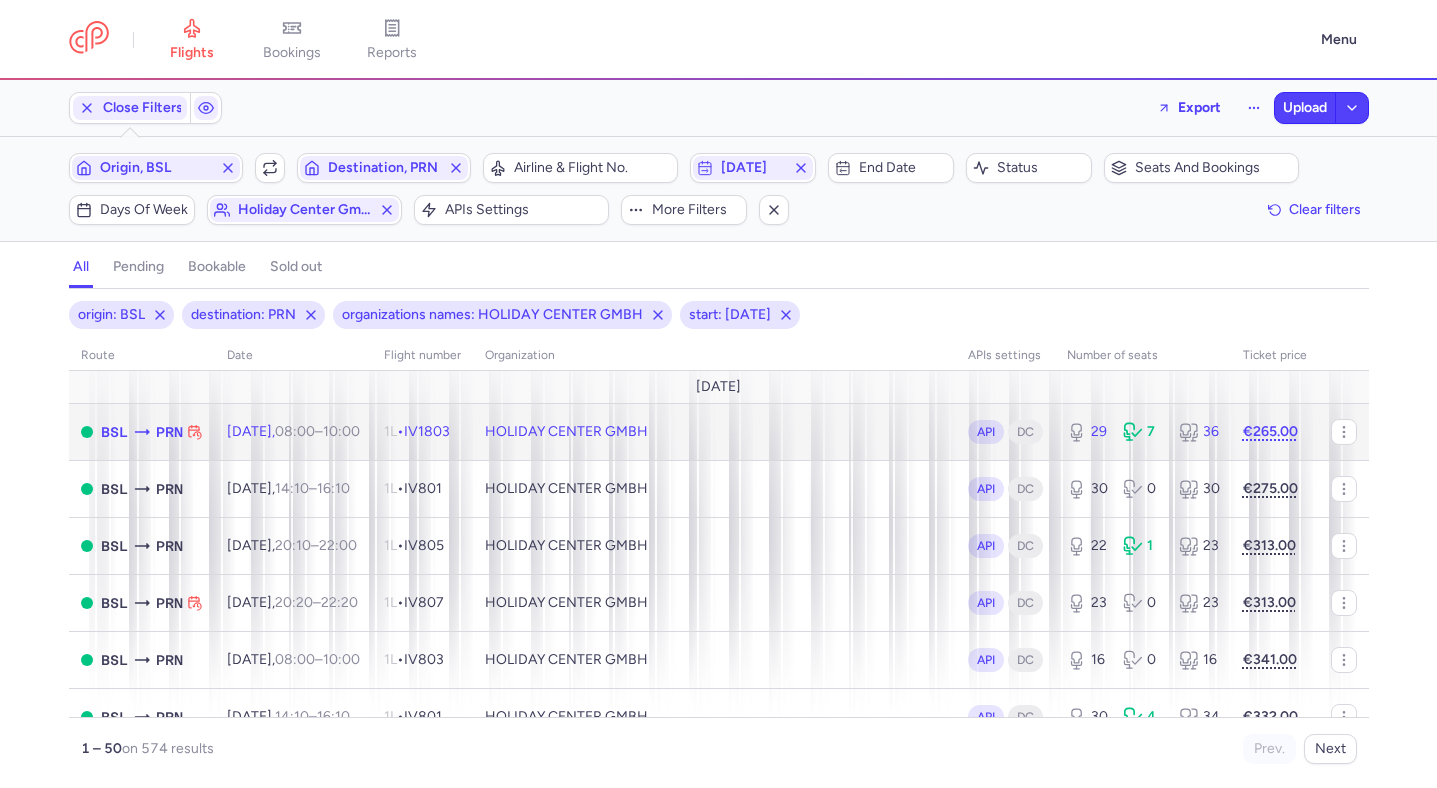 drag, startPoint x: 96, startPoint y: 431, endPoint x: 487, endPoint y: 432, distance: 391.00128 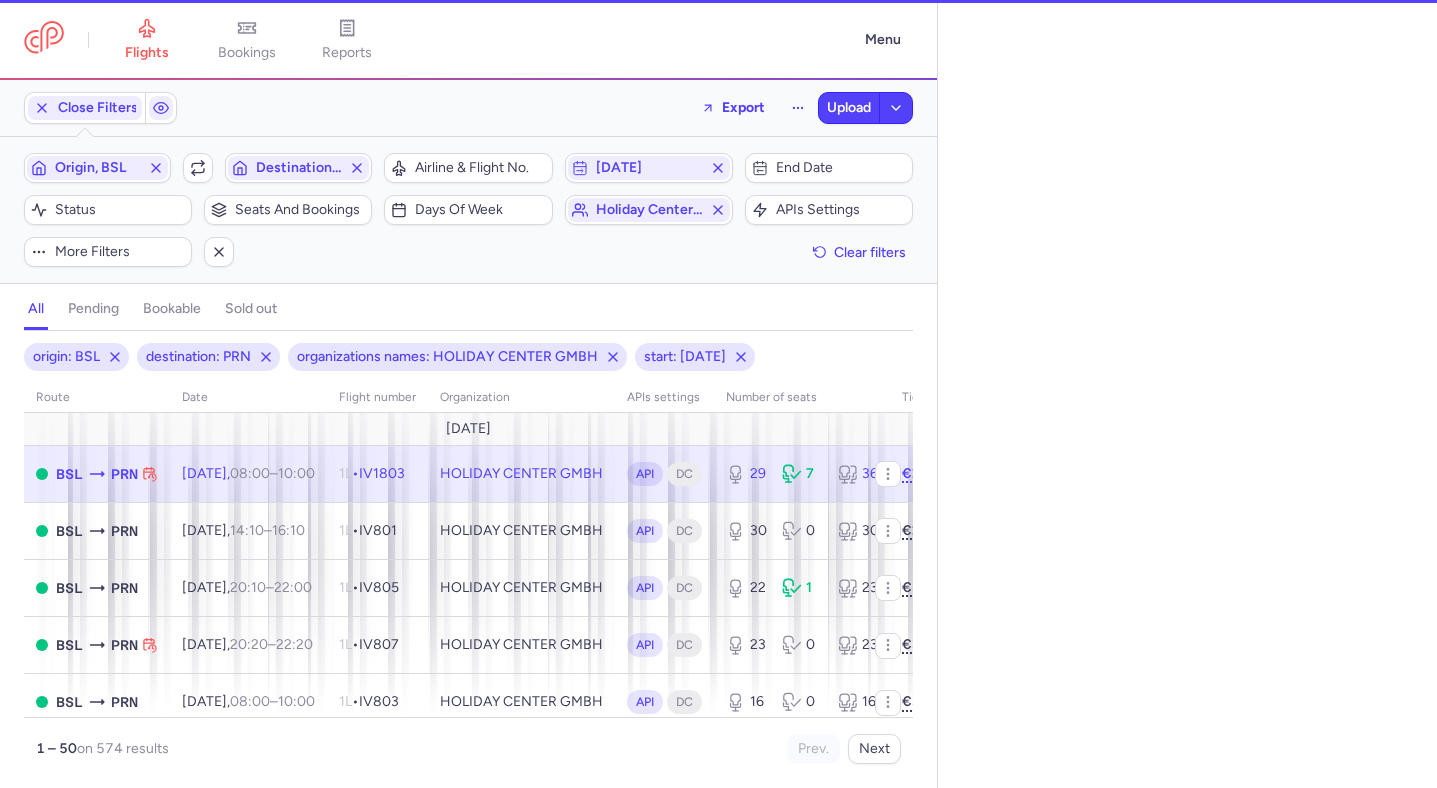 select on "hours" 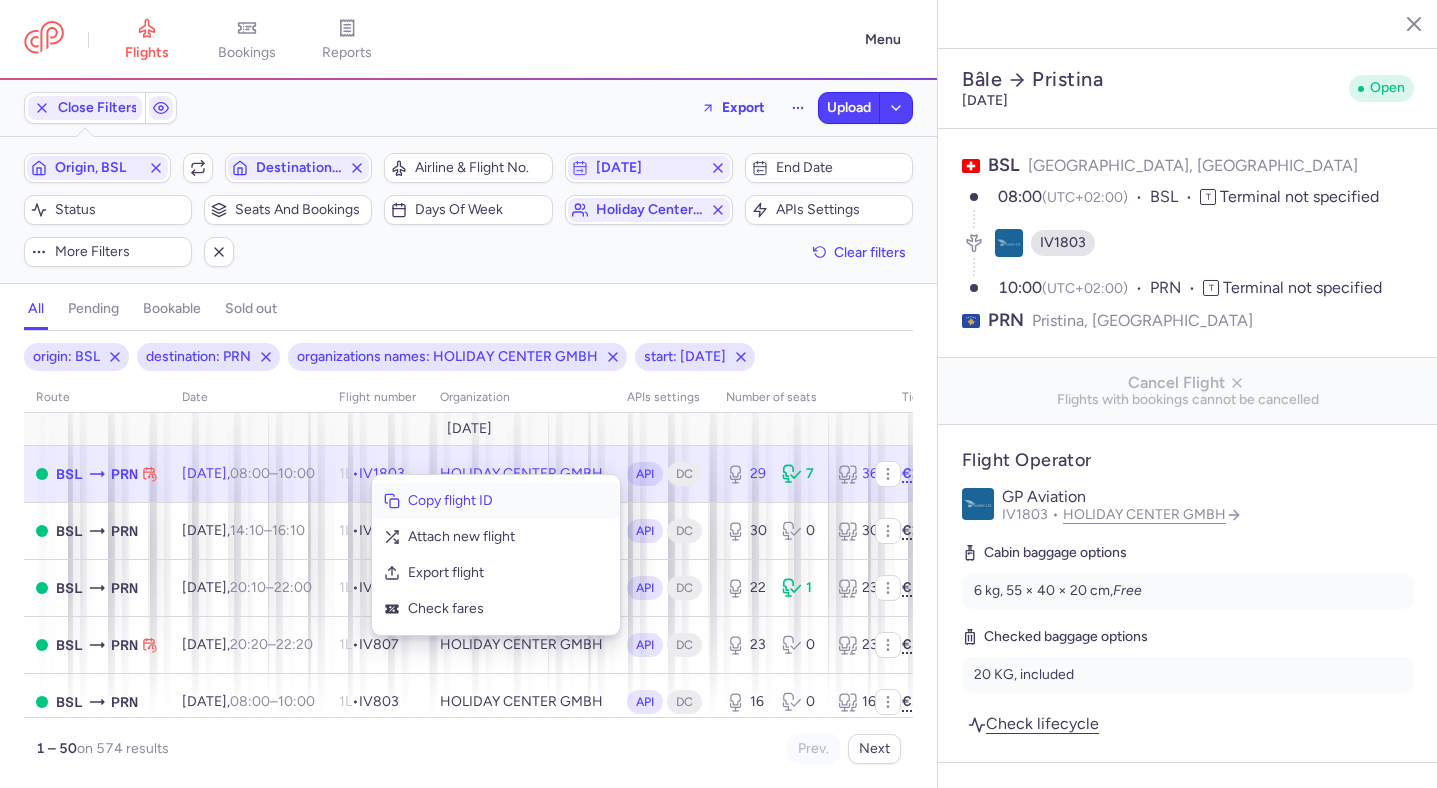 click on "Copy flight ID" at bounding box center (508, 501) 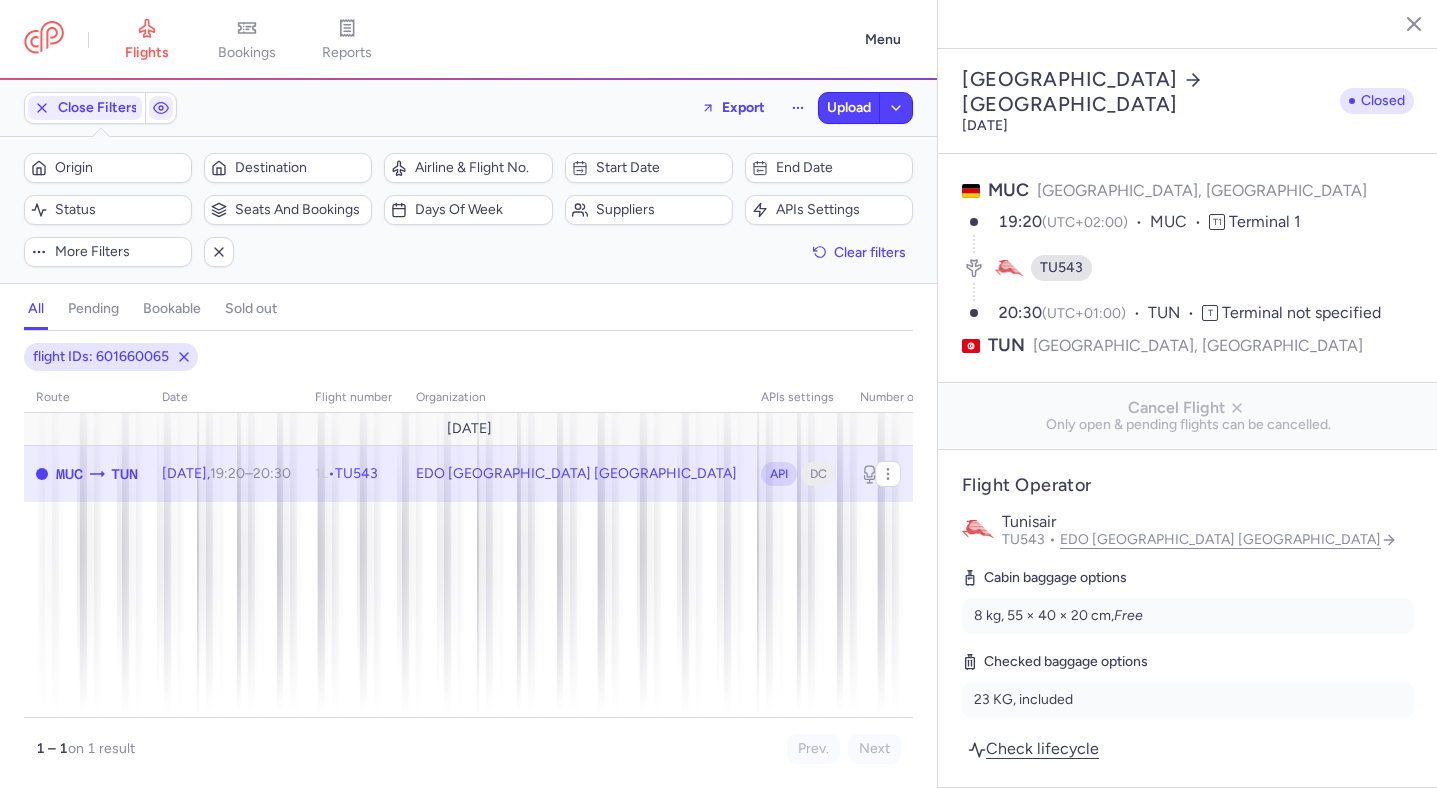 select on "days" 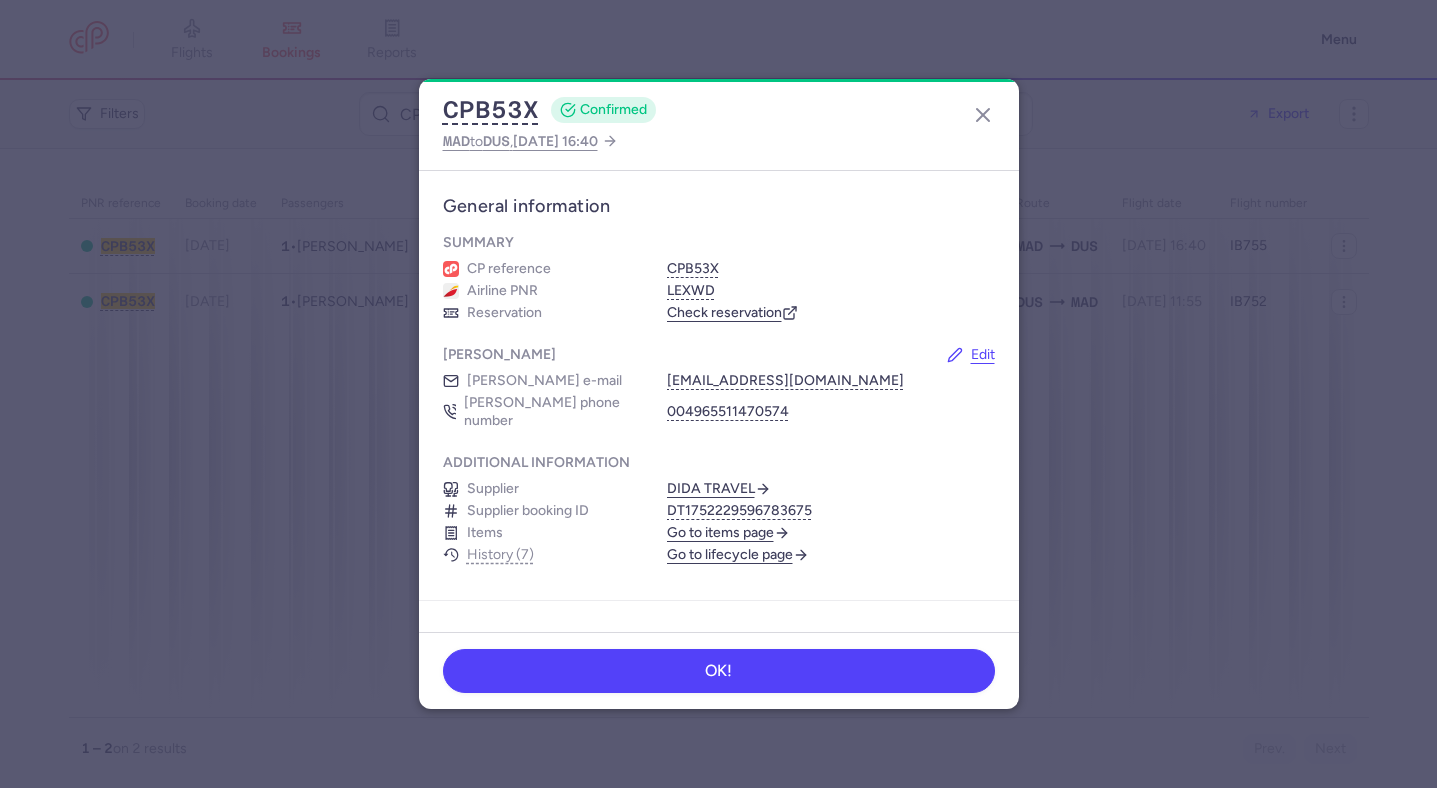 scroll, scrollTop: 0, scrollLeft: 0, axis: both 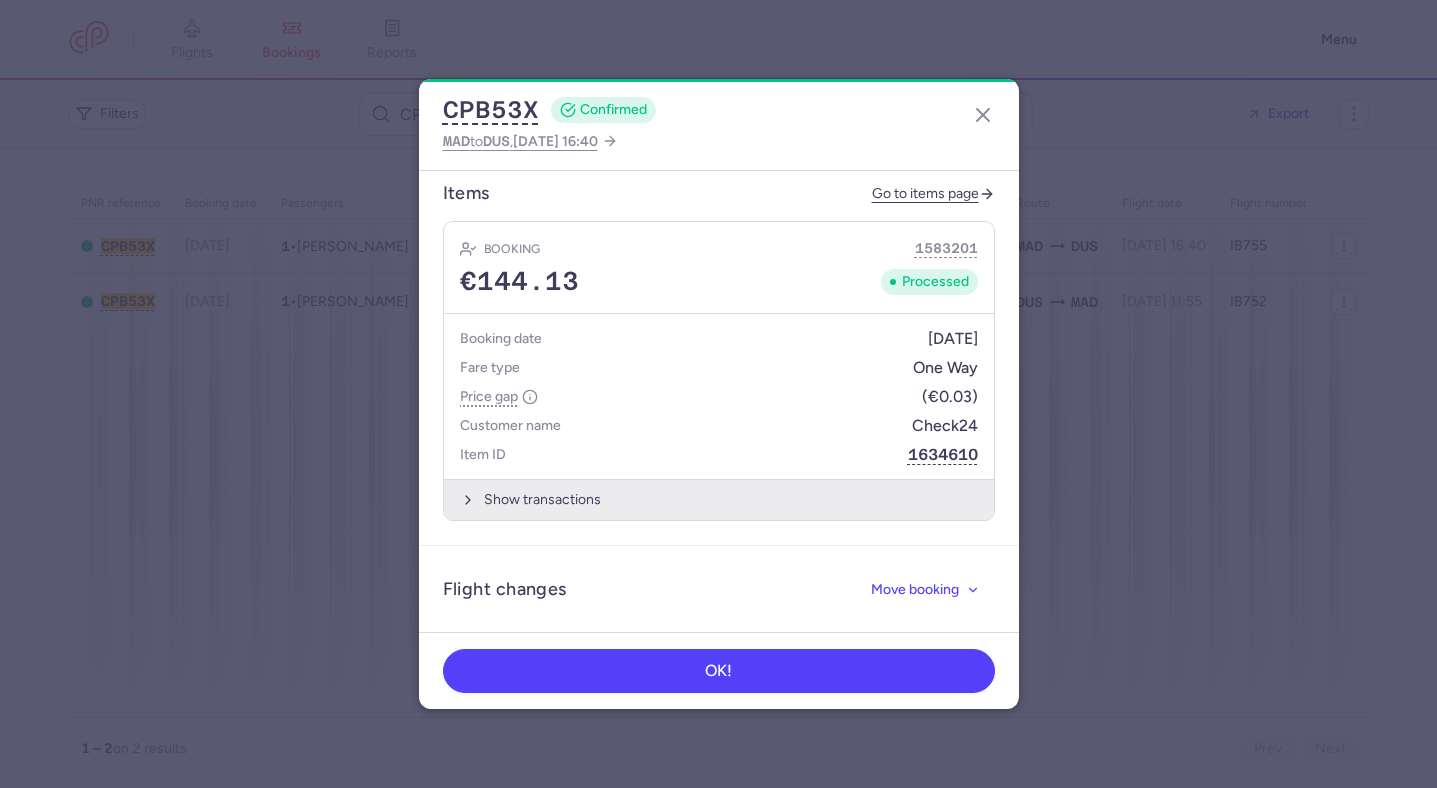 click on "Show transactions" at bounding box center (719, 499) 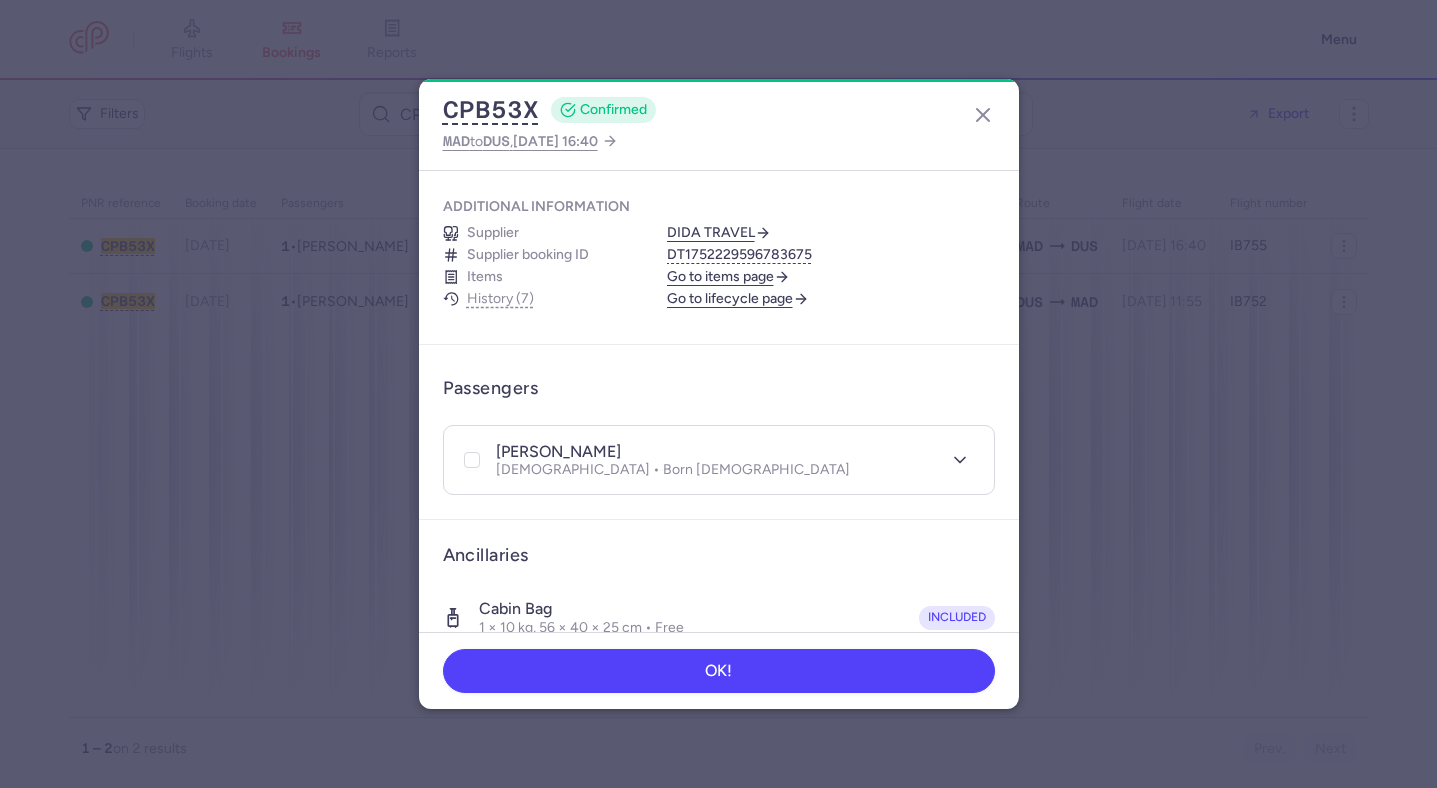 scroll, scrollTop: 611, scrollLeft: 0, axis: vertical 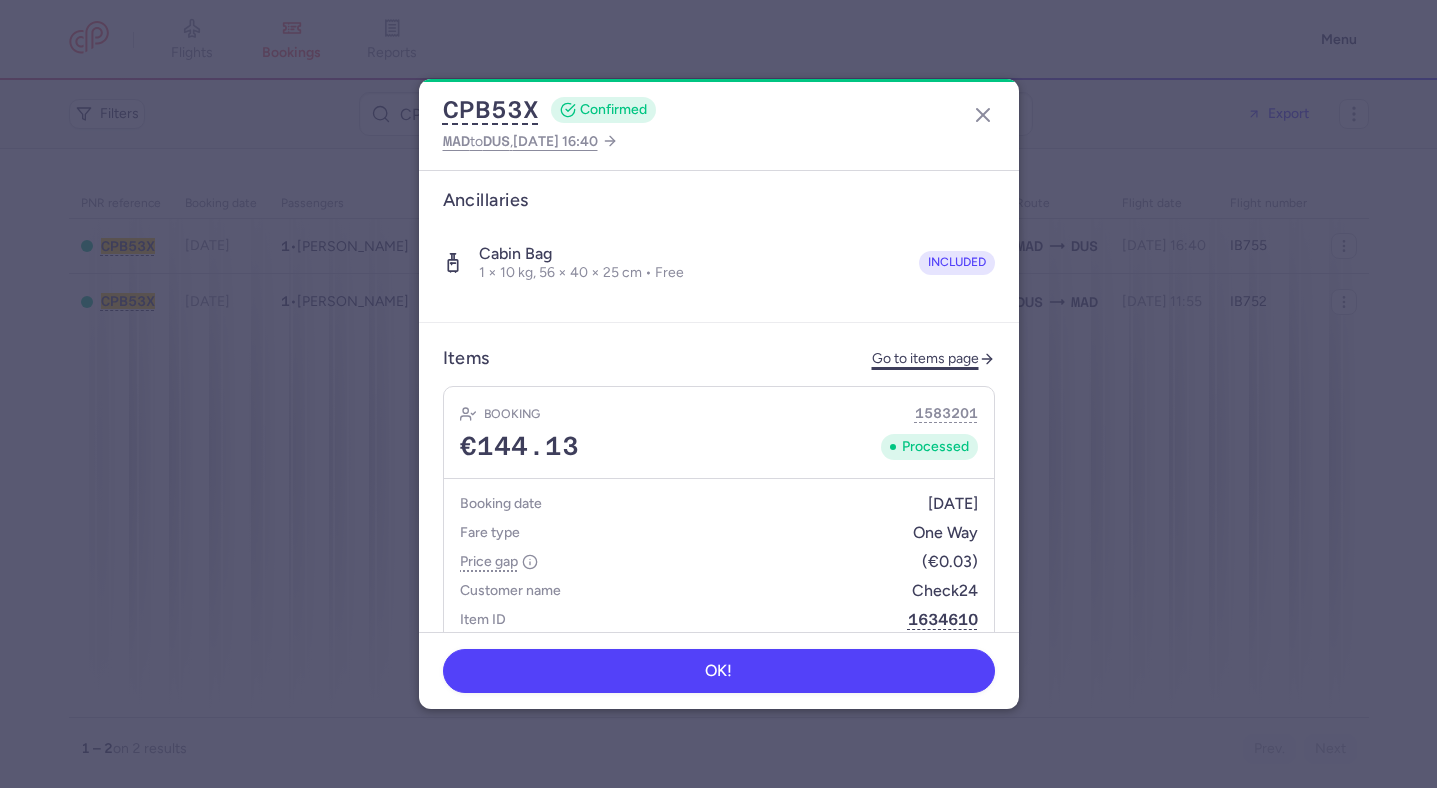 click on "Go to items page" 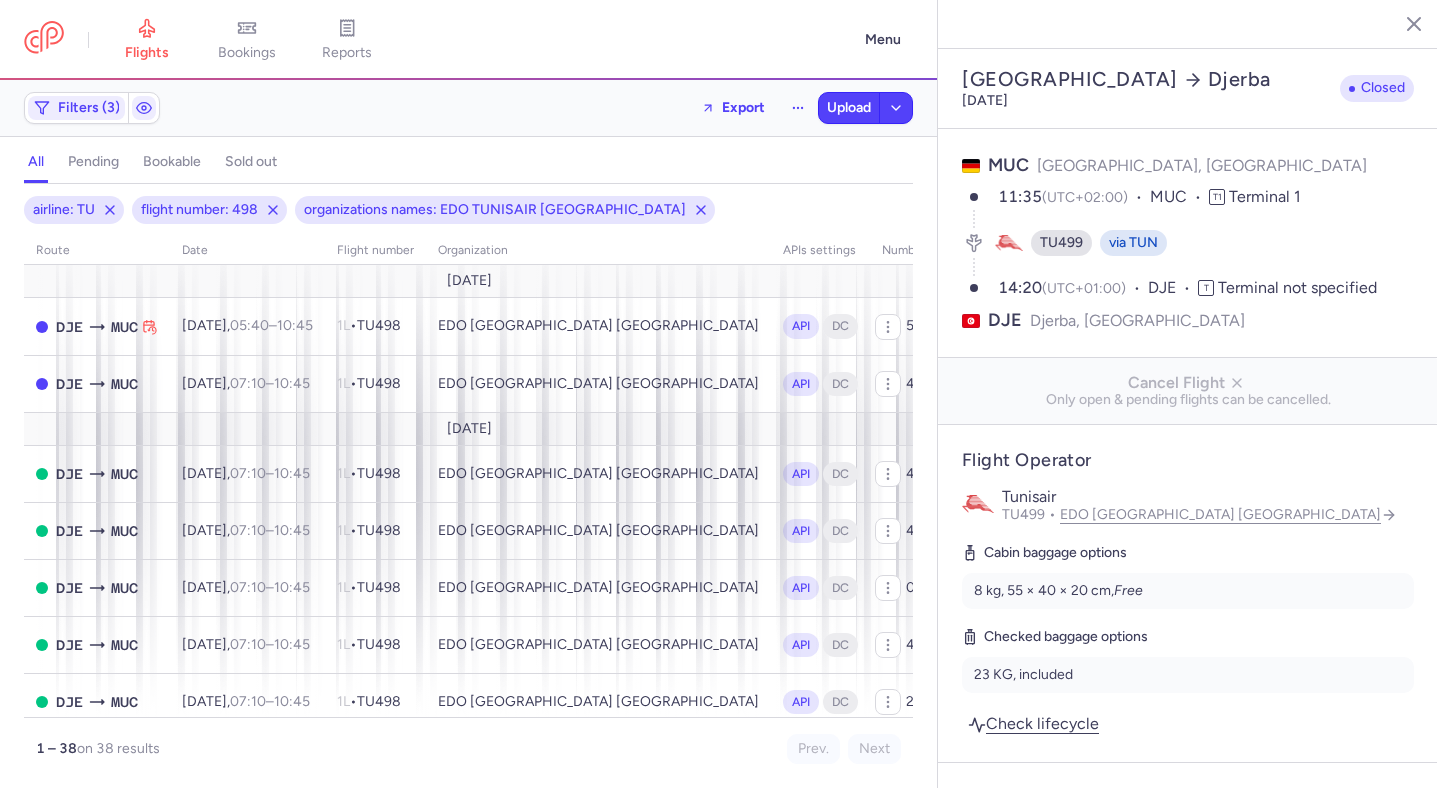 select on "days" 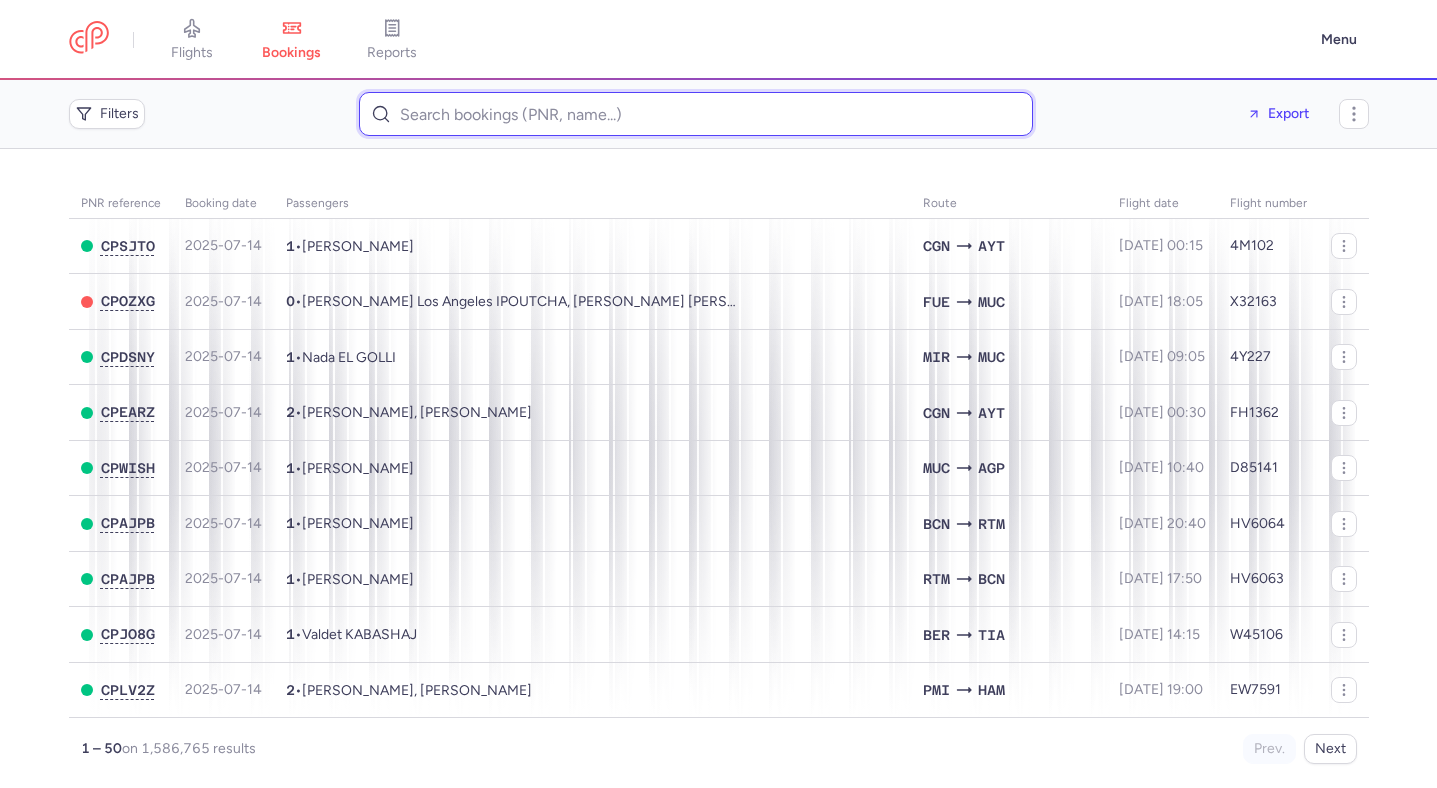 click at bounding box center [696, 114] 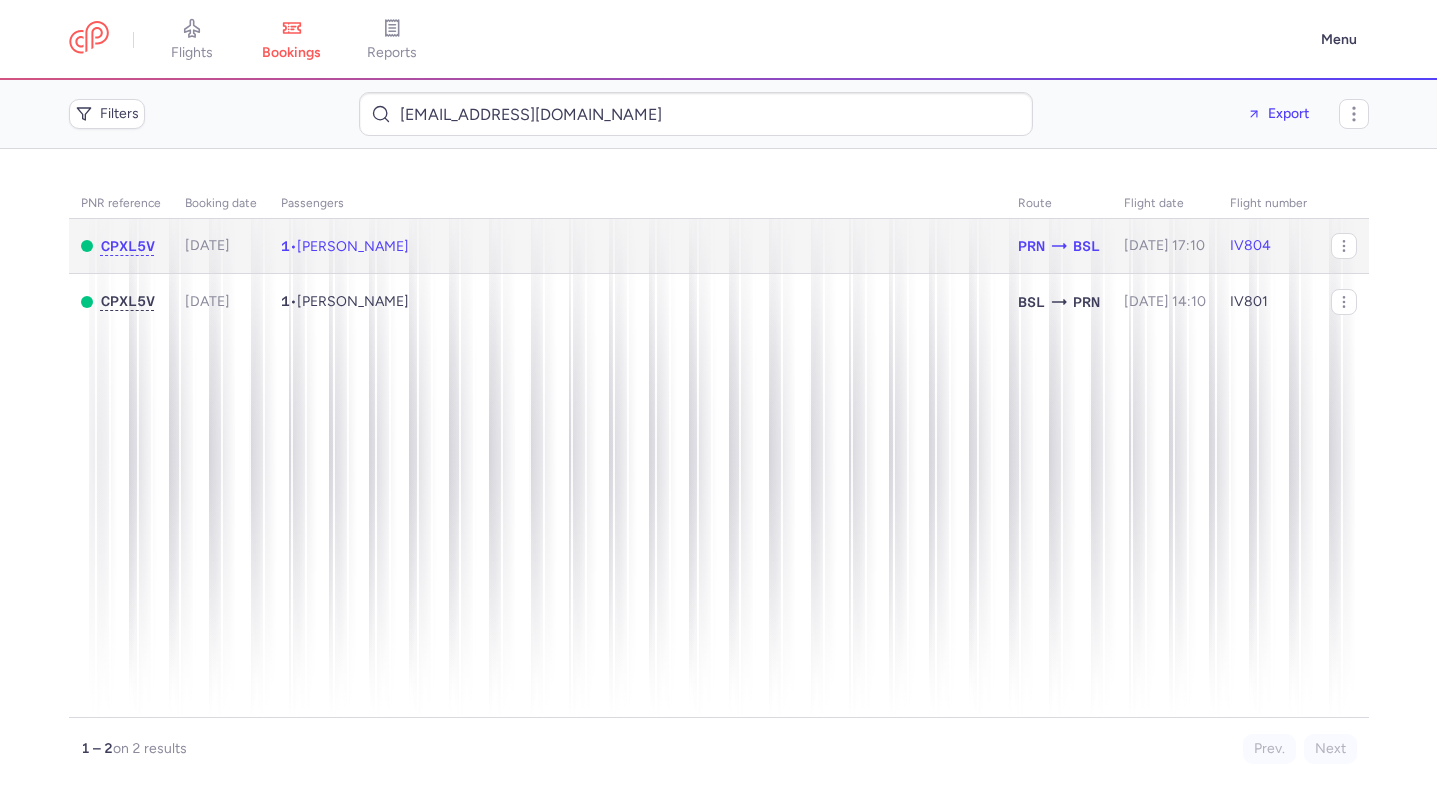 click on "1  •  Mehdi CHERKAOUI" 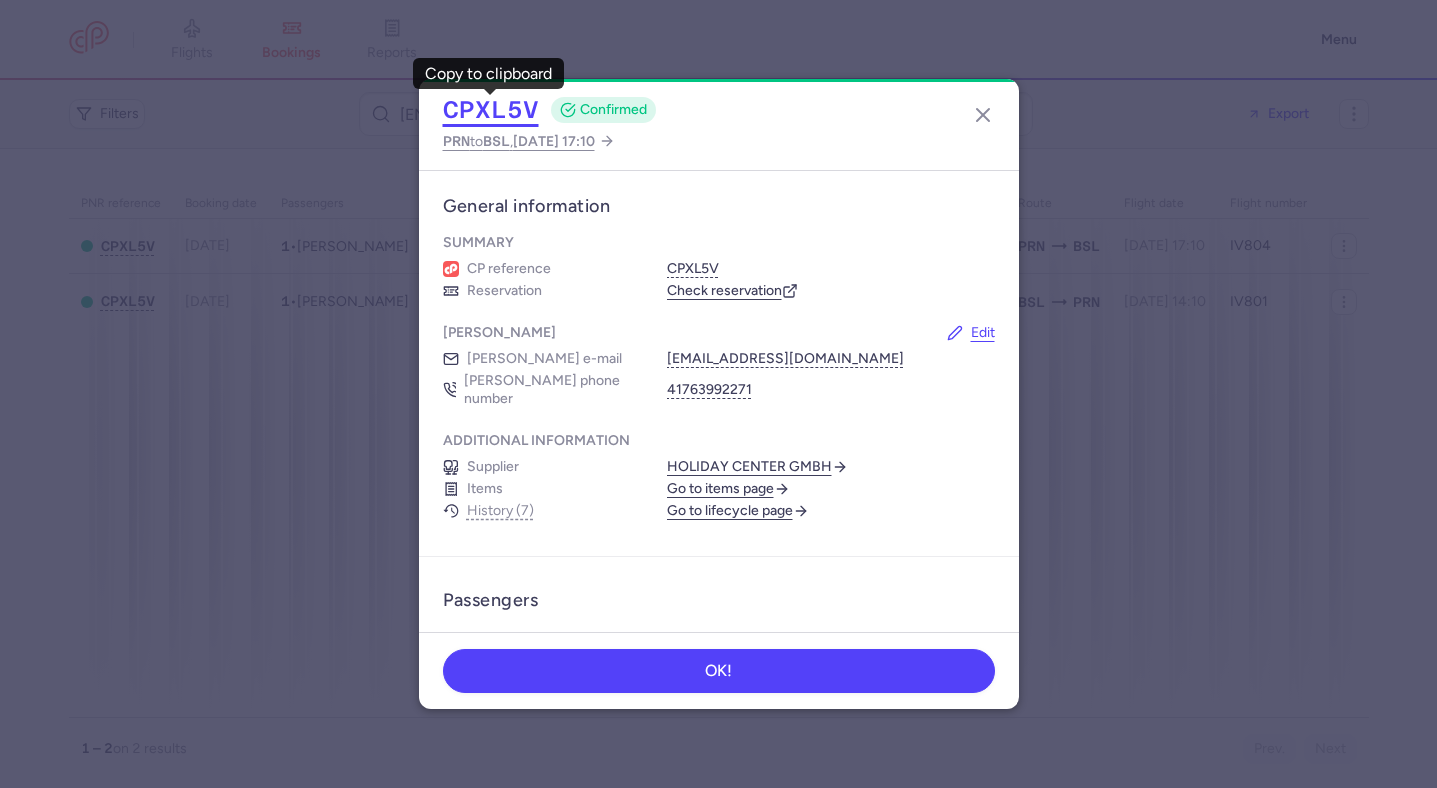click on "CPXL5V" 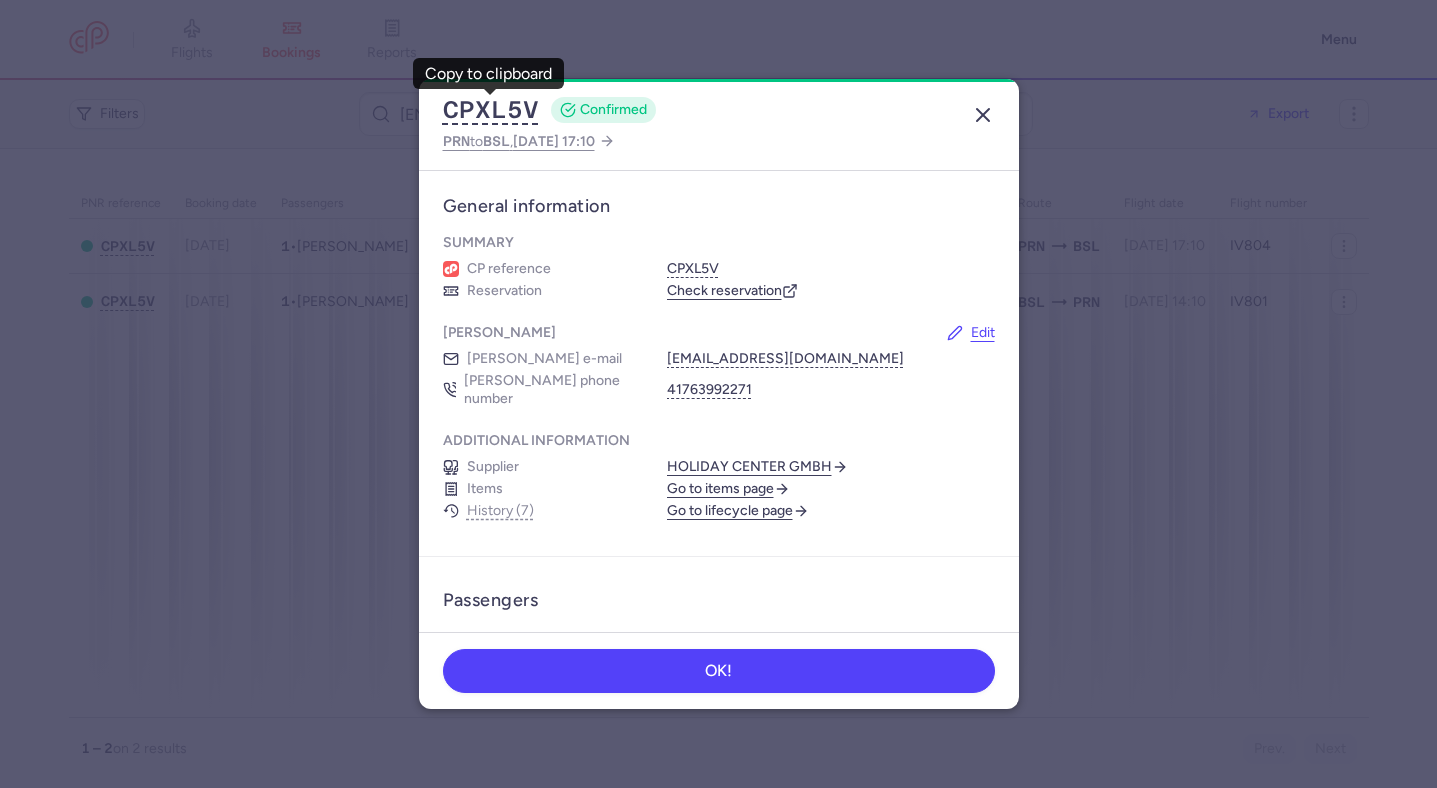 click 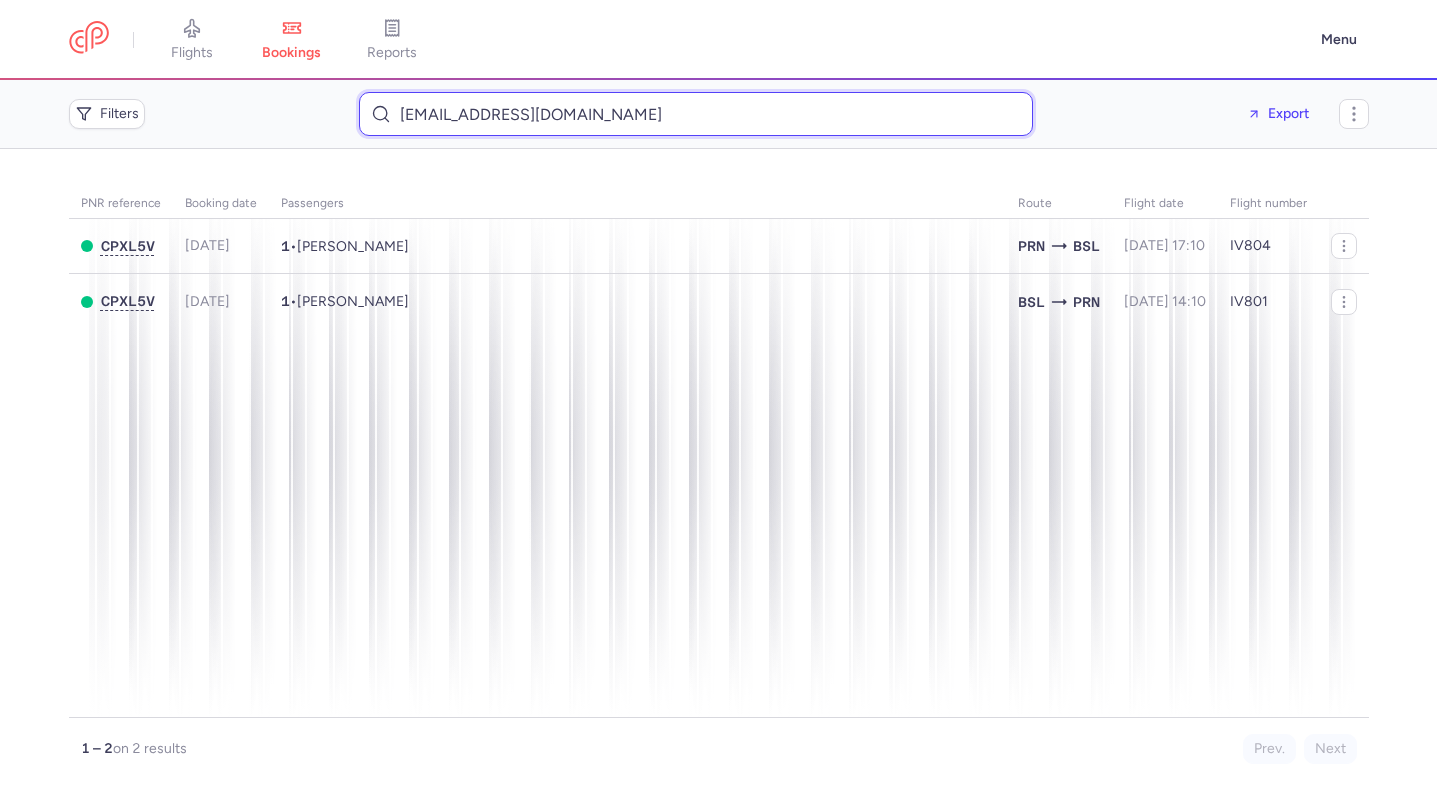 click on "[EMAIL_ADDRESS][DOMAIN_NAME]" at bounding box center [696, 114] 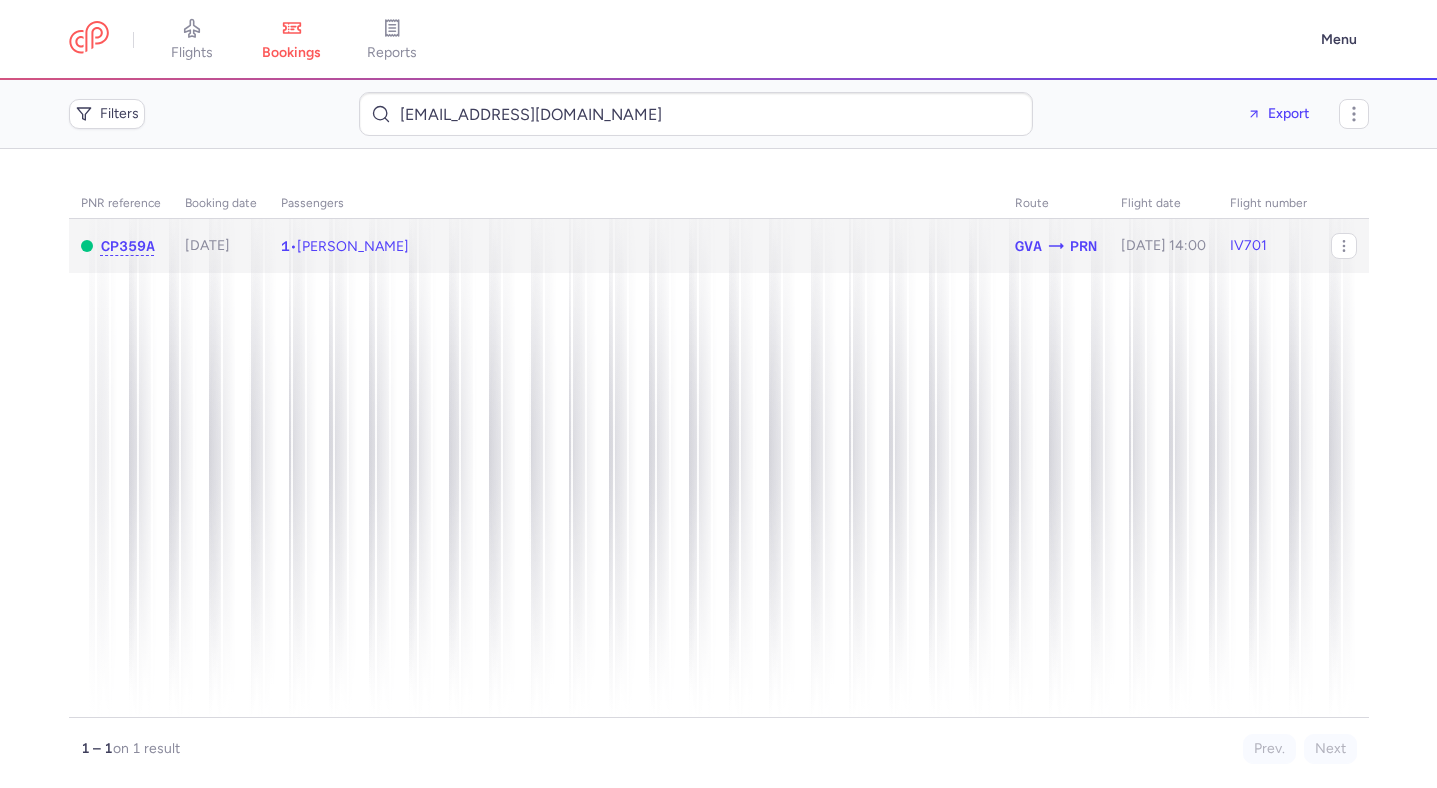 click on "1  •  Albin MEHMETAJ" 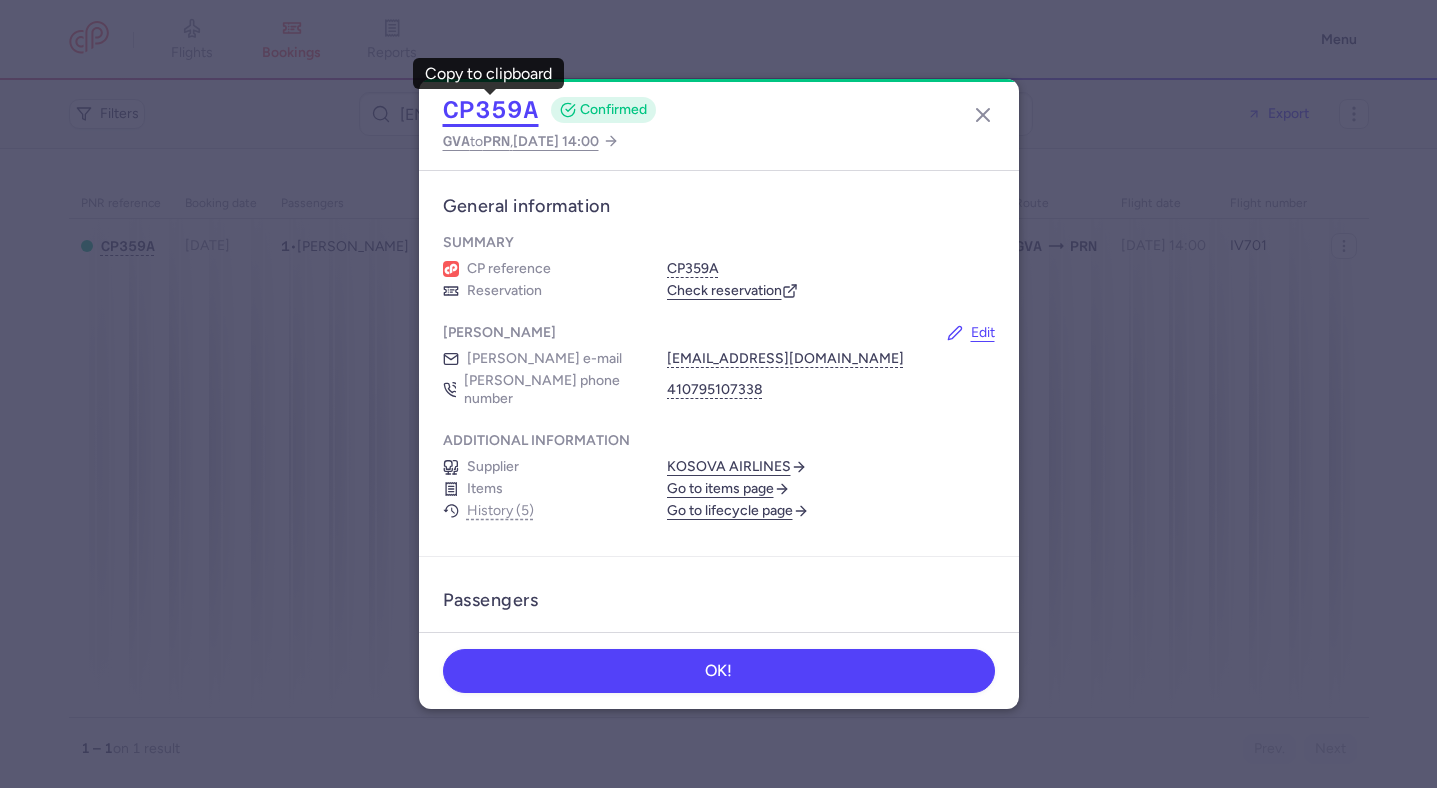 click on "CP359A" 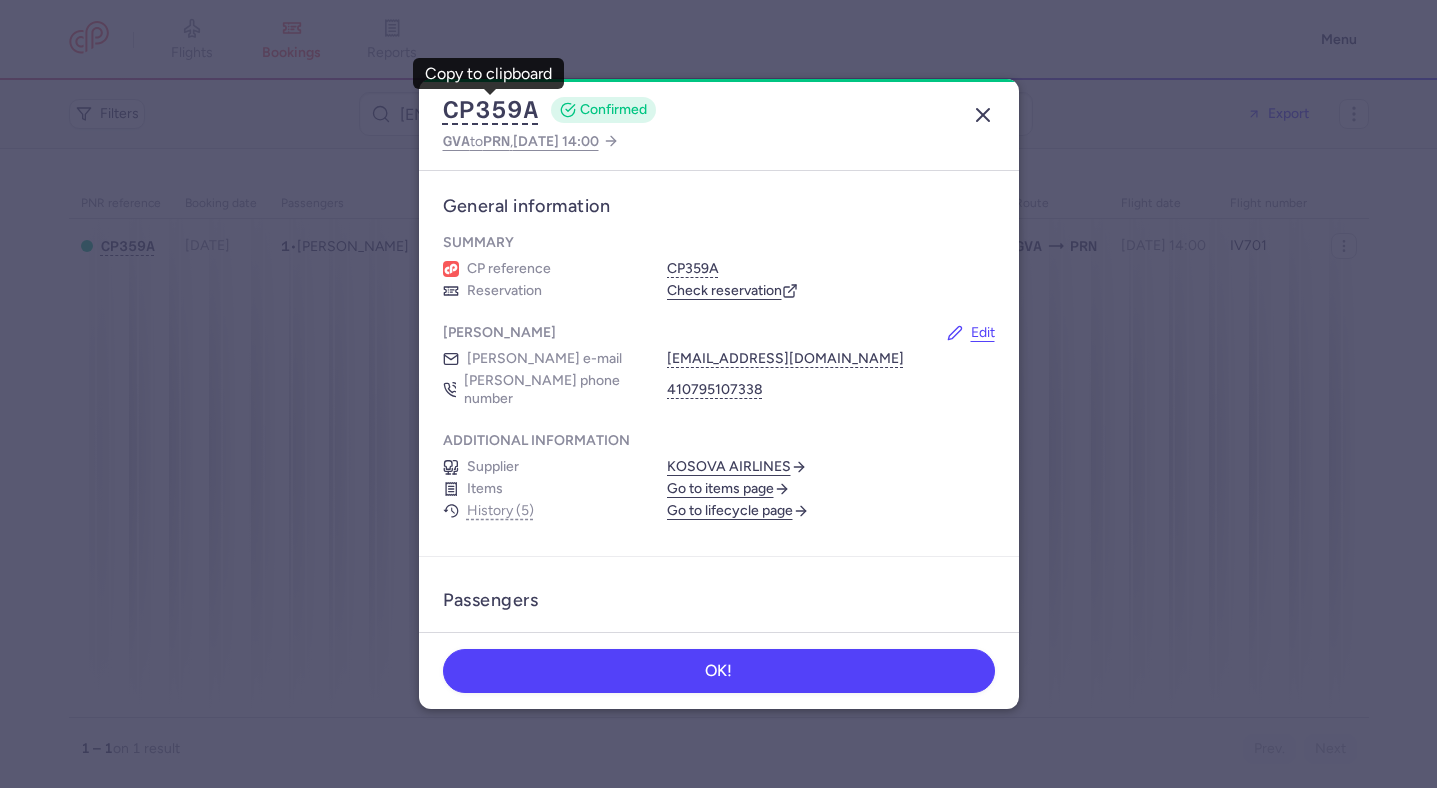 click 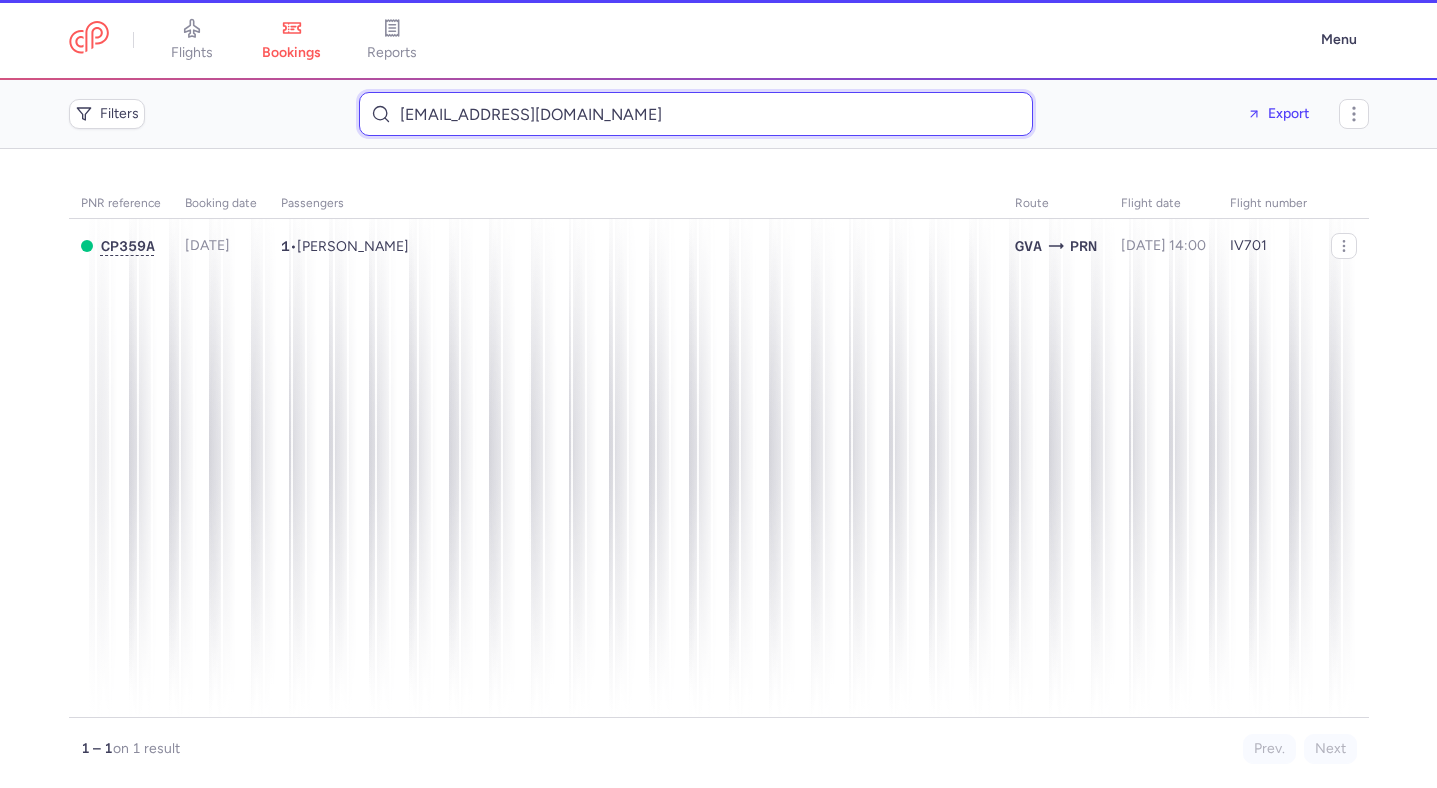 click on "mehmetajalbin04@gmail.com" at bounding box center (696, 114) 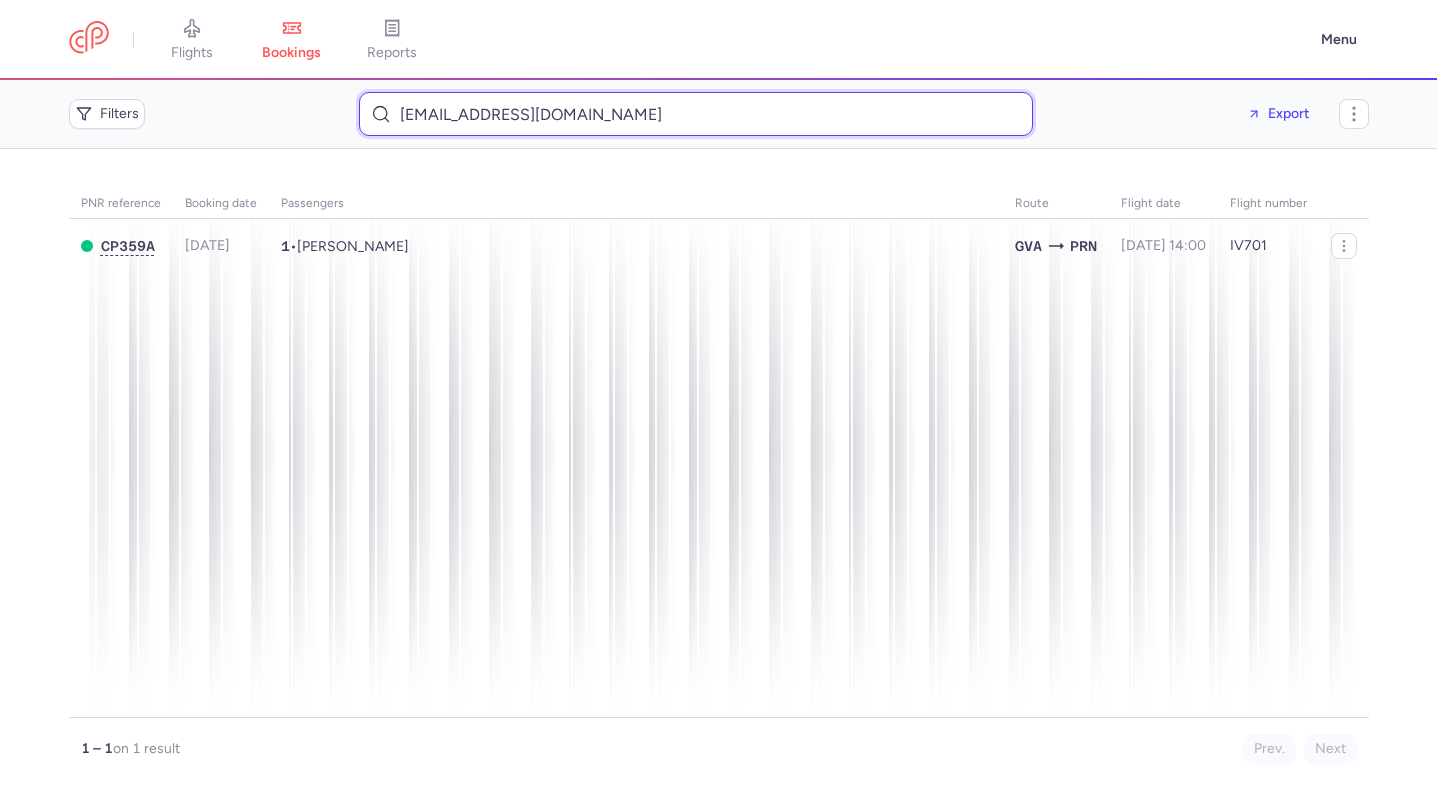 click on "mehmetajalbin04@gmail.com" at bounding box center (696, 114) 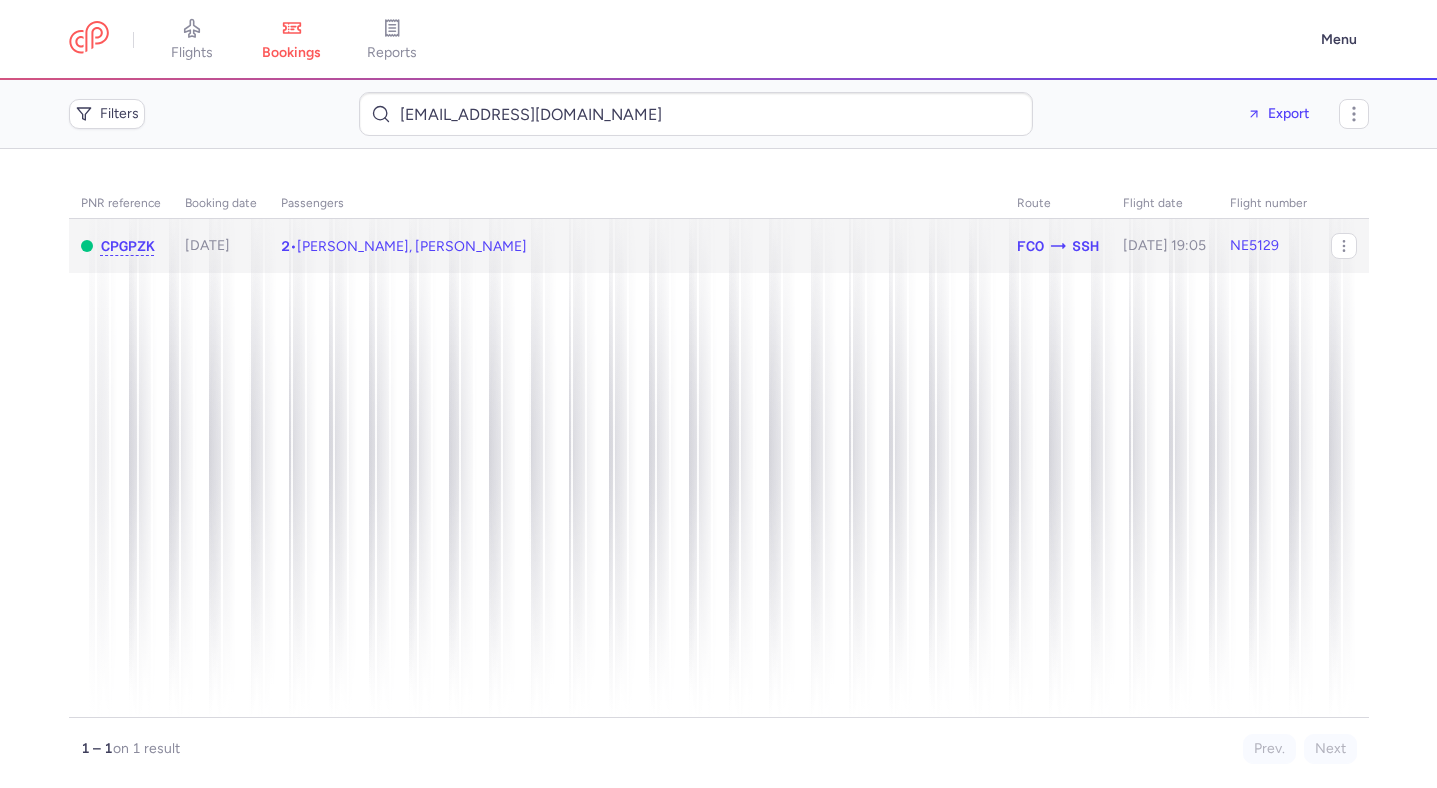 click on "2  •  Giulia PIACENTE, Emanuele D AURIA" 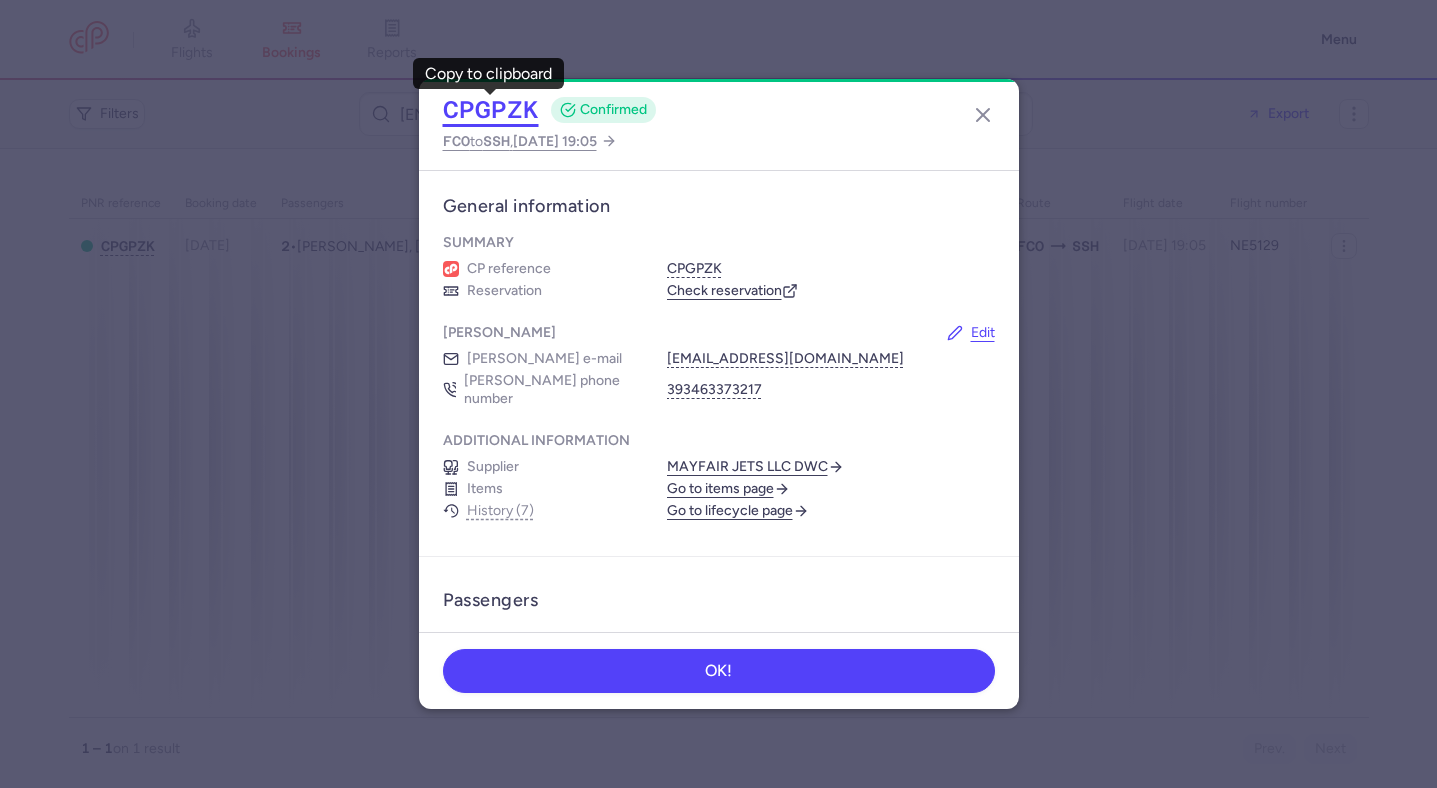 click on "CPGPZK" 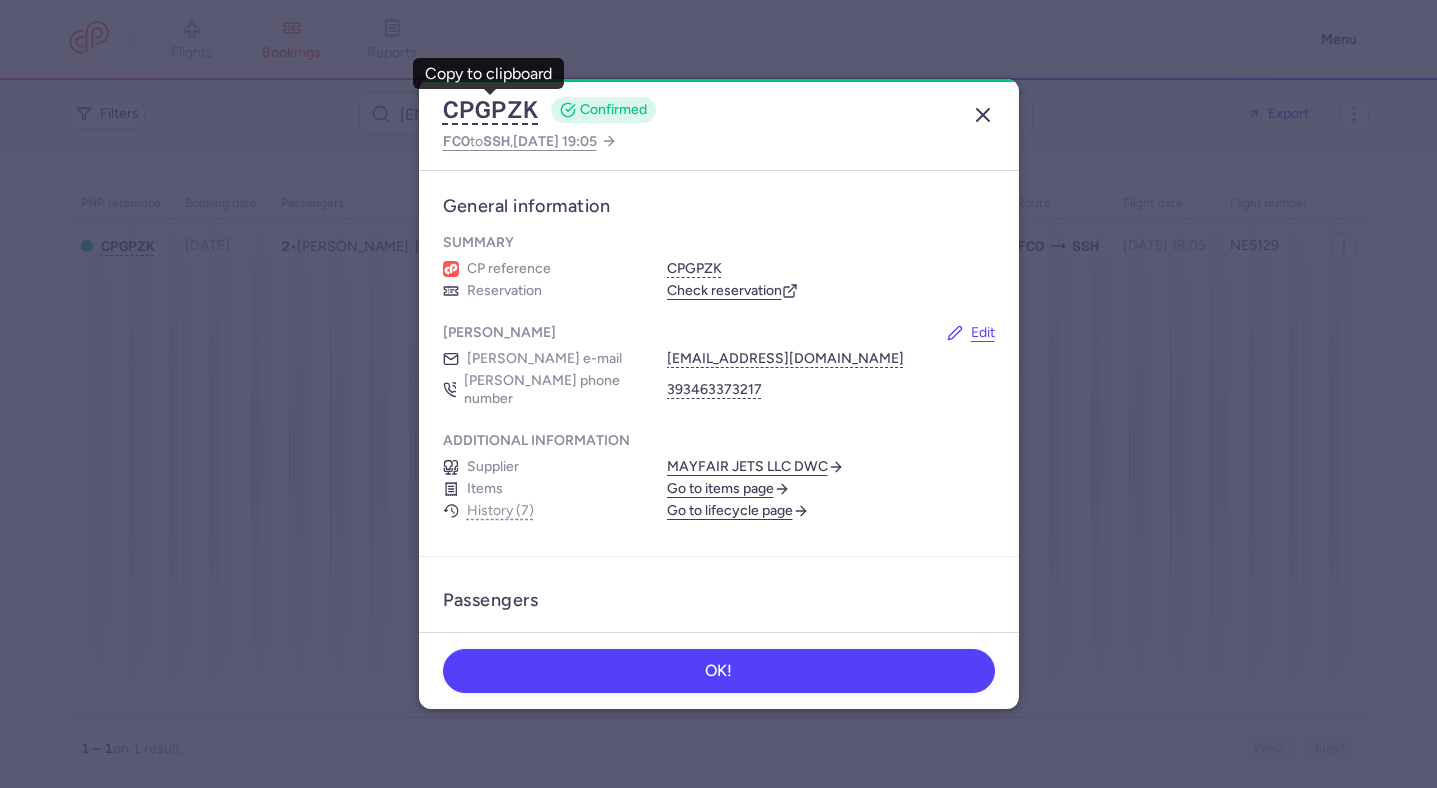 click 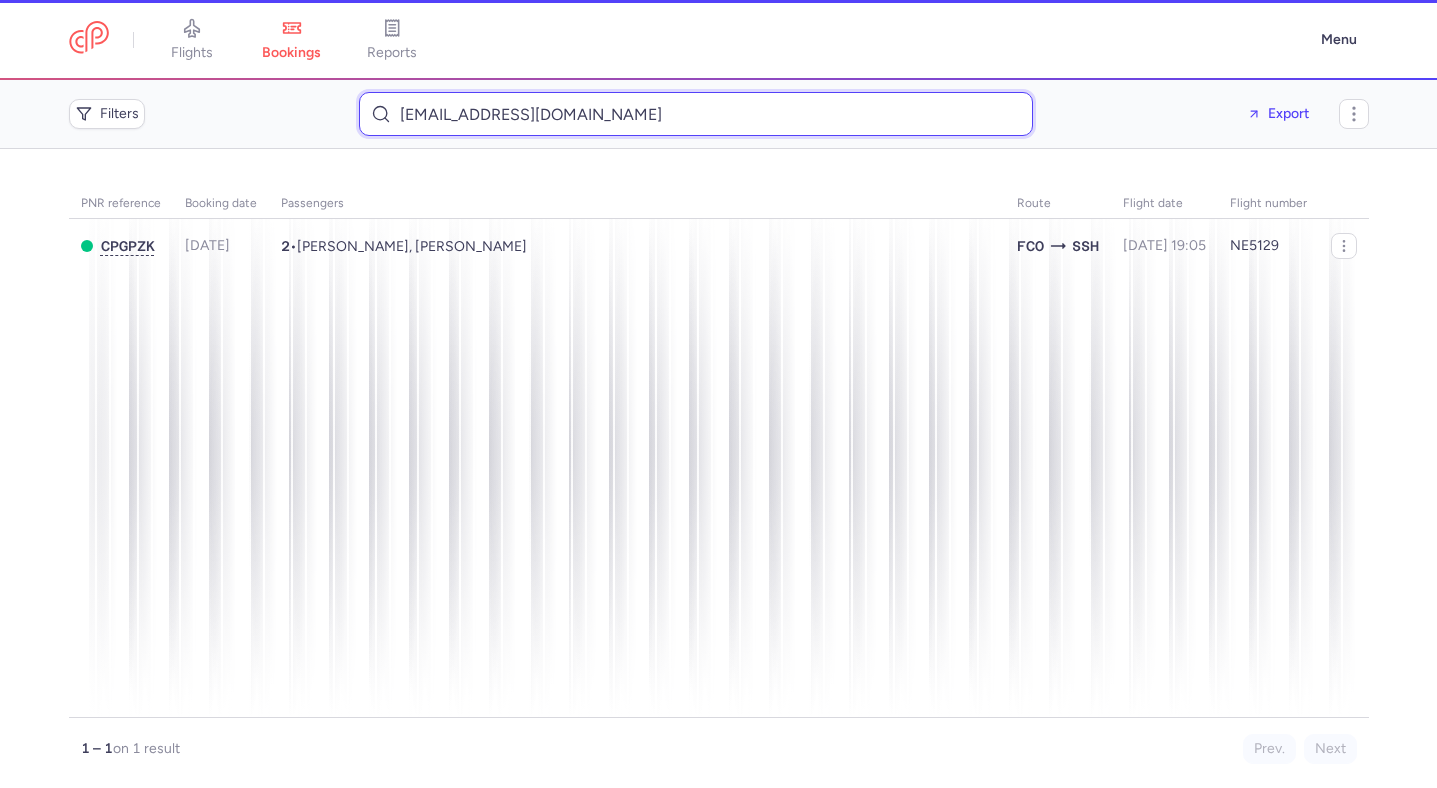 click on "giulia.piacente08@gmail.com" at bounding box center (696, 114) 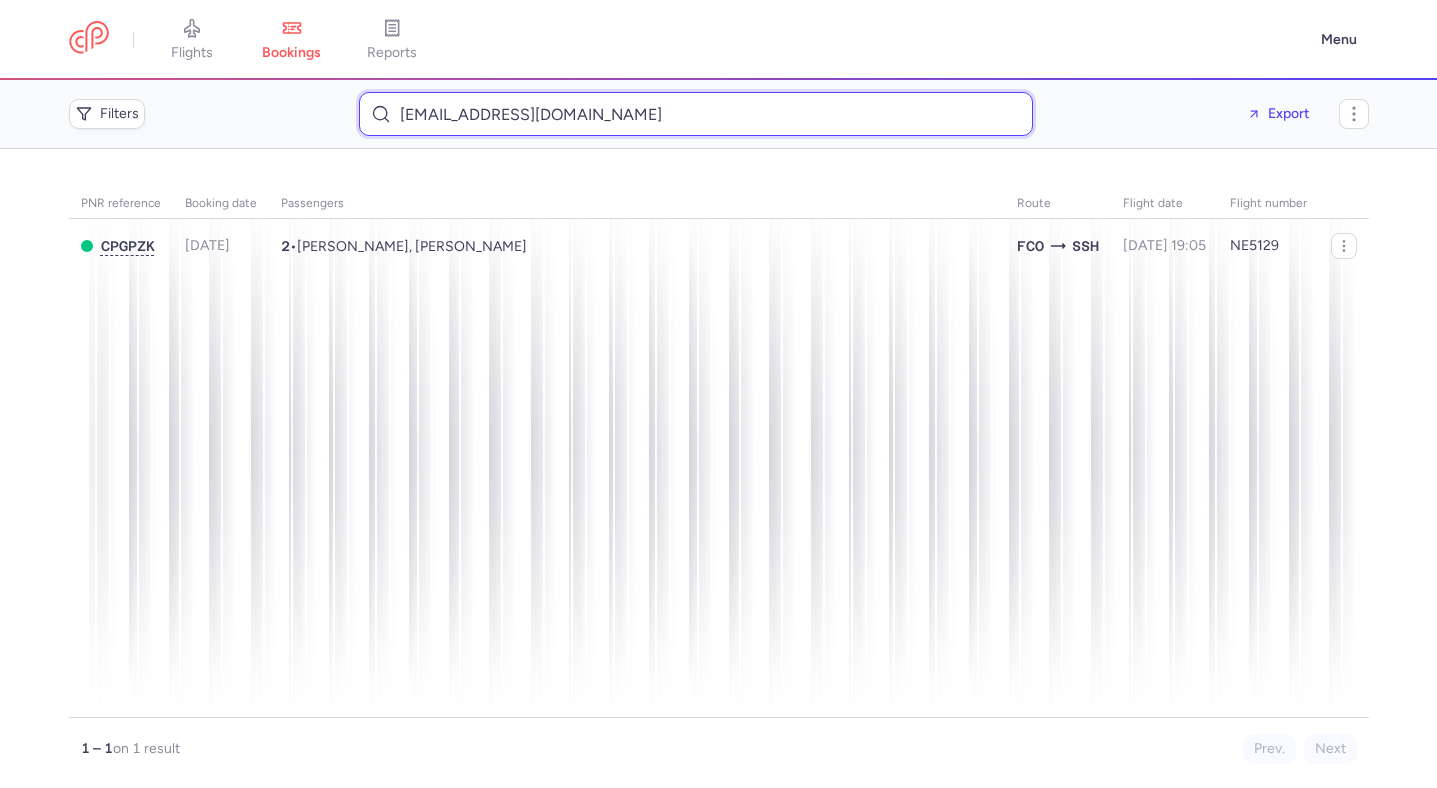 click on "giulia.piacente08@gmail.com" at bounding box center [696, 114] 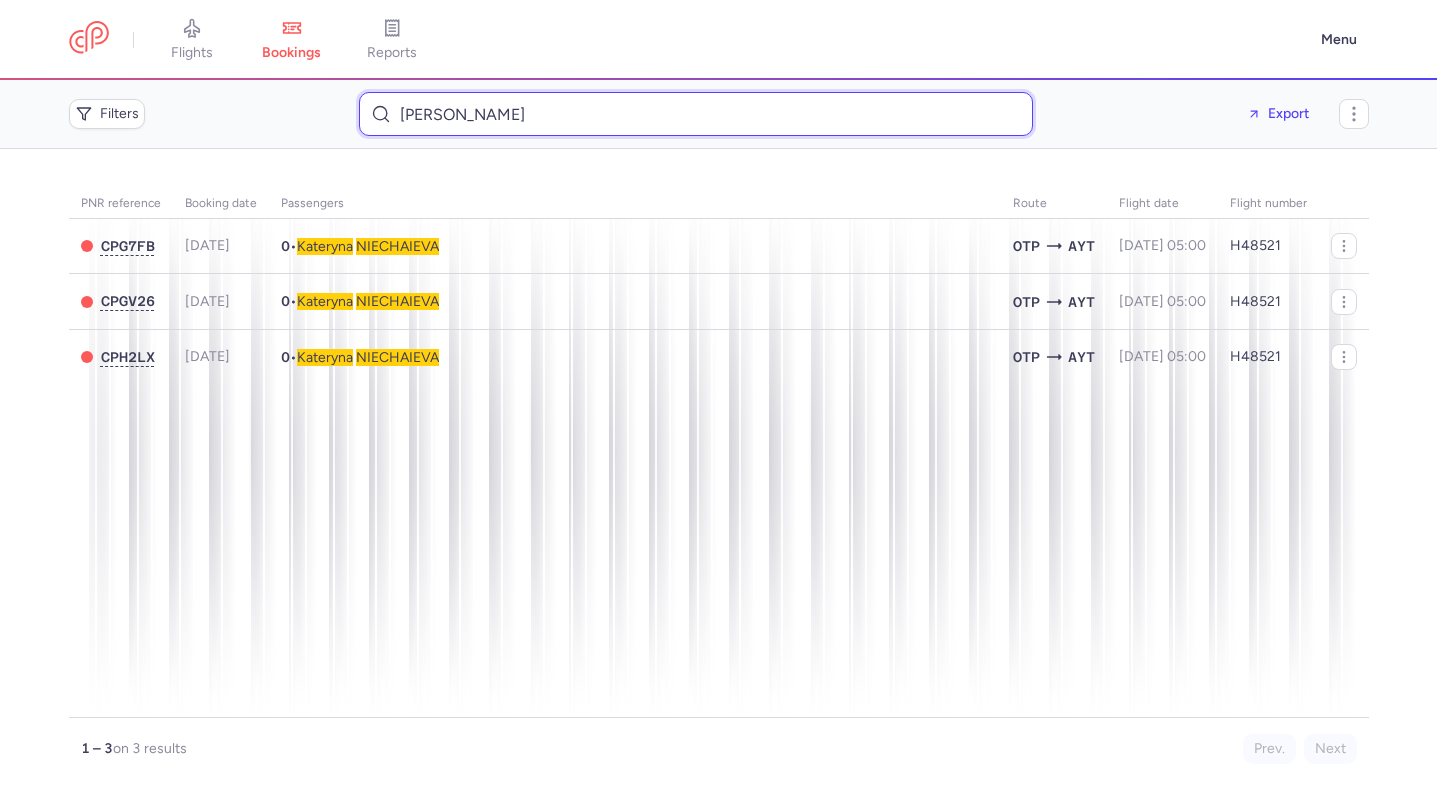 click on "kateryna niechaieva" at bounding box center (696, 114) 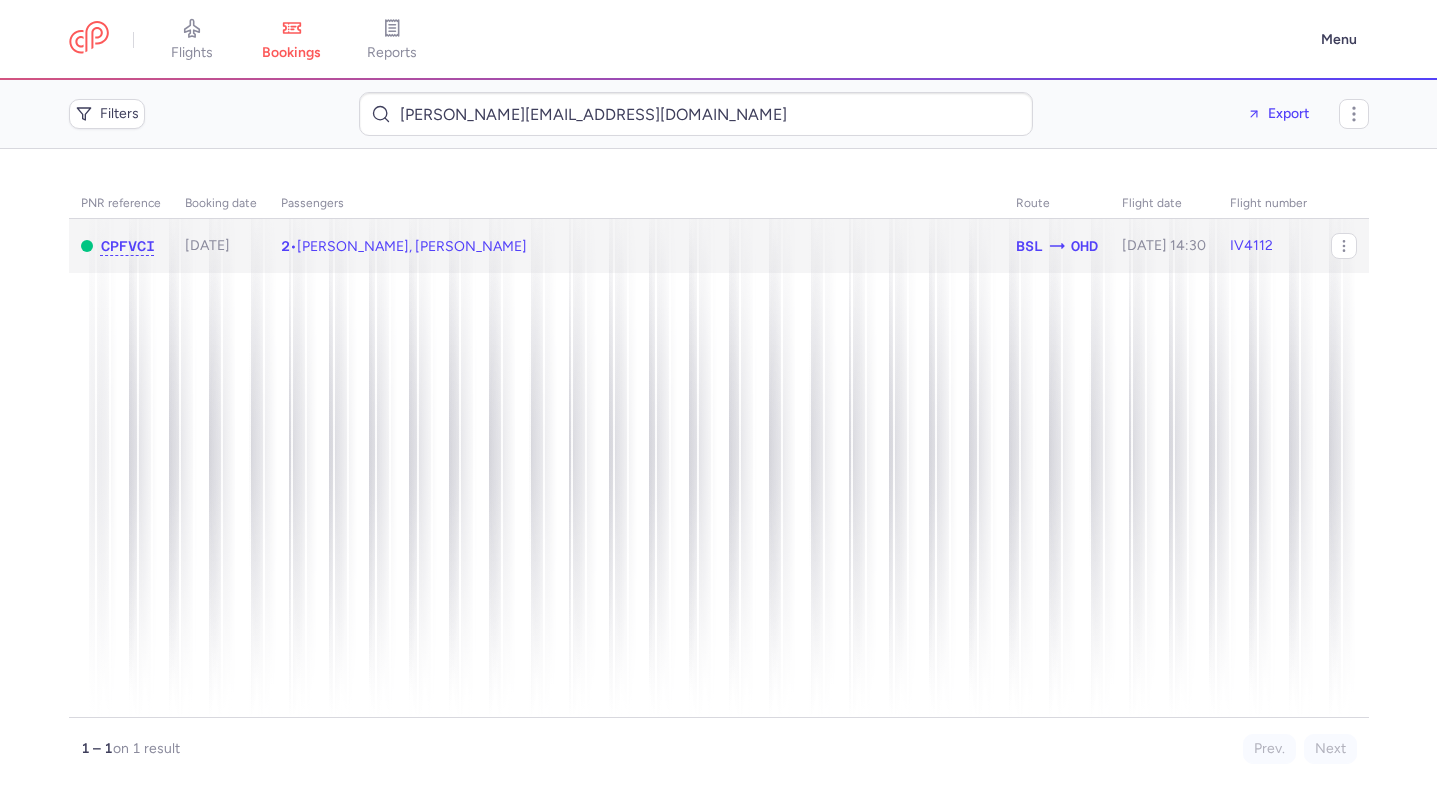 click on "2  •  Fiona LESI, Aida LESI" 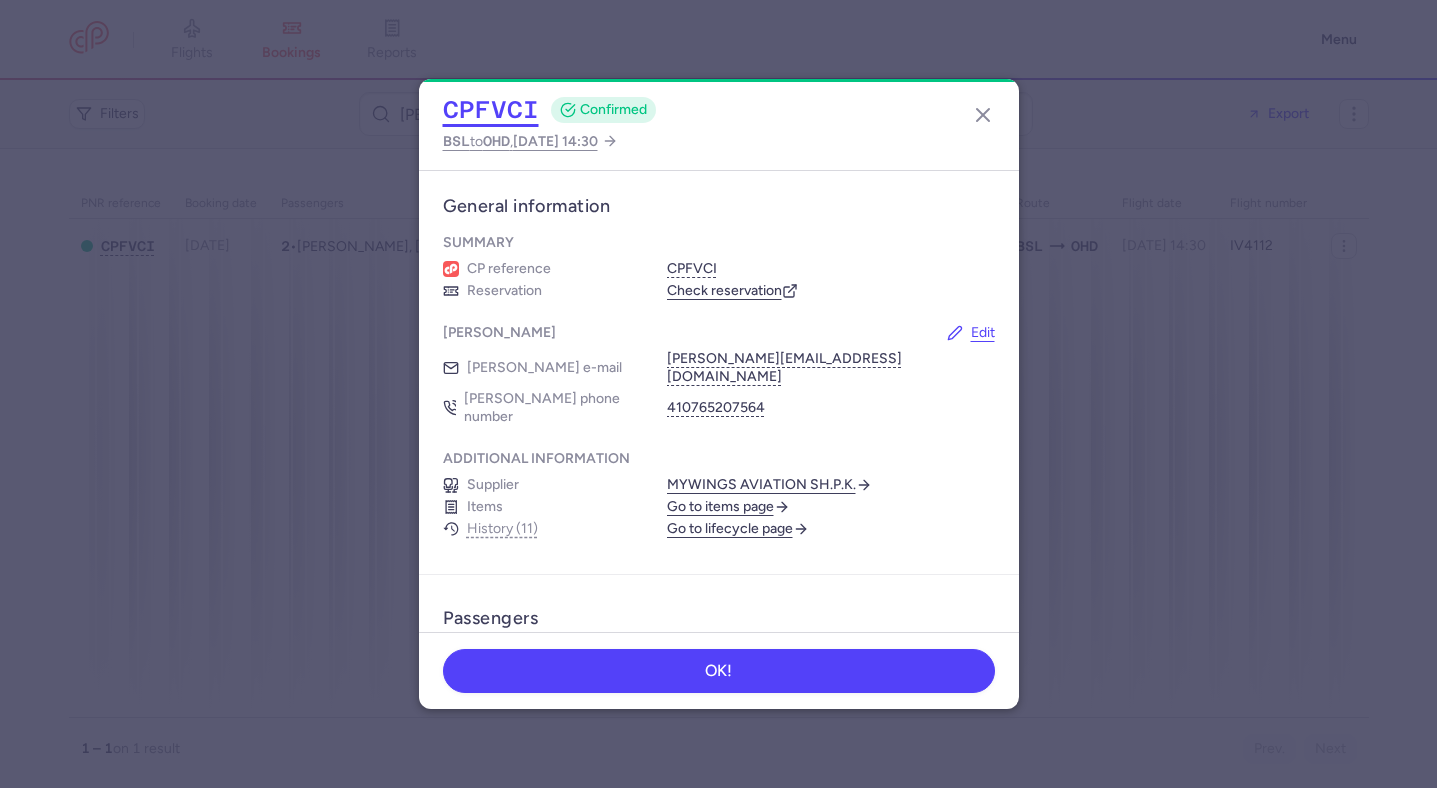 click on "flights bookings reports Menu Filters fionalesi@hotmail.com  Export  PNR reference Booking date Passengers Route flight date Flight number CPFVCI 2025-06-11 2  •  Fiona LESI, Aida LESI  BSL  OHD 2025-07-17, 14:30  IV4112  1 – 1  on 1 result Prev. Next Copy reference Move booking Check items Check reservation on MyTrip Cancel booking flights bookings reports
CPFVCI  CONFIRMED BSL  to  OHD ,  2025 Jul 17, 14:30 General information Summary CP reference CPFVCI Reservation  Check reservation  Booker  Edit  Booker e-mail fionalesi@hotmail.com Booker phone number  410765207564 Additional information Supplier MYWINGS AVIATION SH.P.K.  Items  Go to items page   History (11)   Go to lifecycle page  Passengers fiona LESI  APIS confirmed Female • Born 01/03/2008 APIS confirmed aida LESI  APIS confirmed Female • Born 22/06/2011 APIS confirmed Ancillaries Checked baggage 2 × 20 kg • Free included Cabin bag 2 × 55 × 40 × 20 cm • Free included Items  Go to items page  Booking 1527054 €414.00 Processed OK!" at bounding box center [718, 0] 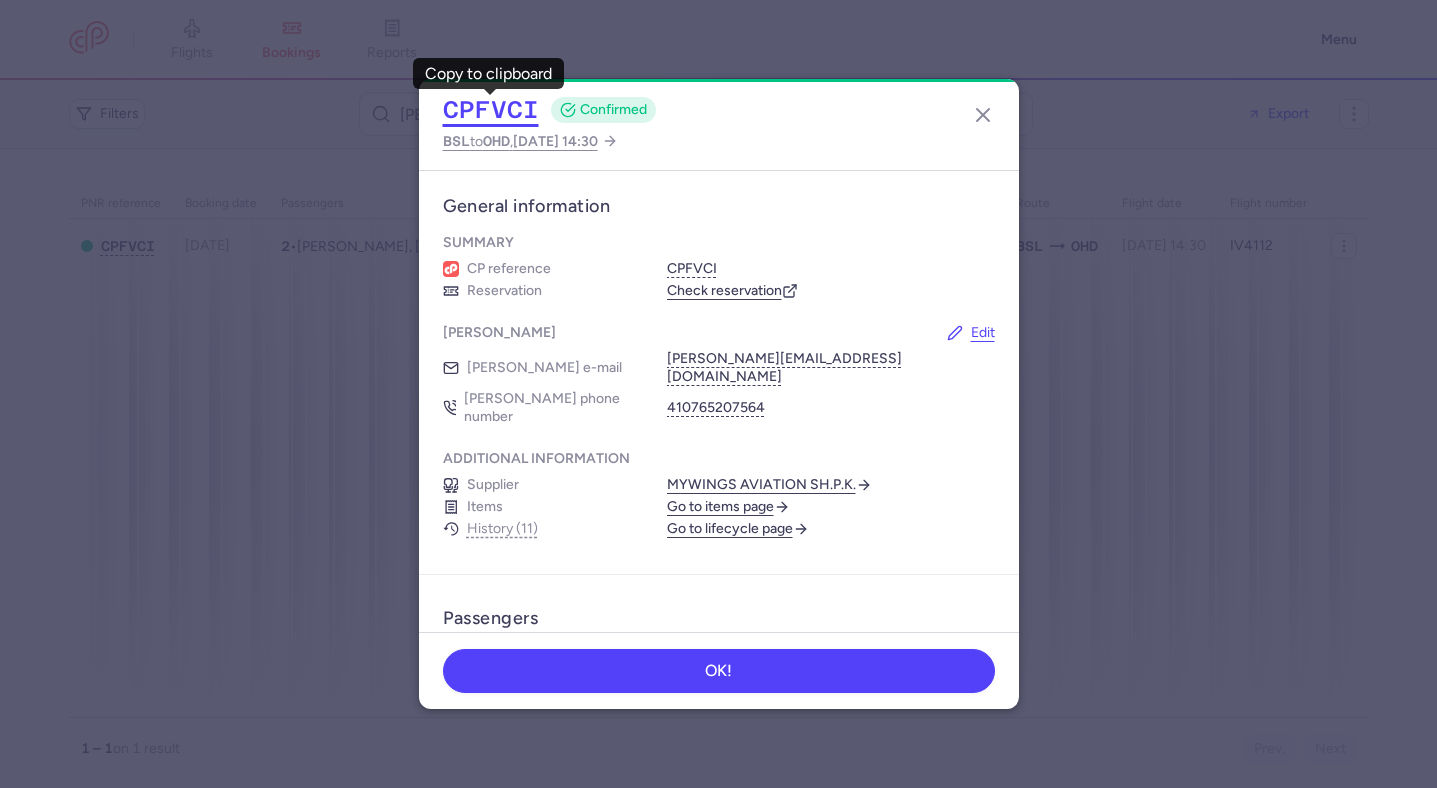 click on "CPFVCI" 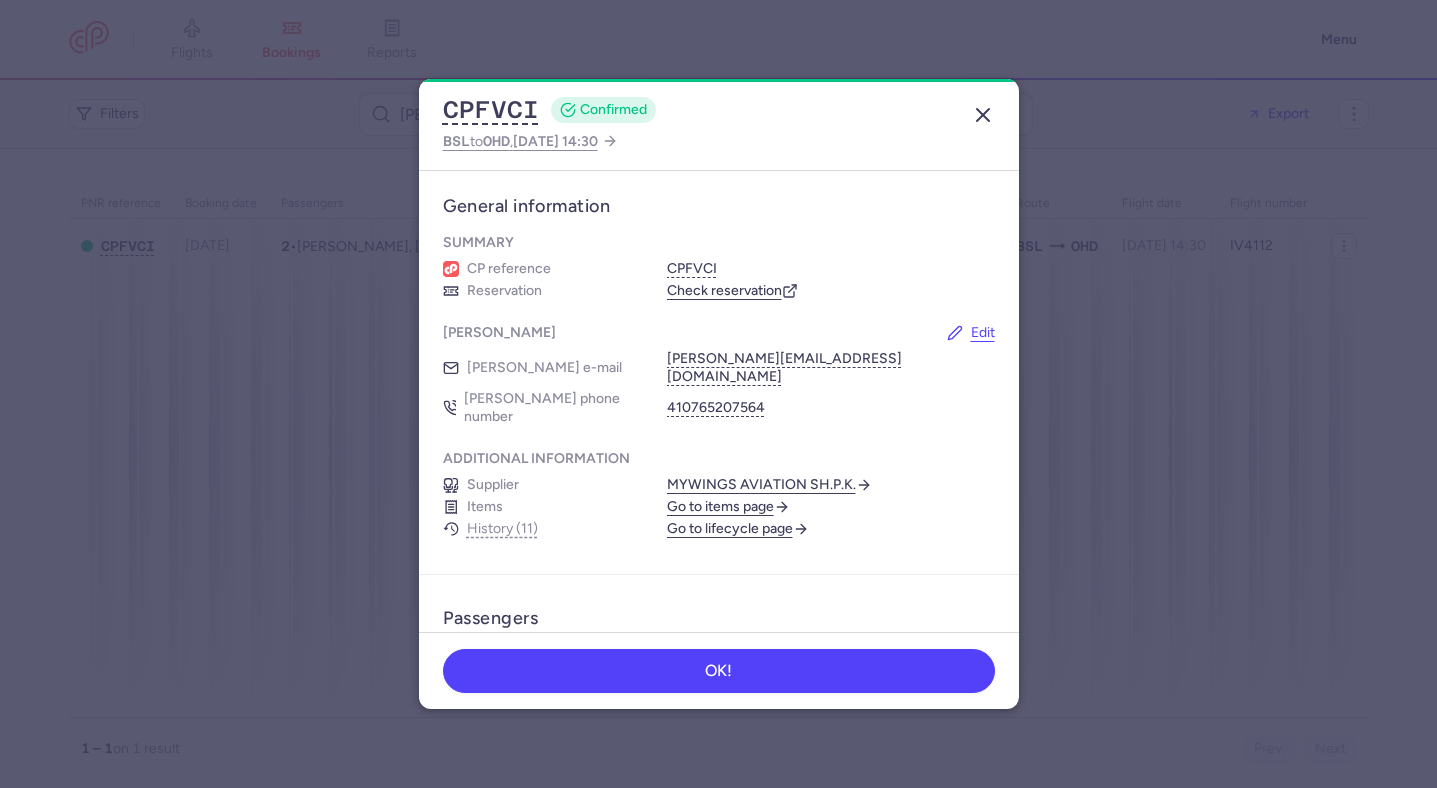 click 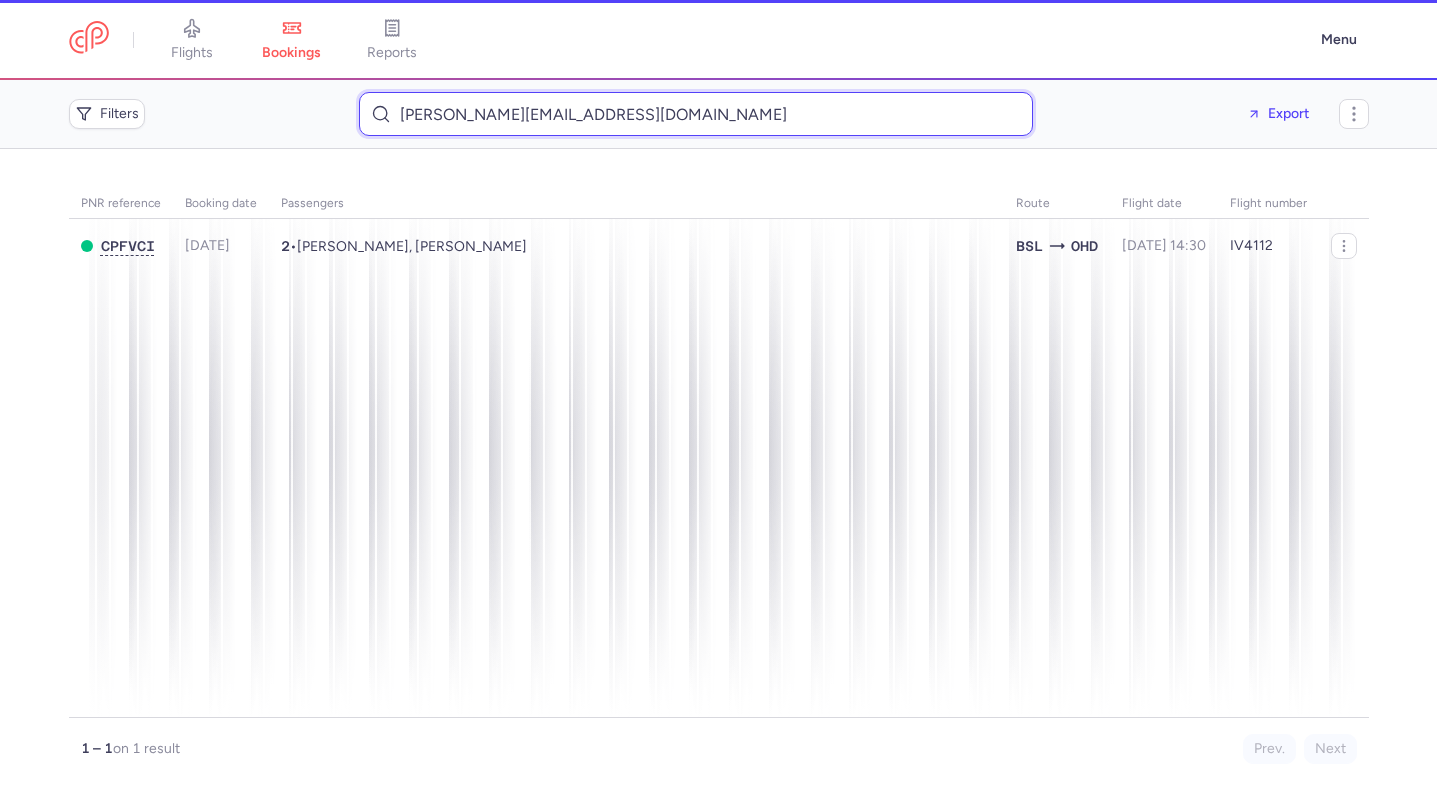 click on "fionalesi@hotmail.com" at bounding box center (696, 114) 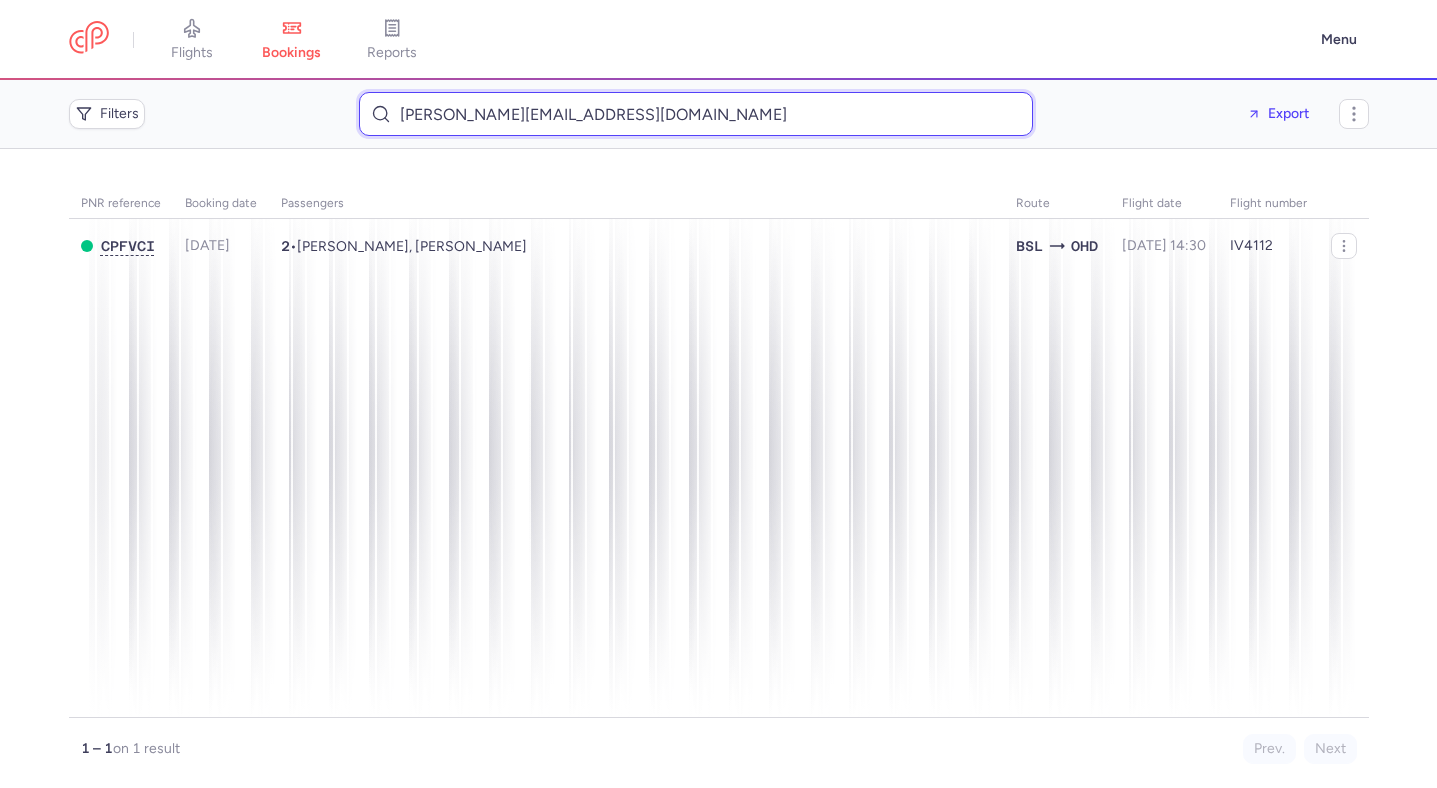 click on "fionalesi@hotmail.com" at bounding box center (696, 114) 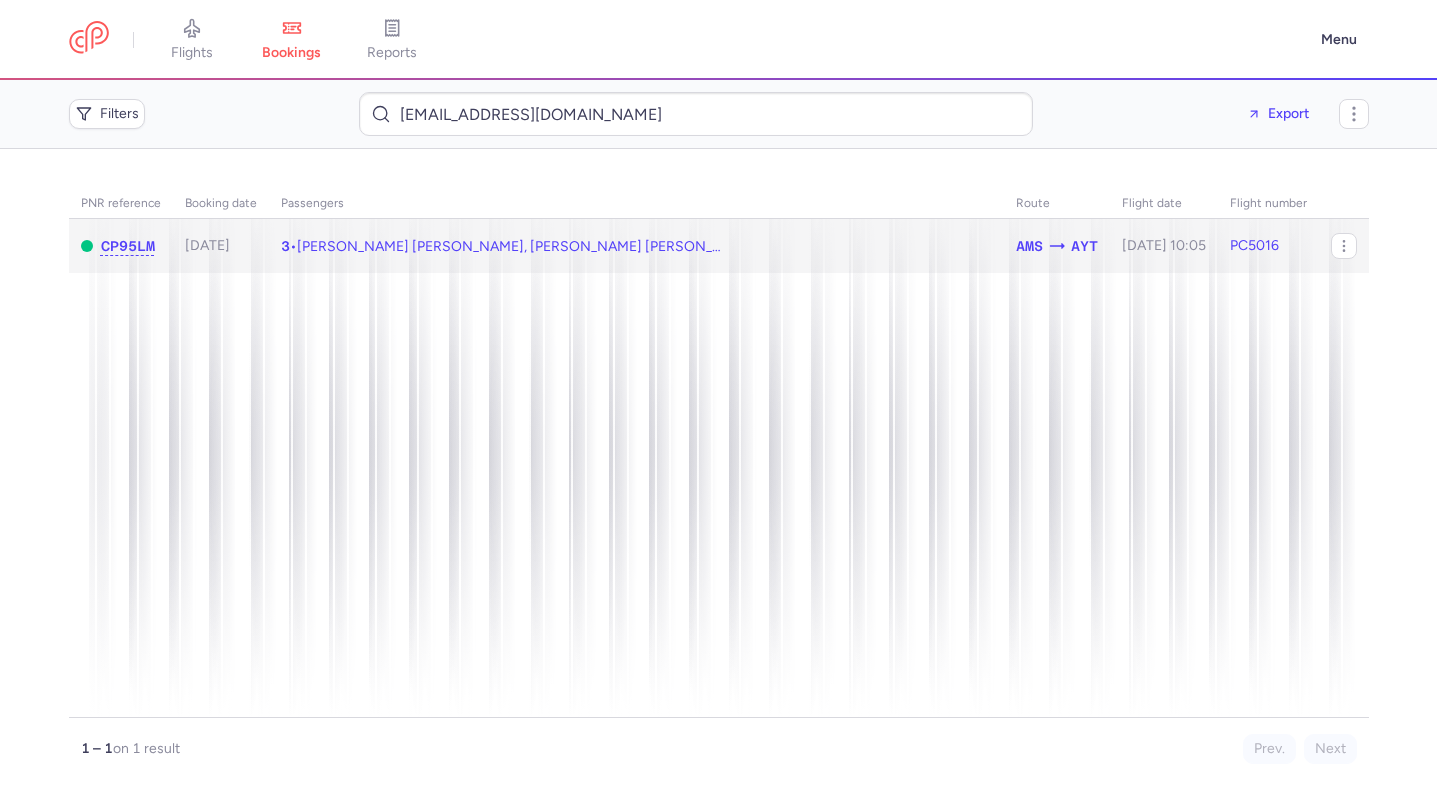 click on "Mohamed Suleyman SALAH, Batula Mohamed Suleyman SALAH (+1)" at bounding box center [541, 246] 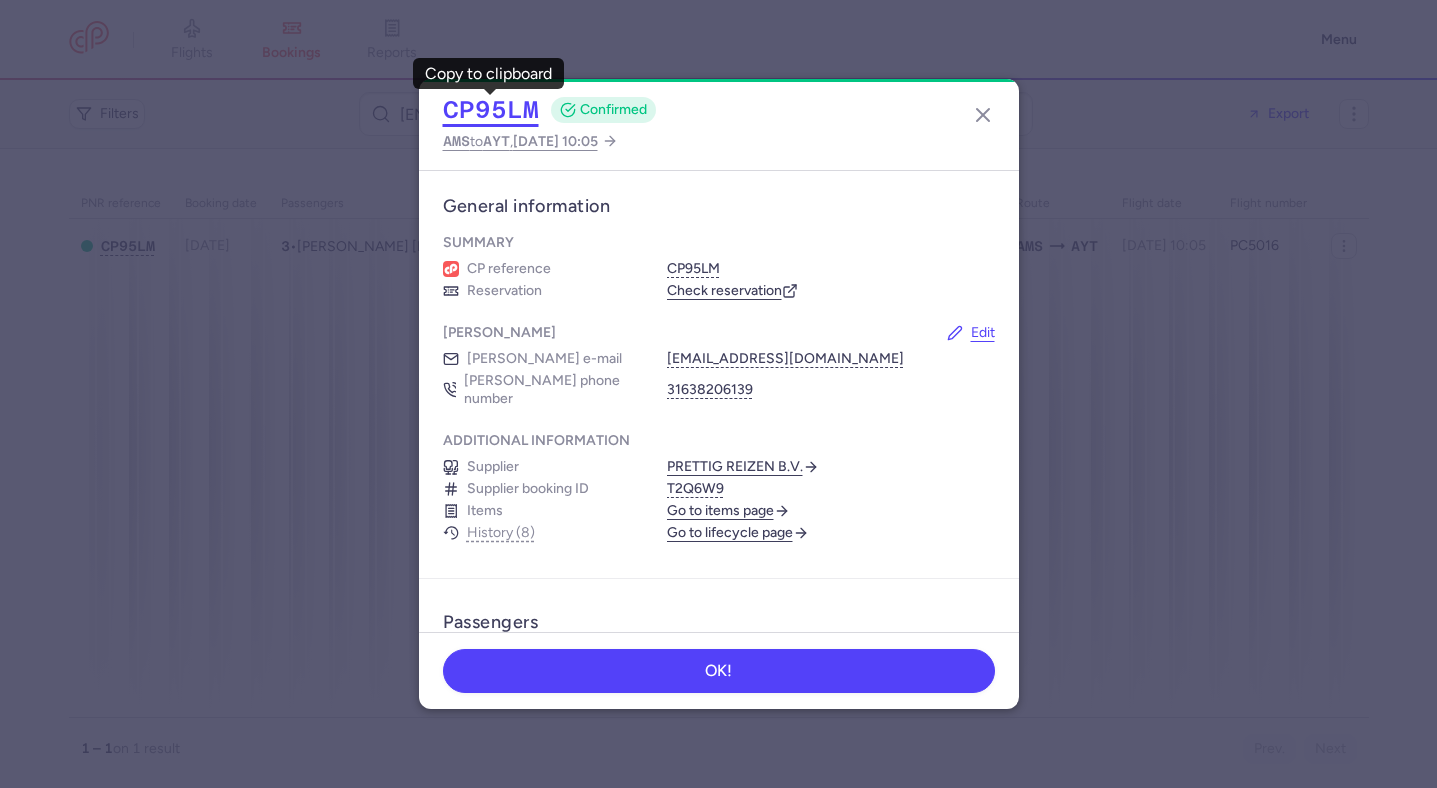 click on "CP95LM" 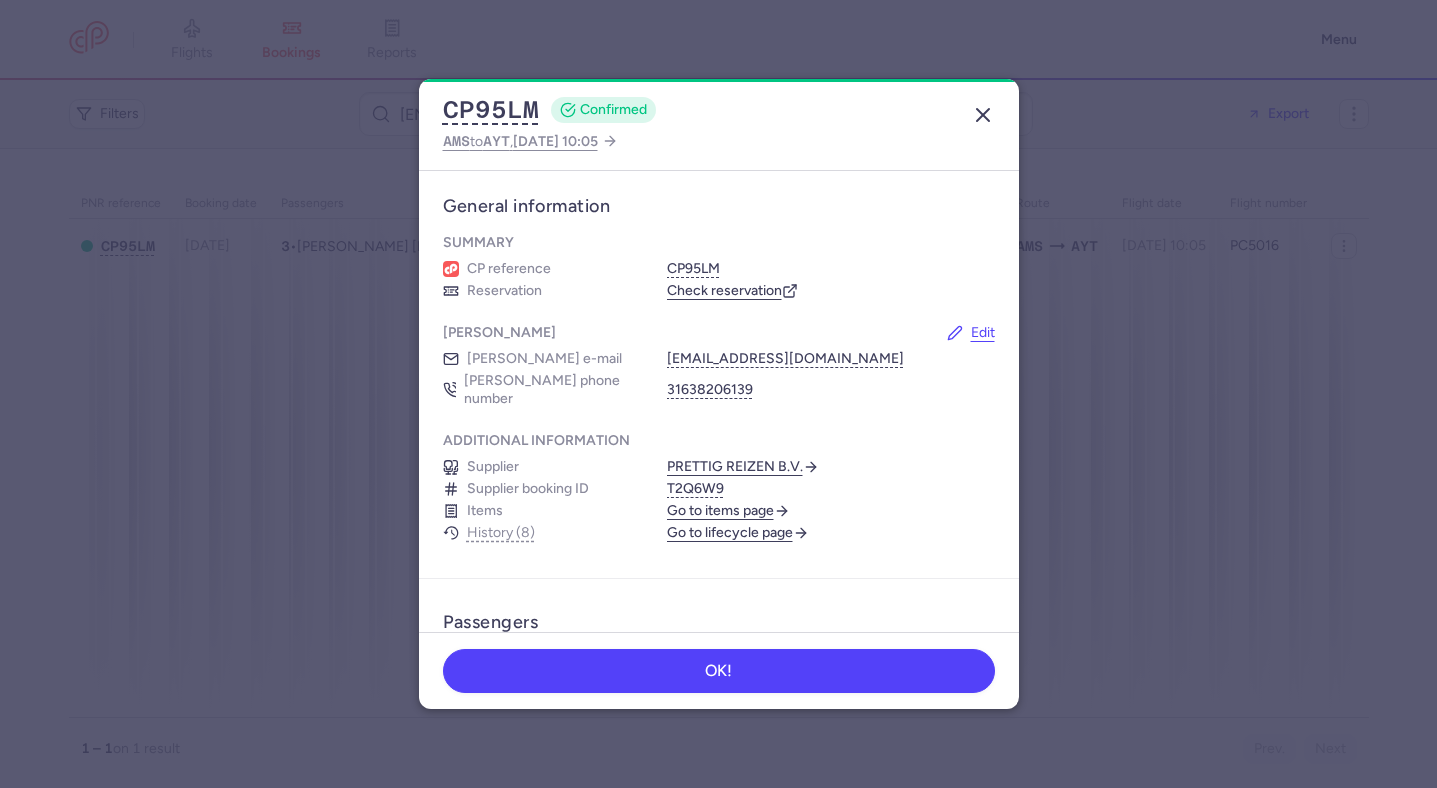 click 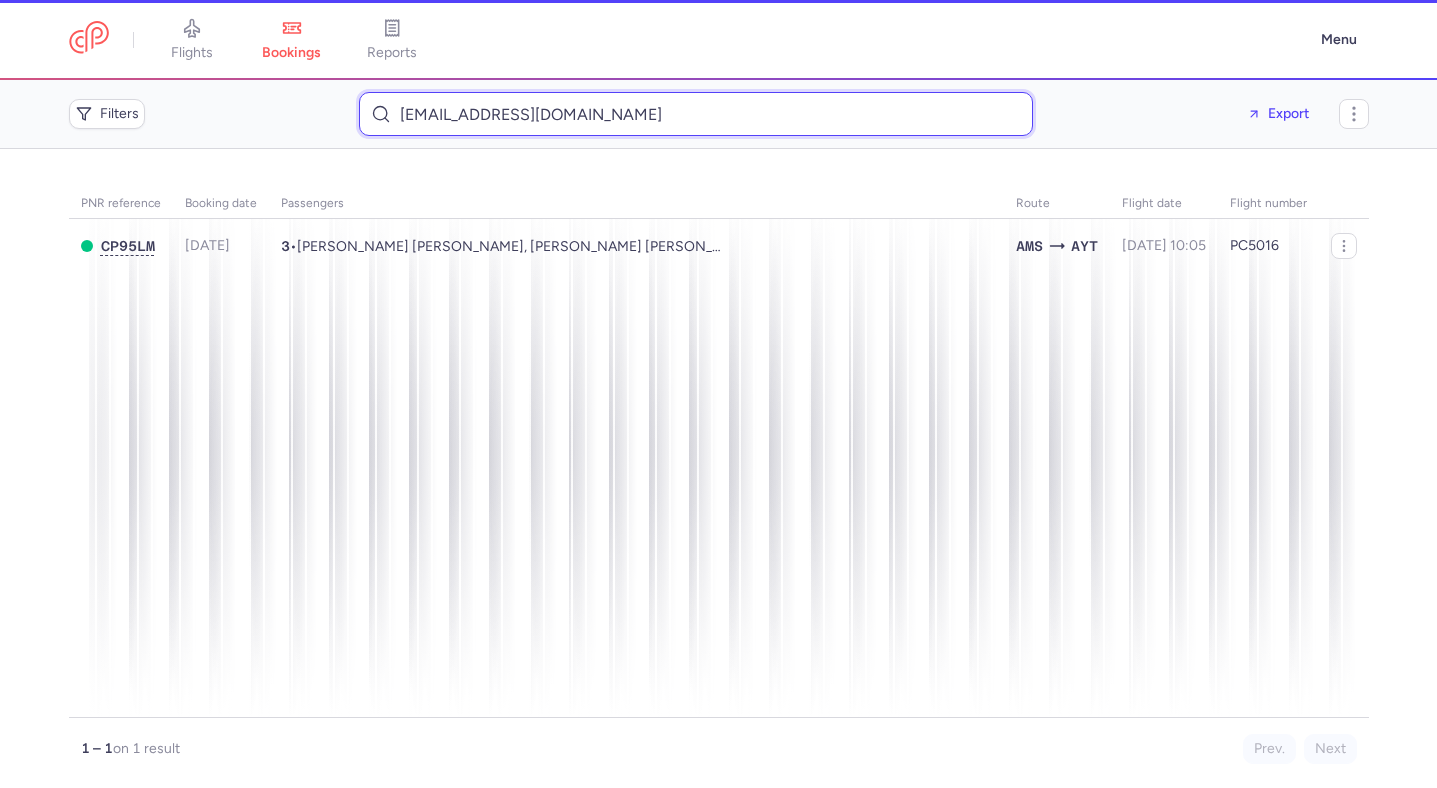 click on "msalah@live.nl" at bounding box center (696, 114) 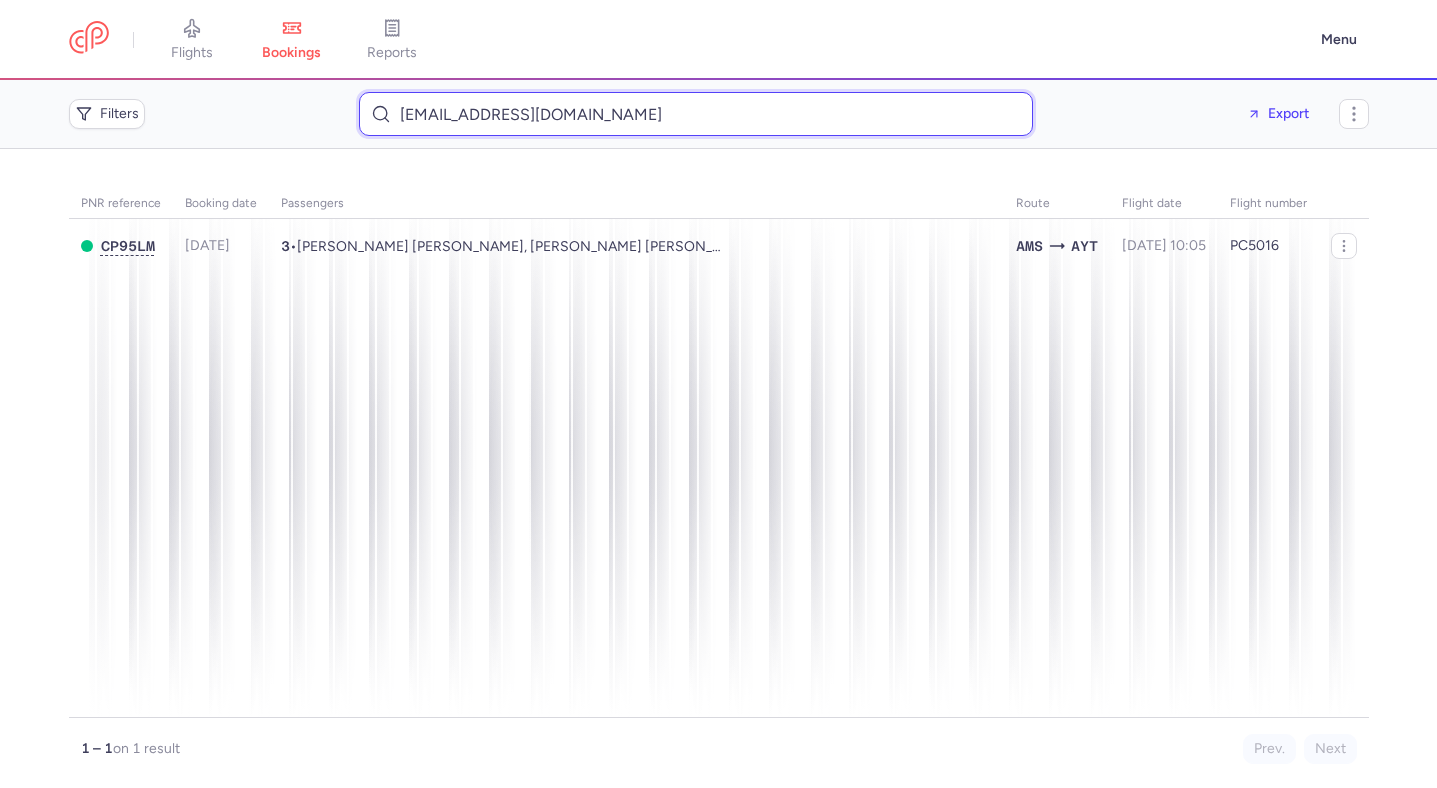 click on "msalah@live.nl" at bounding box center (696, 114) 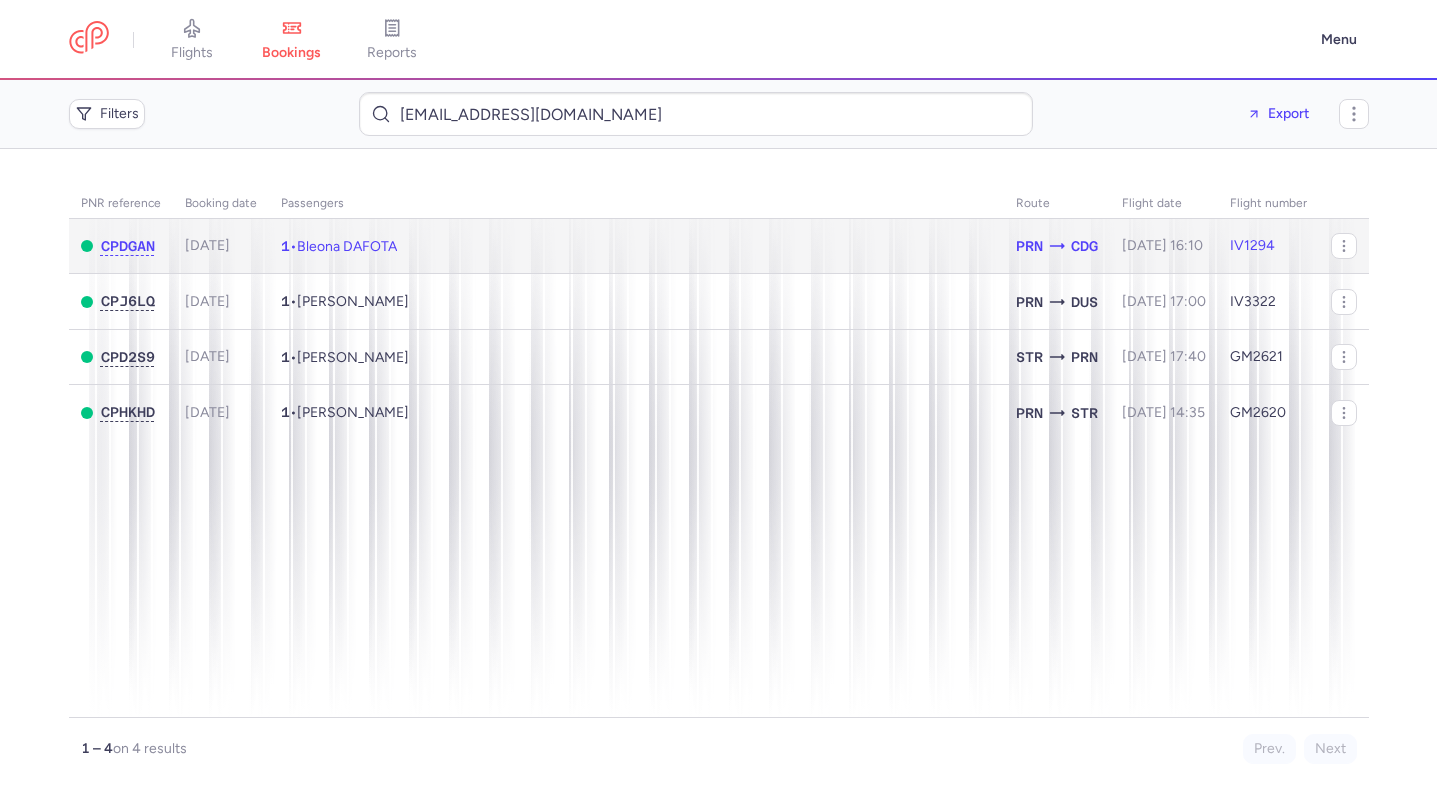 click on "1  •  Bleona DAFOTA" 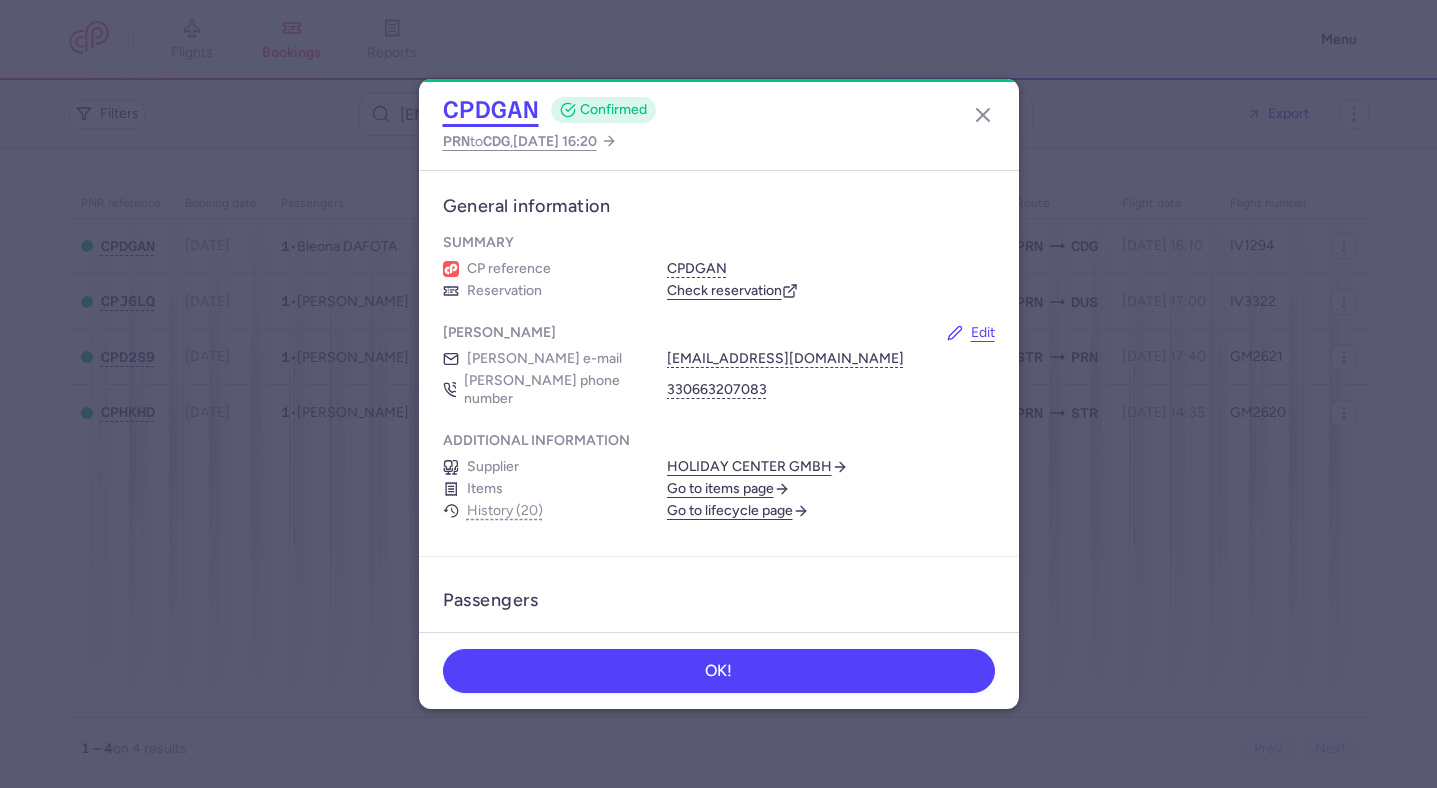 click on "CPDGAN" 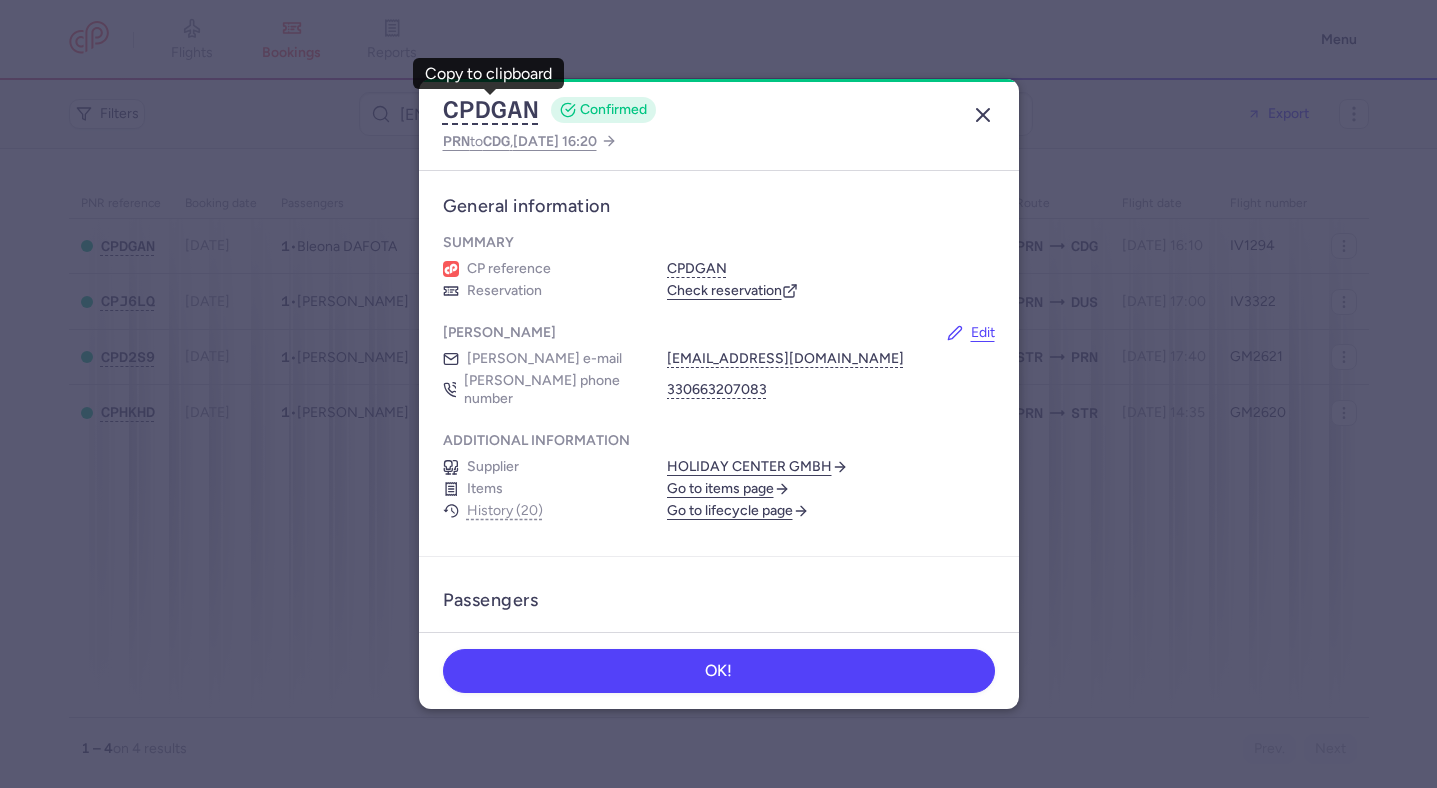 click 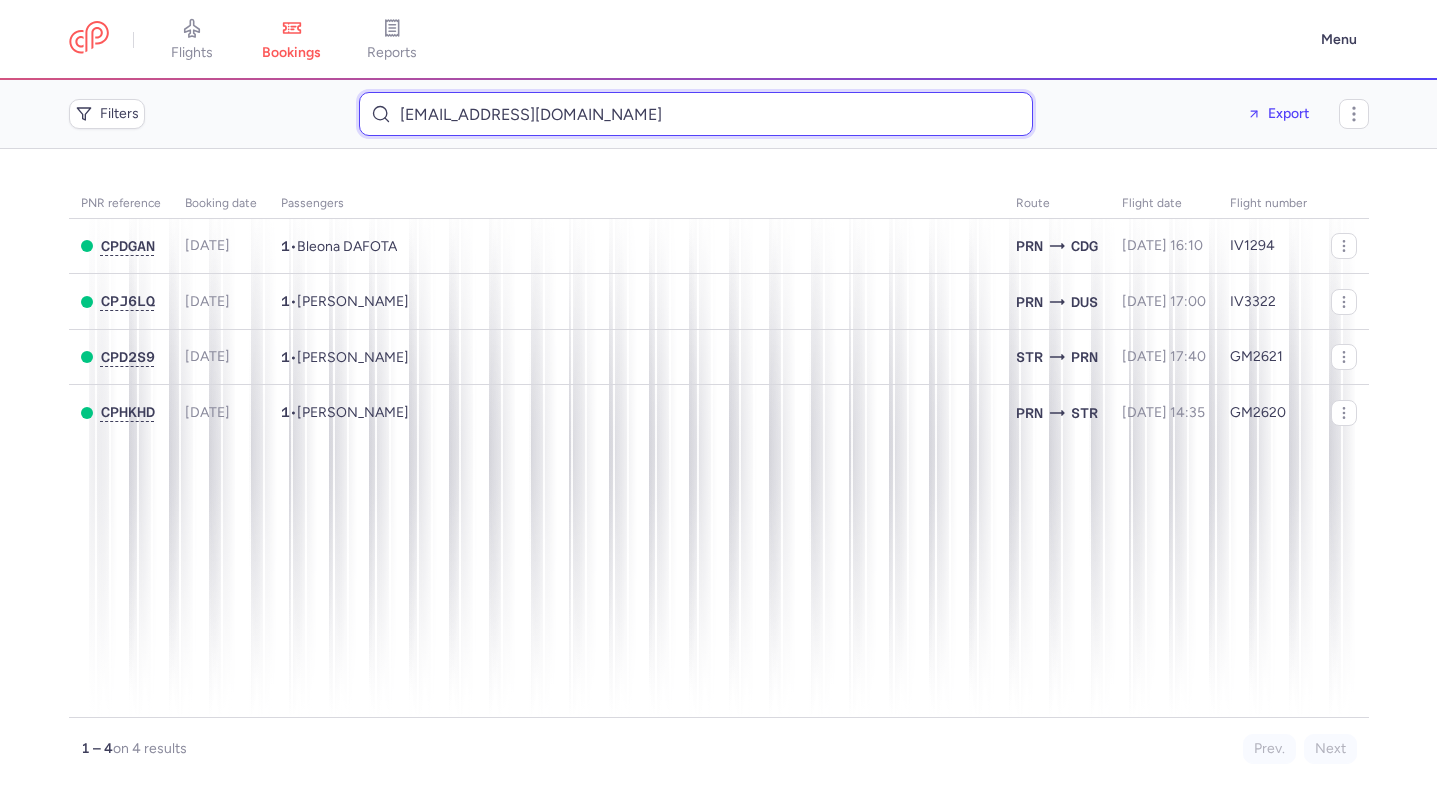 click on "ideal14@outlook.fr" at bounding box center [696, 114] 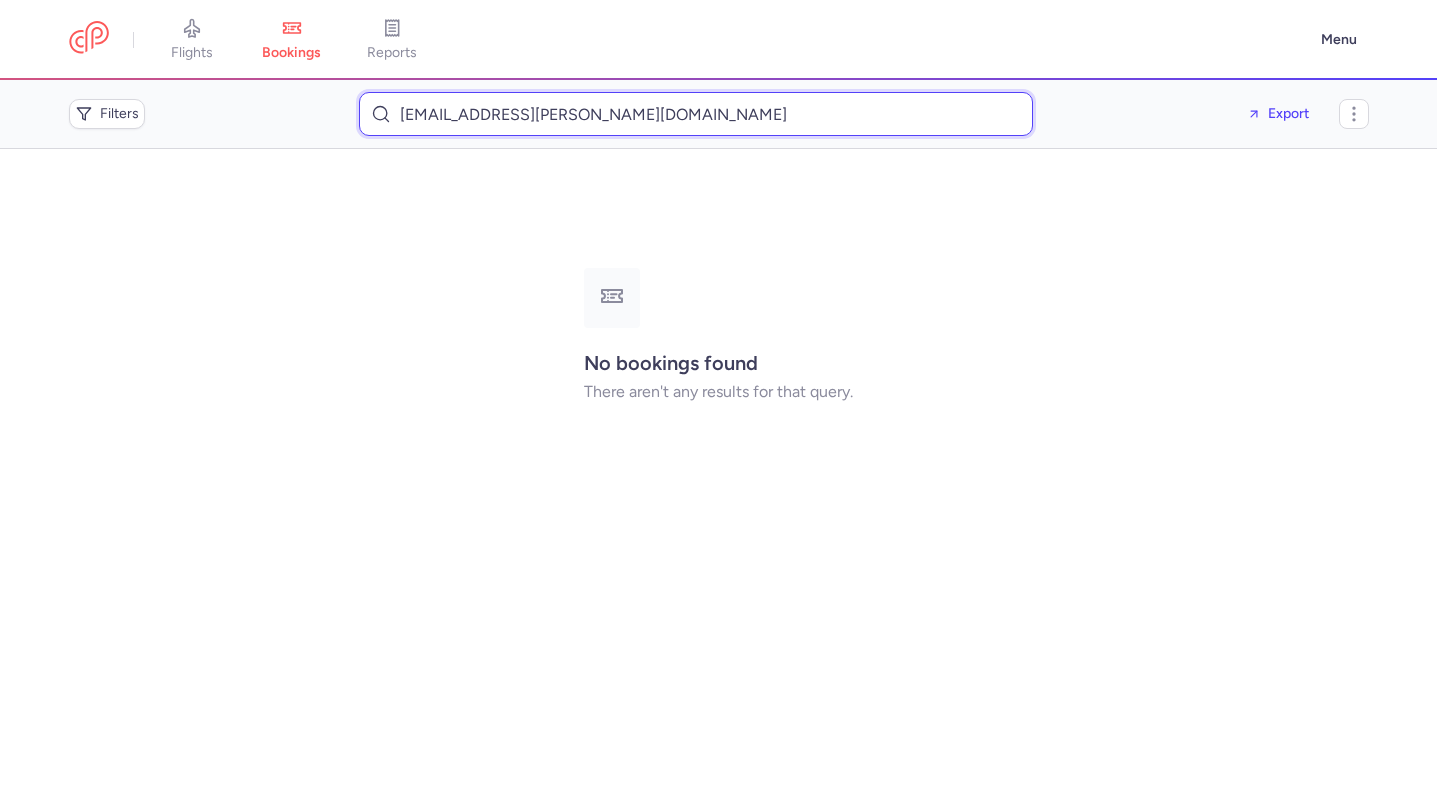 click on "giudice.steve@gmail.com" at bounding box center (696, 114) 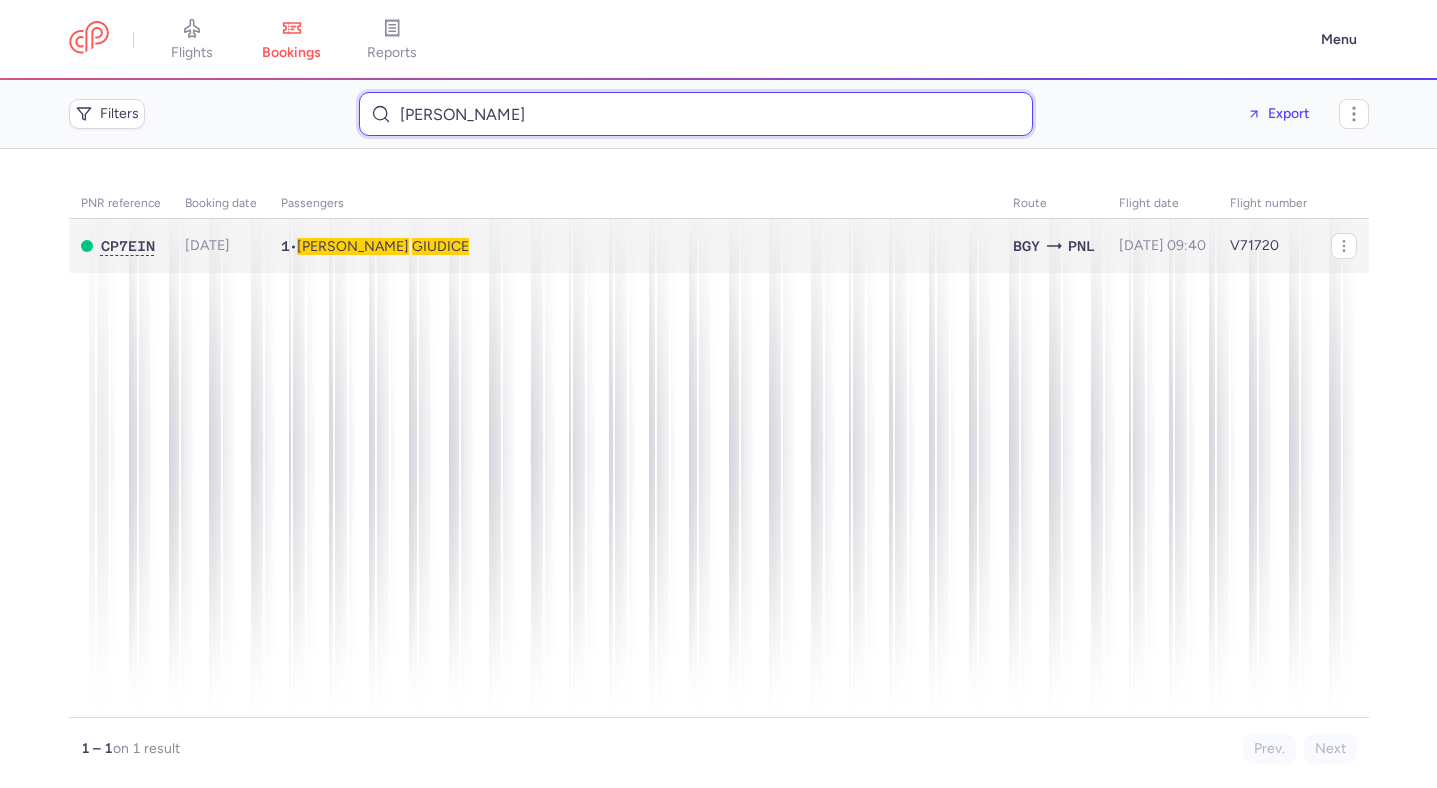 type on "Steve Giudice" 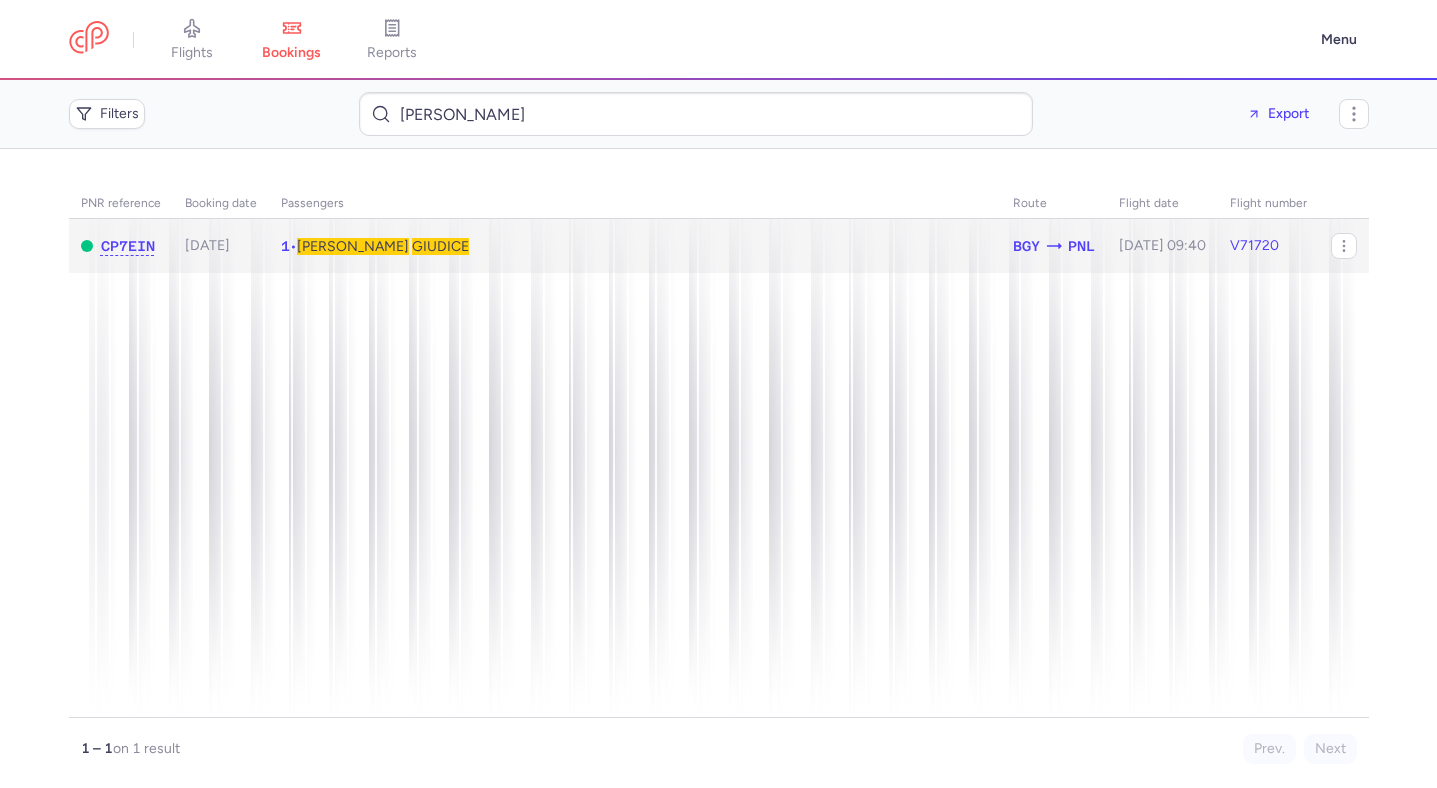 click on "1  •  Steve   GIUDICE" 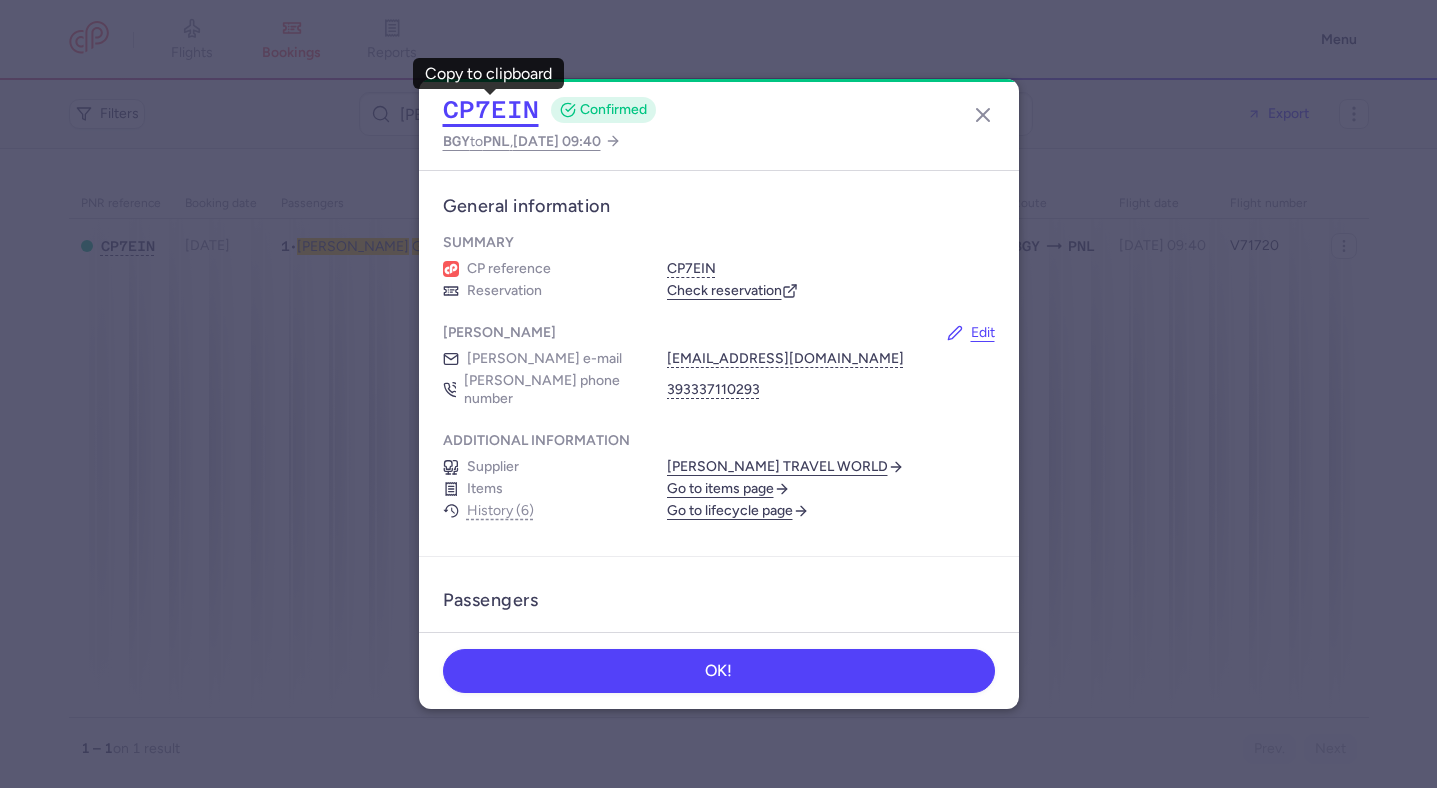 click on "CP7EIN" 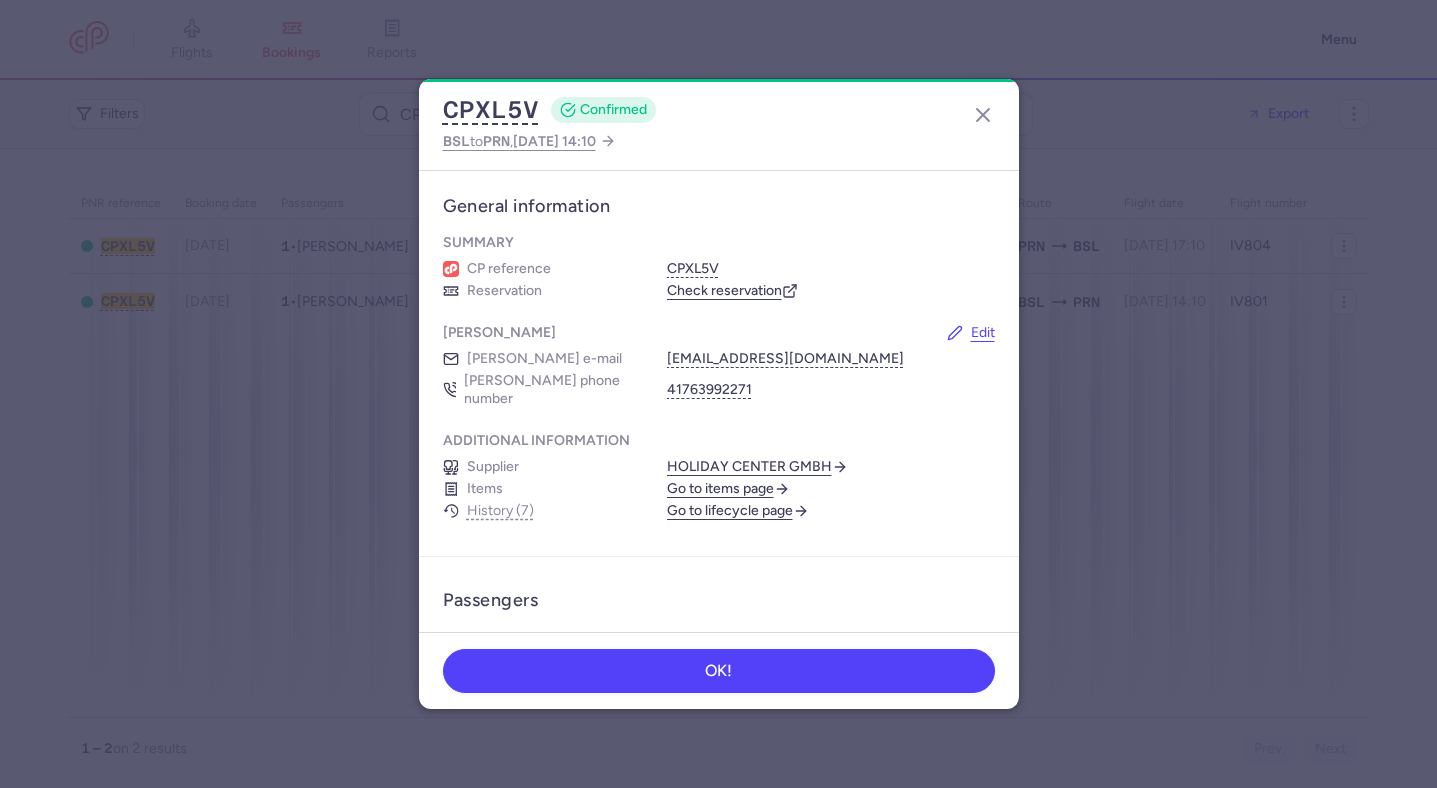 scroll, scrollTop: 0, scrollLeft: 0, axis: both 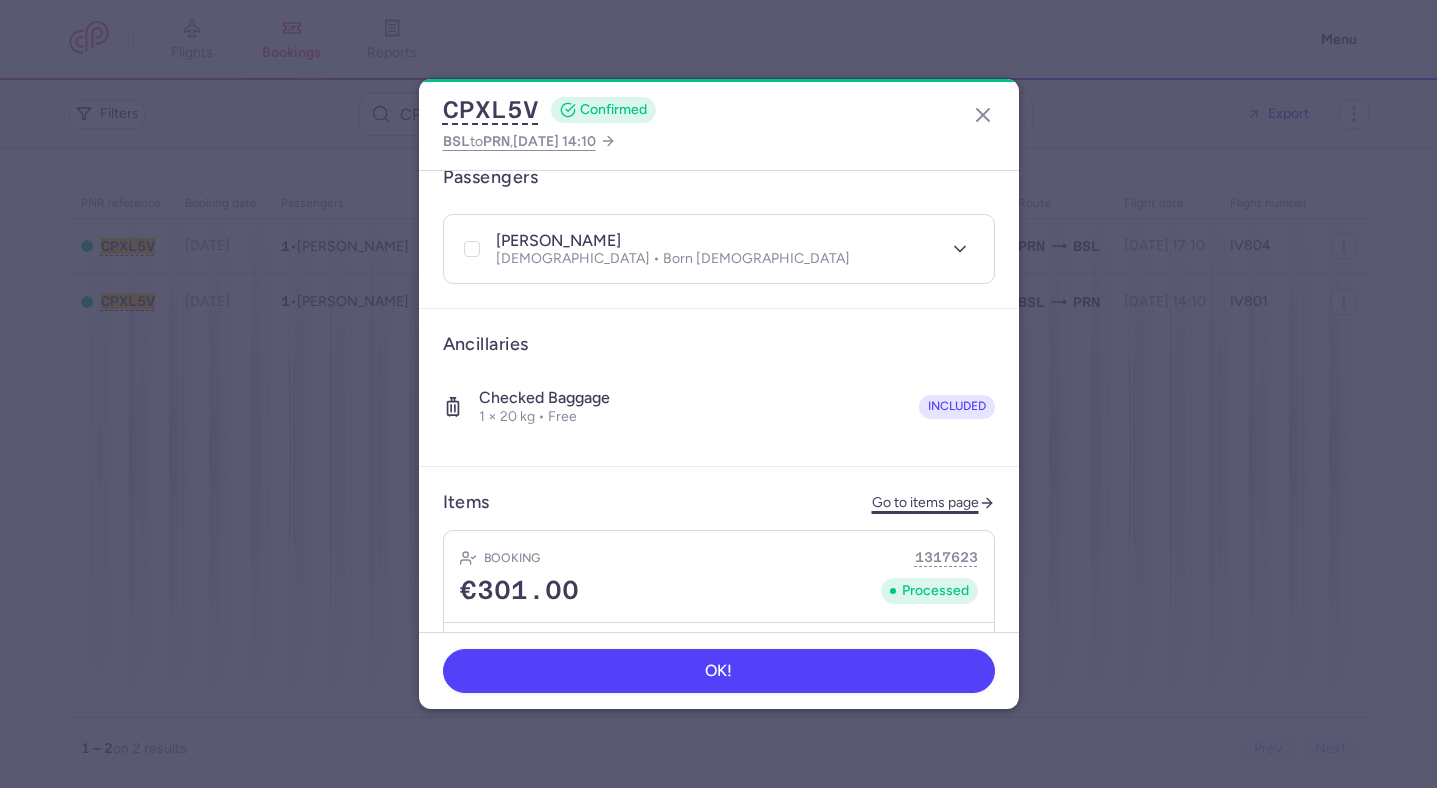 click on "Go to items page" 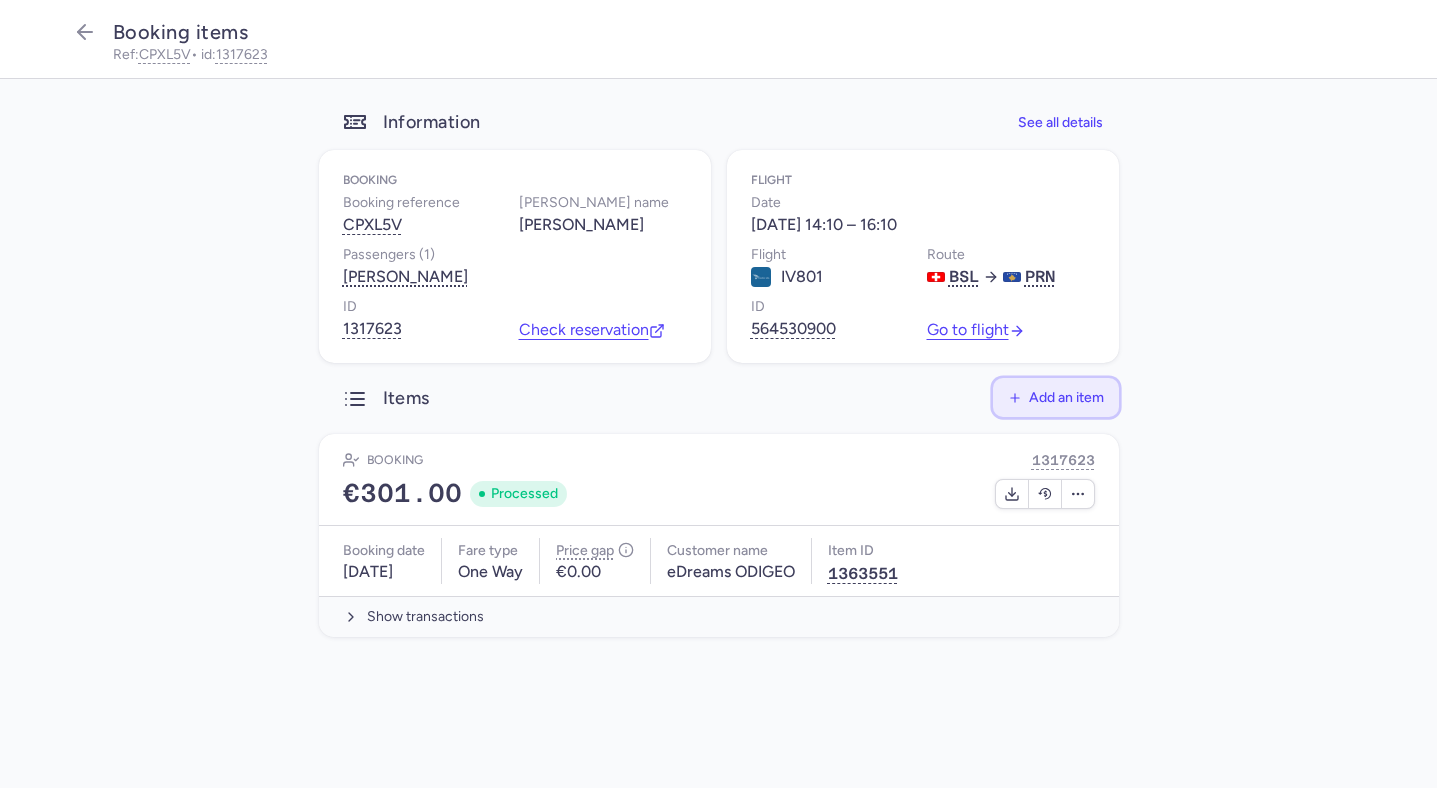 click on "Add an item" 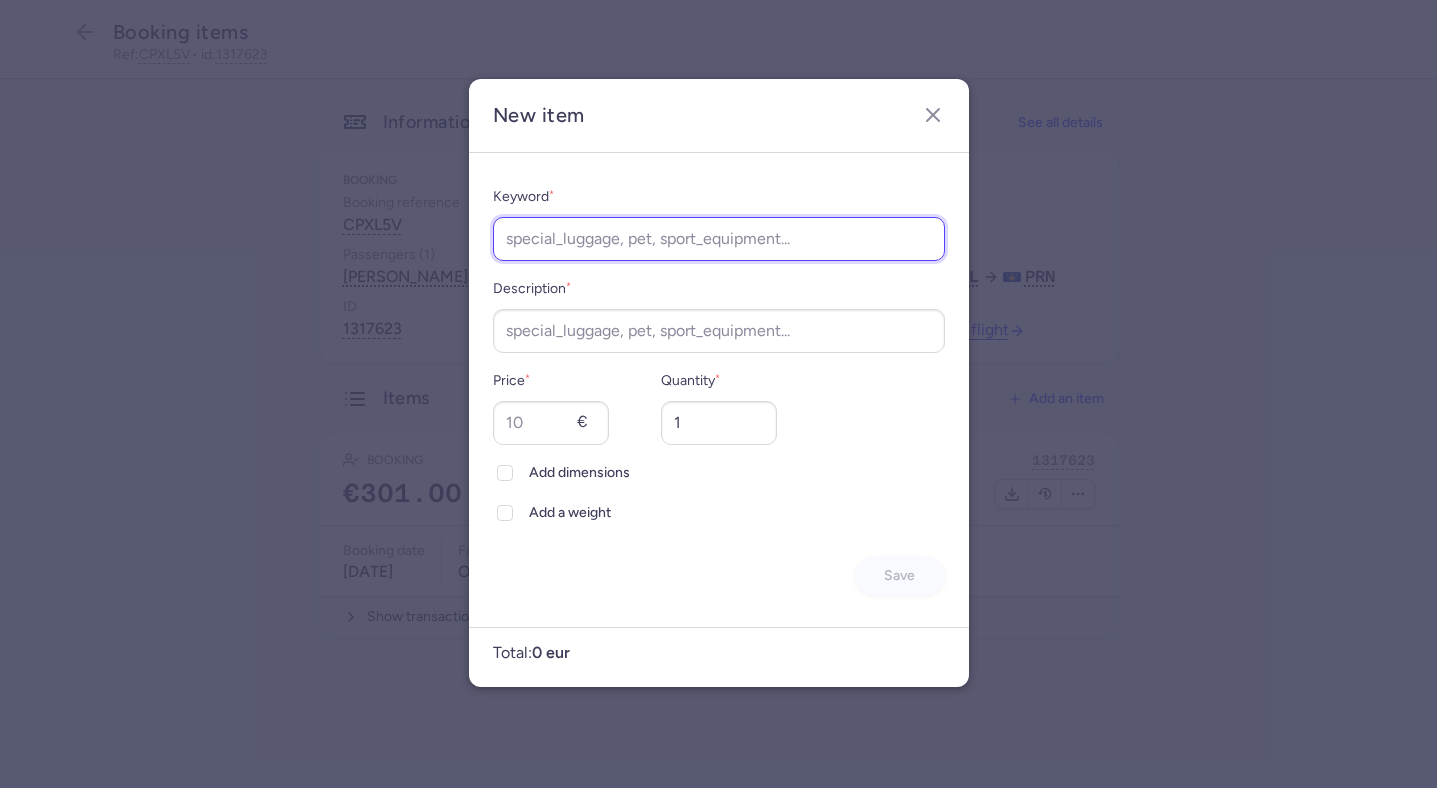 click on "Keyword  *" at bounding box center (719, 239) 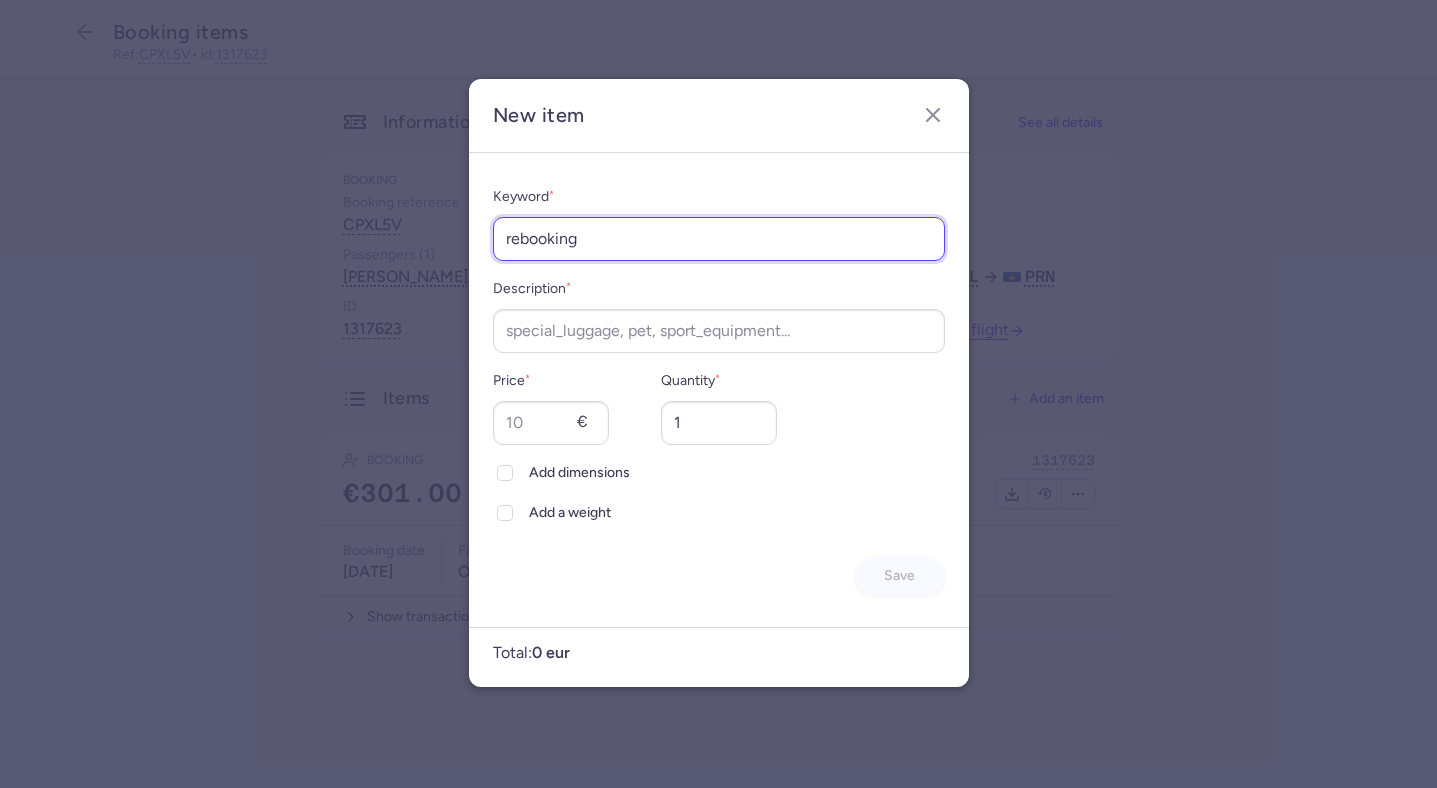 type on "rebooking" 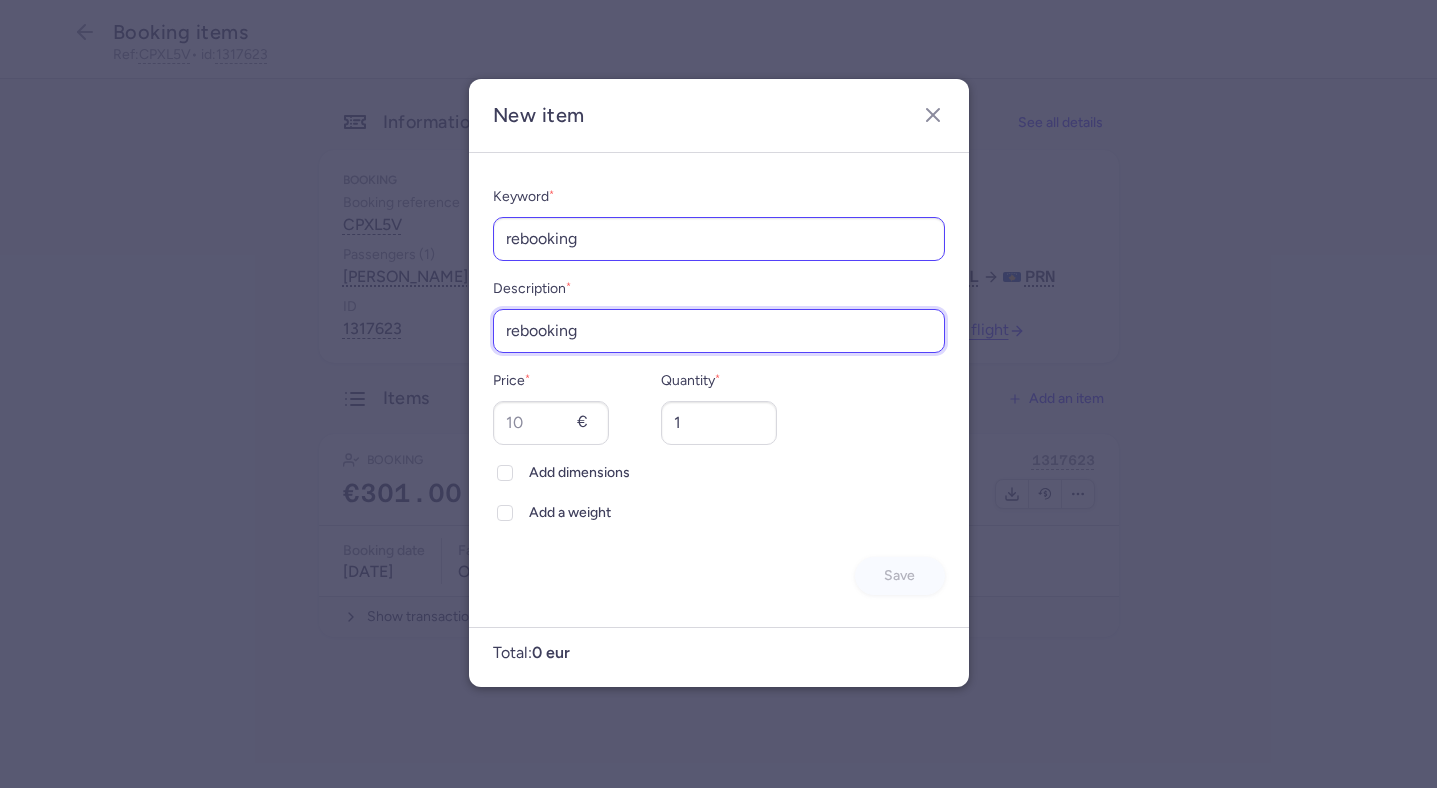 type on "rebooking" 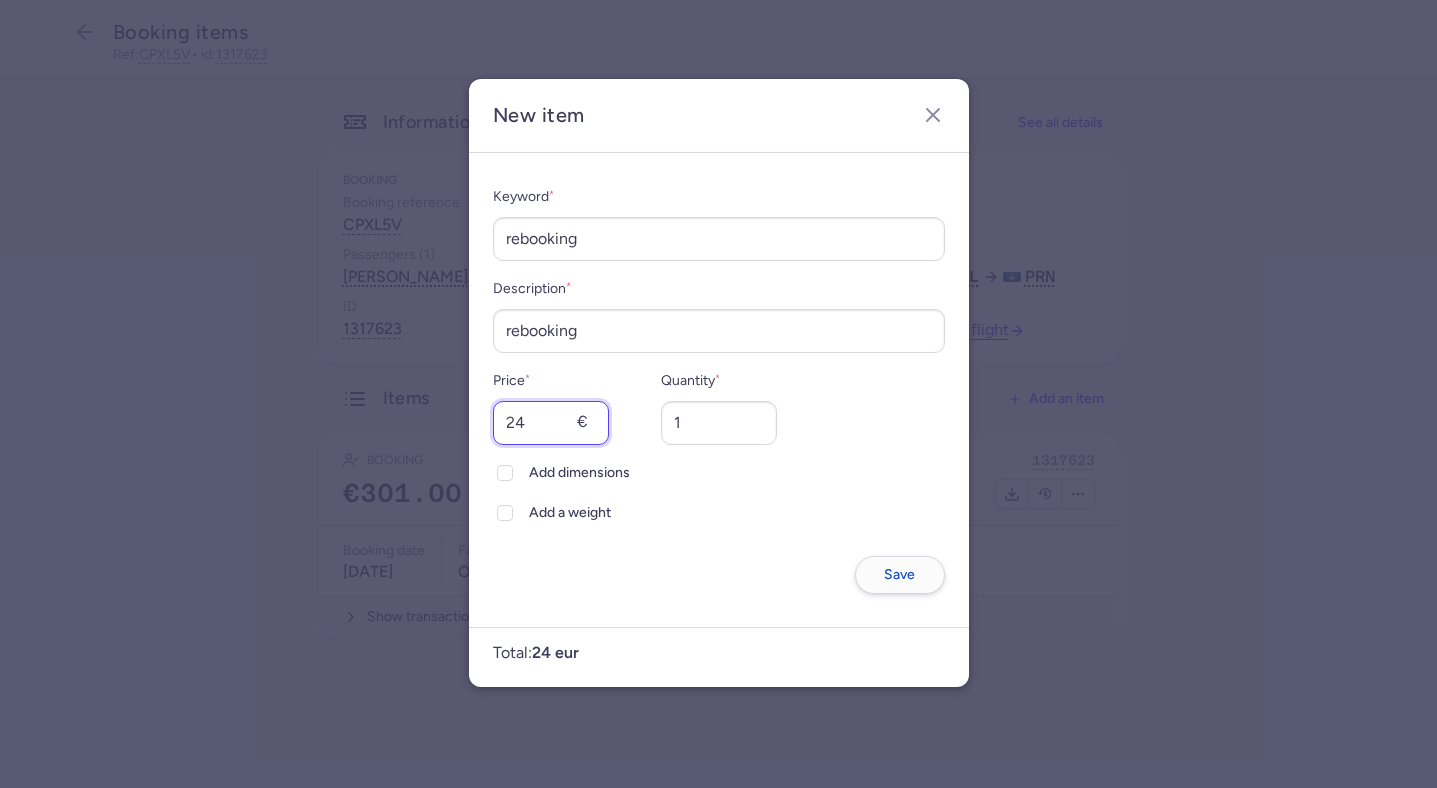 type on "24" 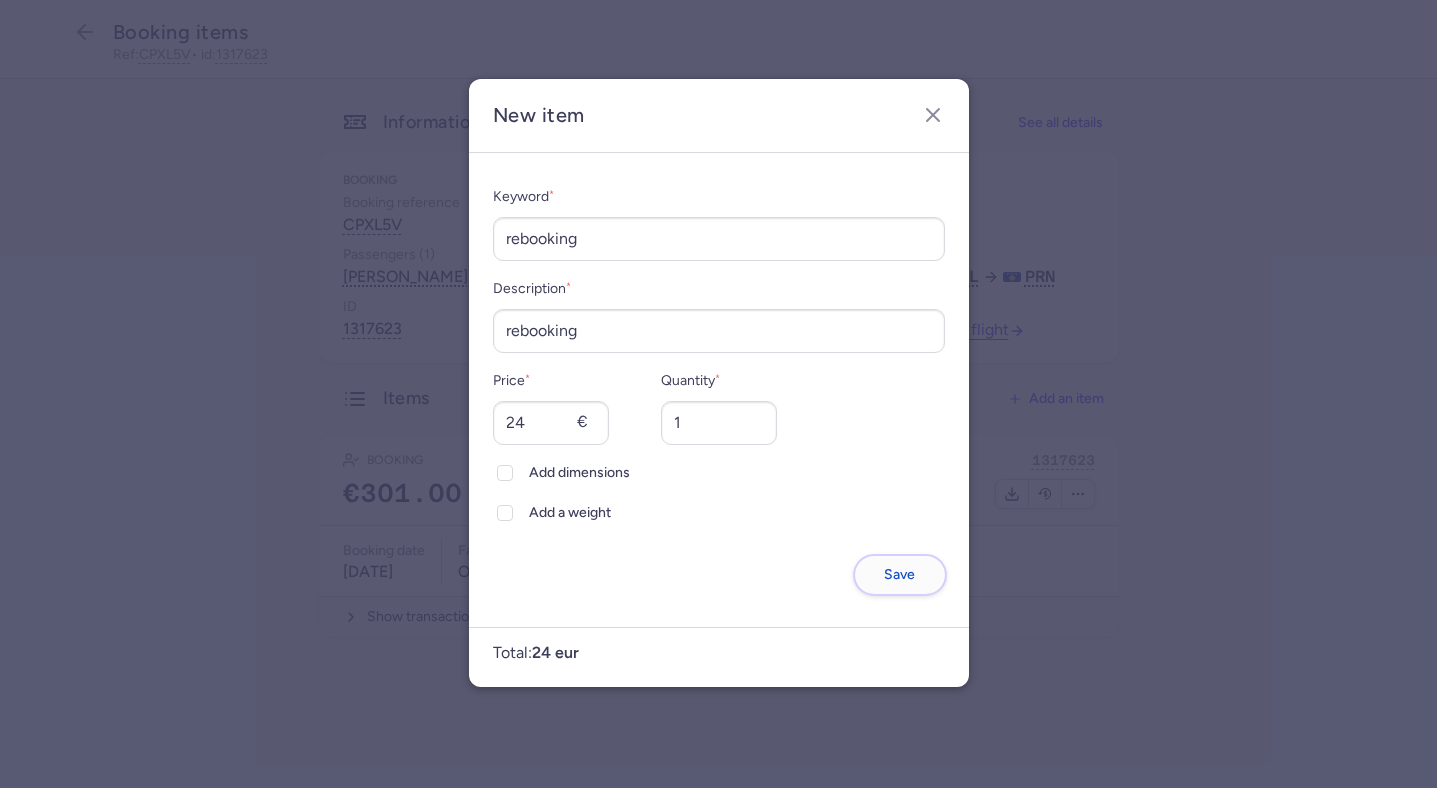 click on "Save" at bounding box center (900, 575) 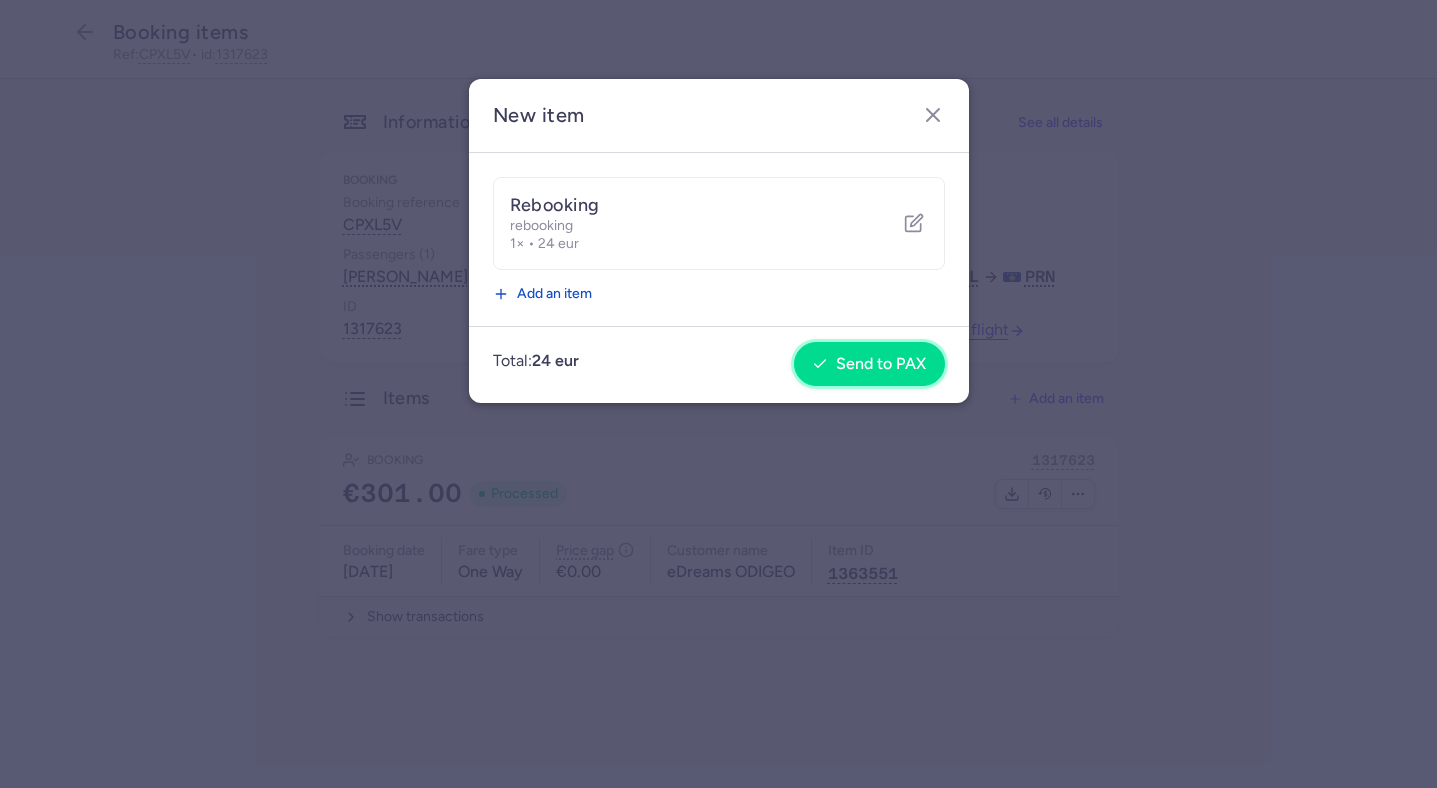 click on "Send to PAX" at bounding box center [869, 364] 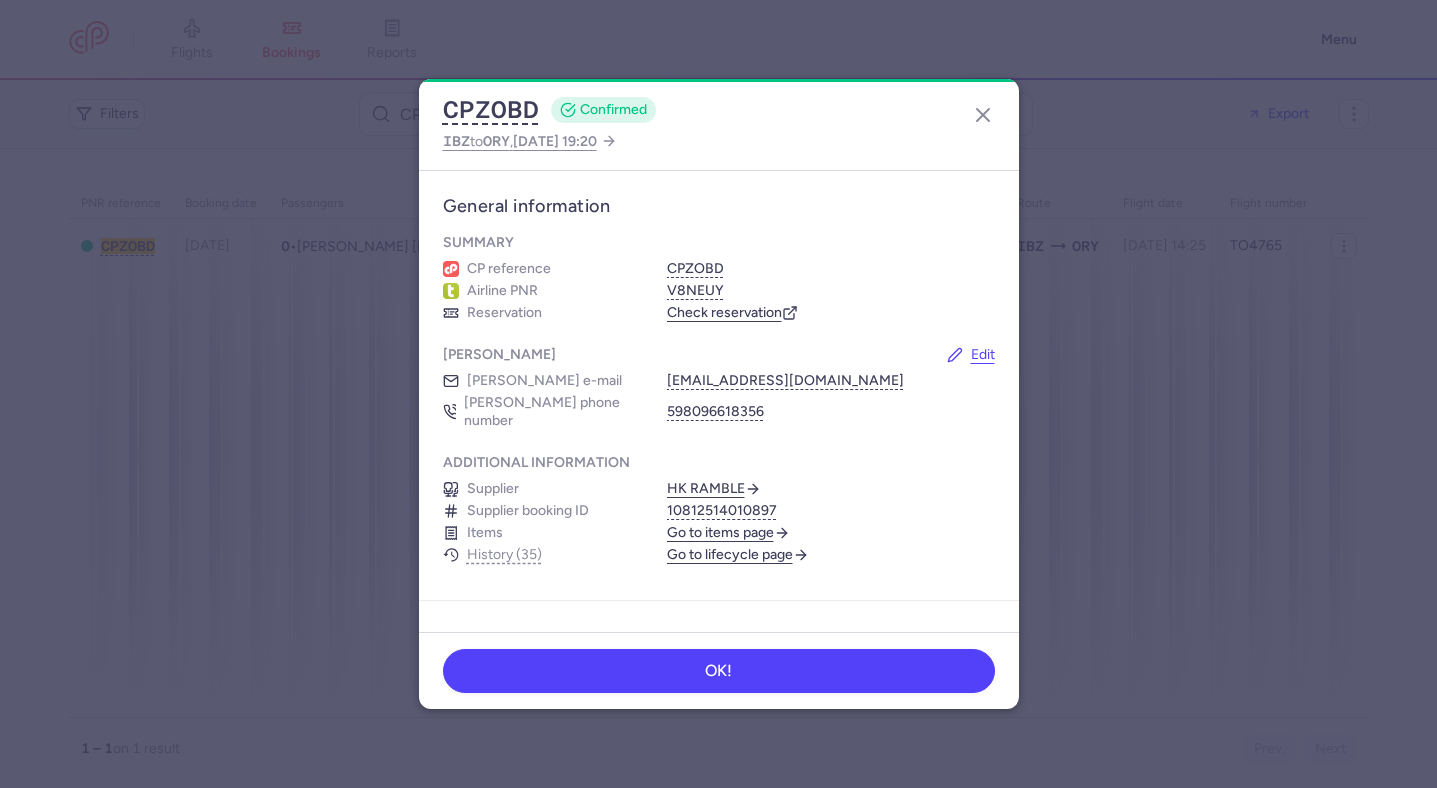 scroll, scrollTop: 0, scrollLeft: 0, axis: both 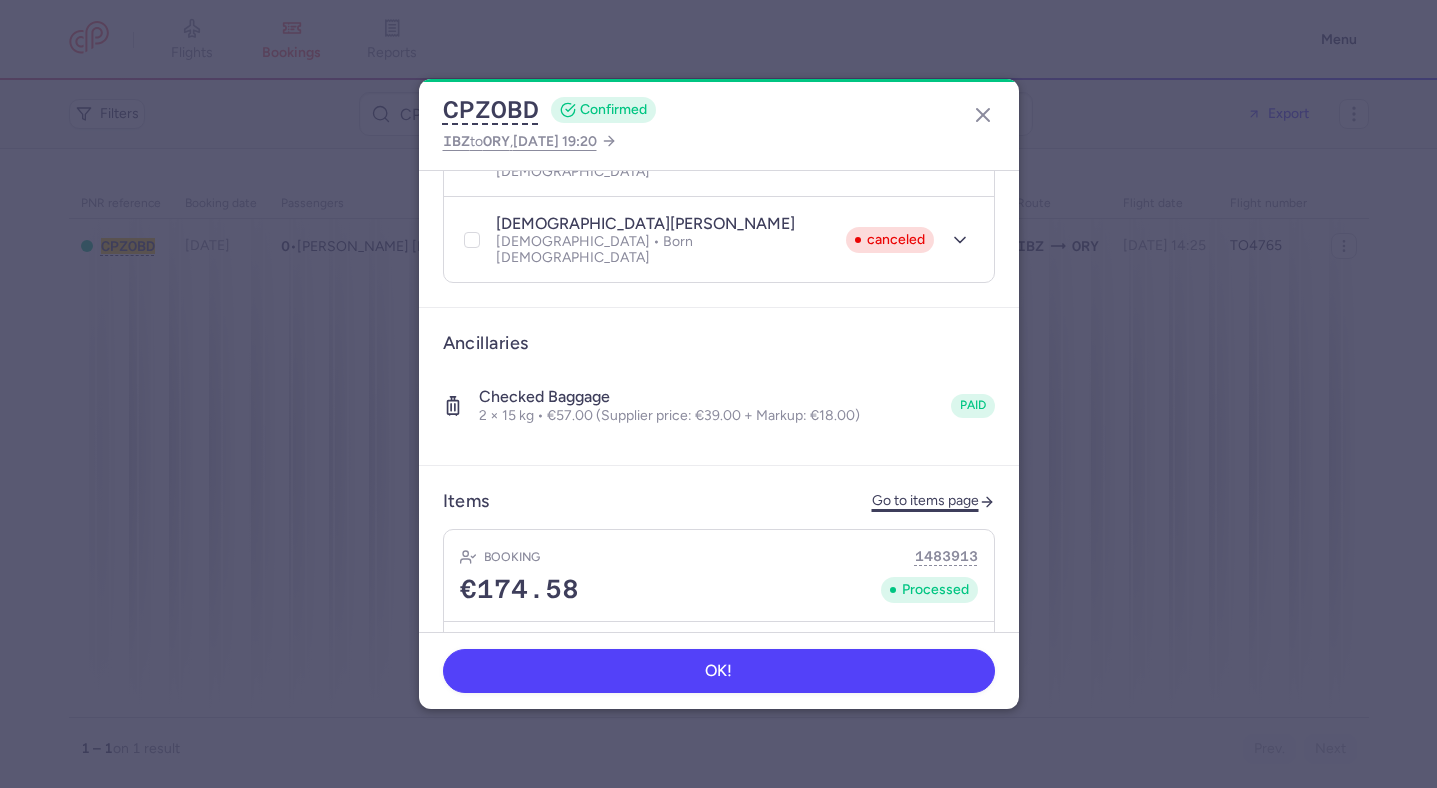 click on "Go to items page" 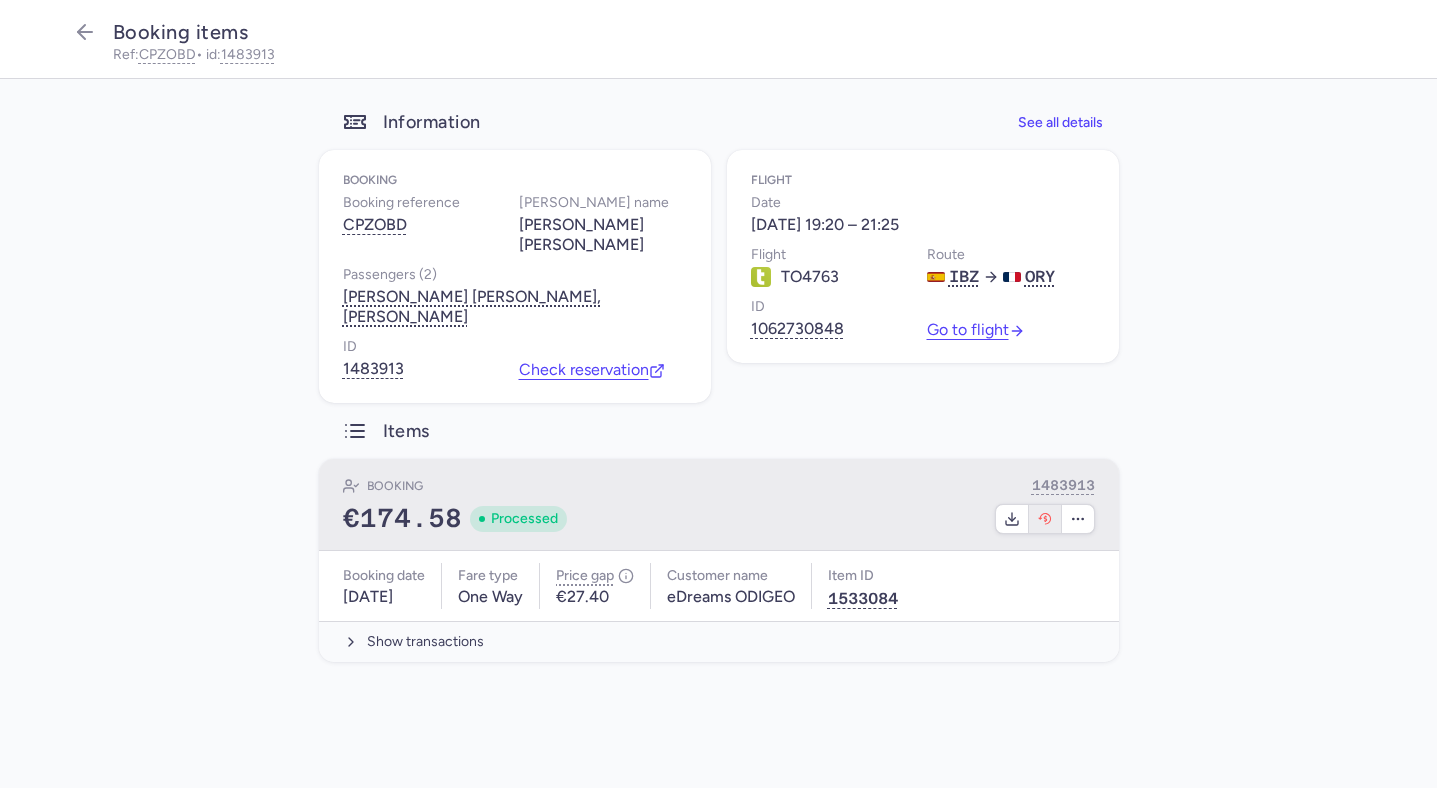 click 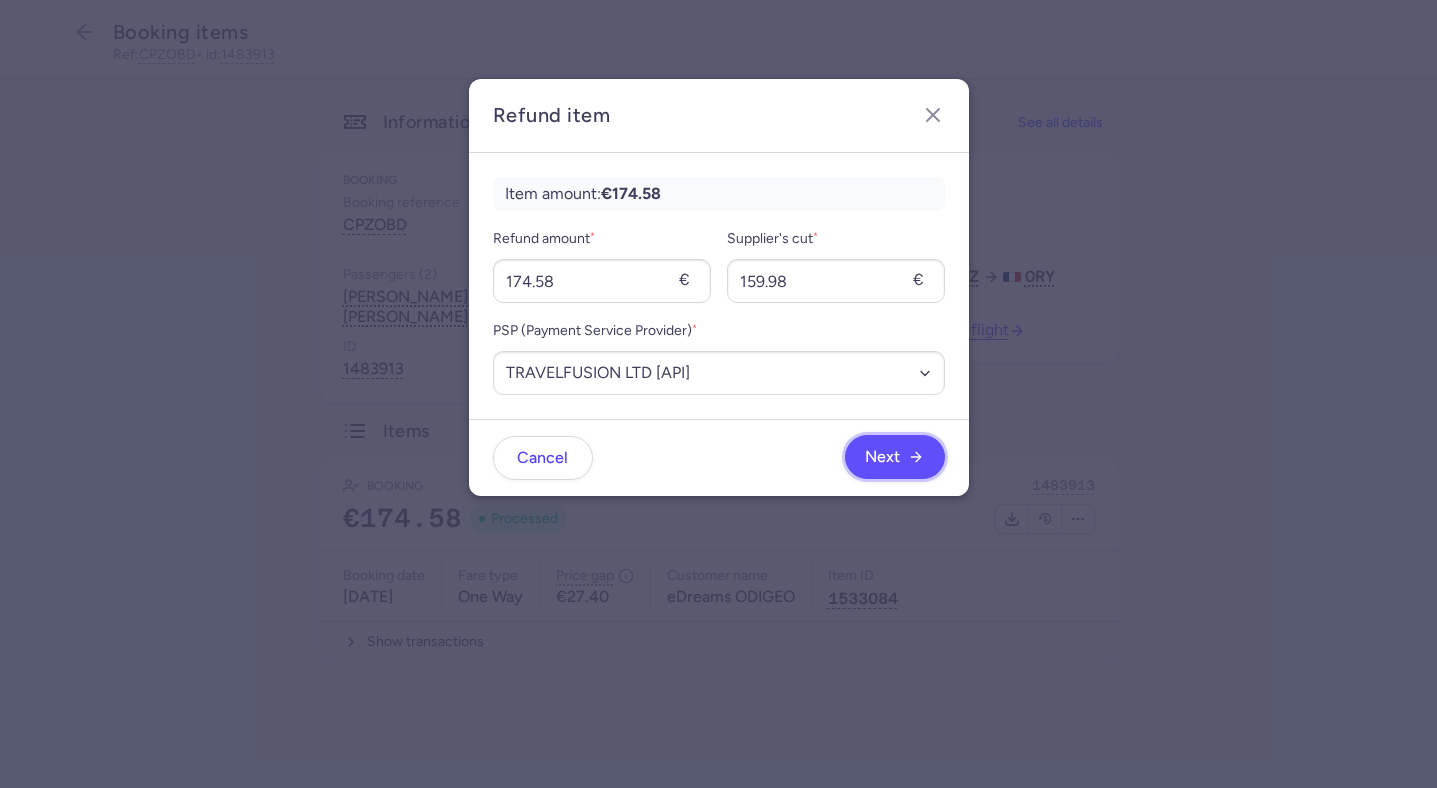 click on "Next" at bounding box center (895, 457) 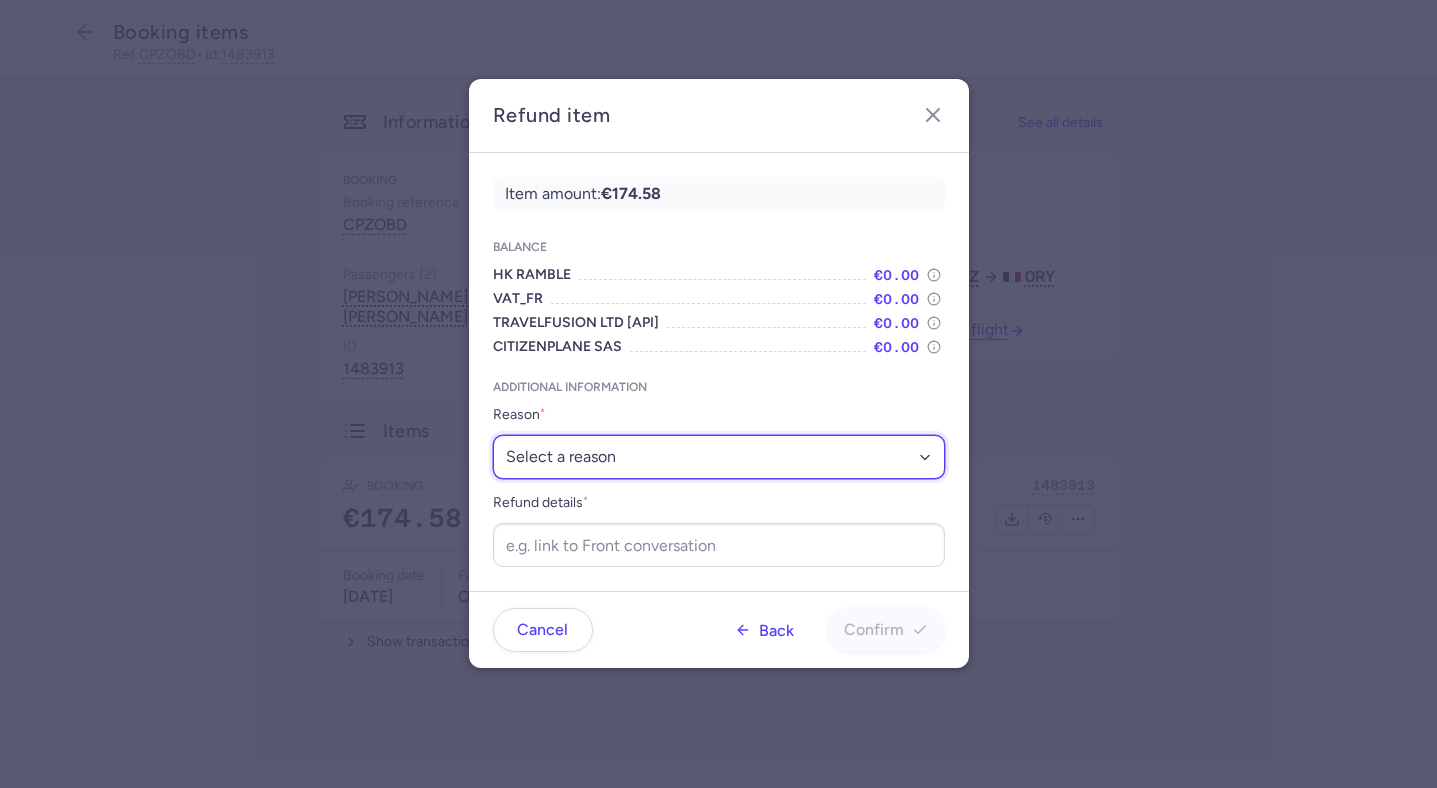 click on "Select a reason ✈️ Airline ceasing ops 💼 Ancillary issue 📄 APIS missing ⚙️ CitizenPlane error ⛔️ Denied boarding 🔁 Duplicate ❌ Flight canceled 🕵🏼‍♂️ Fraud 🎁 Goodwill 🎫 Goodwill allowance 🙃 Other 💺 Overbooking 💸 Refund with penalty 🙅 Schedule change not accepted 🤕 Supplier error 💵 Tax refund ❓ Unconfirmed booking" at bounding box center [719, 457] 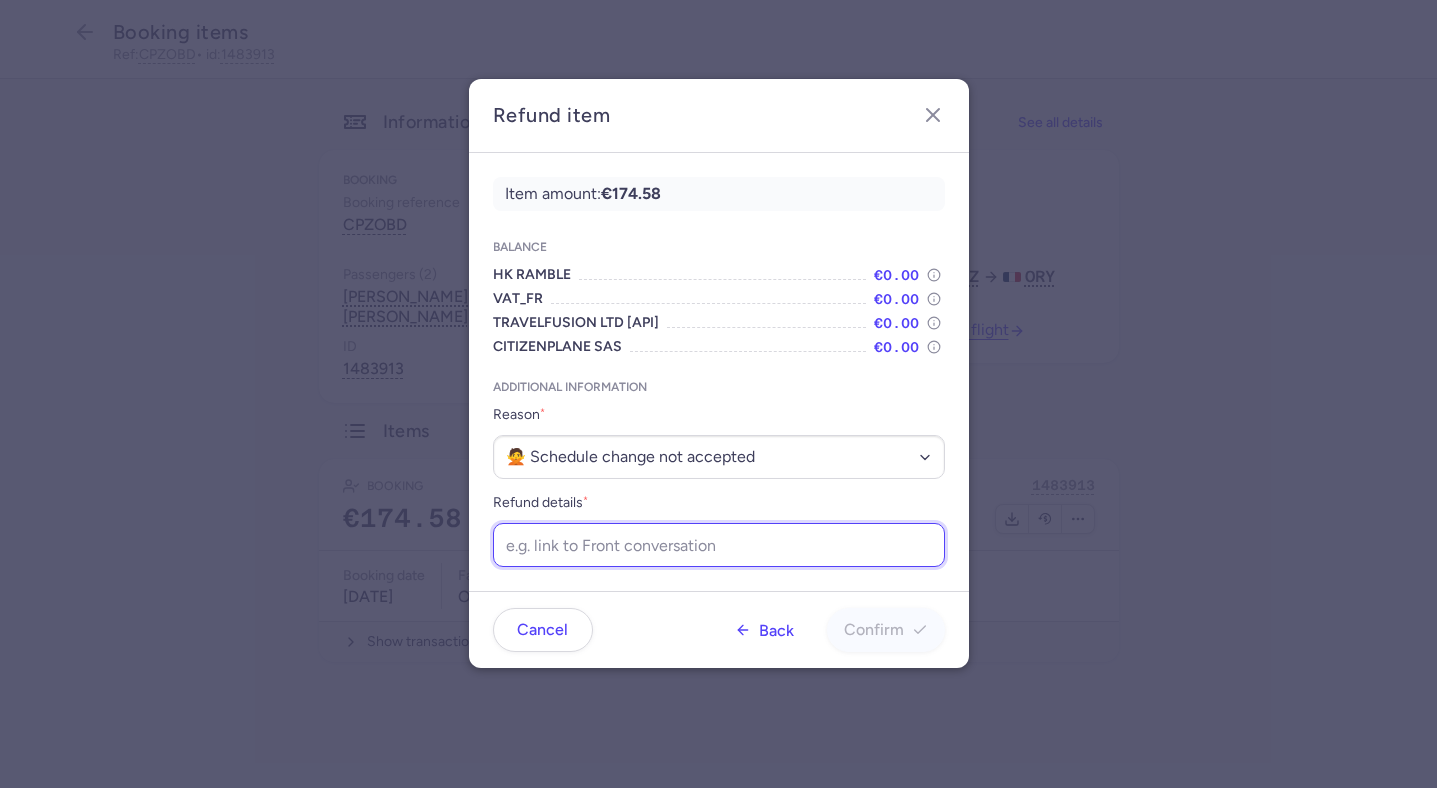 click on "Refund details  *" at bounding box center (719, 545) 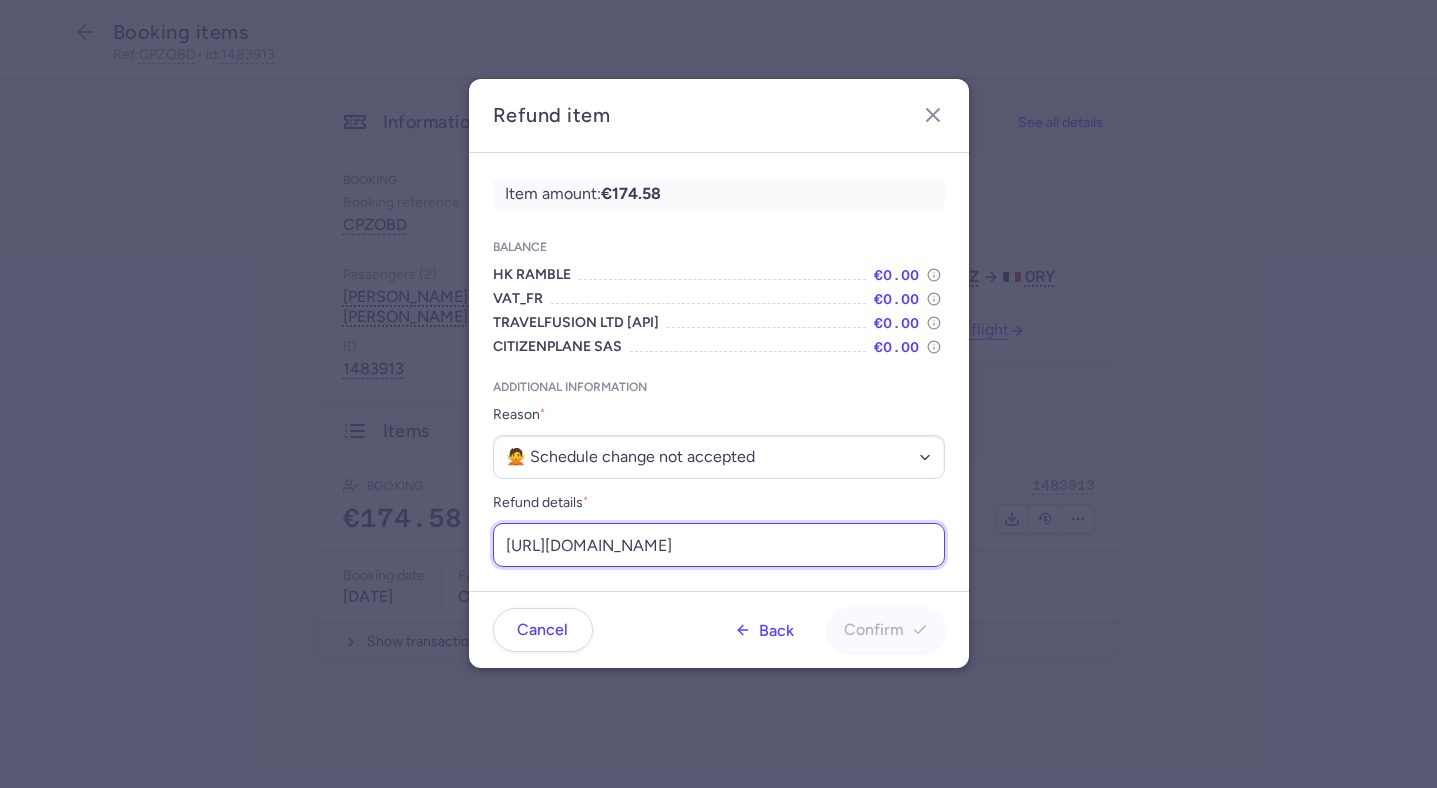 scroll, scrollTop: 0, scrollLeft: 233, axis: horizontal 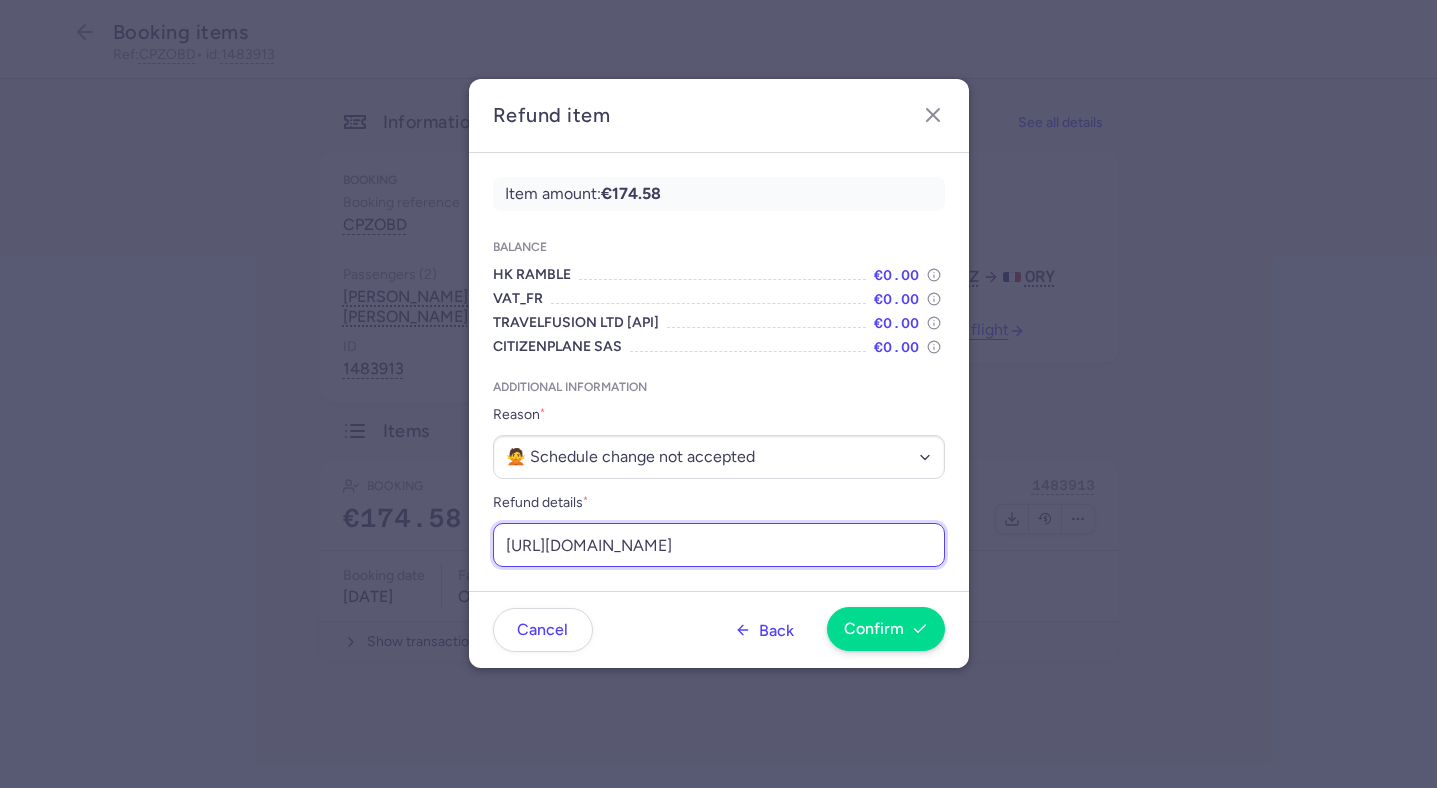 type on "https://app.frontapp.com/open/msg_pujmr2a?key=vR_W2ts2EEOKRMEg-lug5E_g7Hbs-SJa" 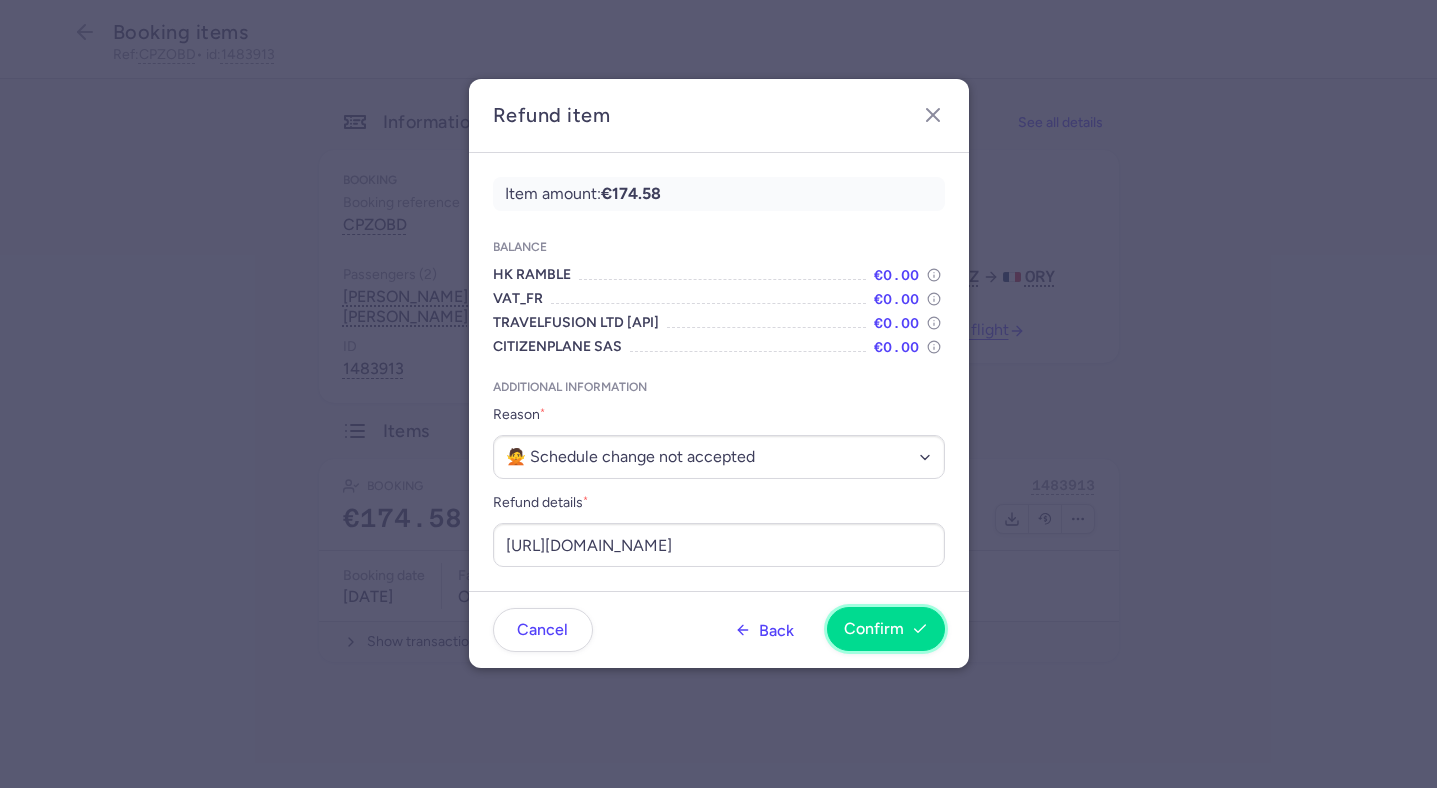 scroll, scrollTop: 0, scrollLeft: 0, axis: both 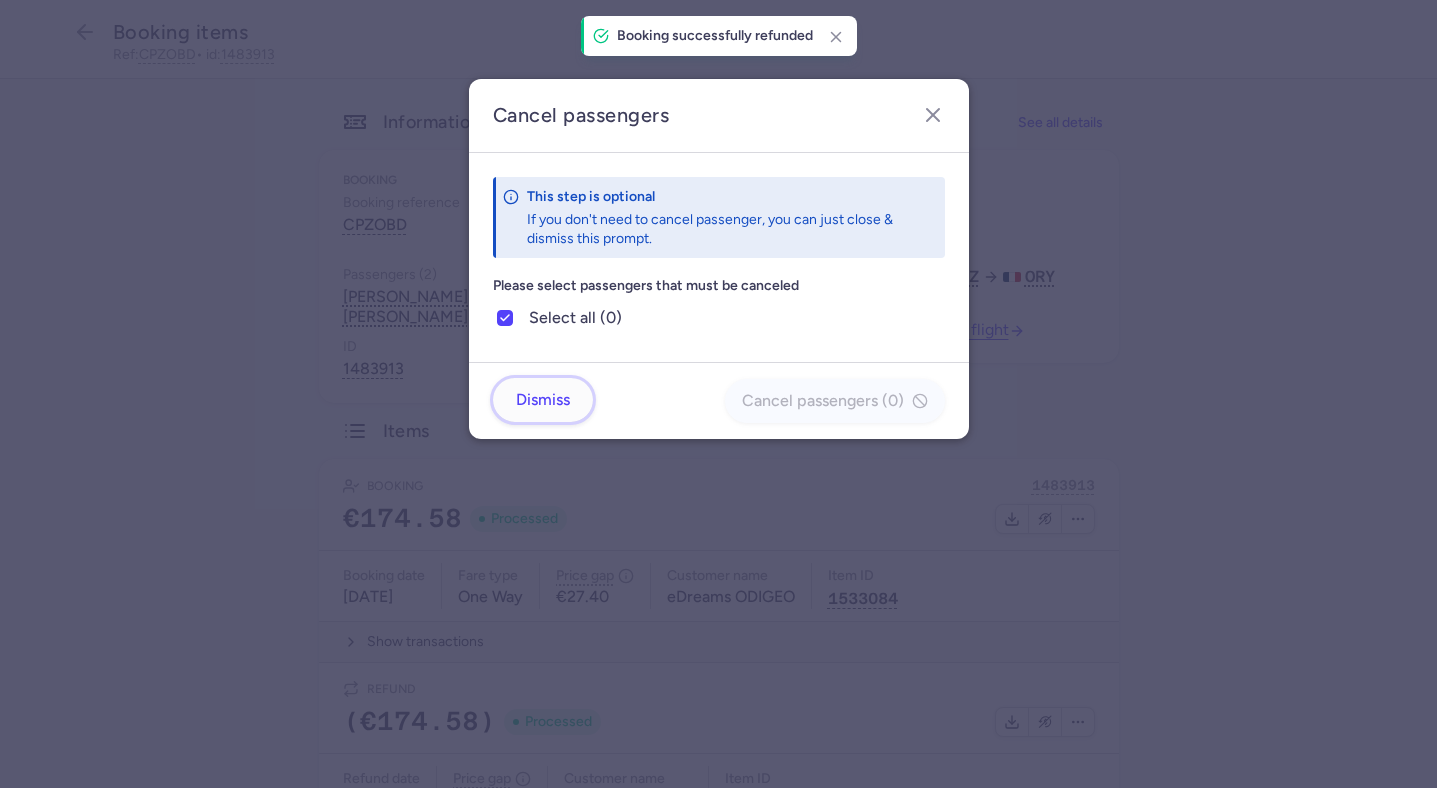 click on "Dismiss" at bounding box center (543, 400) 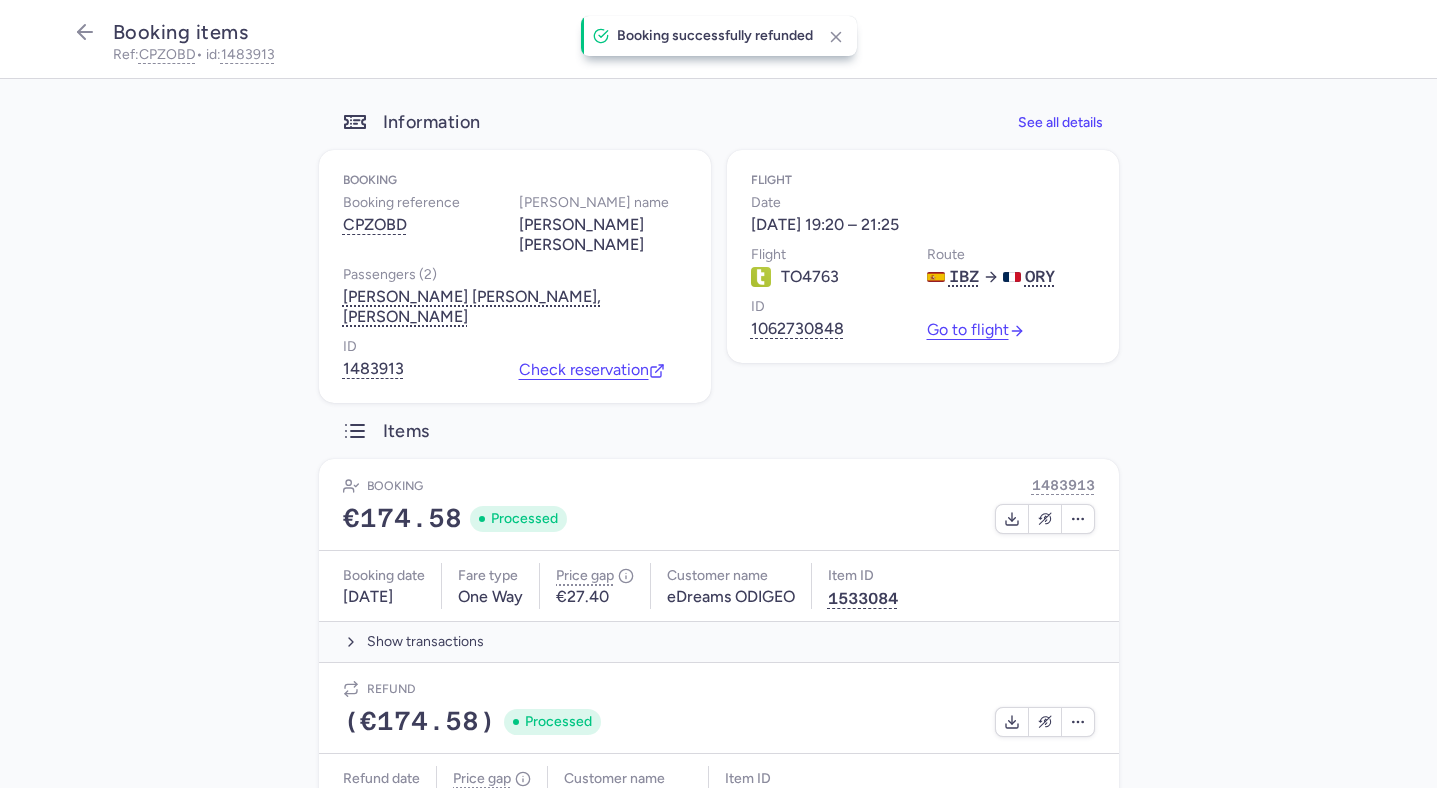 type 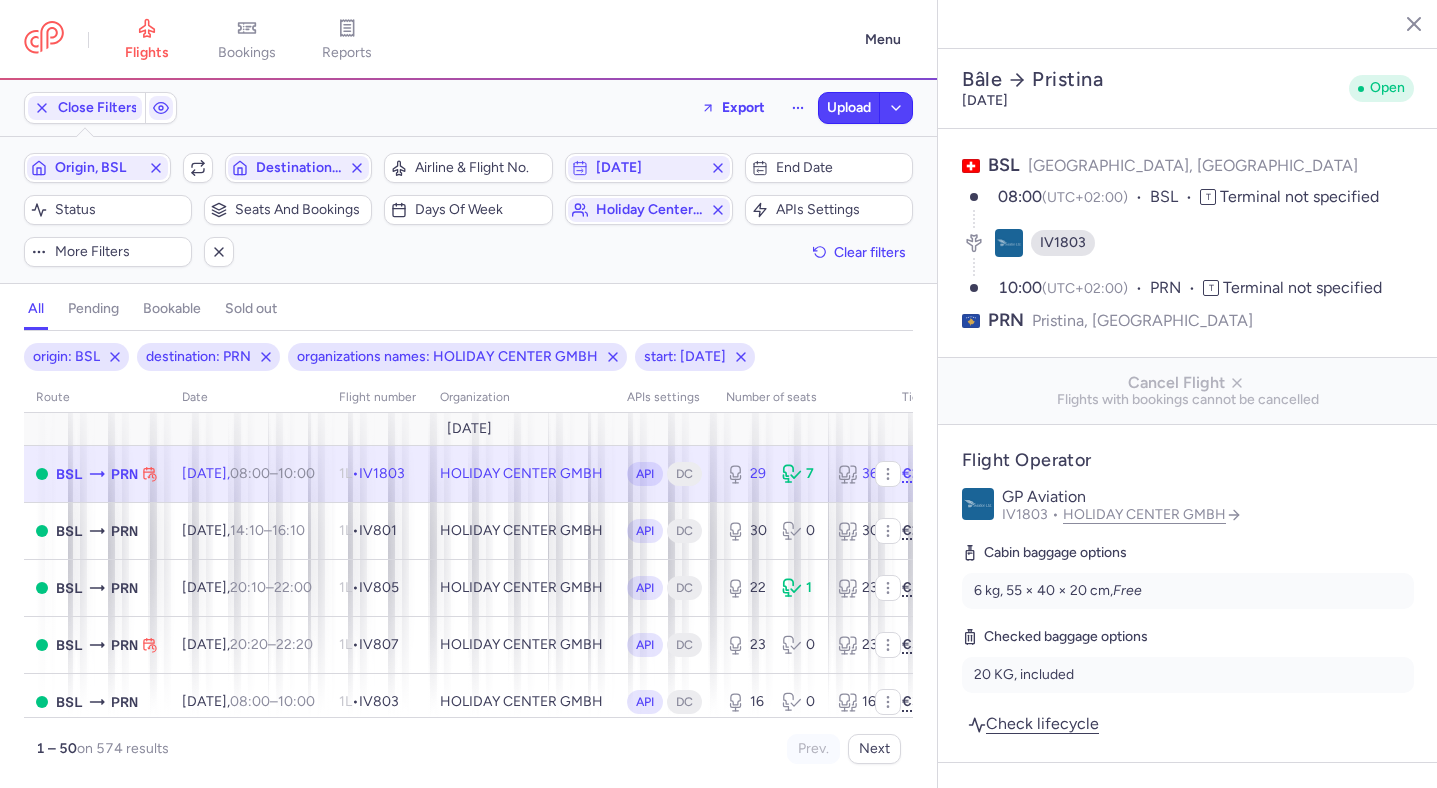 select on "hours" 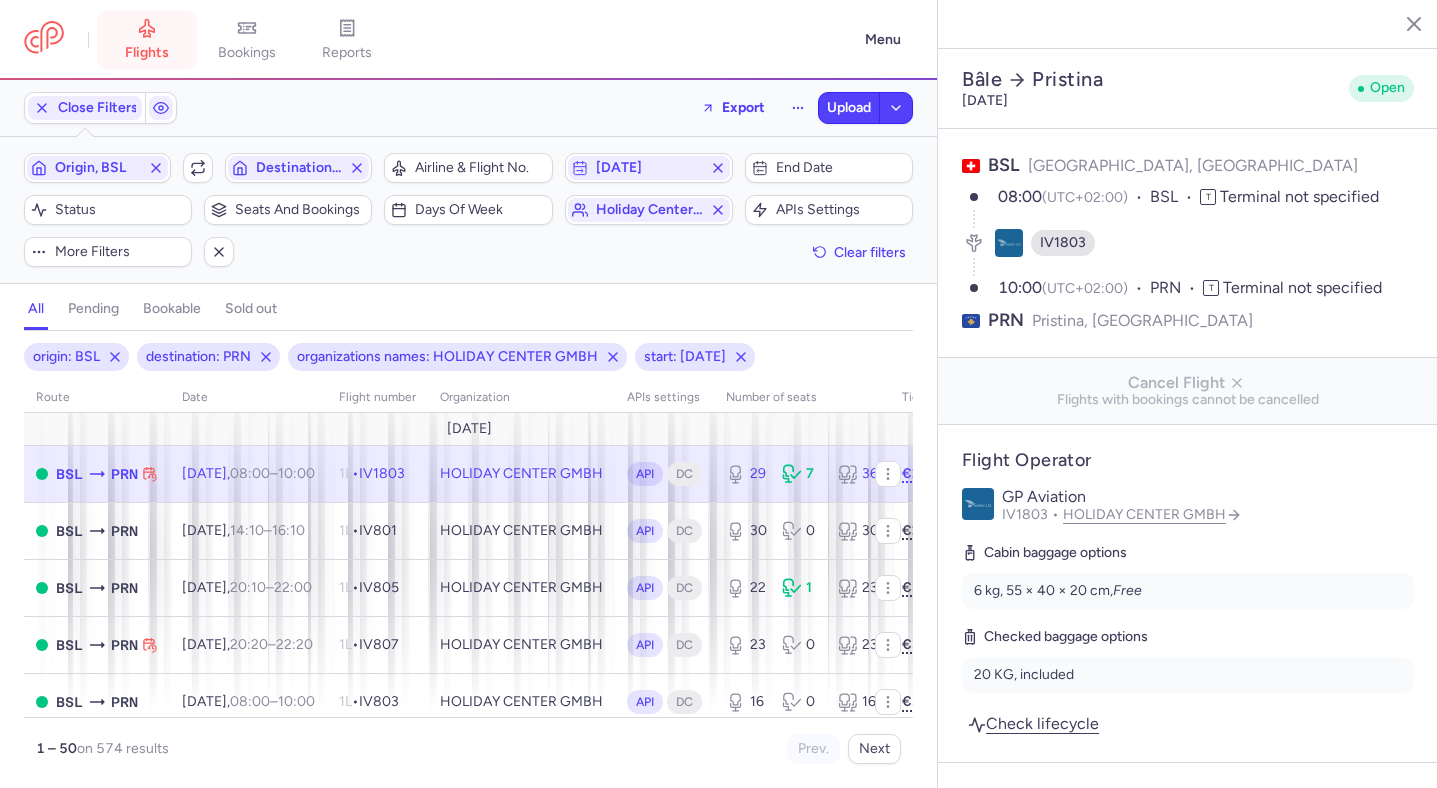 click on "flights" at bounding box center (147, 53) 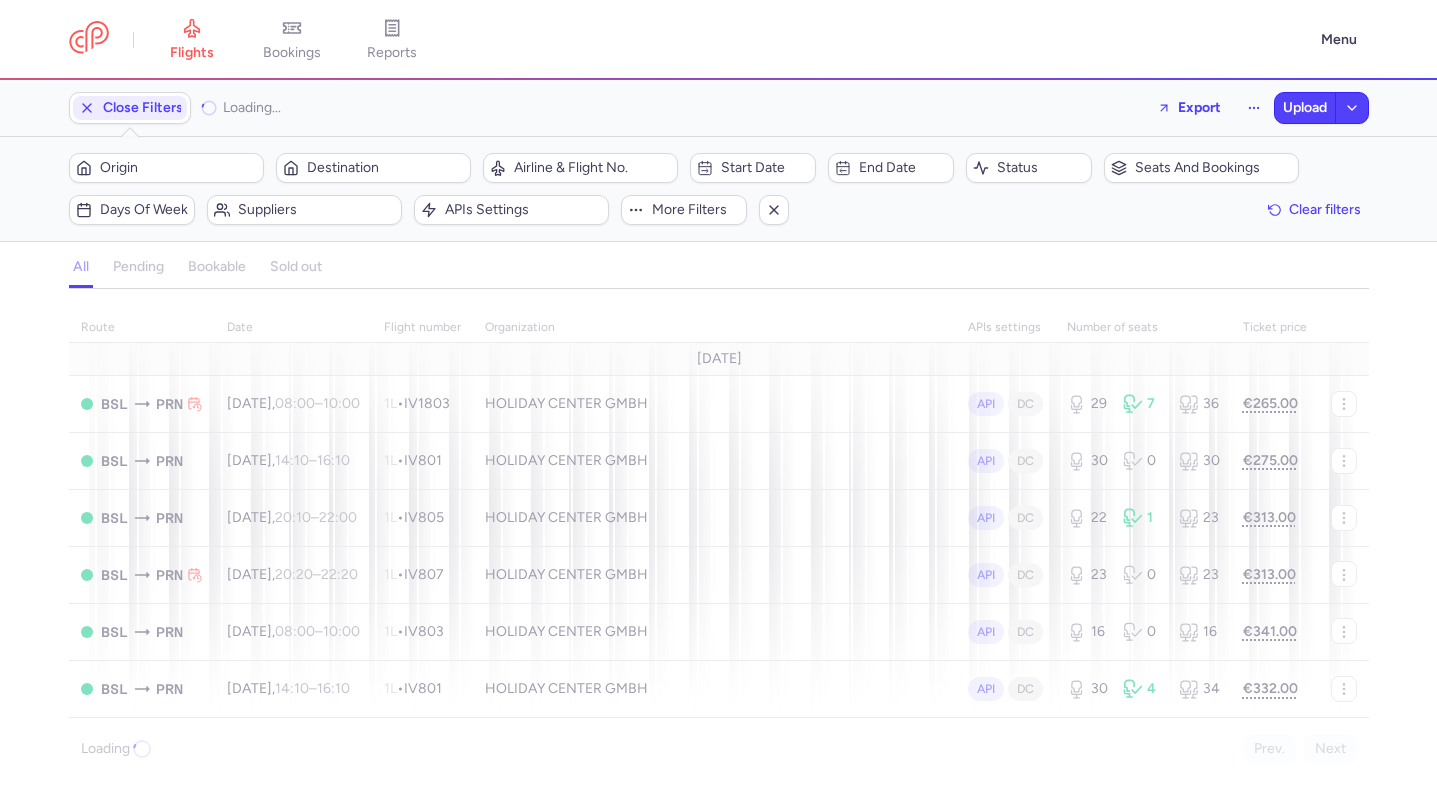 click on "Filters – Loading...  Origin  Destination  Airline & Flight No.  Start date  End date  Status  Seats and bookings  Days of week Suppliers   APIs settings  More filters  Clear filters" at bounding box center [718, 189] 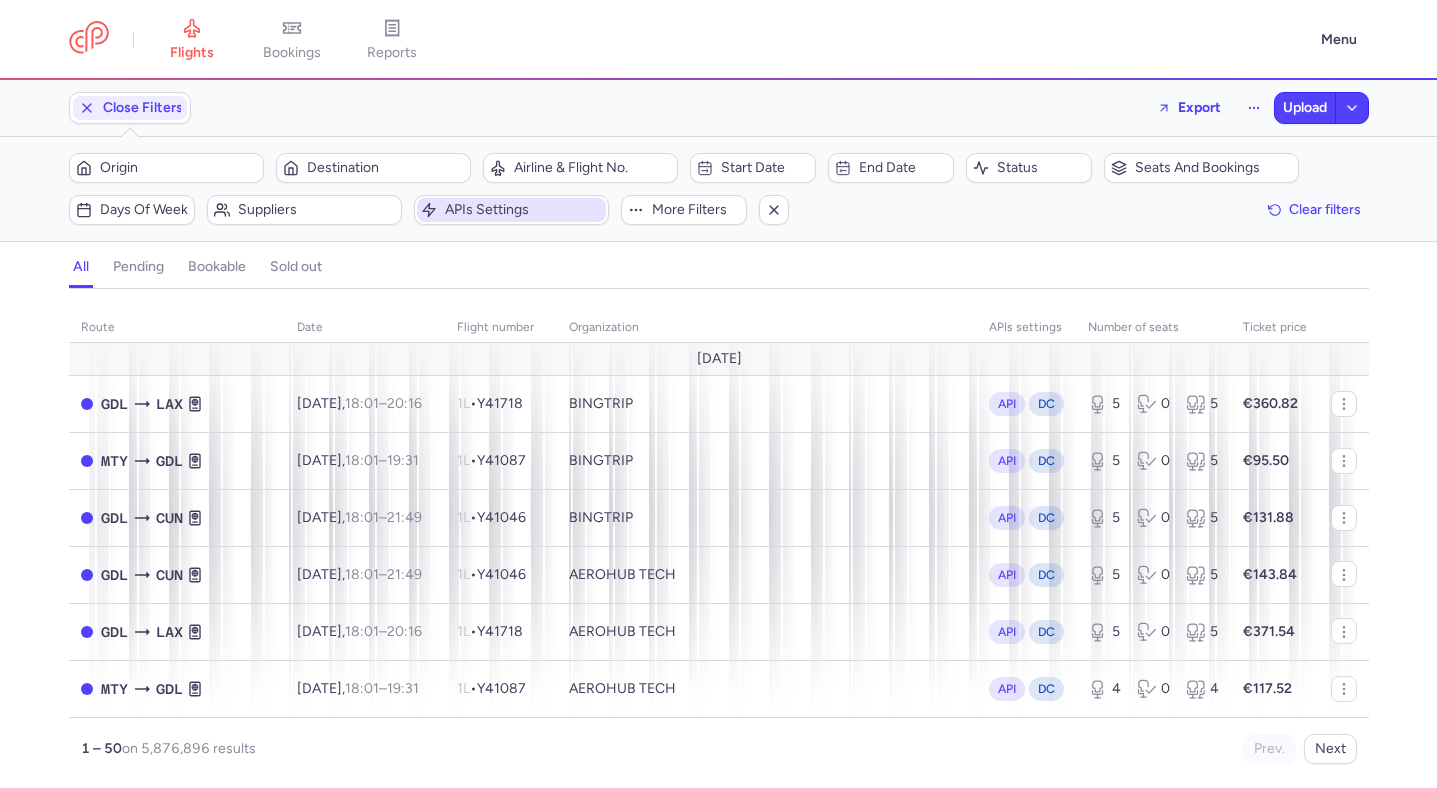 click on "APIs settings" at bounding box center (523, 210) 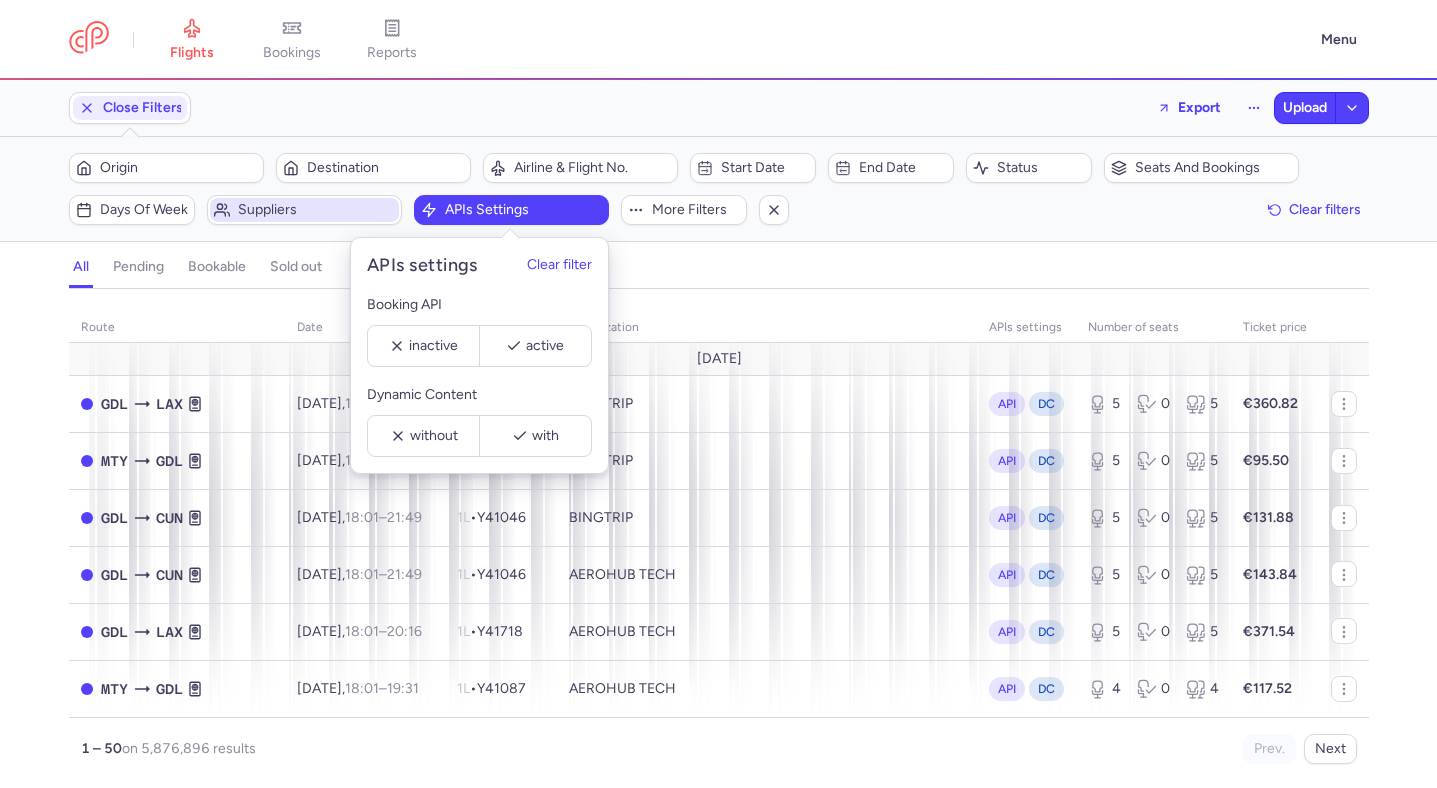 click on "Suppliers" 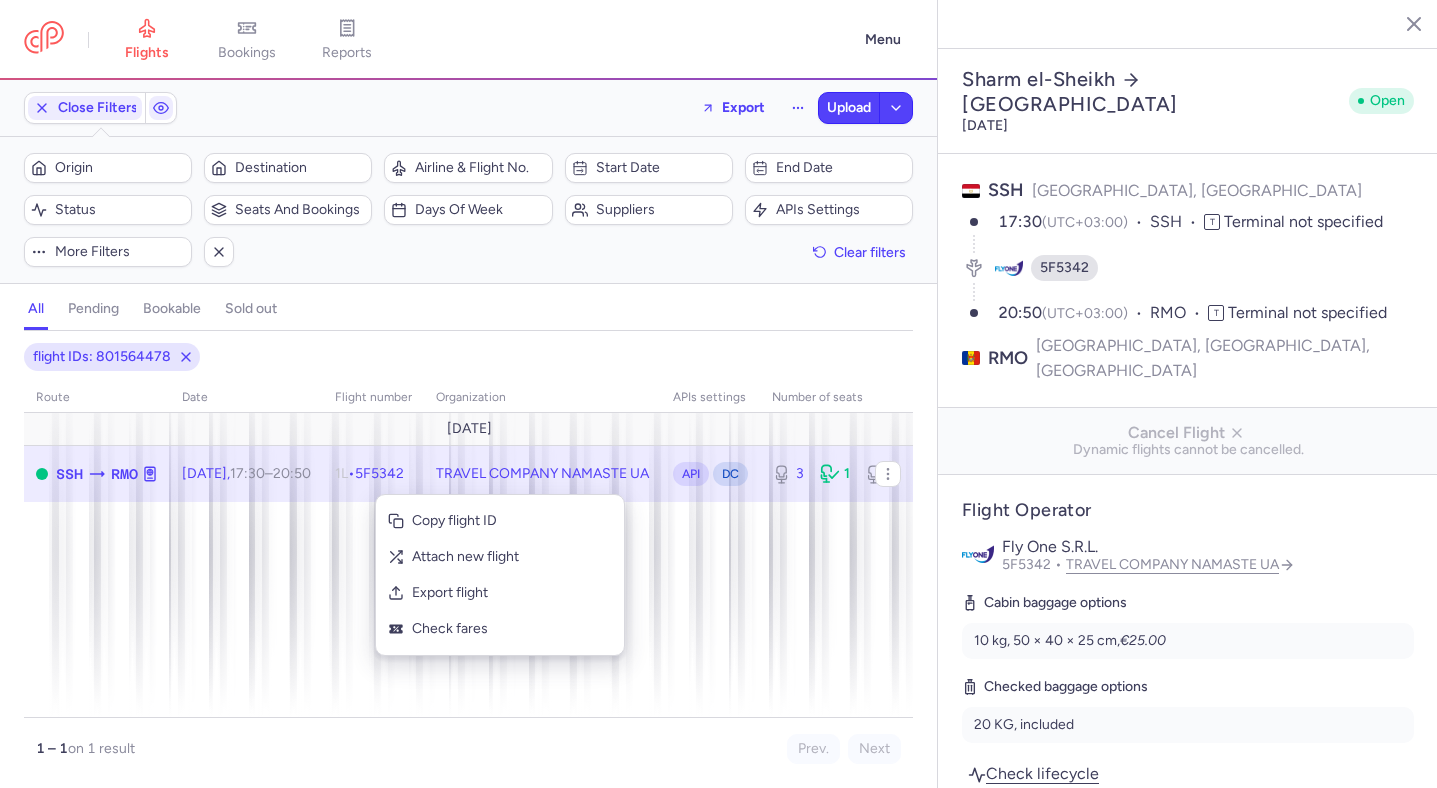 select on "days" 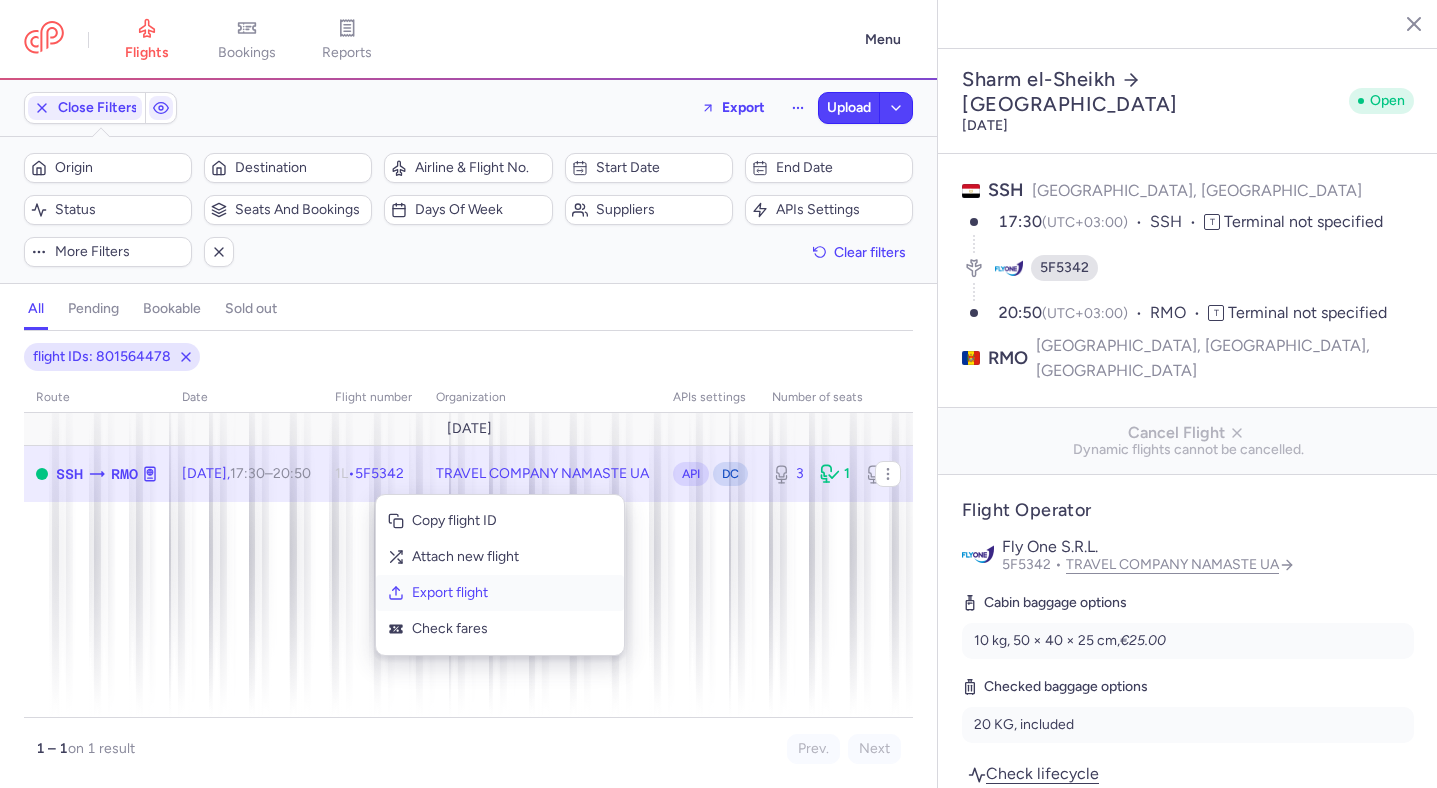 scroll, scrollTop: 0, scrollLeft: 0, axis: both 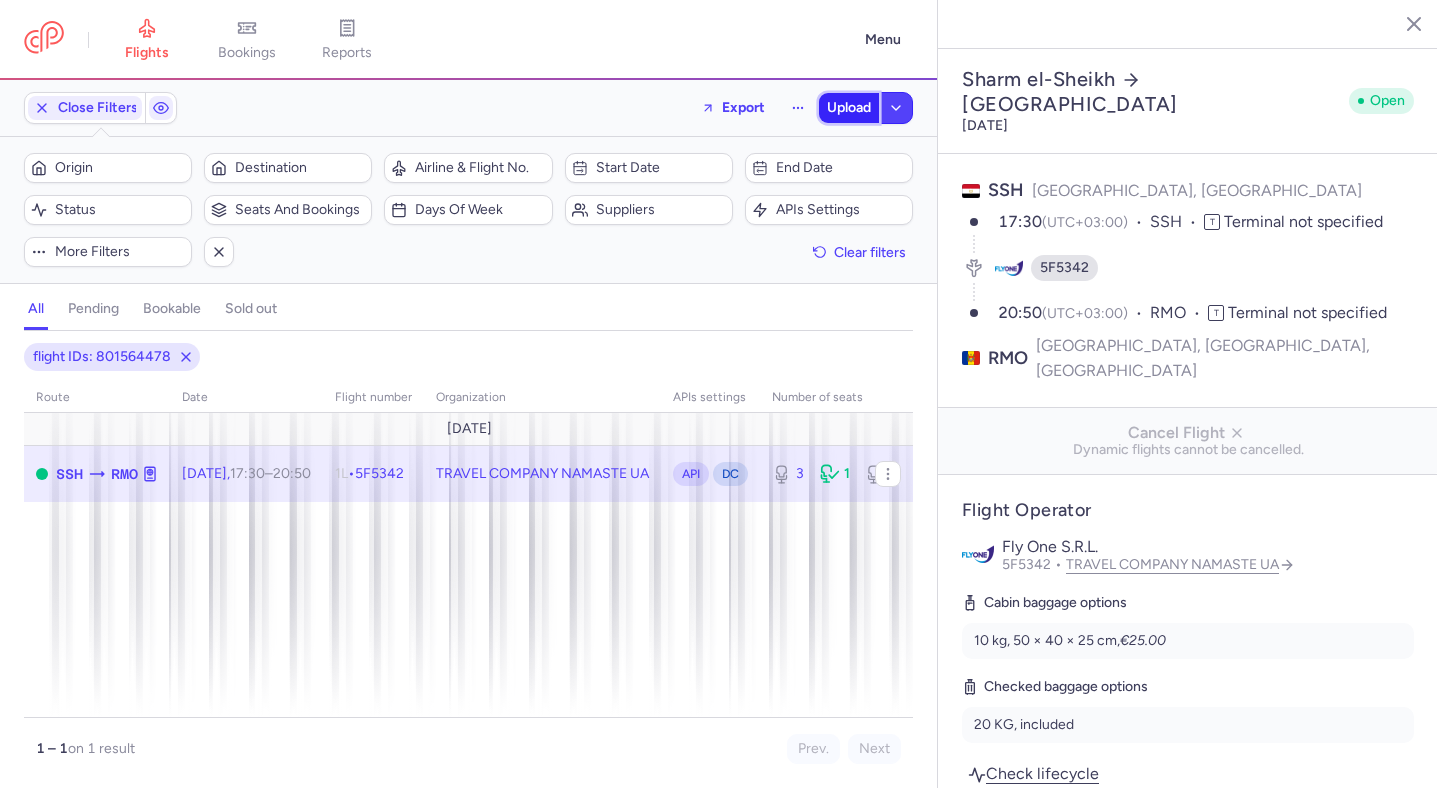 click on "Upload" at bounding box center (849, 108) 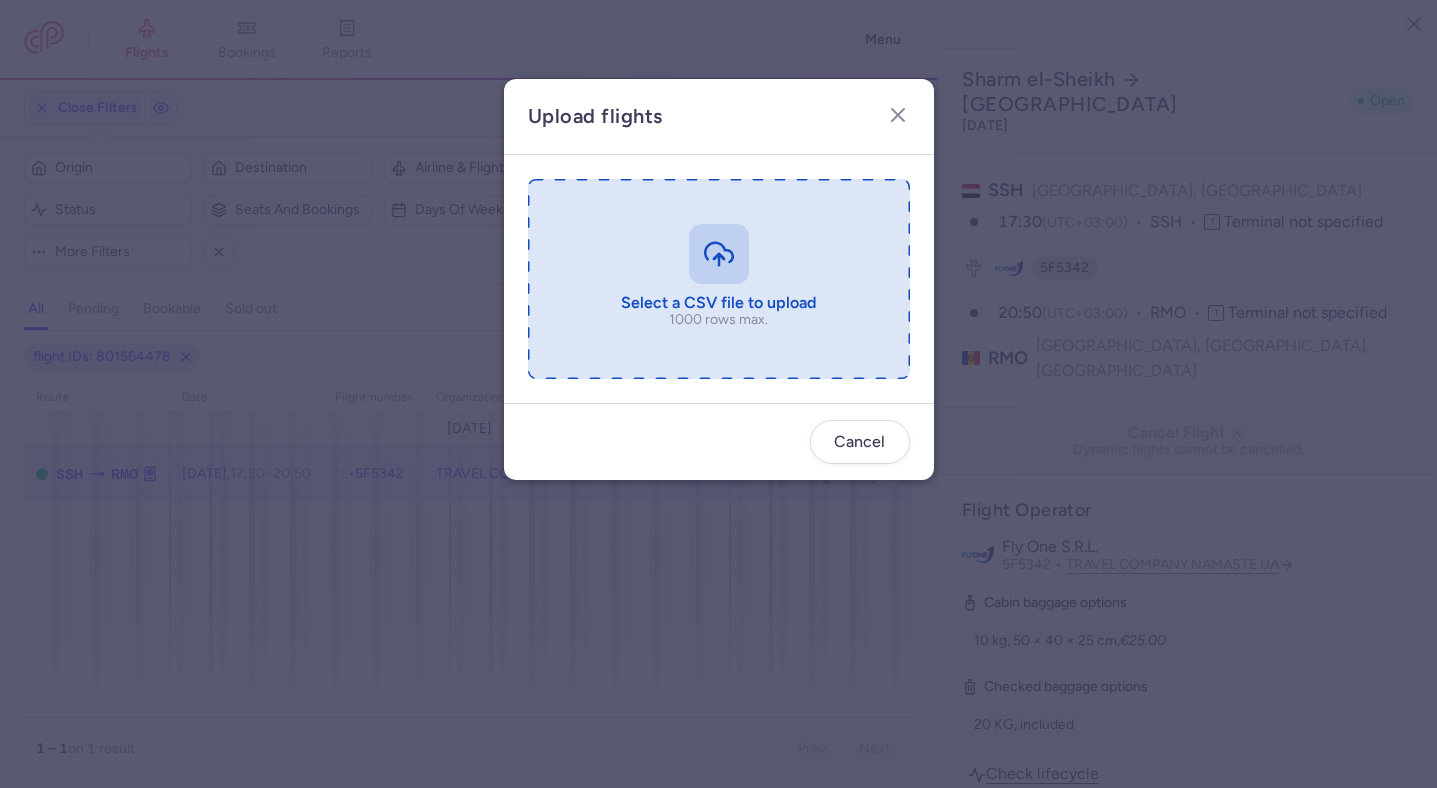 type on "C:\fakepath\export_flight_5F5342_20250714,1120.csv" 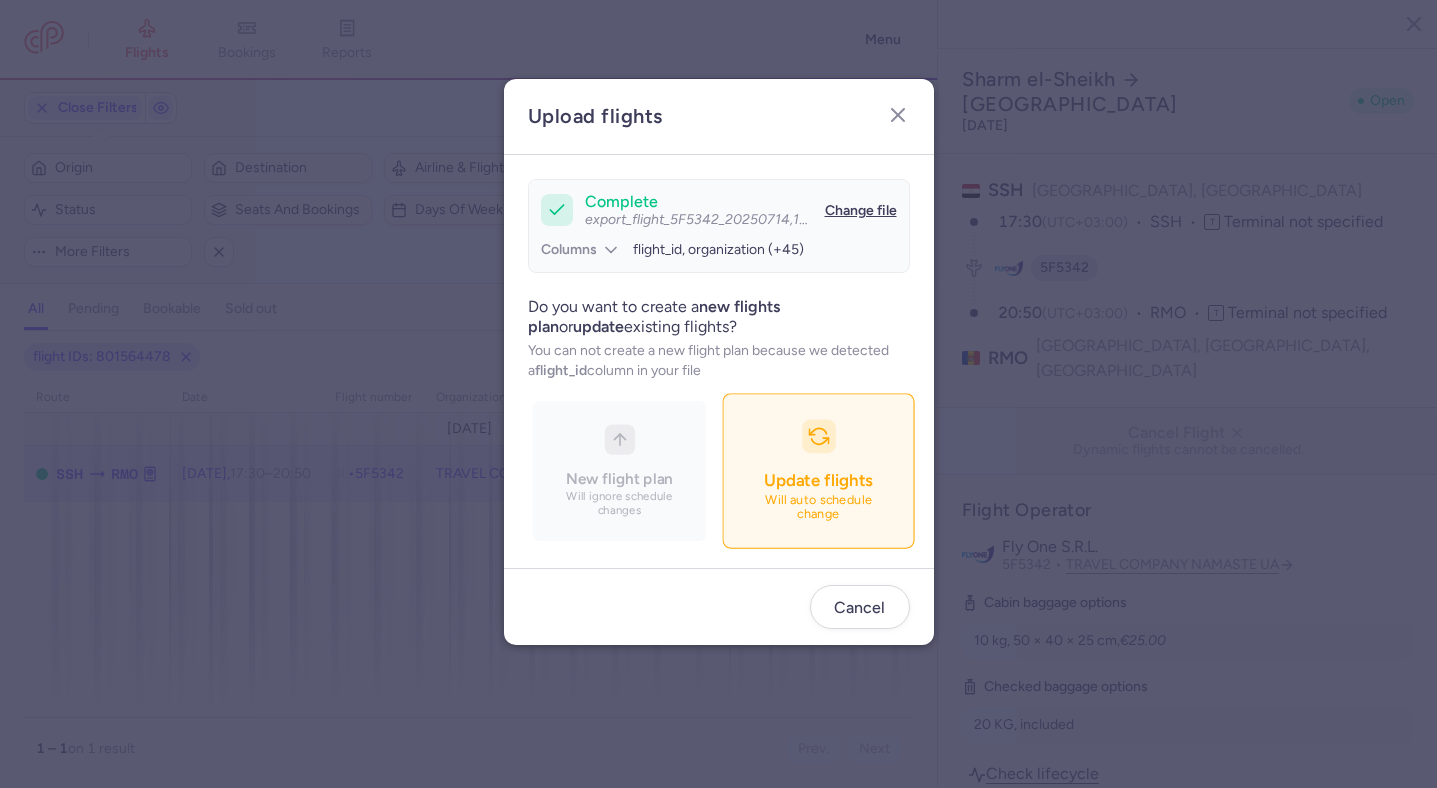 click on "Will auto schedule change" at bounding box center [818, 507] 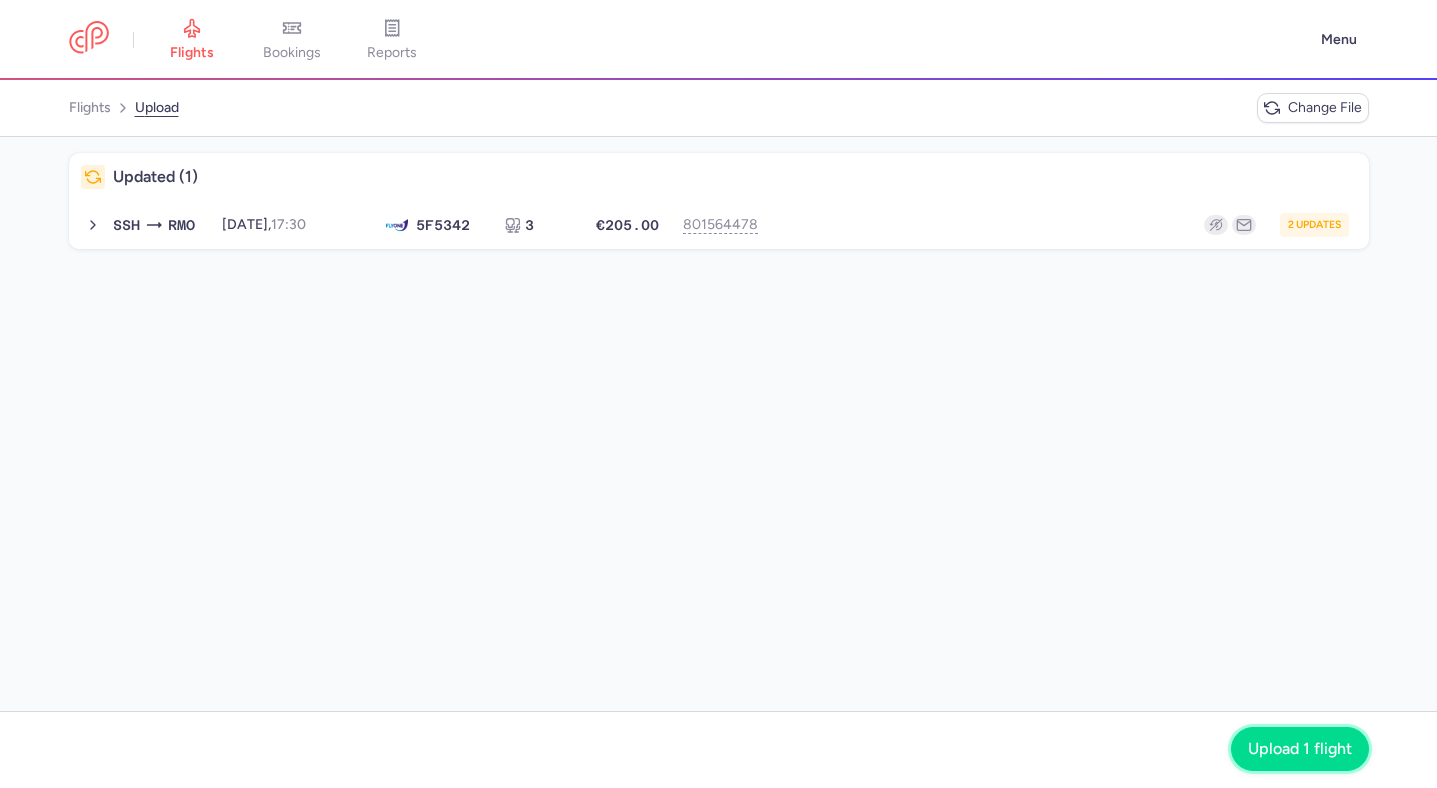 click on "Upload 1 flight" at bounding box center (1300, 749) 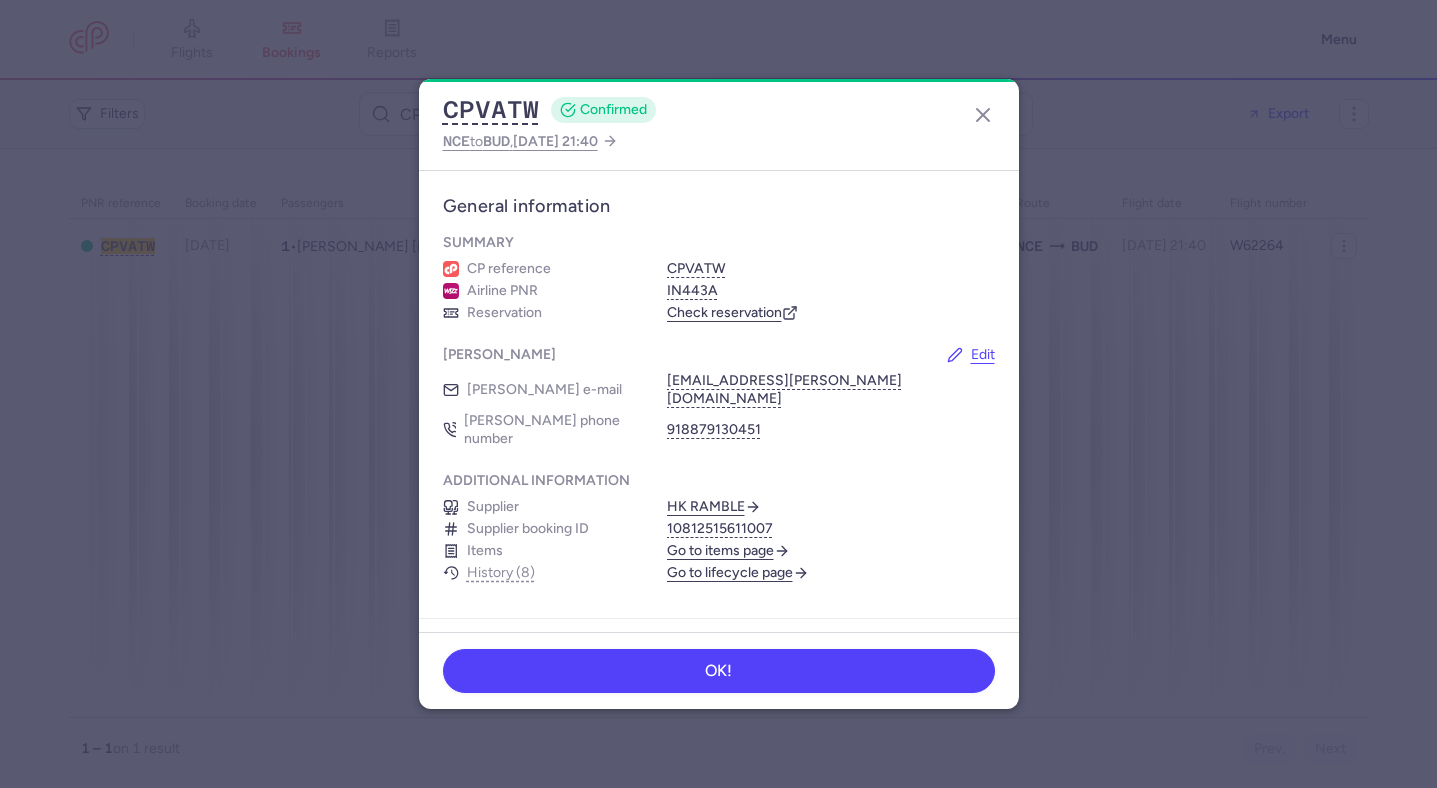 scroll, scrollTop: 0, scrollLeft: 0, axis: both 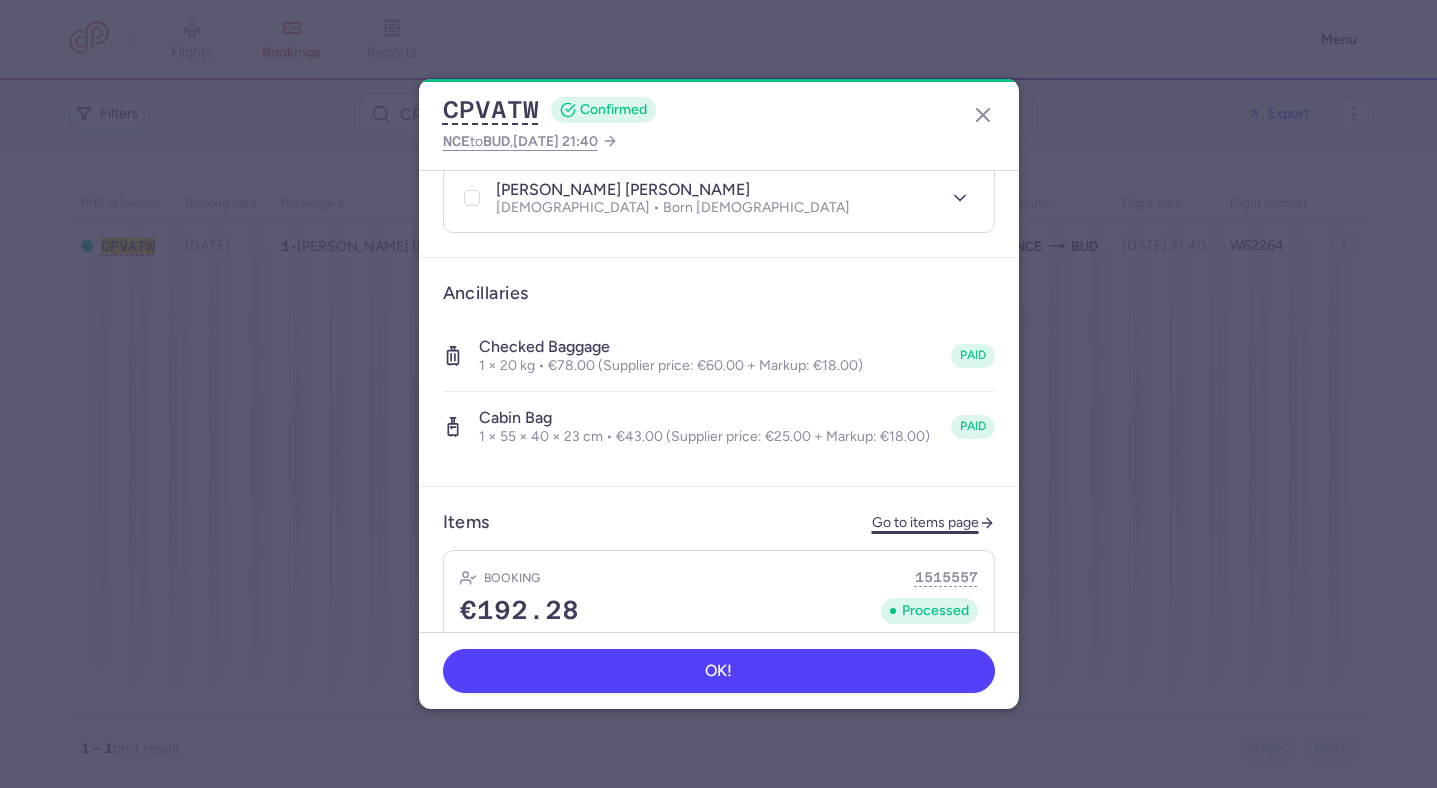 click on "Go to items page" 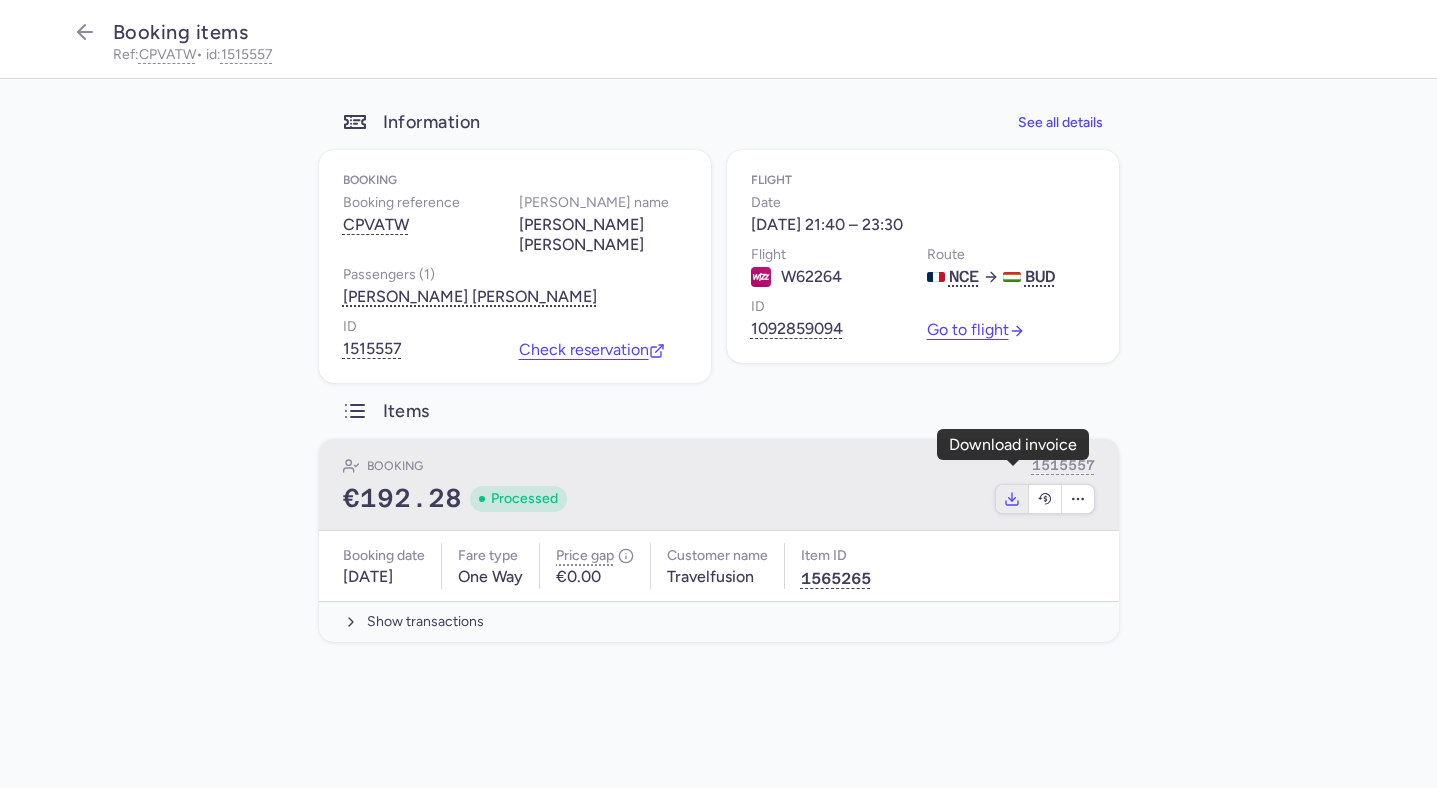click 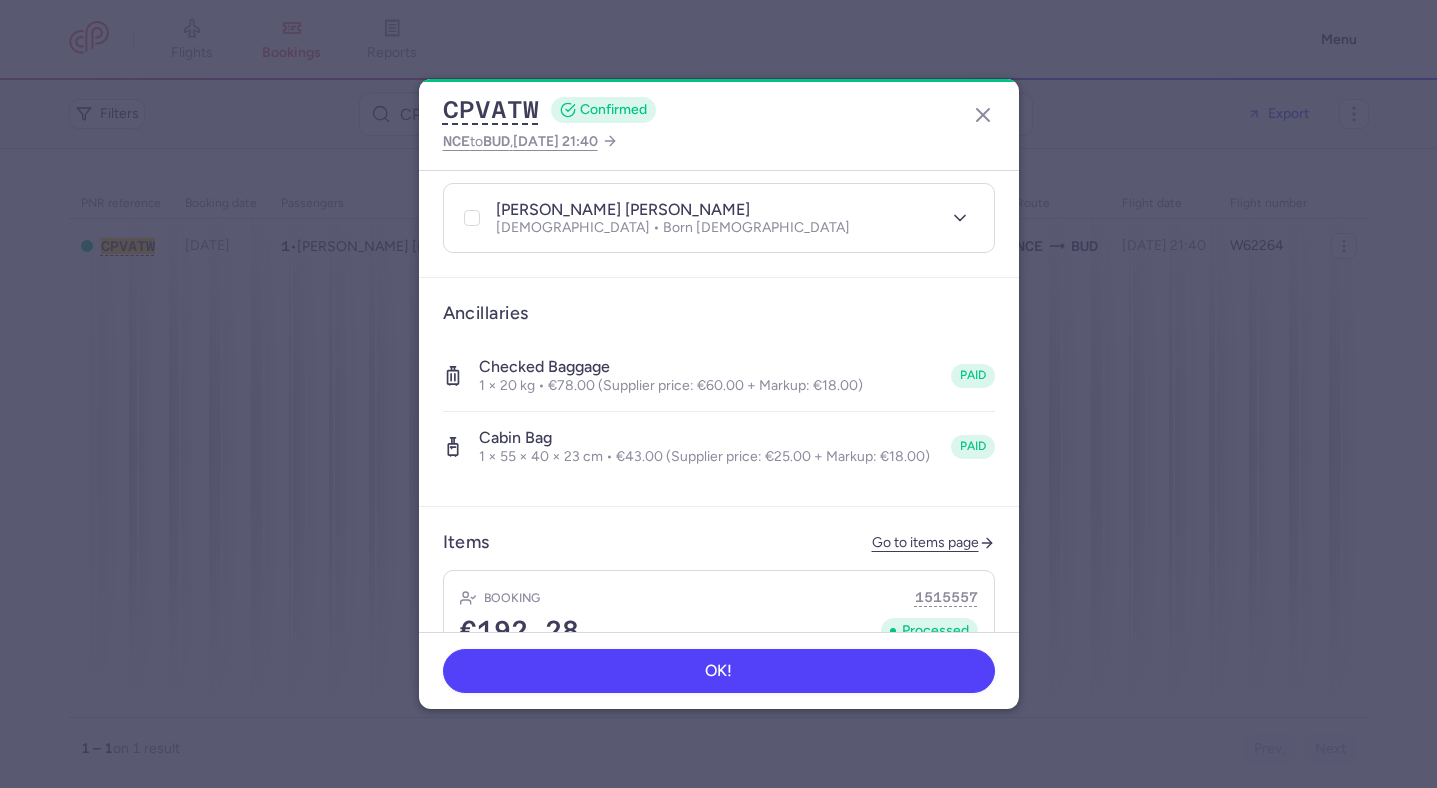 scroll, scrollTop: 517, scrollLeft: 0, axis: vertical 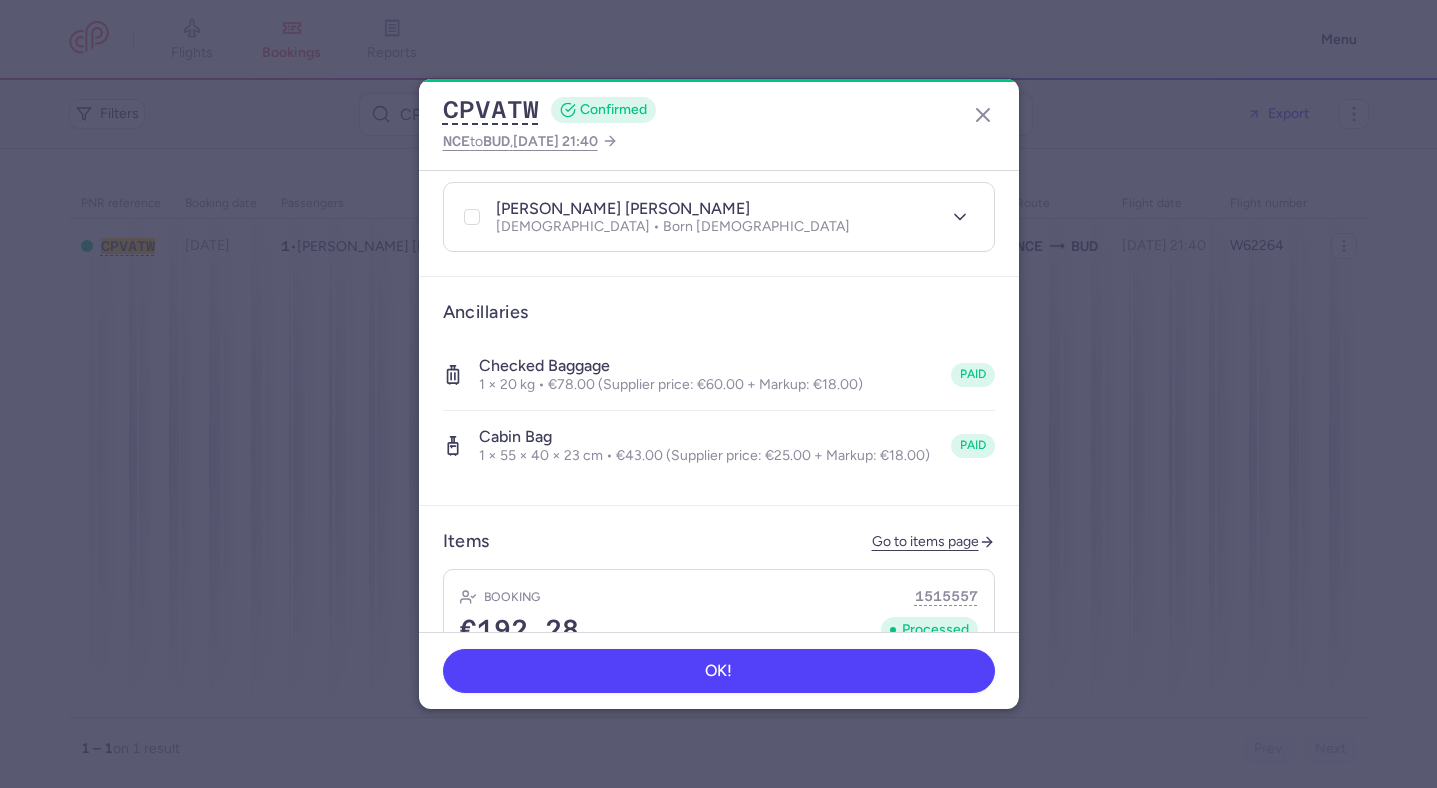 click on "Cabin bag 1 × 55 × 40 × 23 cm • €43.00 (Supplier price: €25.00 + Markup: €18.00) paid" at bounding box center (719, 446) 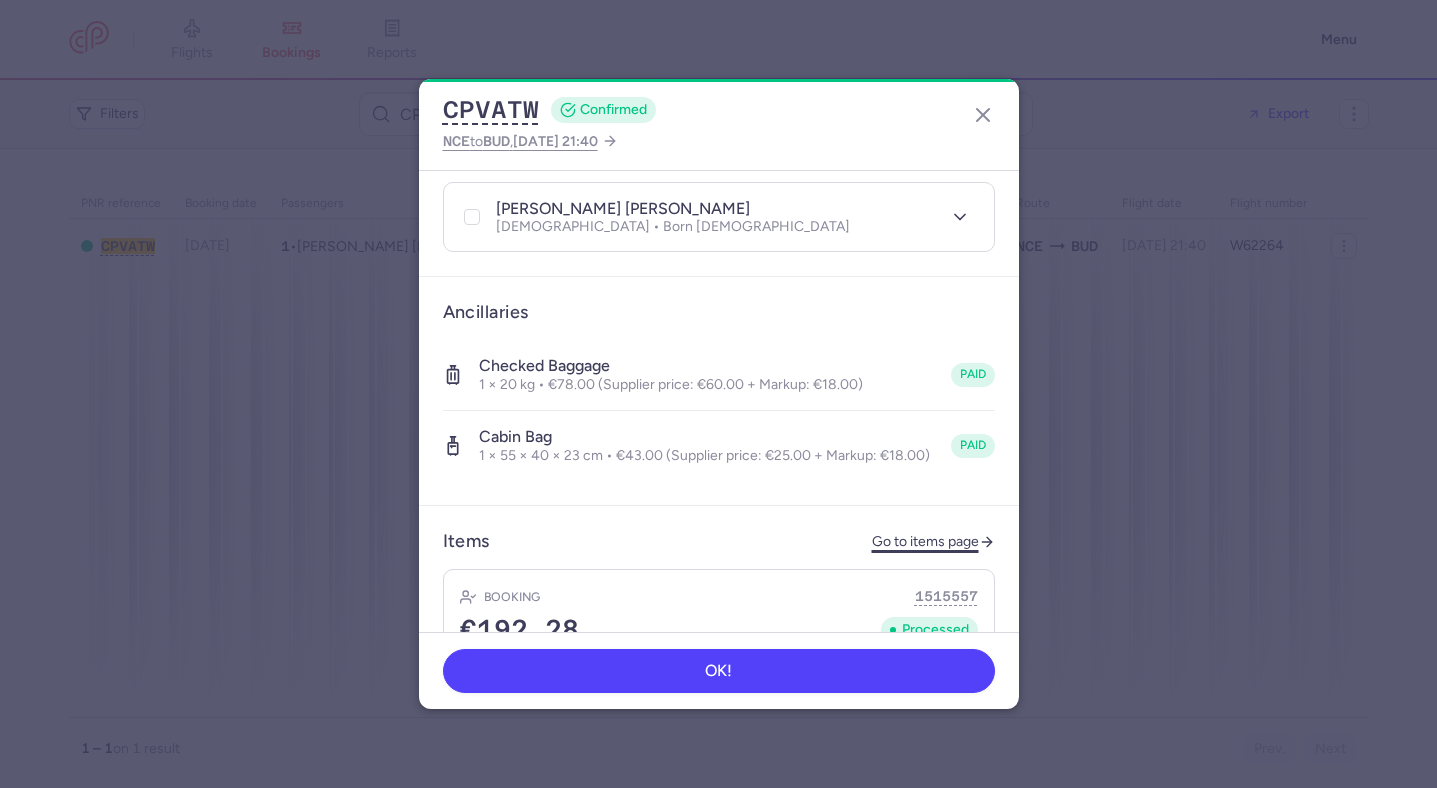 click on "Go to items page" 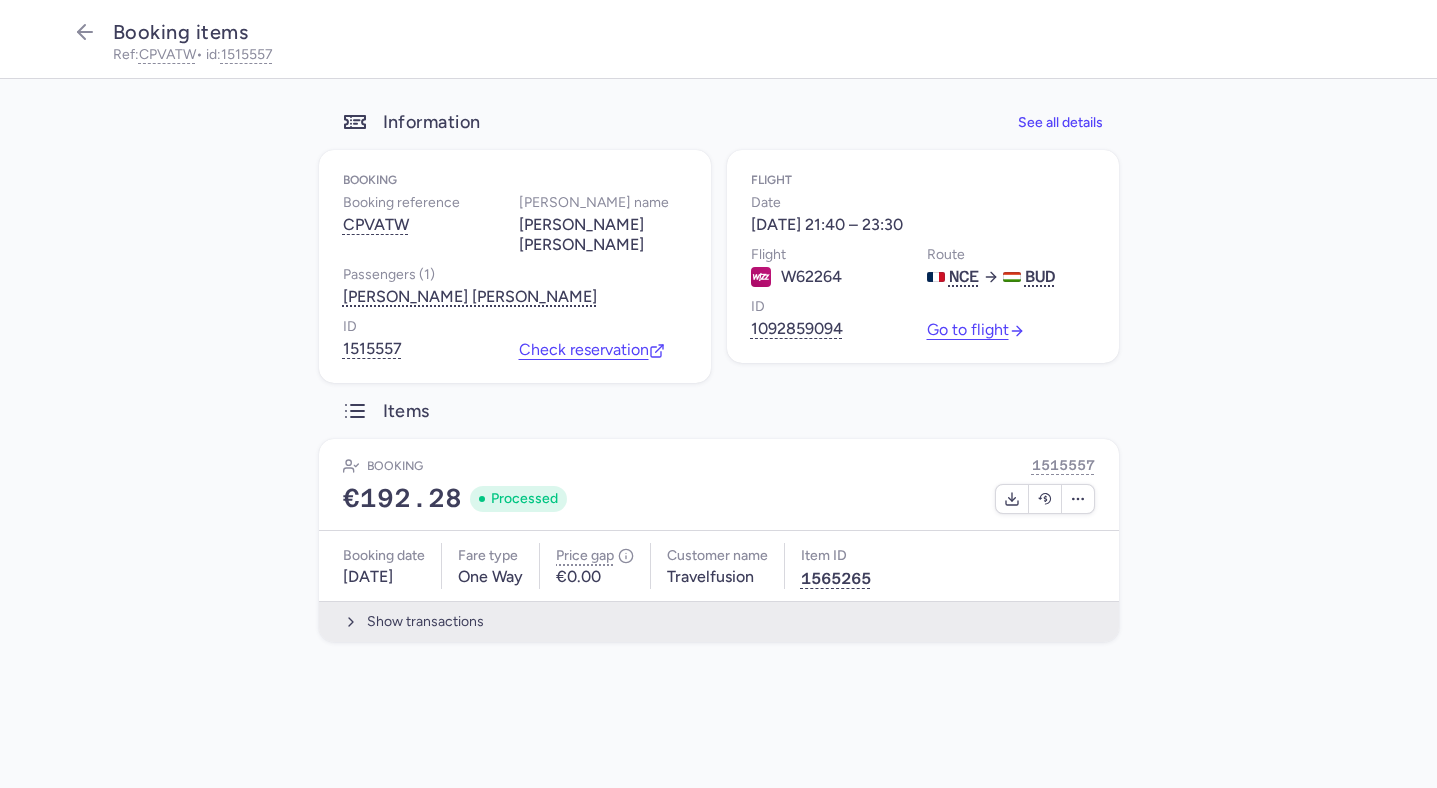 click on "Show transactions" at bounding box center [719, 621] 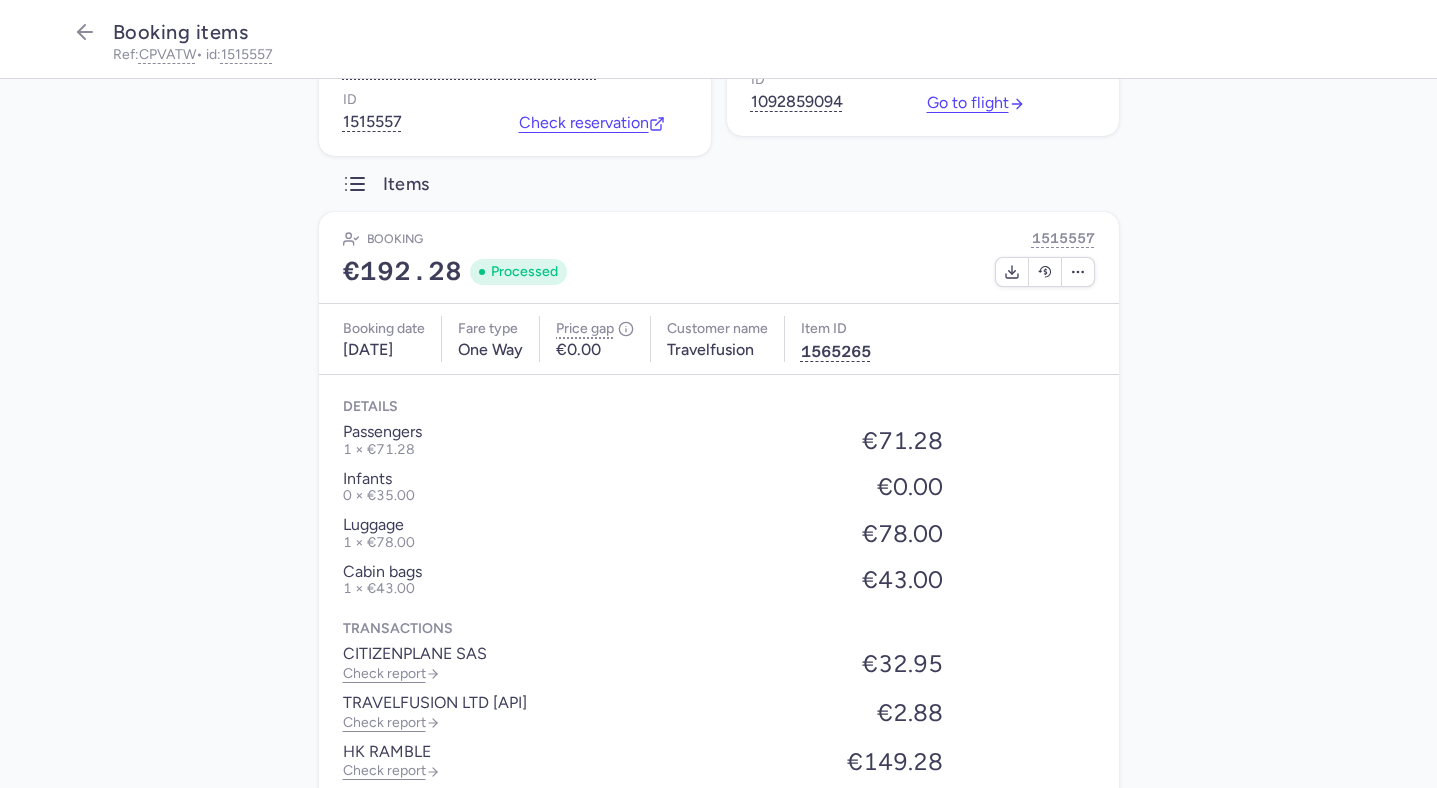 scroll, scrollTop: 230, scrollLeft: 0, axis: vertical 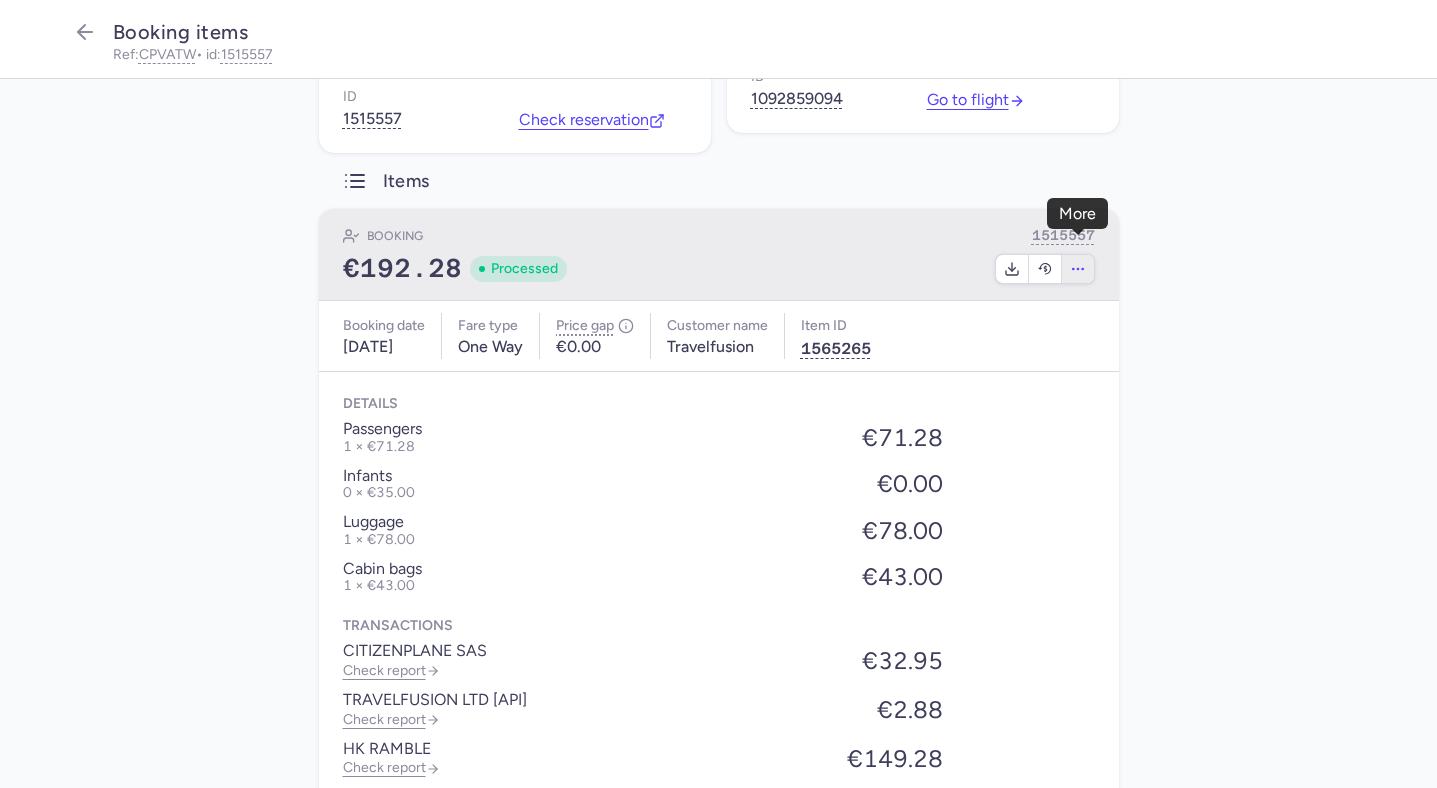 click 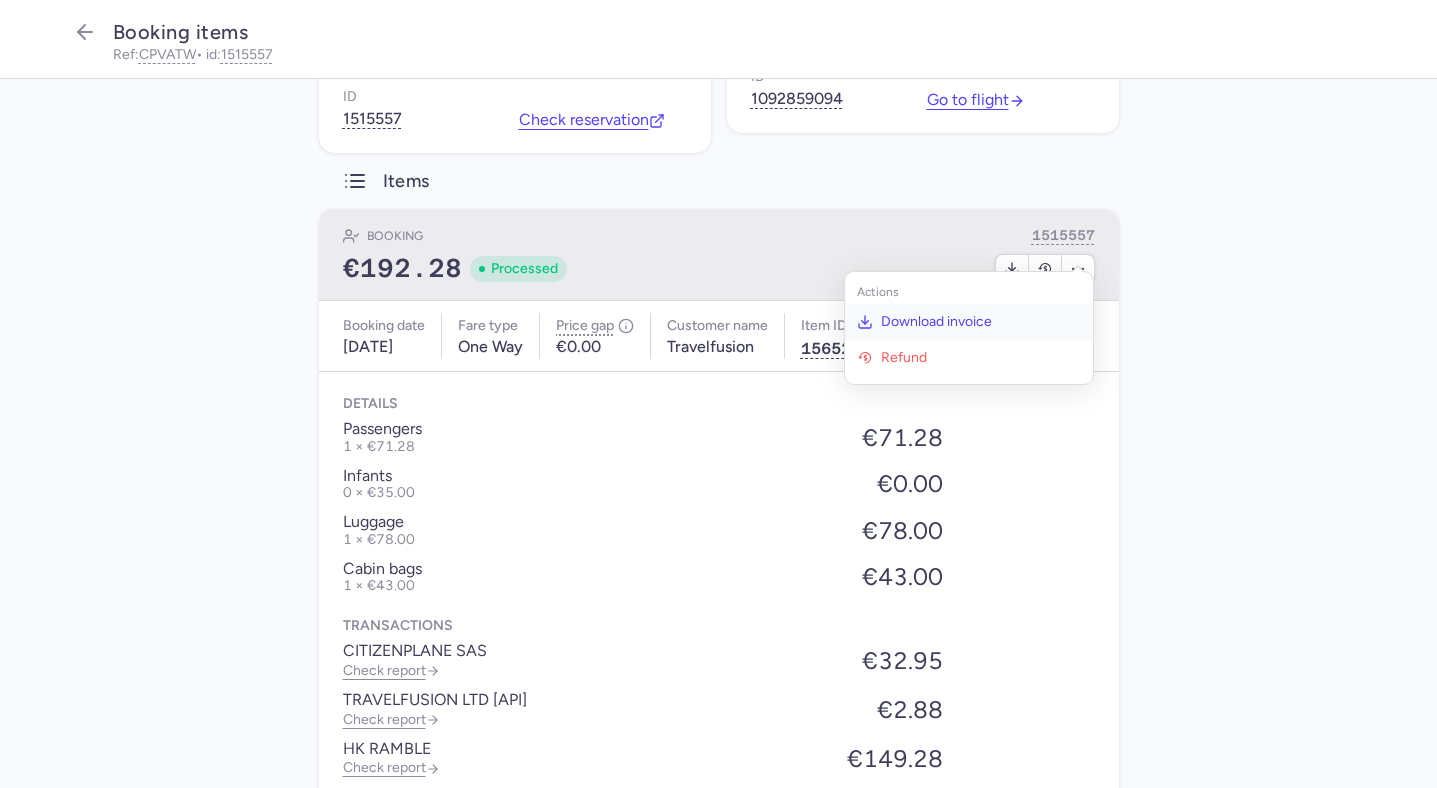 click on "Download invoice" at bounding box center [981, 322] 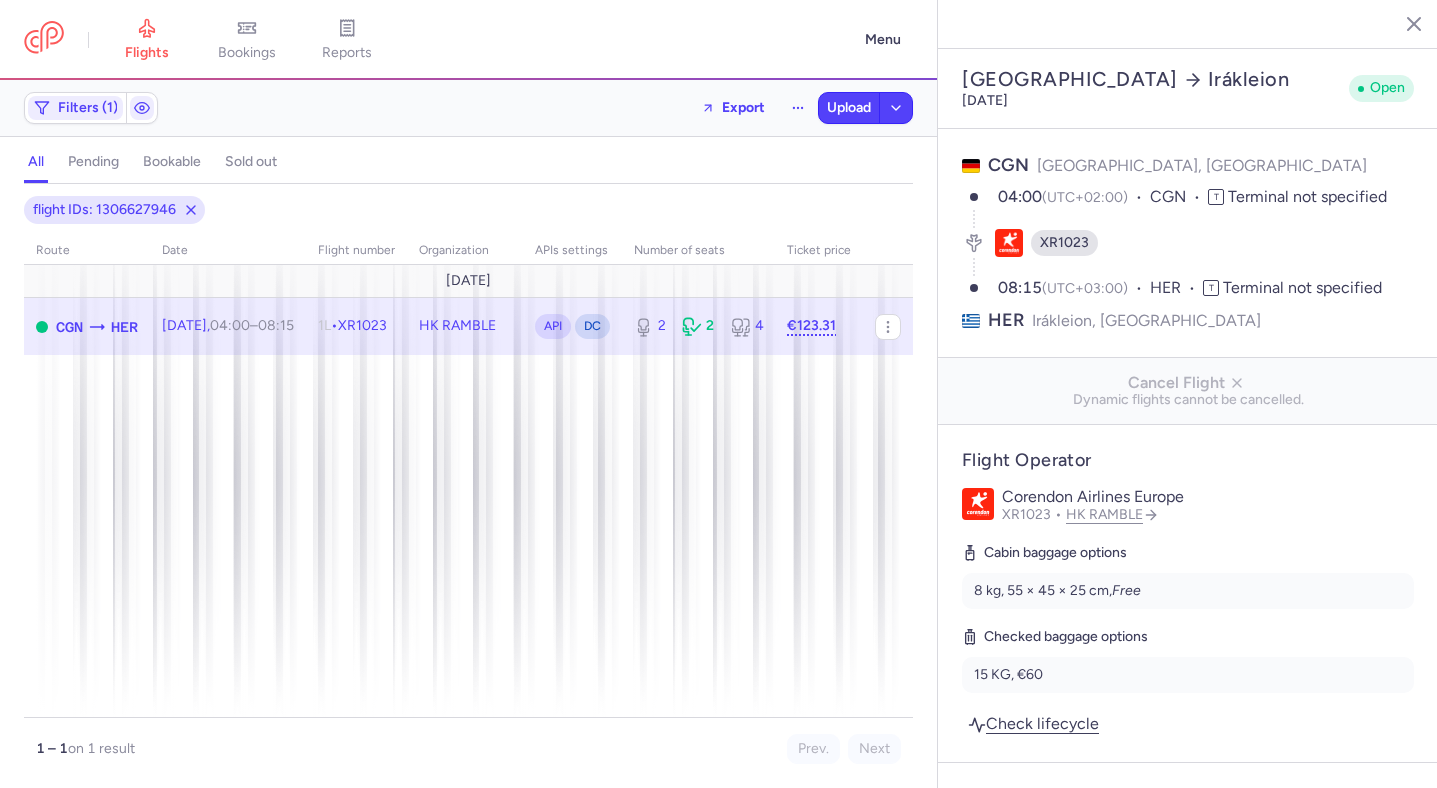 select on "days" 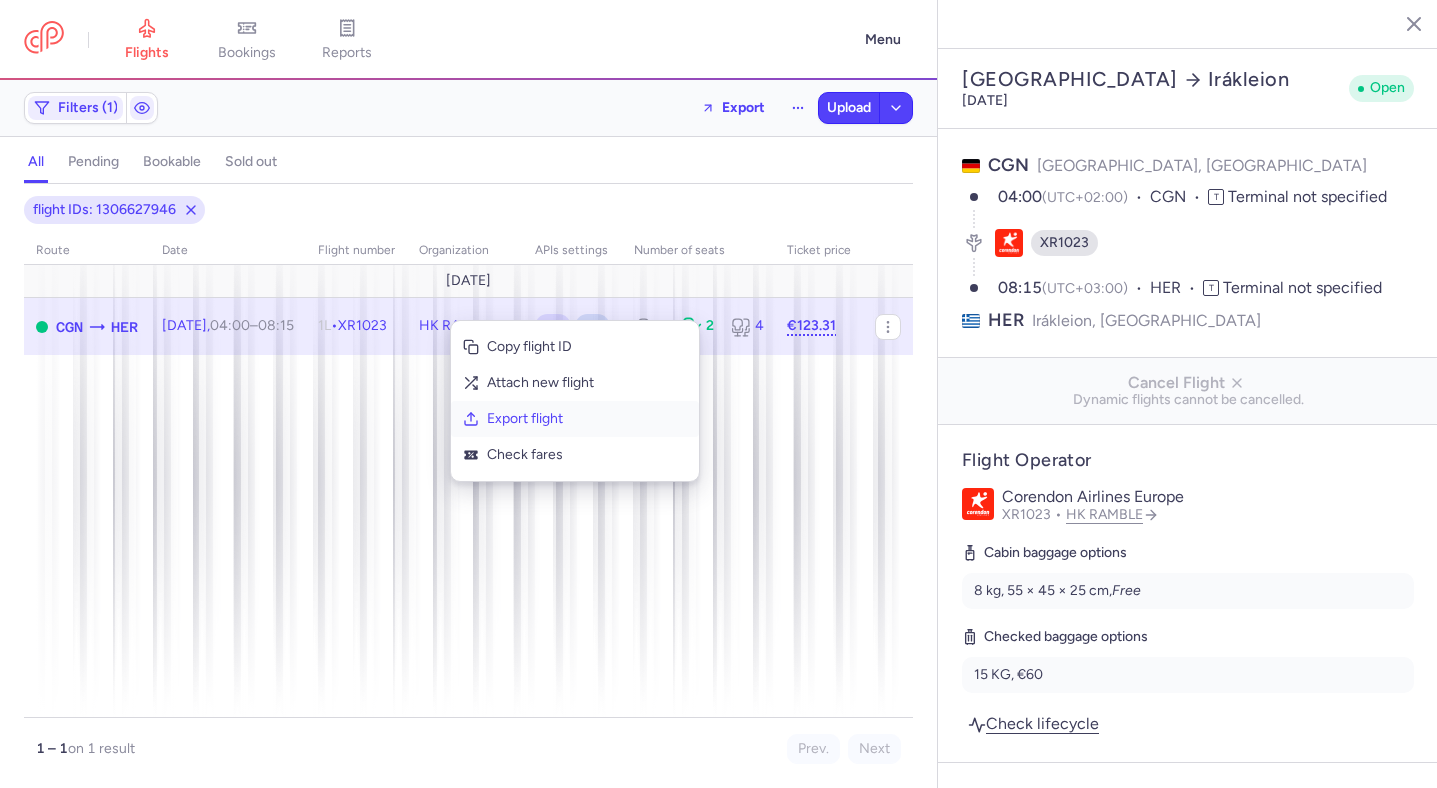 click on "Export flight" at bounding box center (587, 419) 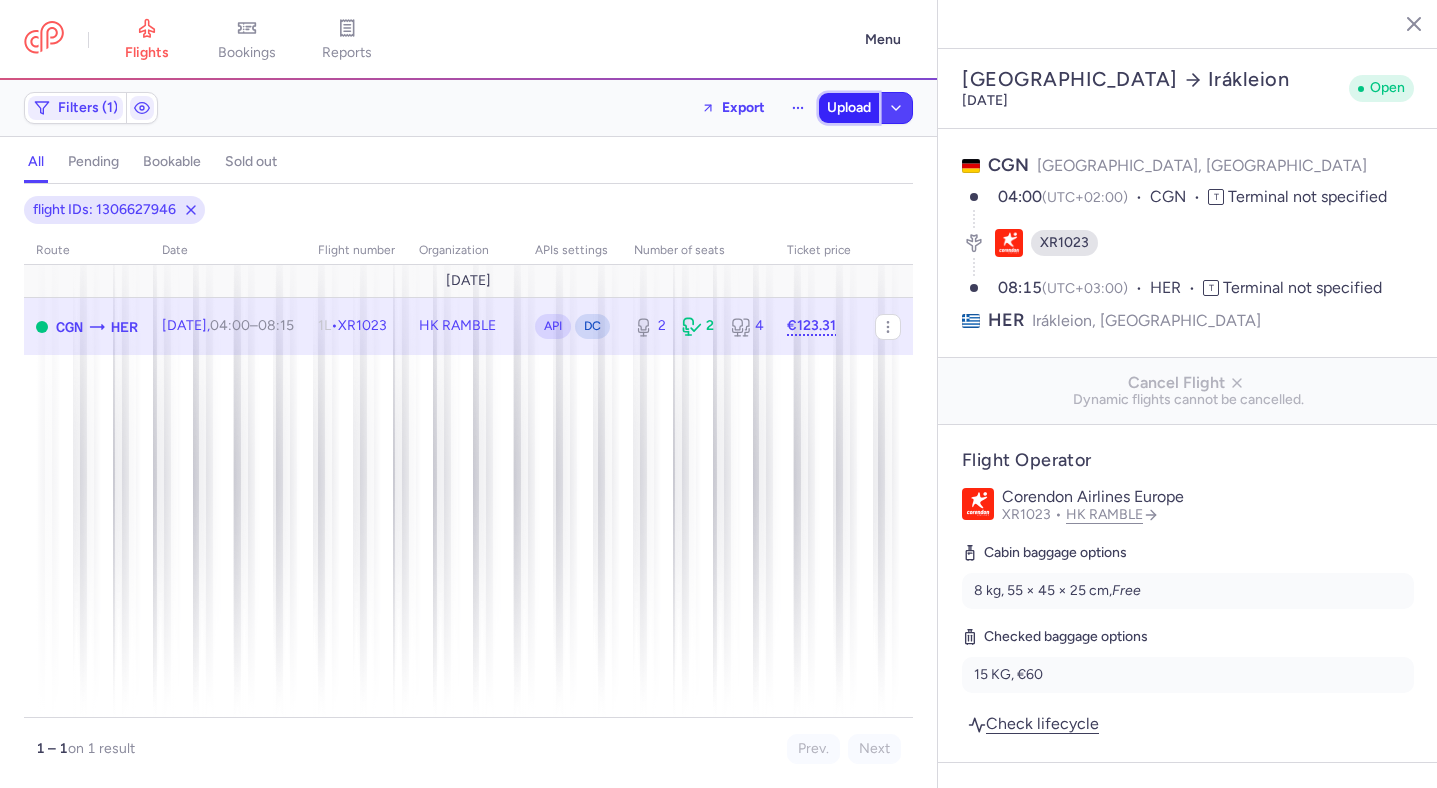 click on "Upload" at bounding box center (849, 108) 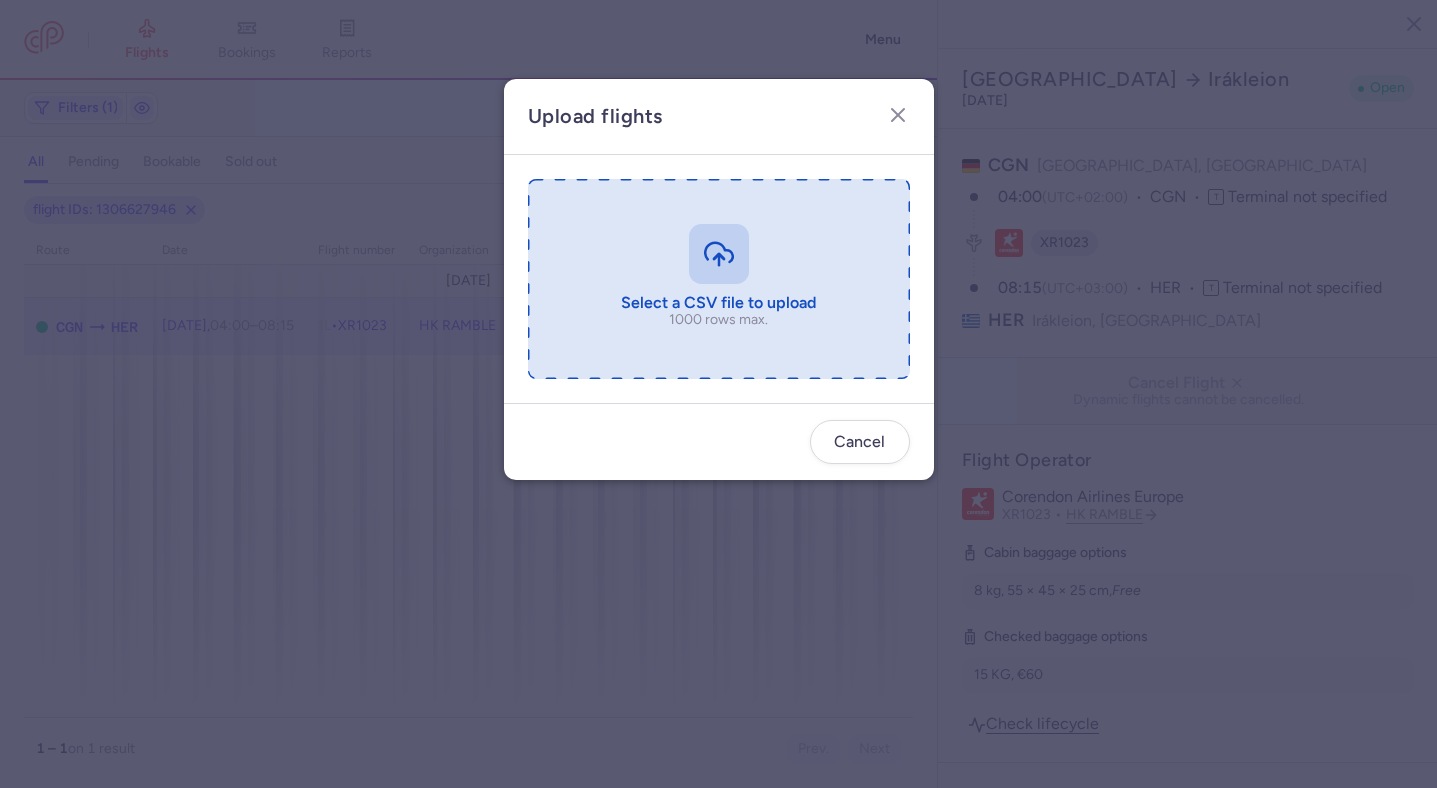 type on "C:\fakepath\export_flight_XR1023_20250714,1146.csv" 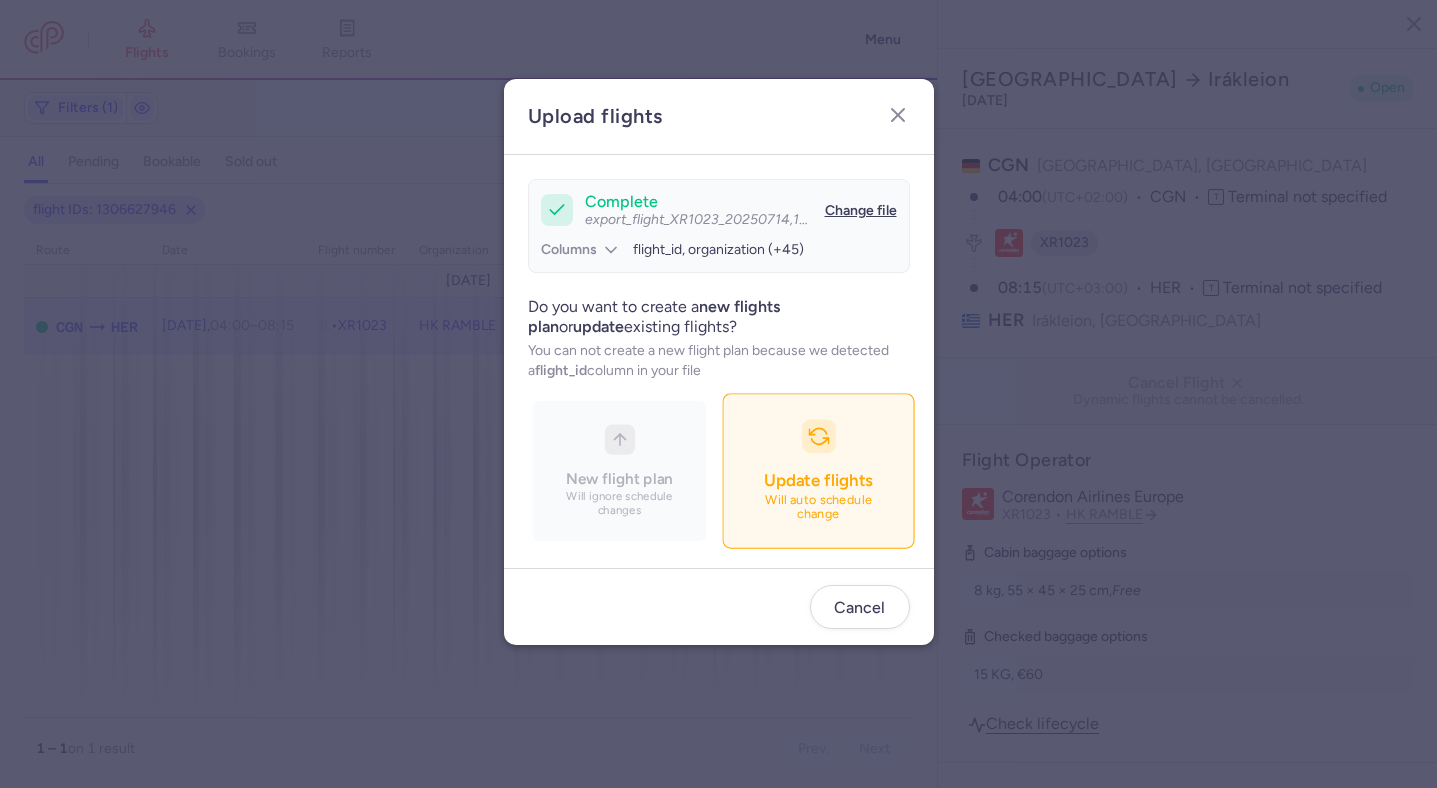 click on "Will auto schedule change" at bounding box center (818, 507) 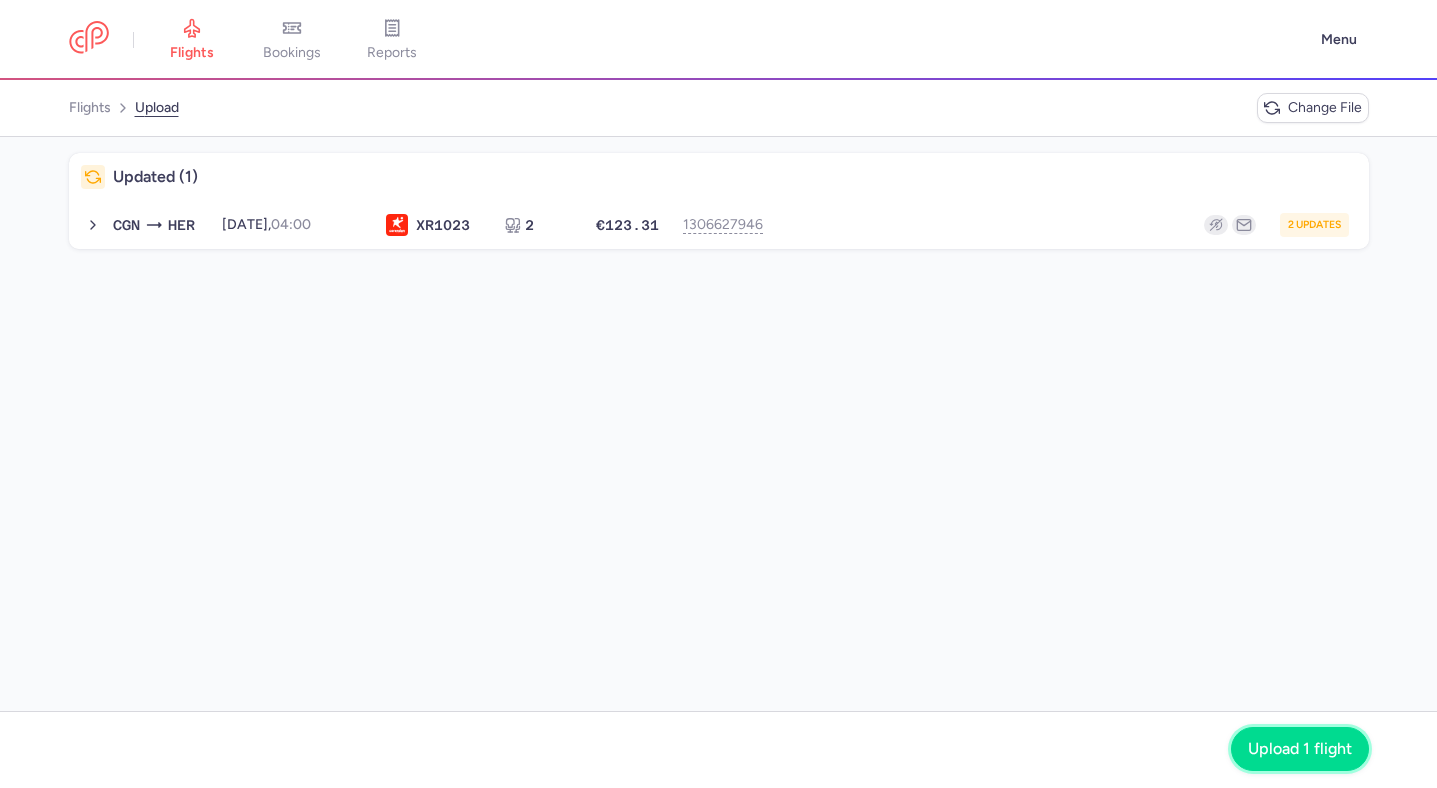 click on "Upload 1 flight" at bounding box center (1300, 749) 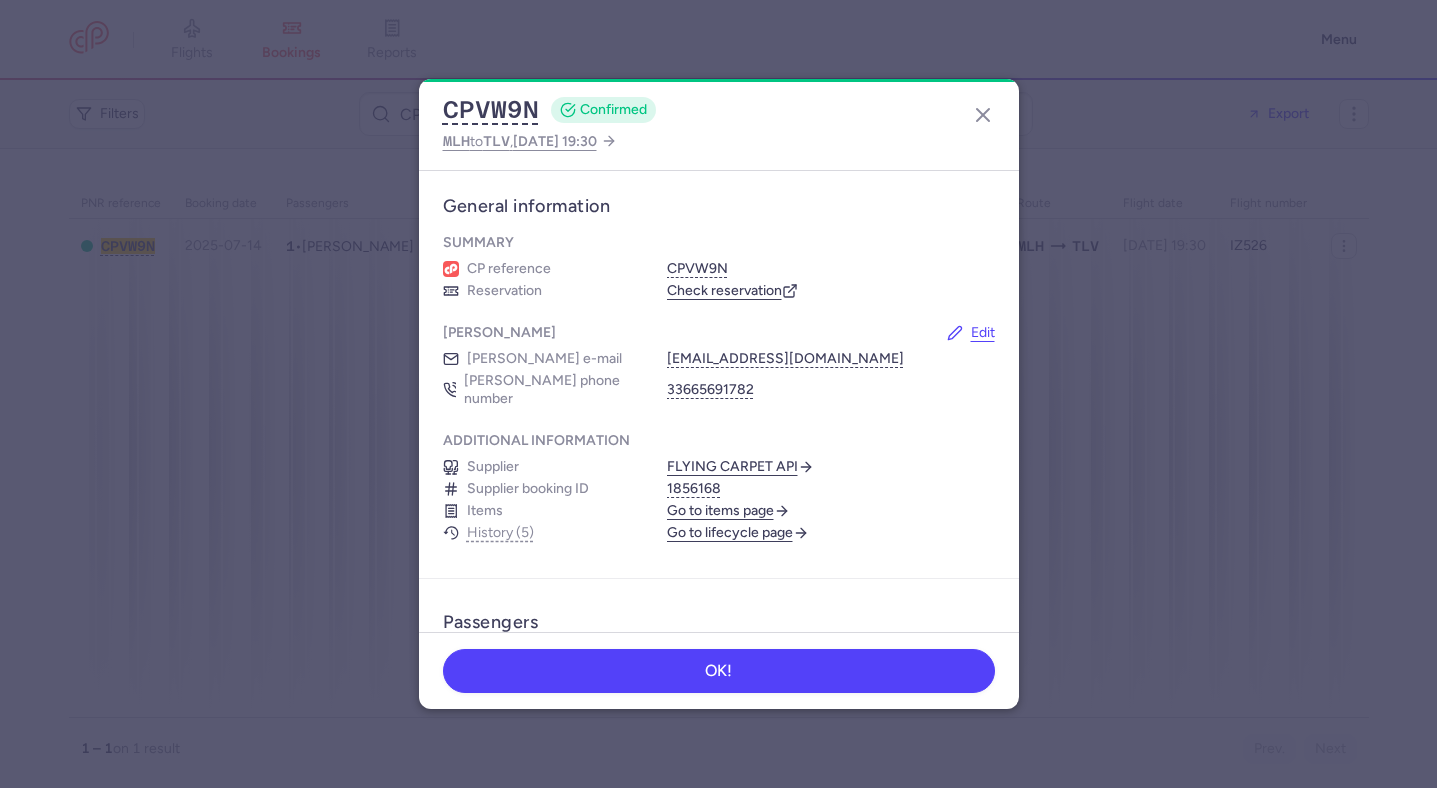 scroll, scrollTop: 0, scrollLeft: 0, axis: both 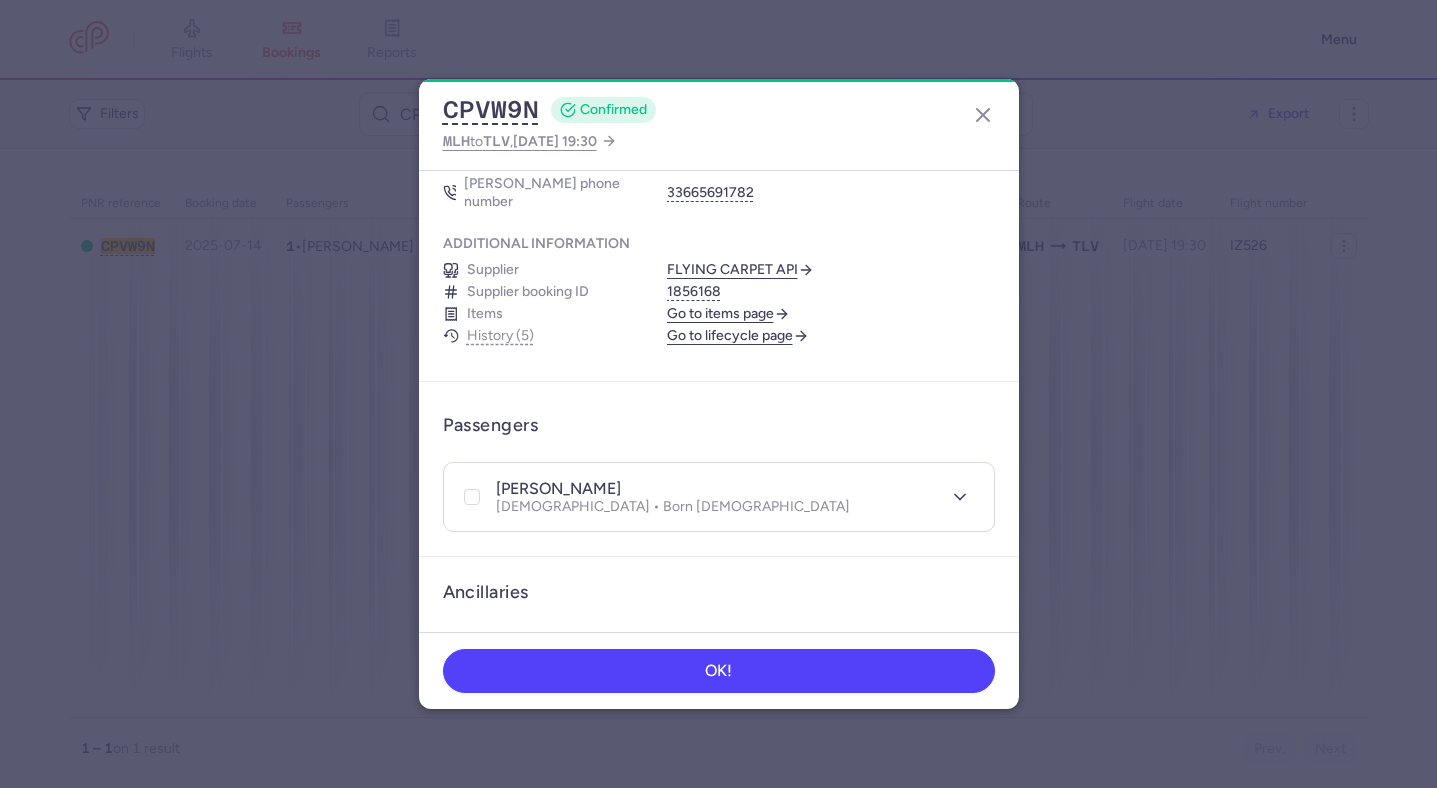 type 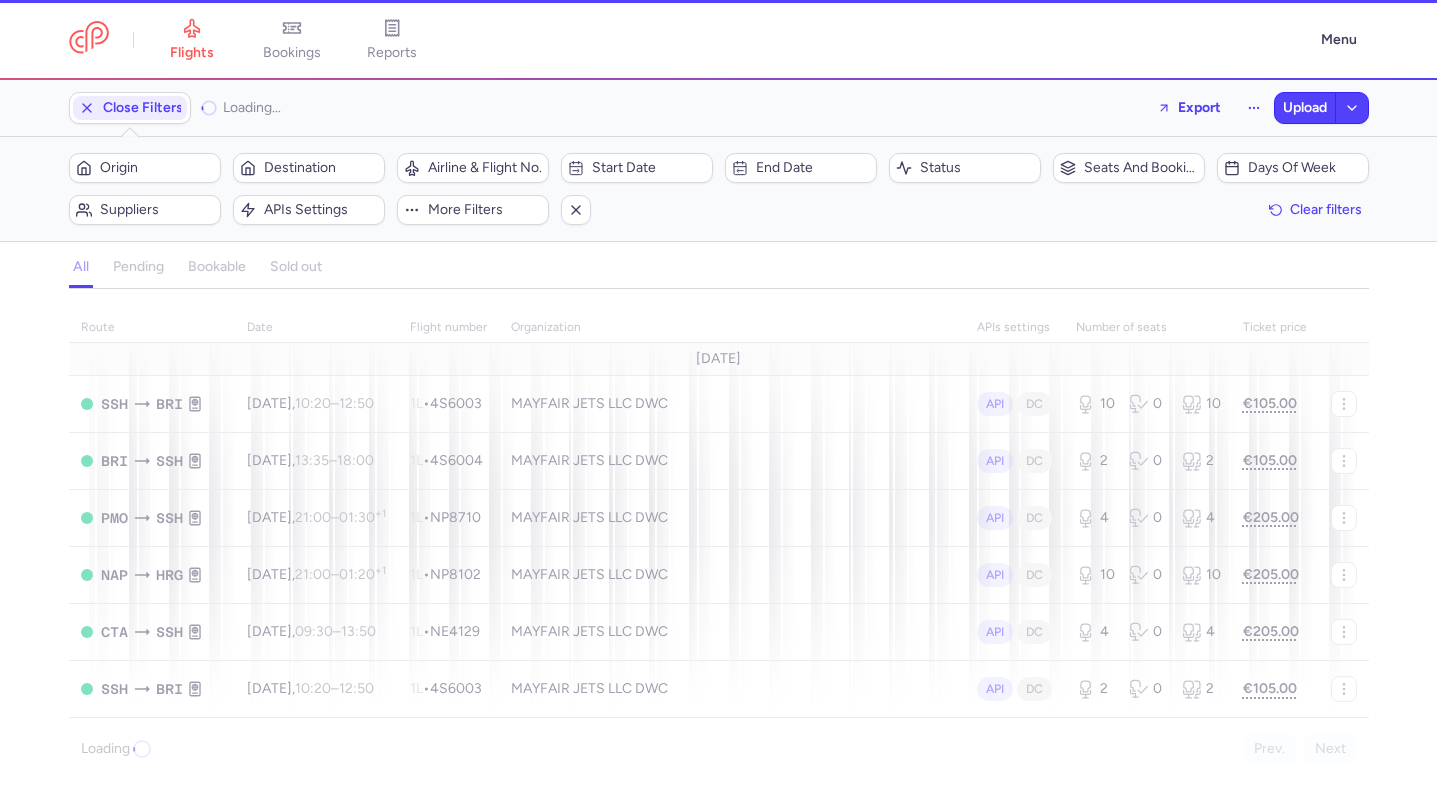 select on "days" 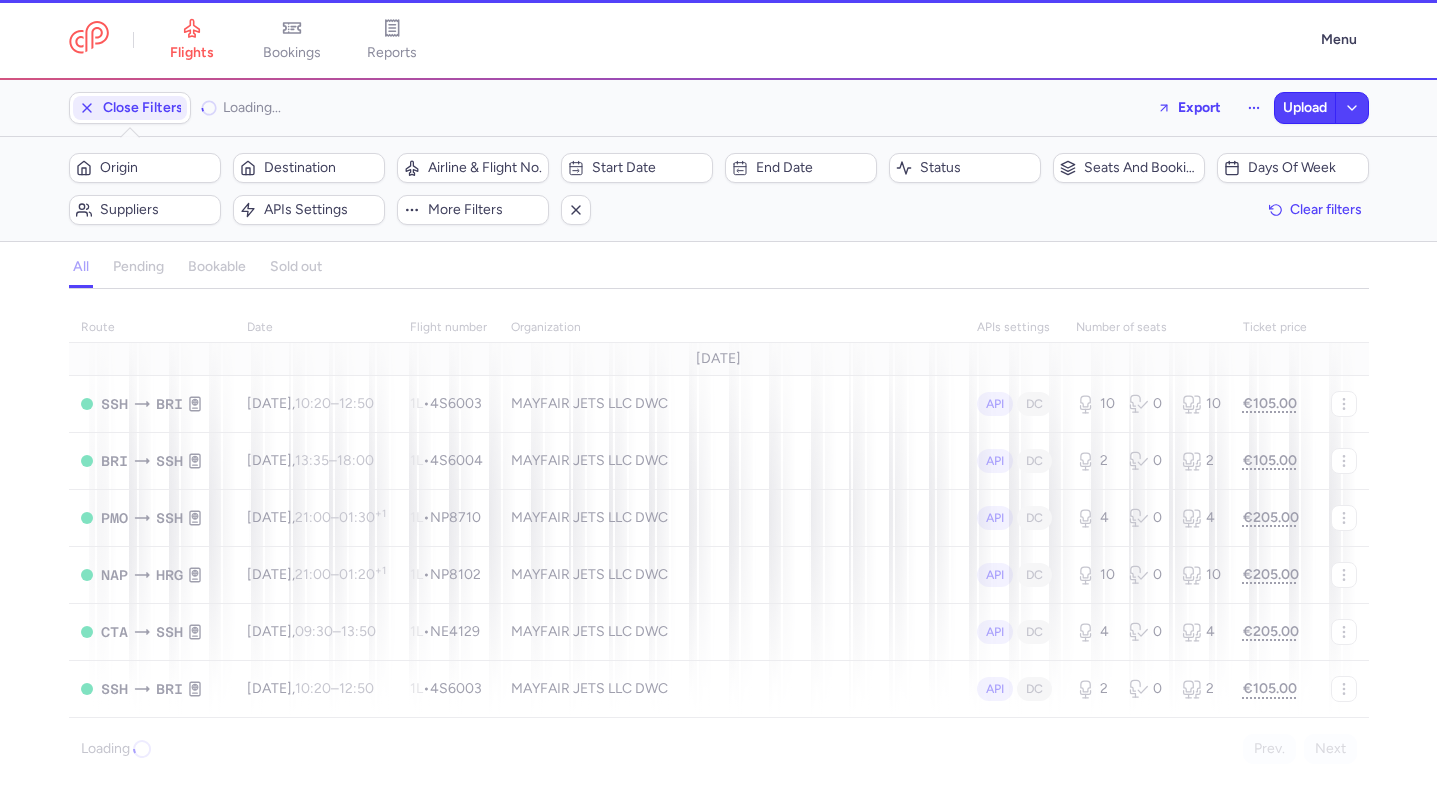 scroll, scrollTop: 0, scrollLeft: 0, axis: both 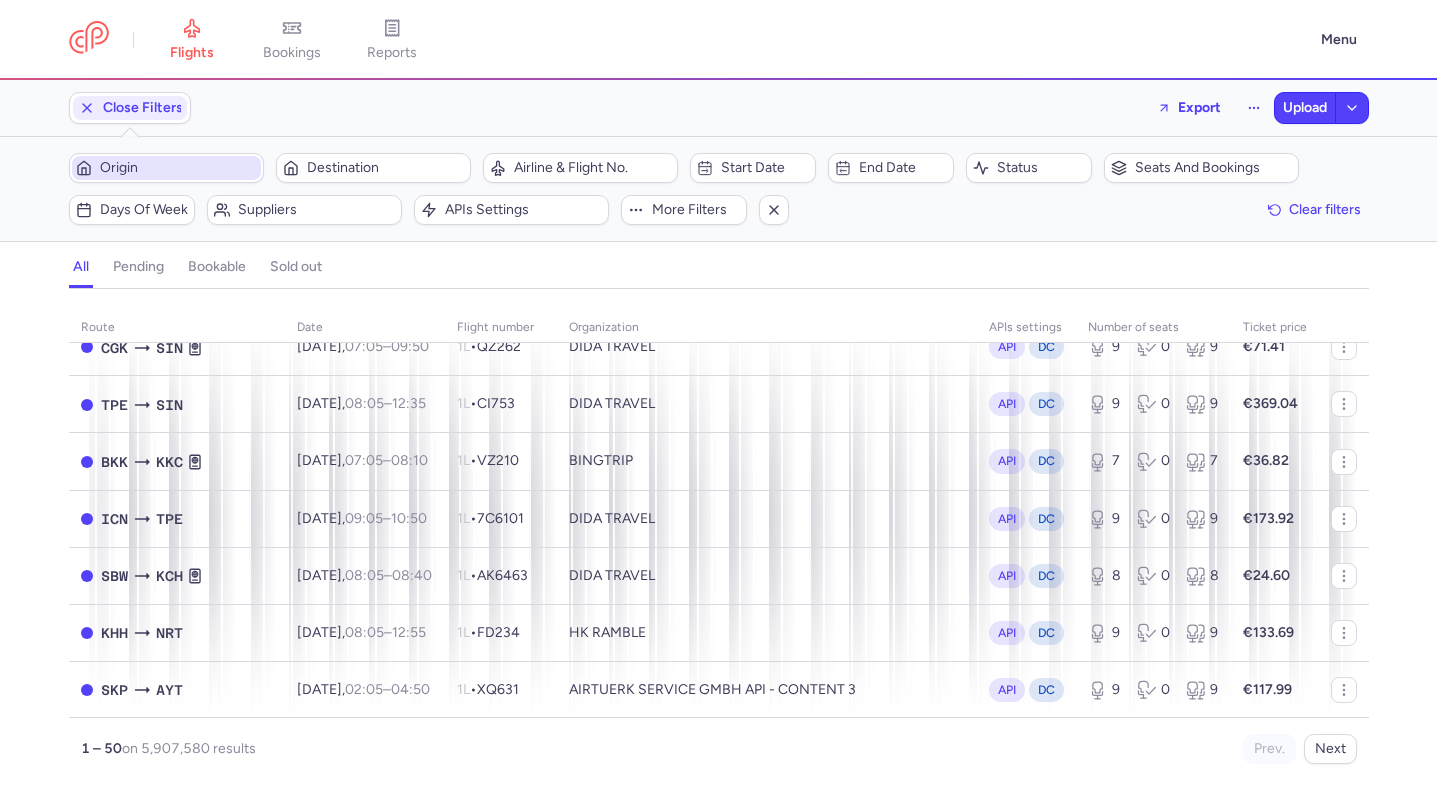 click on "Origin" at bounding box center (178, 168) 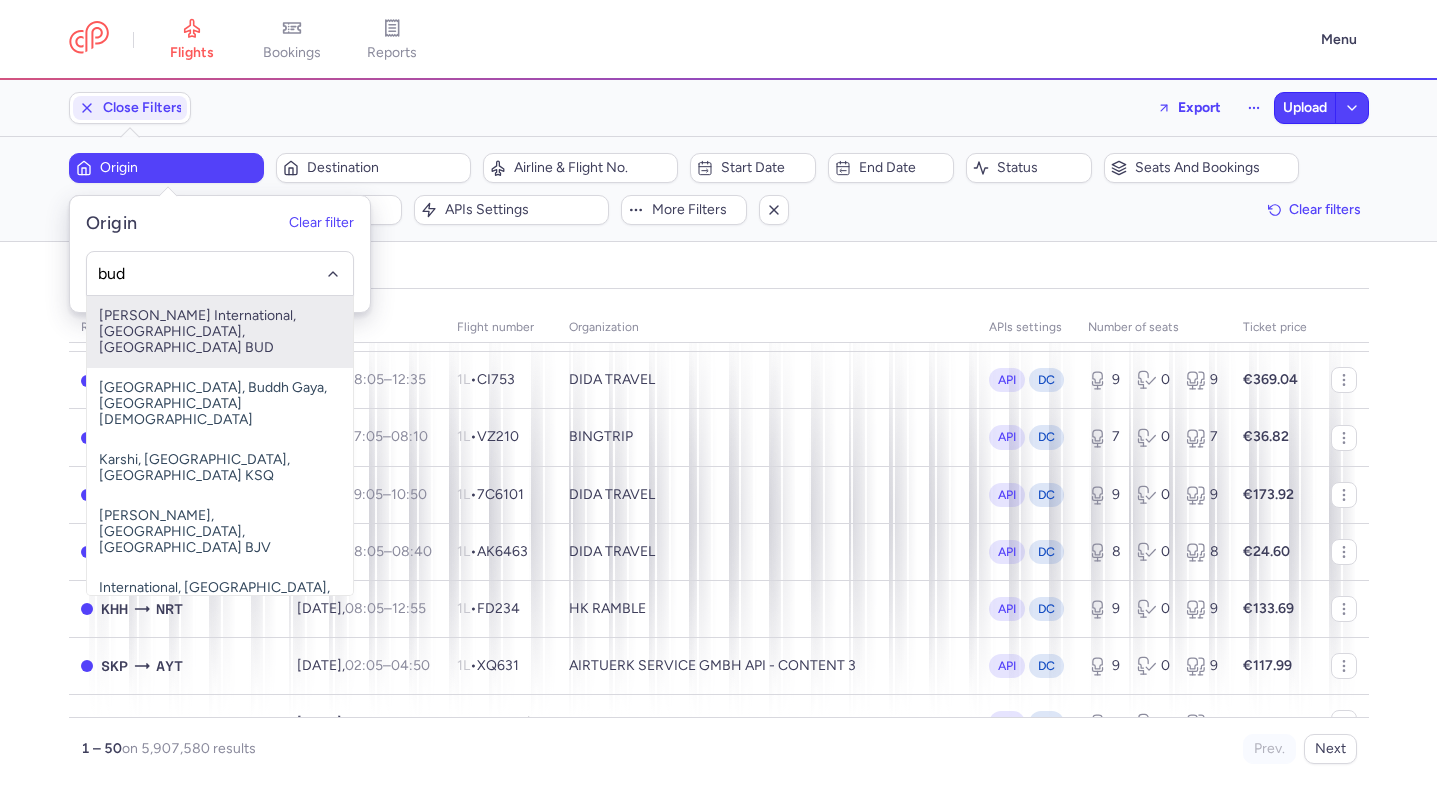 type on "bud" 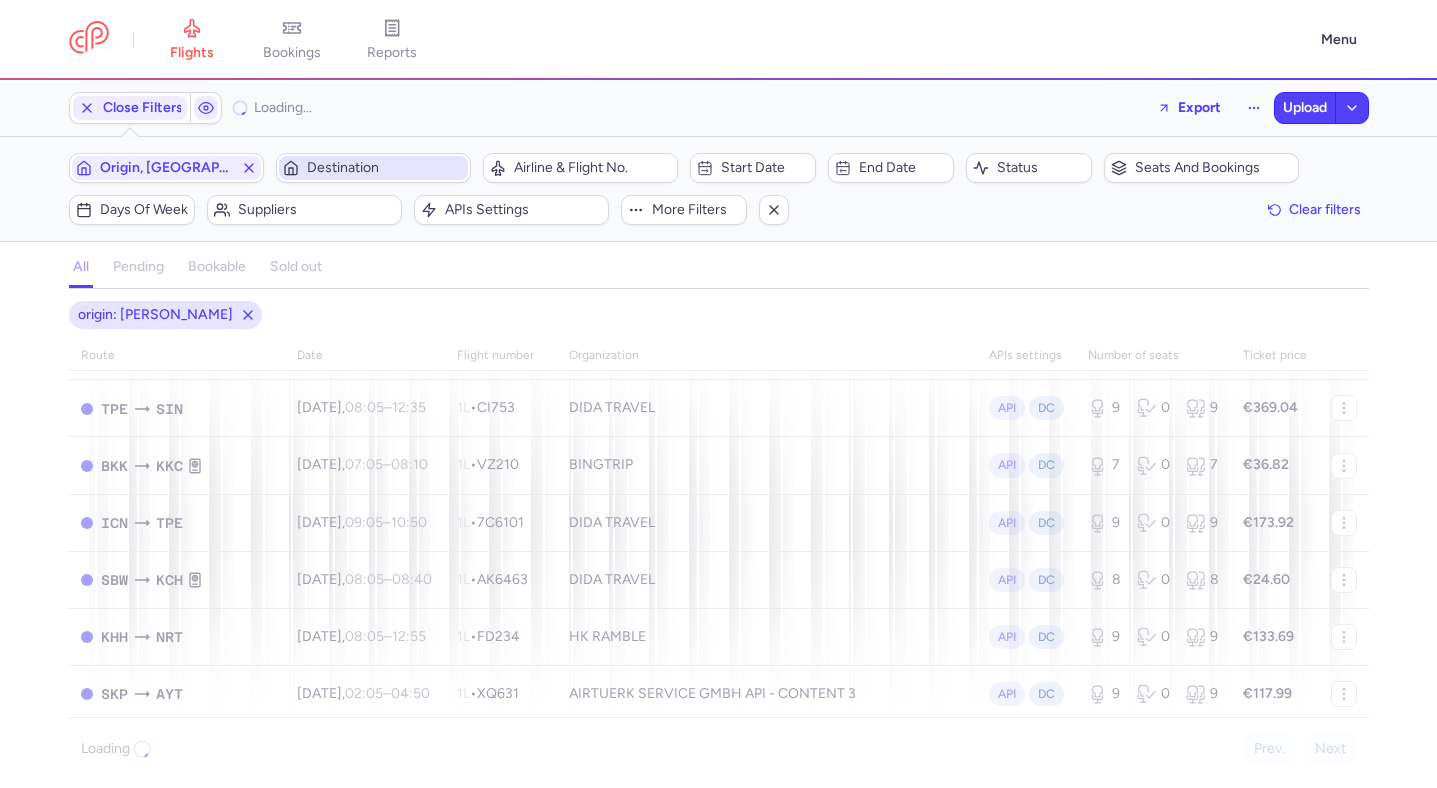 click on "Destination" at bounding box center (373, 168) 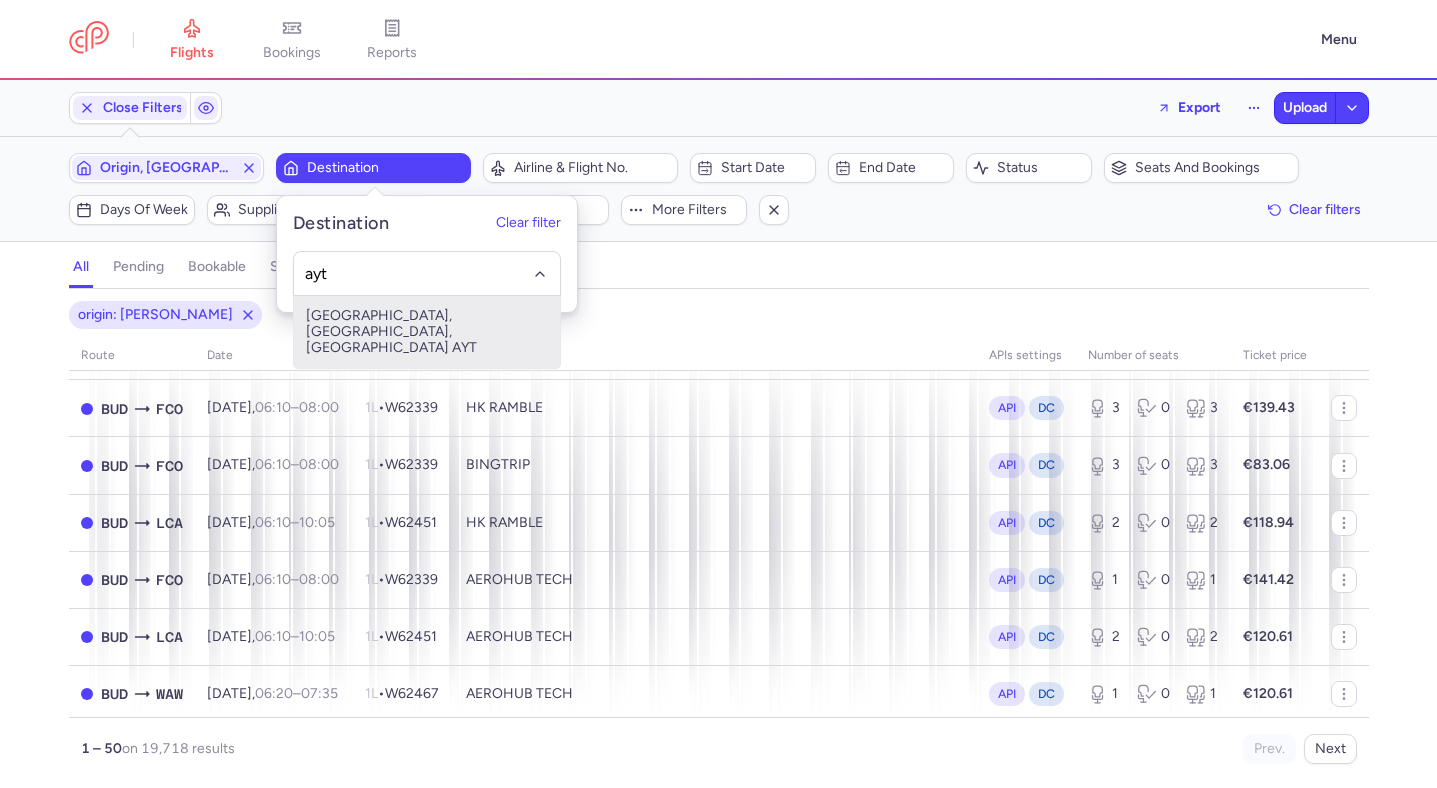 click on "Antalya, Antalya, Turkey AYT" at bounding box center (427, 332) 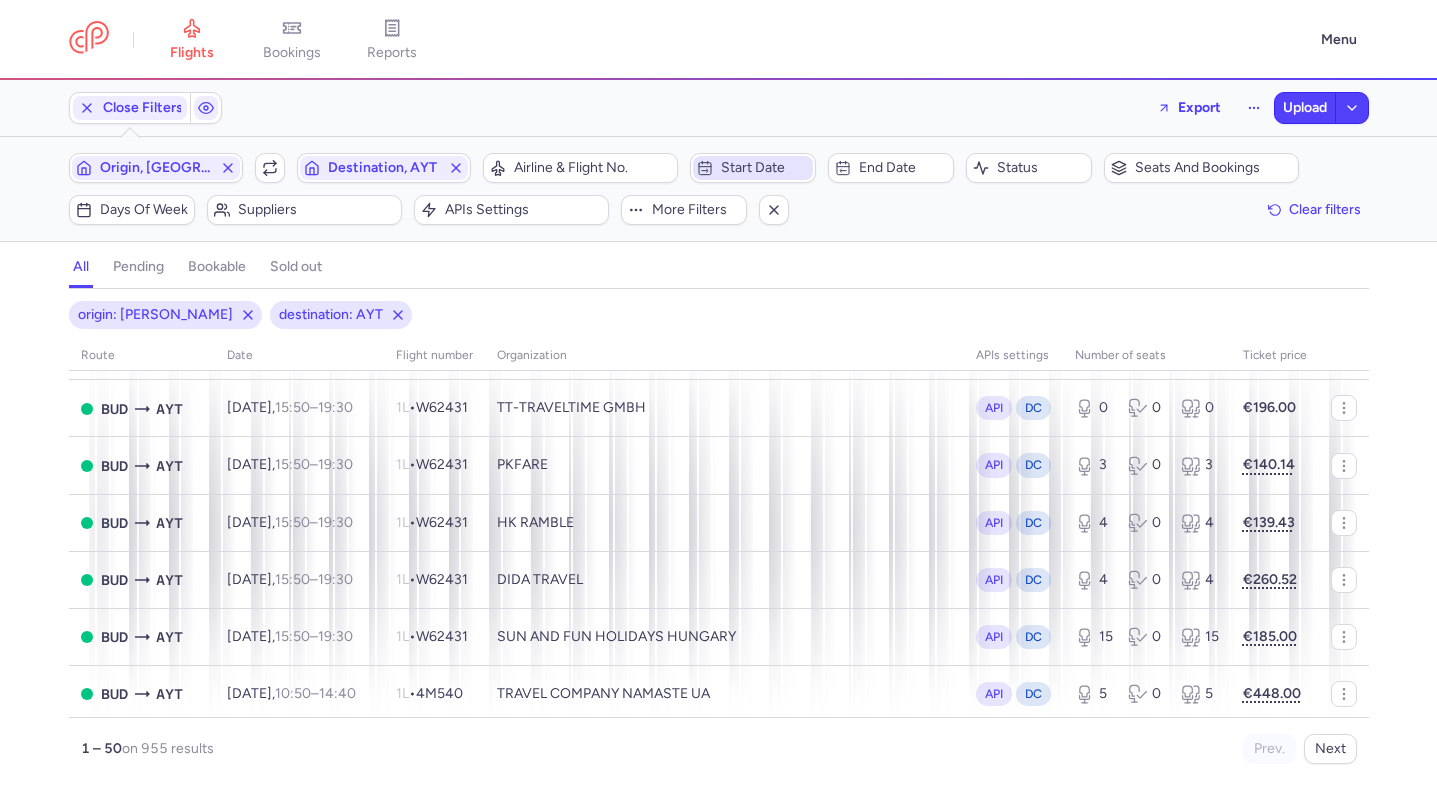 click on "Start date" at bounding box center (765, 168) 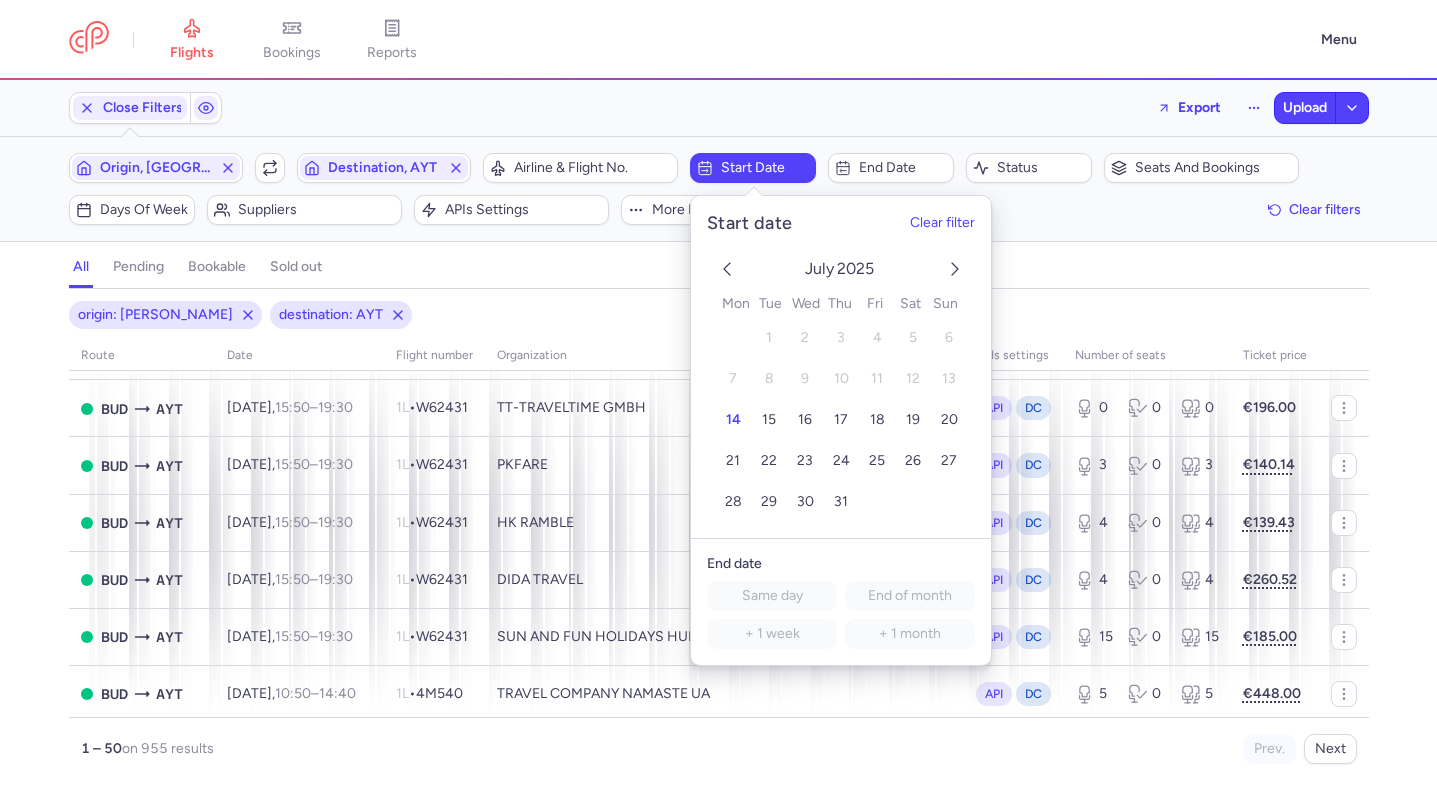 click 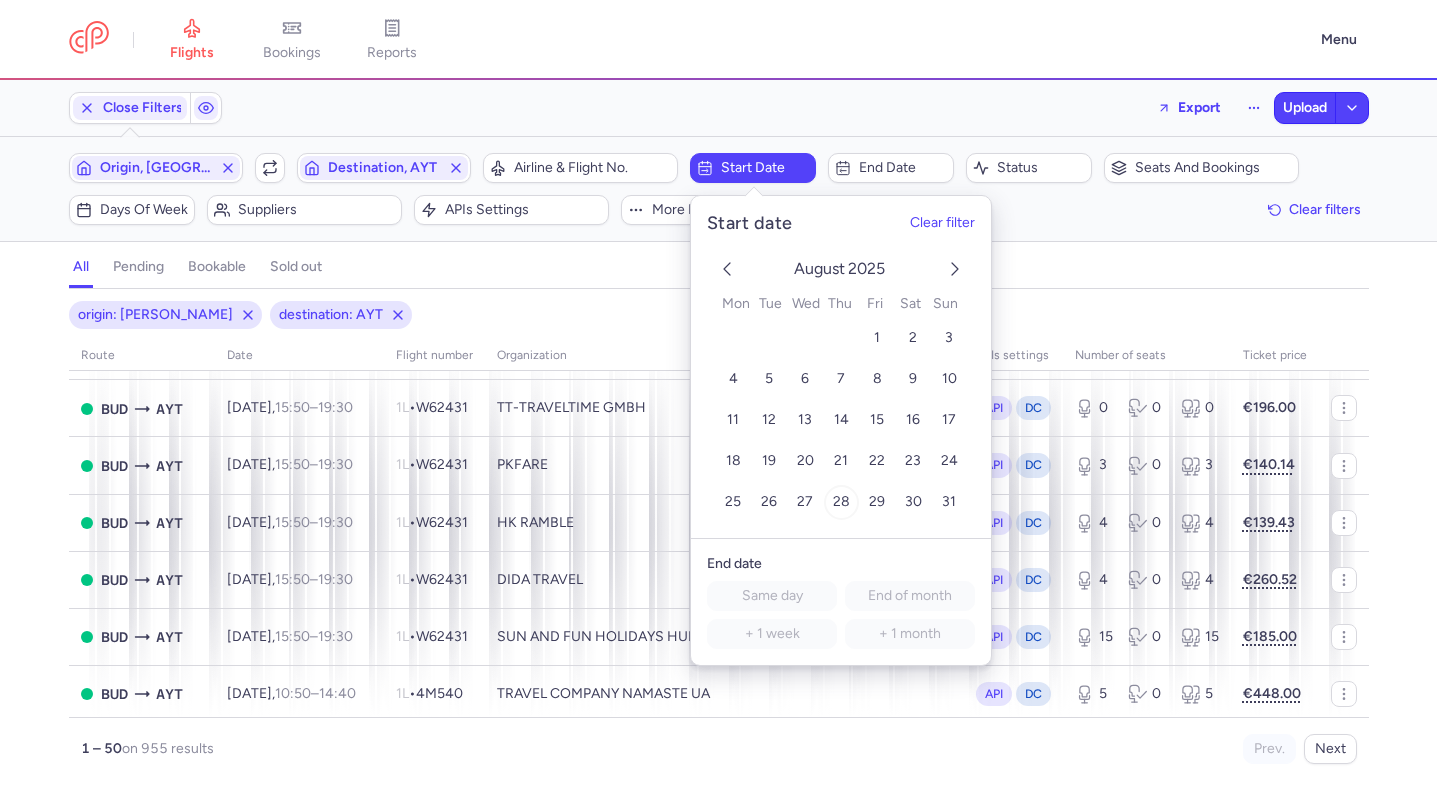 click on "28" at bounding box center [840, 502] 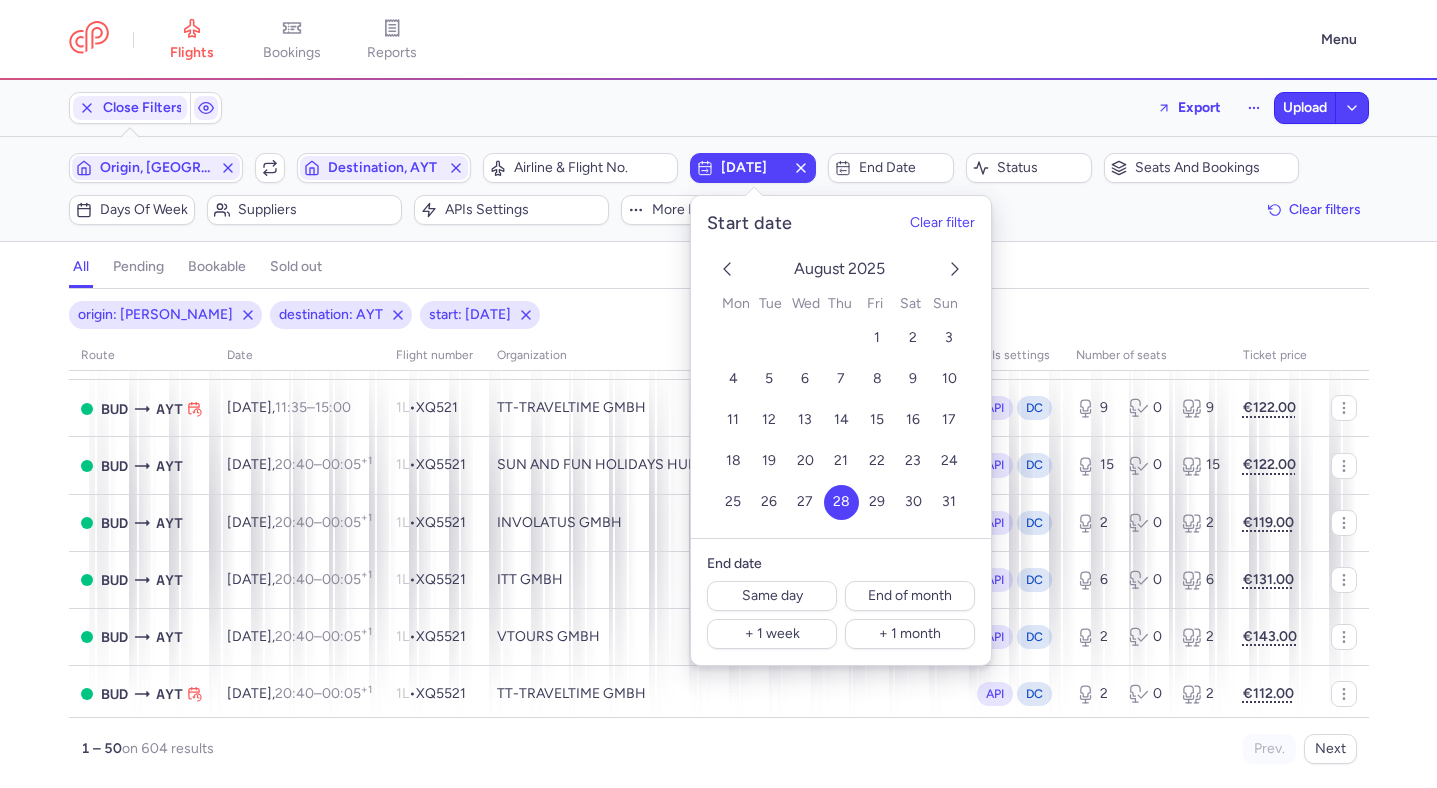 click on "origin: BUD destination: AYT start: 2025-08-28" at bounding box center [719, 315] 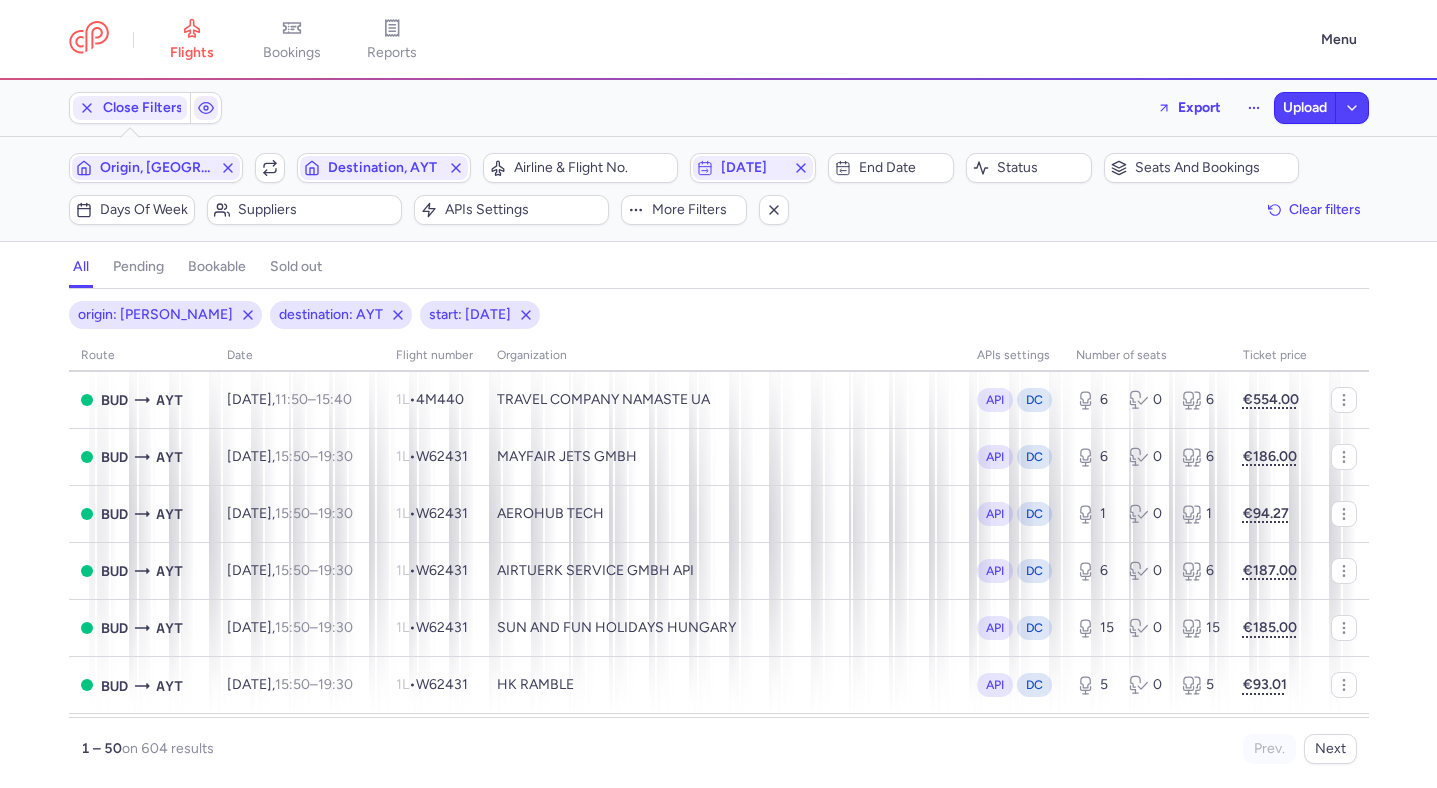 scroll, scrollTop: 0, scrollLeft: 0, axis: both 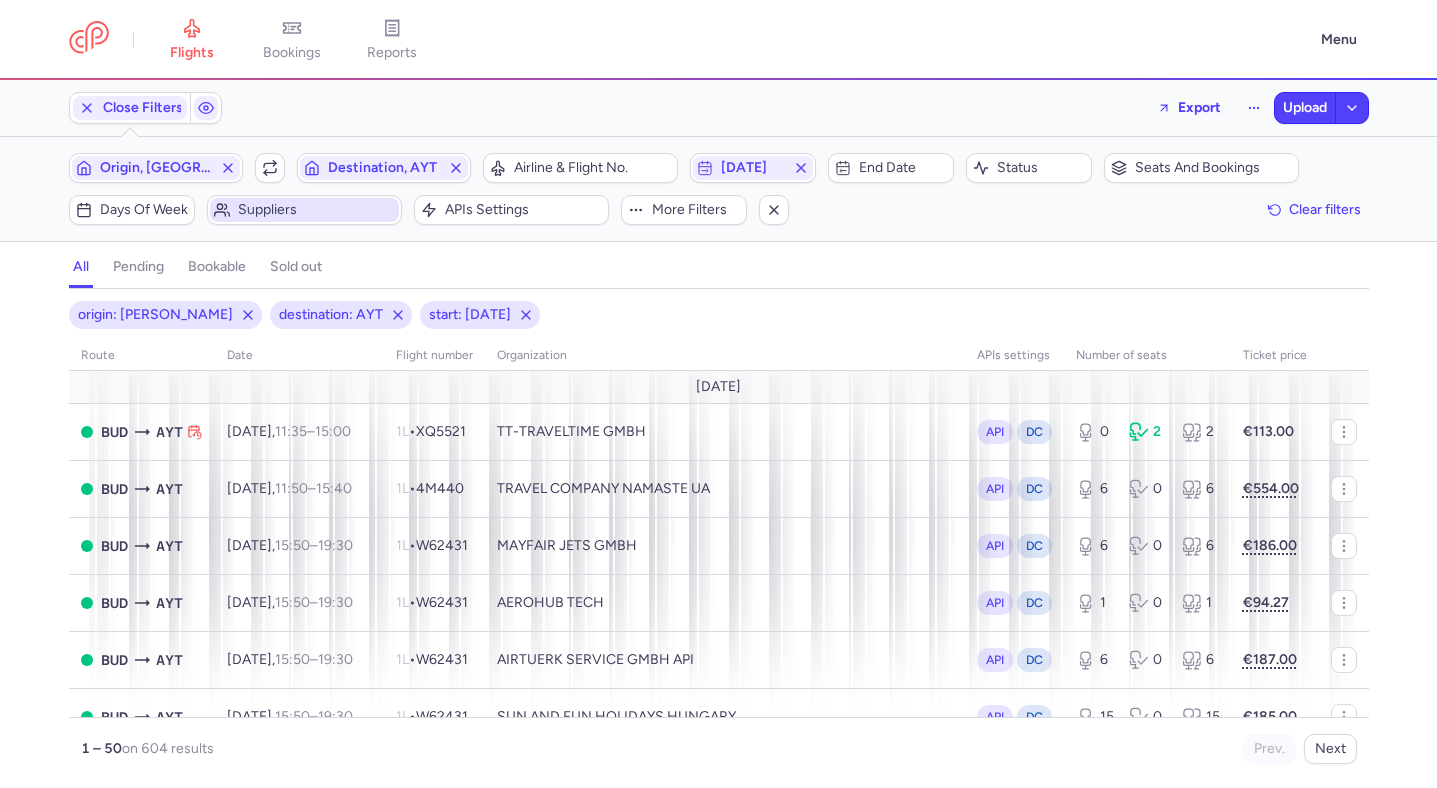 click on "Suppliers" at bounding box center [316, 210] 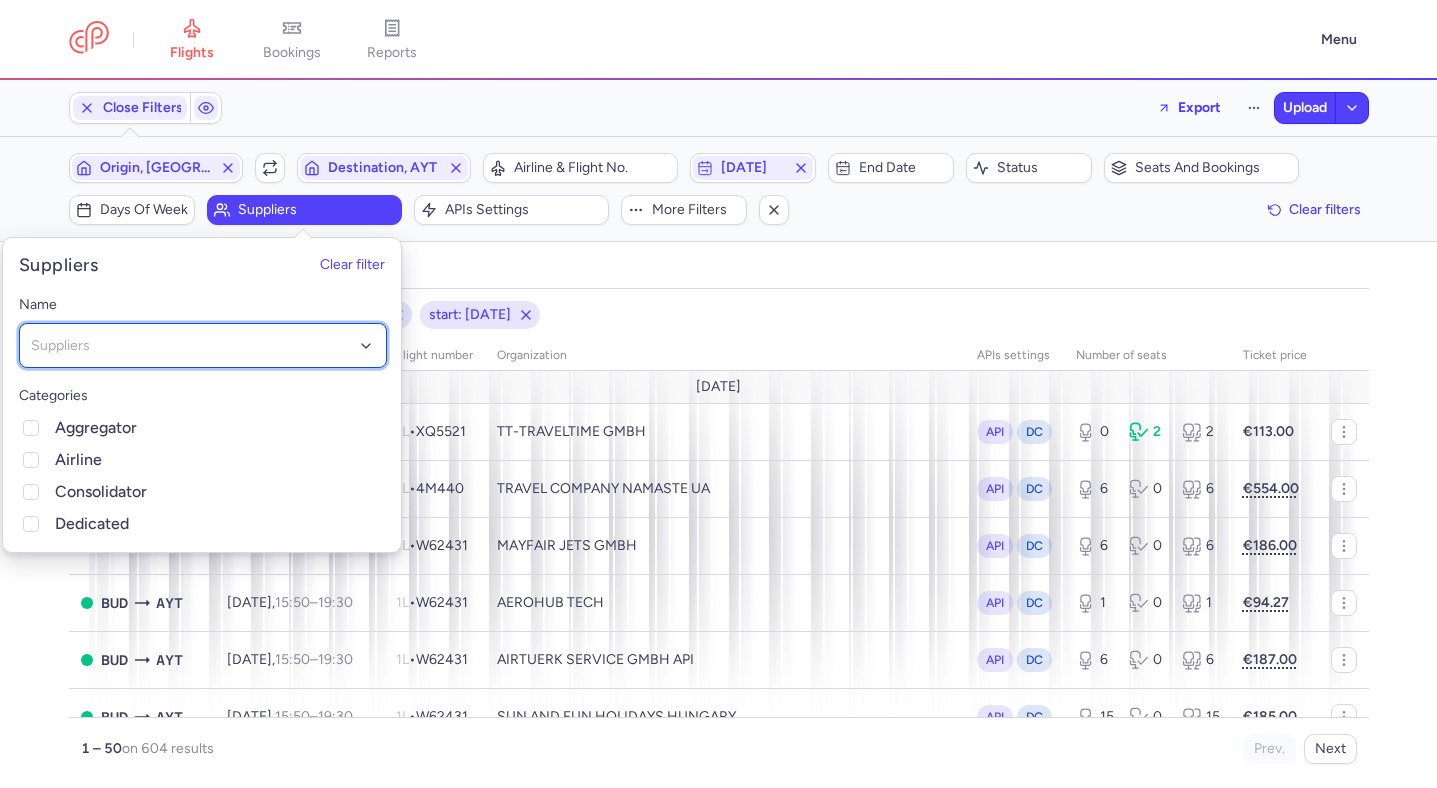 click on "Suppliers" 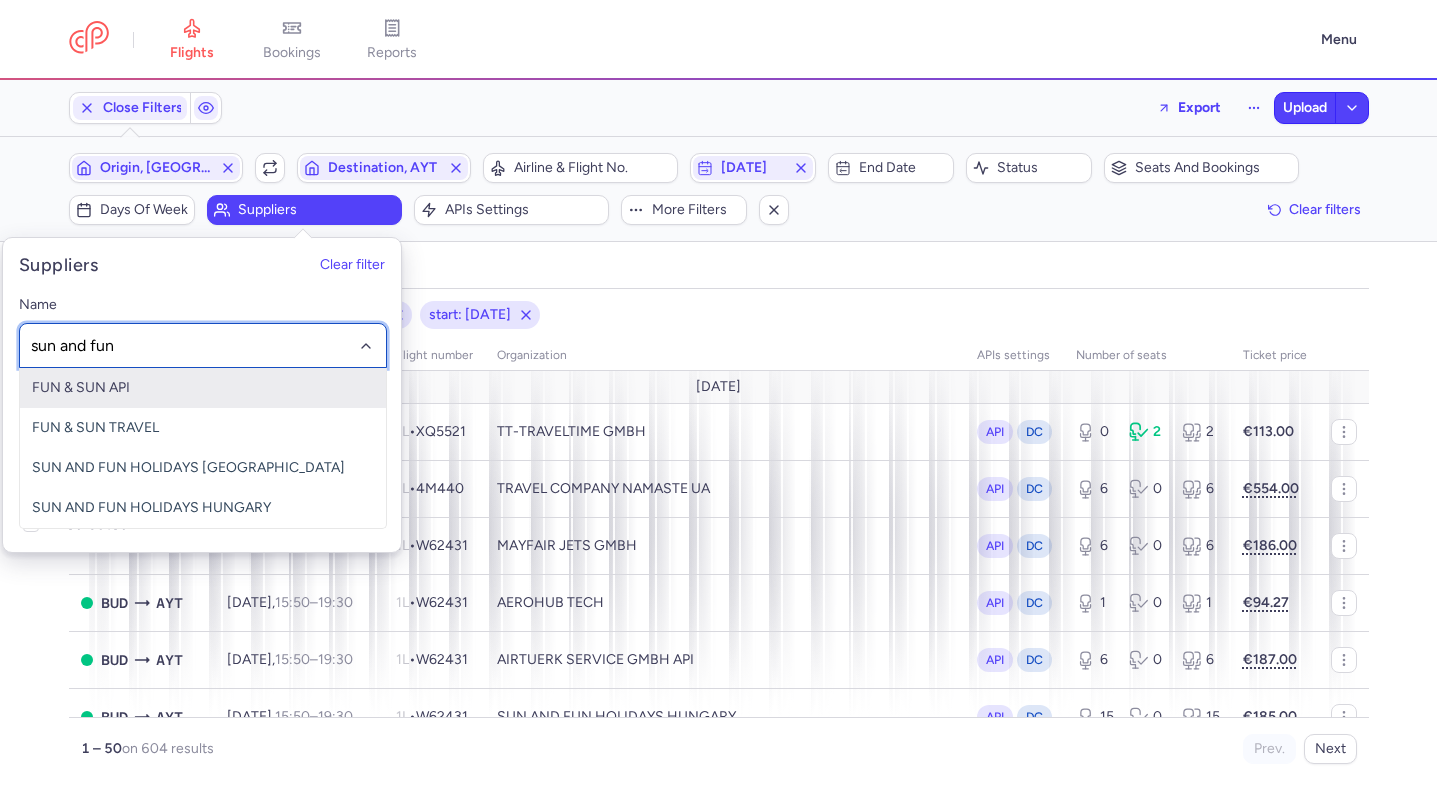 type on "sun and fun" 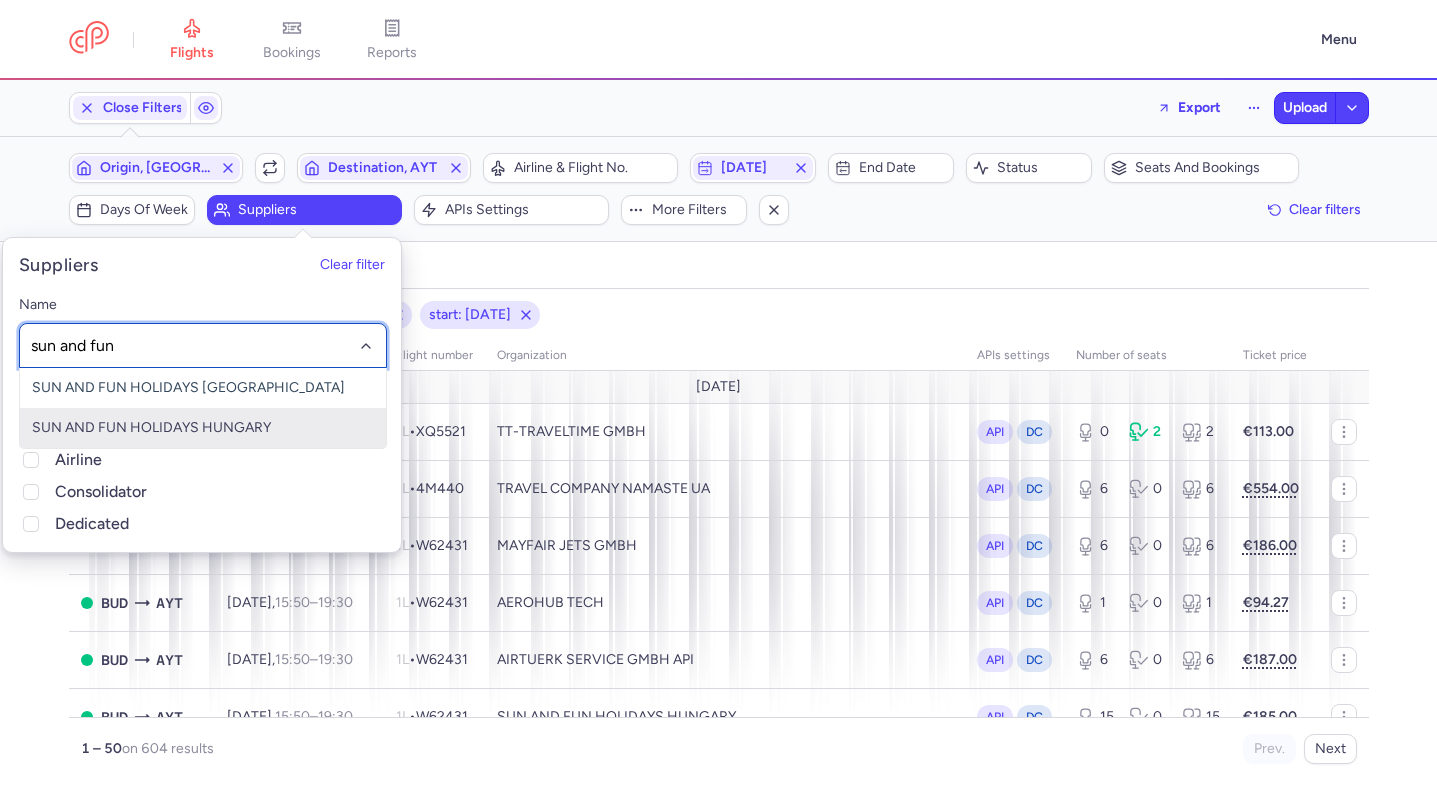 click on "SUN AND FUN HOLIDAYS HUNGARY" 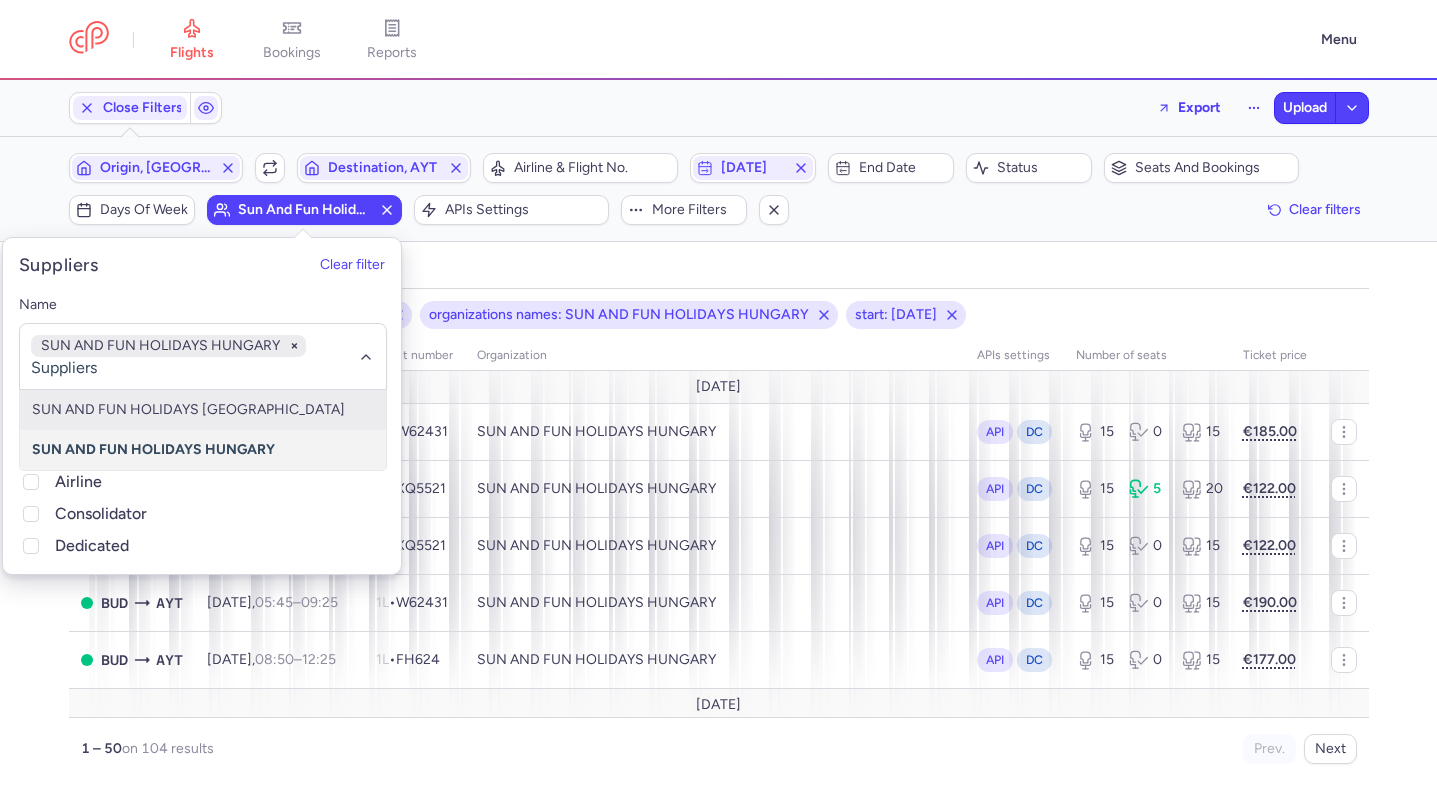 click on "all pending bookable sold out" at bounding box center [719, 271] 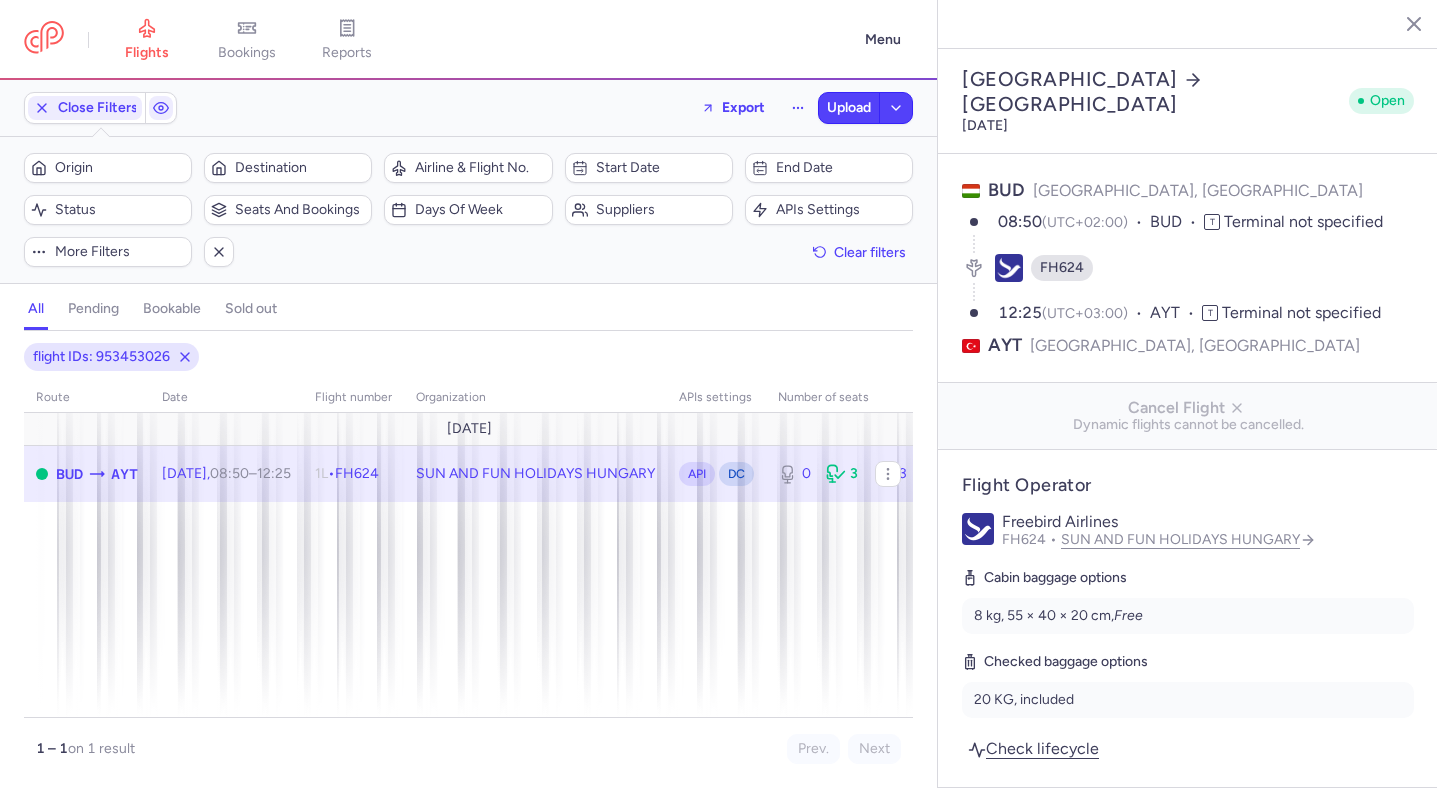 select on "hours" 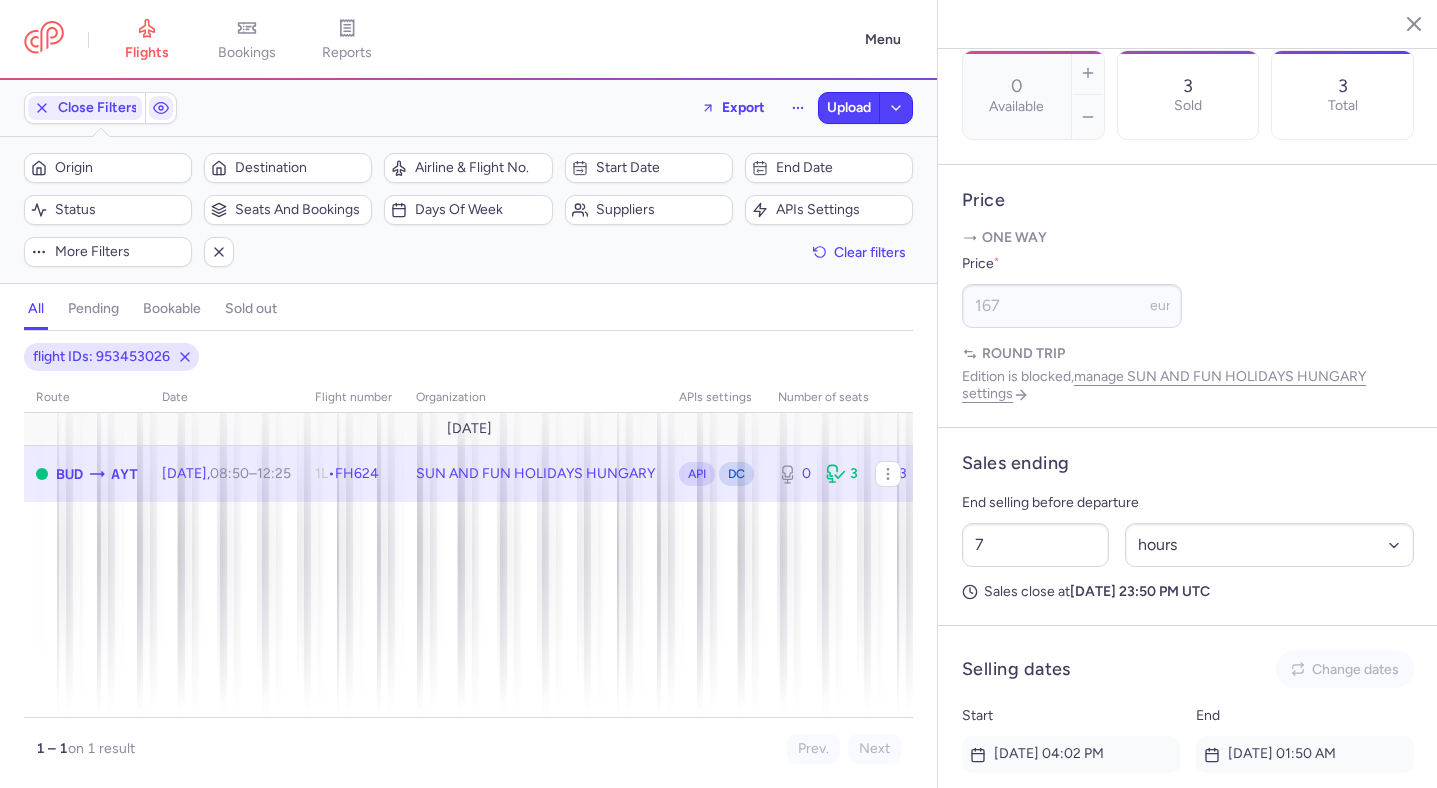 scroll, scrollTop: 1218, scrollLeft: 0, axis: vertical 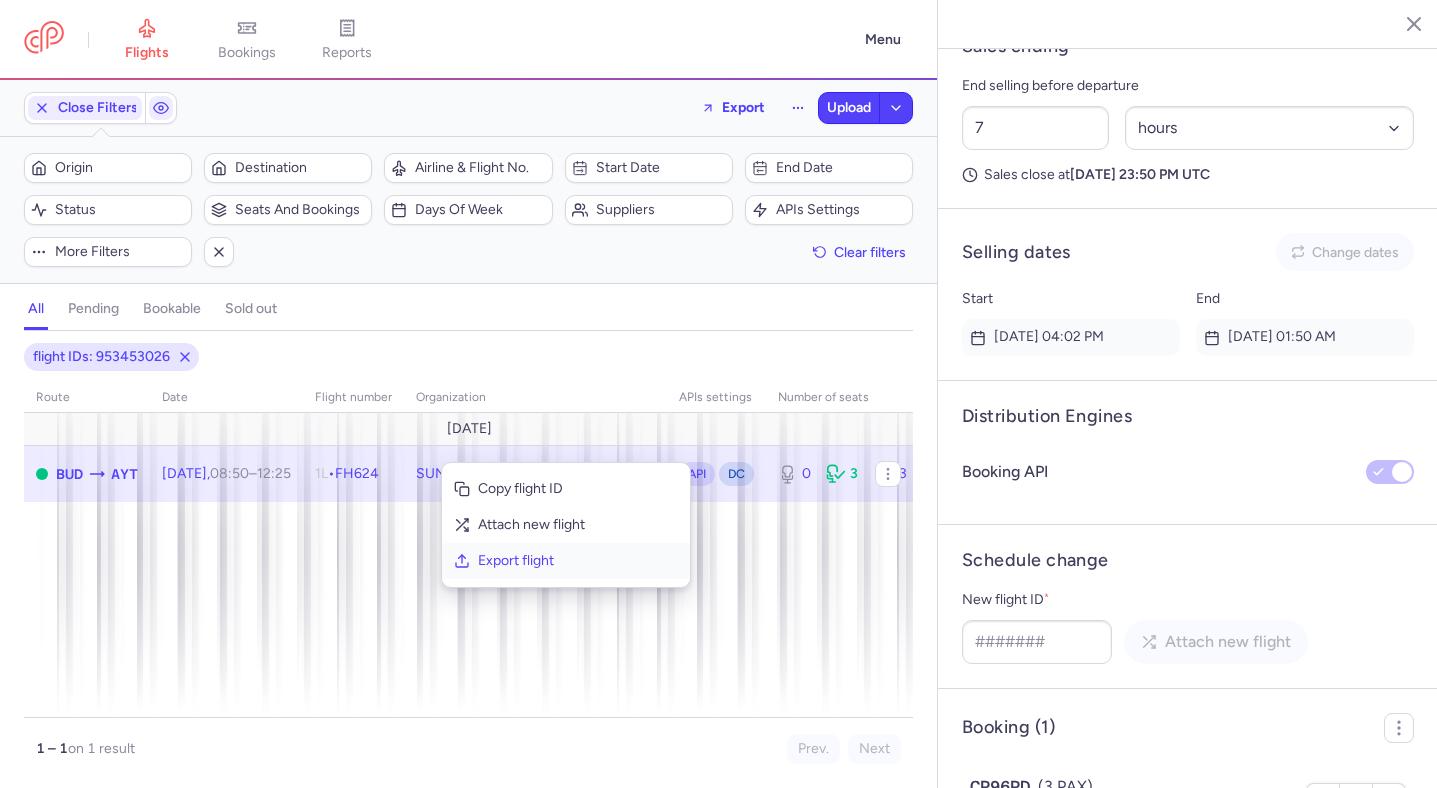 click on "Export flight" at bounding box center [578, 561] 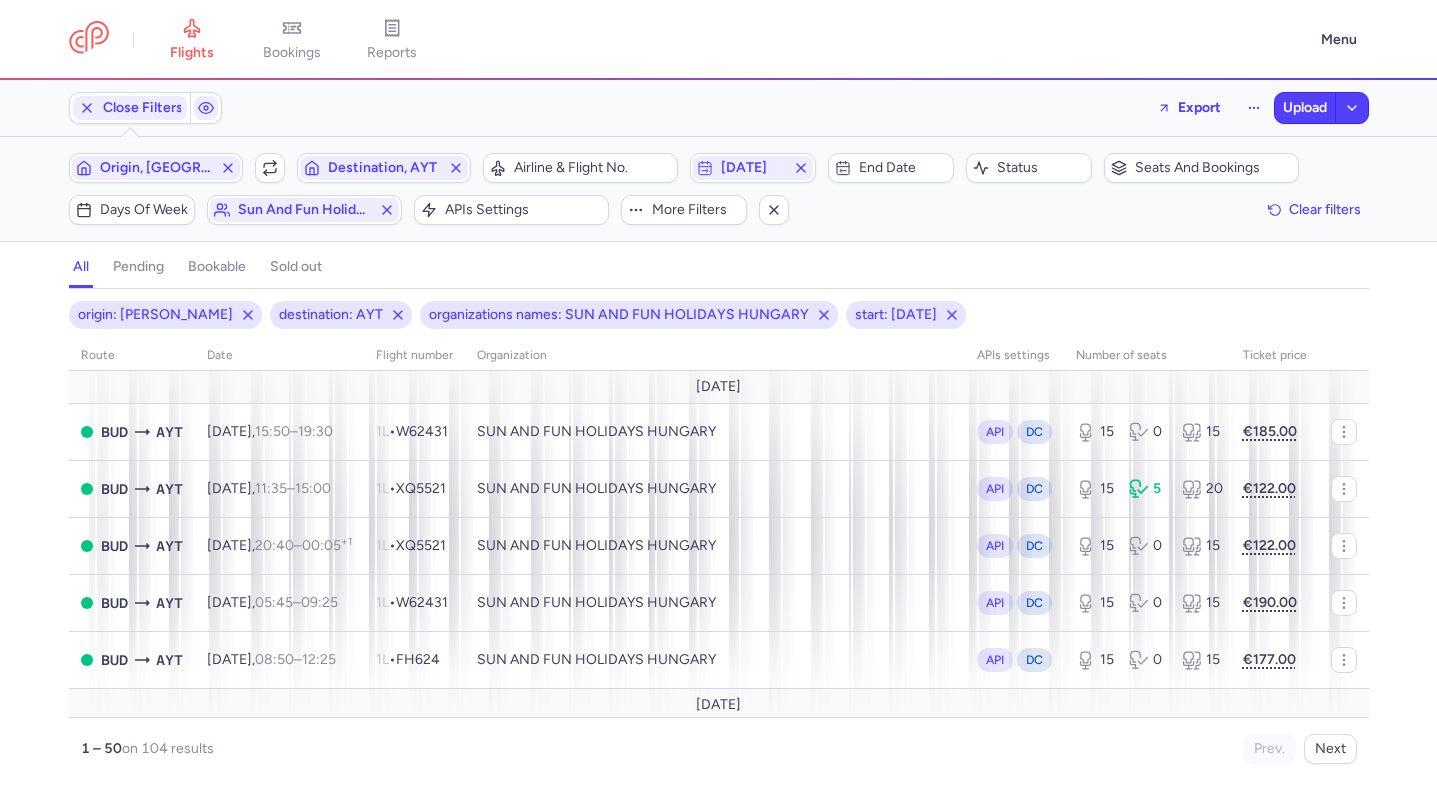 scroll, scrollTop: 0, scrollLeft: 0, axis: both 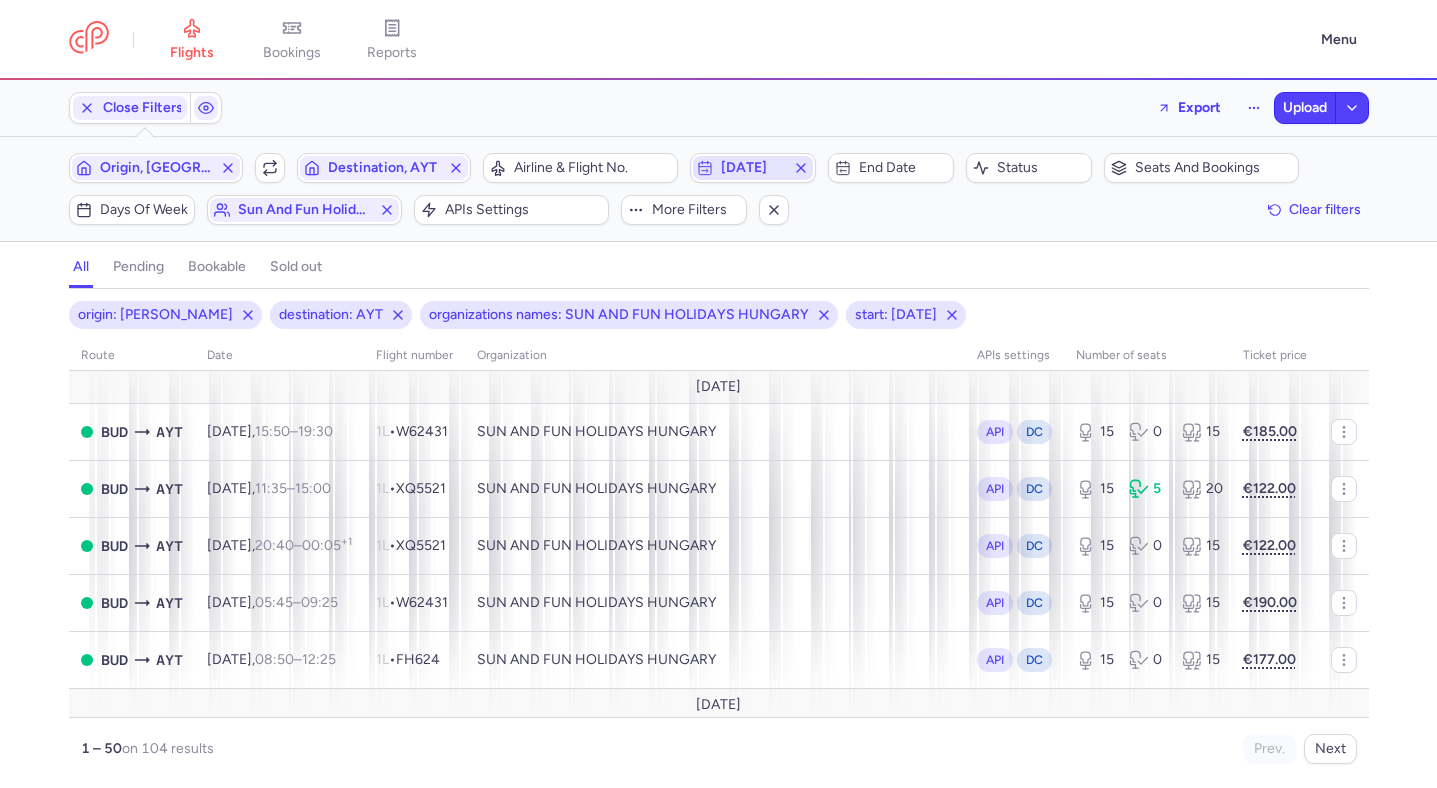 click on "[DATE]" at bounding box center [753, 168] 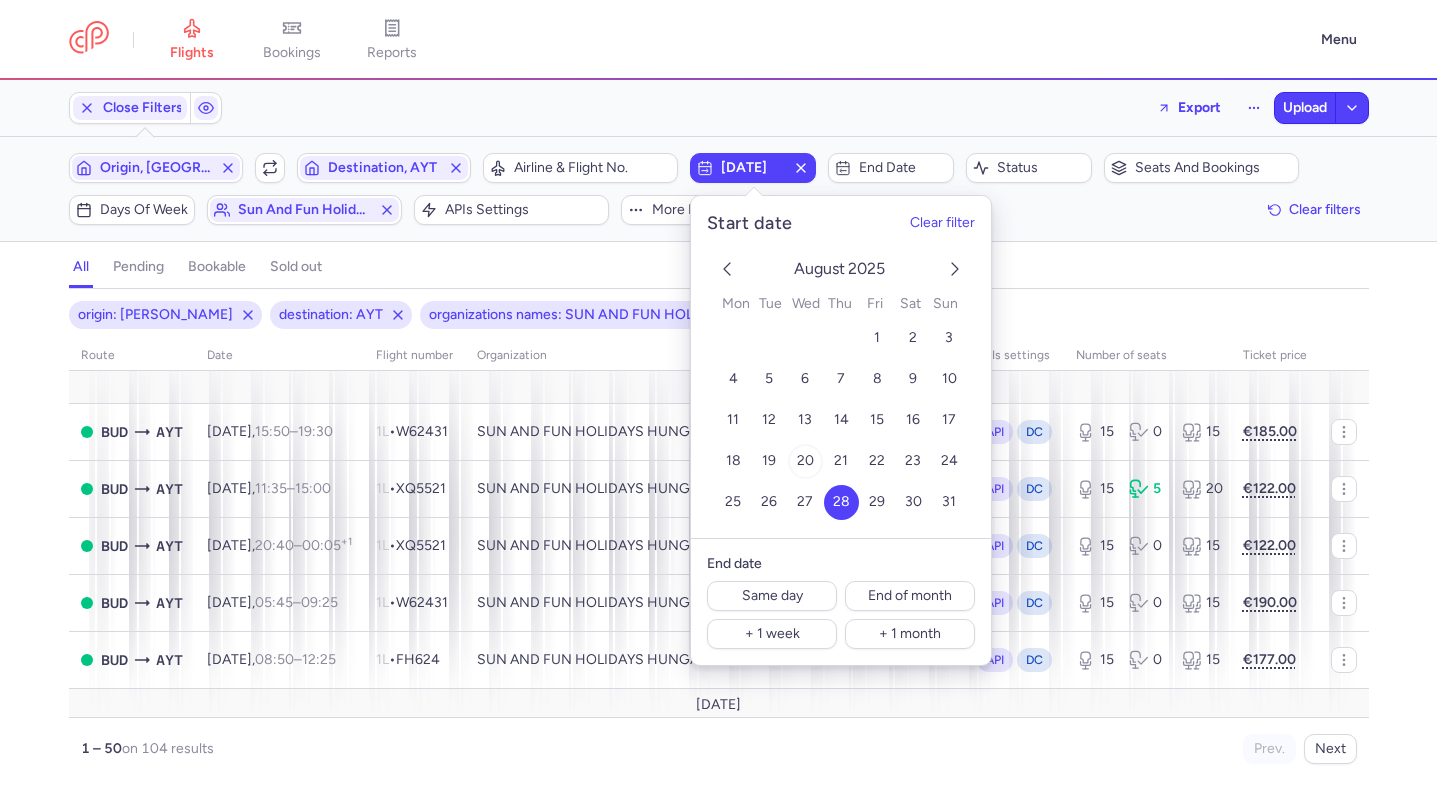 click on "20" at bounding box center [804, 461] 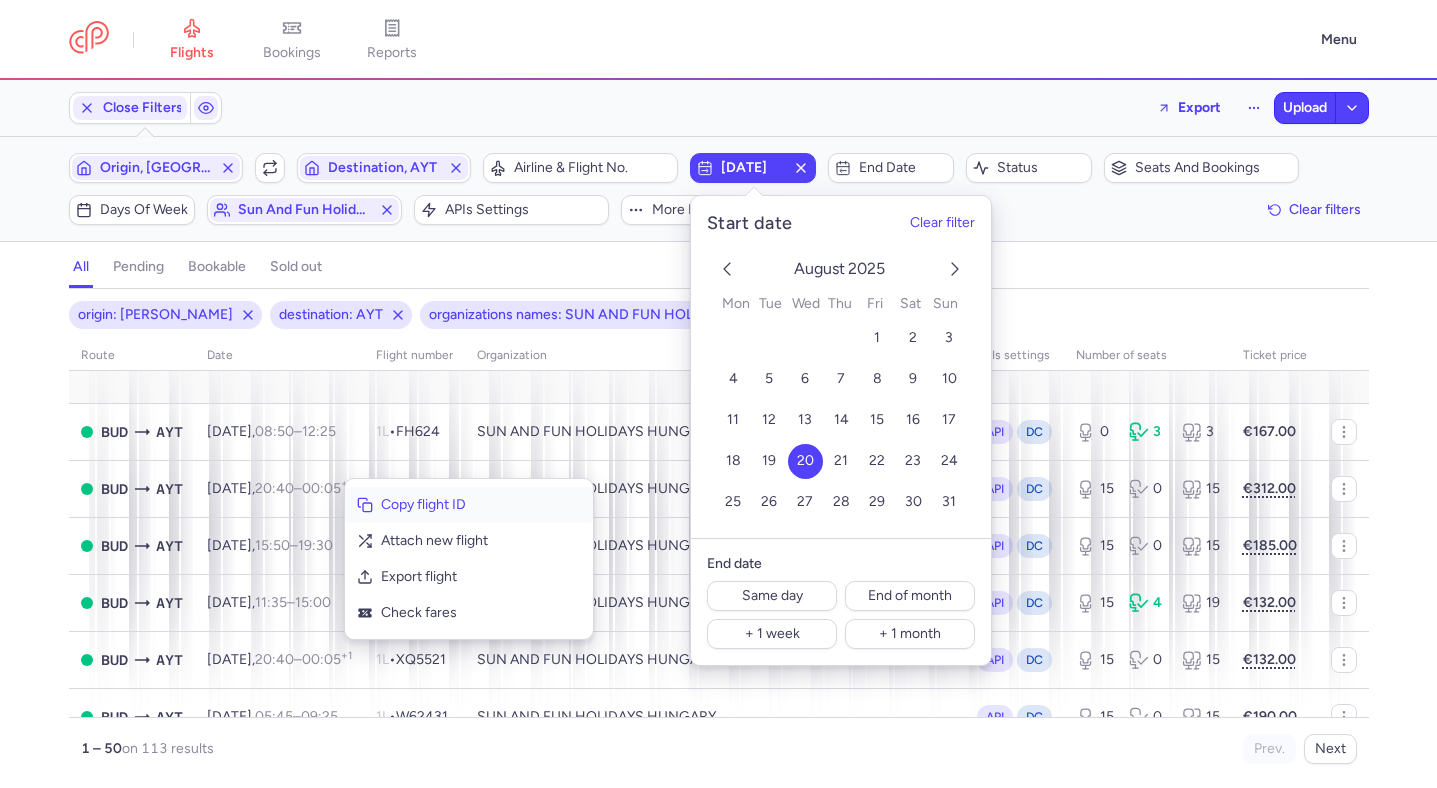 click on "Copy flight ID" at bounding box center (481, 505) 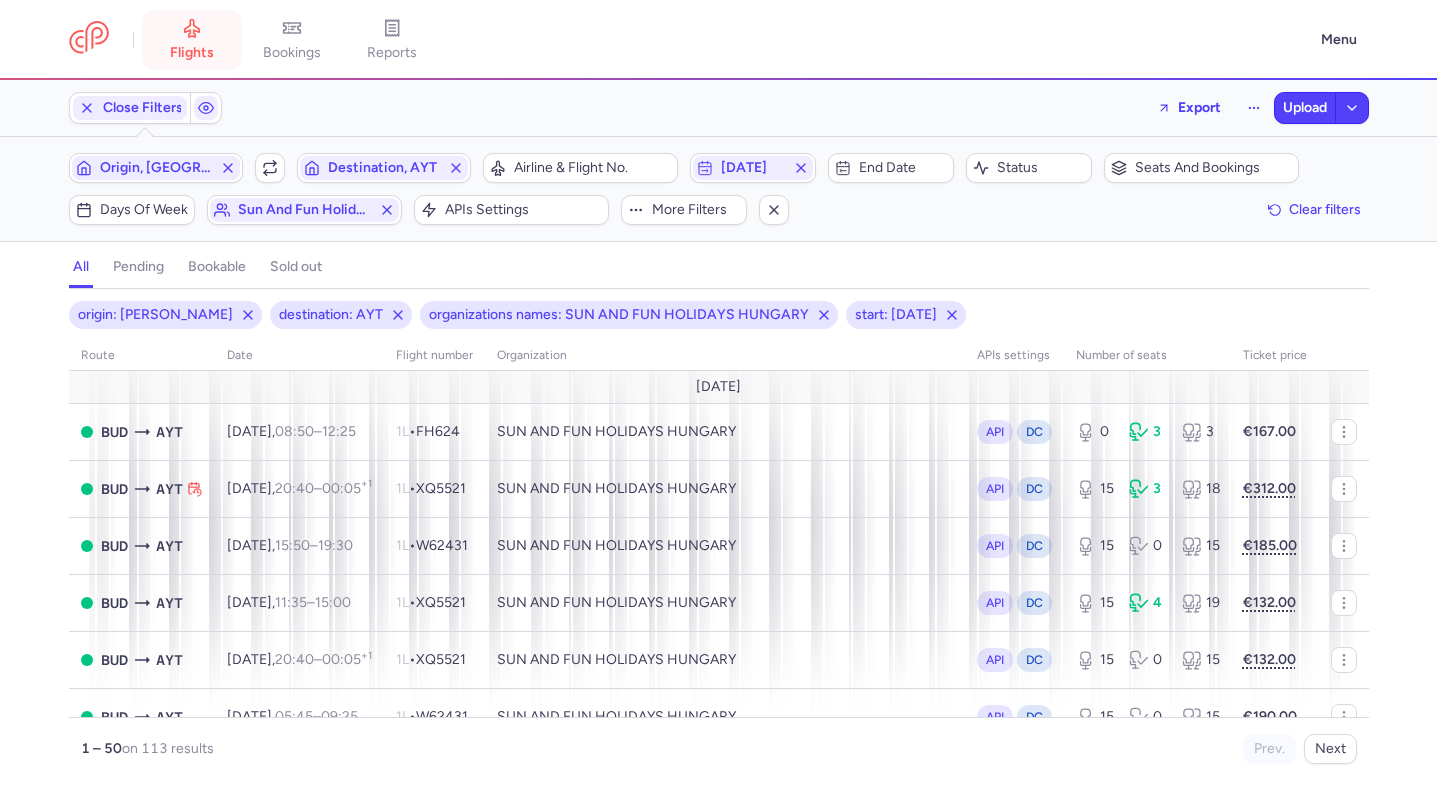 click on "flights" at bounding box center (192, 53) 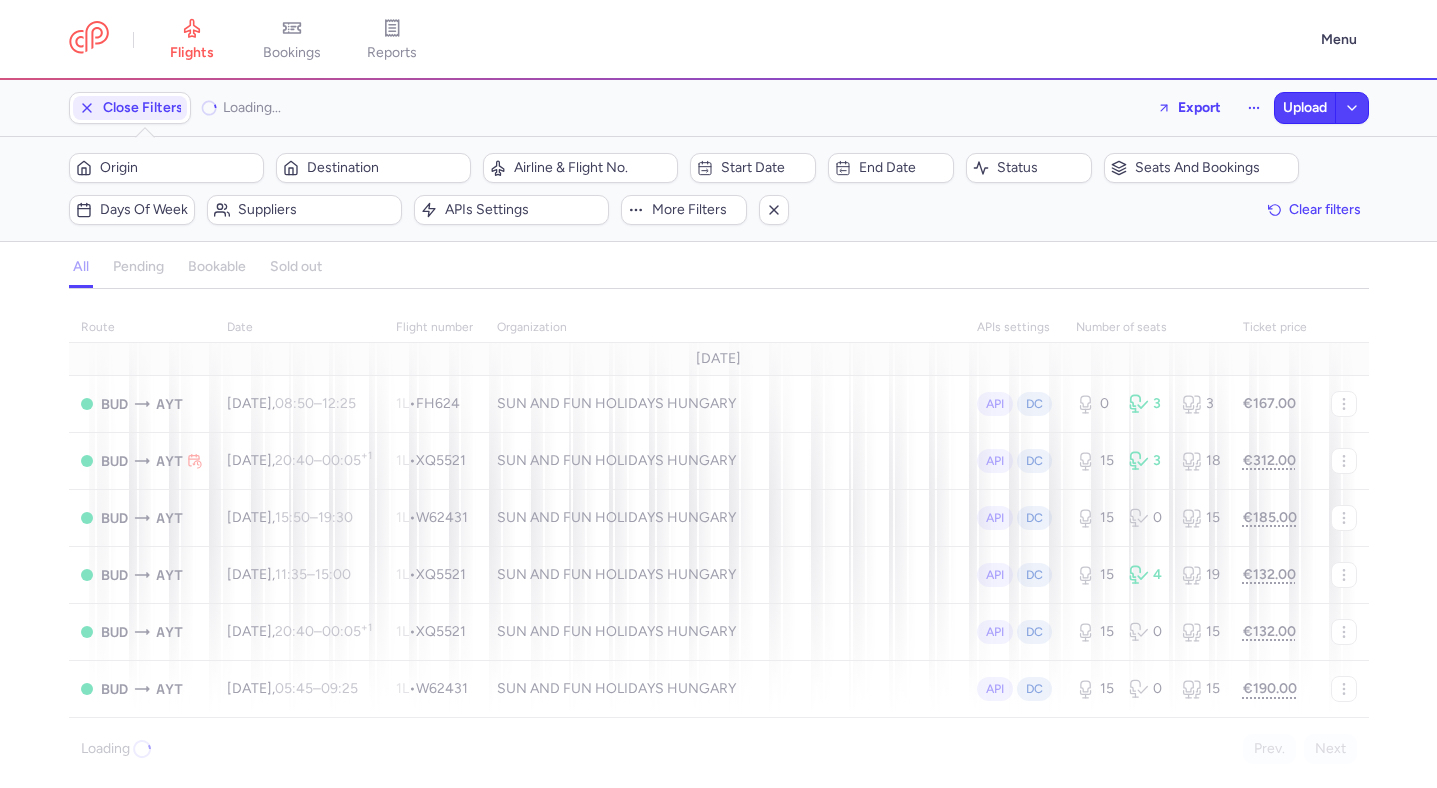 click on "Origin  Destination" at bounding box center (270, 168) 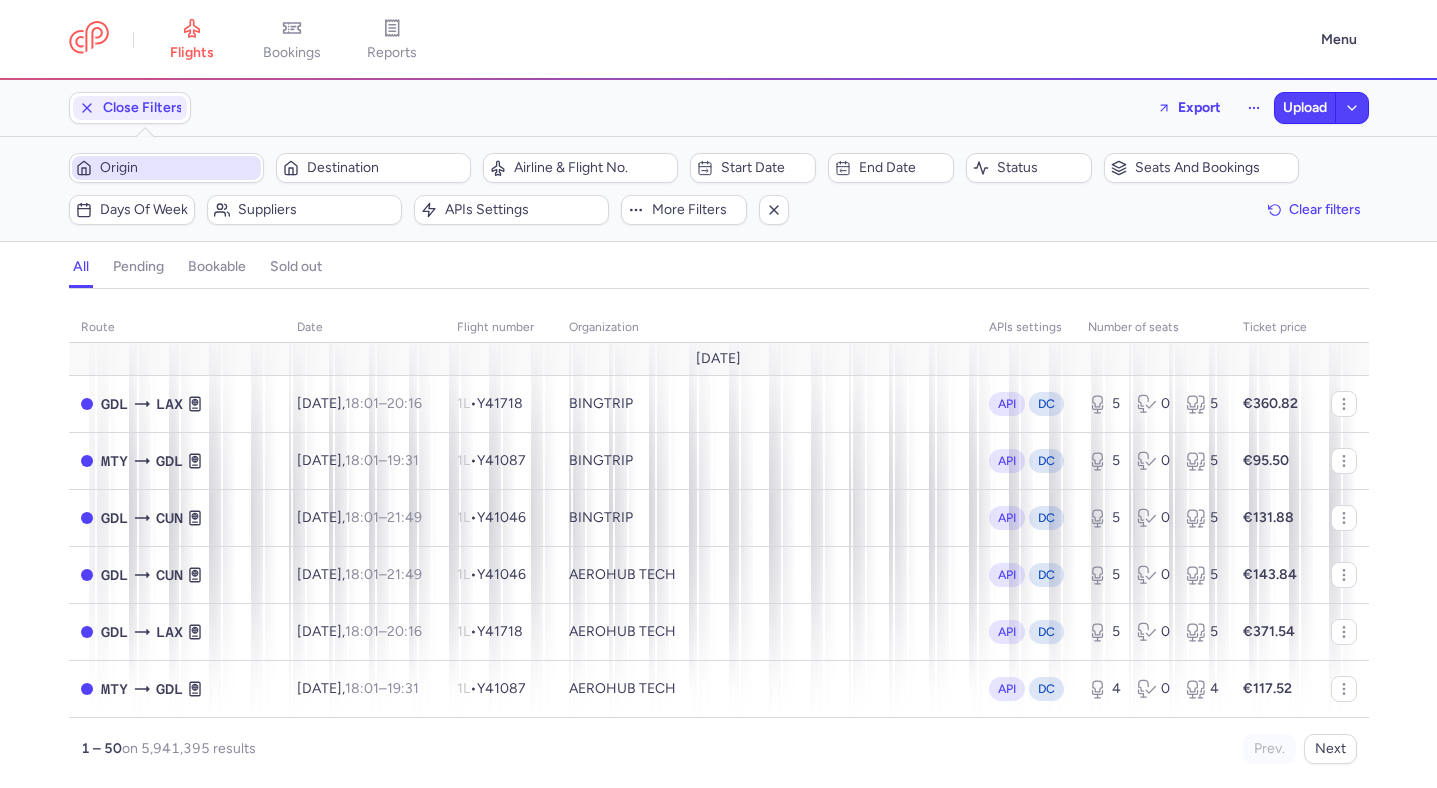click on "Origin" at bounding box center (178, 168) 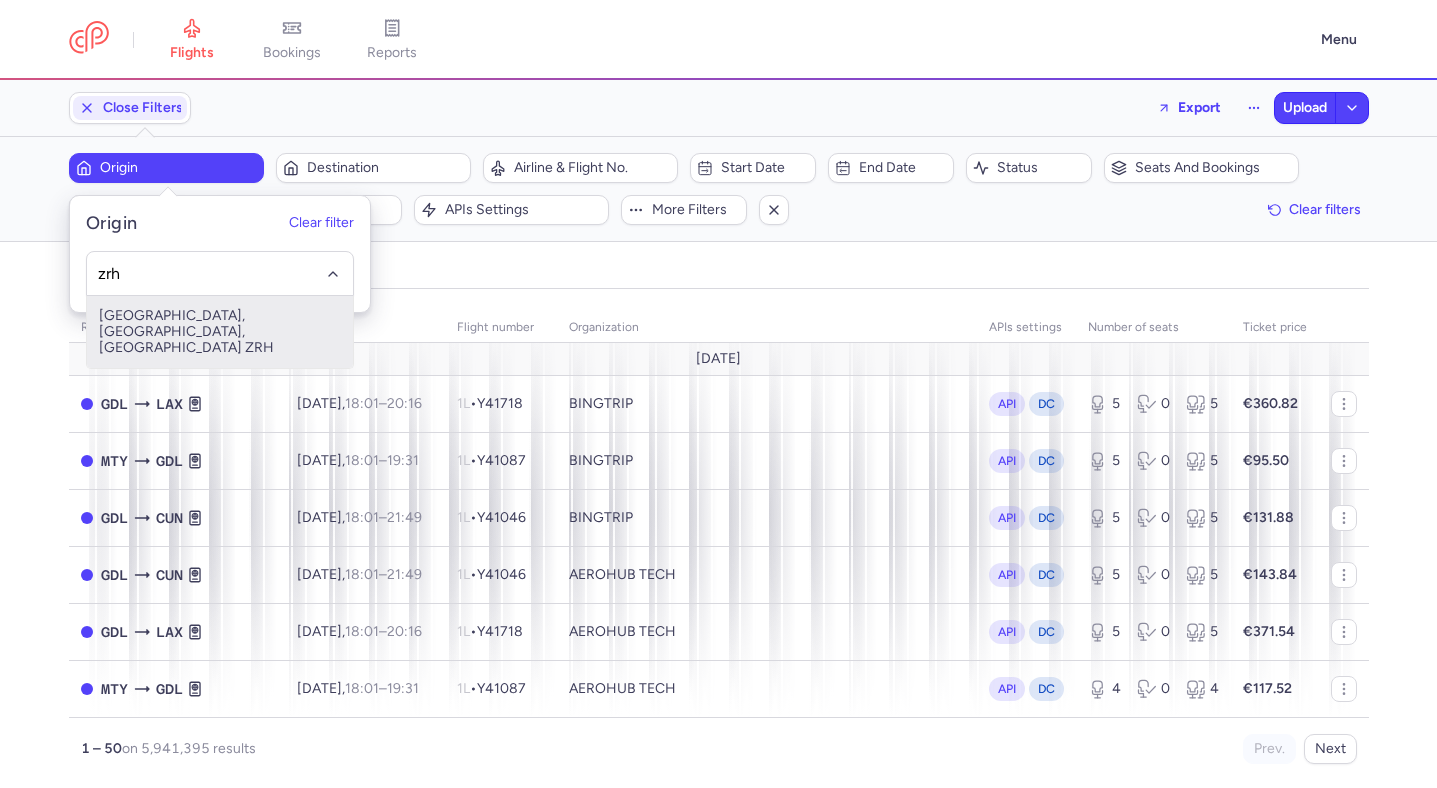 type on "zrh" 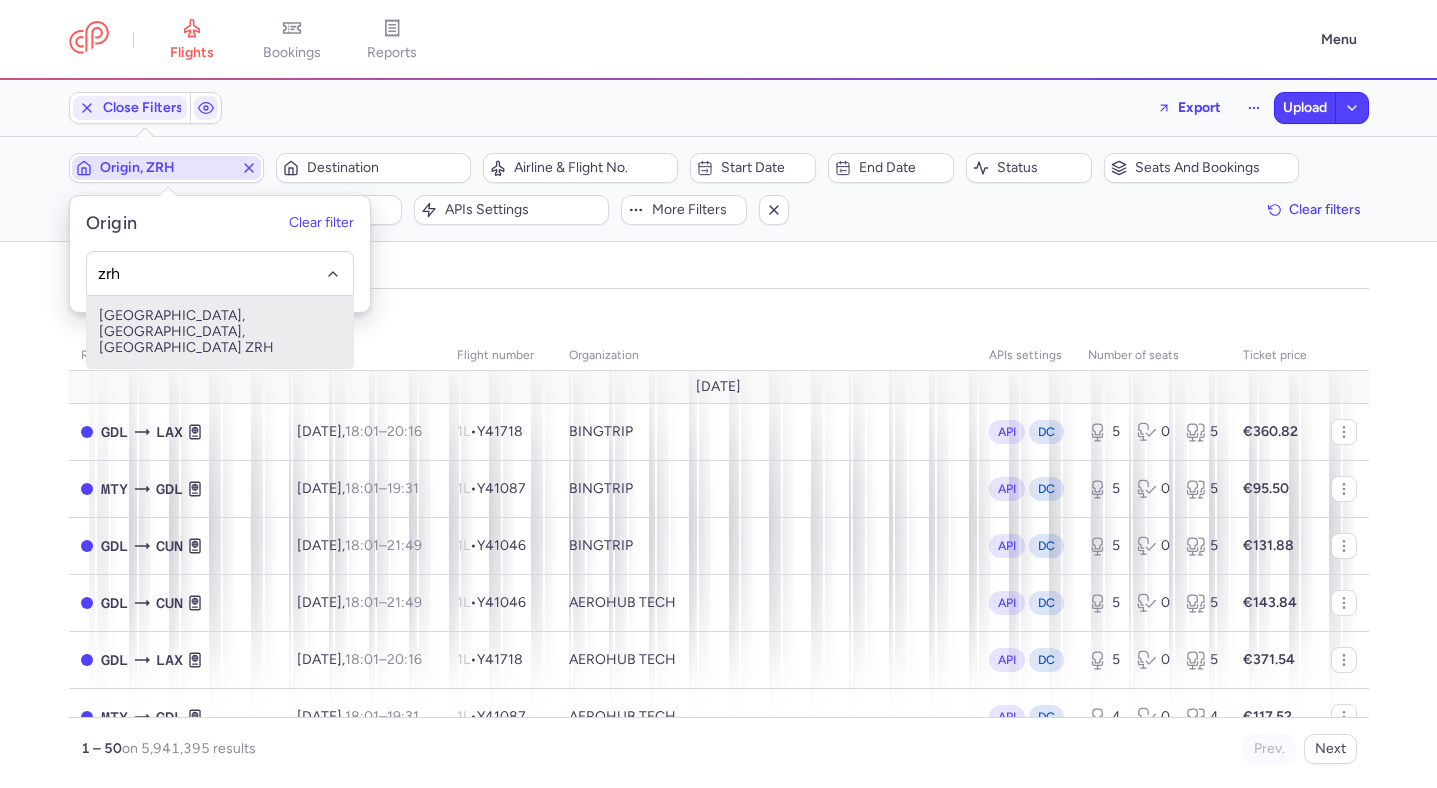 type 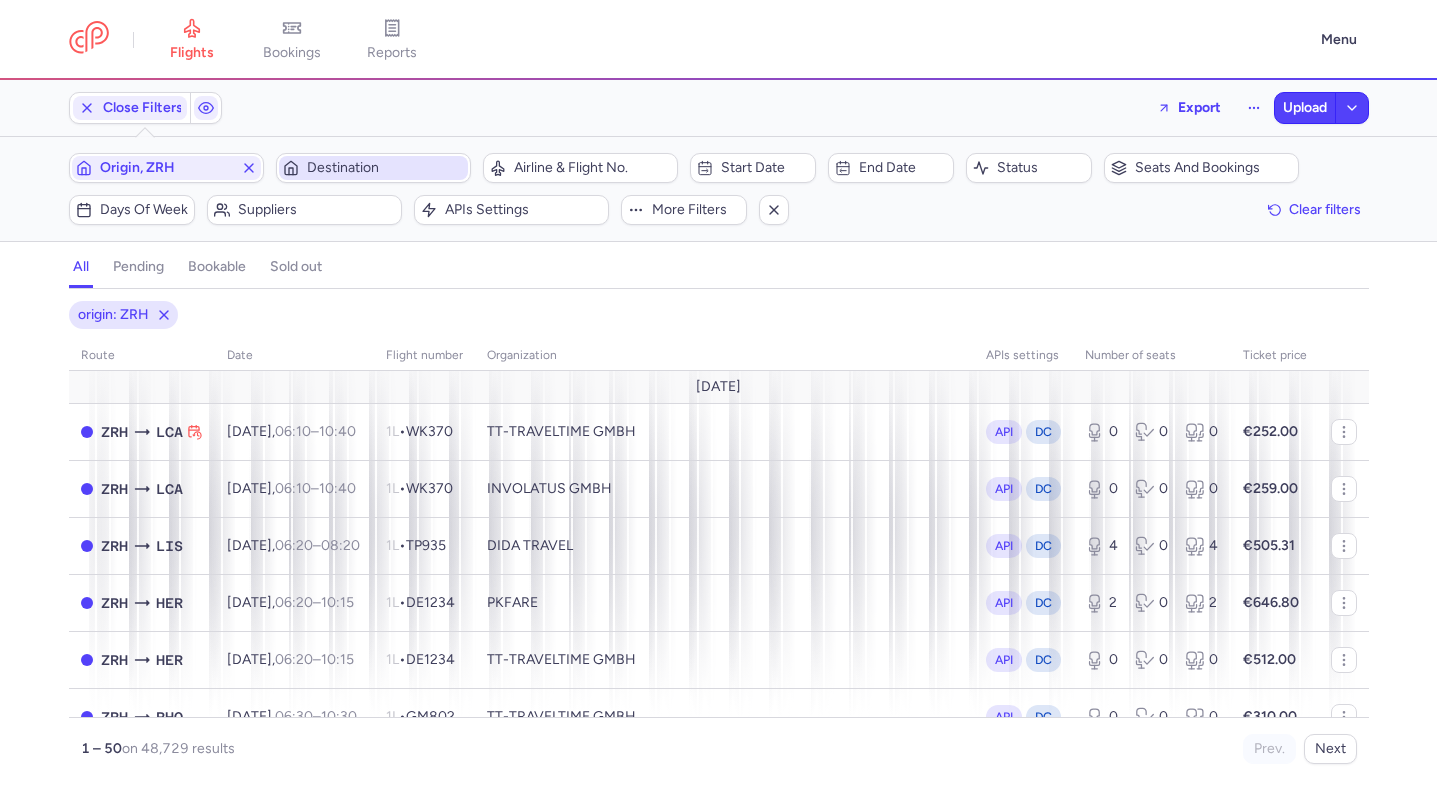 click on "Destination" at bounding box center [385, 168] 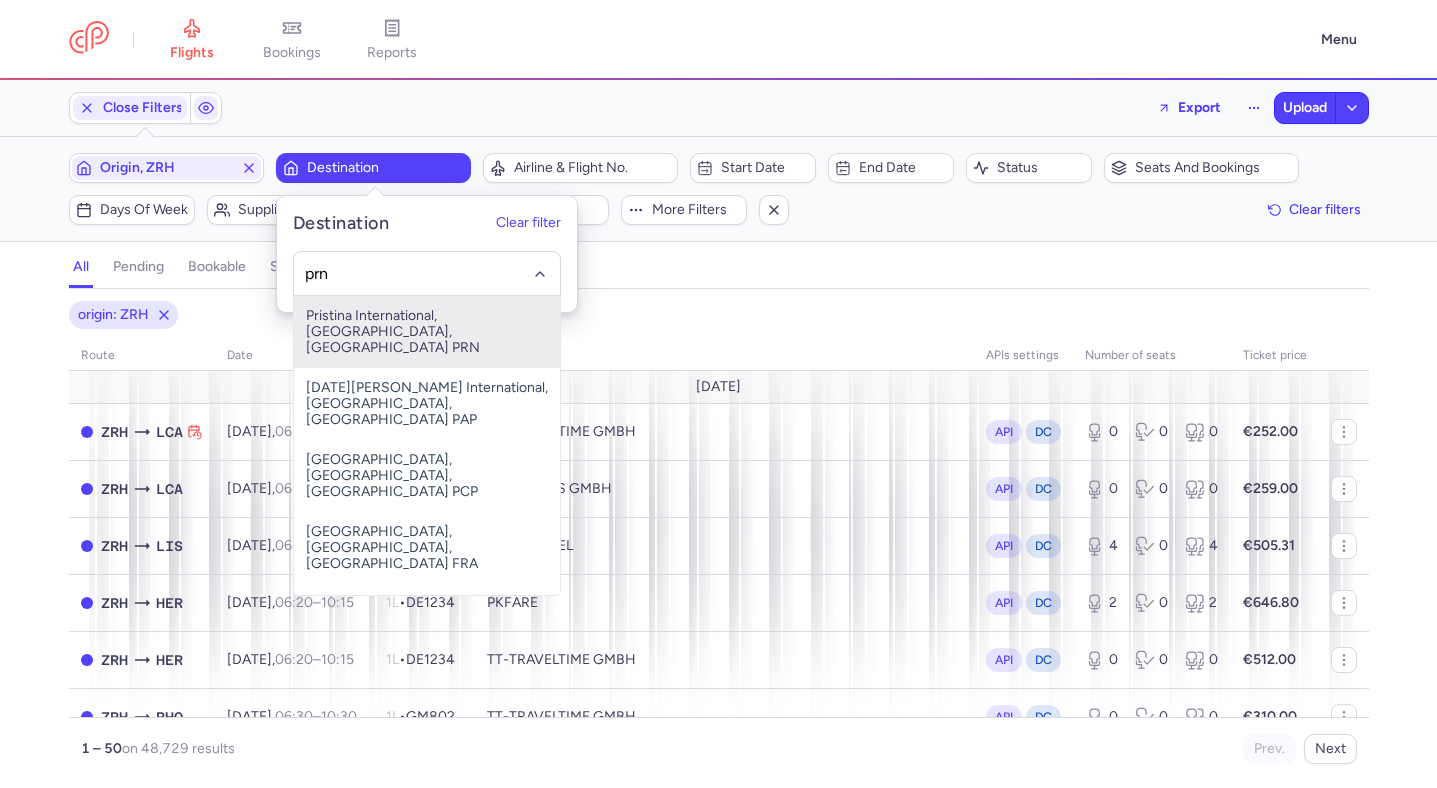 click on "Pristina International, Pristina, Kosovo PRN" at bounding box center (427, 332) 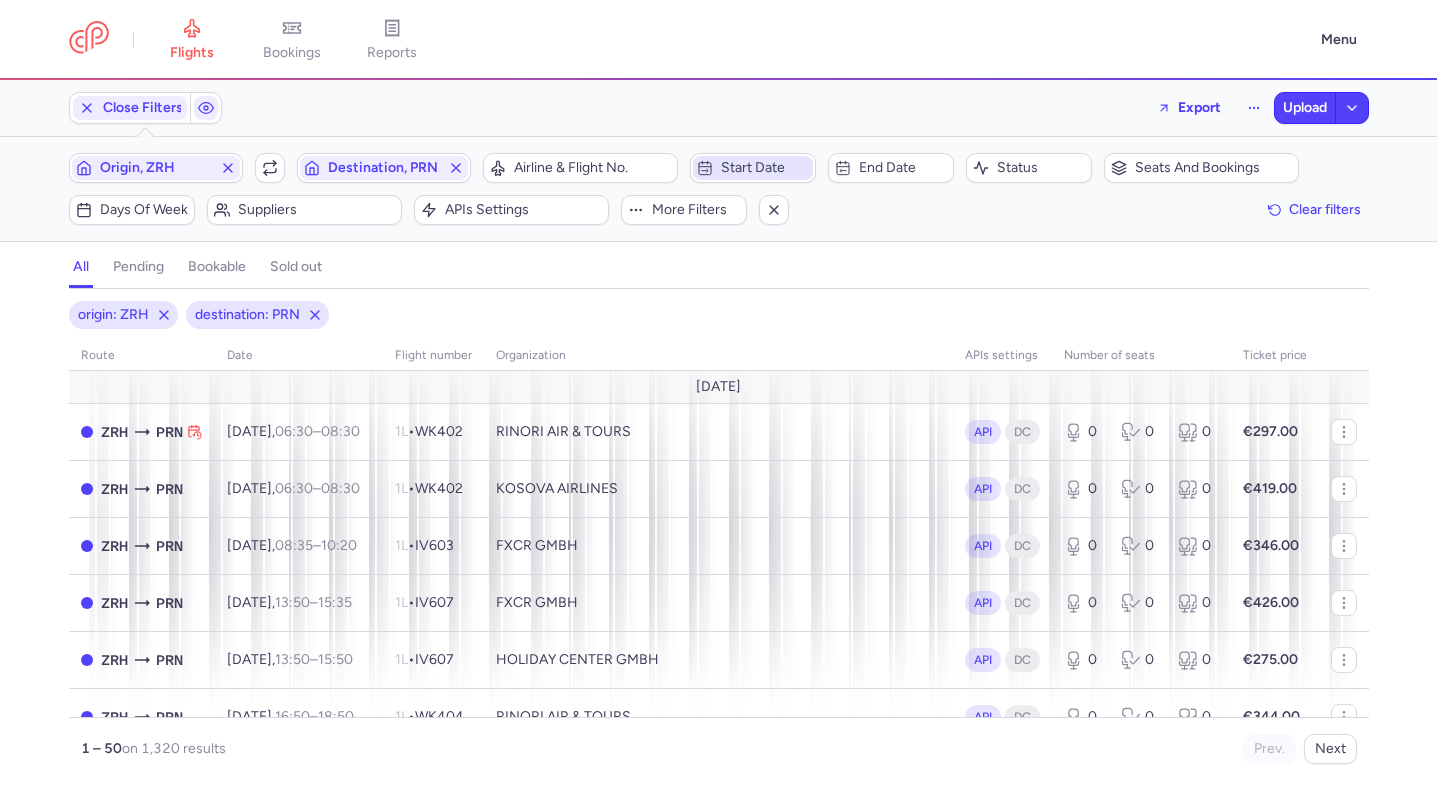 click on "Start date" at bounding box center [765, 168] 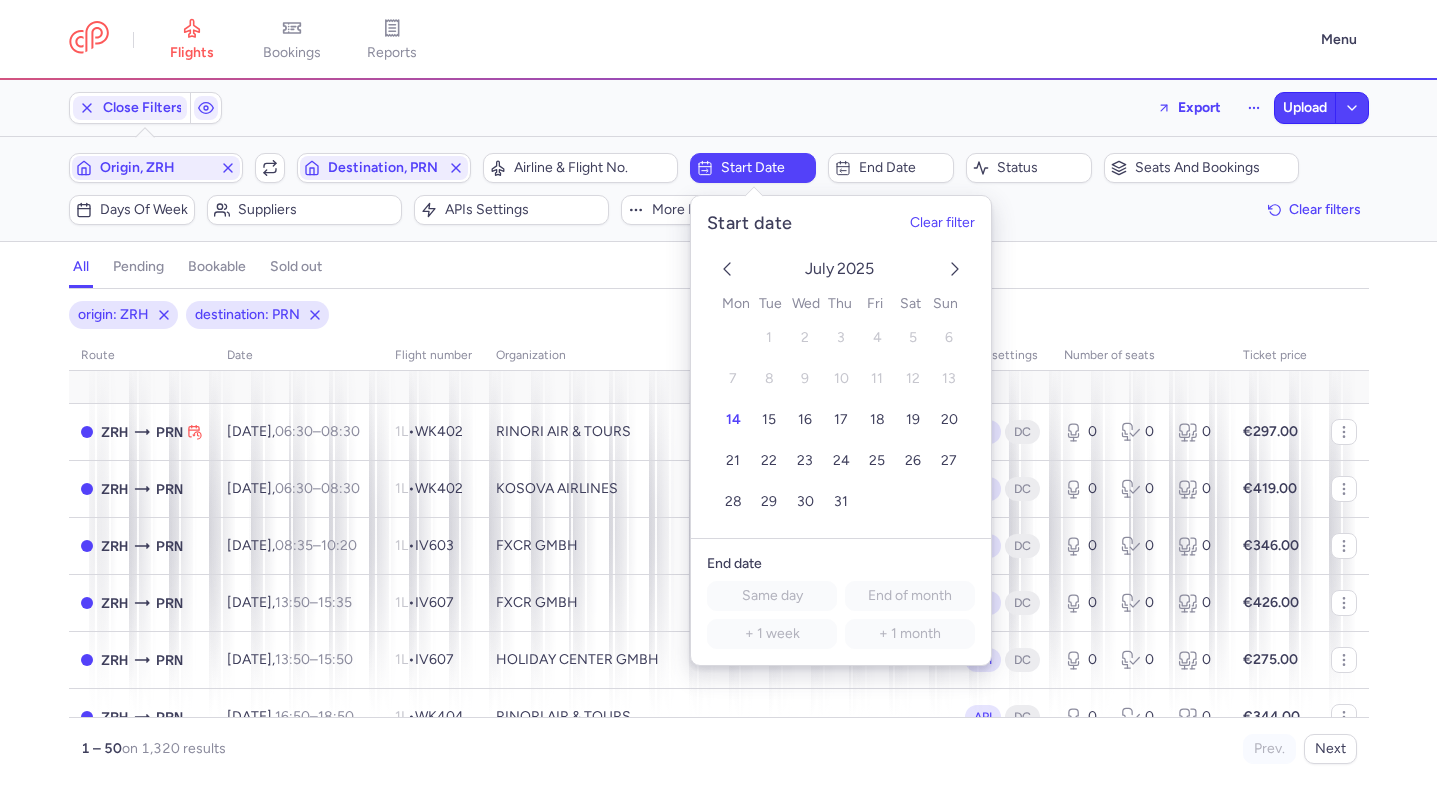 click on "July 2025" at bounding box center (841, 269) 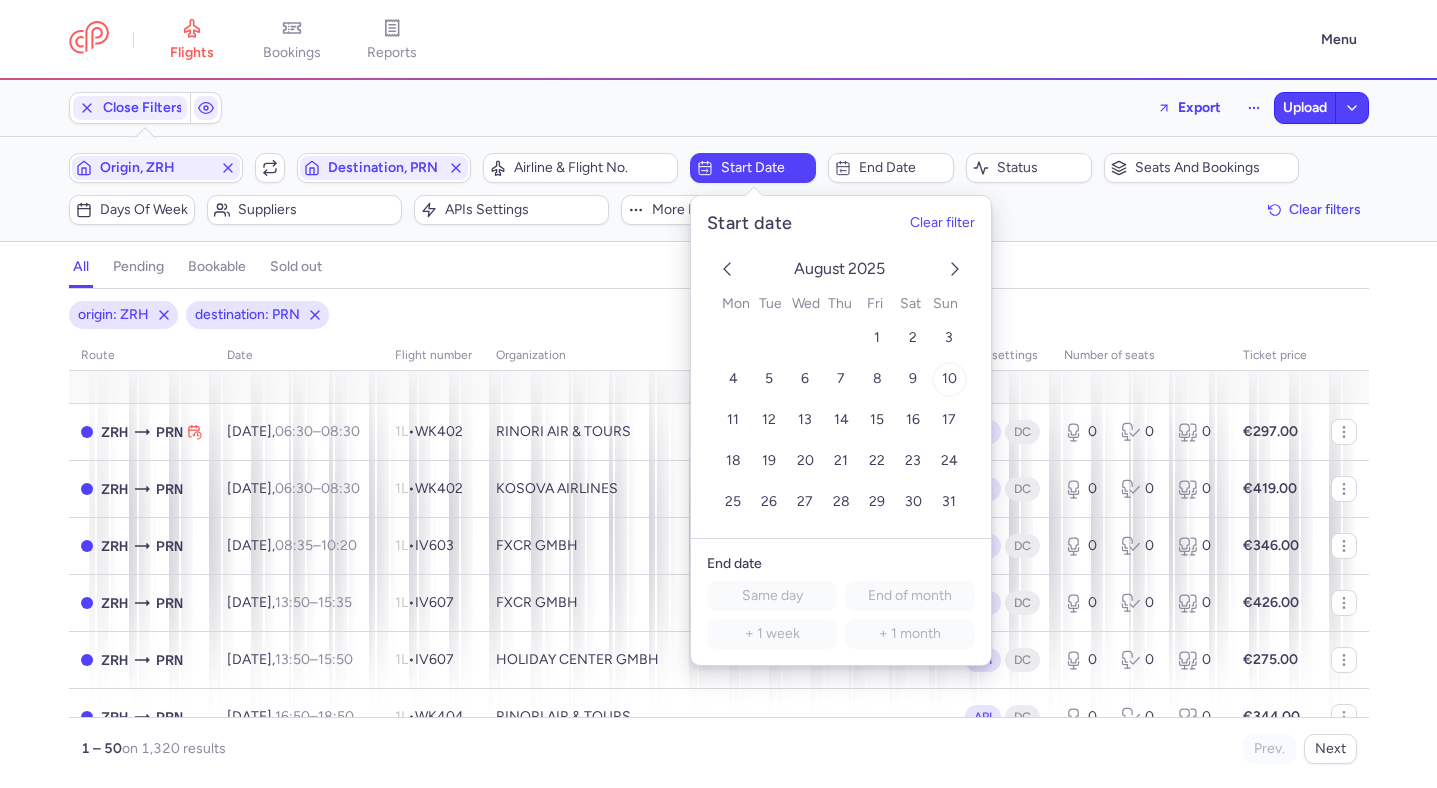 click on "10" at bounding box center [948, 379] 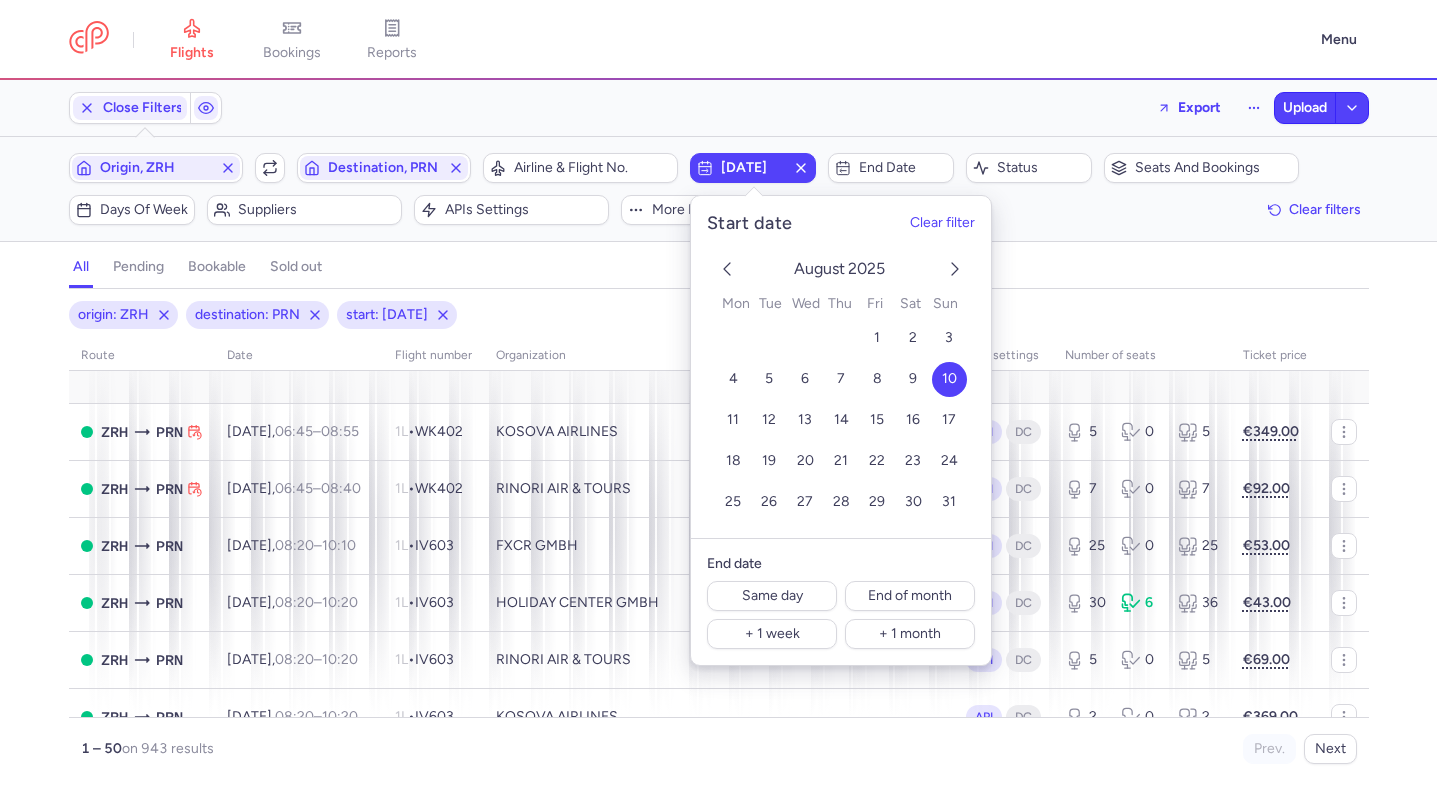 click on "all pending bookable sold out" at bounding box center [719, 271] 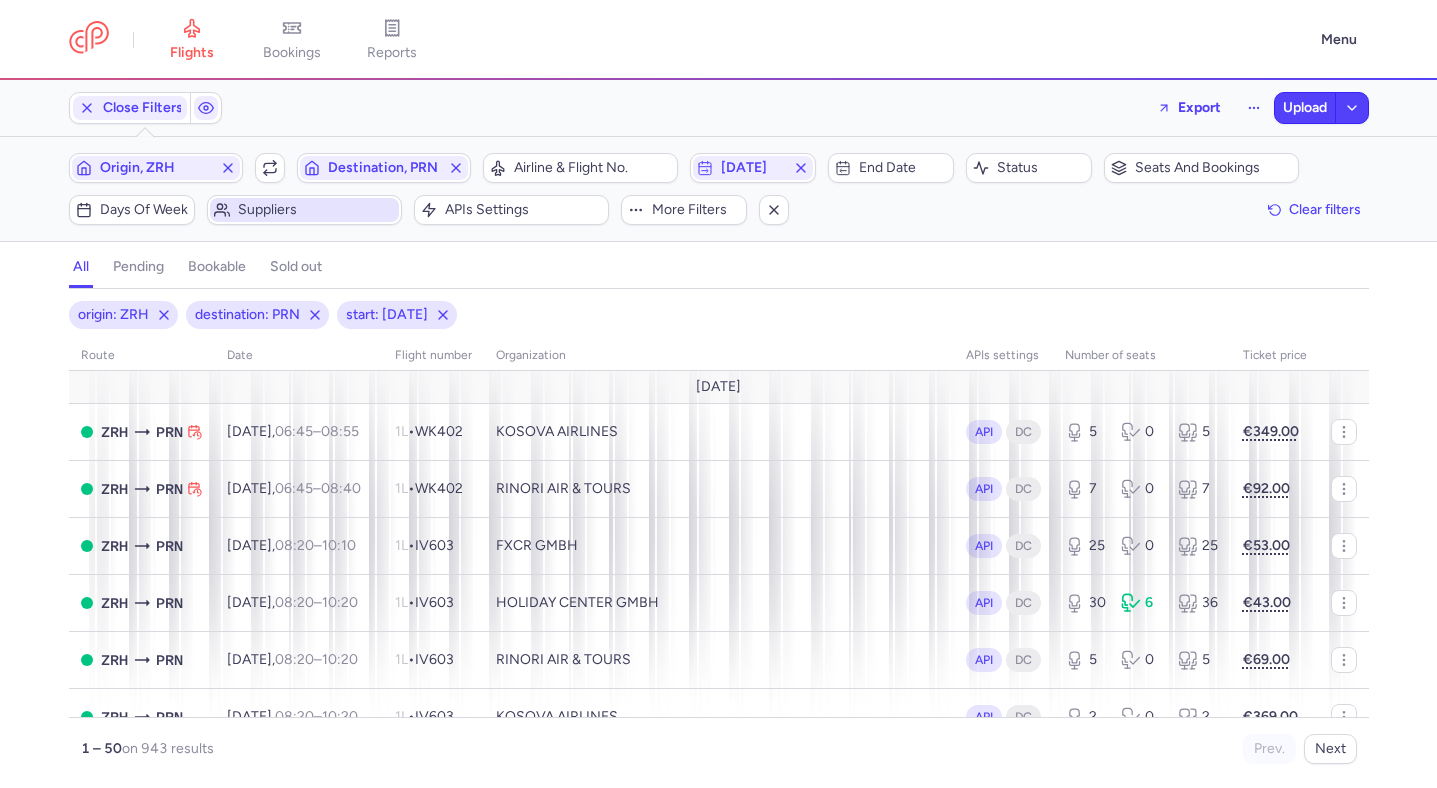 click on "Suppliers" at bounding box center [316, 210] 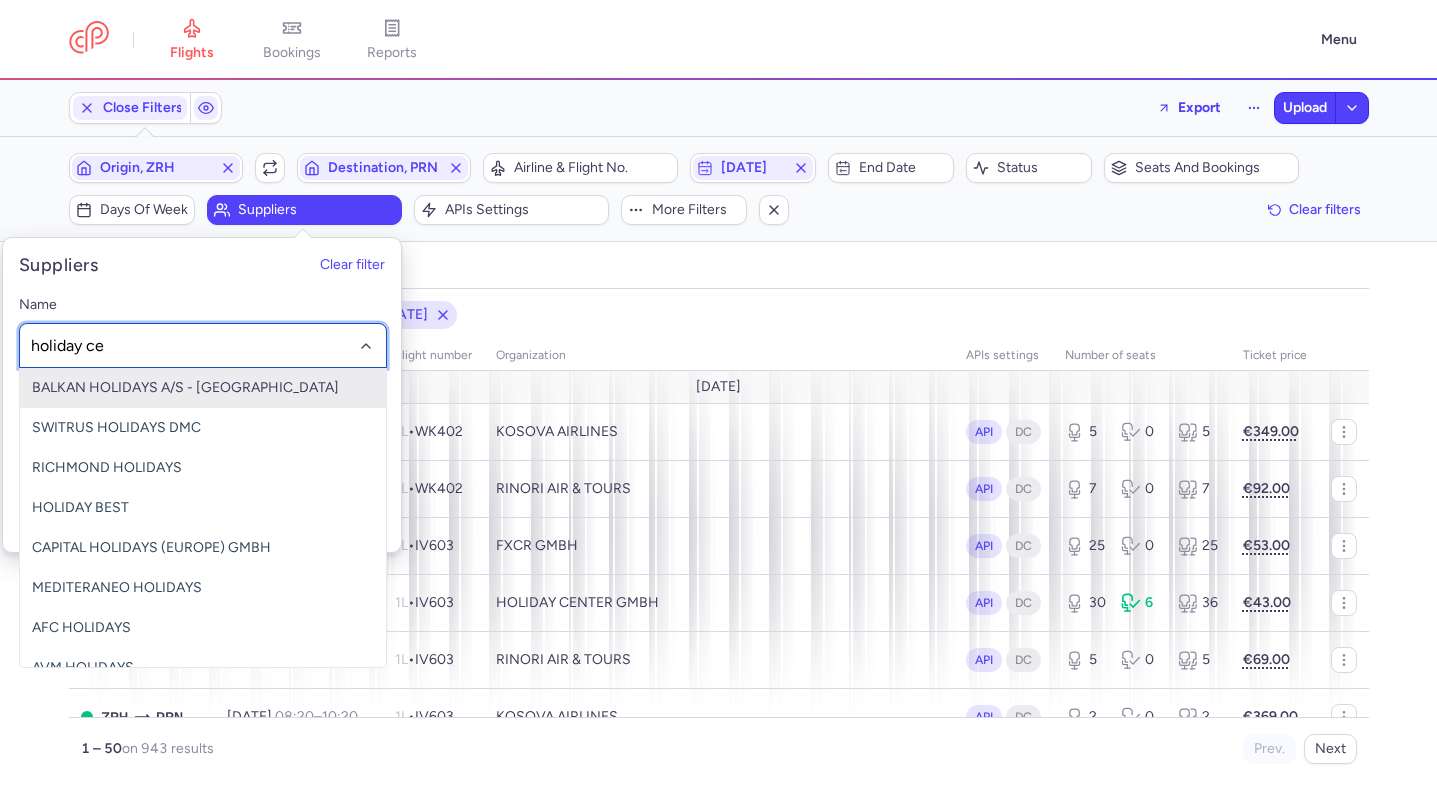 type on "holiday cen" 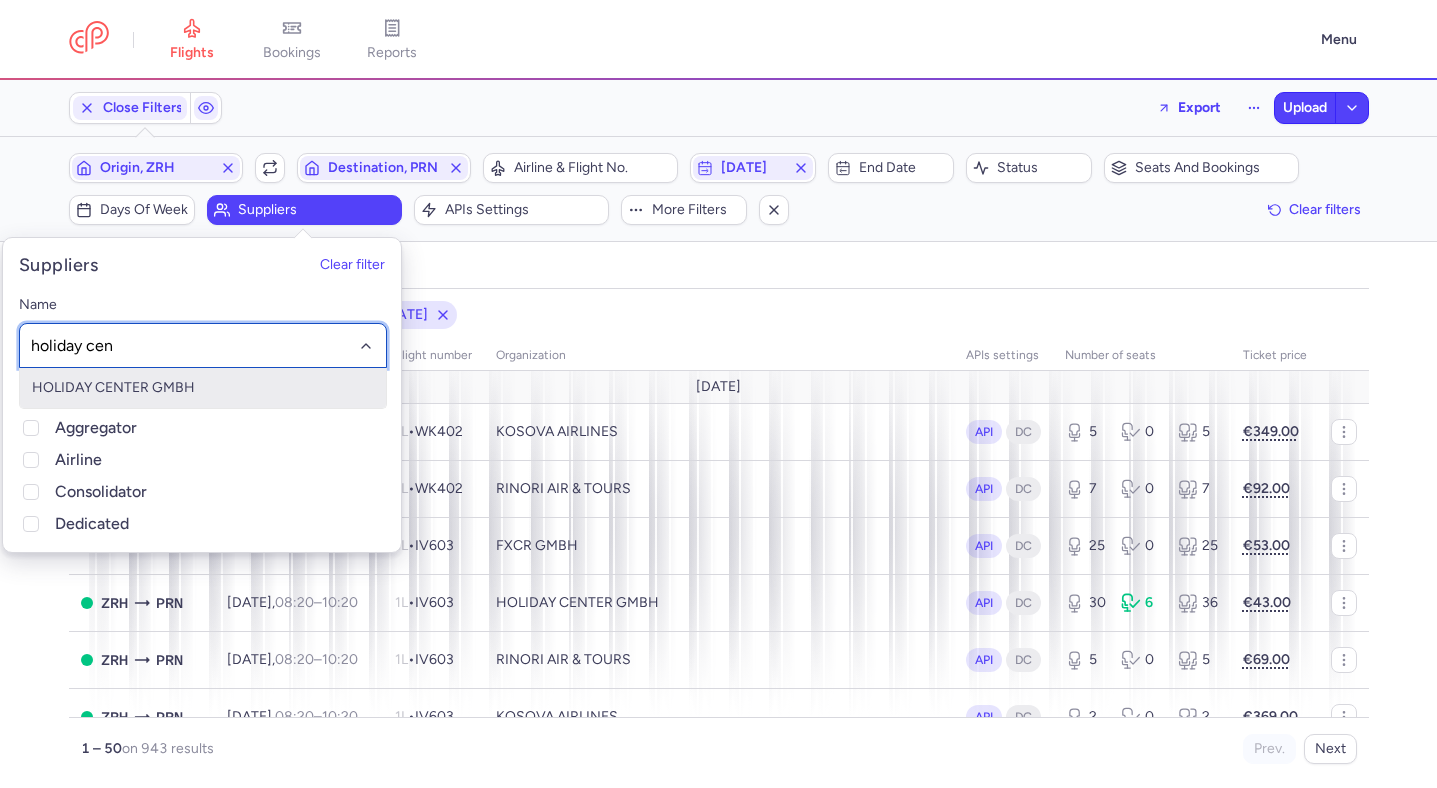 type 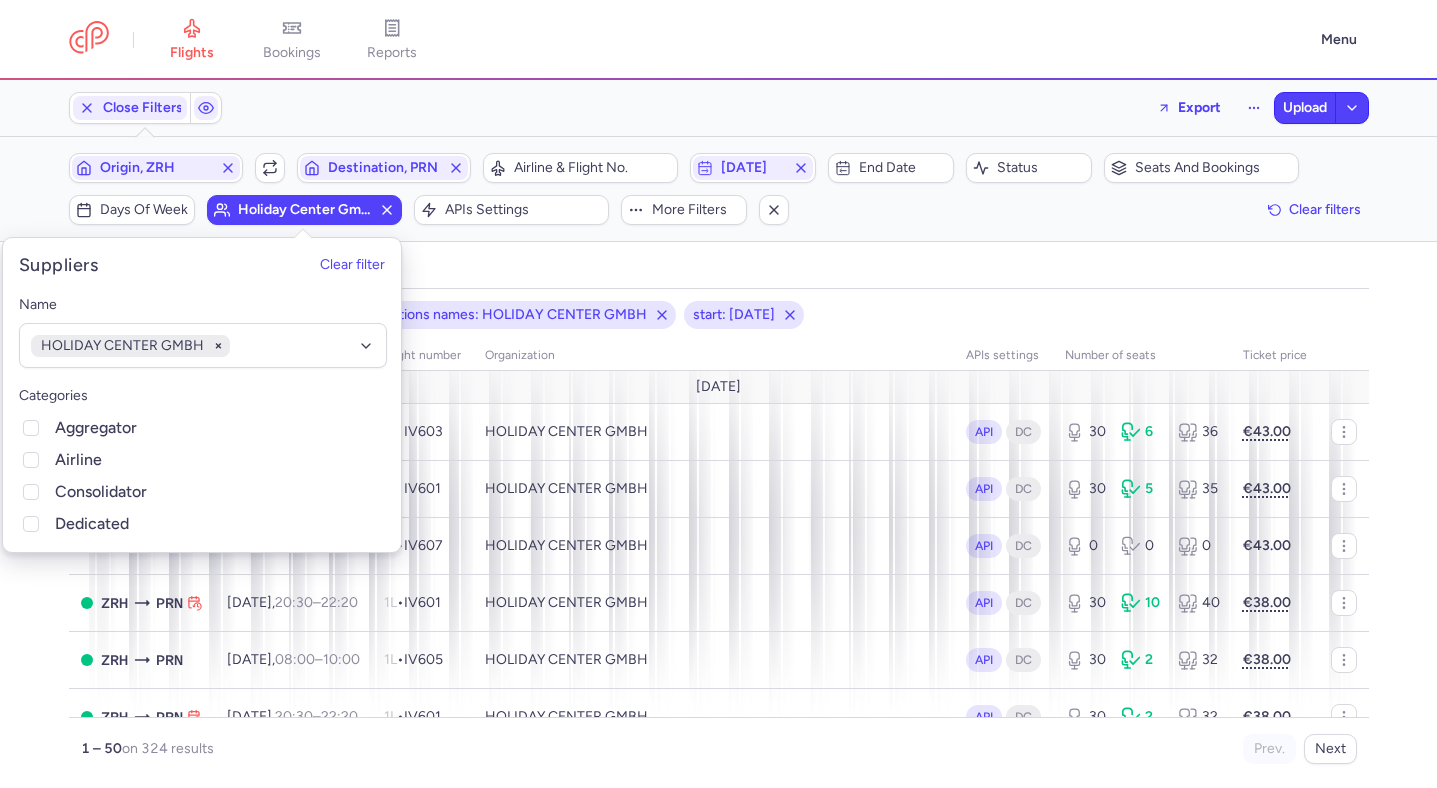 click on "all pending bookable sold out" at bounding box center (719, 271) 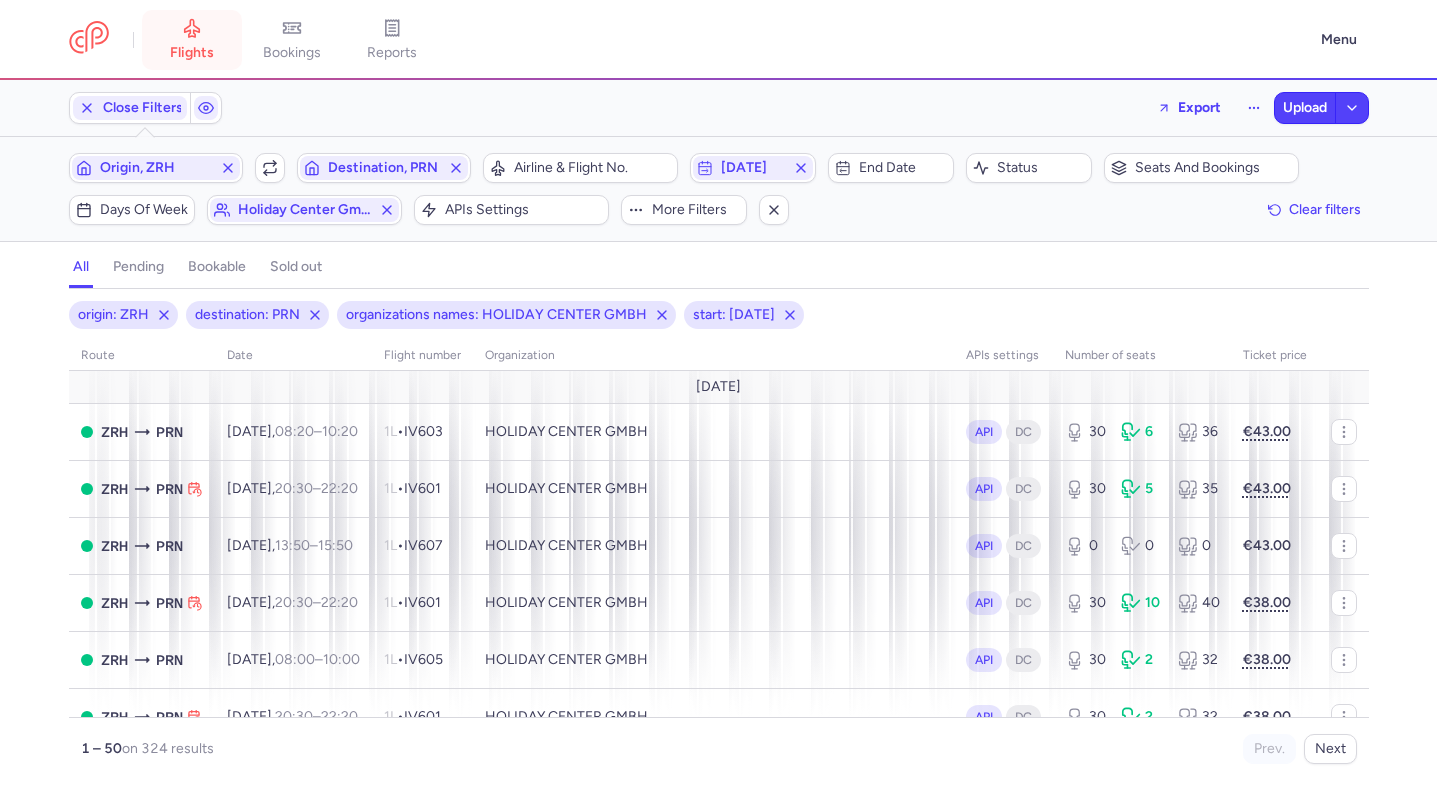 click on "flights" at bounding box center (192, 40) 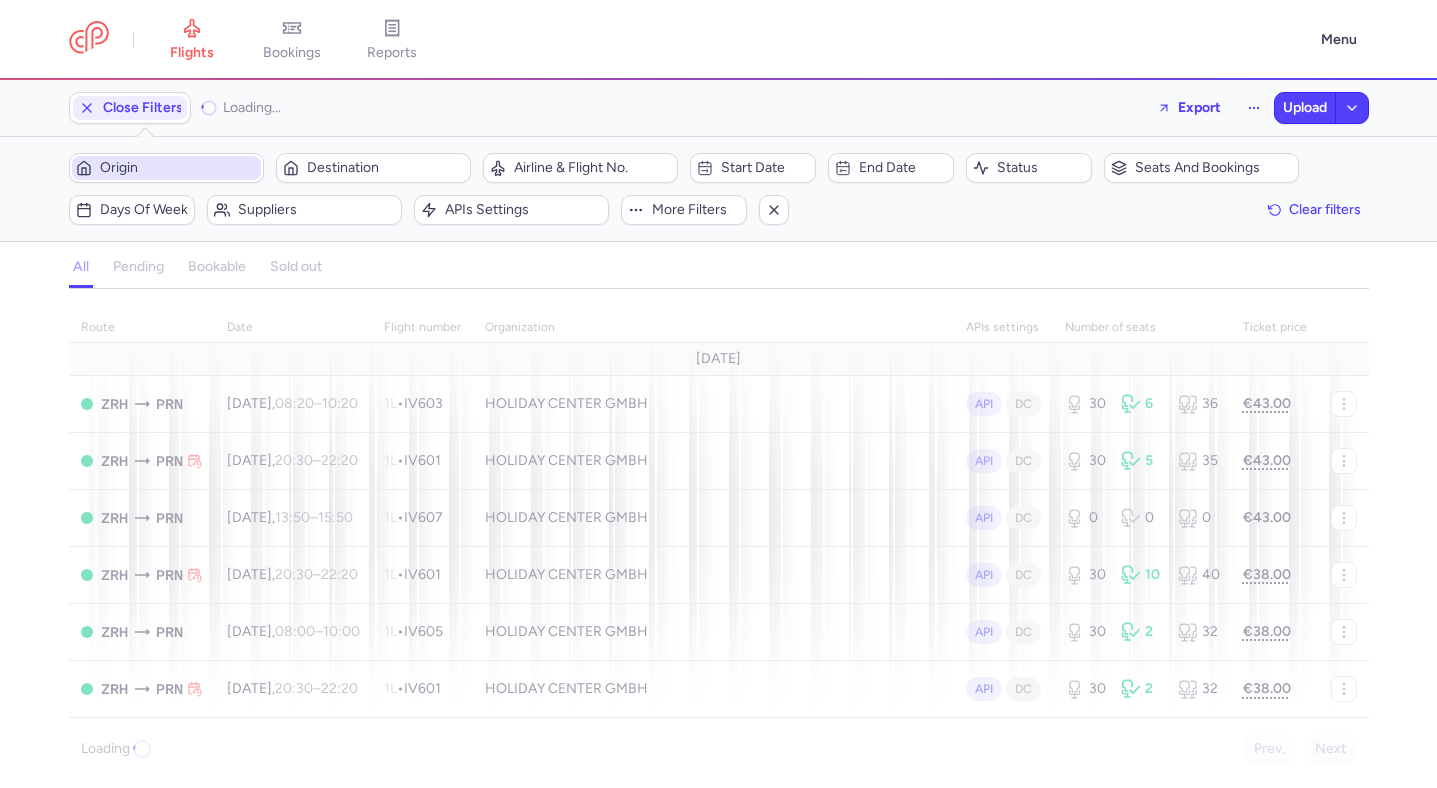 click on "Origin" at bounding box center (178, 168) 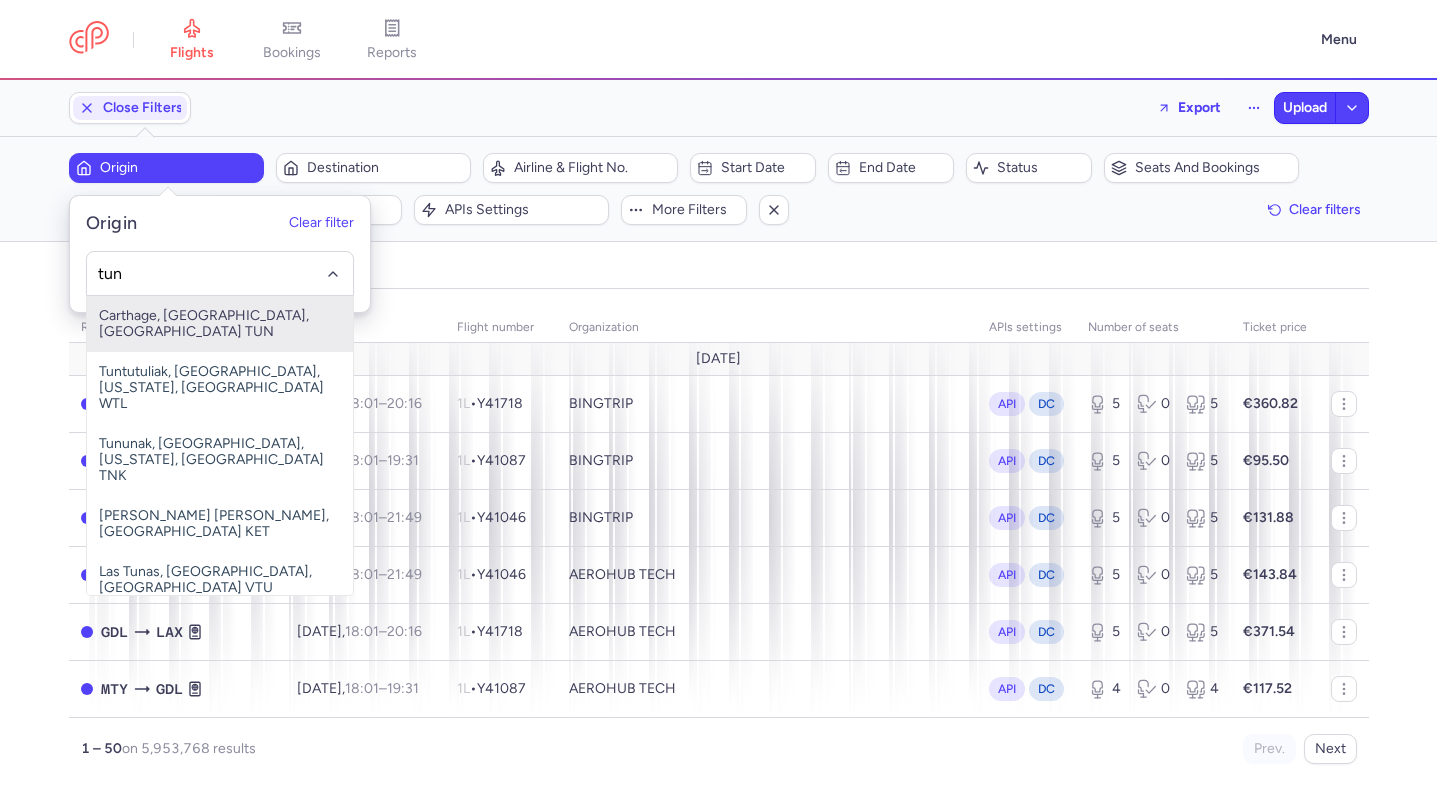 type on "tun" 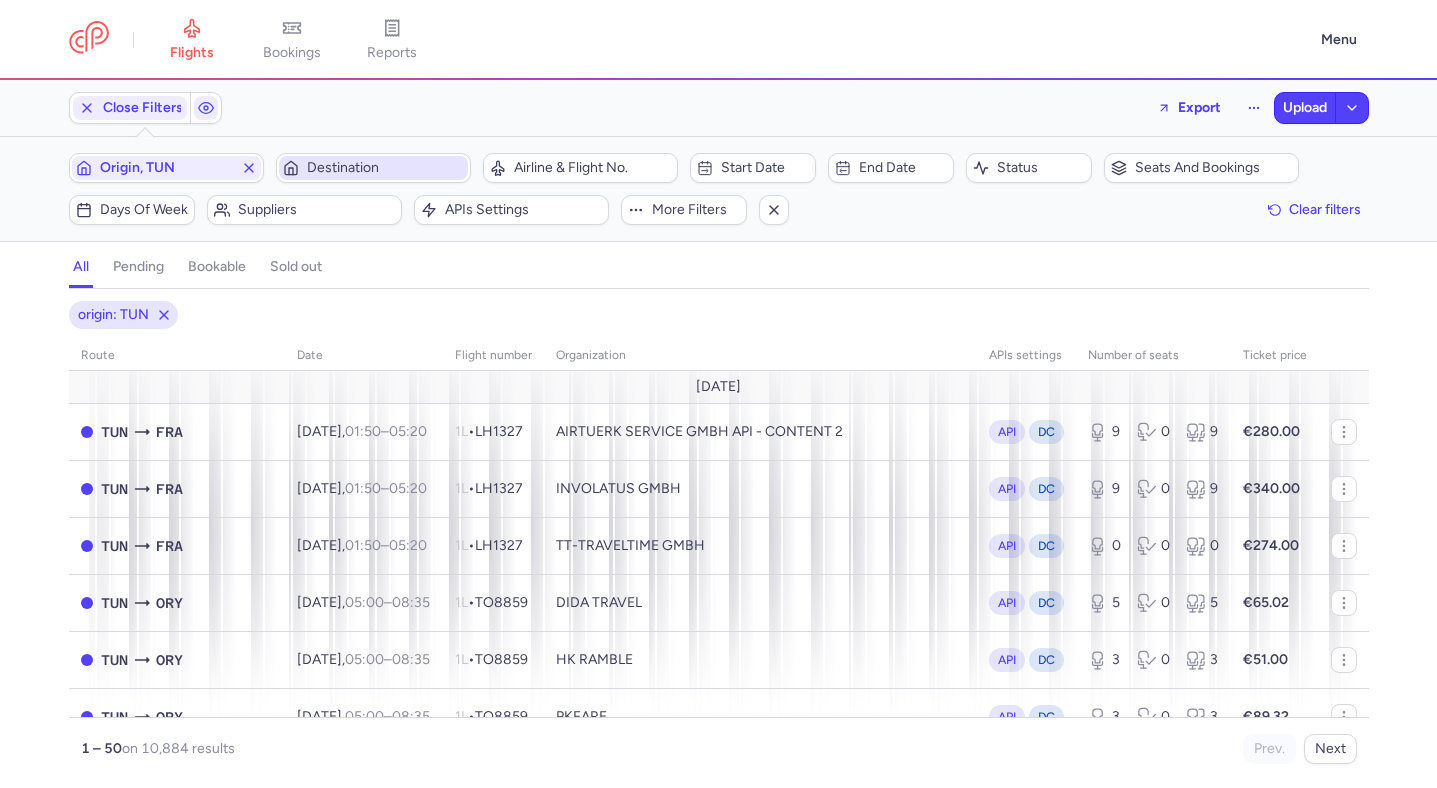 click on "Destination" at bounding box center [385, 168] 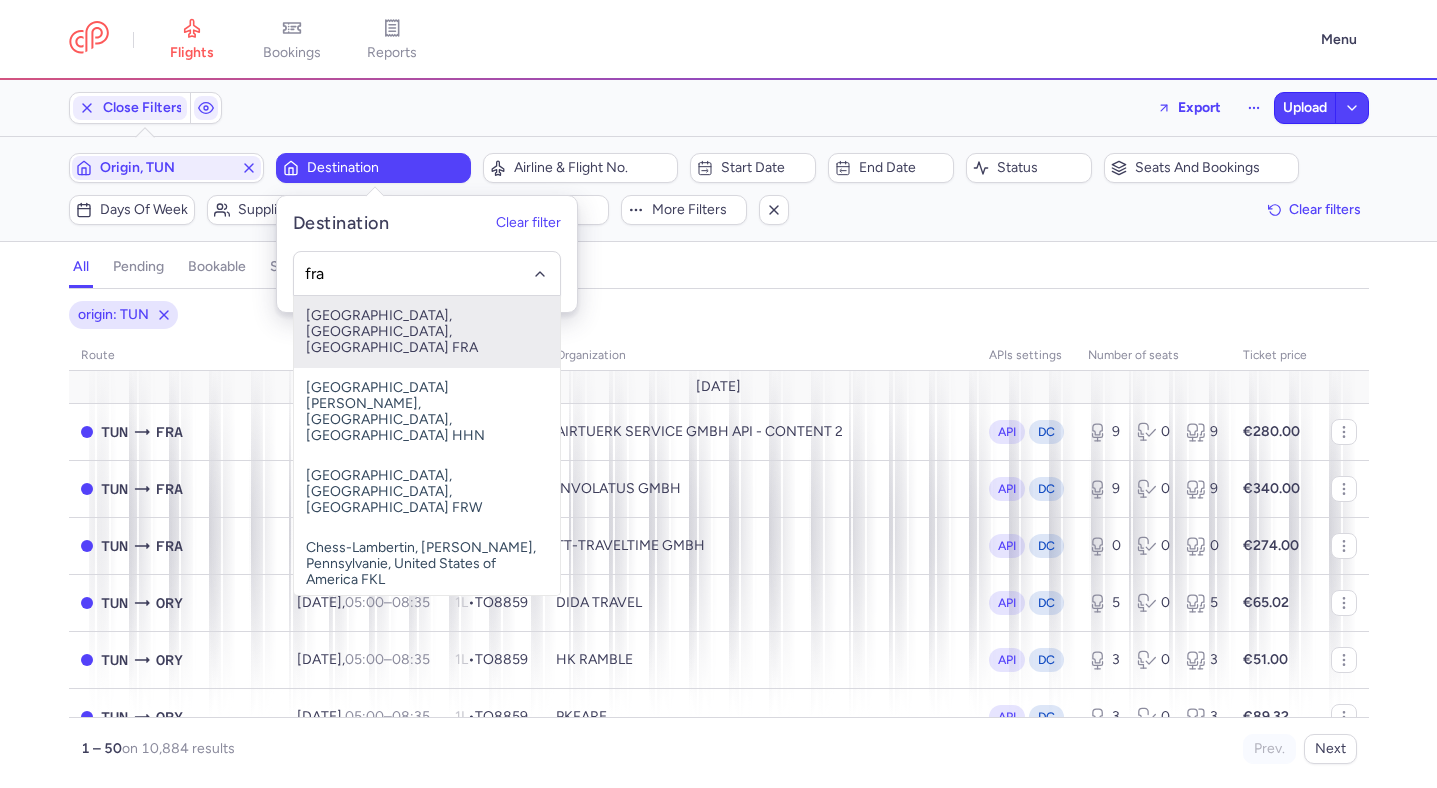 click on "Frankfurt International Airport, Frankfurt am Main, Germany FRA" at bounding box center (427, 332) 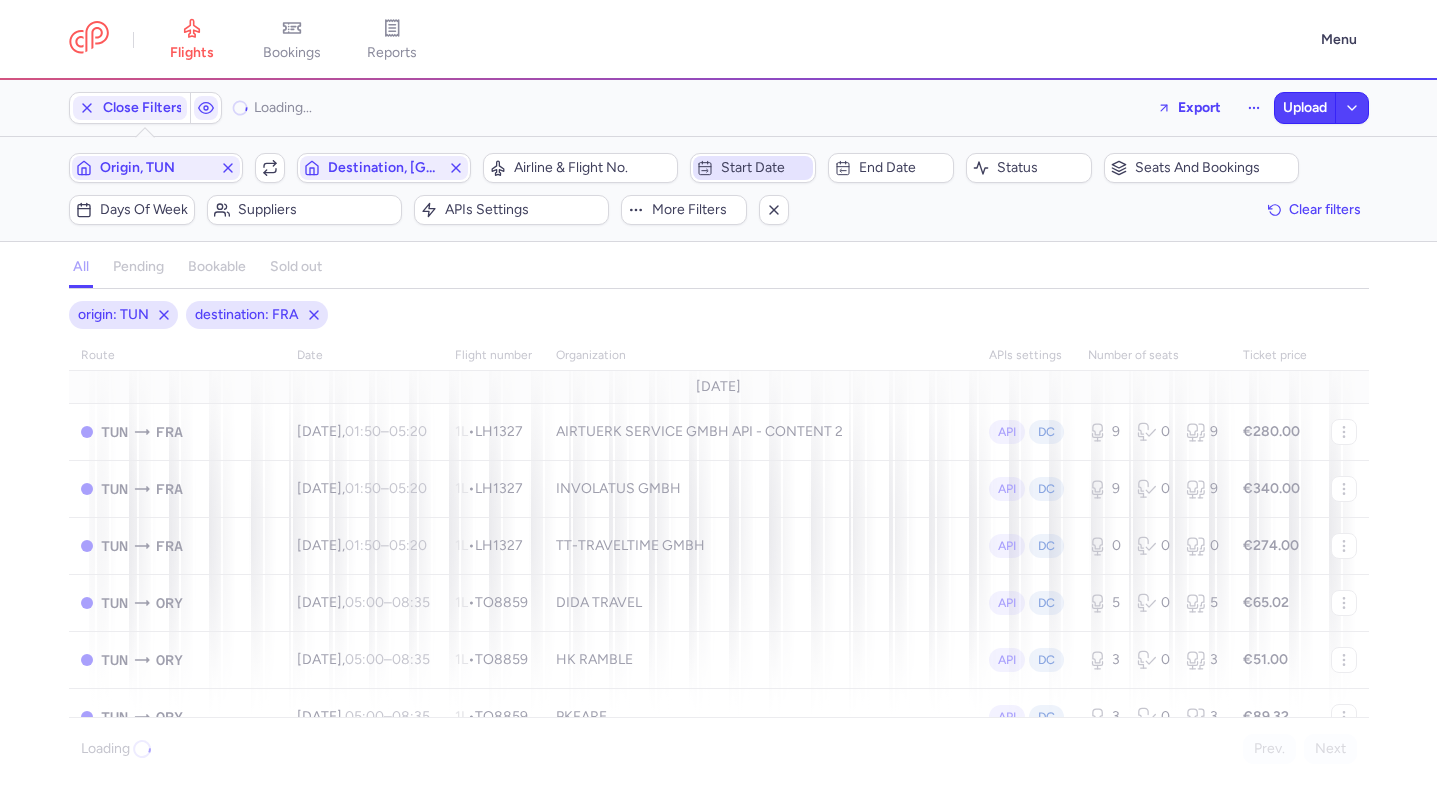 click on "Start date" at bounding box center [753, 168] 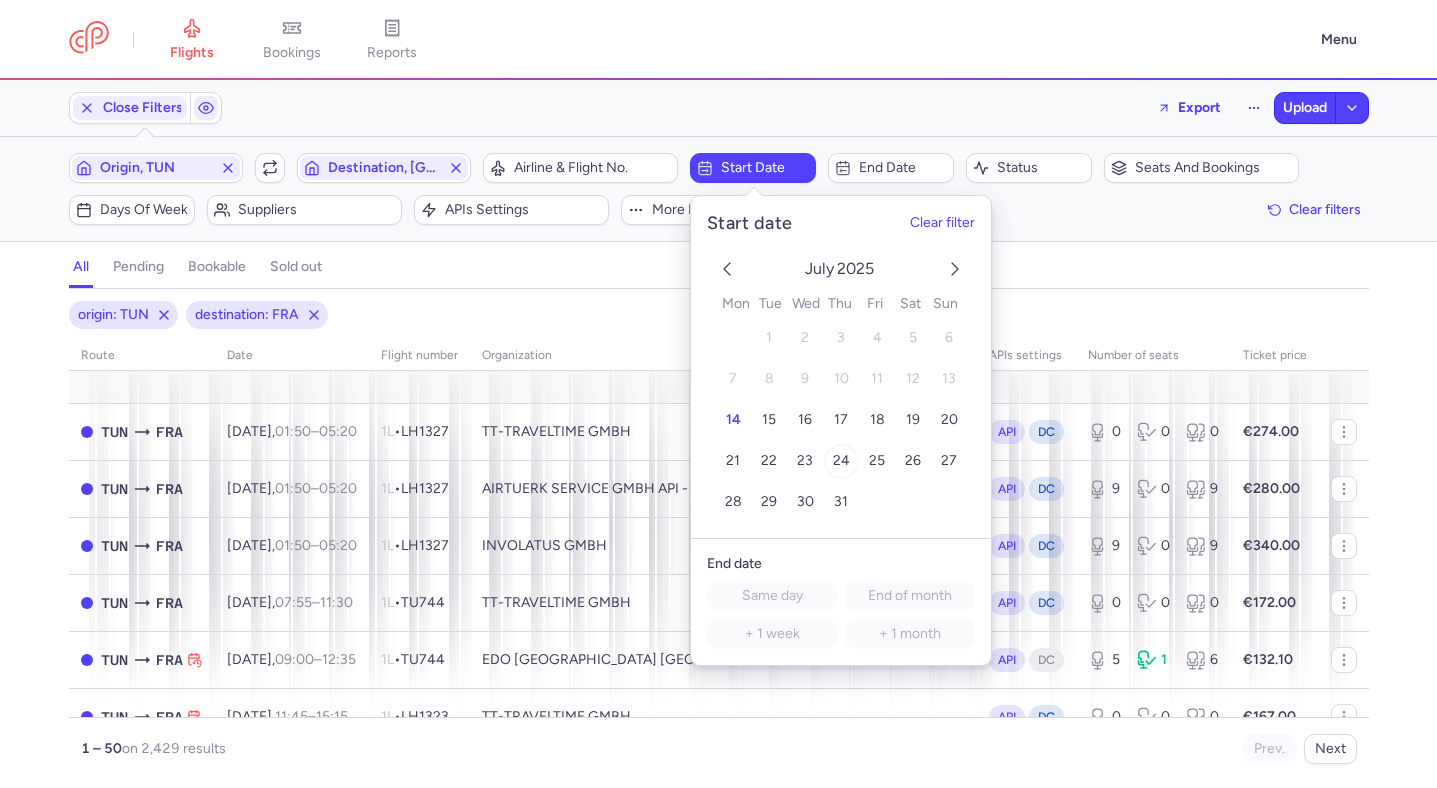 click on "24" at bounding box center [840, 461] 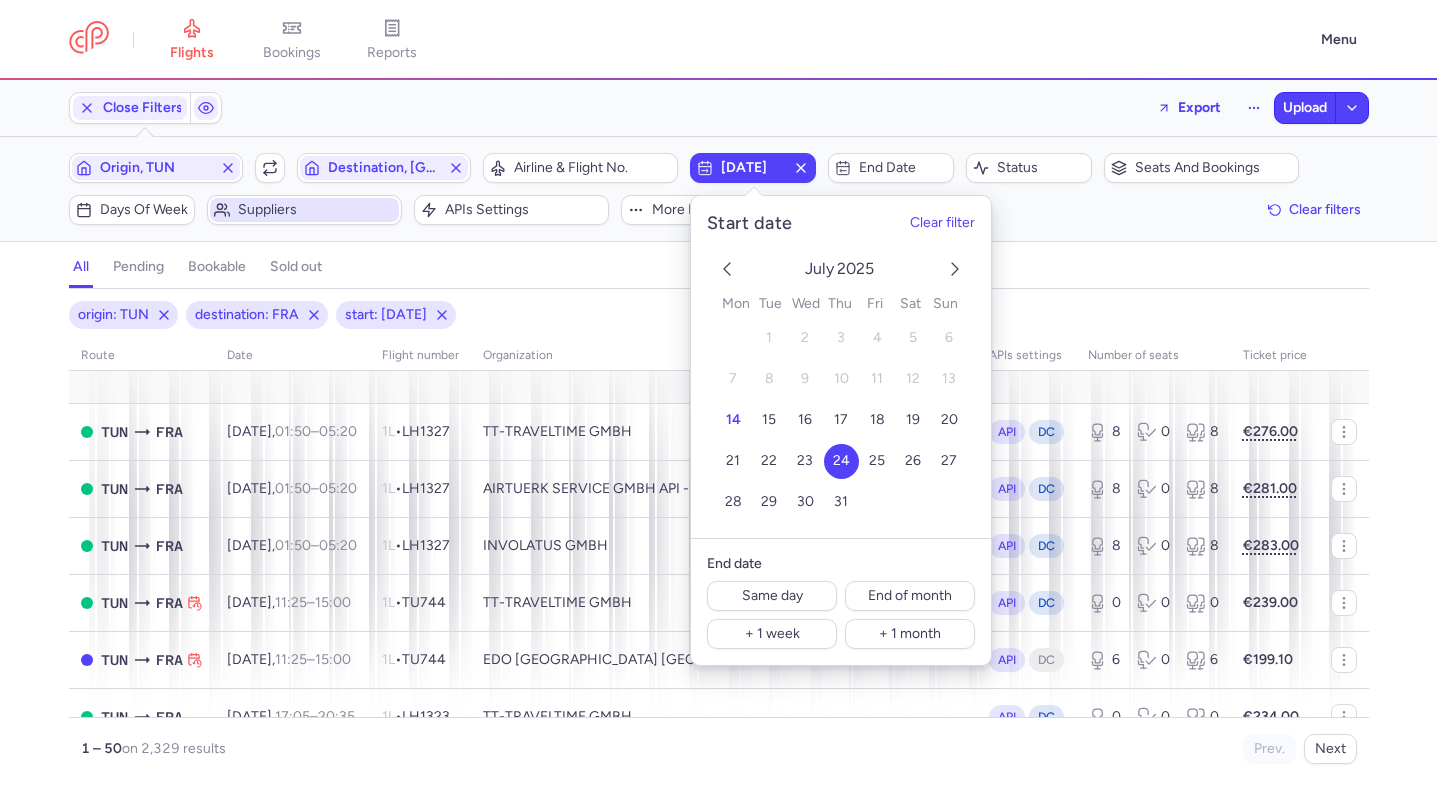 click on "Suppliers" at bounding box center [316, 210] 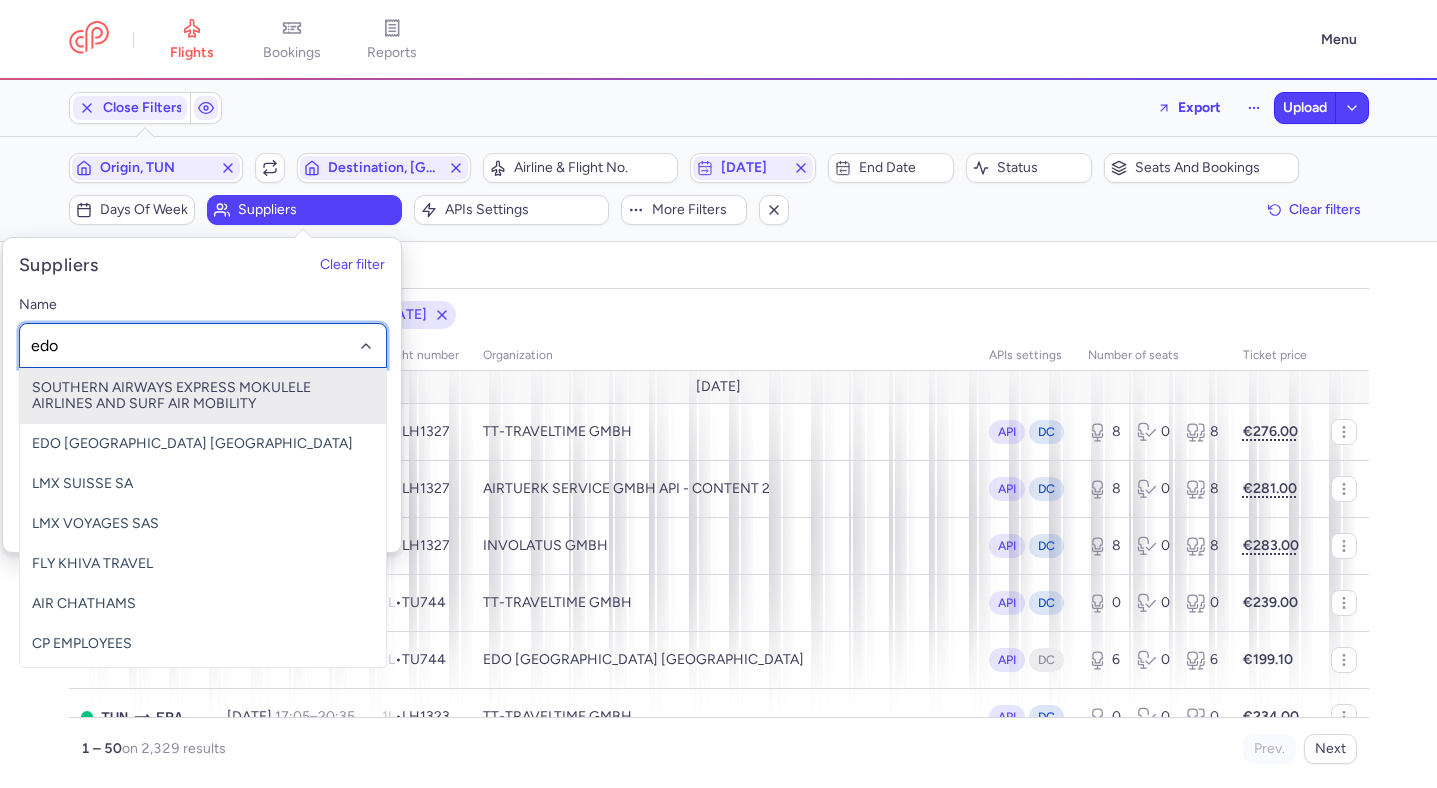 type on "edo t" 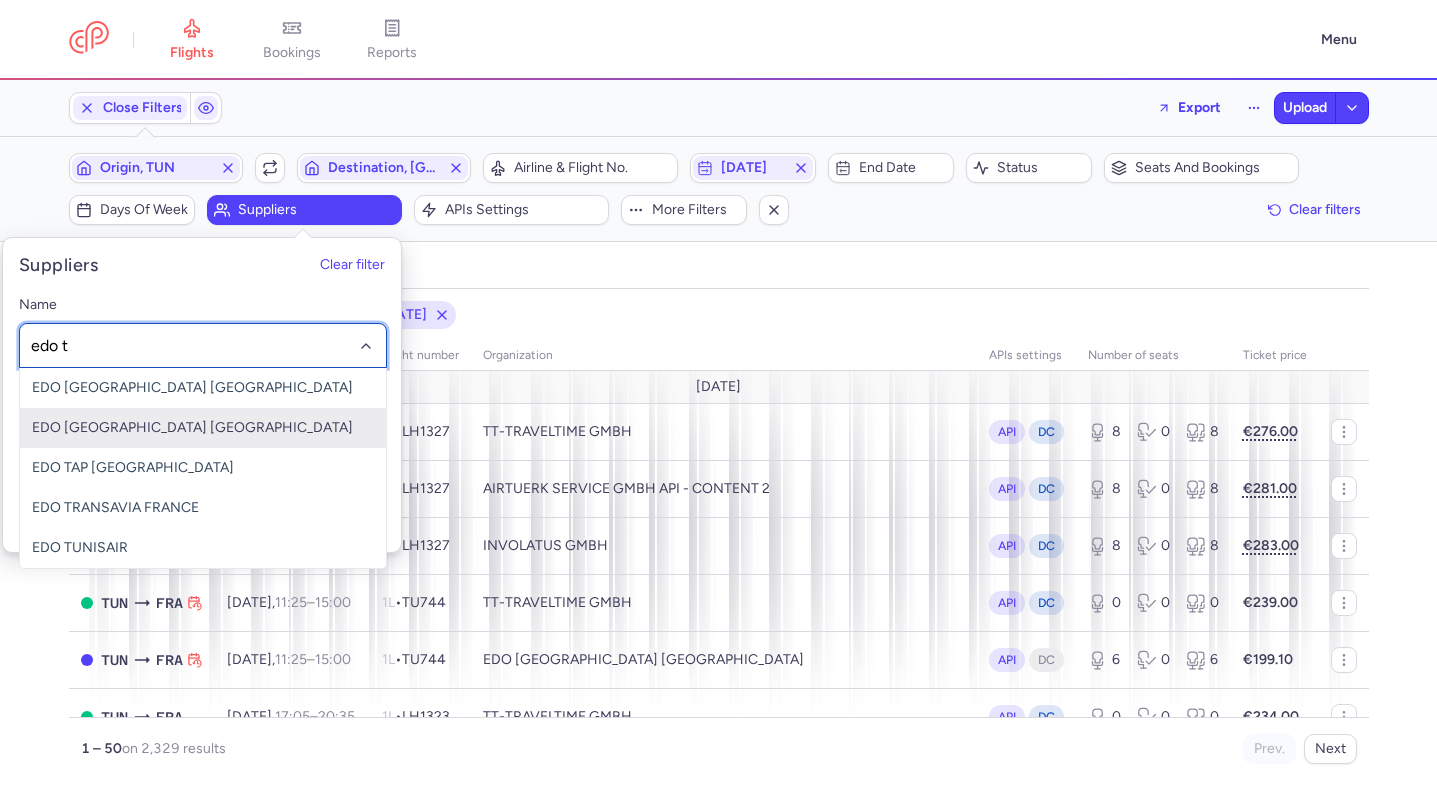 click on "EDO [GEOGRAPHIC_DATA] [GEOGRAPHIC_DATA]" 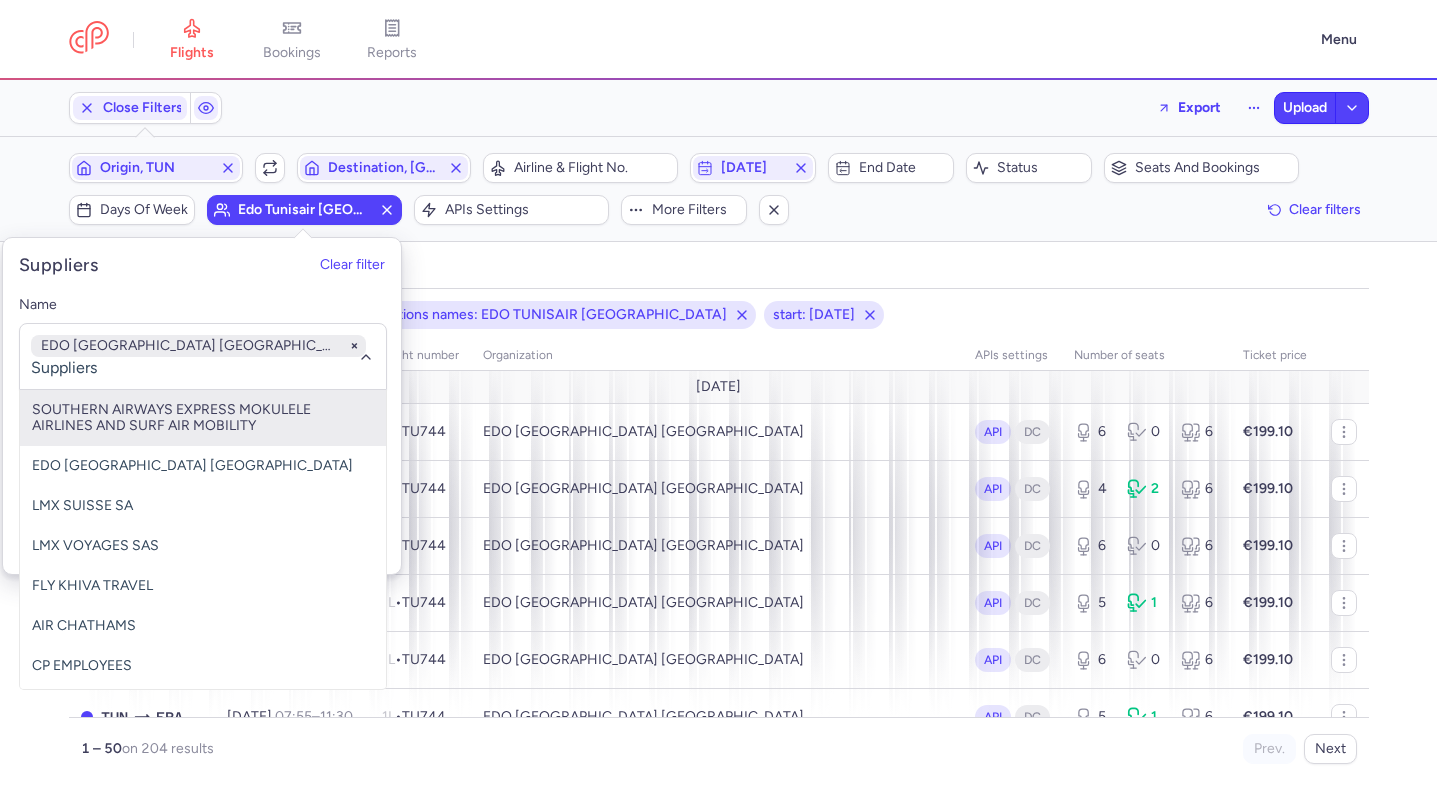 click on "all pending bookable sold out" at bounding box center [719, 271] 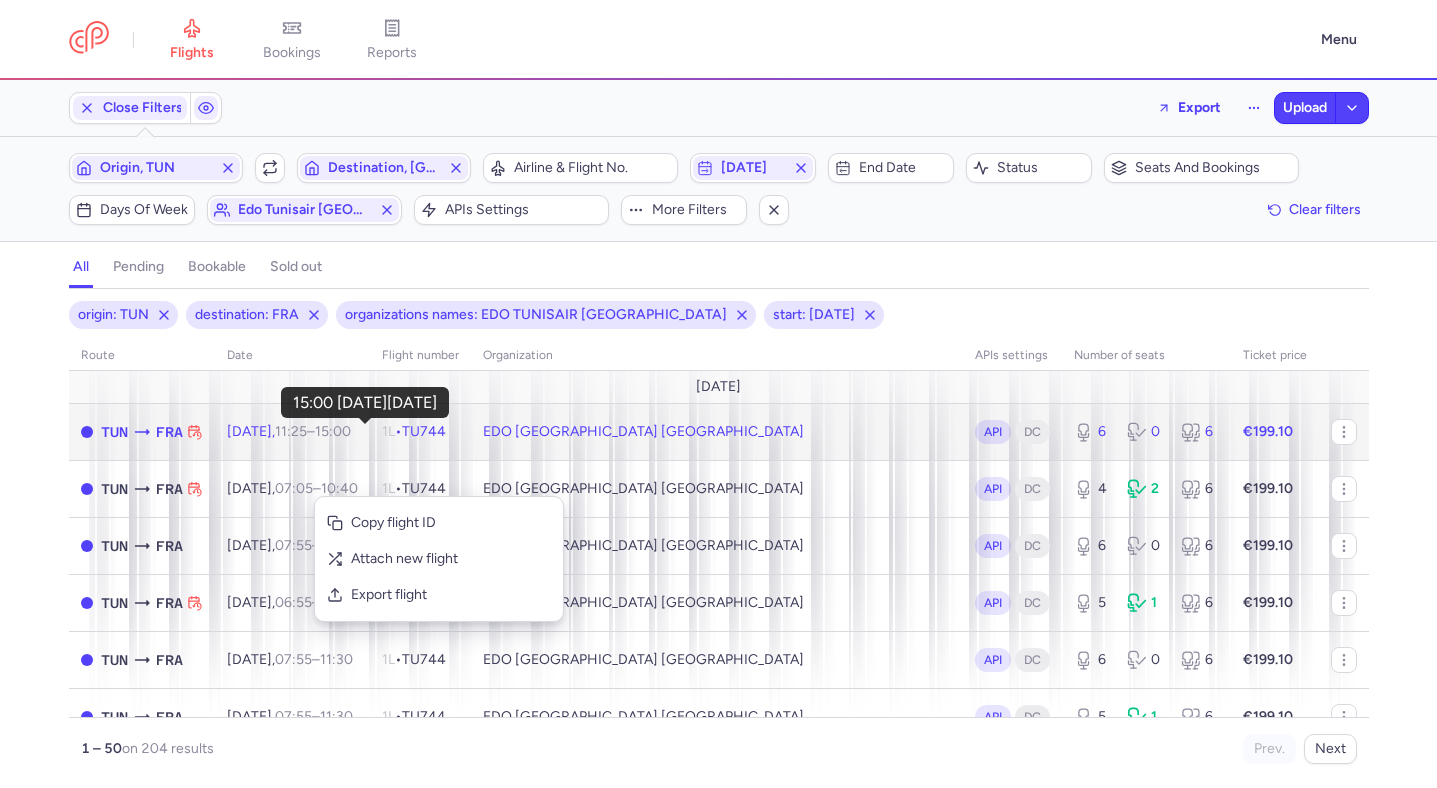 click on "15:00  +0" at bounding box center (333, 431) 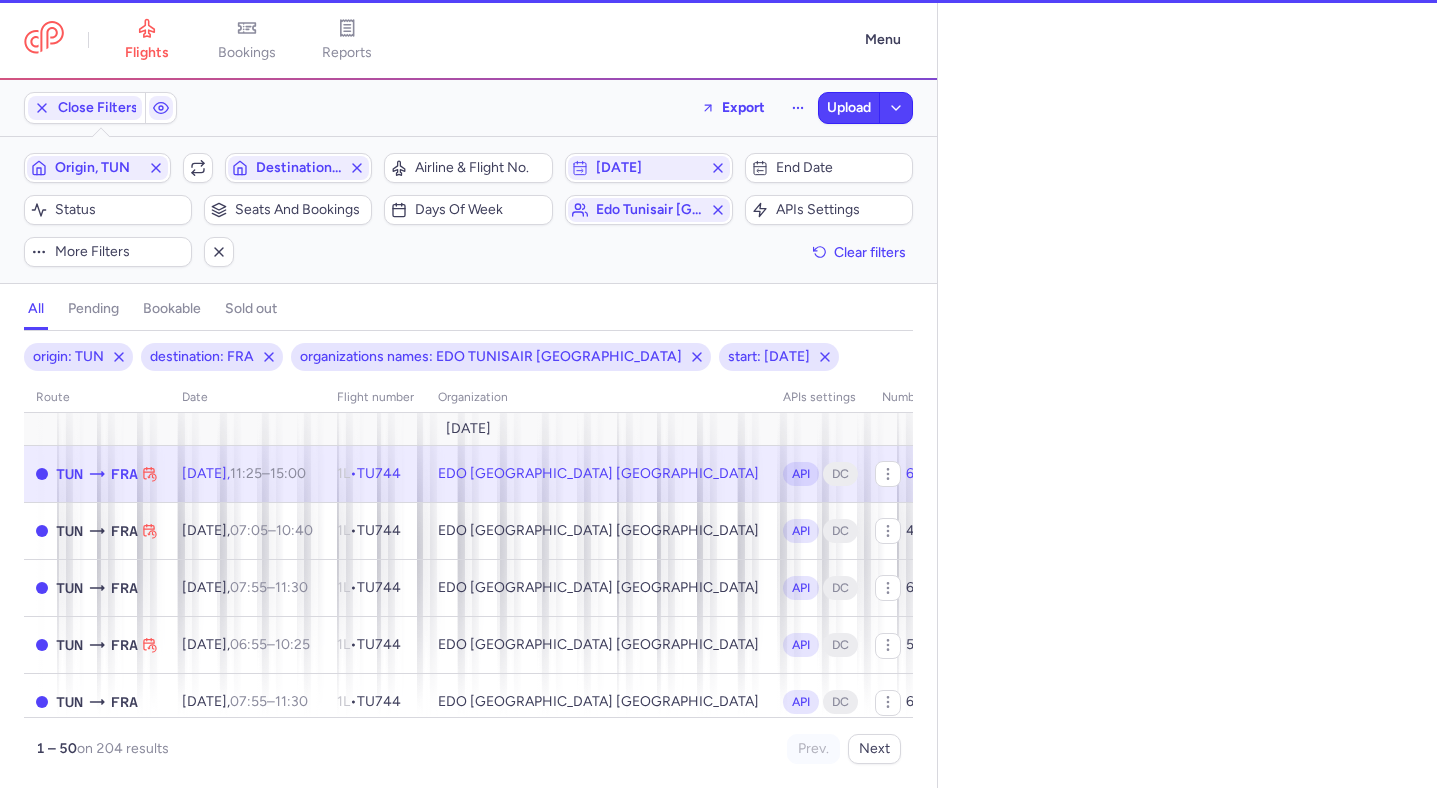 select on "days" 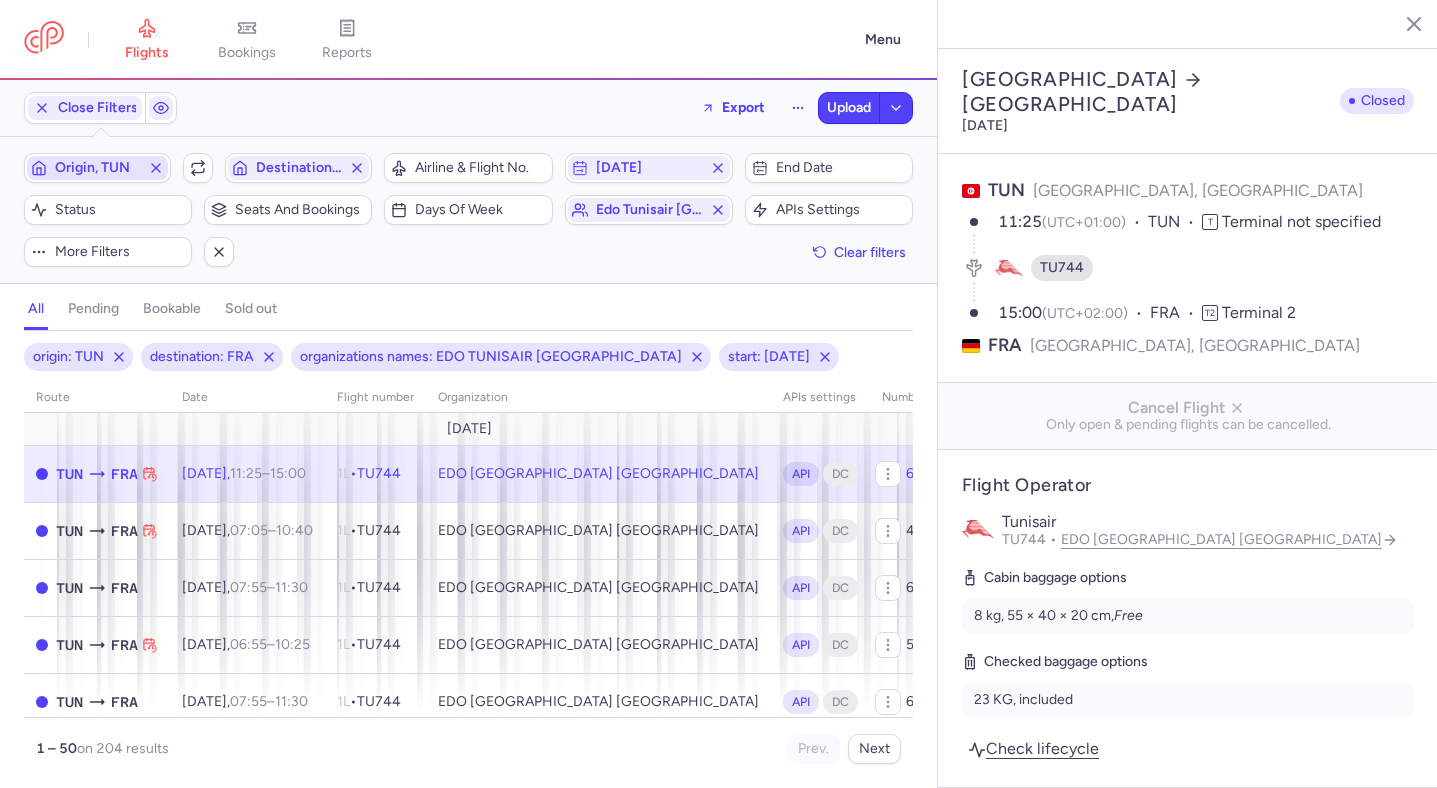 click on "Origin, TUN" at bounding box center [97, 168] 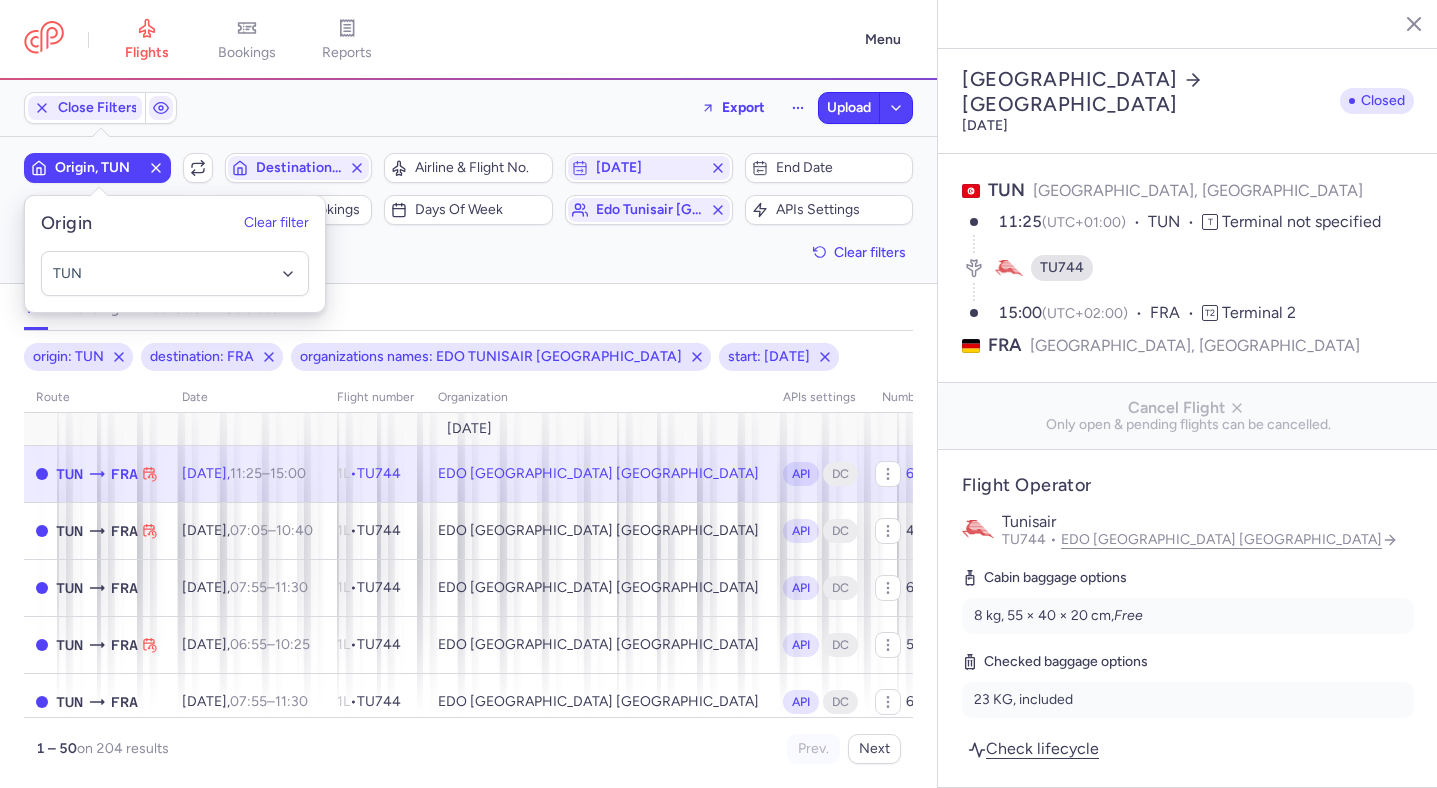 click on "Origin, TUN" at bounding box center (97, 168) 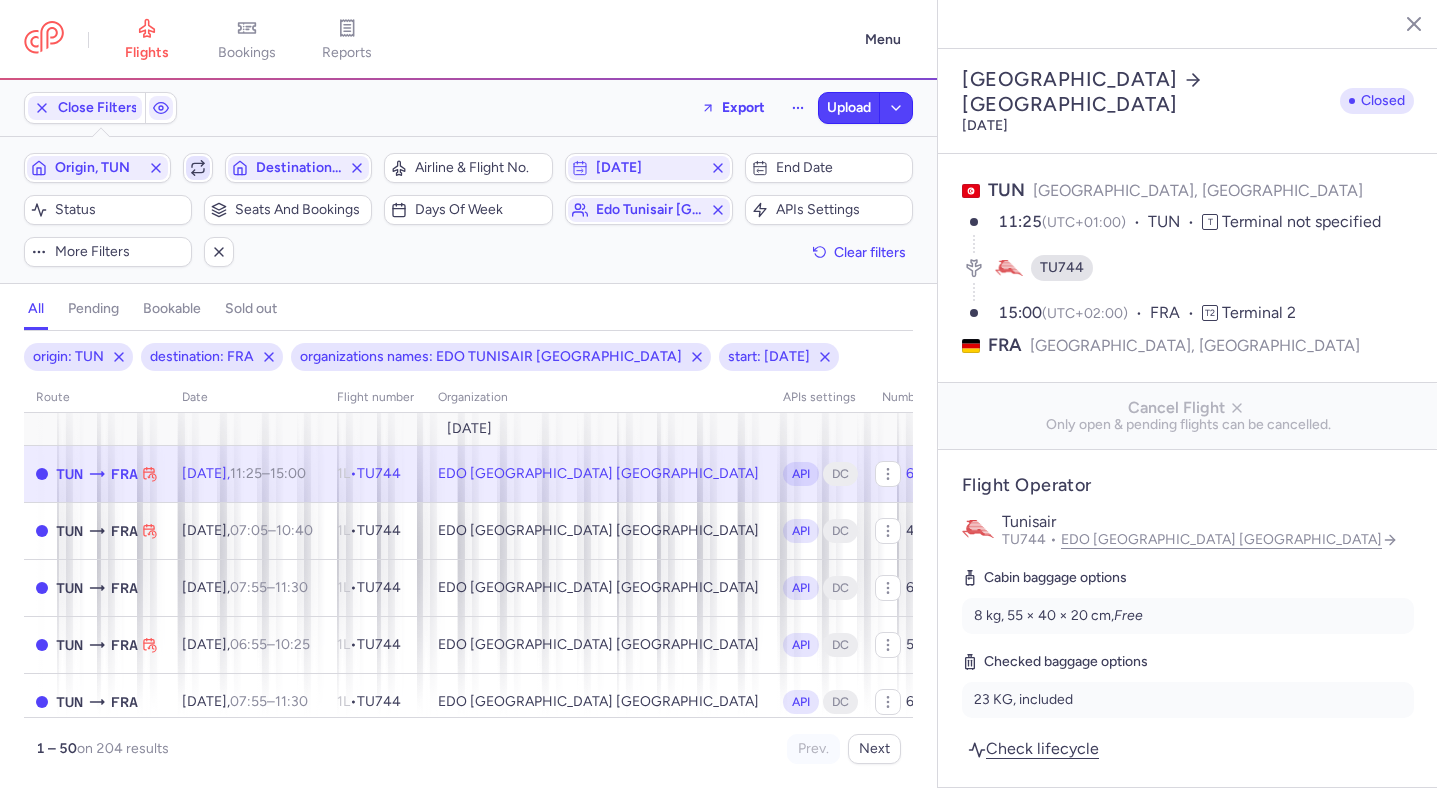 click at bounding box center (198, 168) 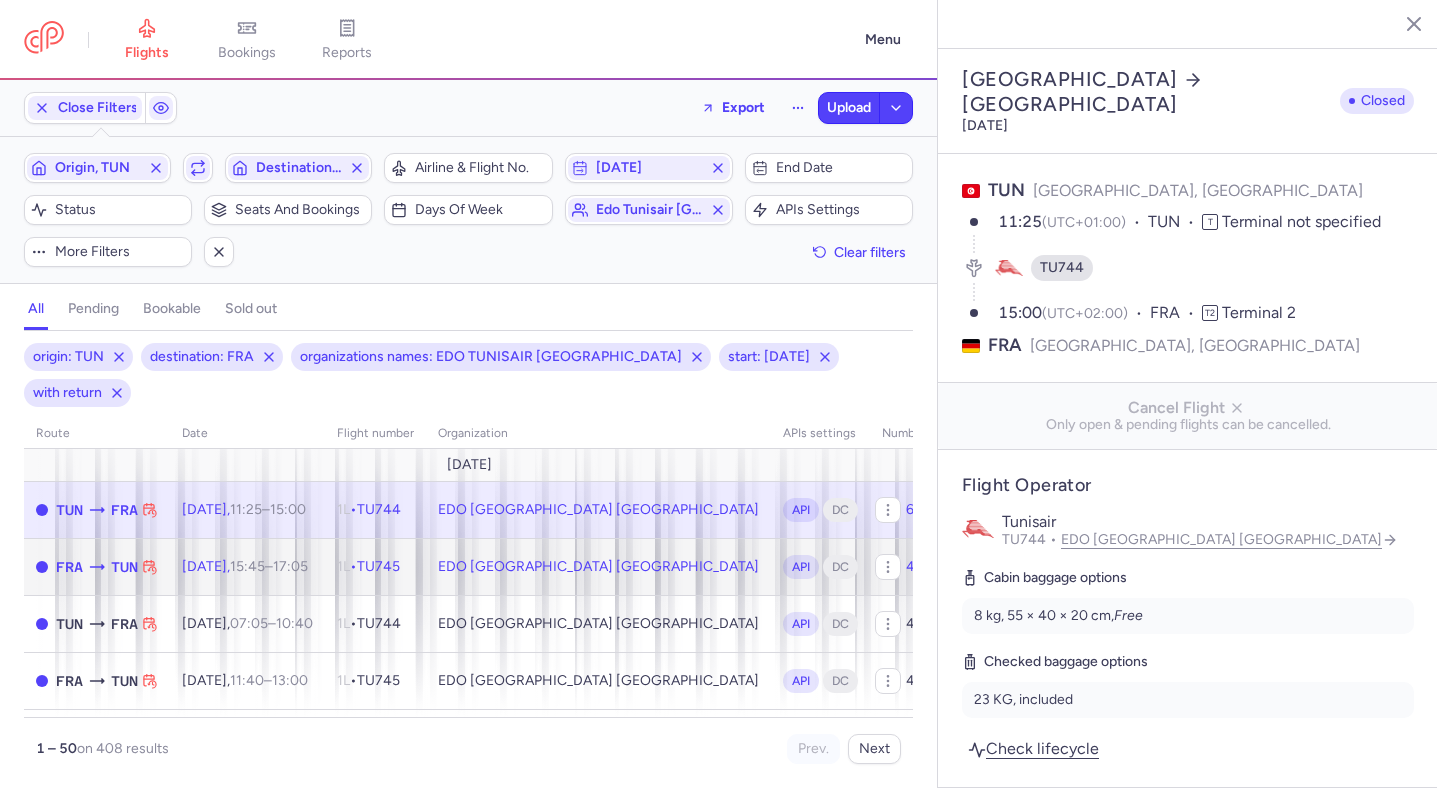 click on "1L  •   TU745" at bounding box center [375, 566] 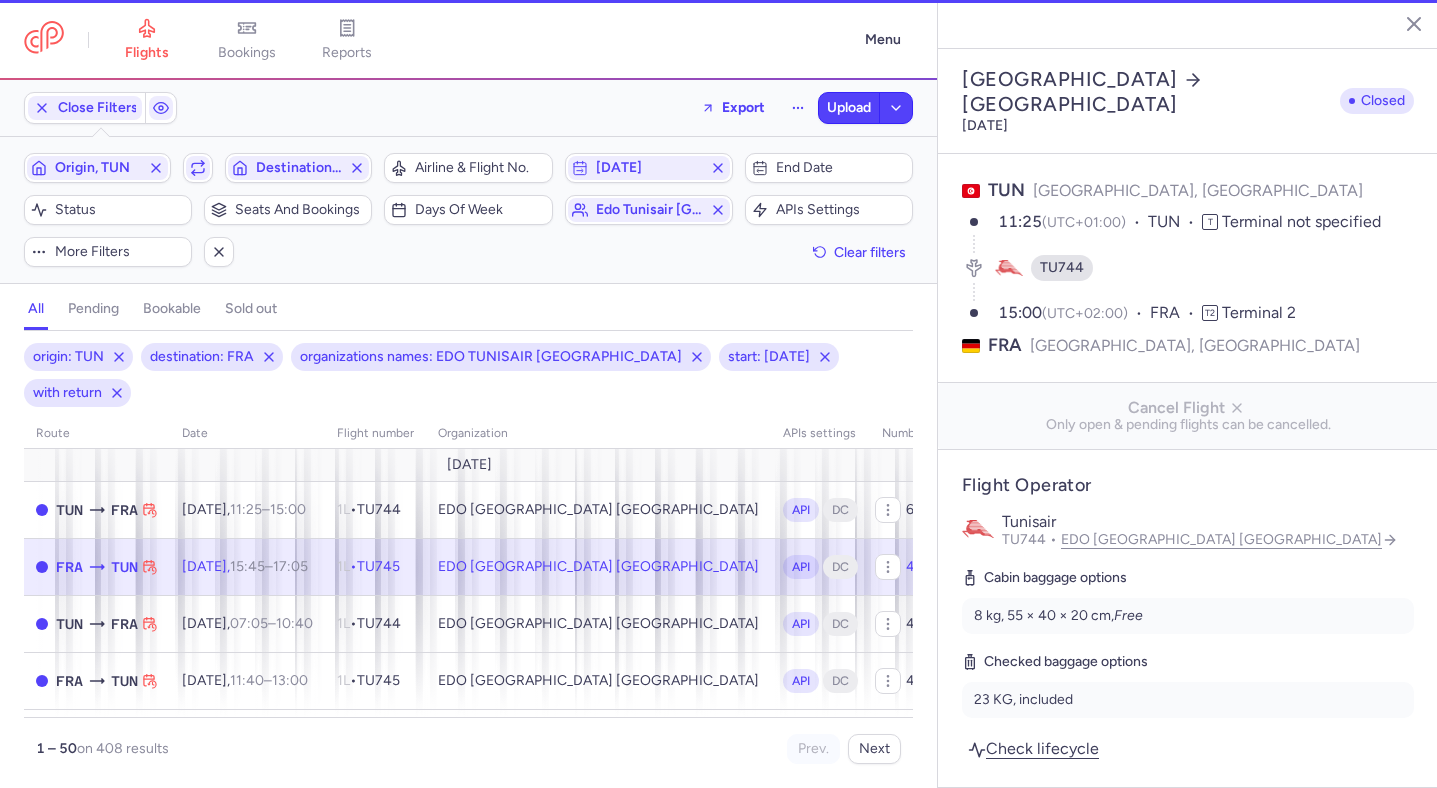 type on "4" 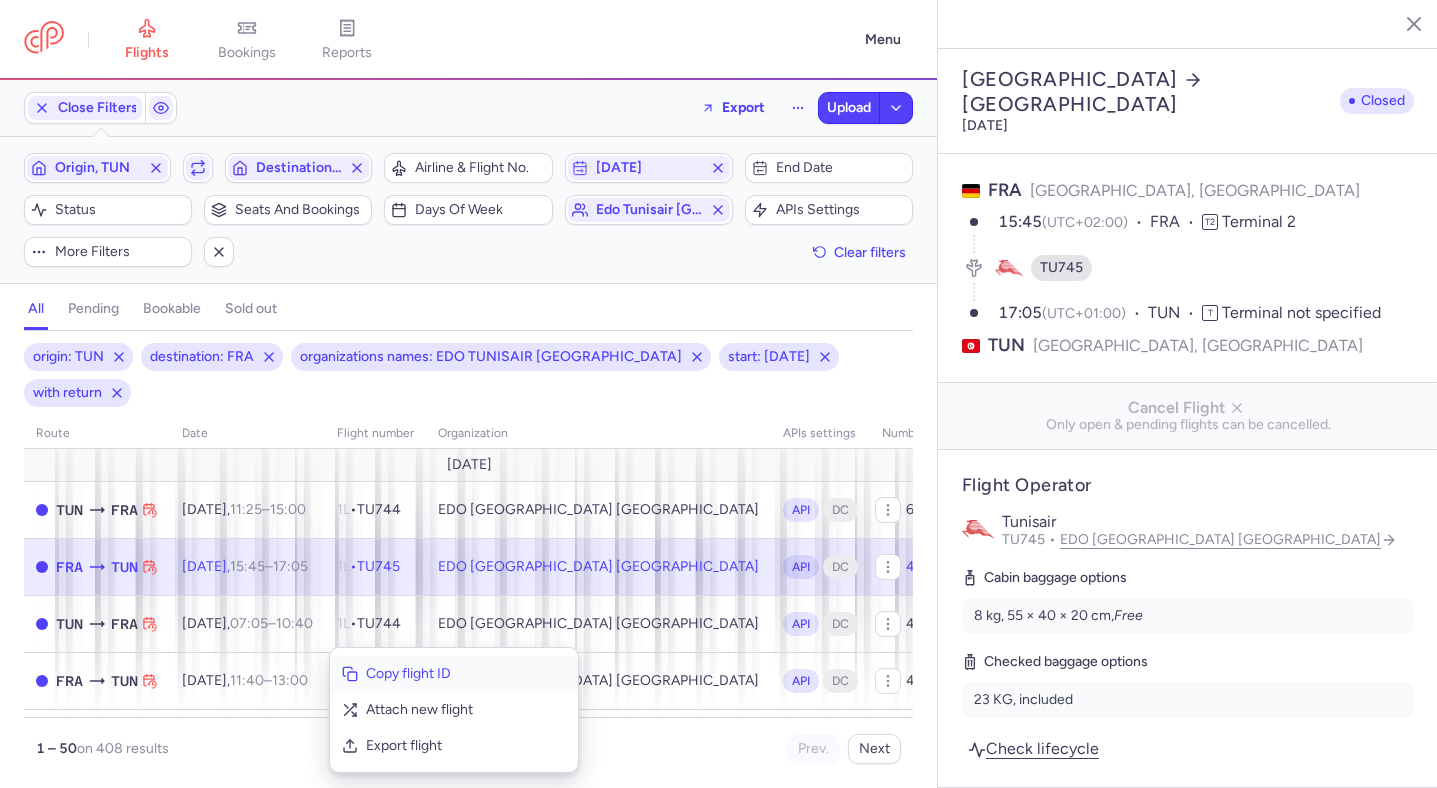 click on "Copy flight ID" at bounding box center (466, 674) 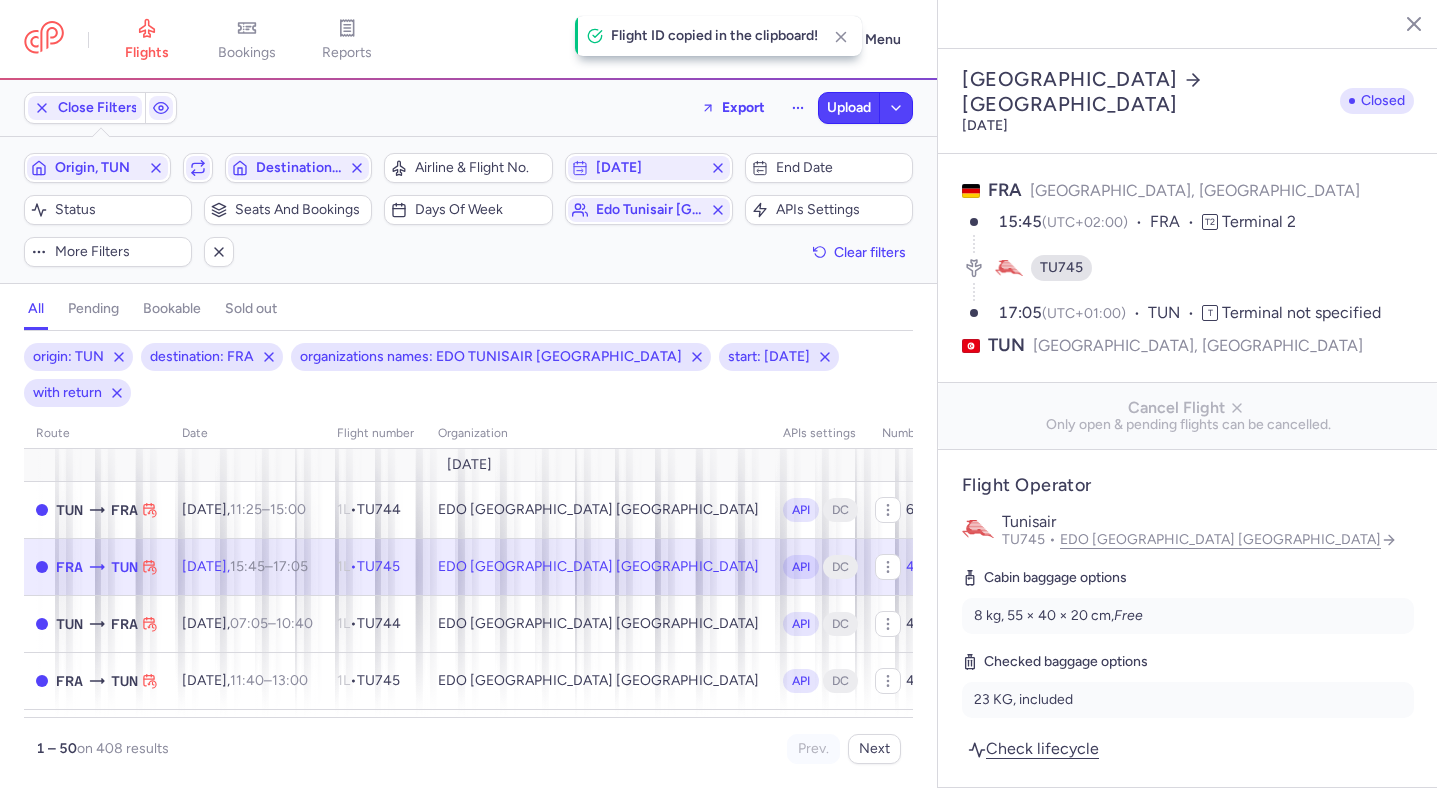 click on "1L  •   TU745" at bounding box center (375, 566) 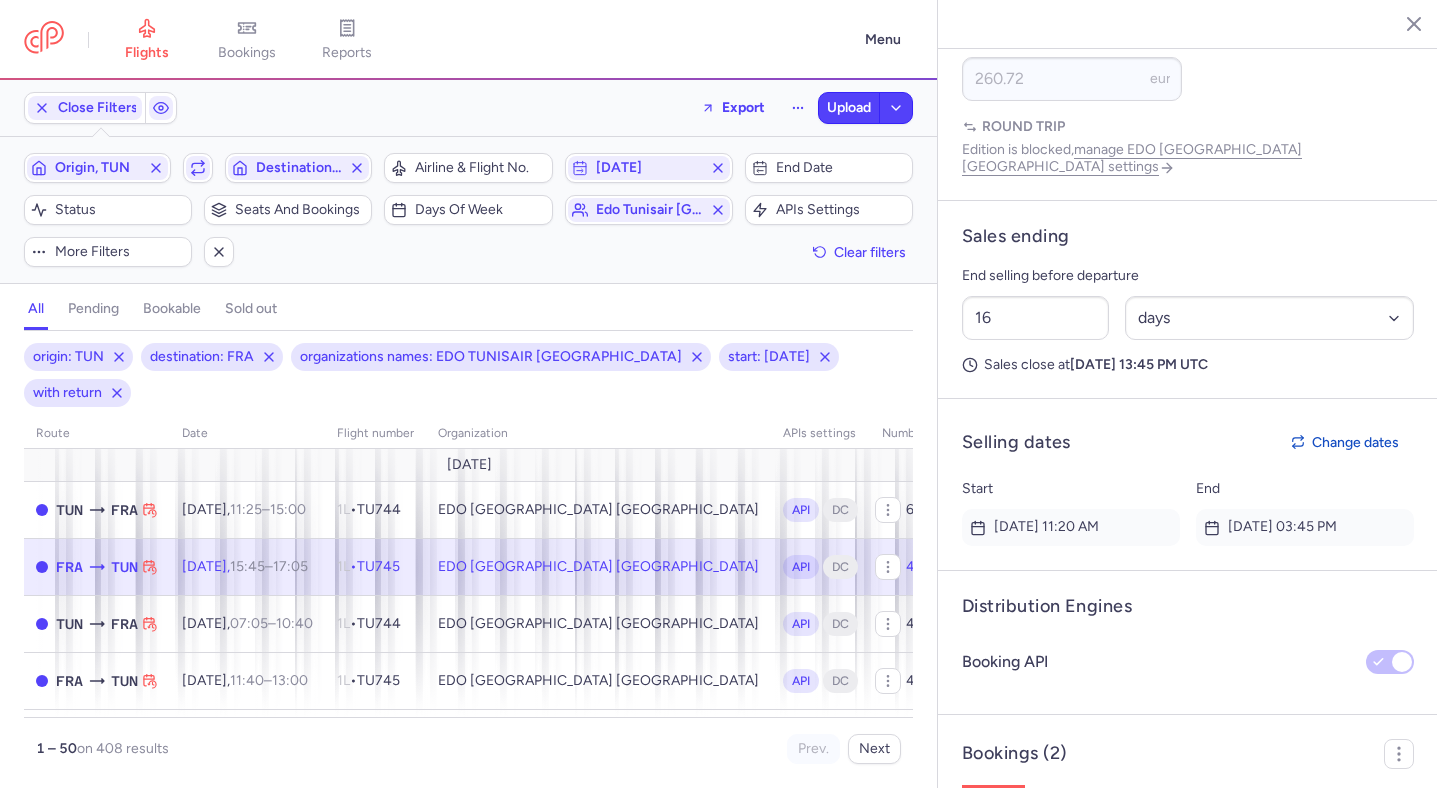 scroll, scrollTop: 916, scrollLeft: 0, axis: vertical 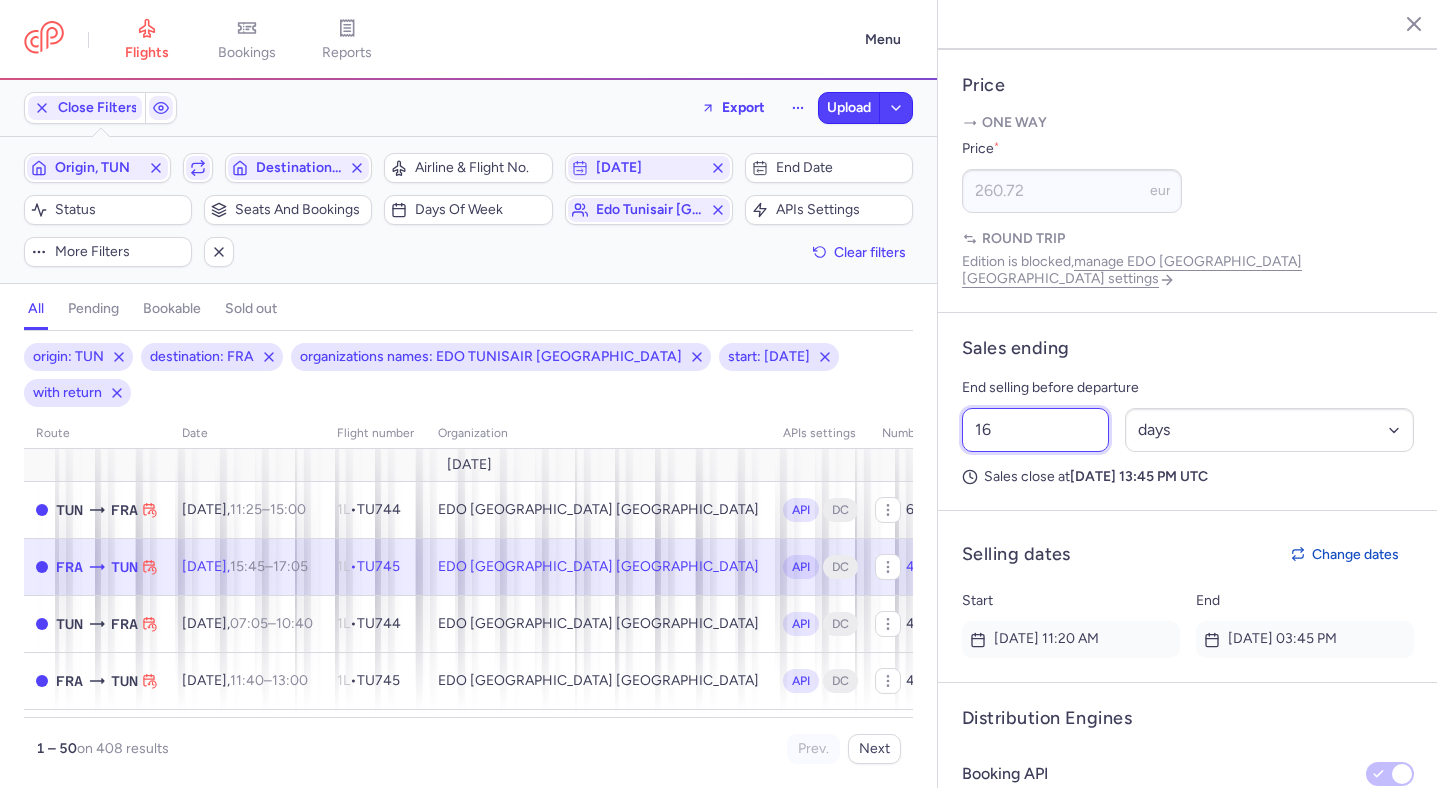 click on "16" at bounding box center [1035, 430] 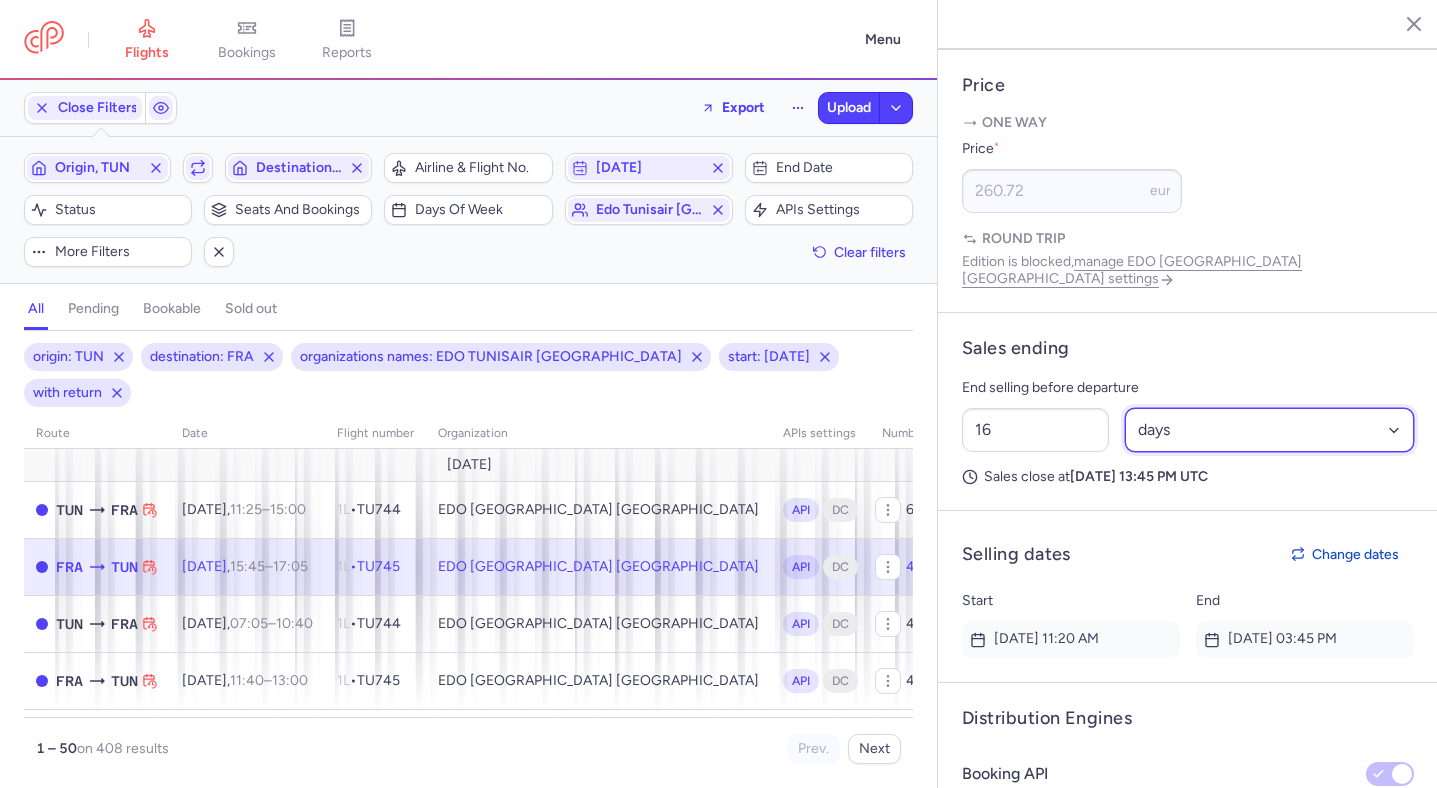 click on "Select an option hours days" at bounding box center [1270, 430] 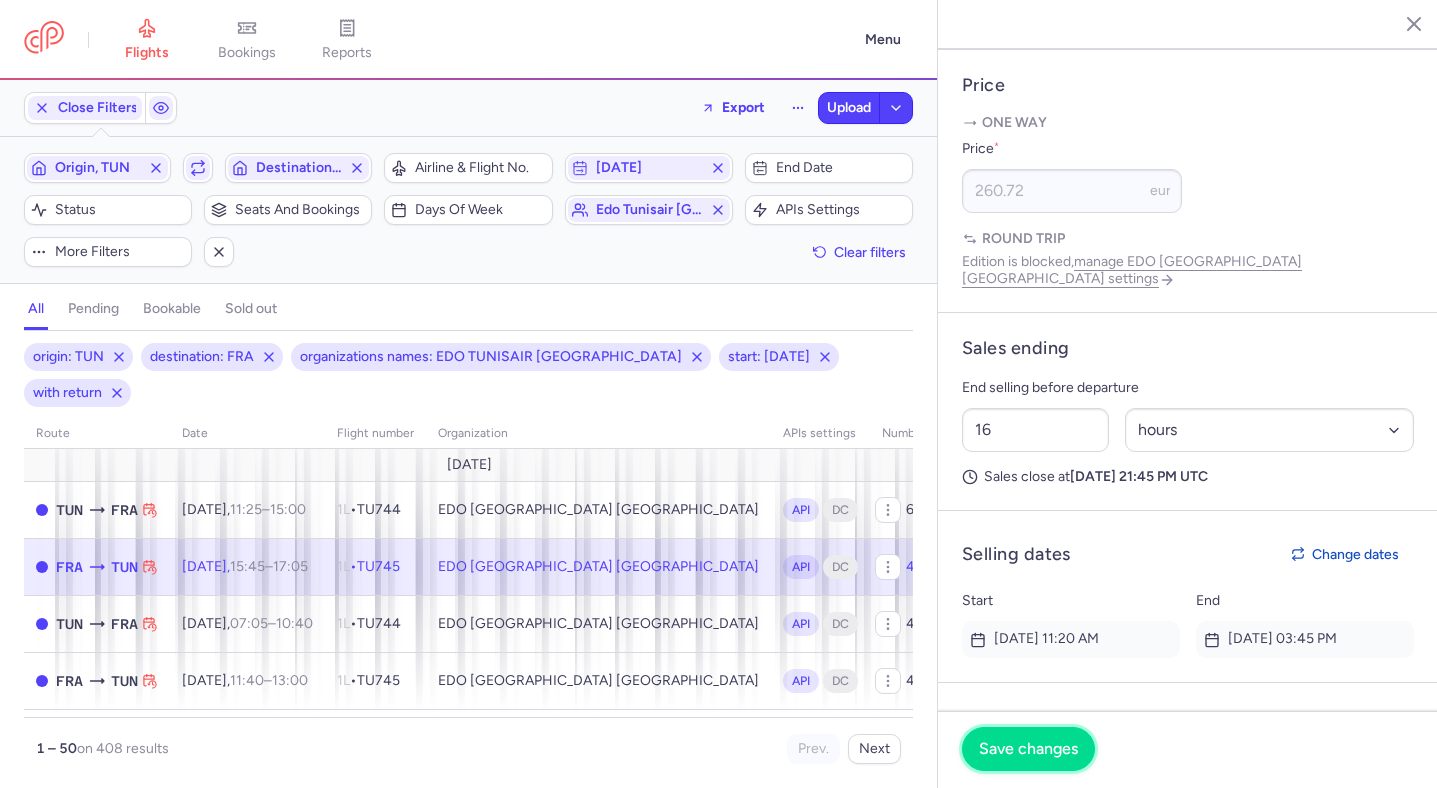 click on "Save changes" at bounding box center (1028, 749) 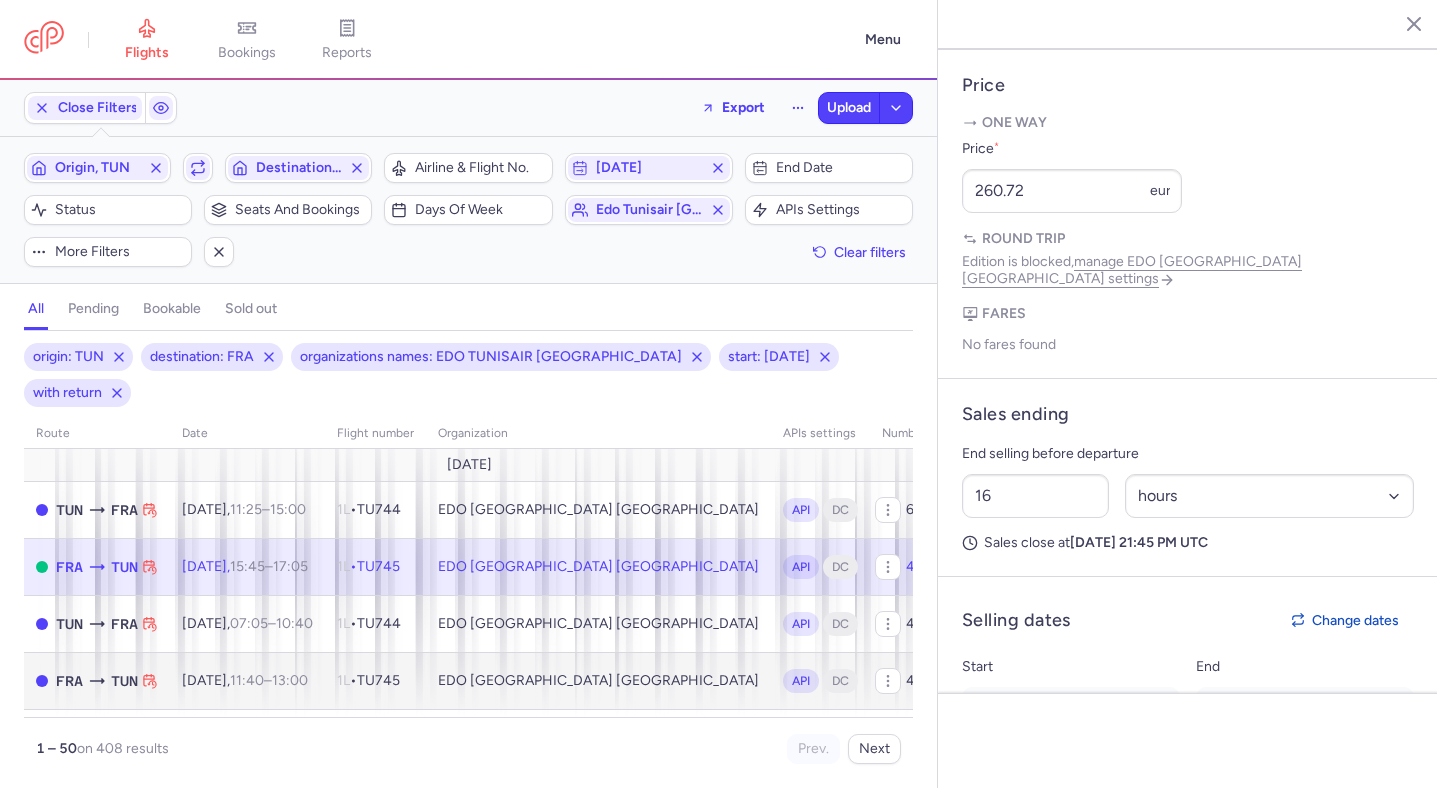 scroll, scrollTop: 982, scrollLeft: 0, axis: vertical 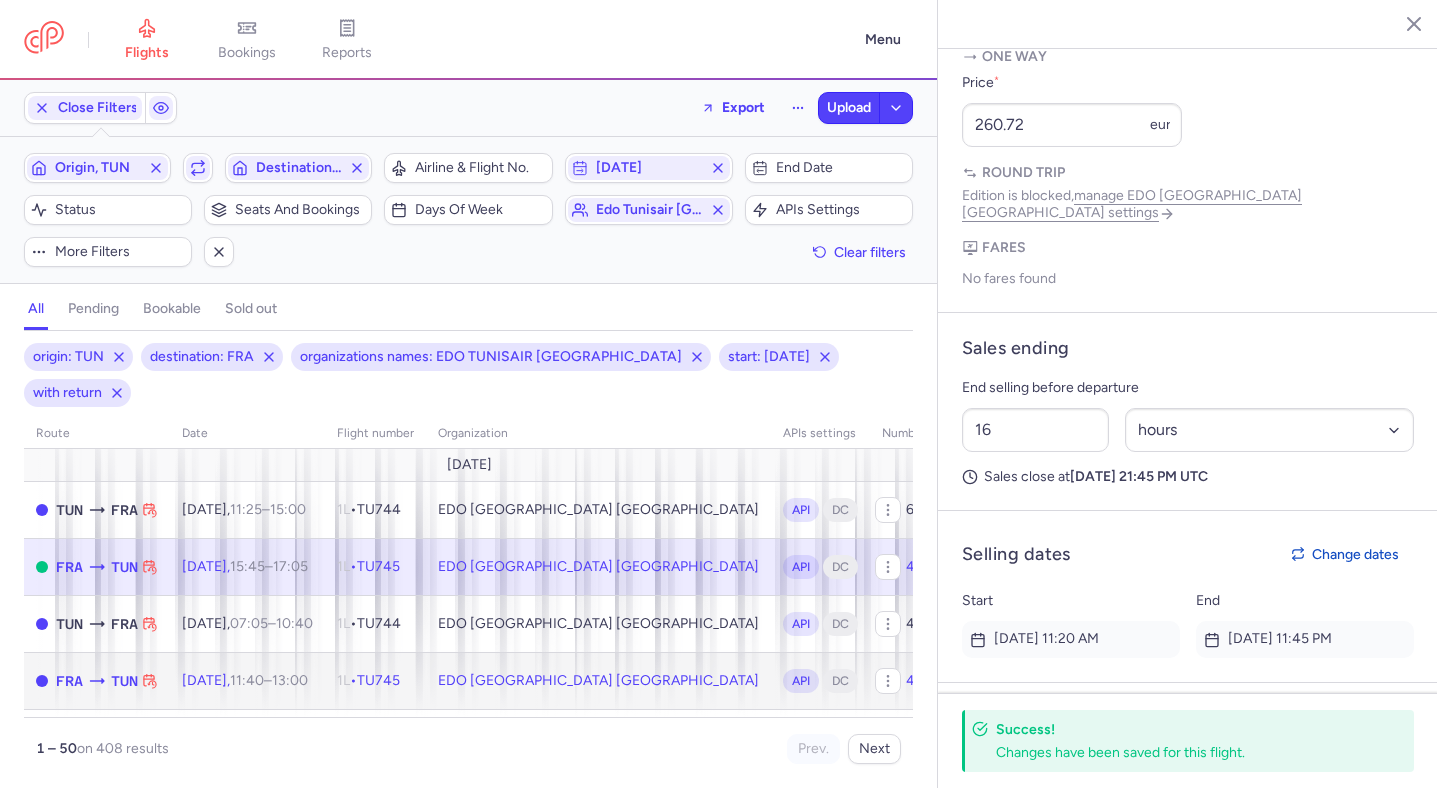 click on "EDO TUNISAIR GERMANY" at bounding box center (598, 681) 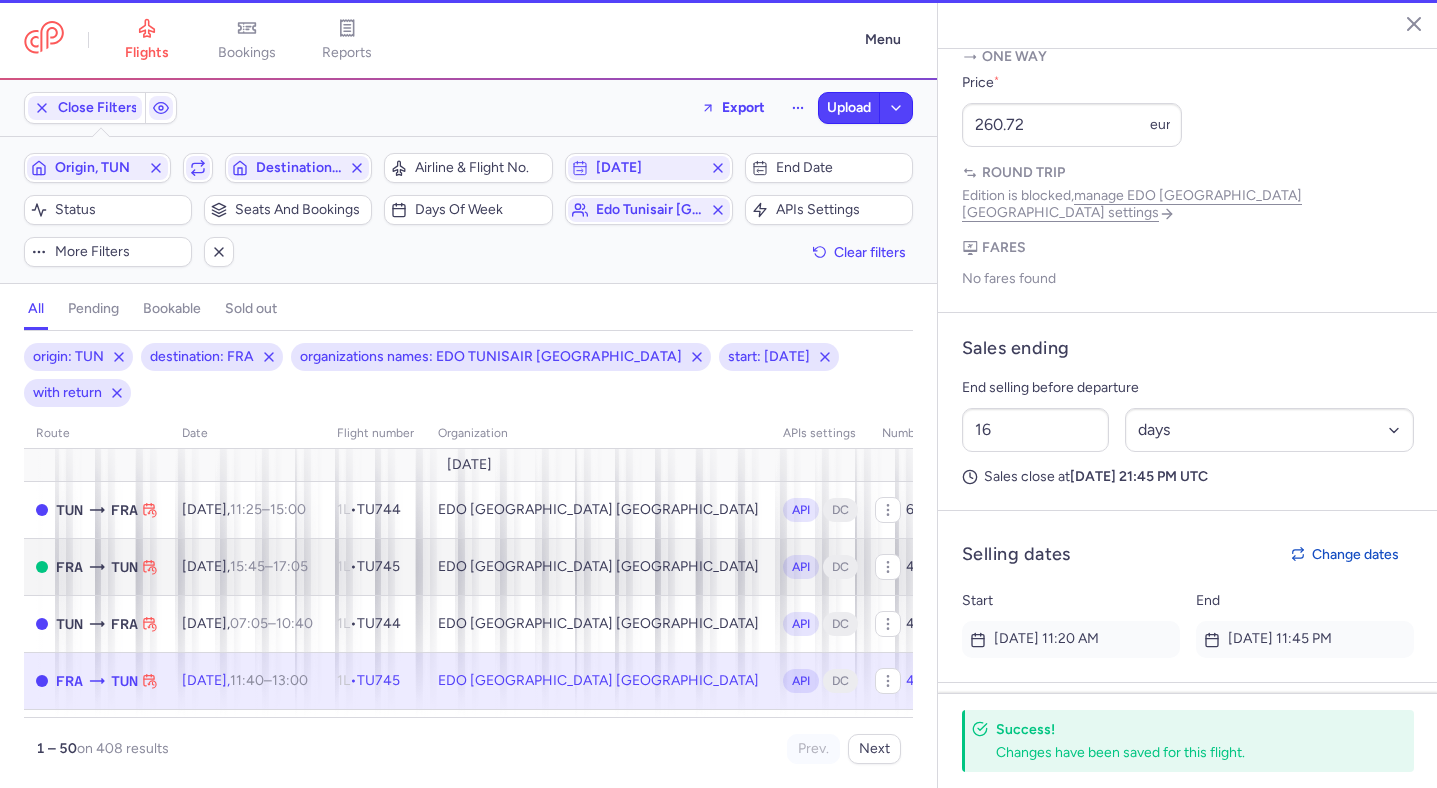 scroll, scrollTop: 916, scrollLeft: 0, axis: vertical 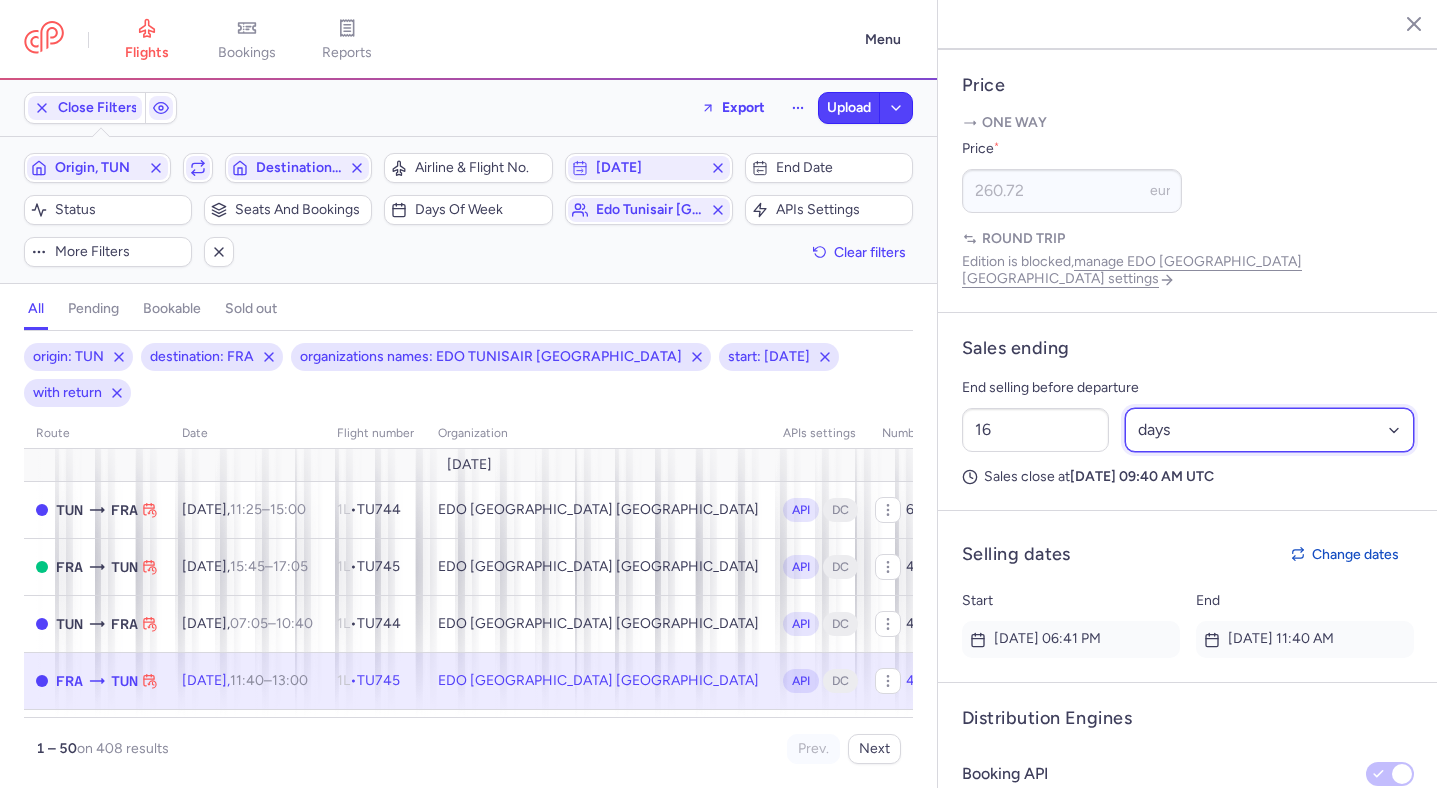 click on "Select an option hours days" at bounding box center (1270, 430) 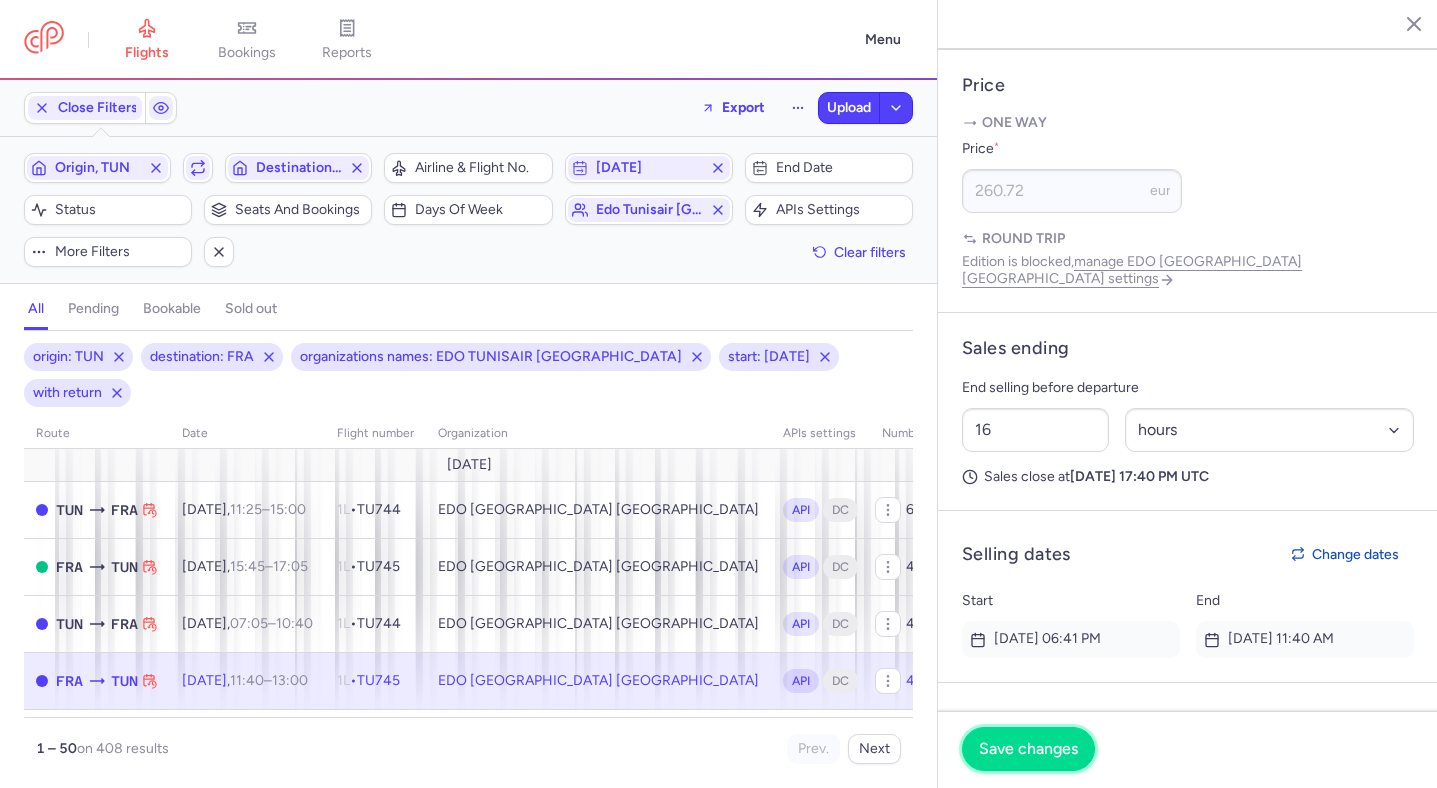 click on "Save changes" at bounding box center (1028, 749) 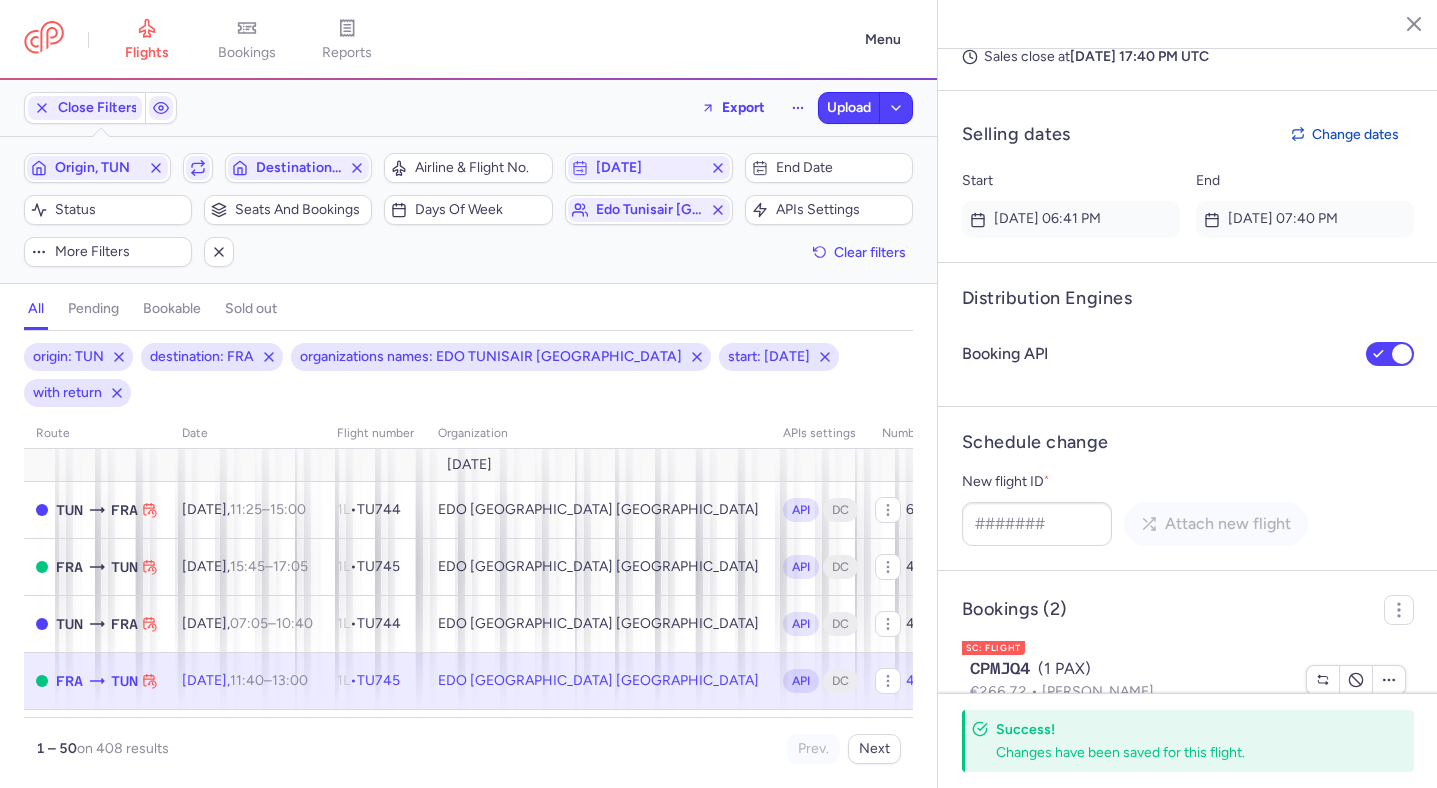 scroll, scrollTop: 1439, scrollLeft: 0, axis: vertical 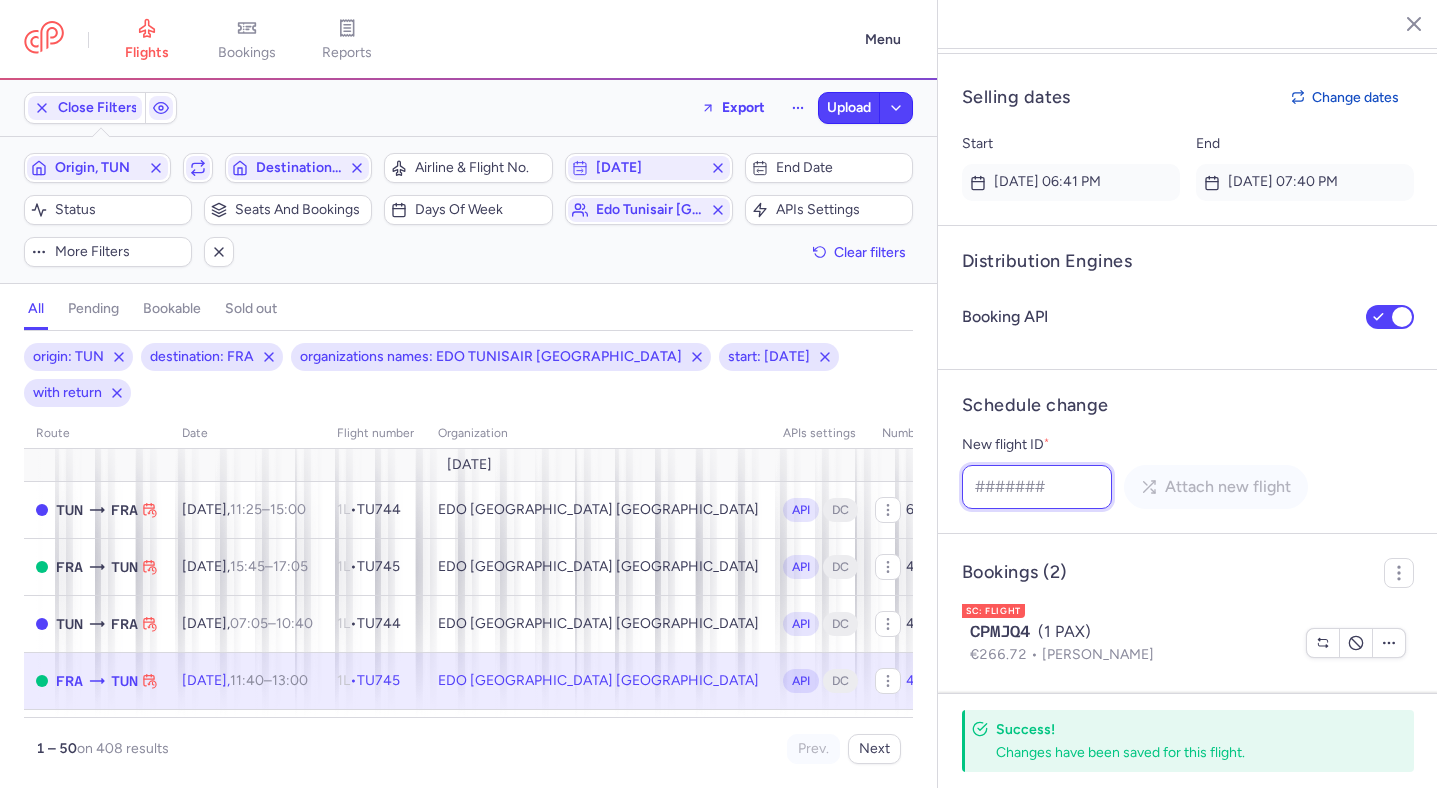 click on "New flight ID  *" at bounding box center (1037, 487) 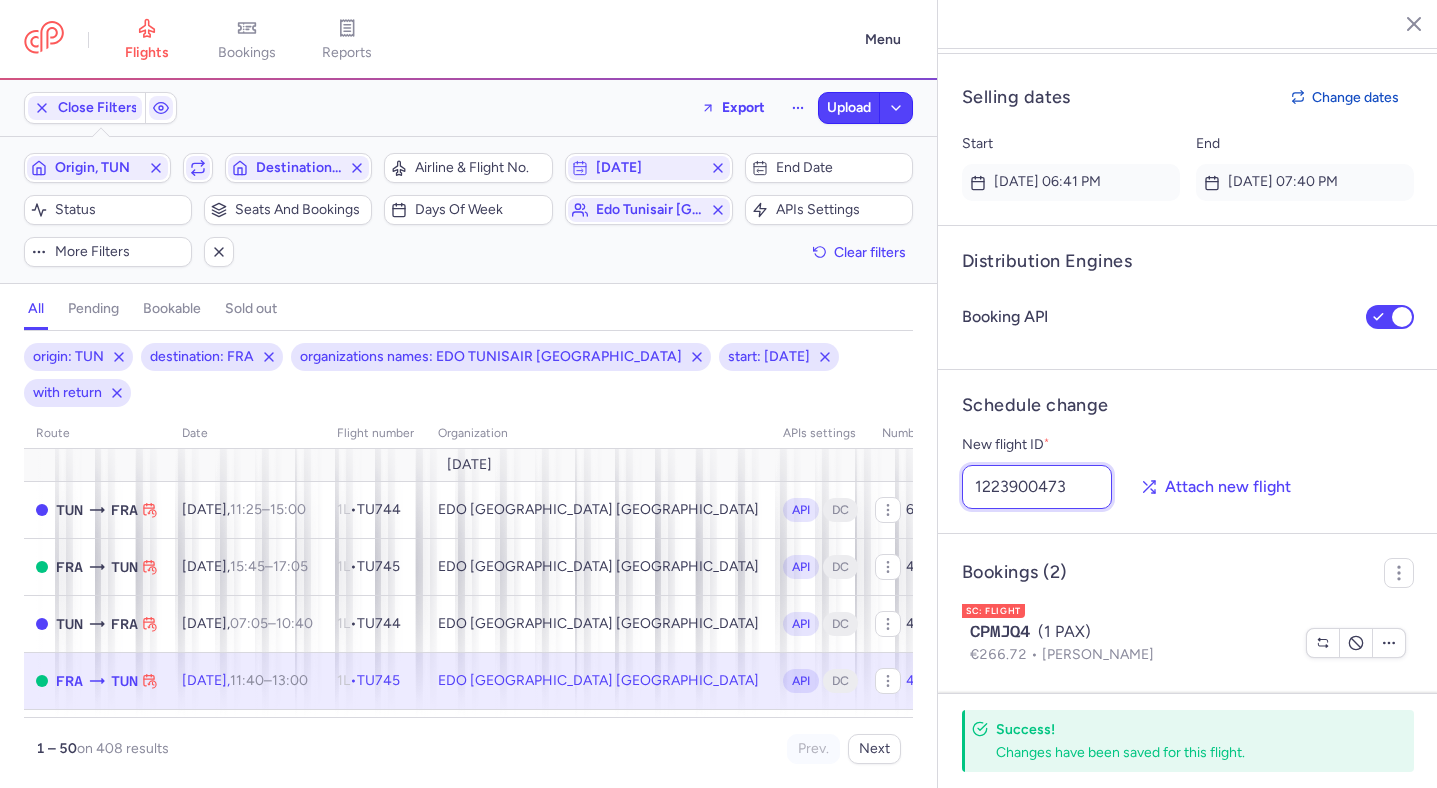 type on "1223900473" 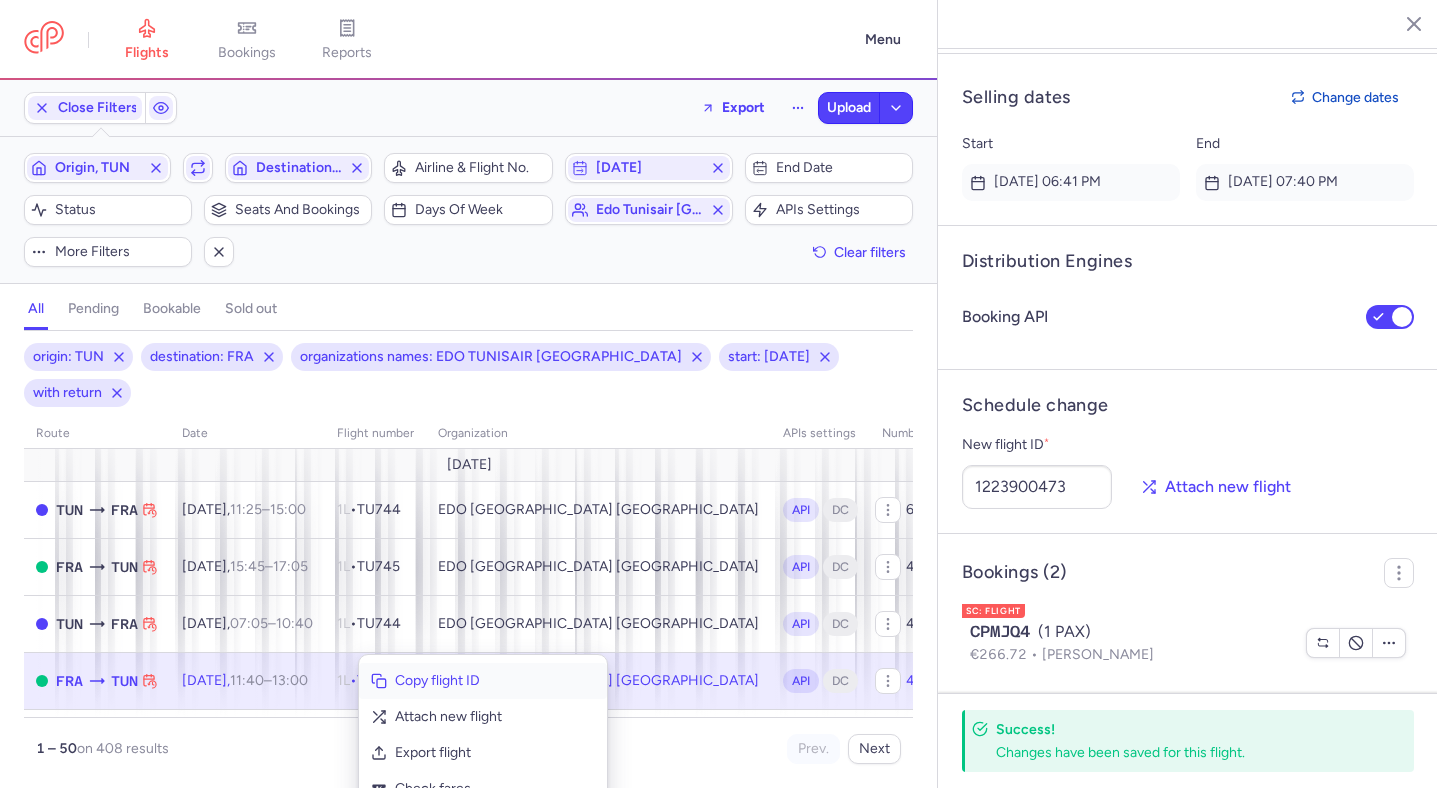 click on "Copy flight ID" at bounding box center [483, 681] 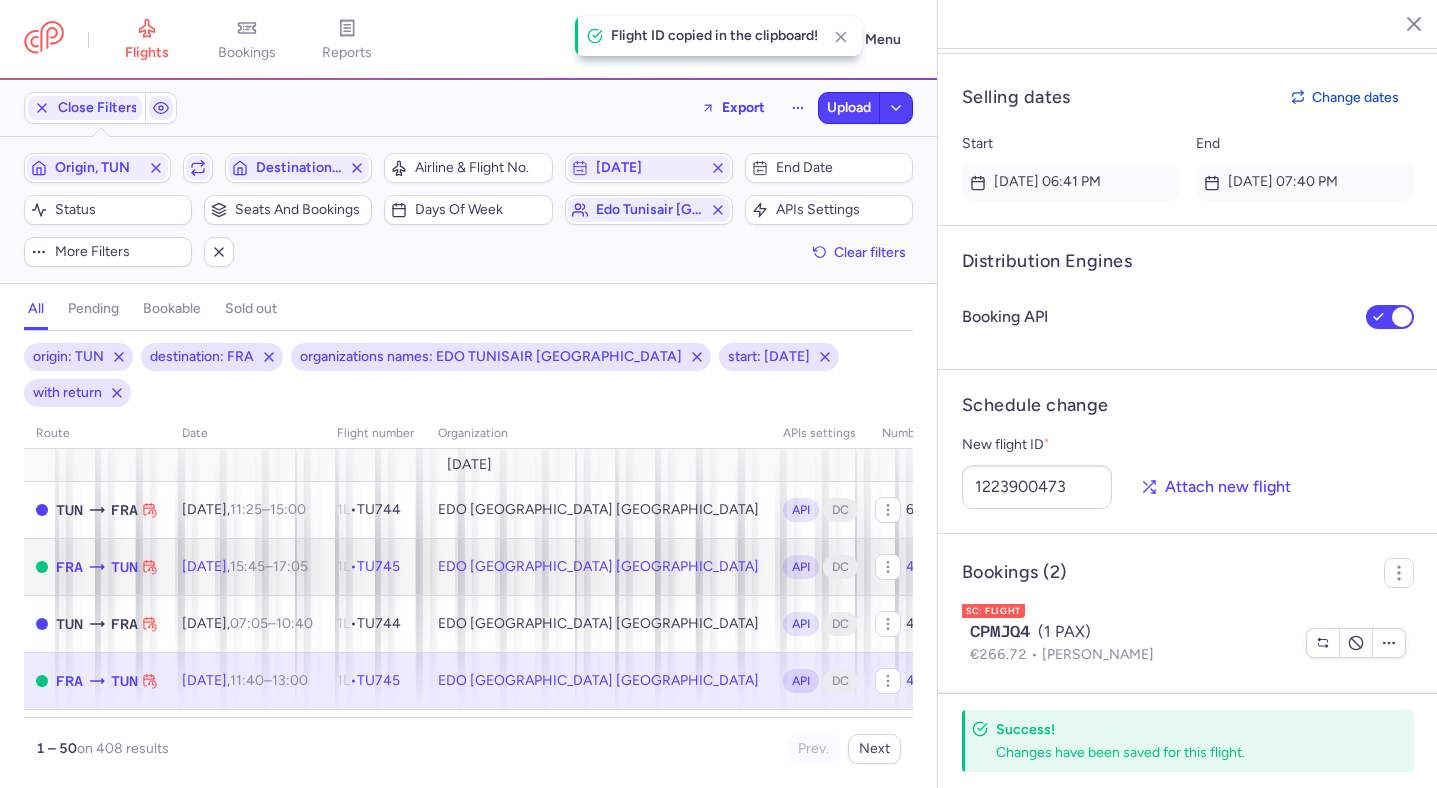 click on "1L  •   TU745" at bounding box center (375, 566) 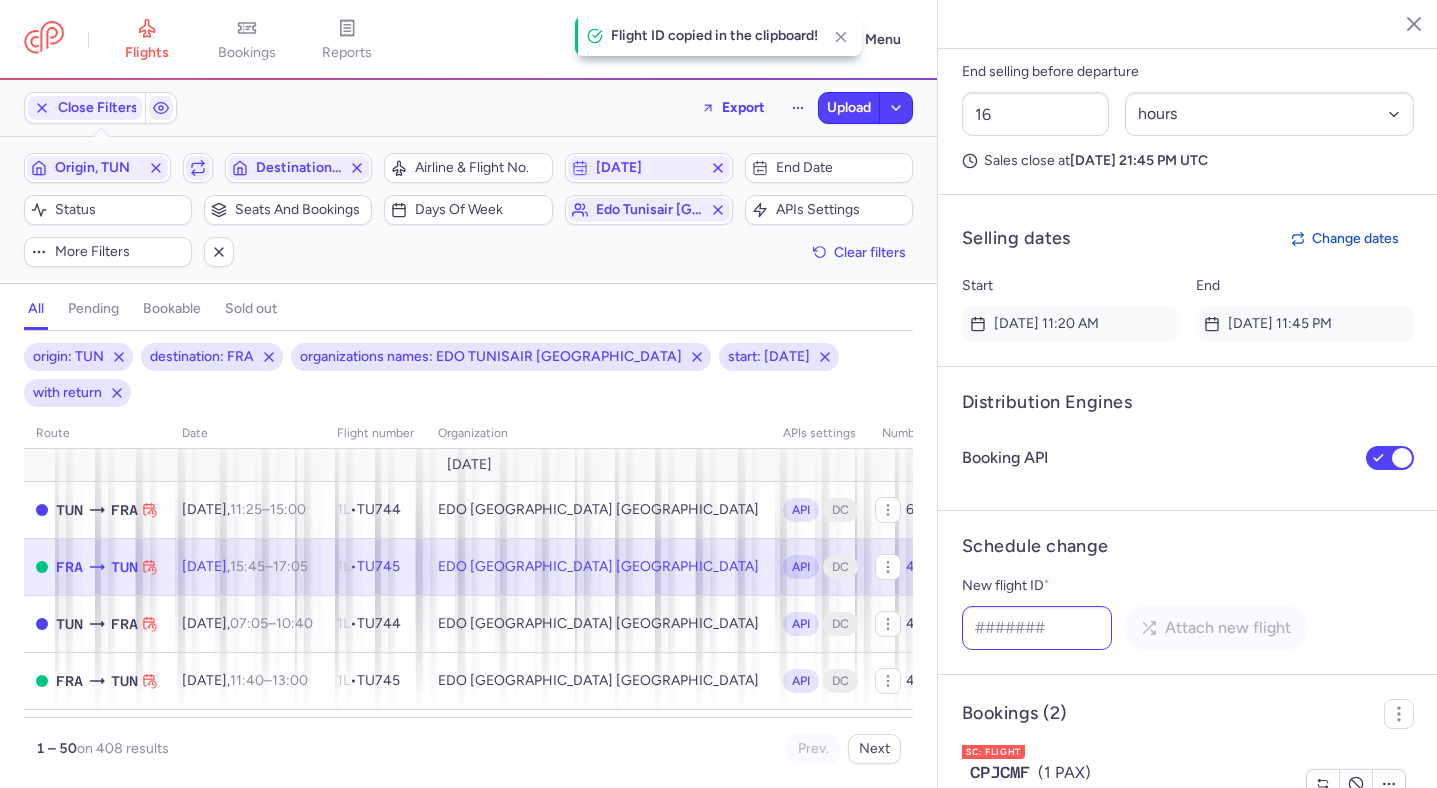 scroll, scrollTop: 1391, scrollLeft: 0, axis: vertical 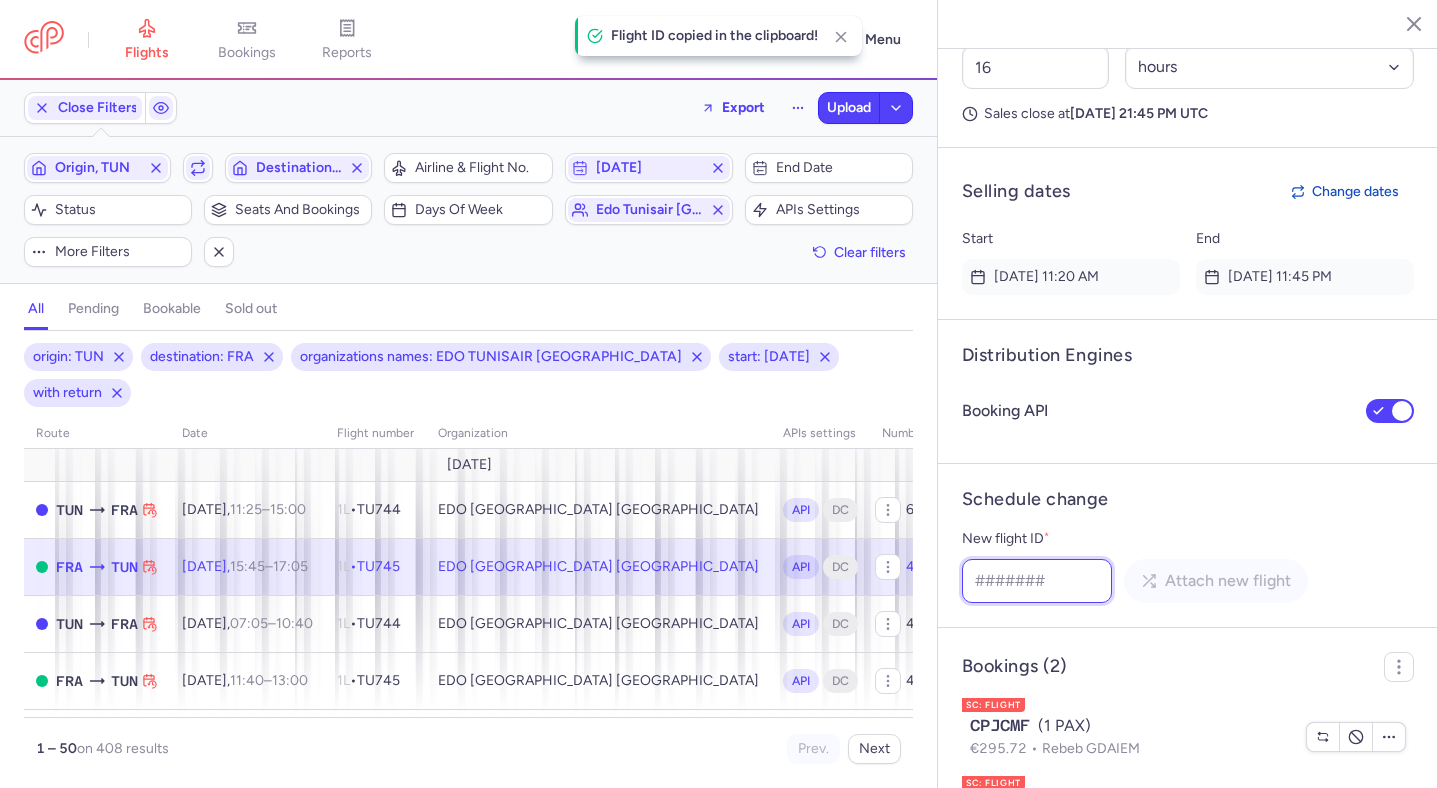 click on "New flight ID  *" at bounding box center (1037, 581) 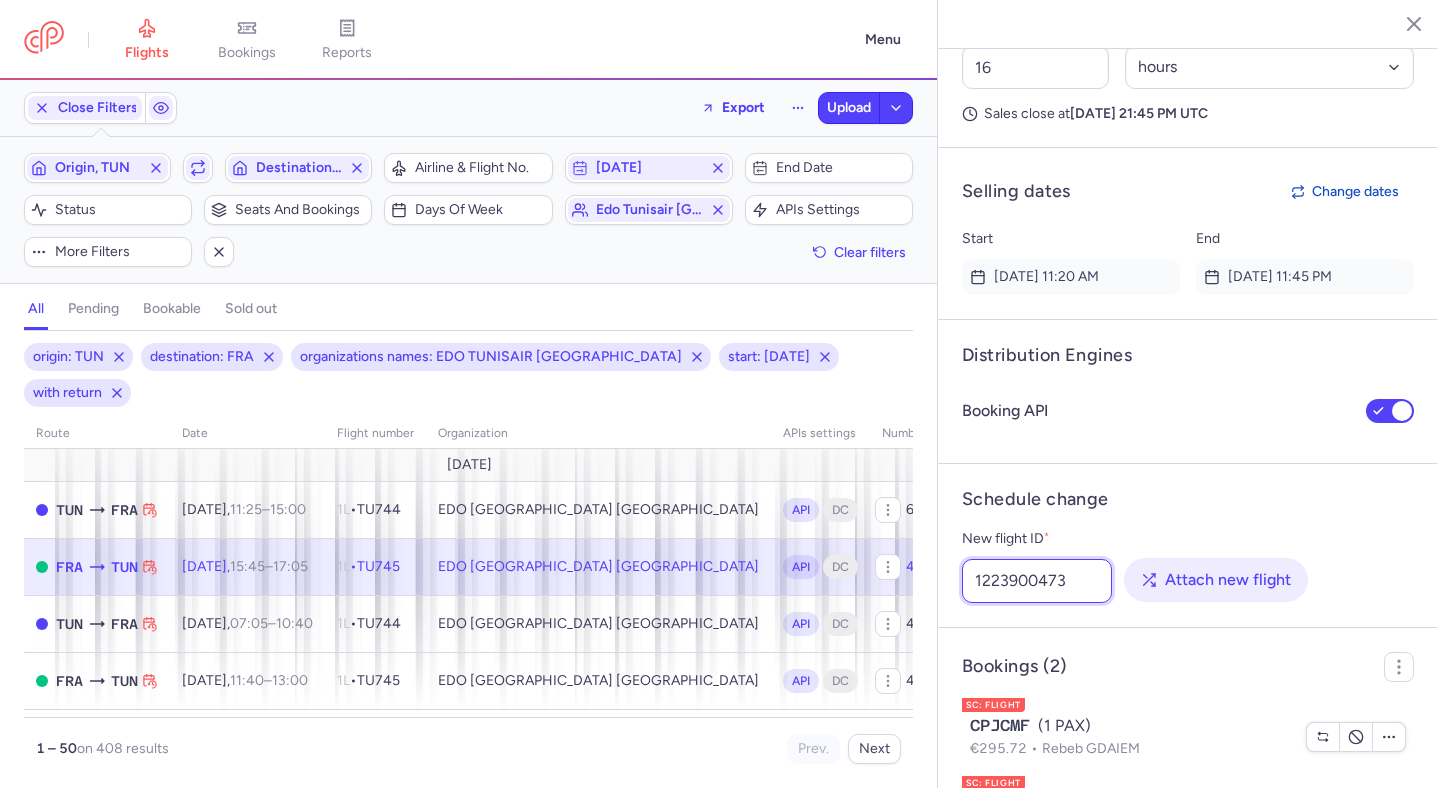 type on "1223900473" 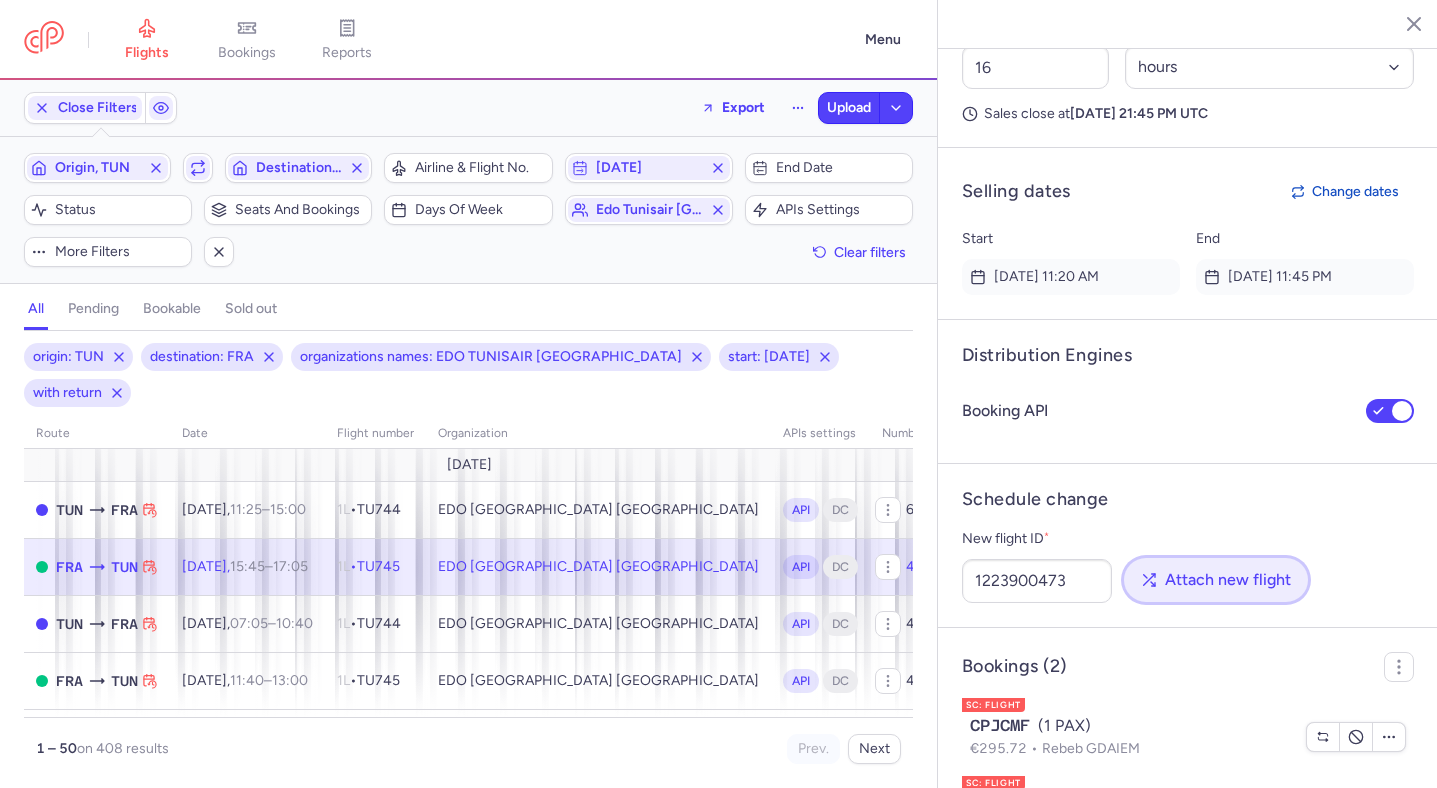 click on "Attach new flight" at bounding box center (1216, 580) 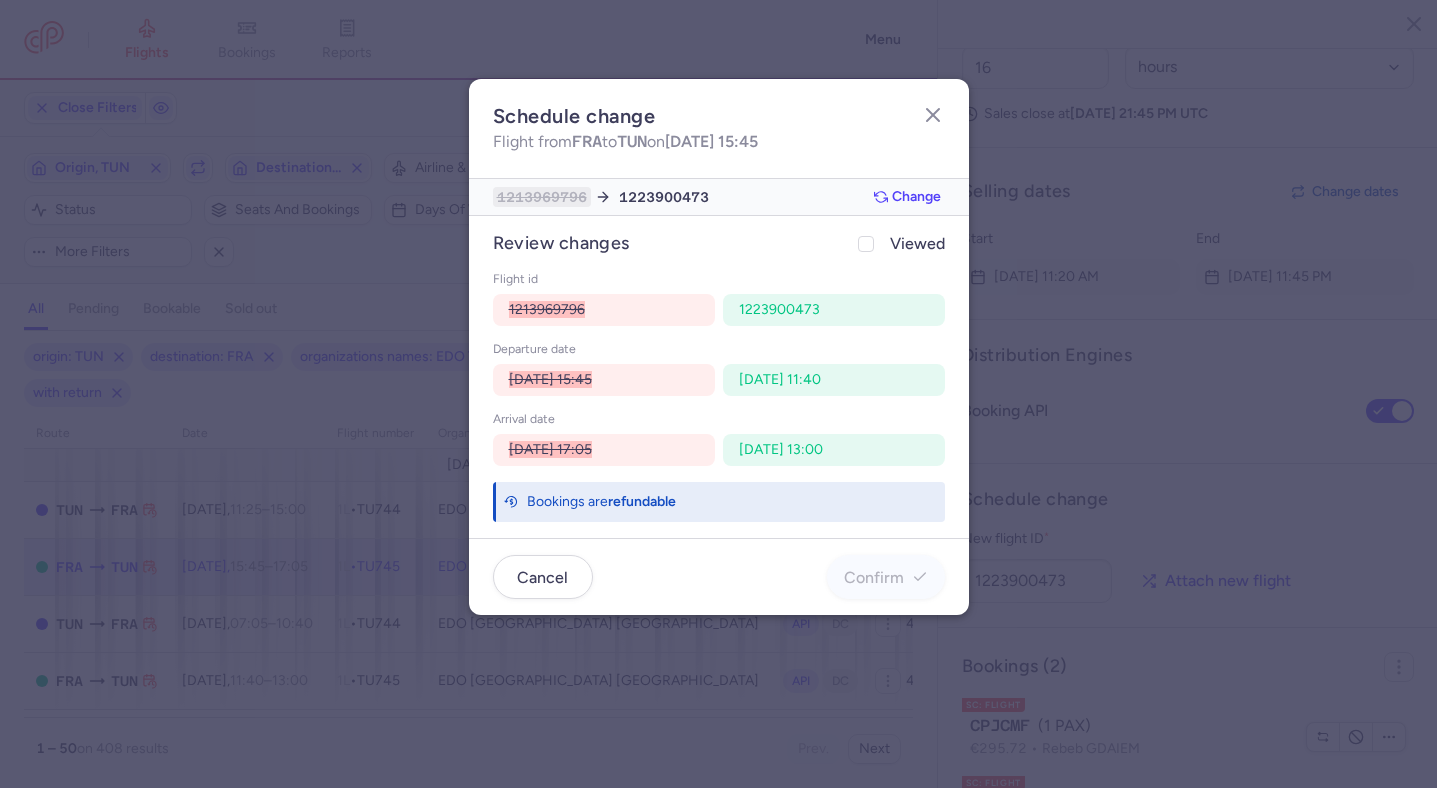 click on "review changes Viewed flight id 1213969796 1223900473 departure date 2025 Jul 24, 15:45 2025 Jul 25, 11:40 arrival date 2025 Jul 24, 17:05 2025 Jul 25, 13:00  Bookings are  refundable" at bounding box center [719, 377] 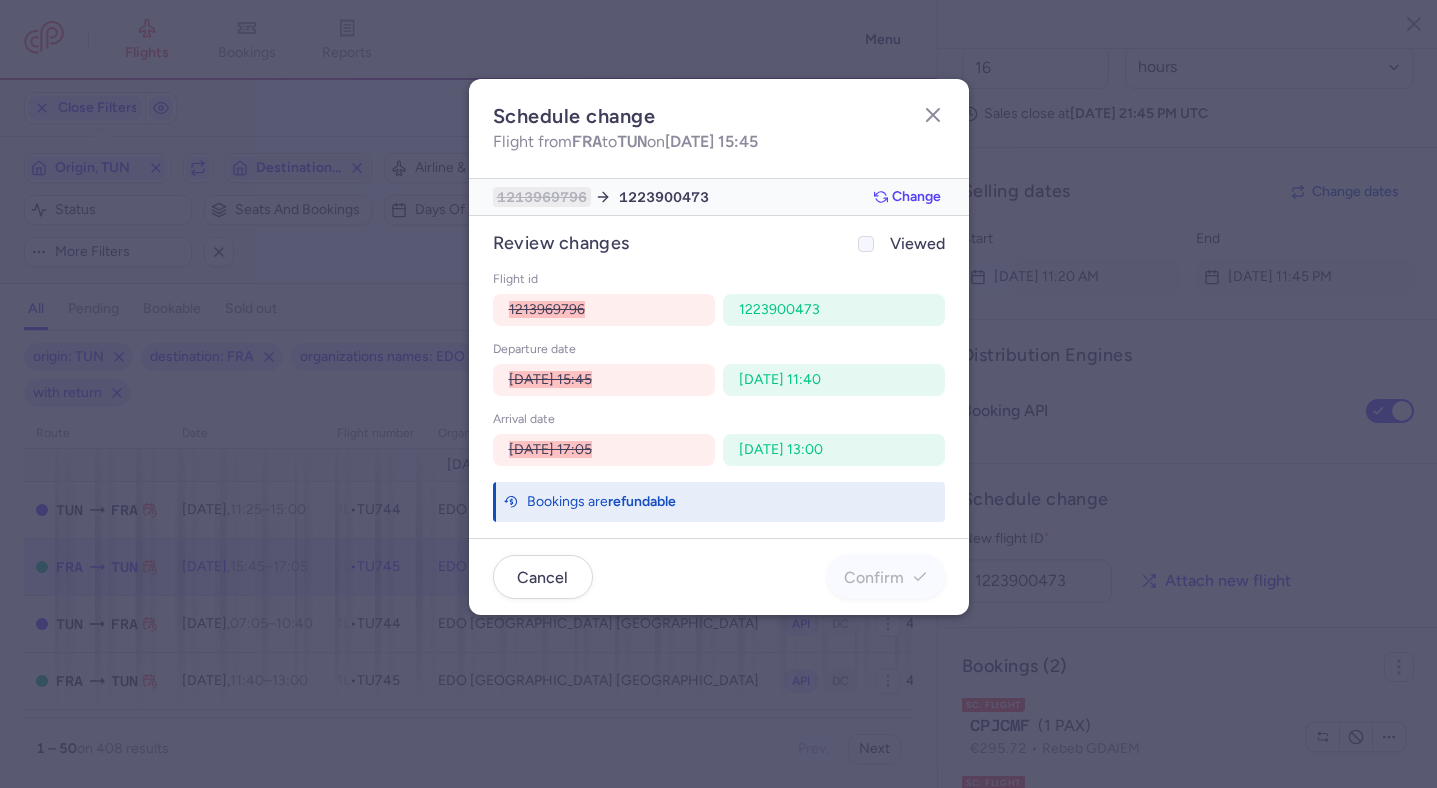 click on "Viewed" 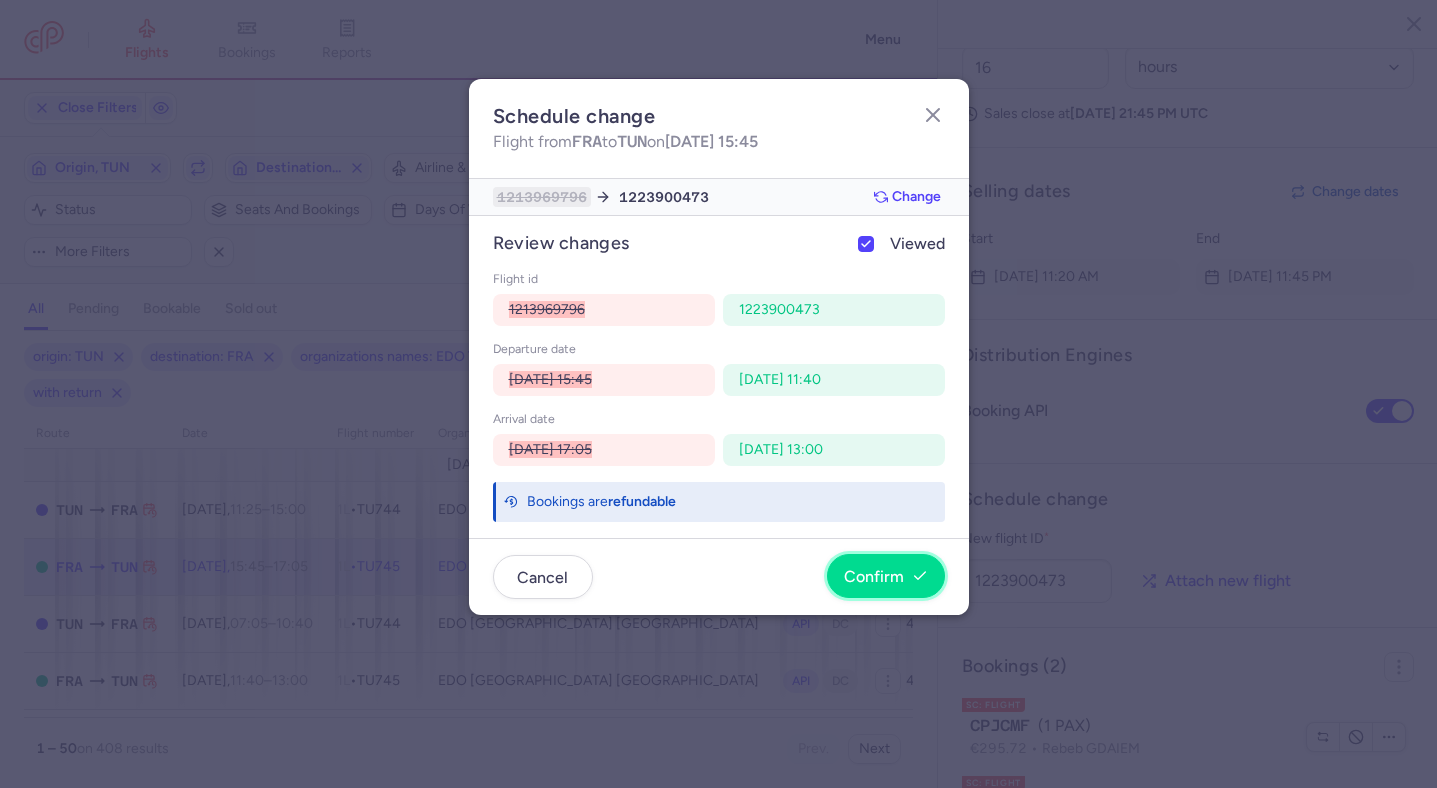 click on "Confirm" at bounding box center (874, 577) 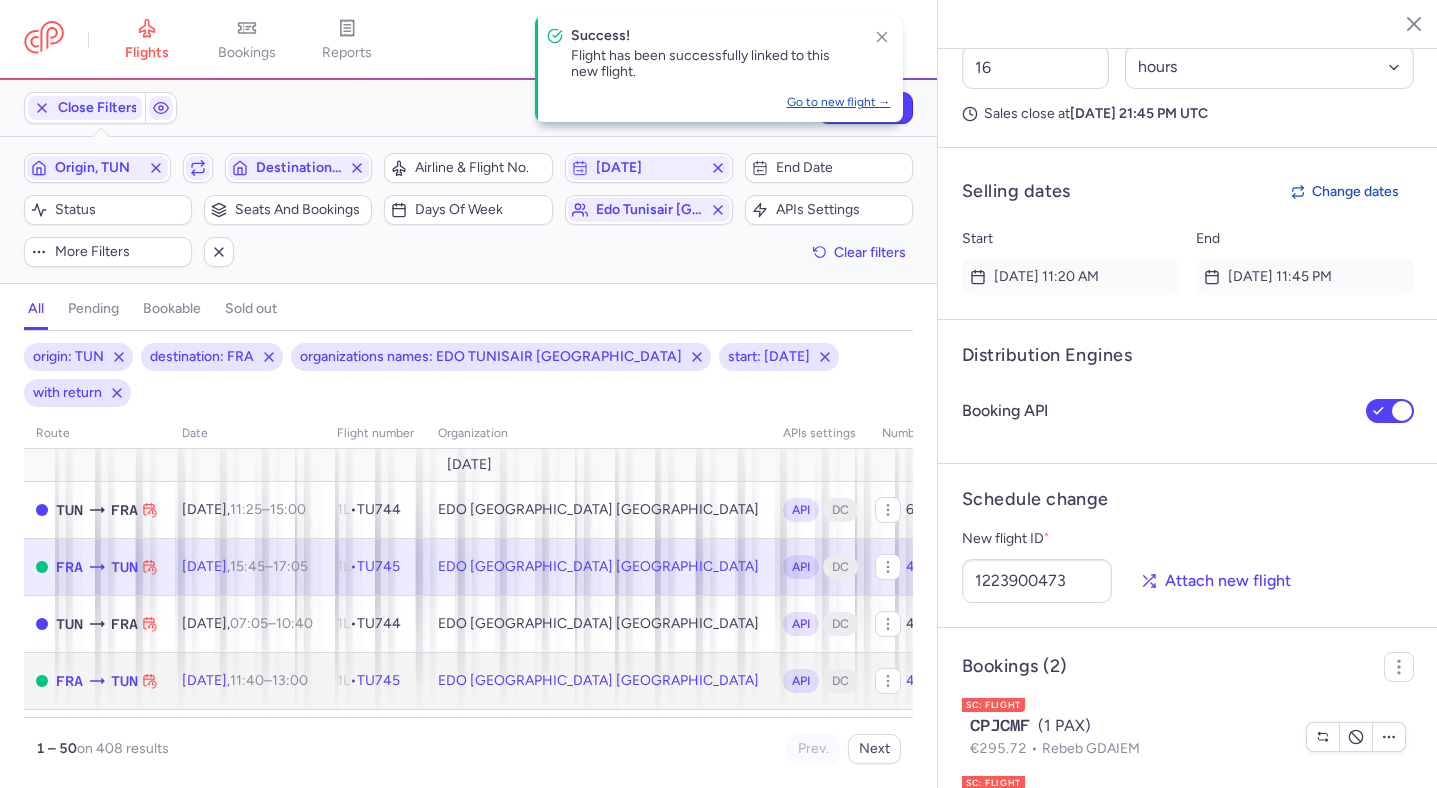 click on "Fri, 25 Jul,  11:40  –  13:00  +0" at bounding box center [247, 681] 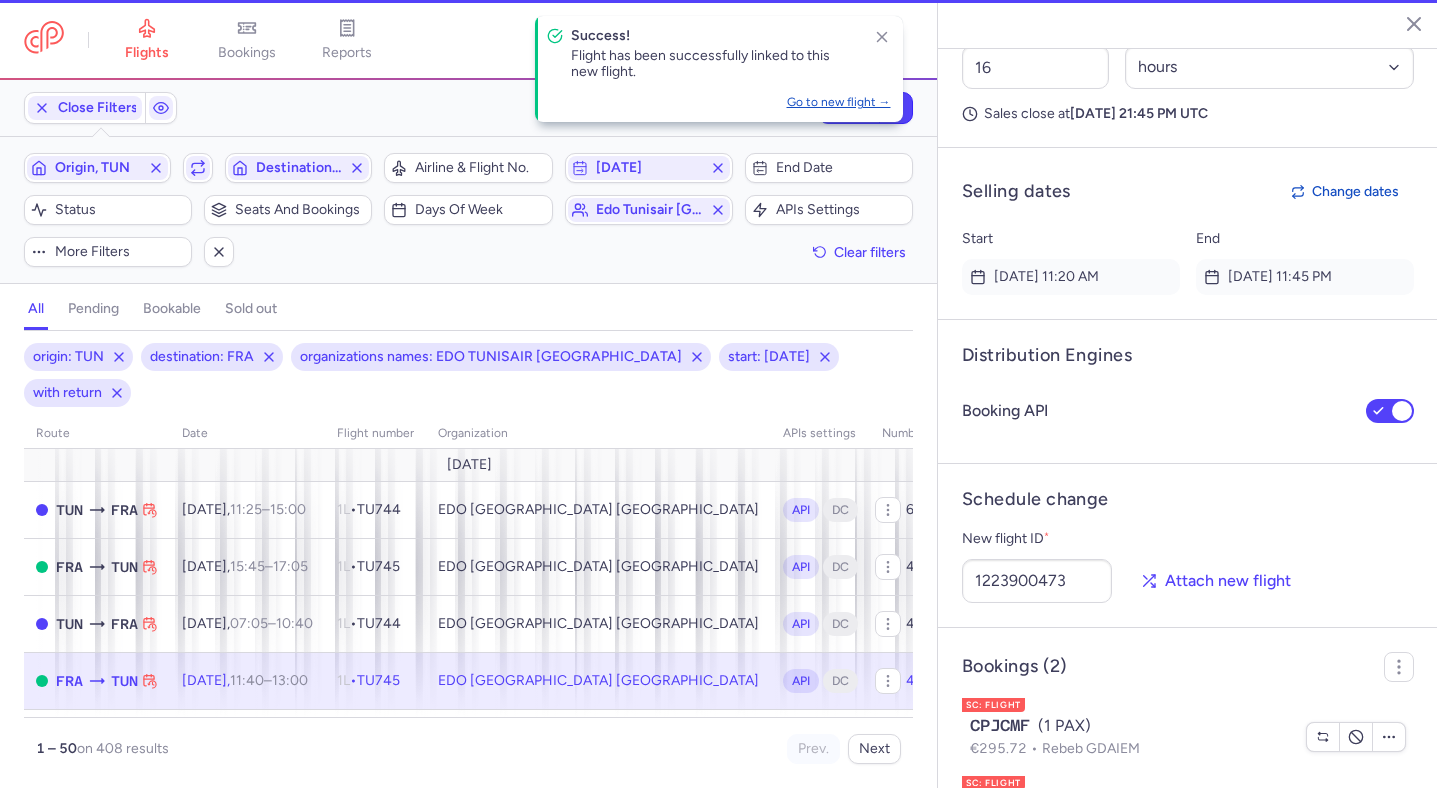 type 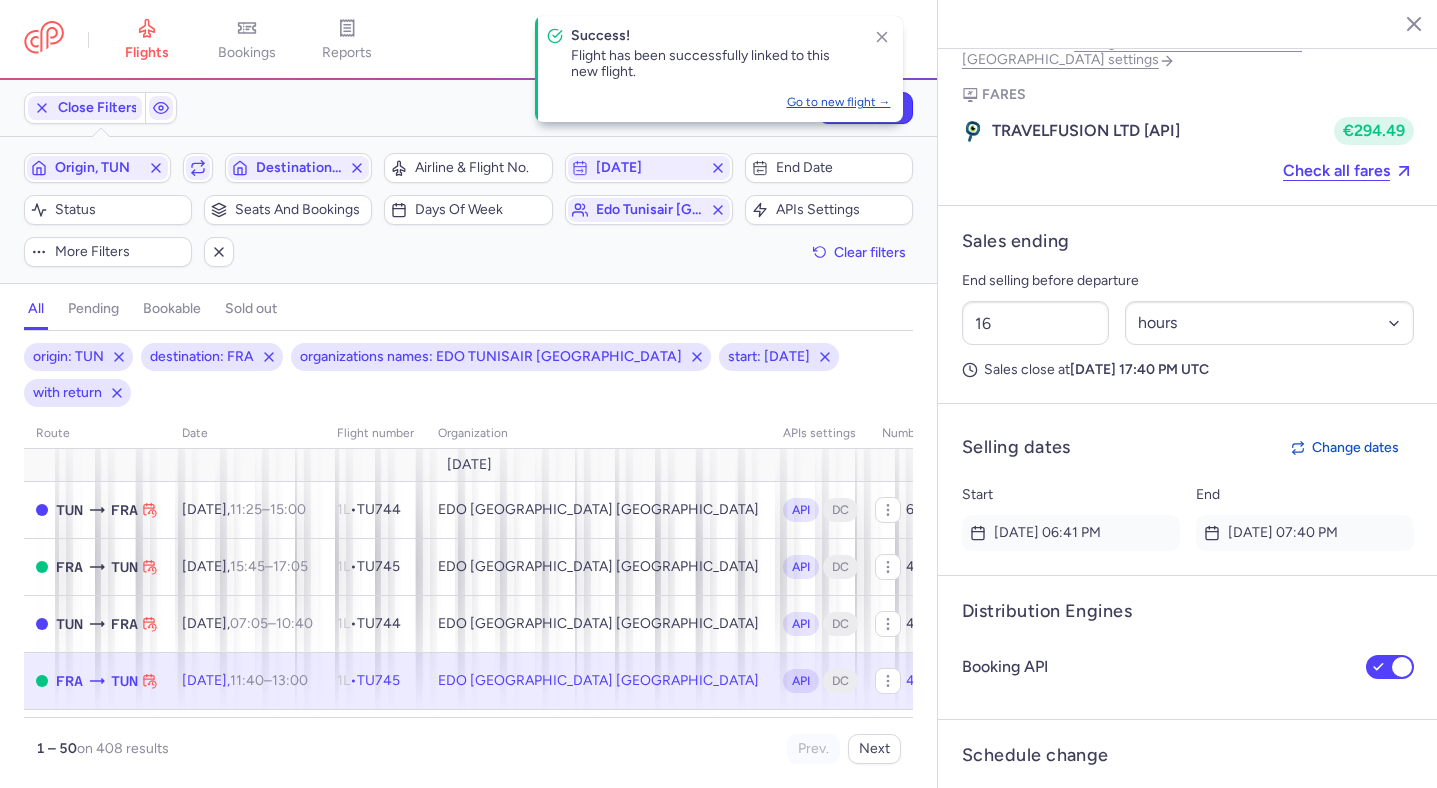 scroll, scrollTop: 1129, scrollLeft: 0, axis: vertical 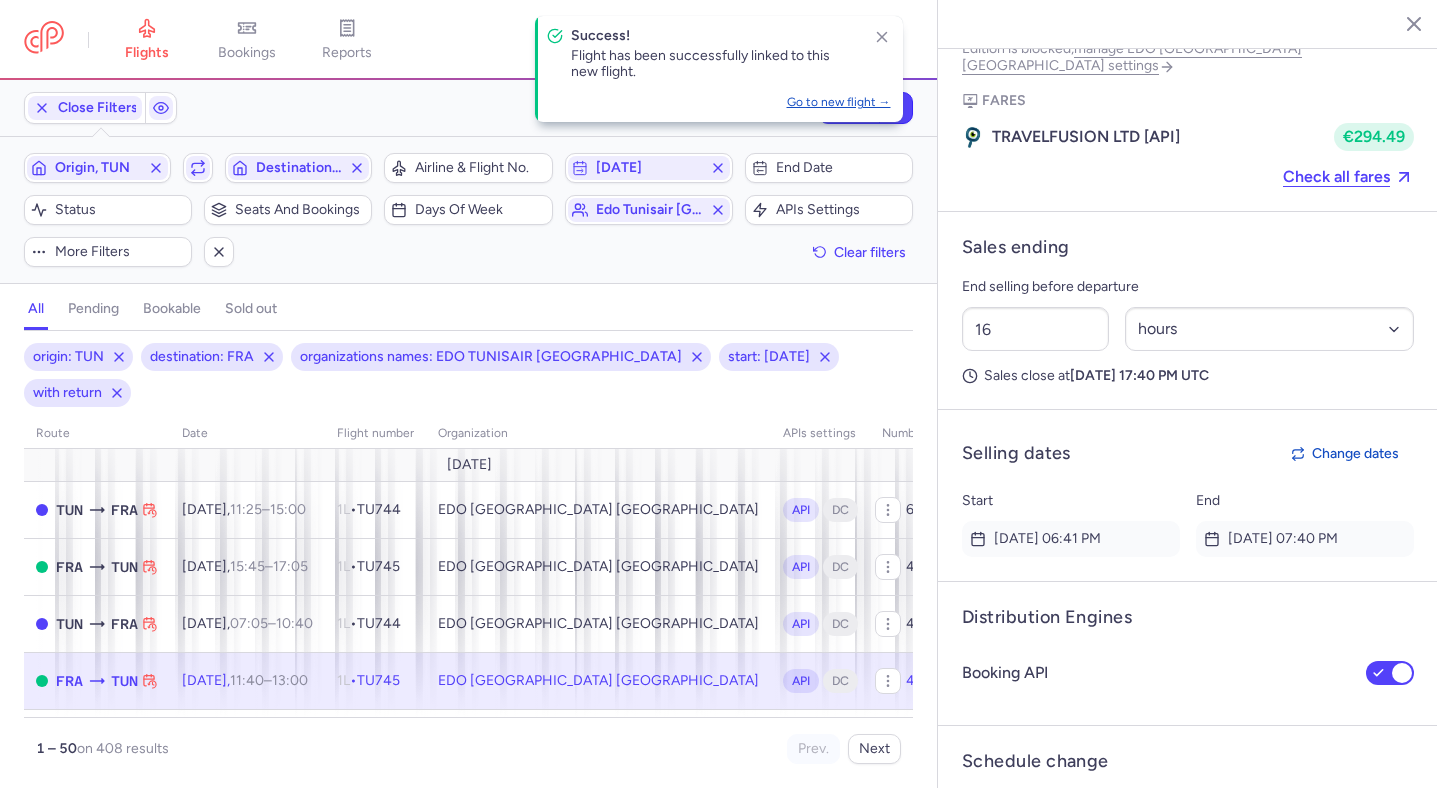 click on "Thursday, July 24, 2025	17:40 PM UTC" at bounding box center [1139, 375] 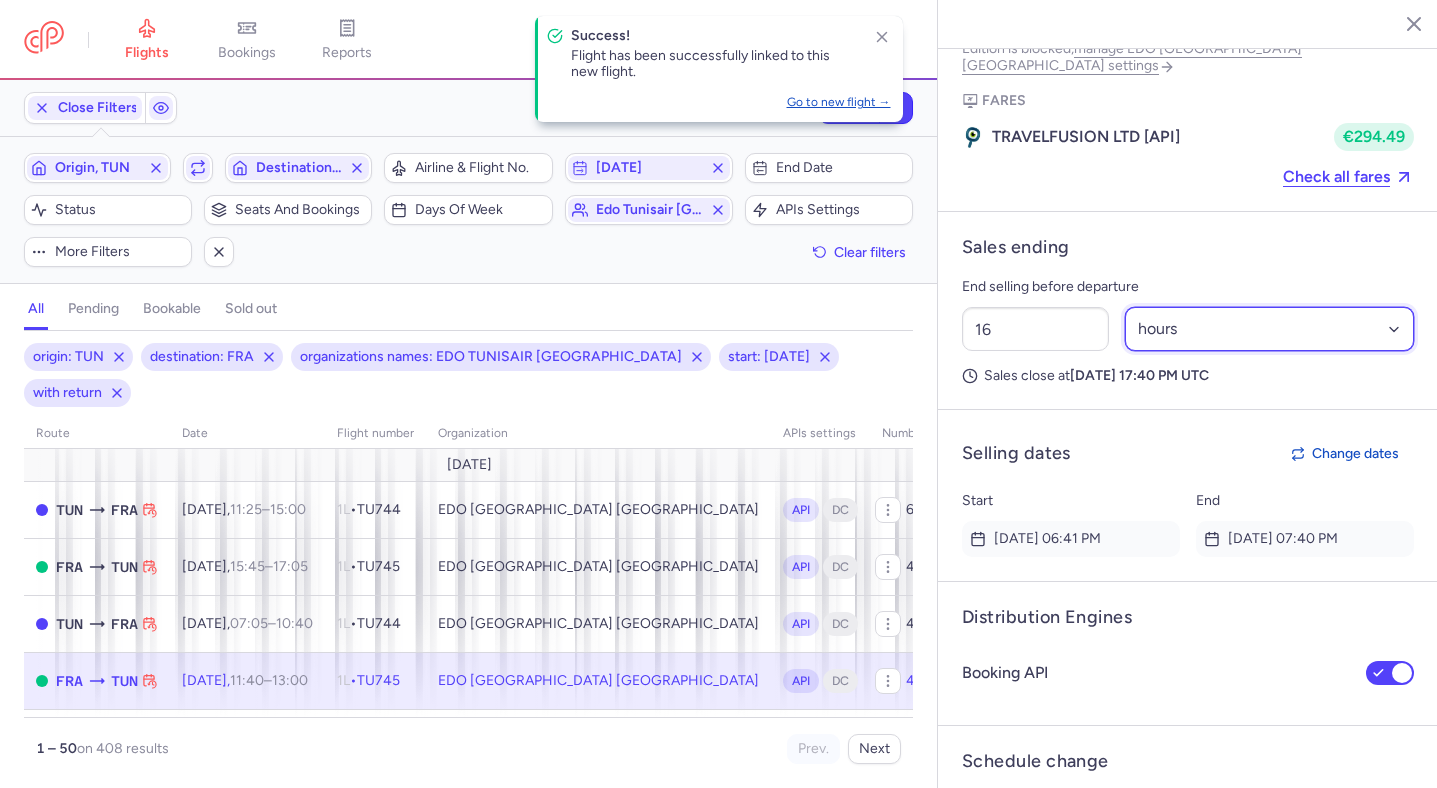 click on "Select an option hours days" at bounding box center [1270, 329] 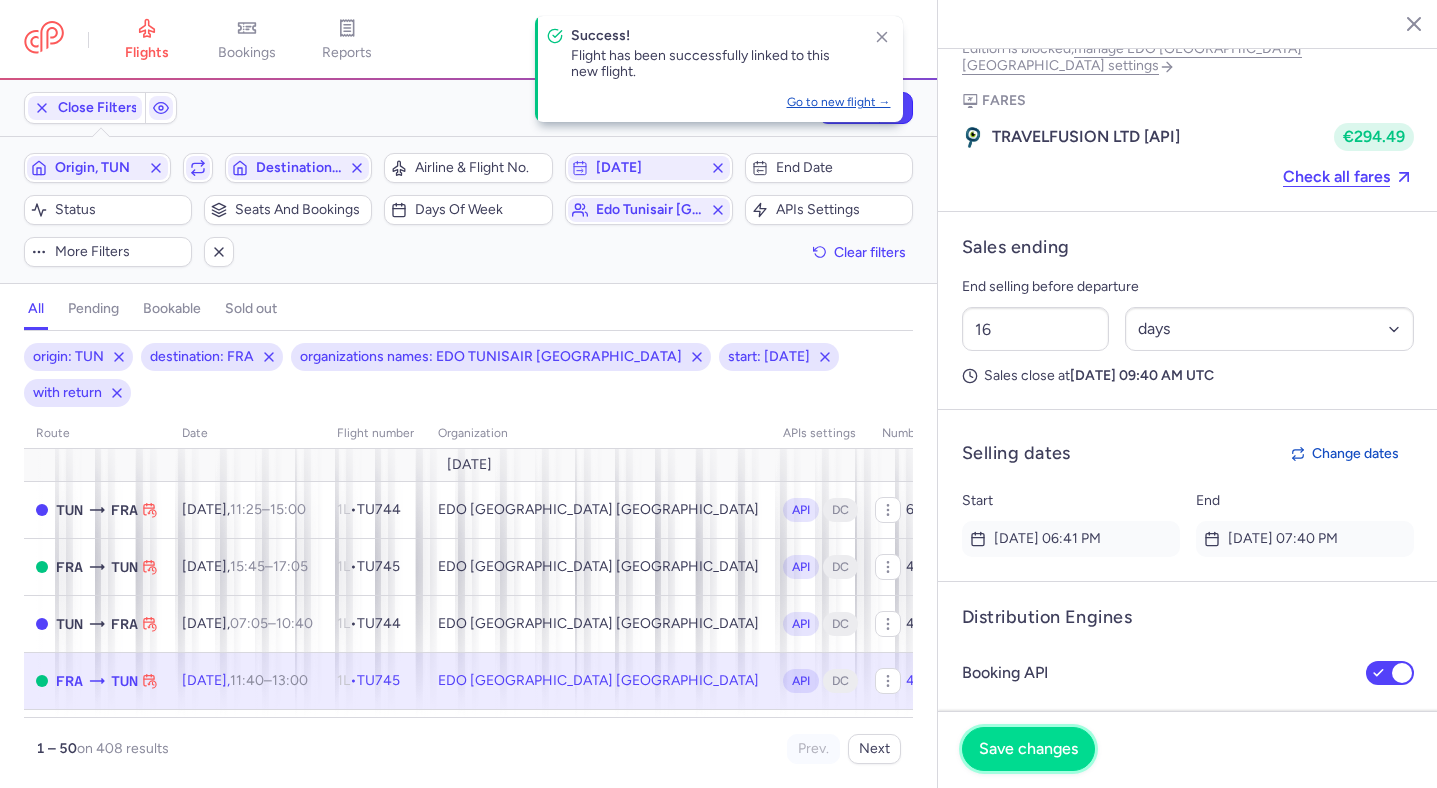 click on "Save changes" at bounding box center [1028, 749] 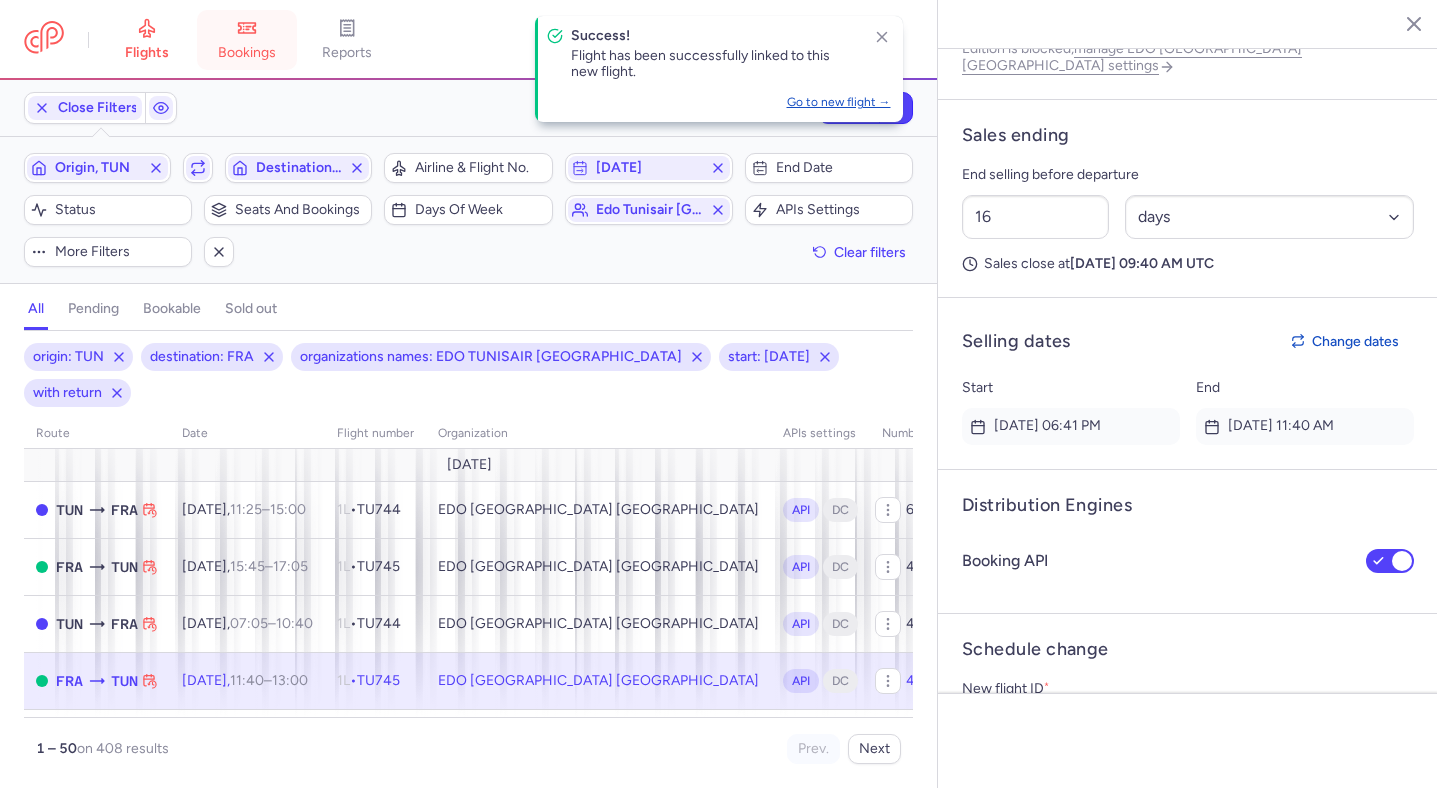 scroll, scrollTop: 1016, scrollLeft: 0, axis: vertical 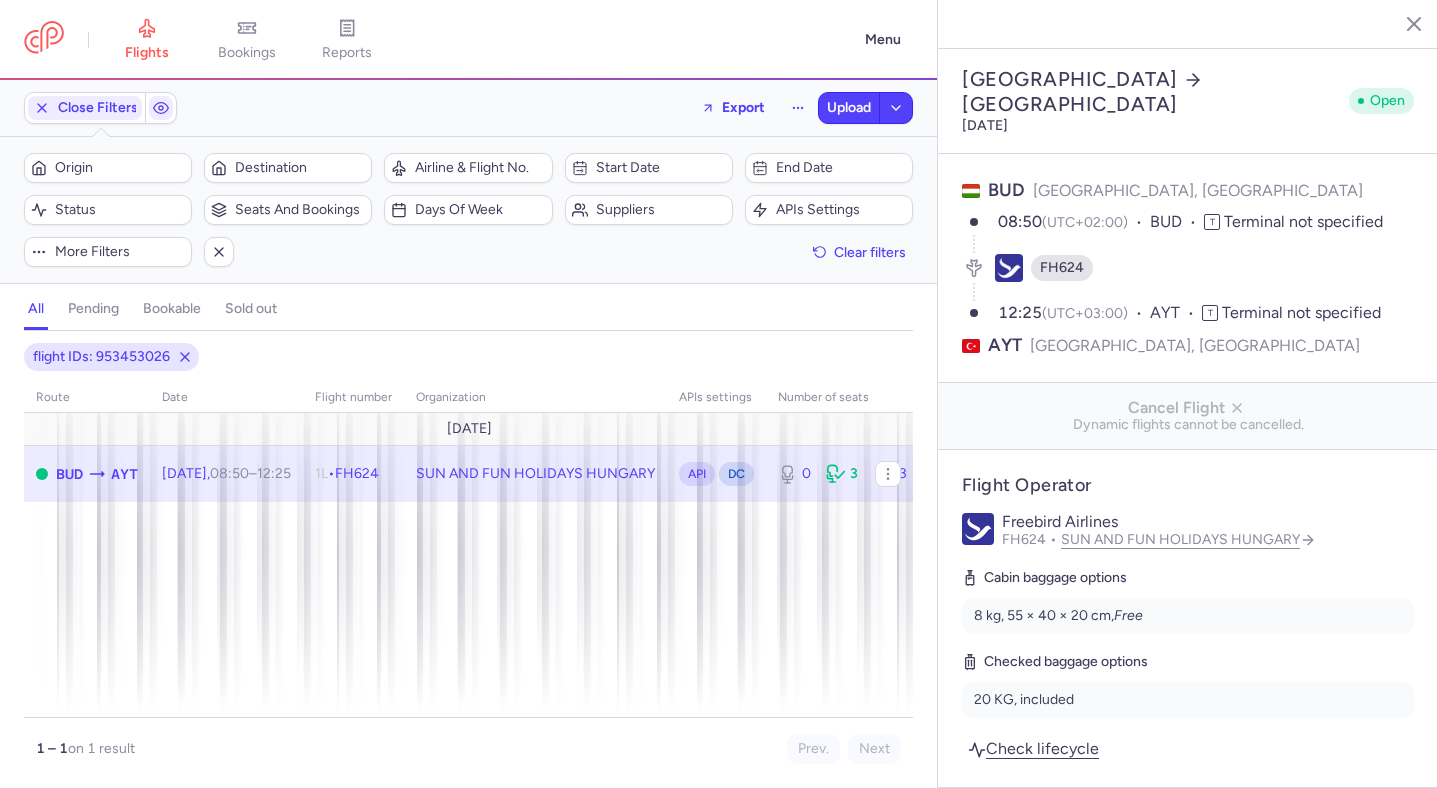 select on "hours" 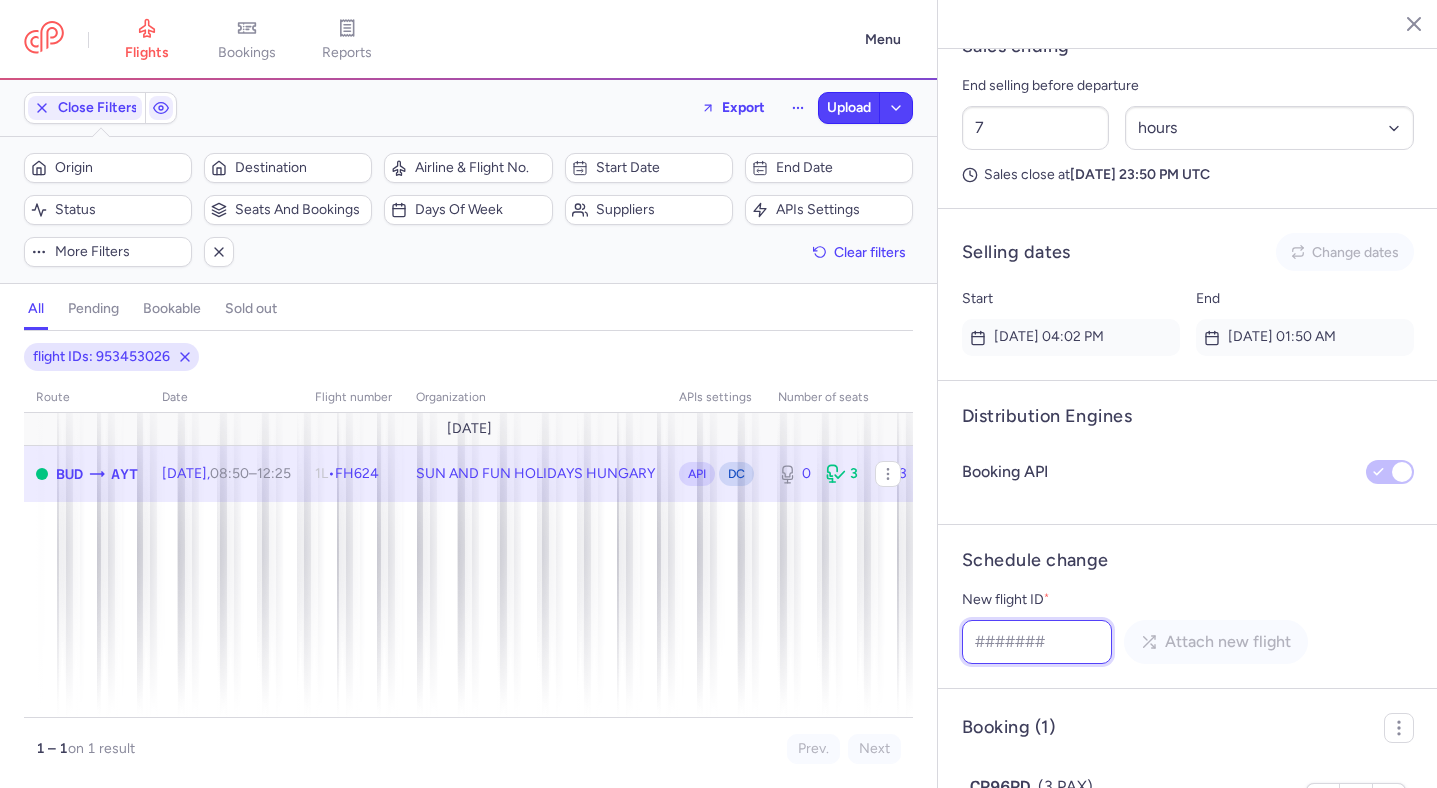 click on "New flight ID  *" at bounding box center (1037, 642) 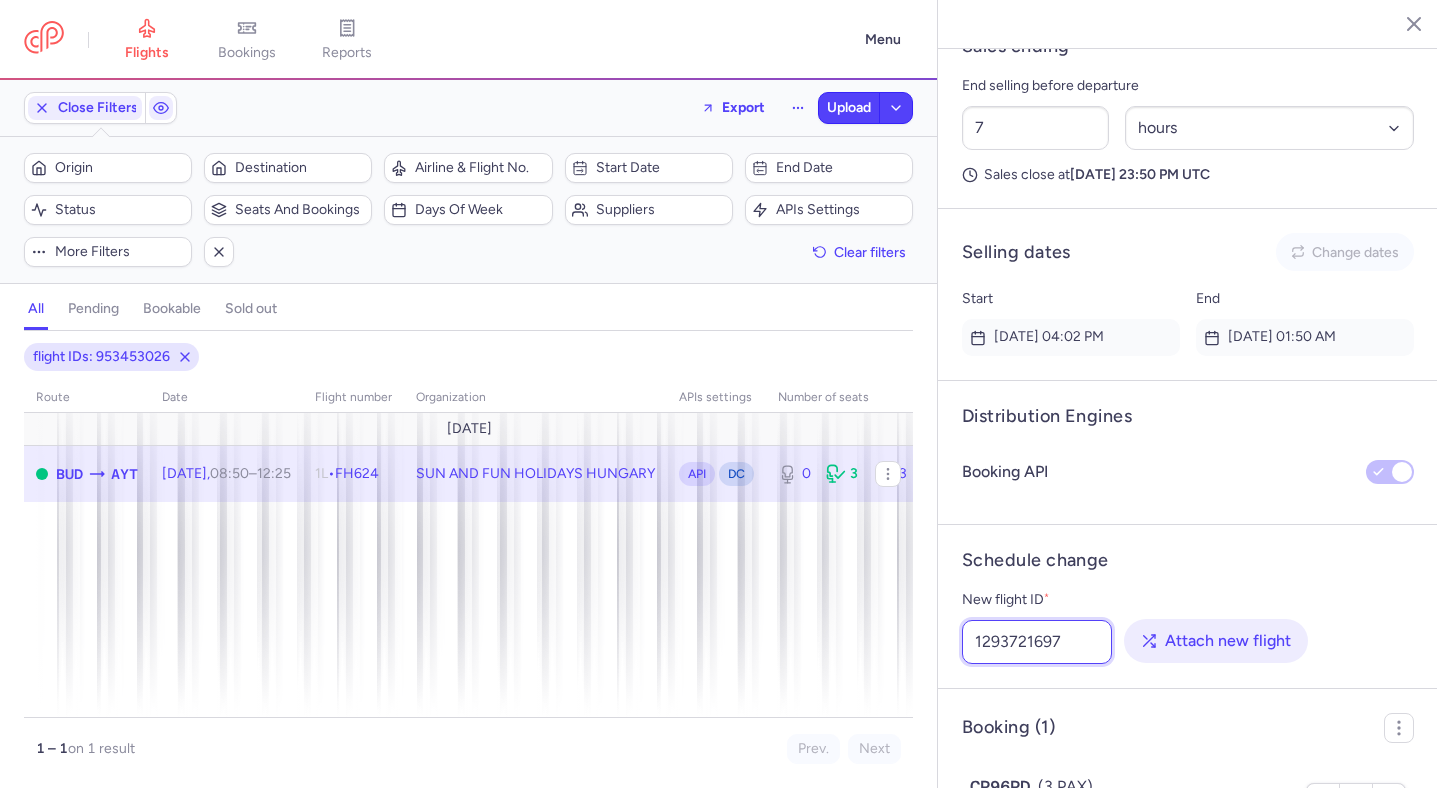 type on "1293721697" 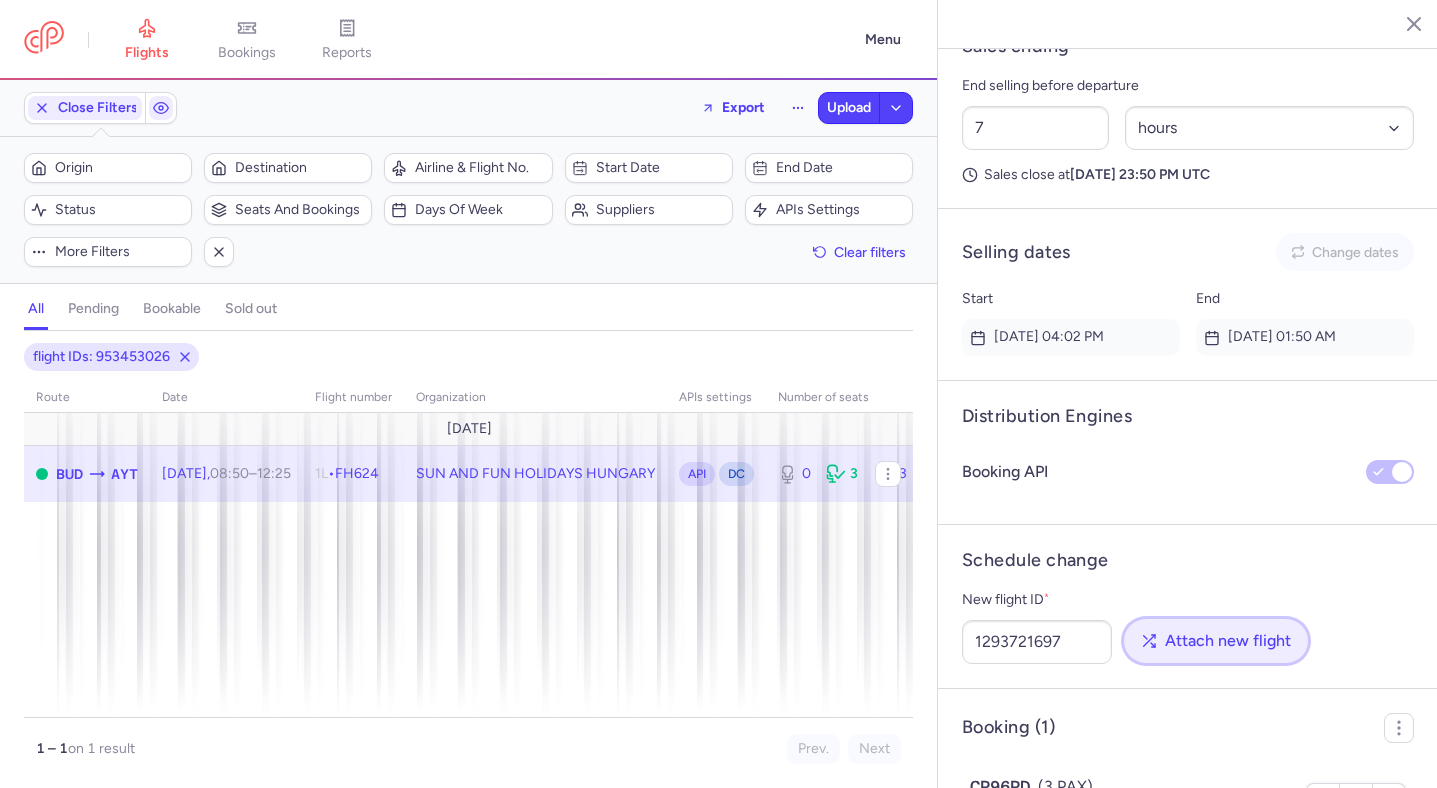 click on "Attach new flight" at bounding box center [1216, 641] 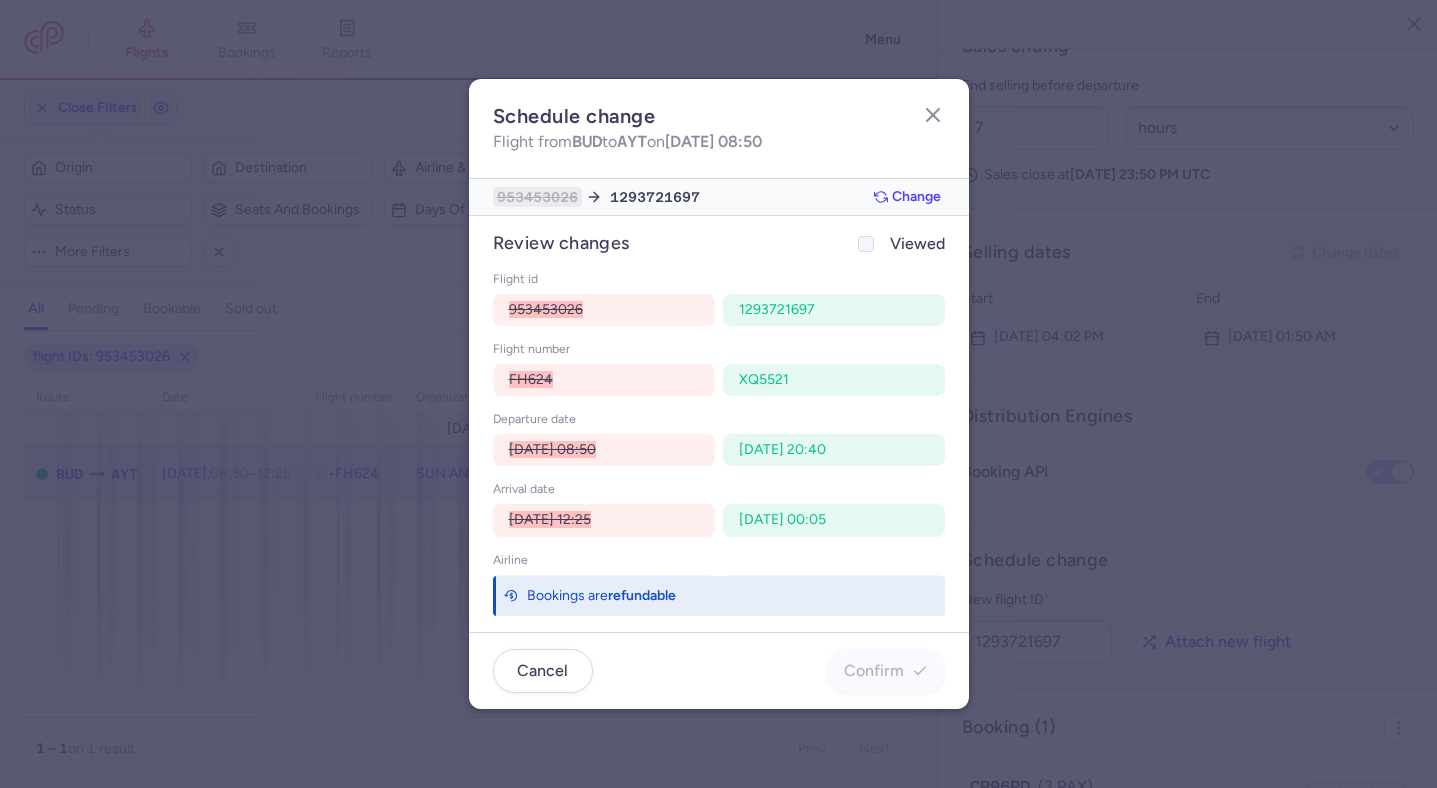 click on "Viewed" 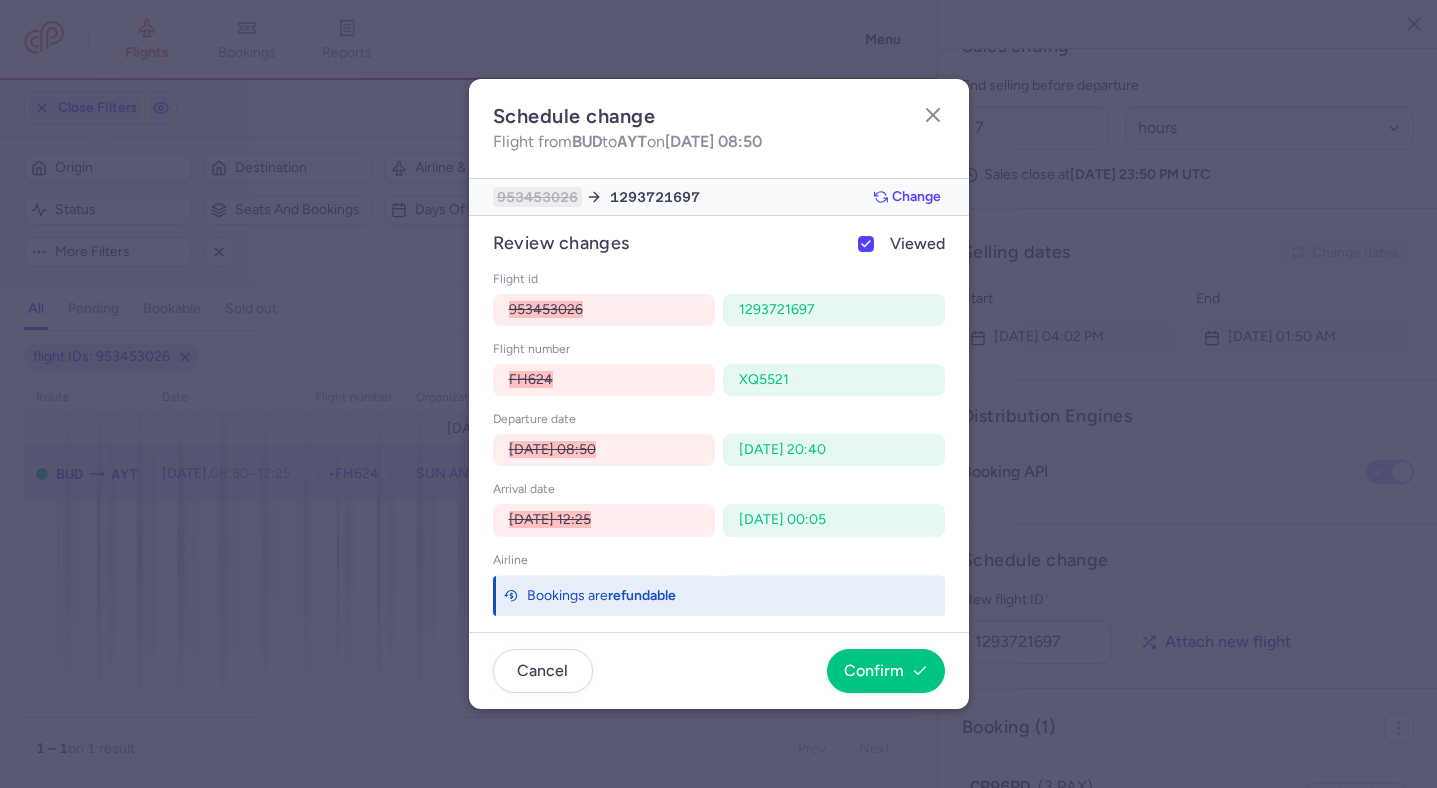 click on "Cancel  Confirm" 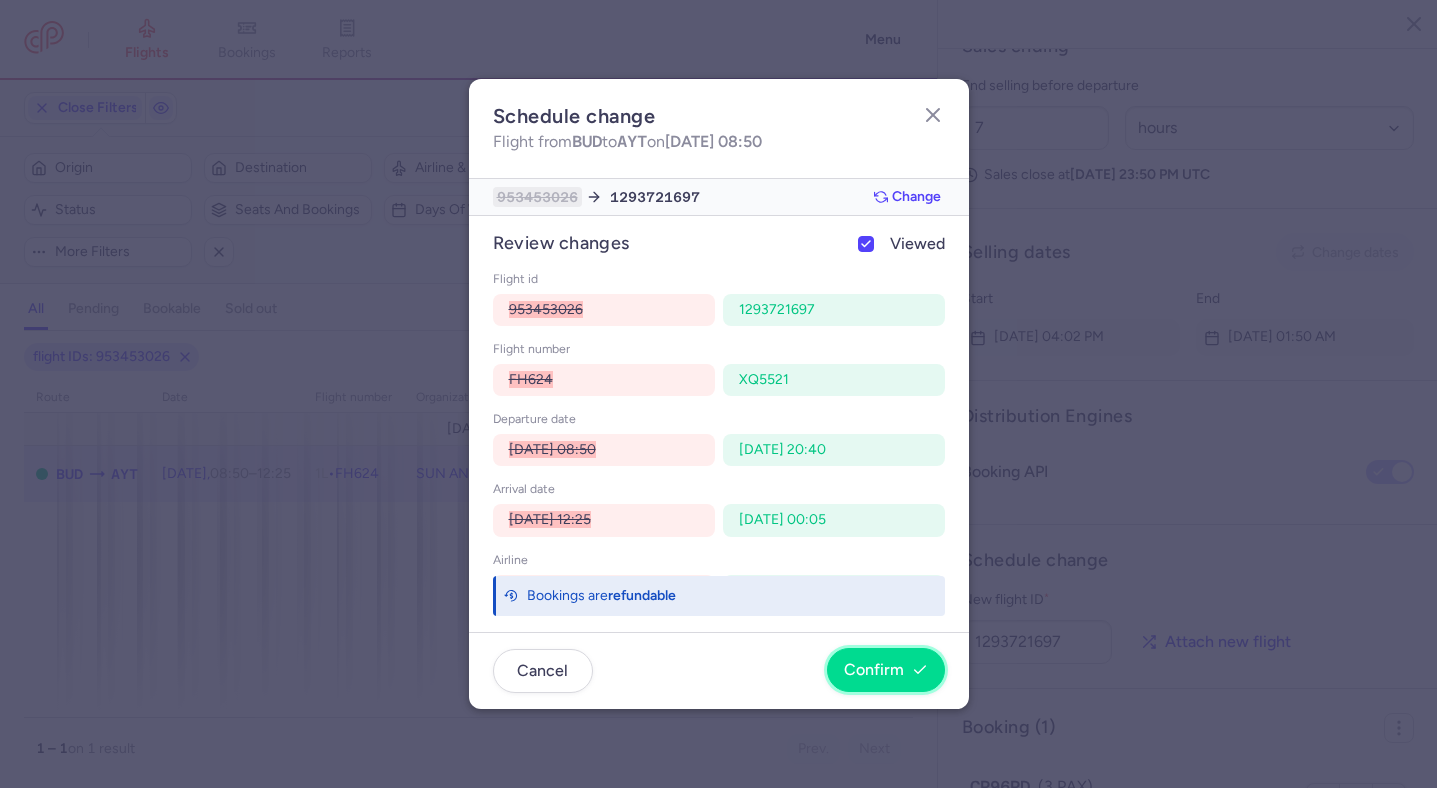 click on "Confirm" at bounding box center [886, 670] 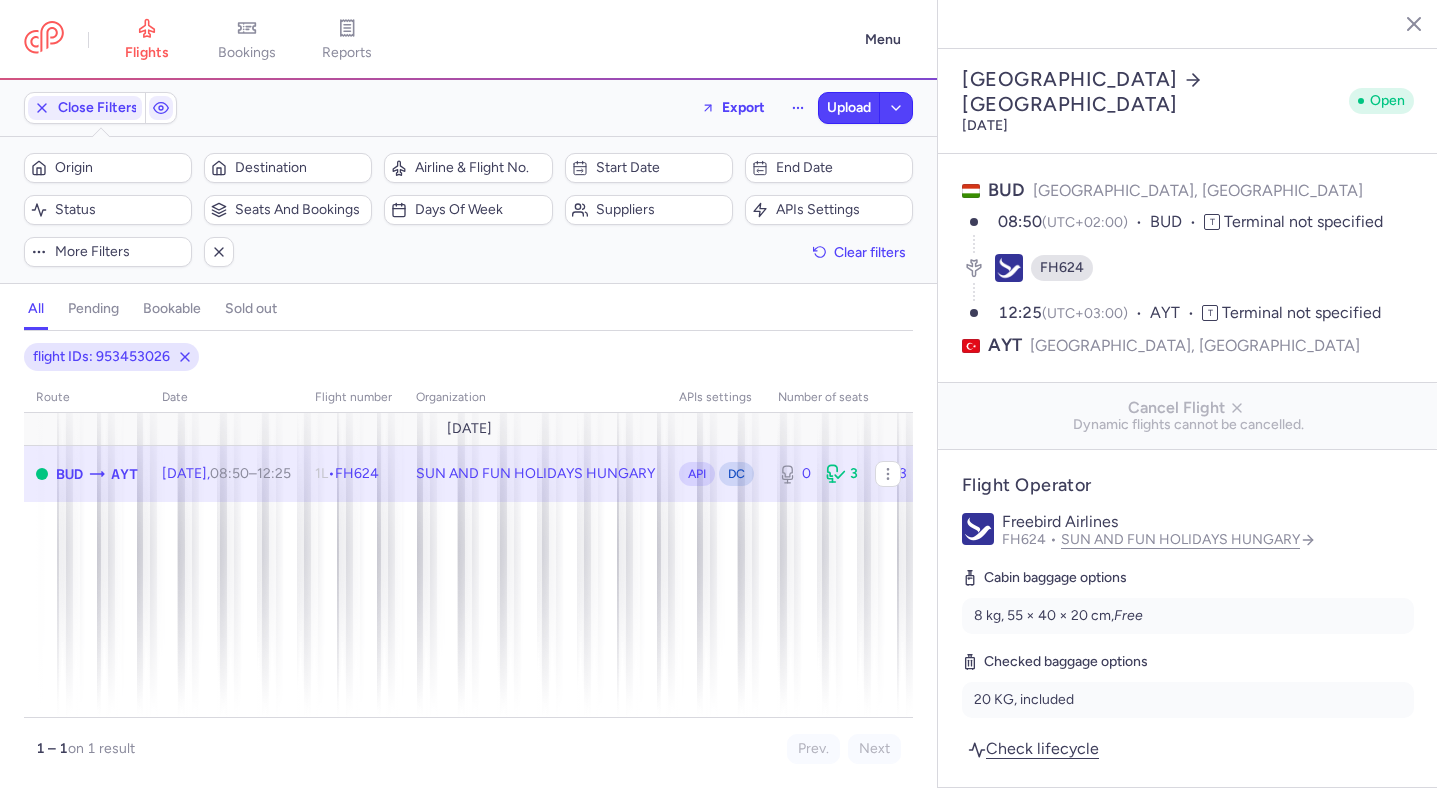 select on "hours" 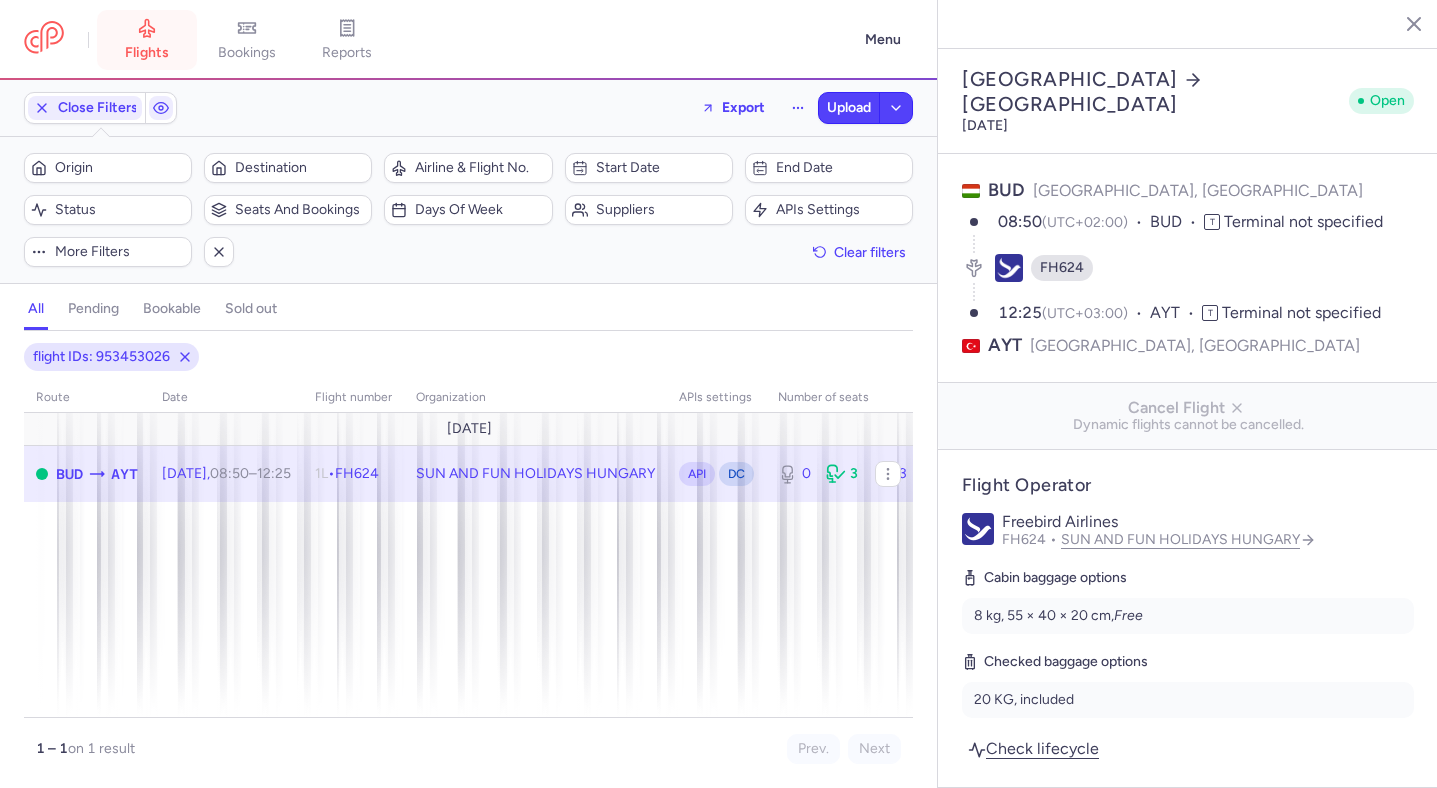 scroll, scrollTop: 0, scrollLeft: 0, axis: both 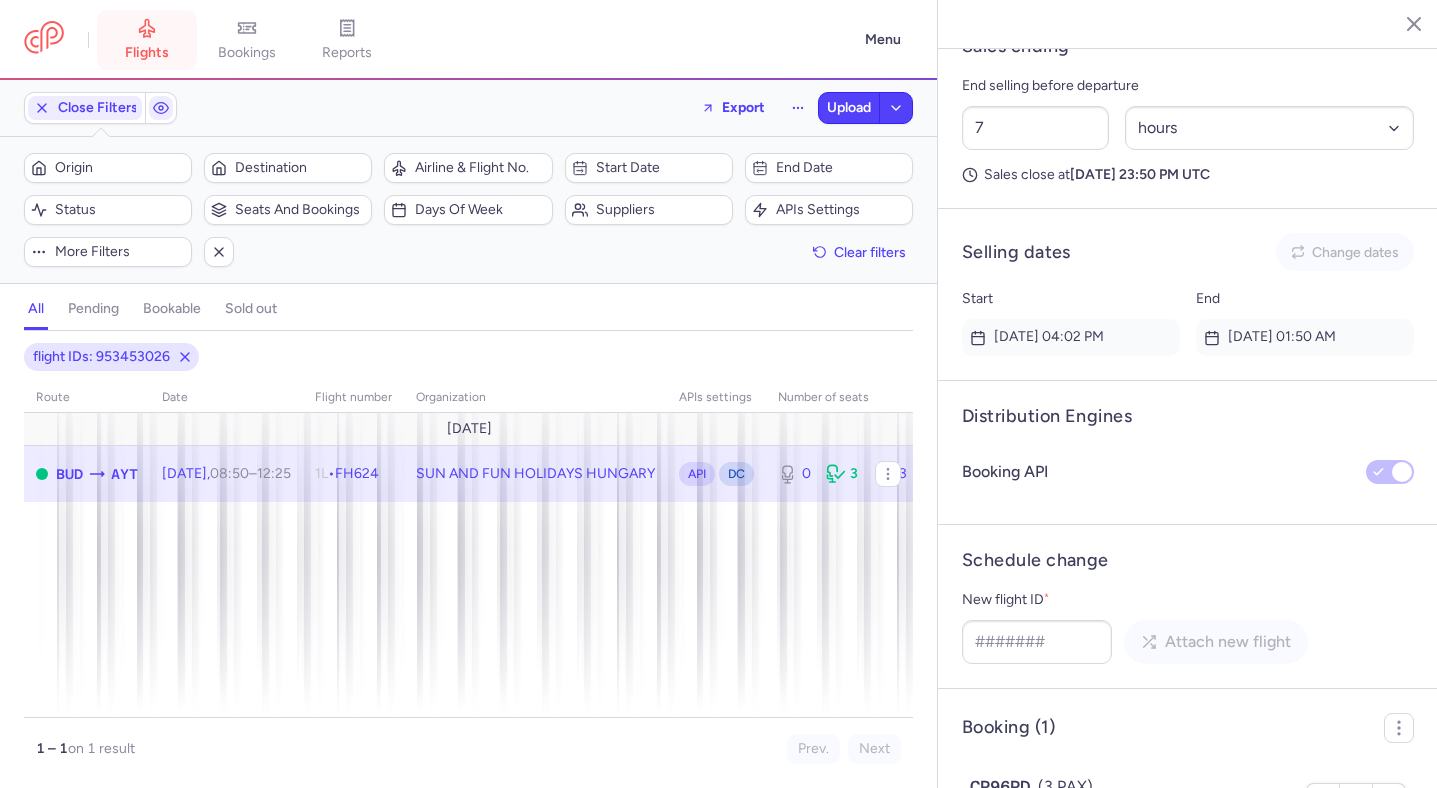 click on "flights" at bounding box center (147, 53) 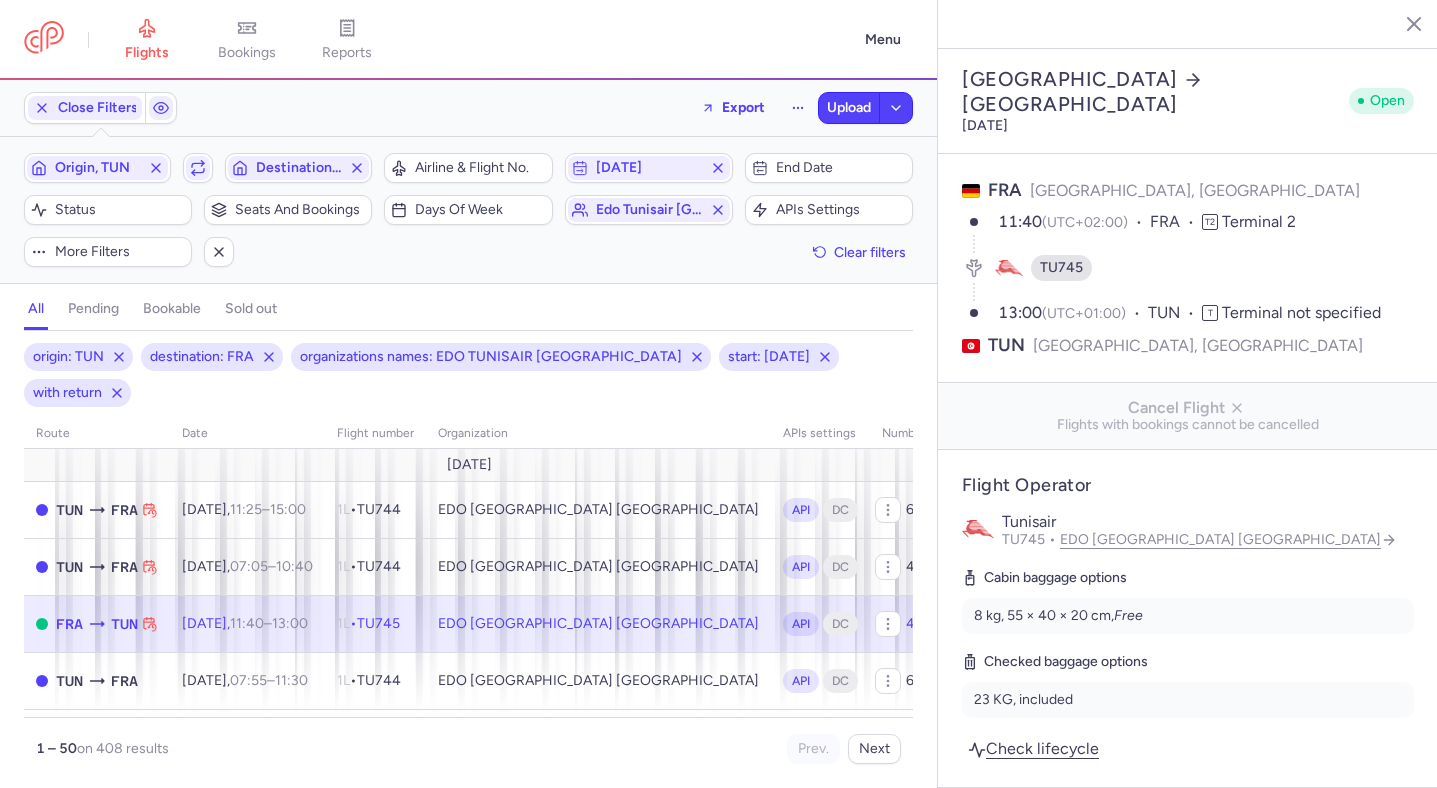 select on "days" 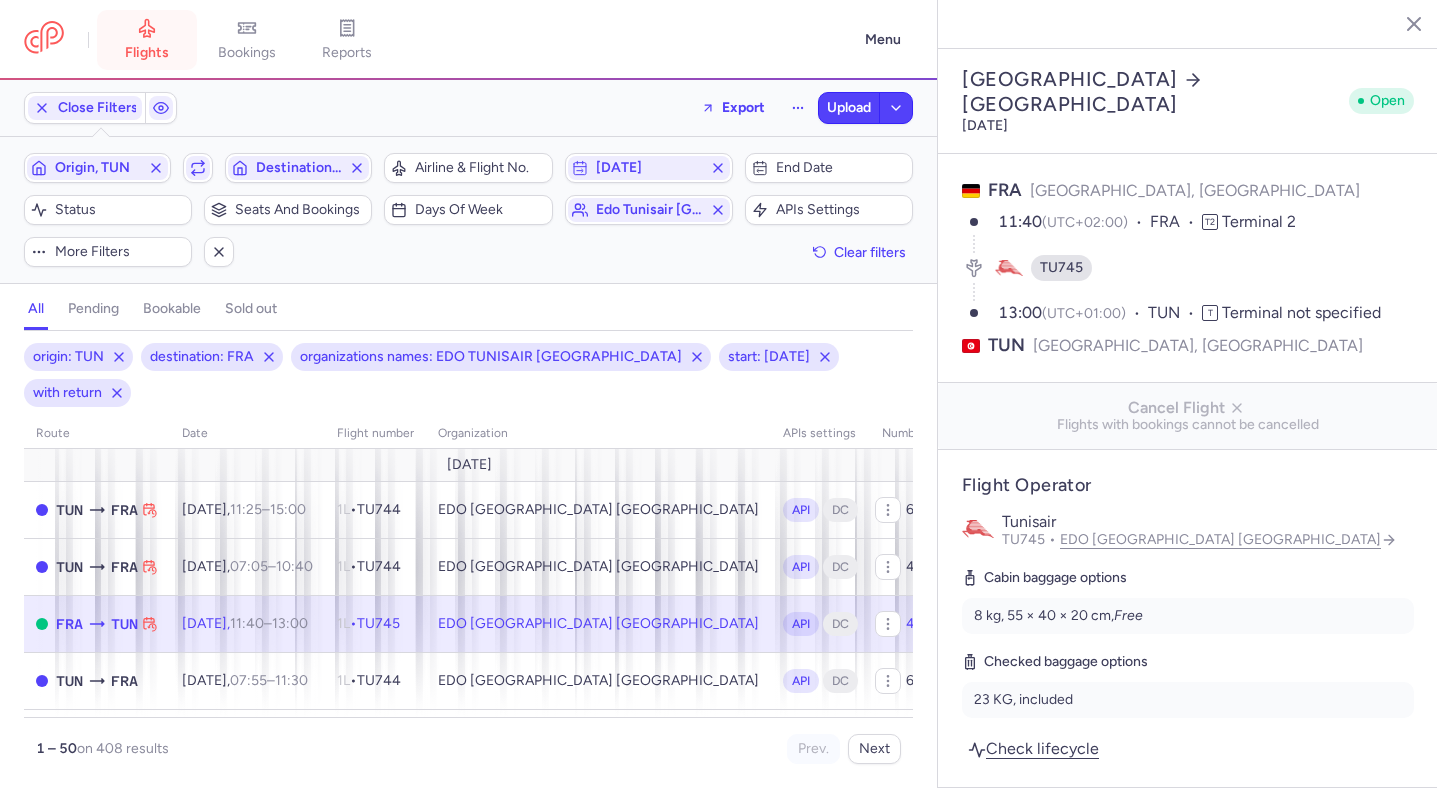 click on "flights" at bounding box center (147, 40) 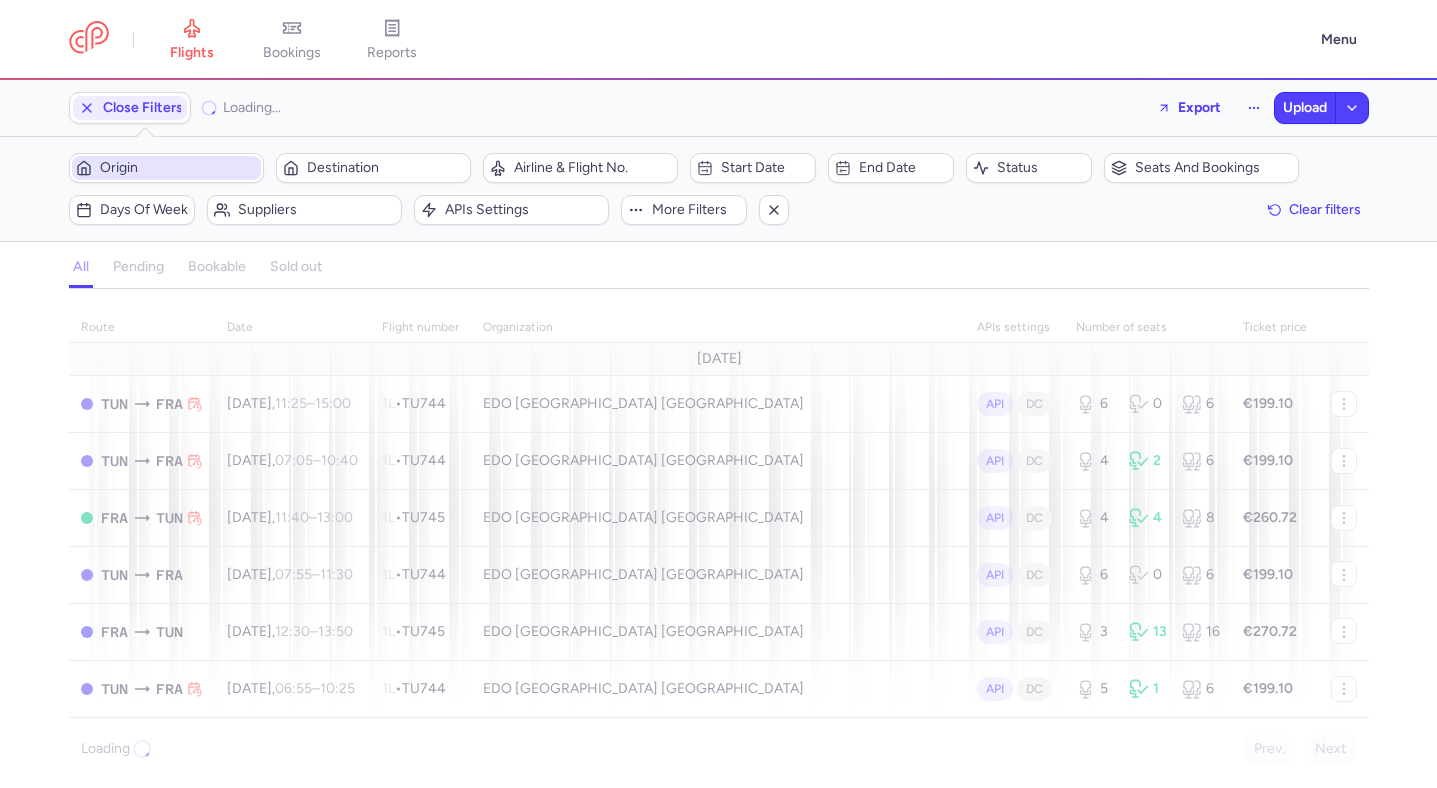 click on "Origin" at bounding box center (178, 168) 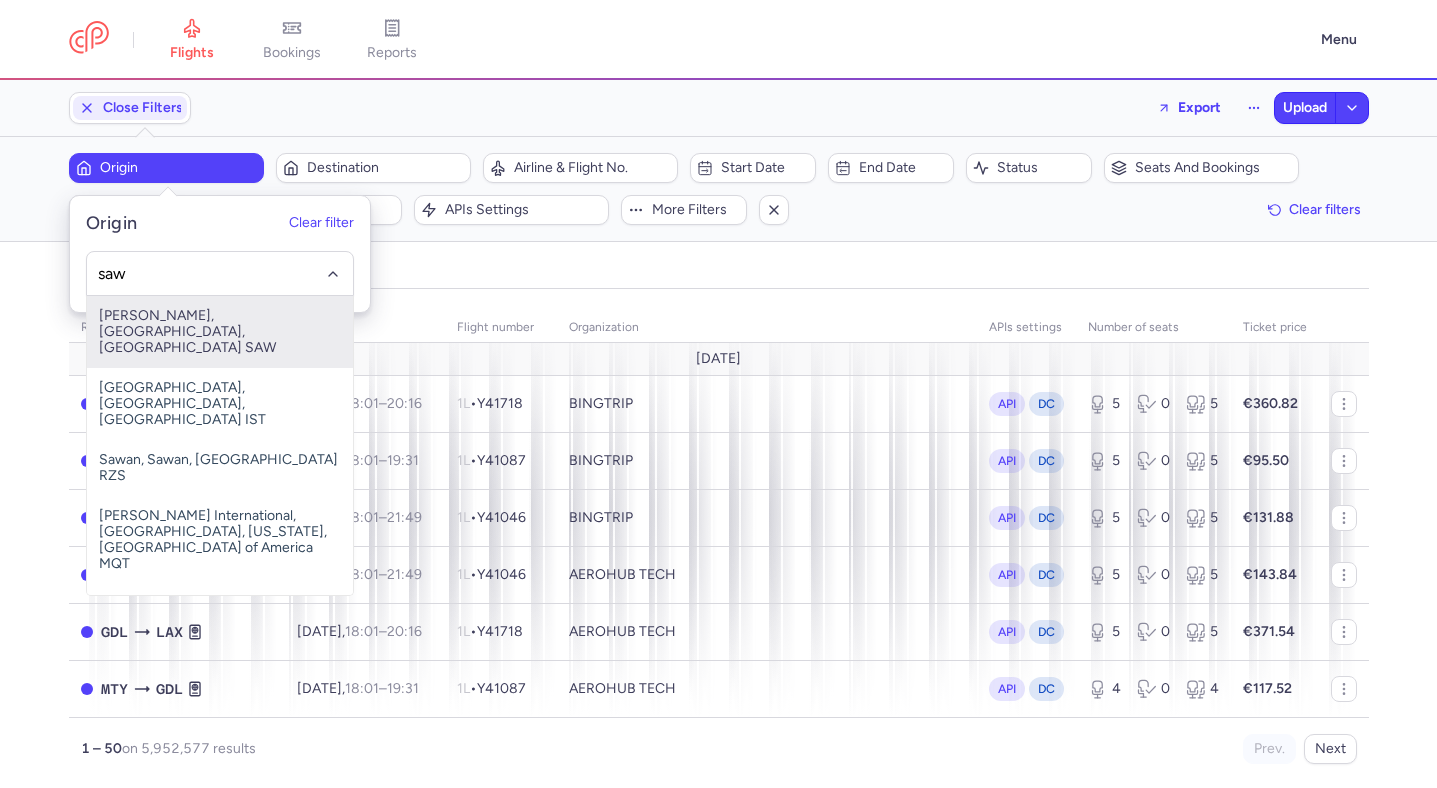 click on "Sabiha Gokcen, İstanbul, Turkey SAW" at bounding box center (220, 332) 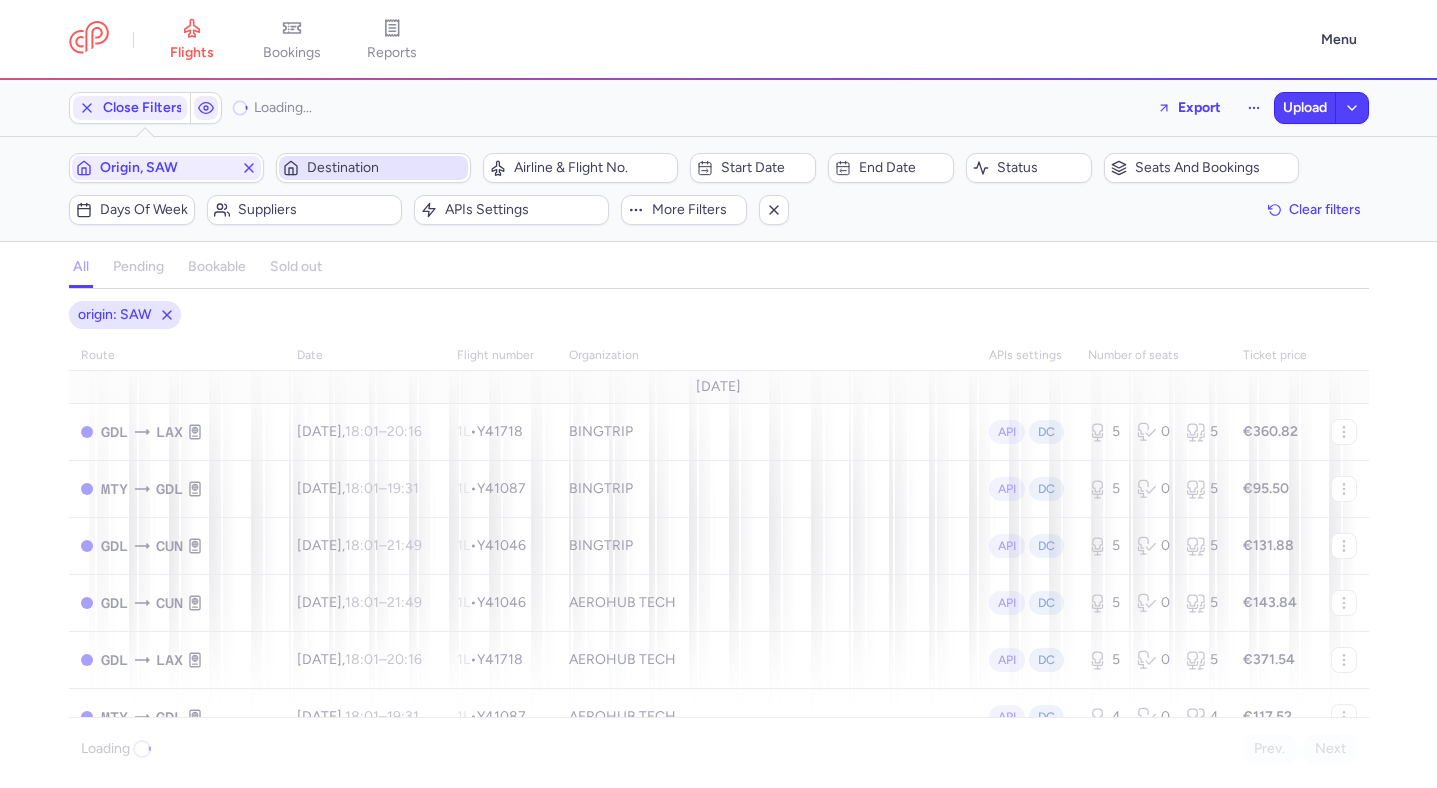 click on "Destination" at bounding box center (385, 168) 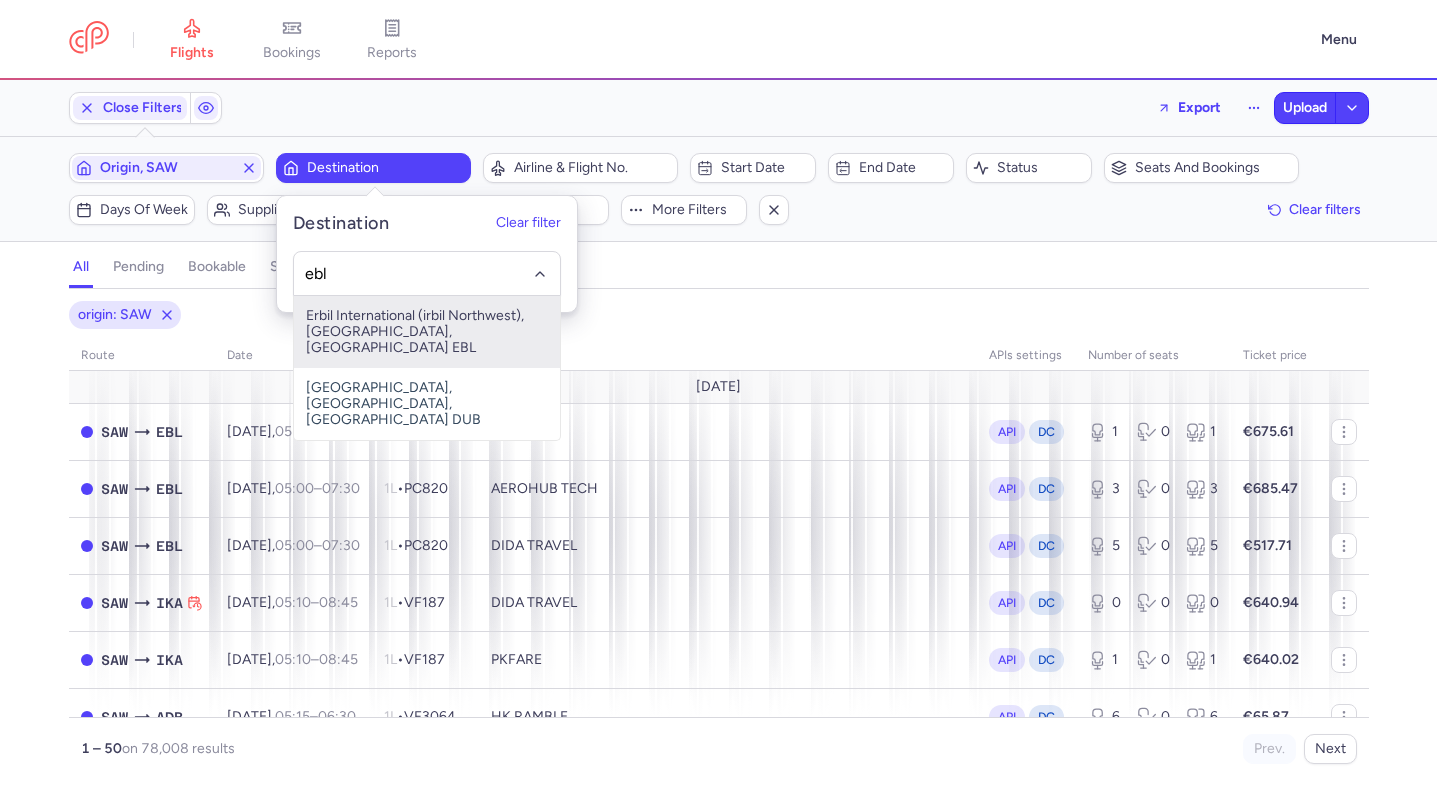 type on "ebl" 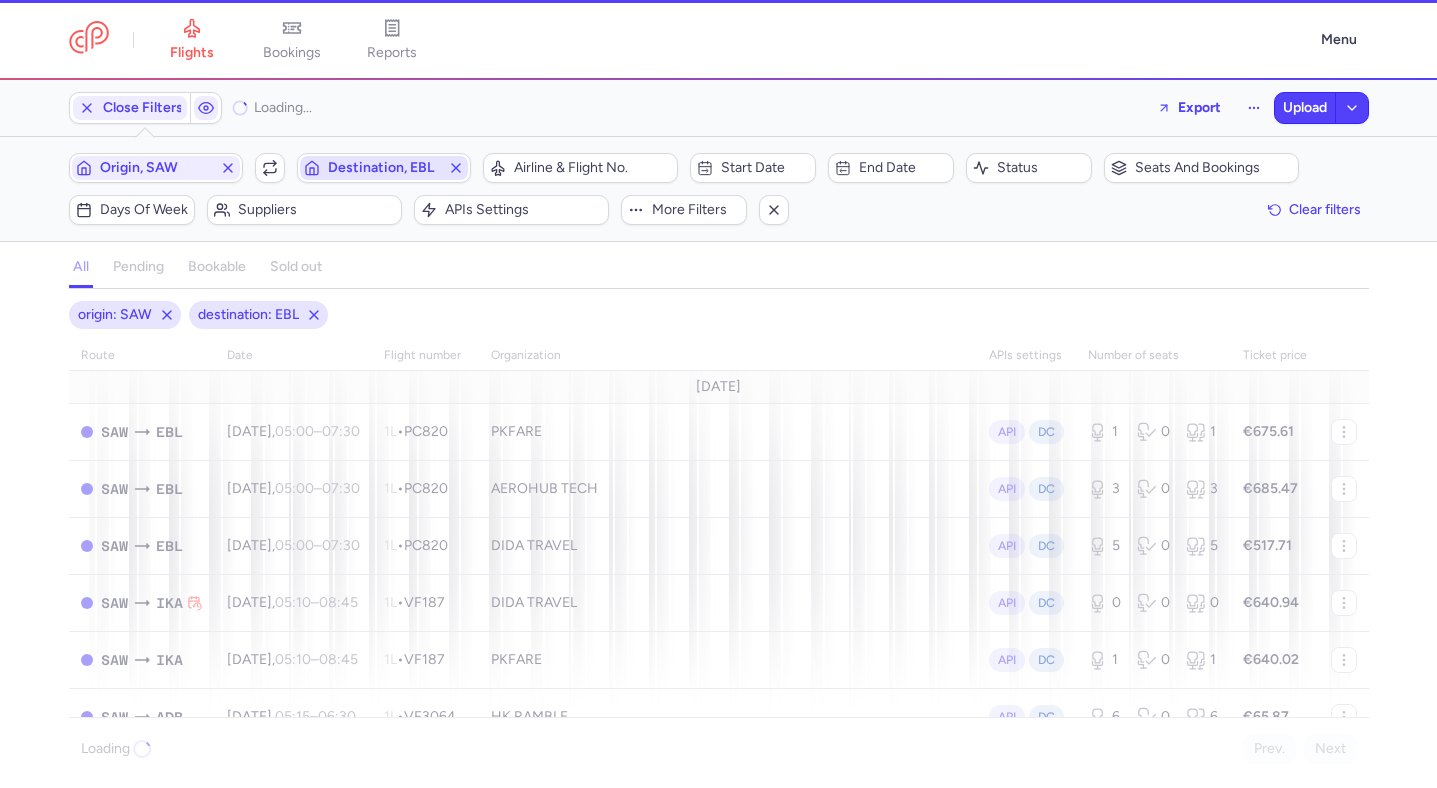 type 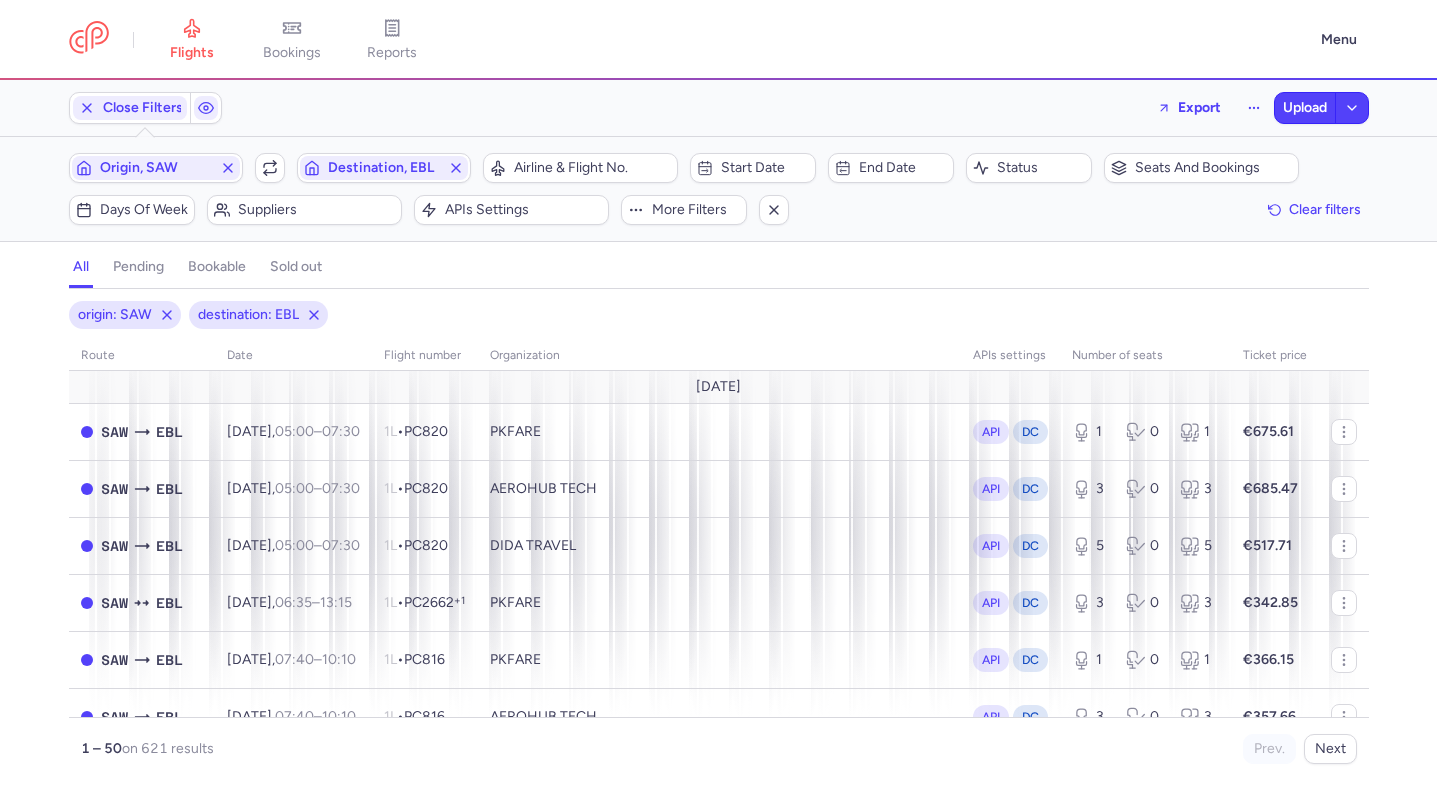 click on "all pending bookable sold out" at bounding box center (719, 271) 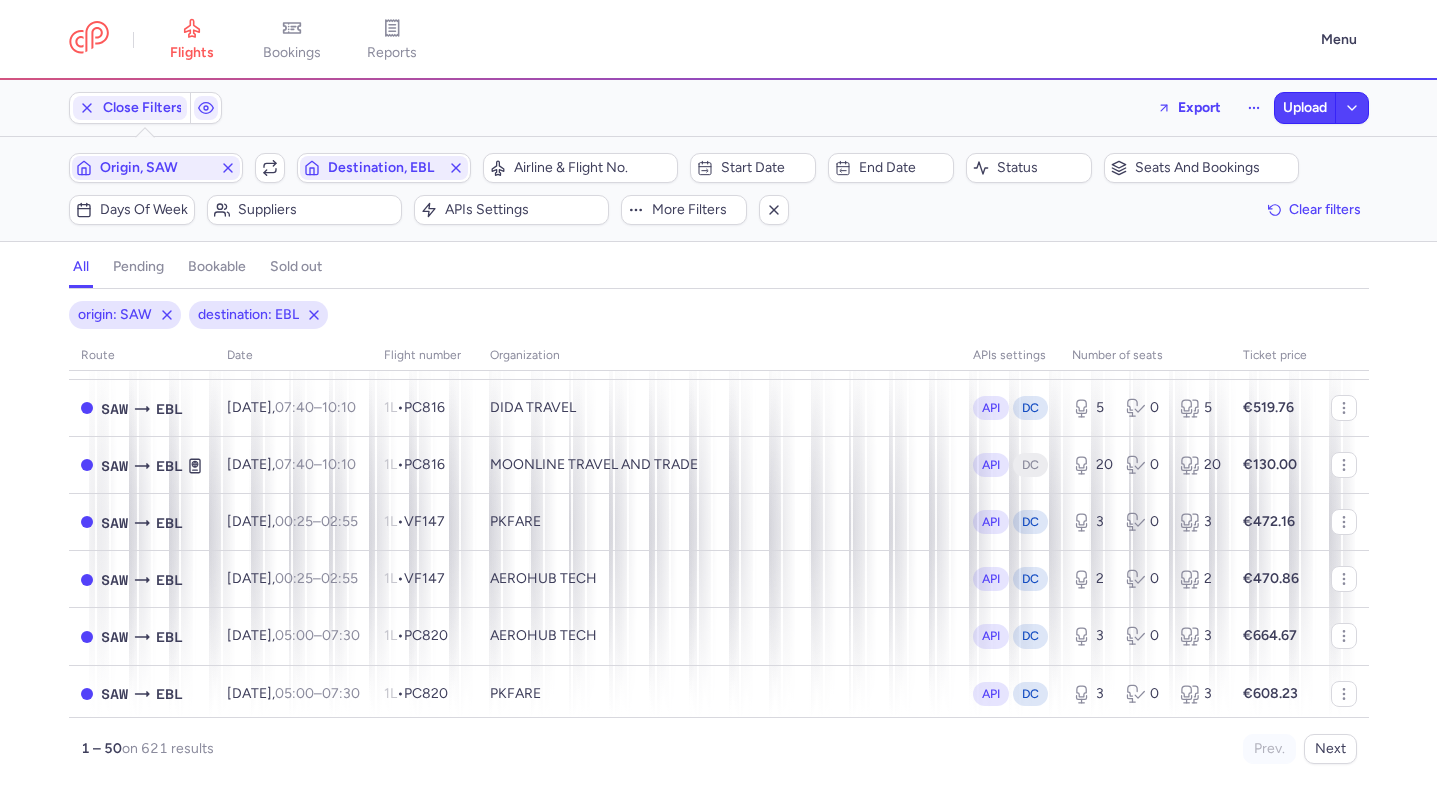 scroll, scrollTop: 519, scrollLeft: 0, axis: vertical 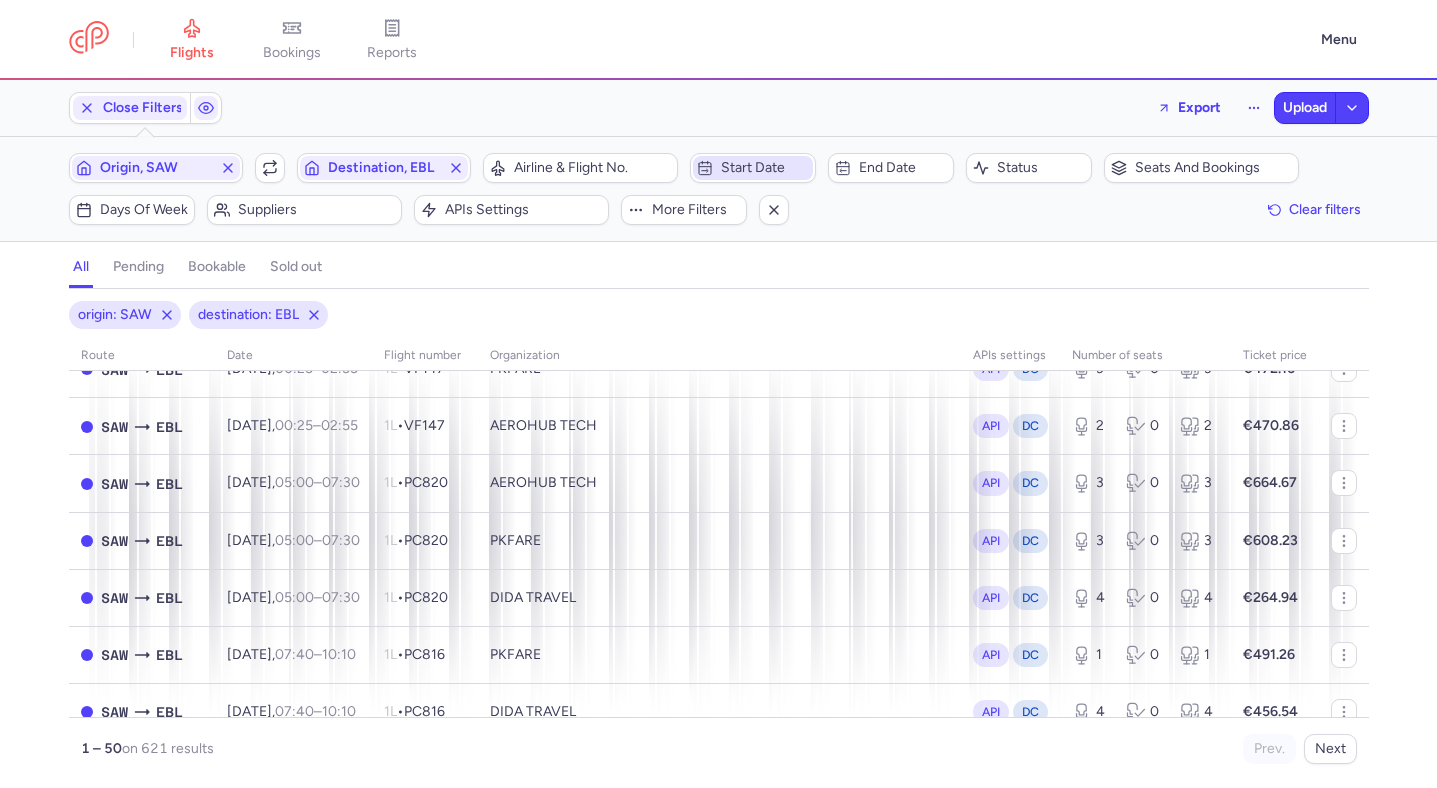 click on "Start date" at bounding box center (765, 168) 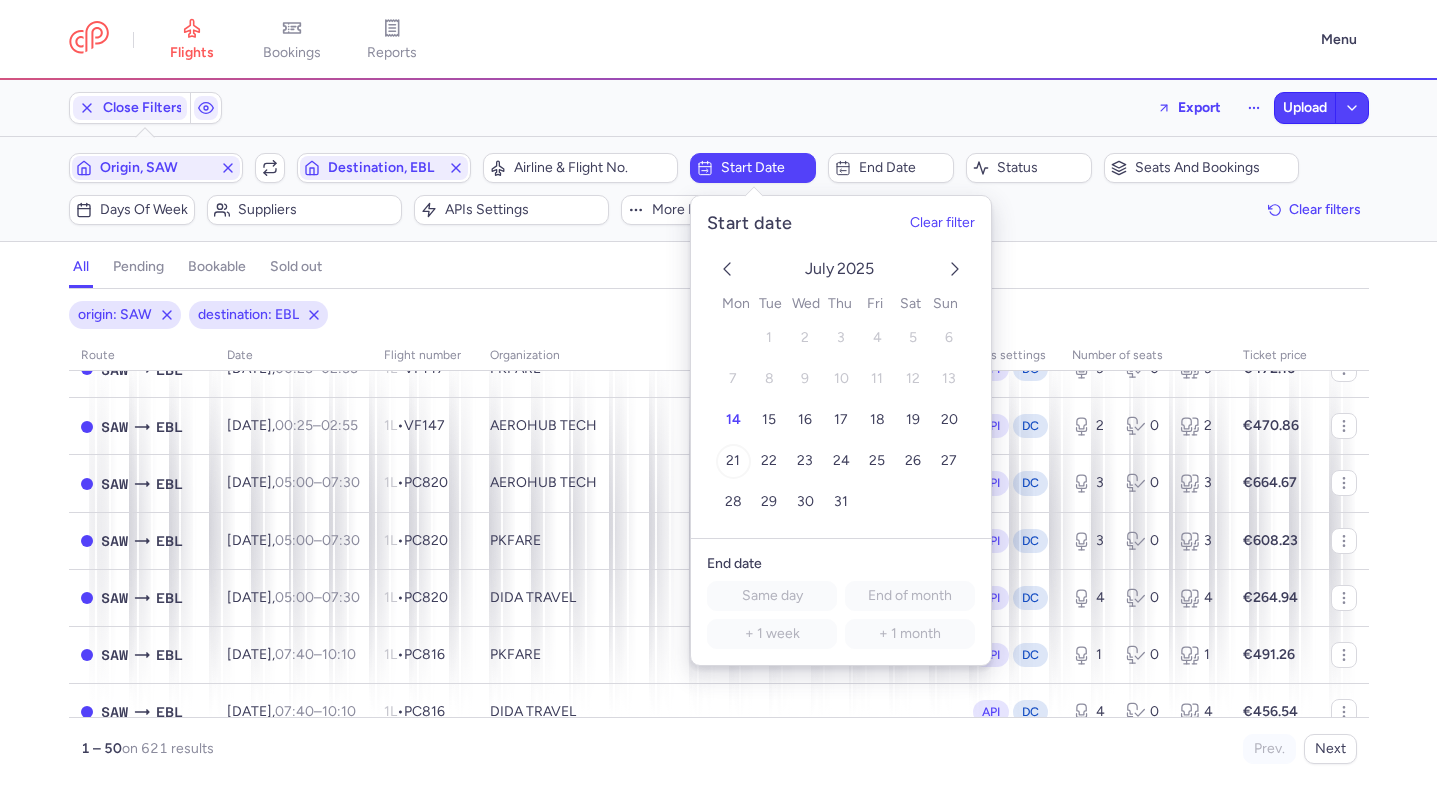 click on "21" at bounding box center (733, 461) 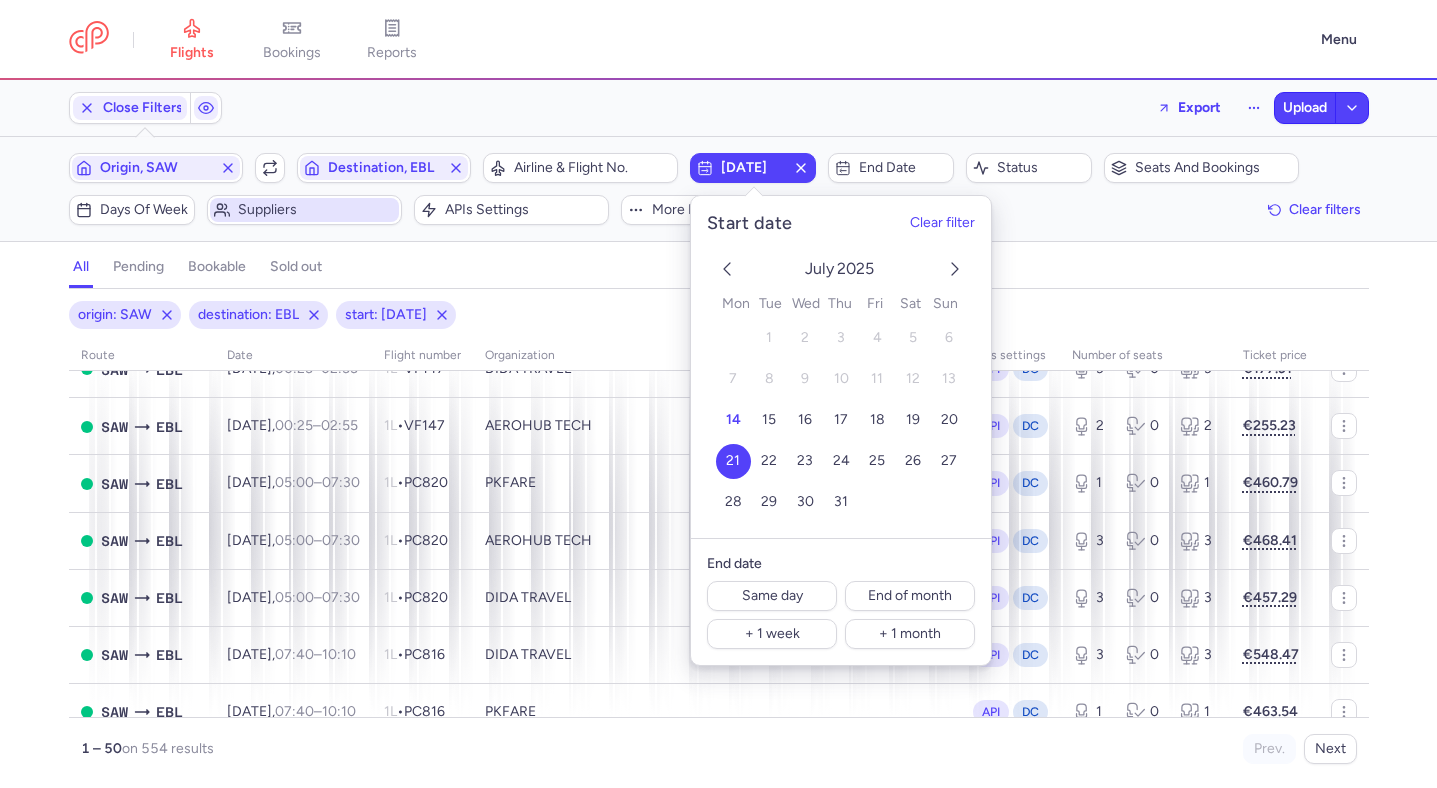 click on "Suppliers" at bounding box center (316, 210) 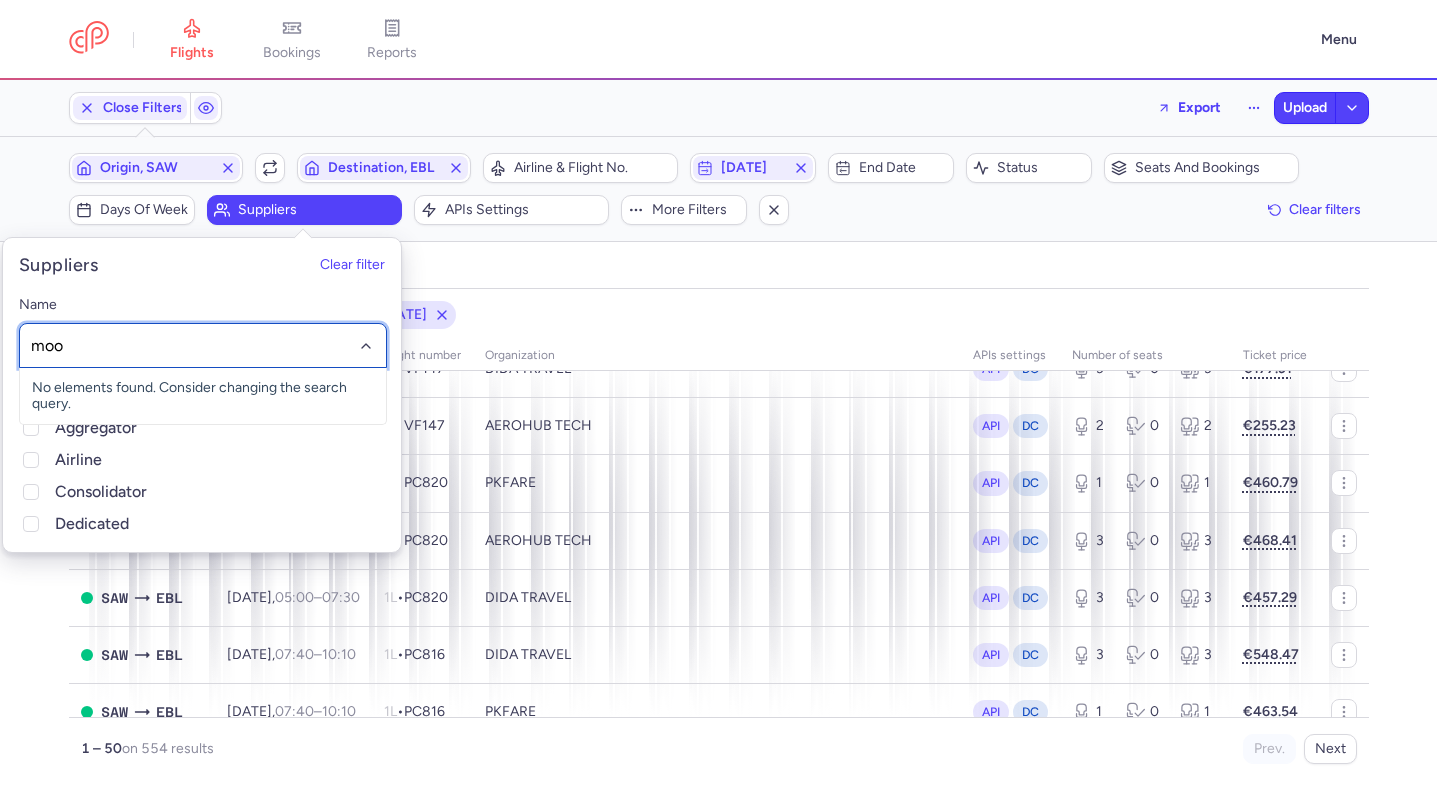 type on "moon" 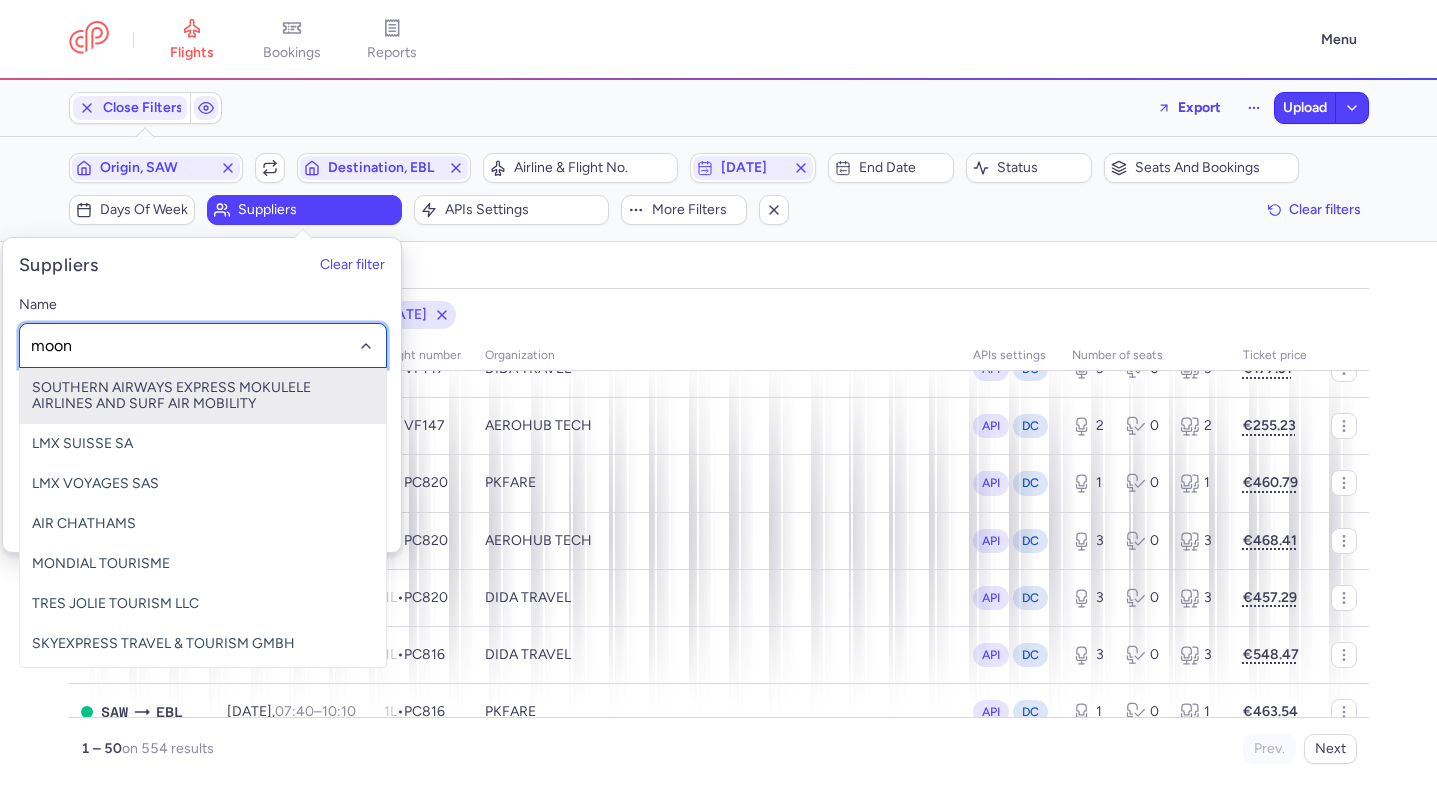 click on "SOUTHERN AIRWAYS EXPRESS MOKULELE AIRLINES AND SURF AIR MOBILITY" 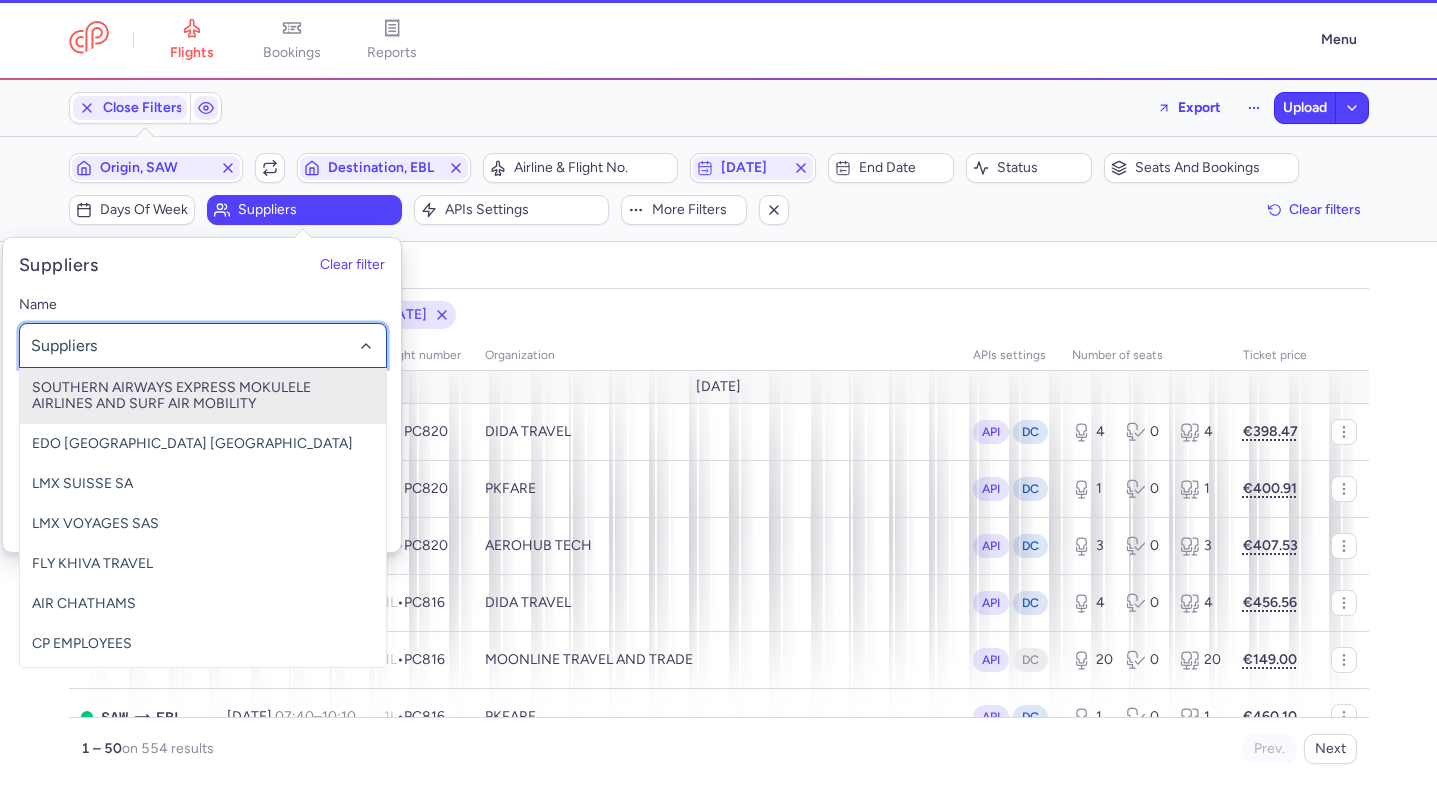 click 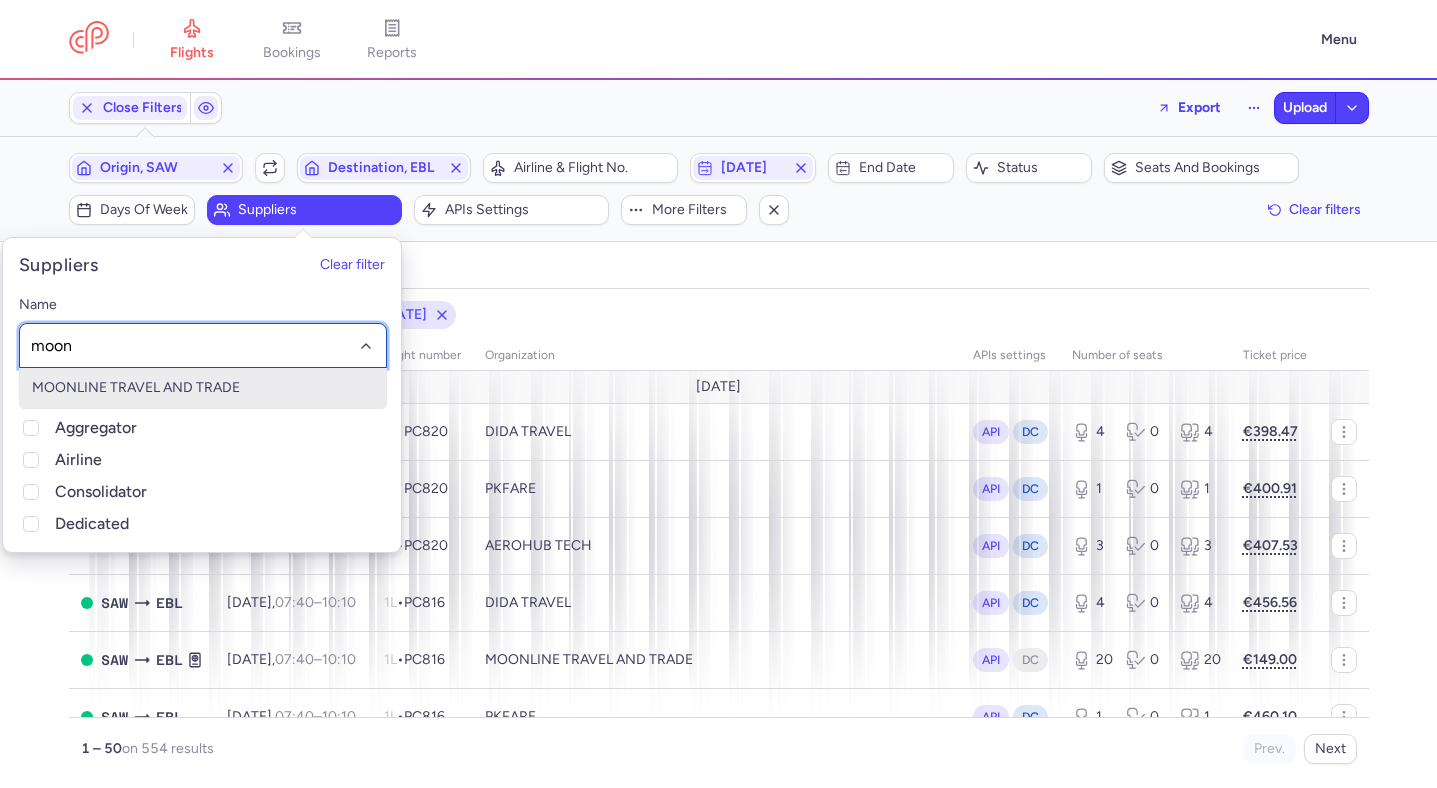 type on "moonl" 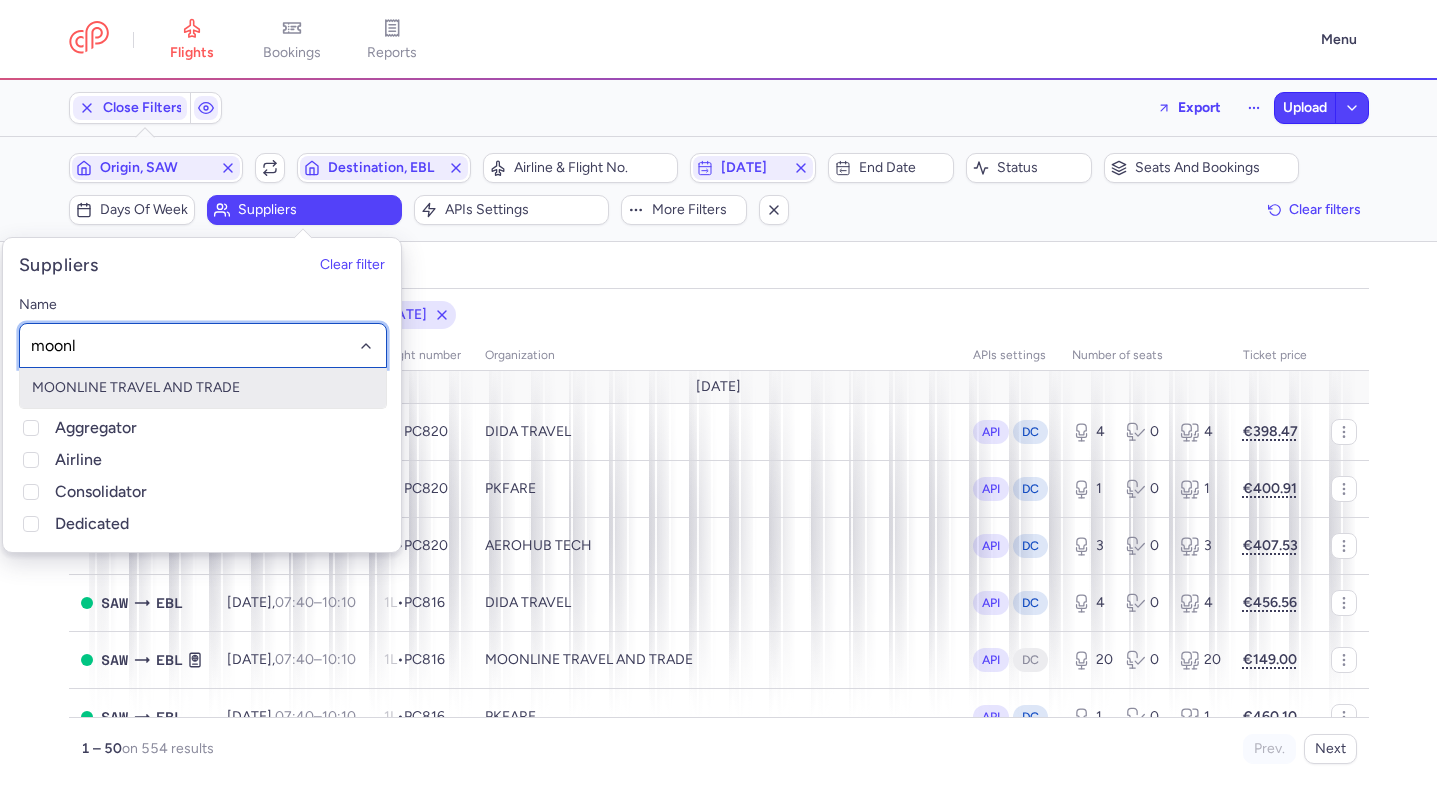 type 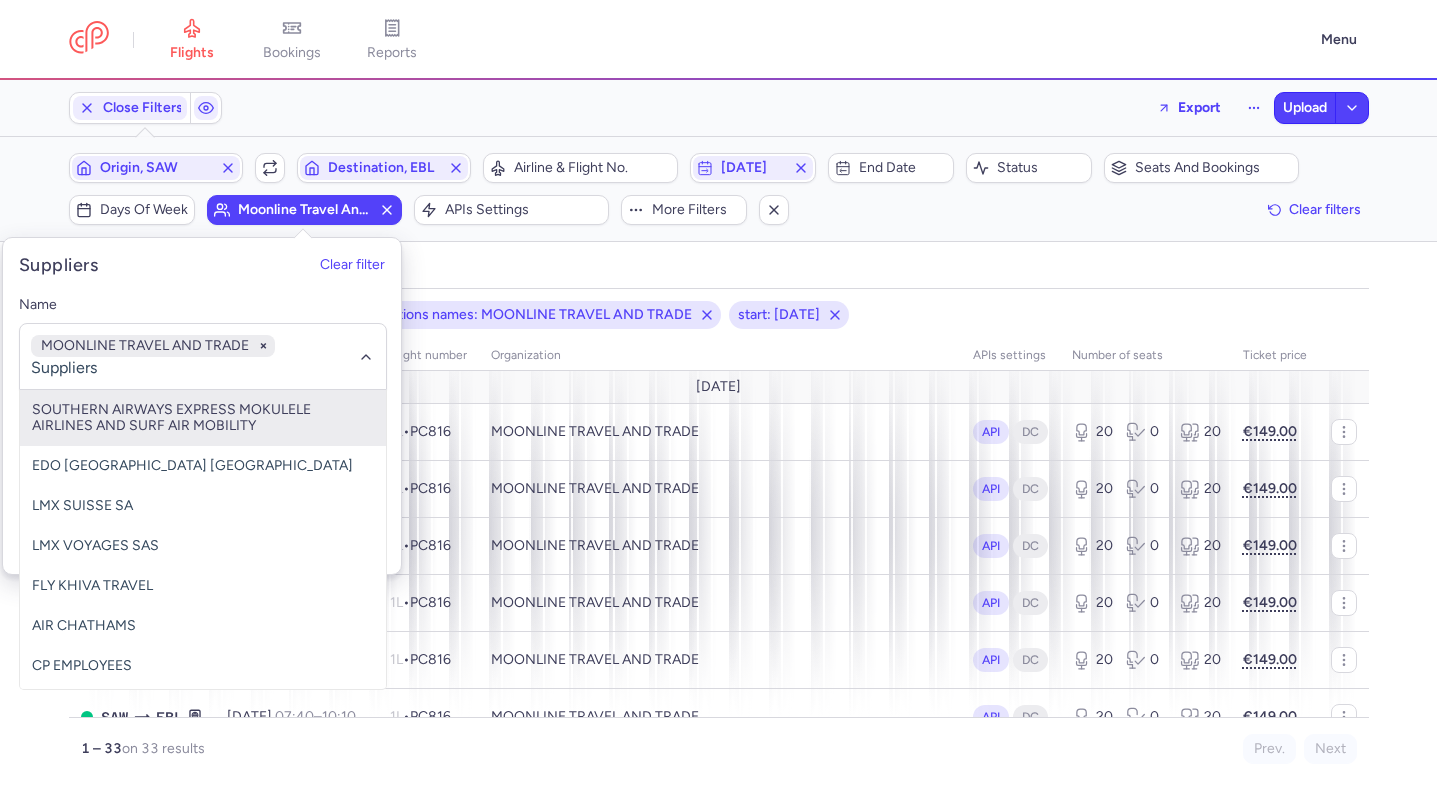click on "all pending bookable sold out" at bounding box center [719, 271] 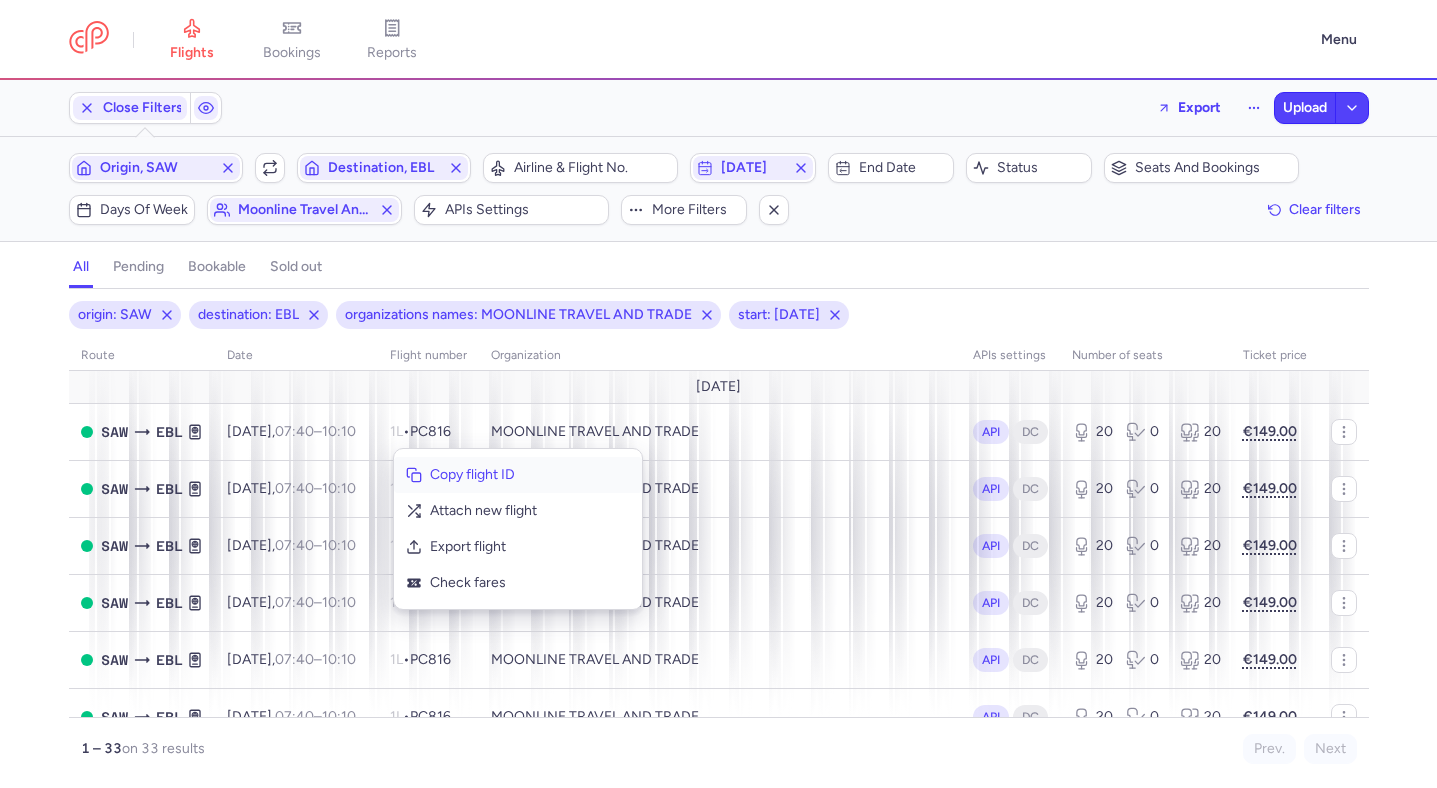 click on "Copy flight ID" 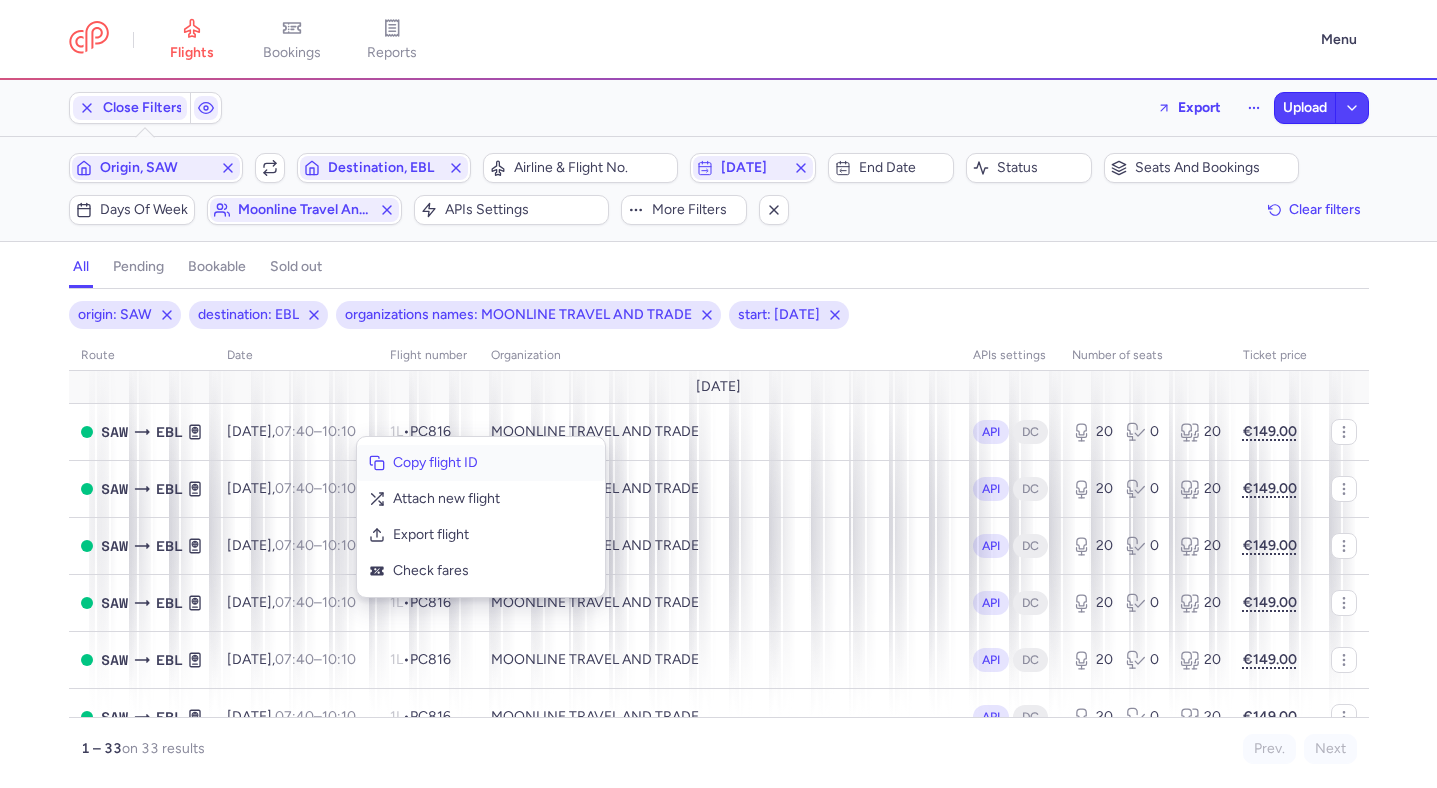 click on "Copy flight ID" at bounding box center [493, 463] 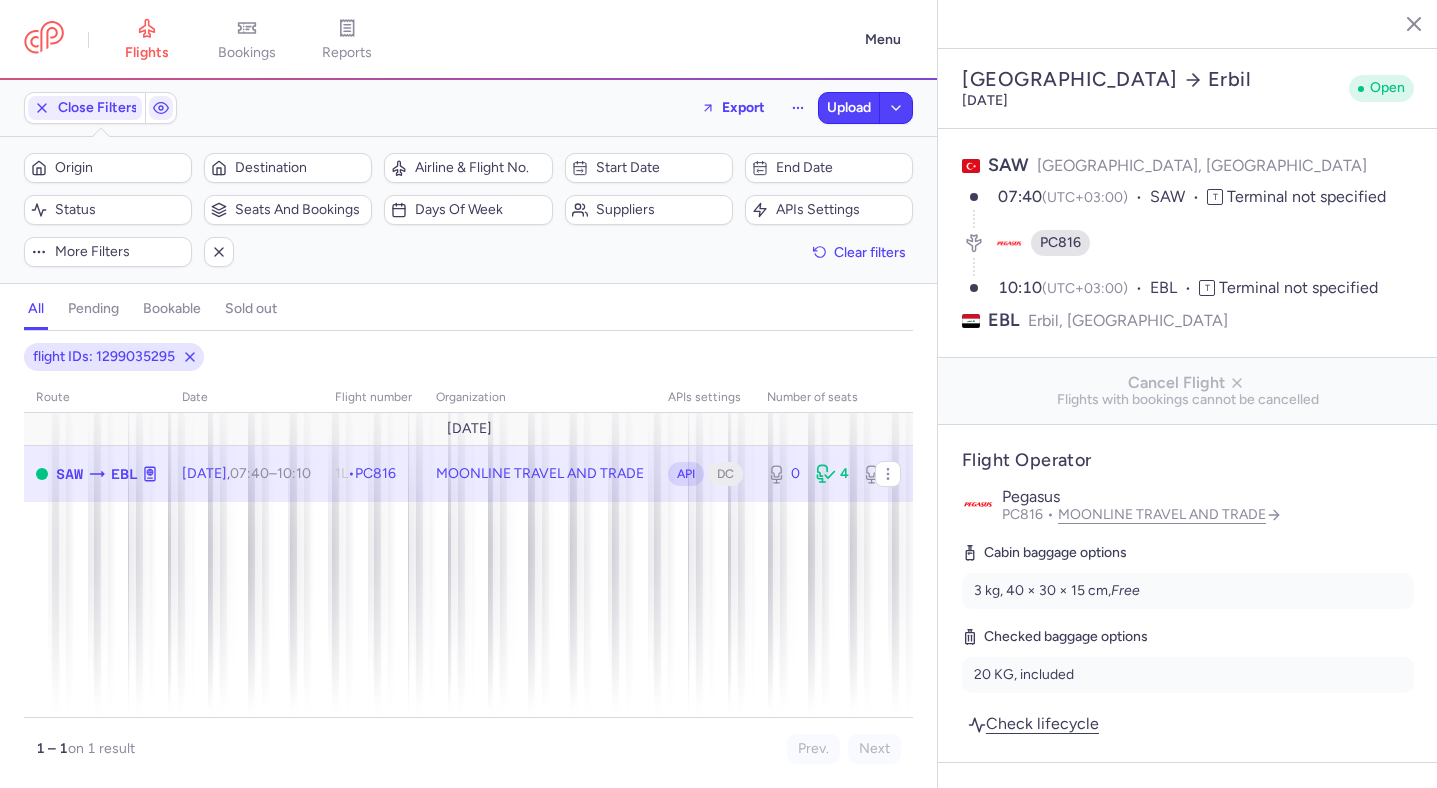 select on "days" 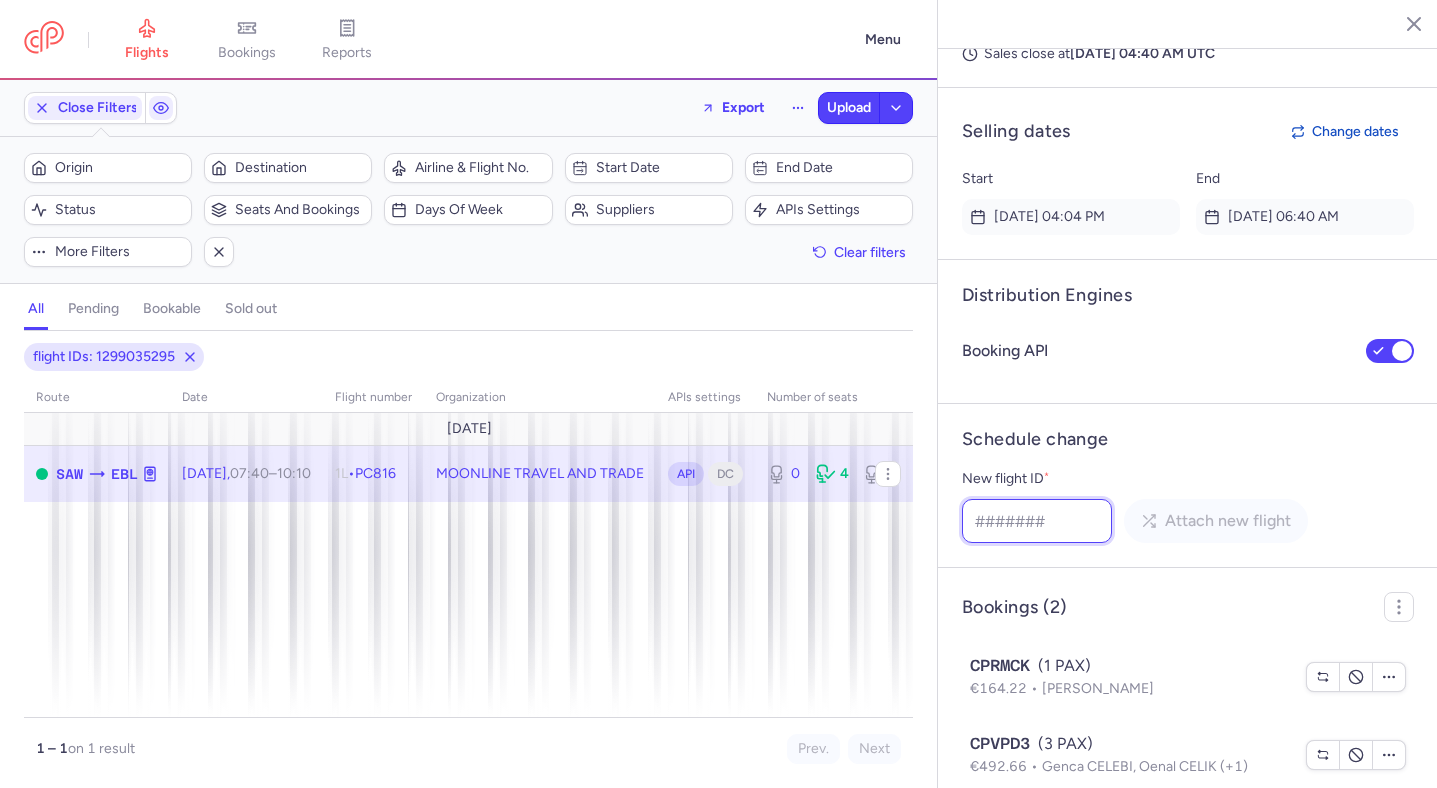 click on "New flight ID  *" at bounding box center [1037, 521] 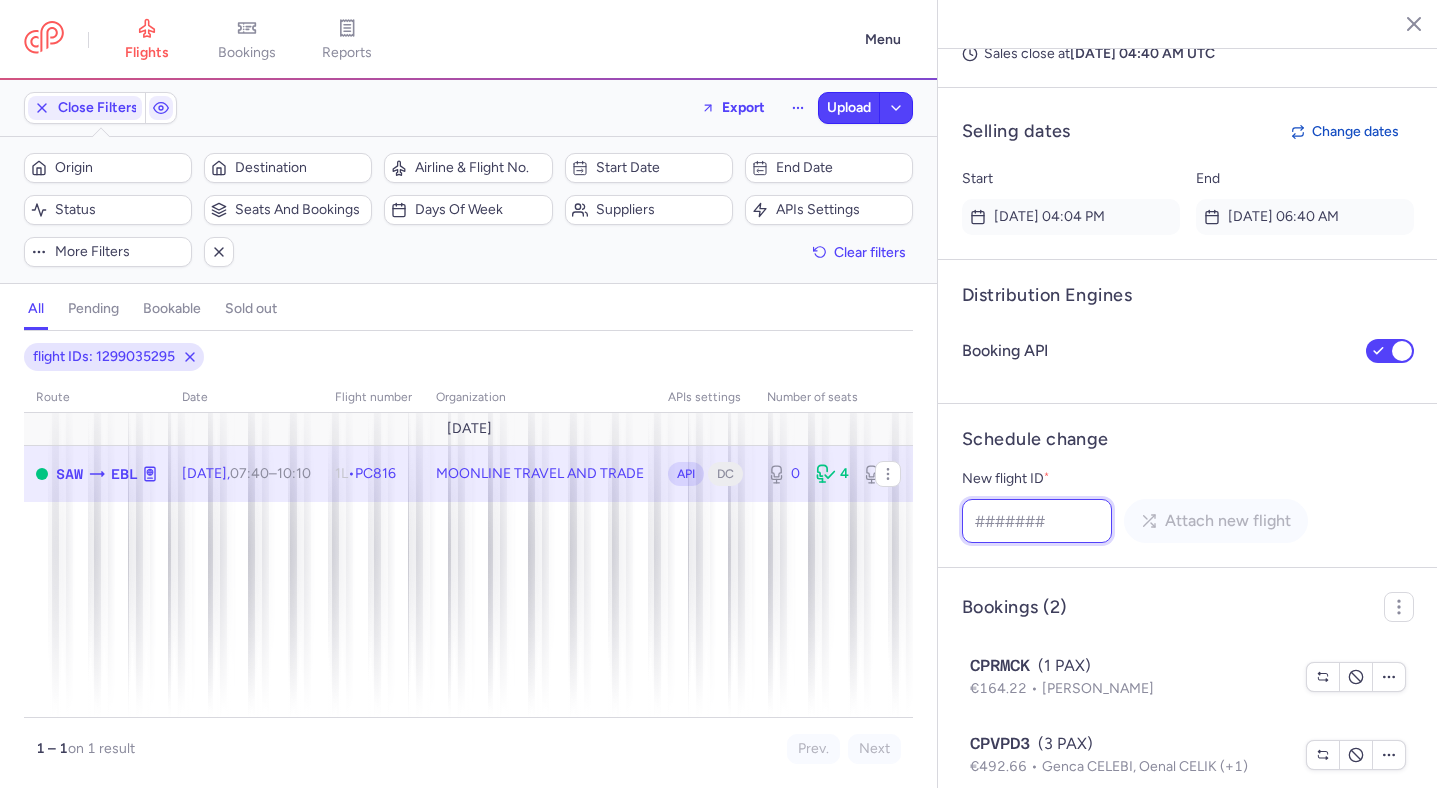 paste on "1299035298" 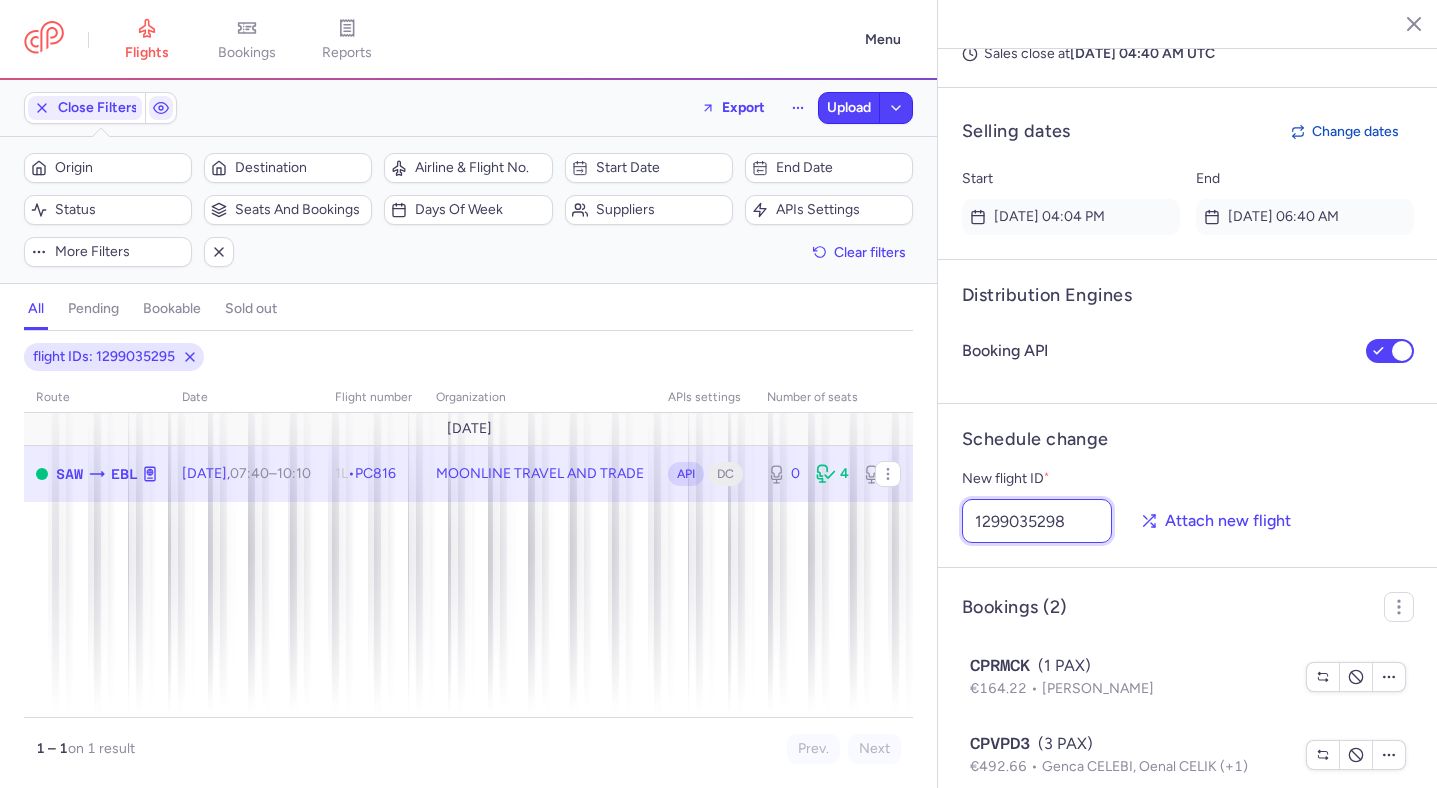 type on "1299035298" 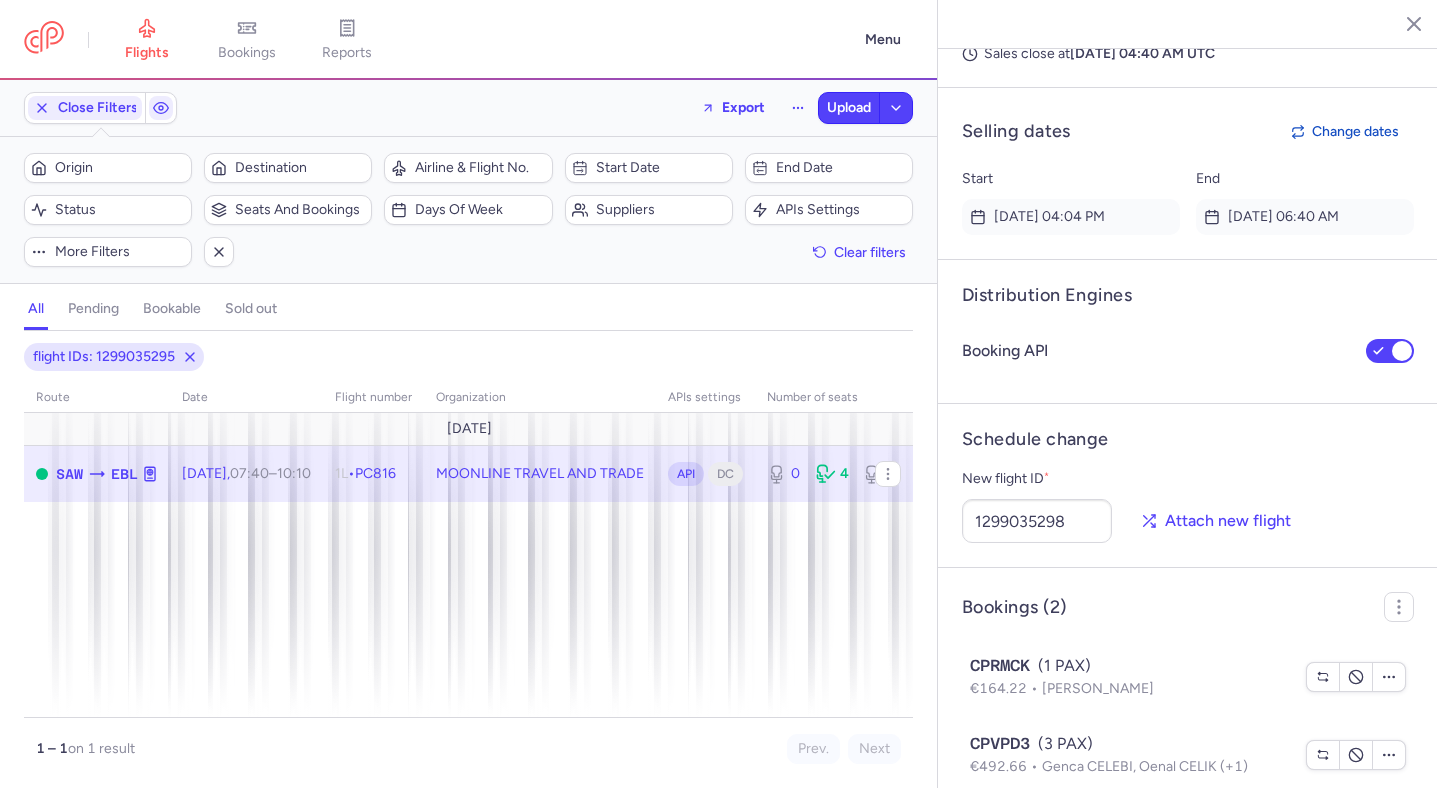 click on "New flight ID  * 1299035298  Attach new flight" at bounding box center (1188, 505) 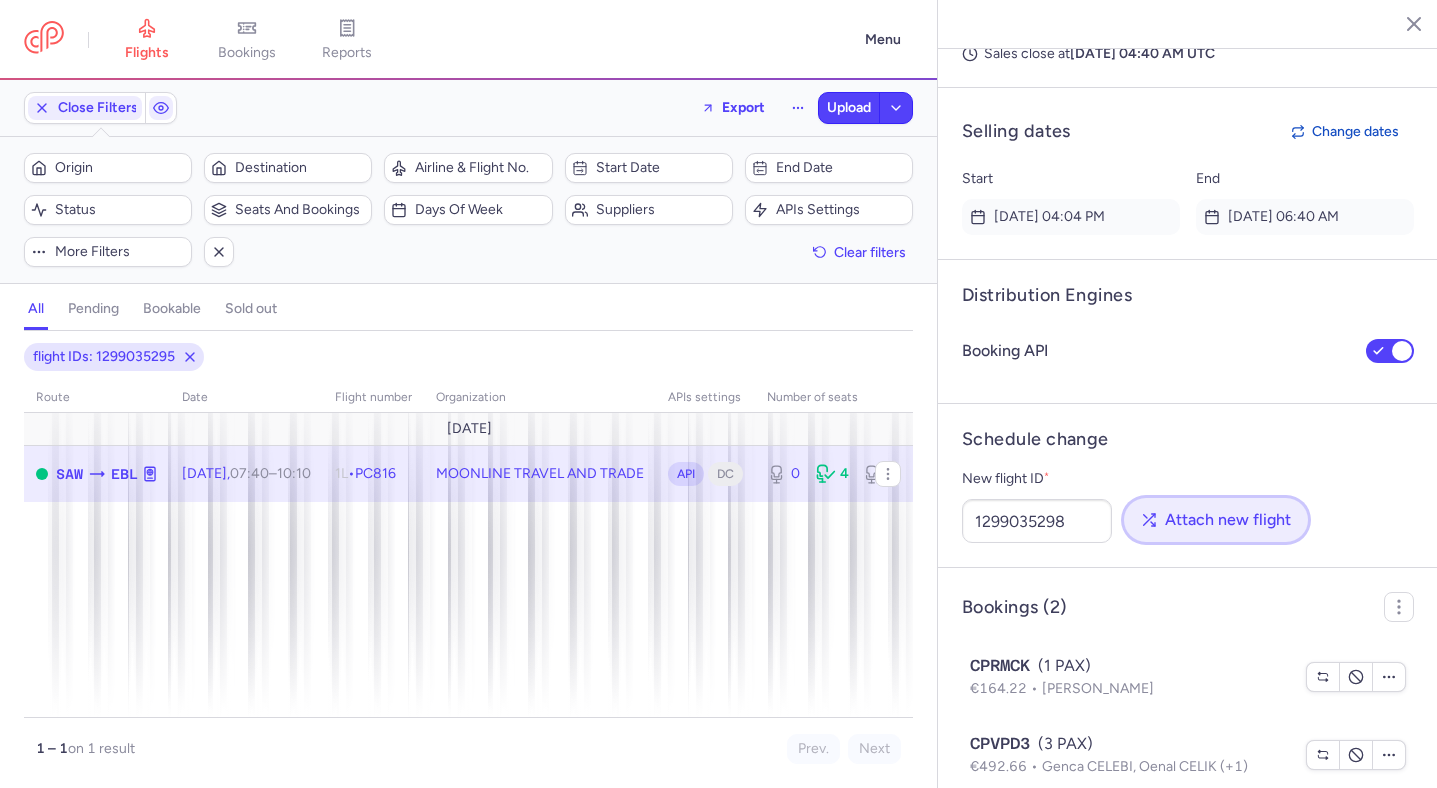 click on "Attach new flight" at bounding box center (1228, 520) 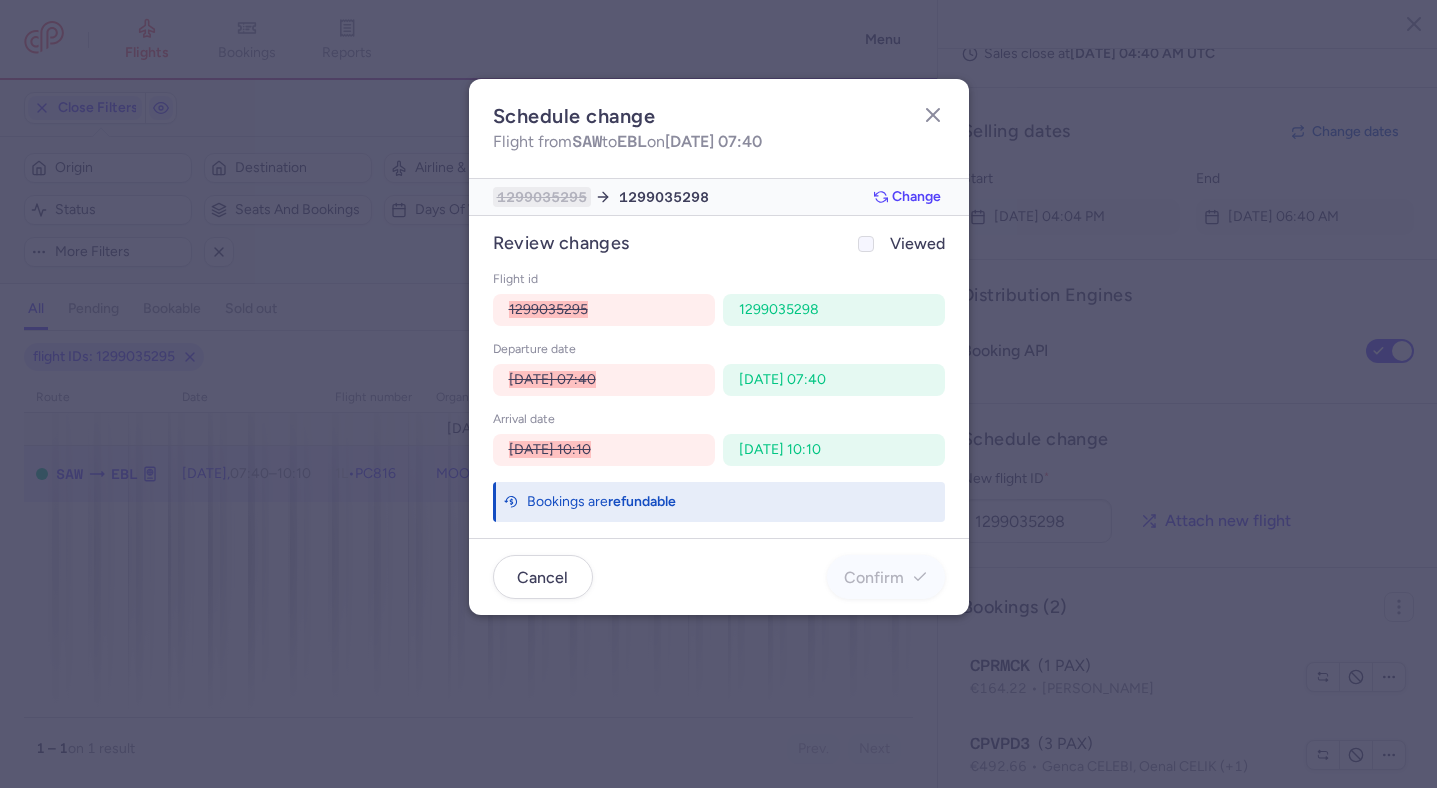 click on "Viewed" 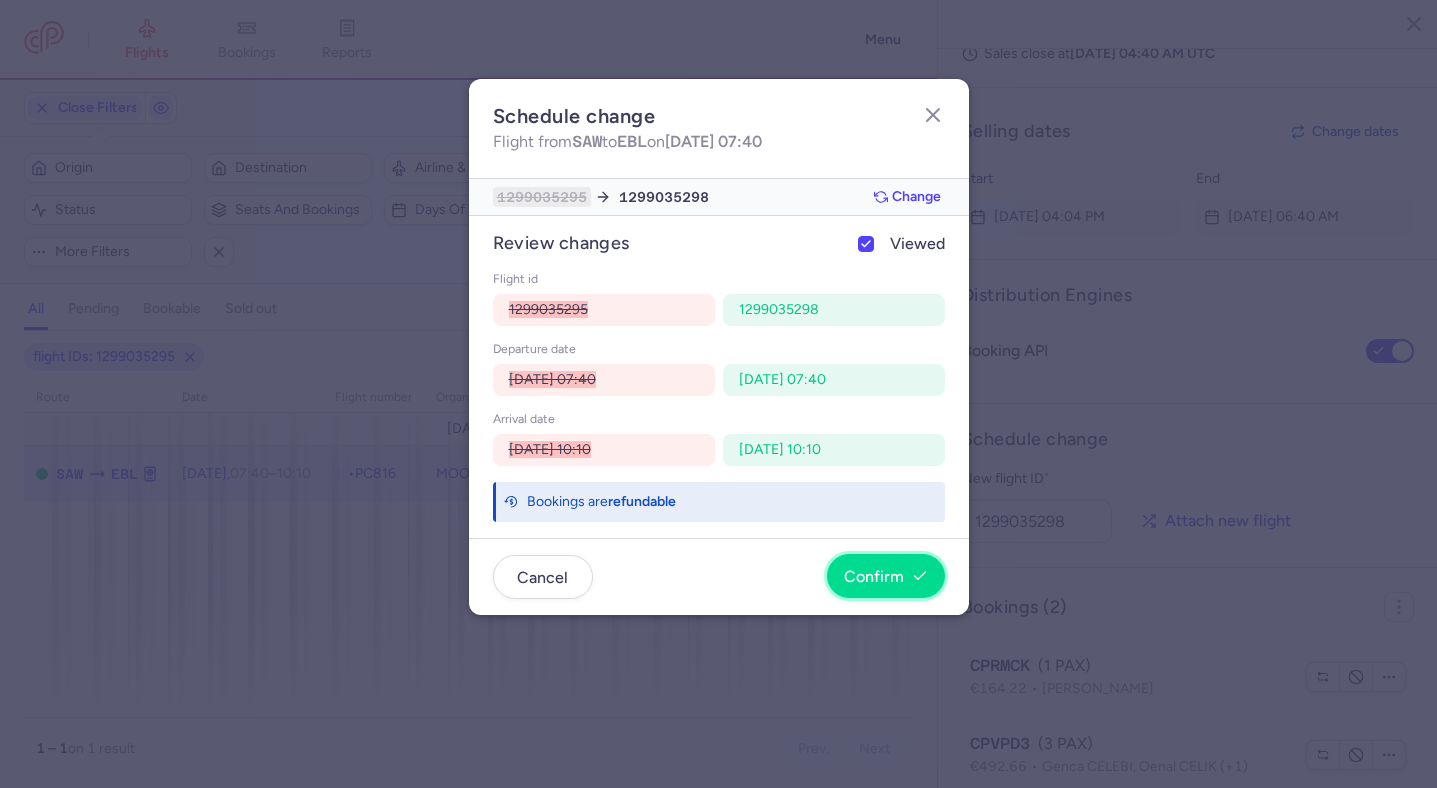 click on "Confirm" at bounding box center [886, 577] 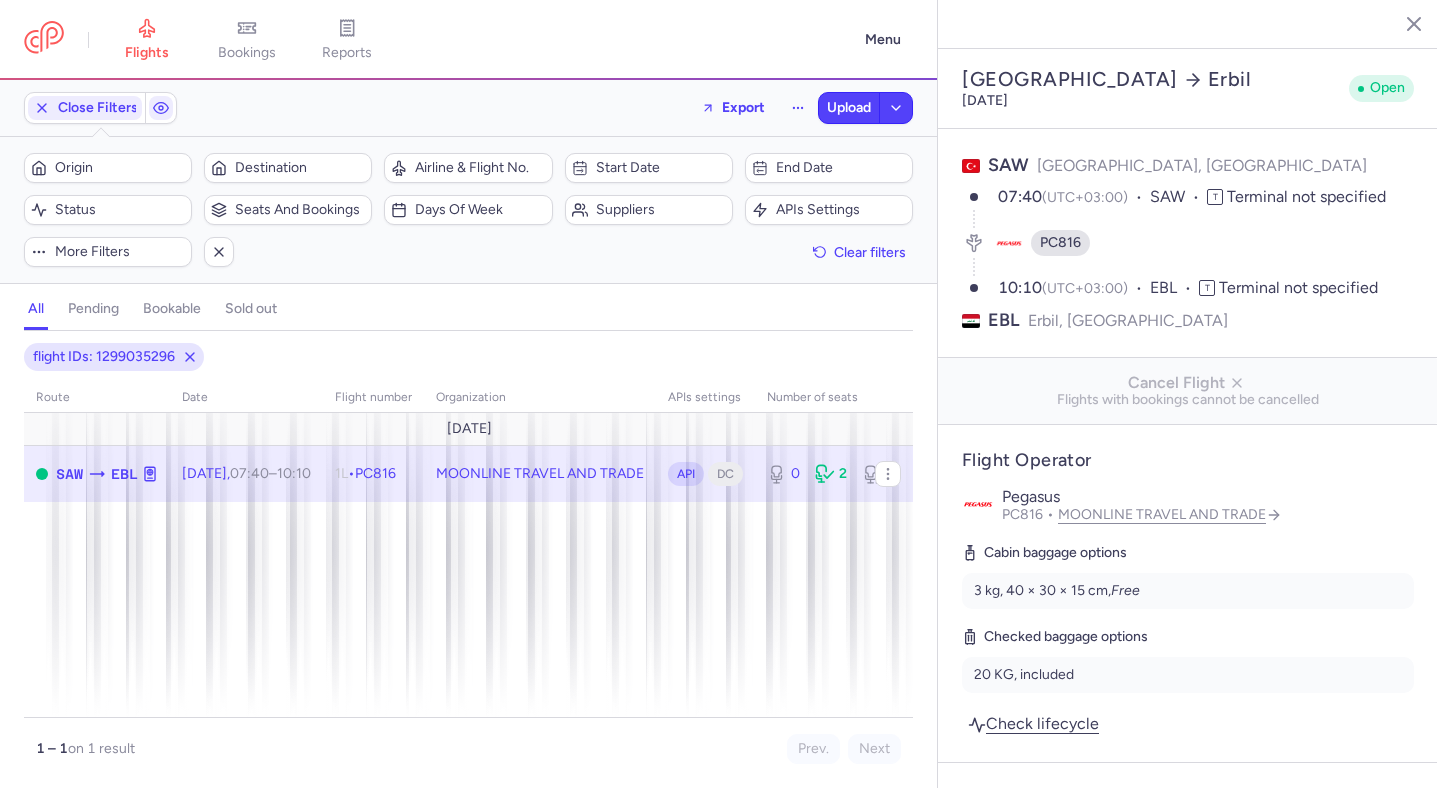 select on "days" 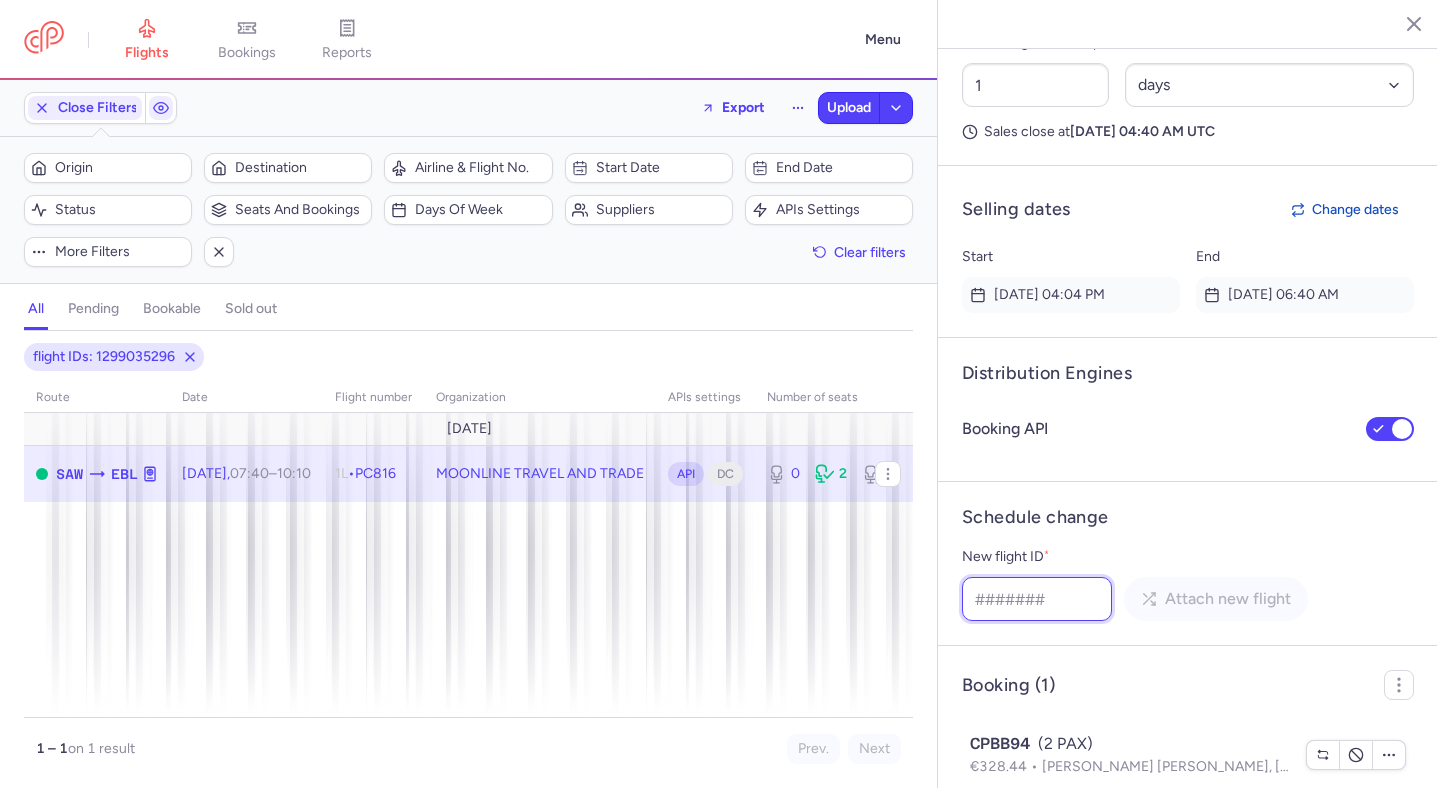 click on "New flight ID  *" at bounding box center (1037, 599) 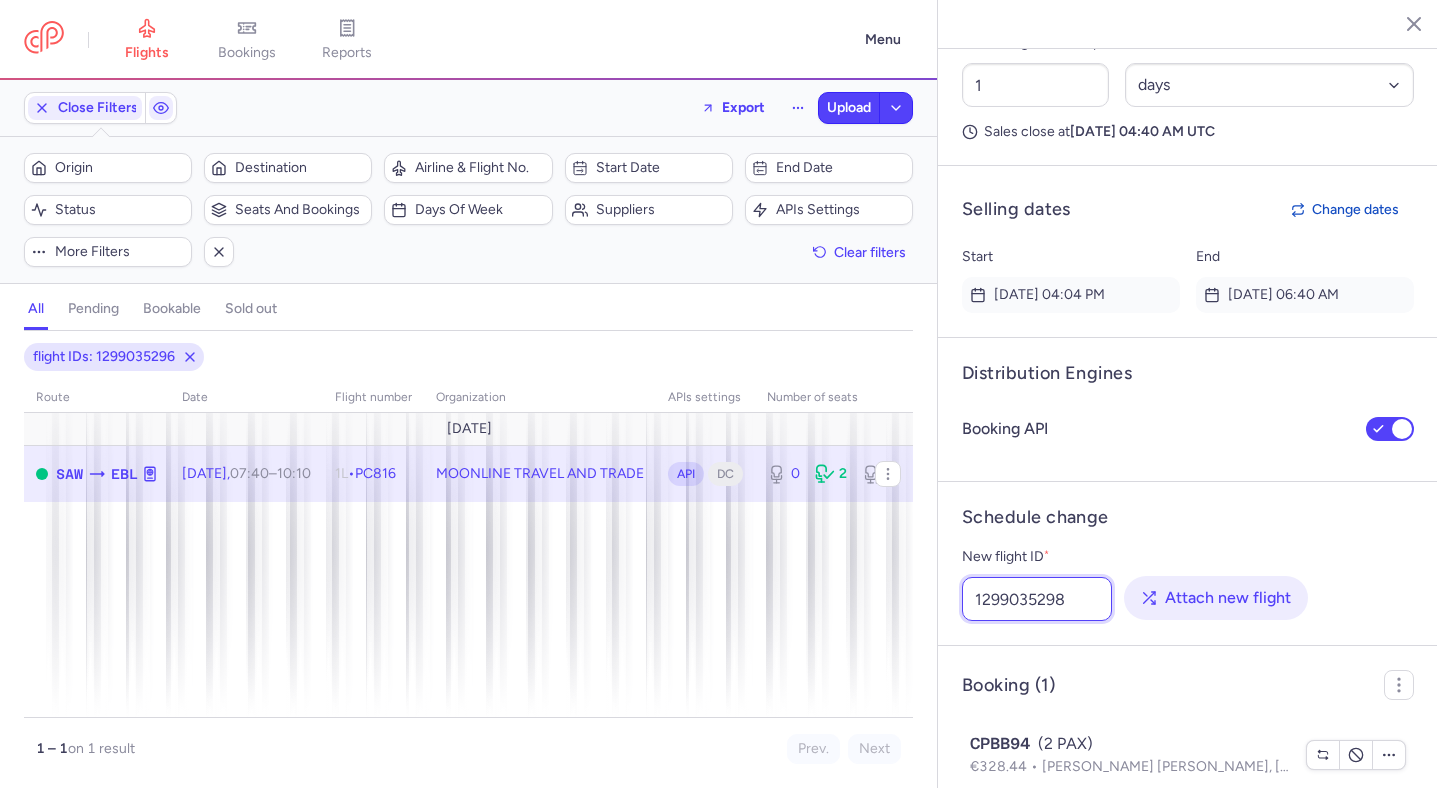 type on "1299035298" 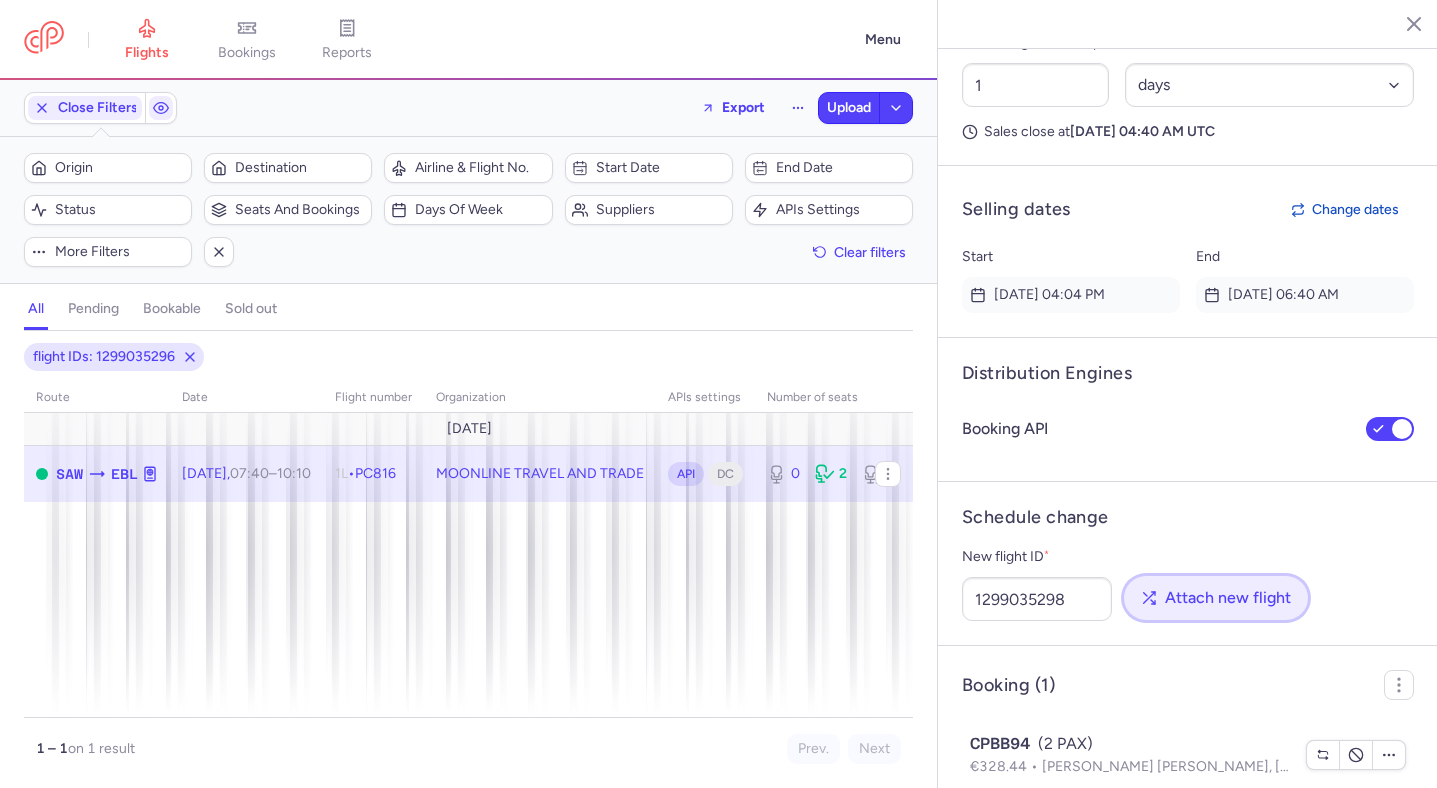 click on "Attach new flight" at bounding box center (1228, 598) 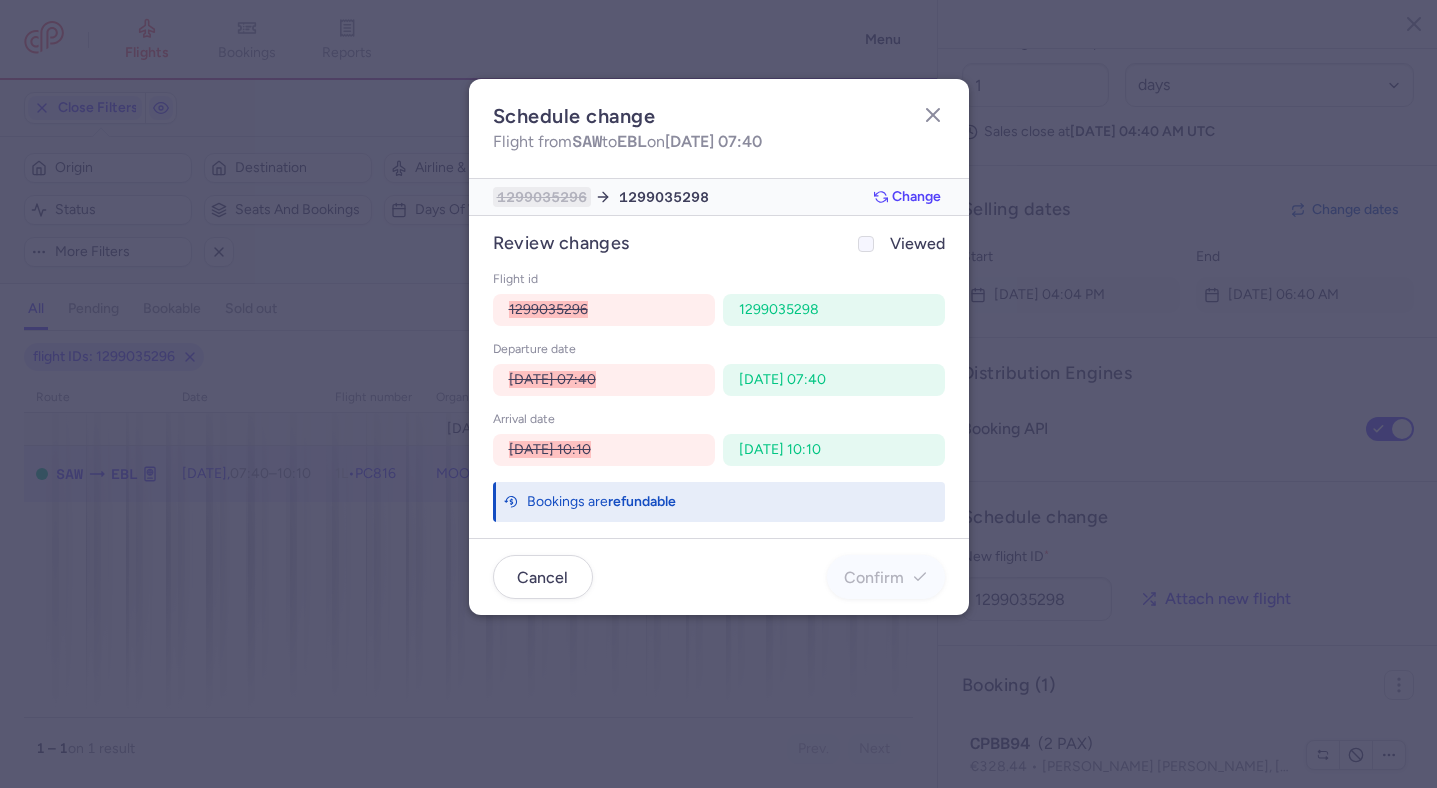 click on "Viewed" 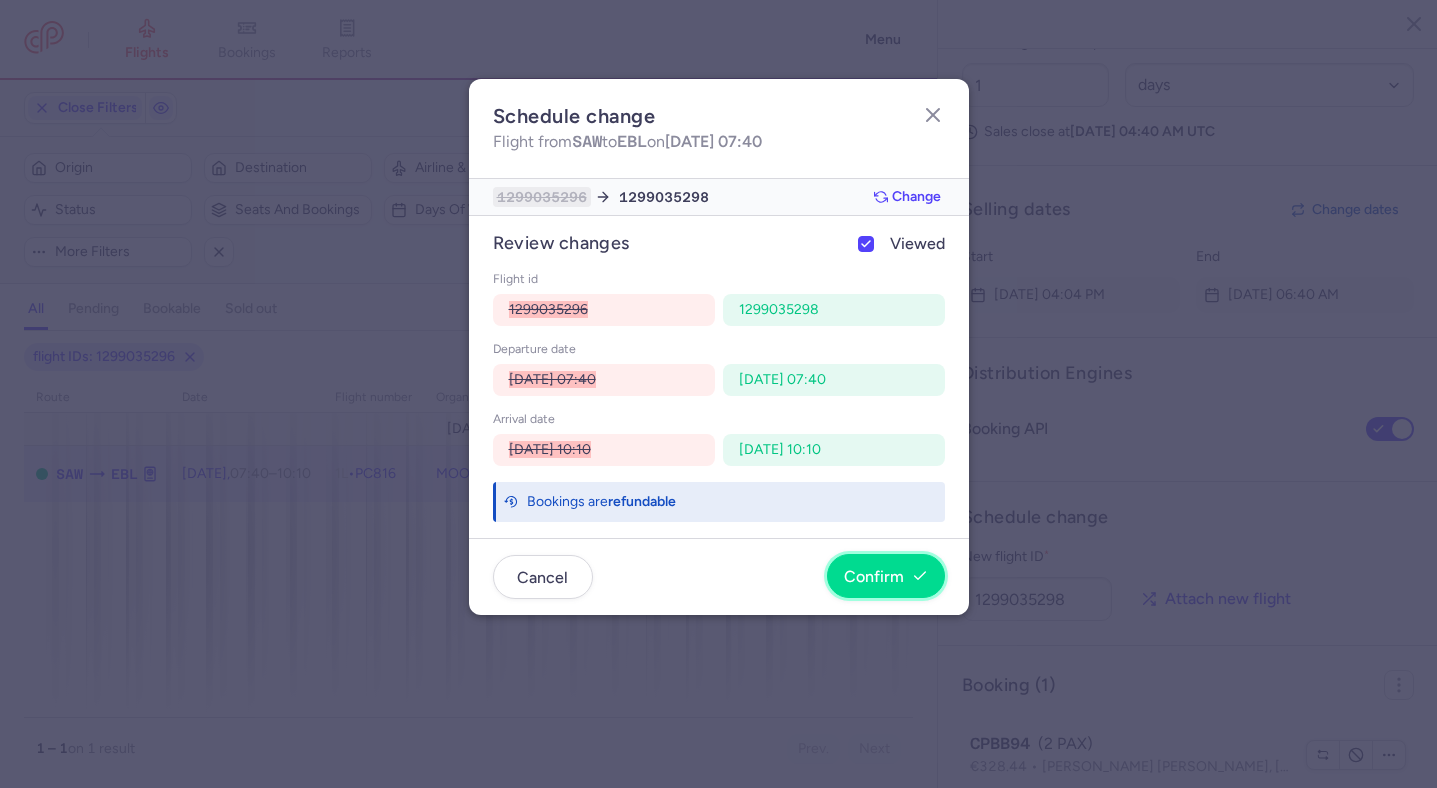 click on "Confirm" at bounding box center (886, 577) 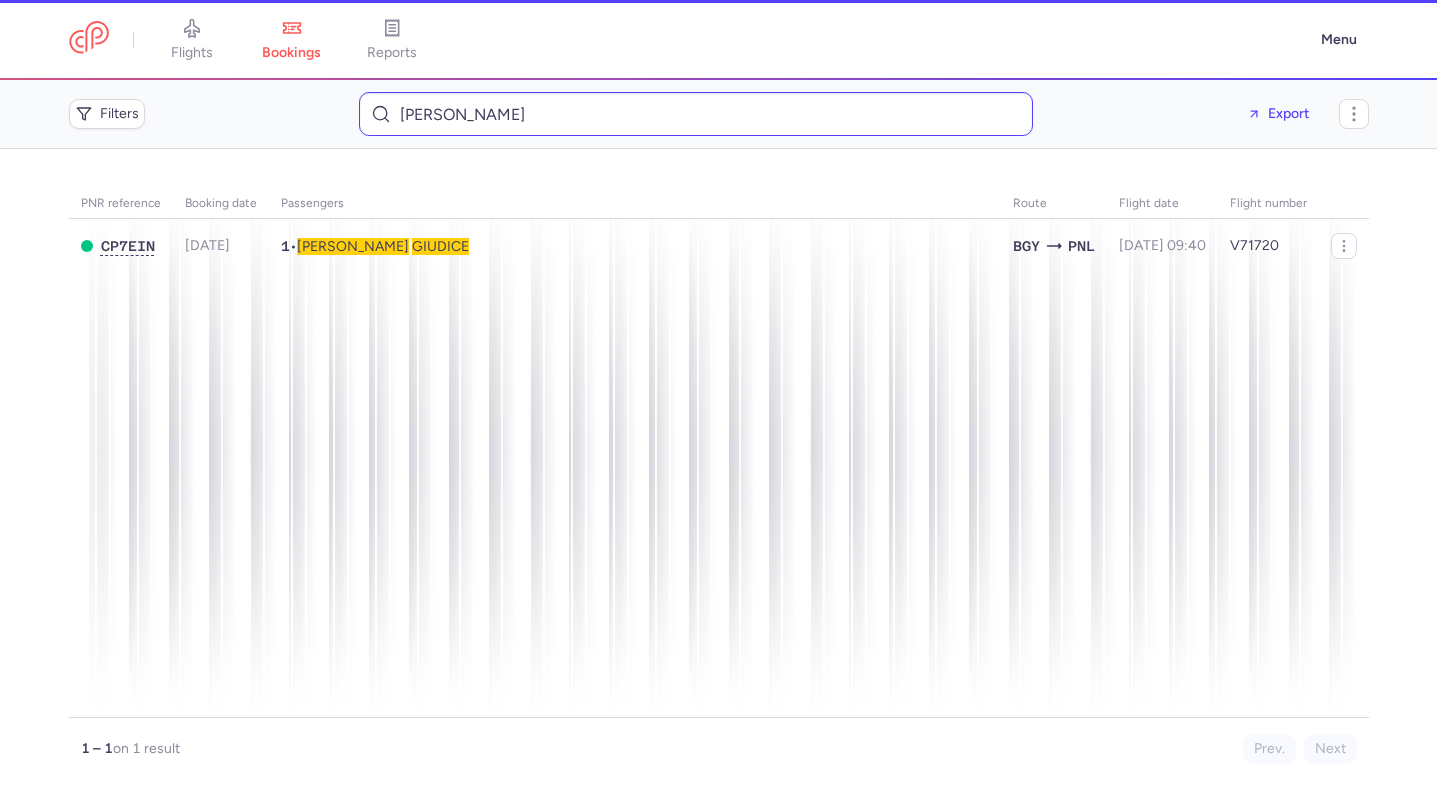 scroll, scrollTop: 0, scrollLeft: 0, axis: both 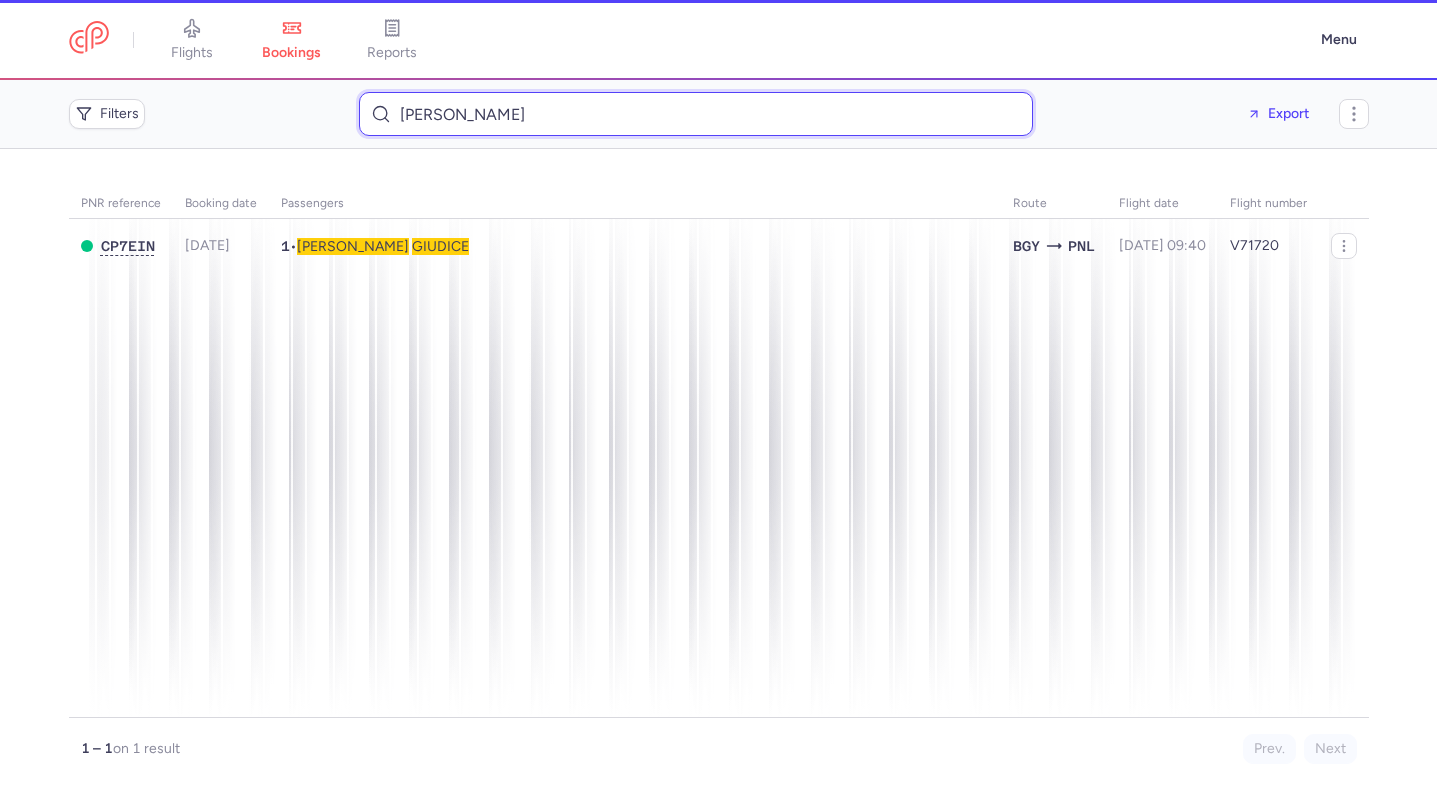 click on "[PERSON_NAME]" at bounding box center (696, 114) 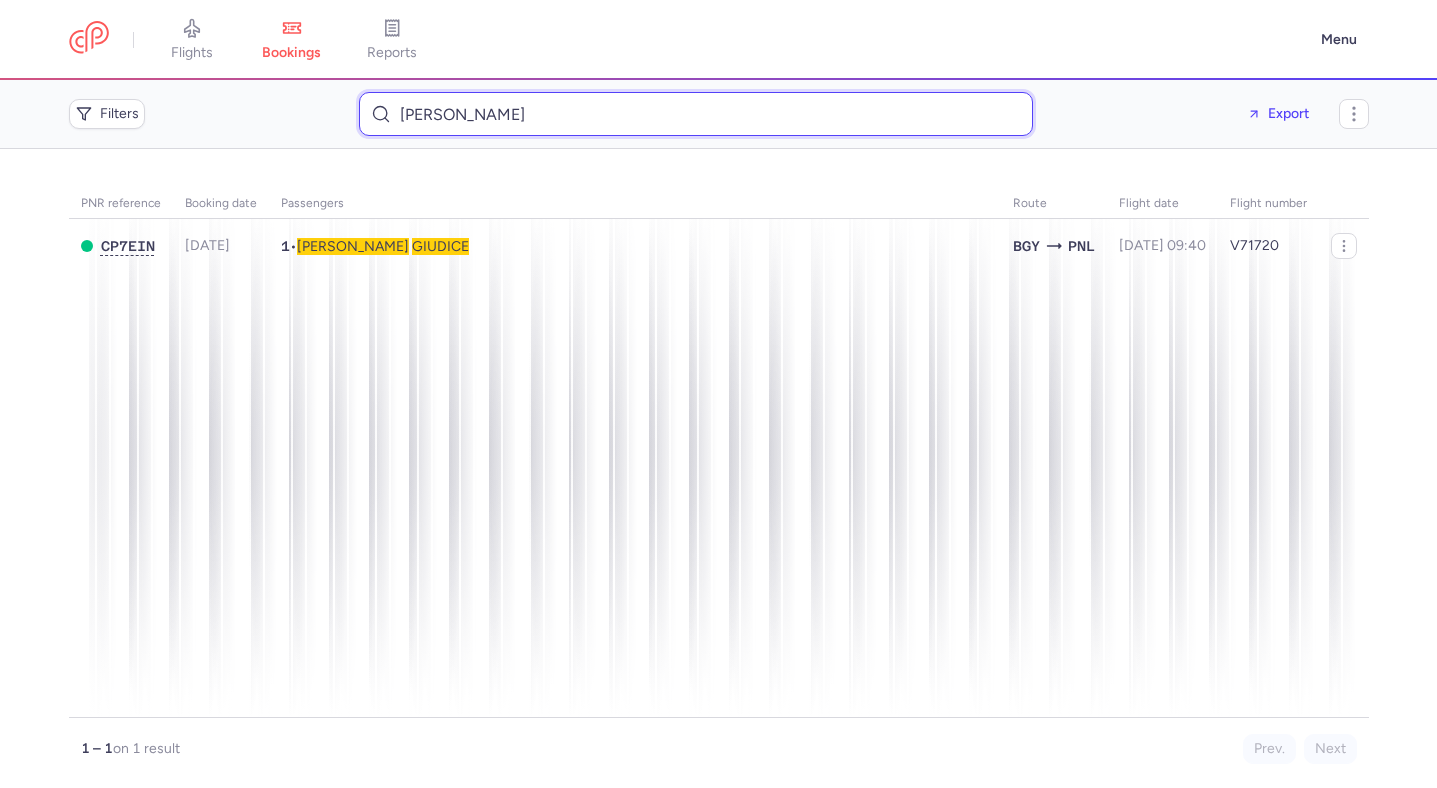 click on "[PERSON_NAME]" at bounding box center [696, 114] 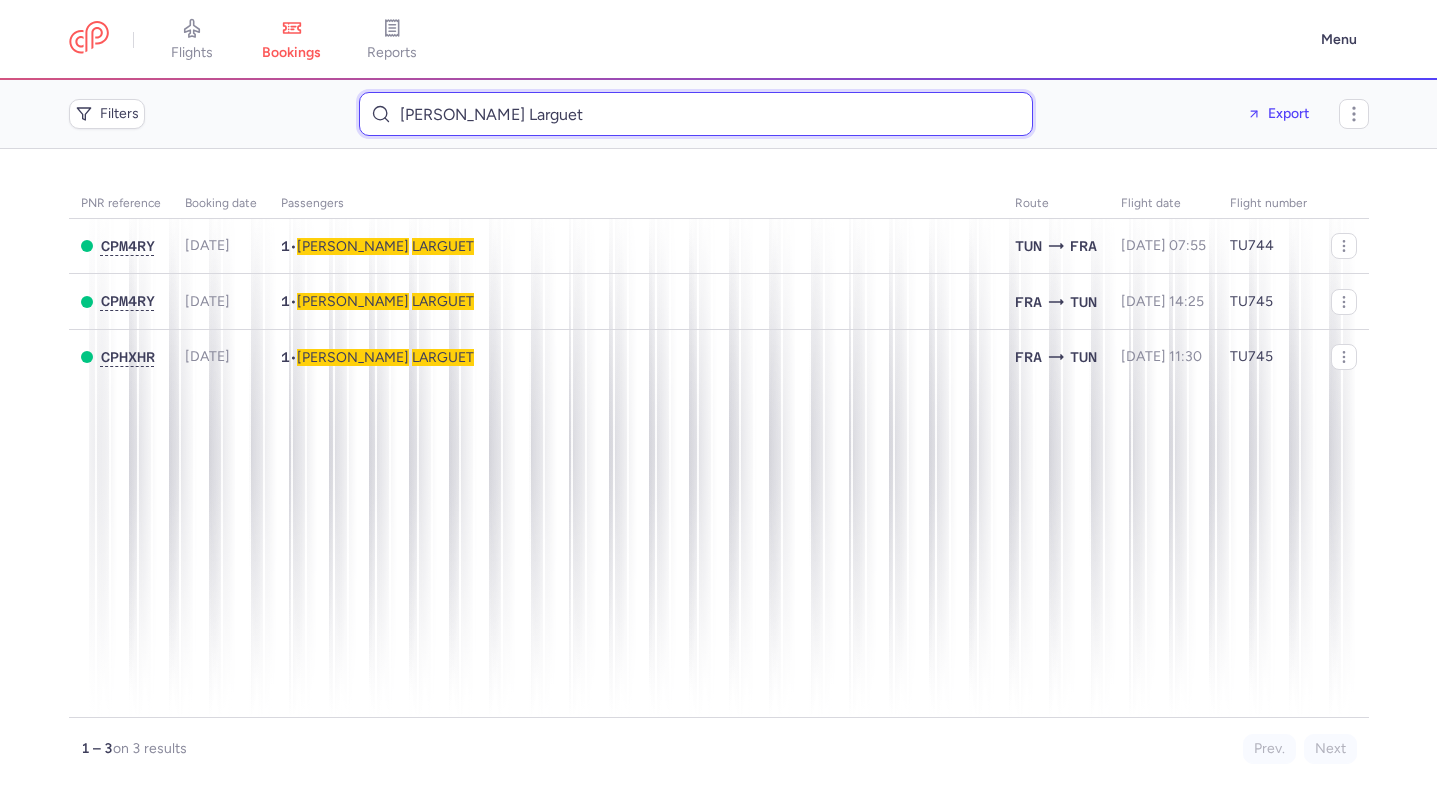 type on "[PERSON_NAME] Larguet" 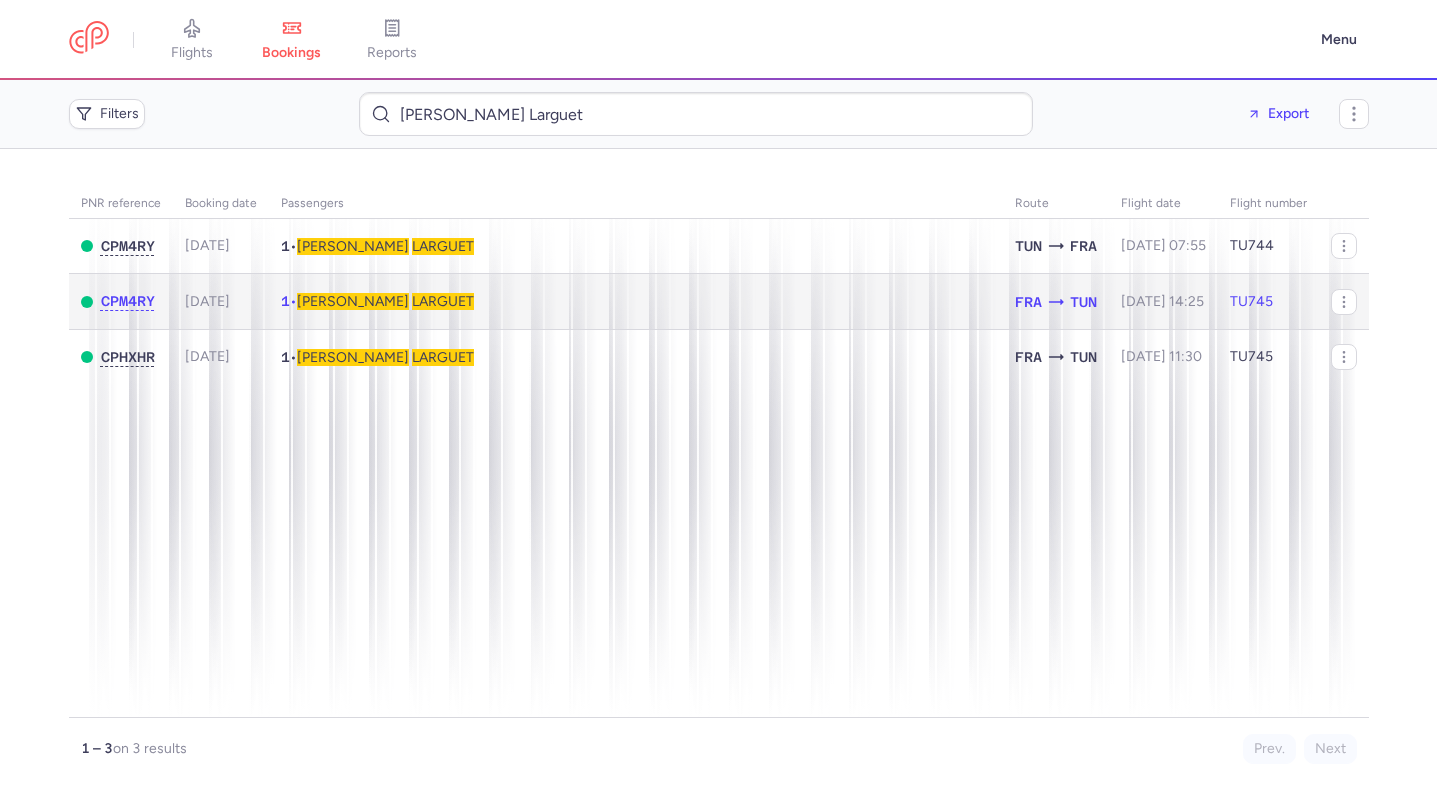 click on "1  •  [PERSON_NAME]   LARGUET" 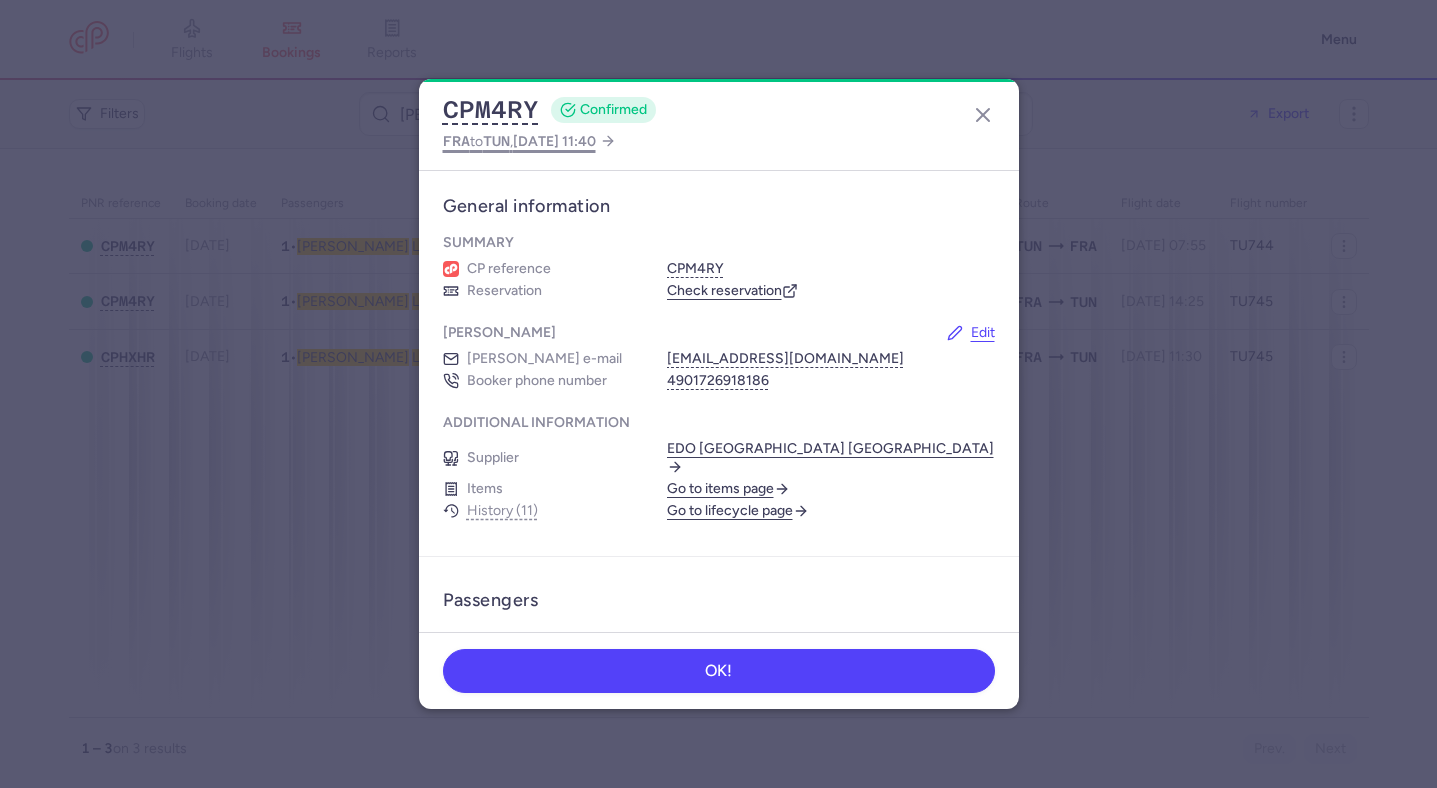 click on "FRA  to  TUN ,  [DATE] 11:40" at bounding box center [519, 141] 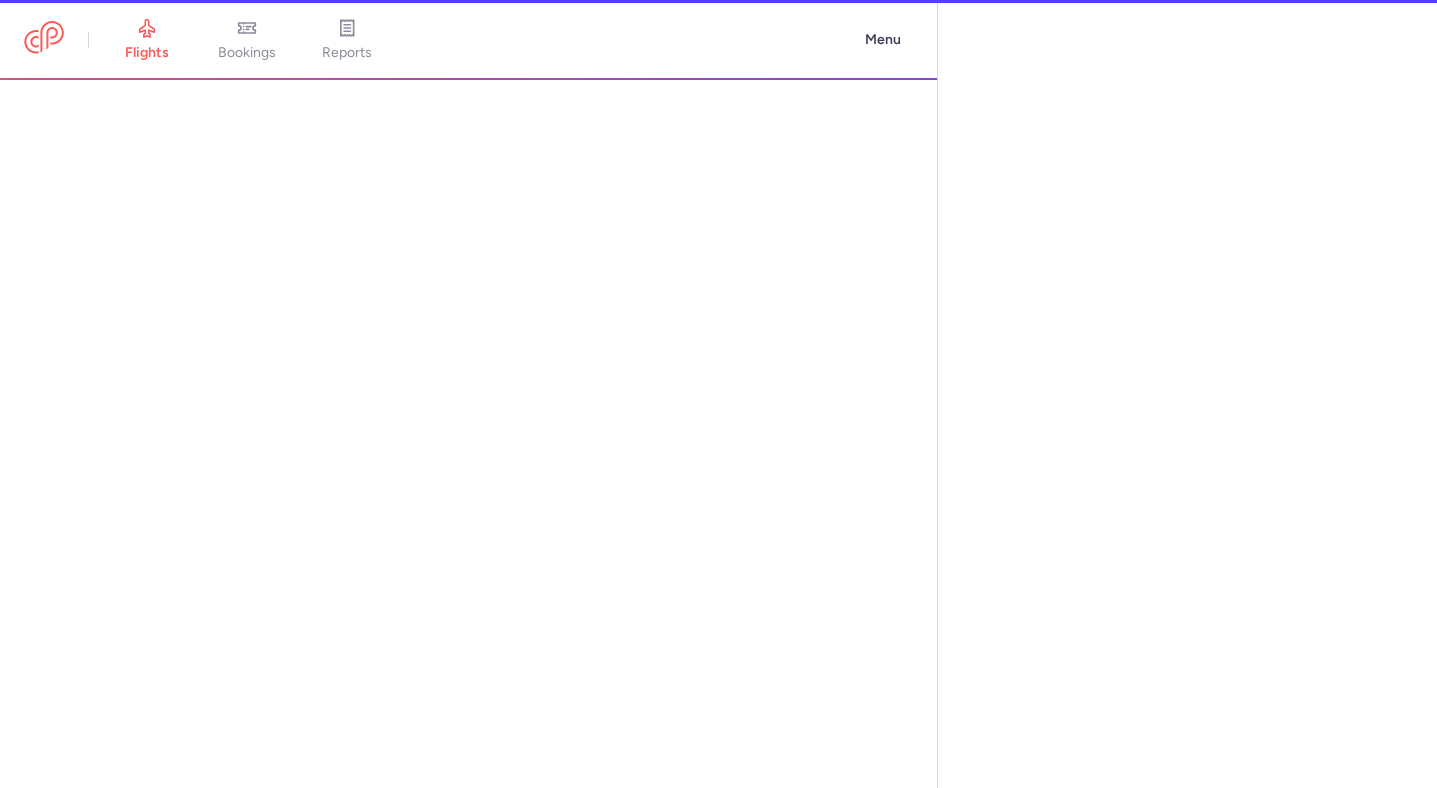 select on "days" 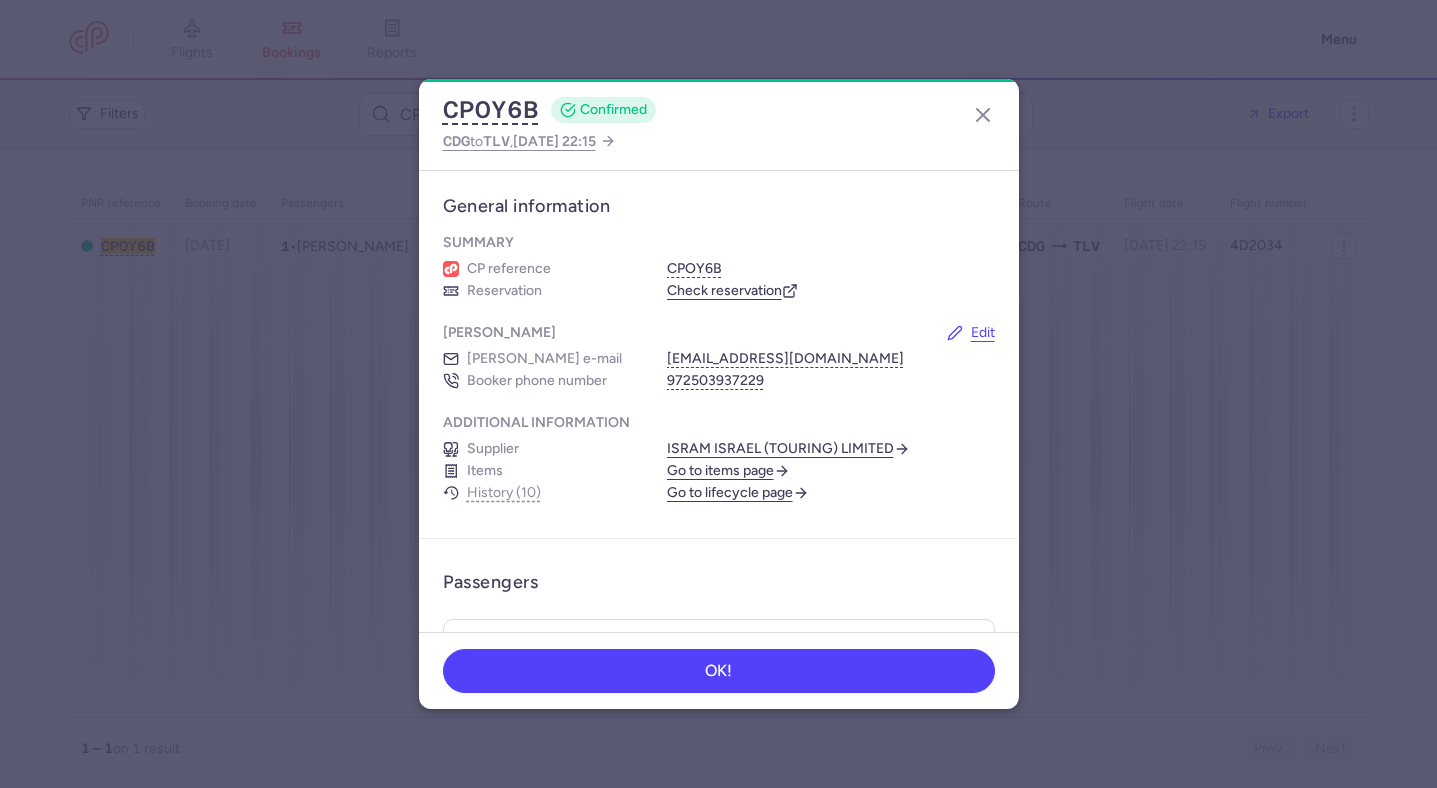 scroll, scrollTop: 0, scrollLeft: 0, axis: both 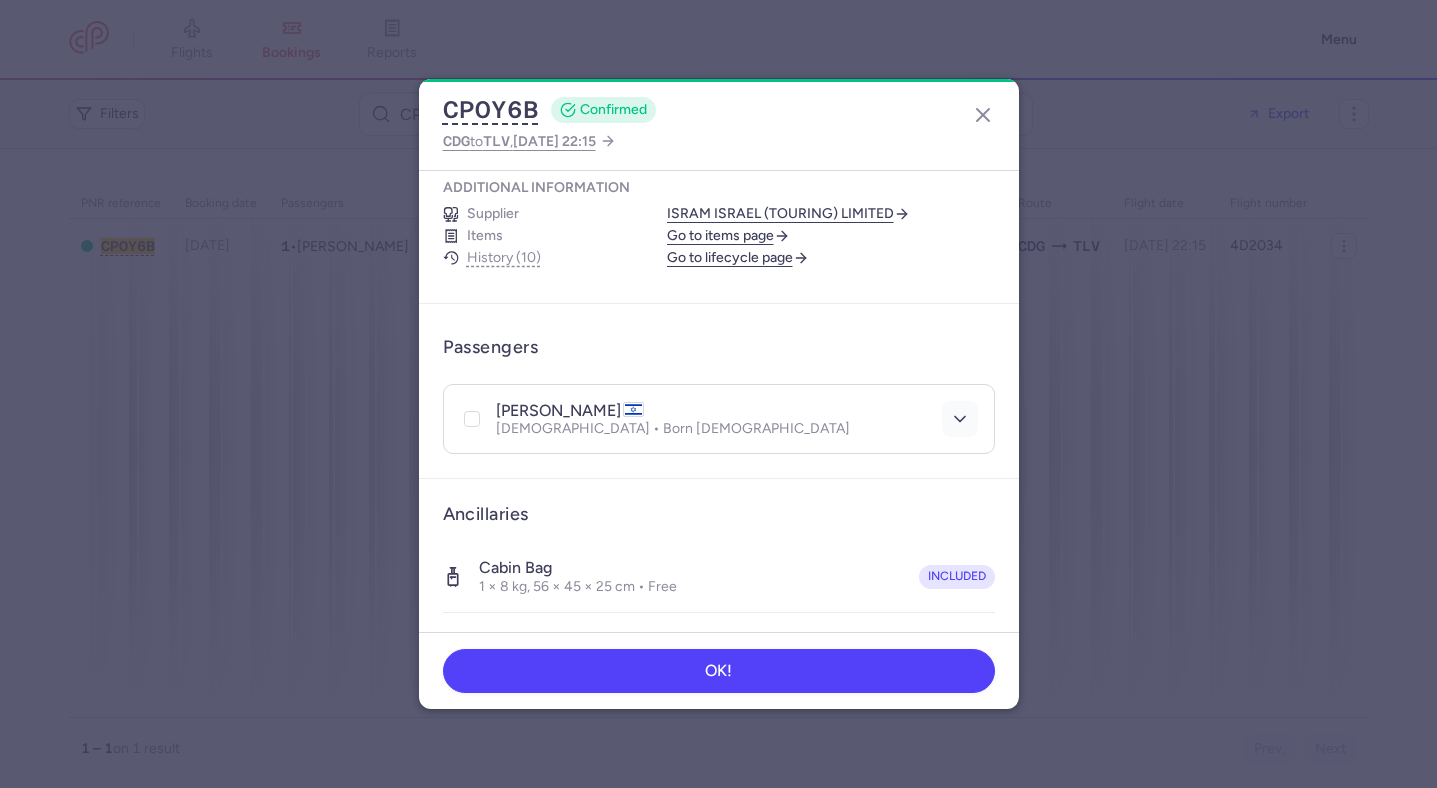 click 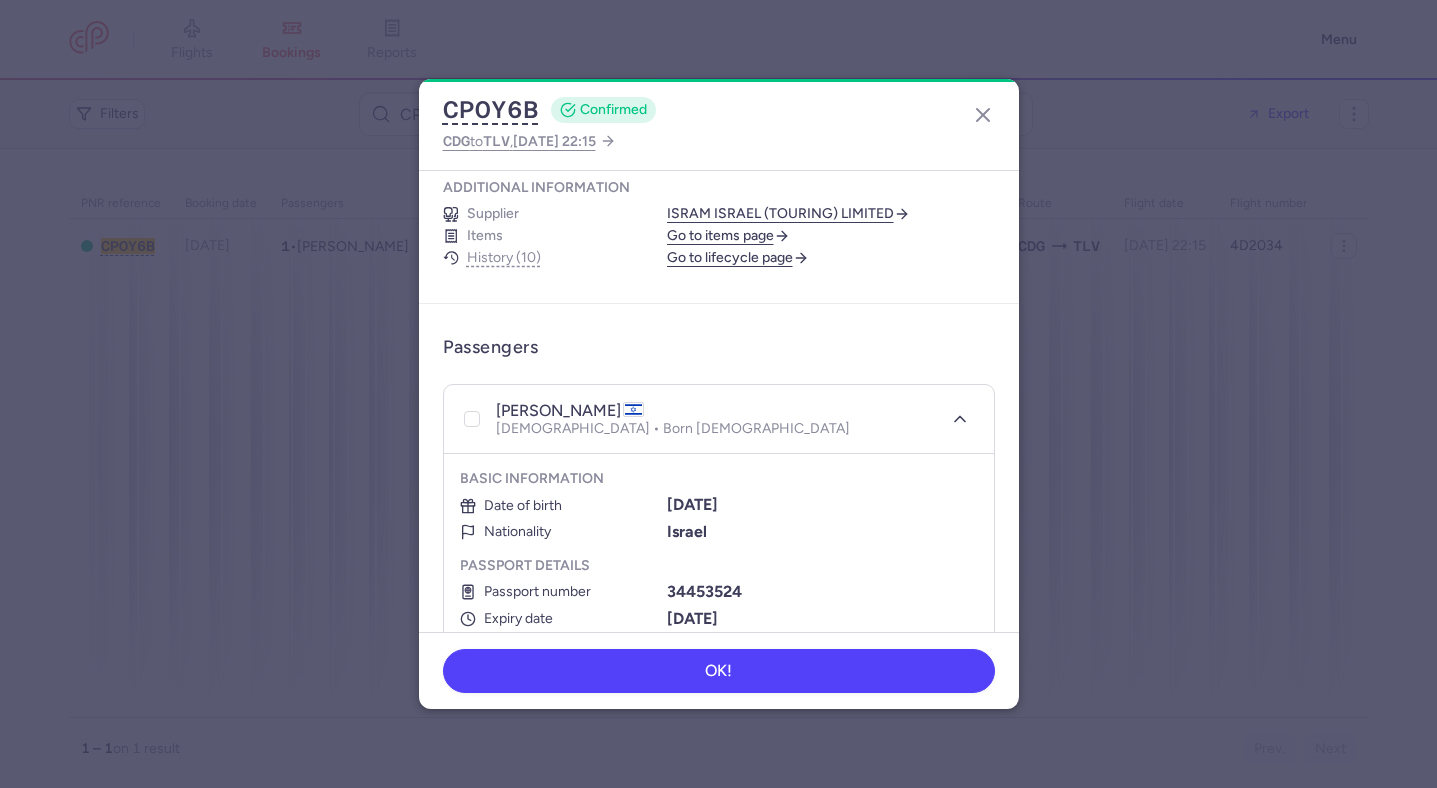 scroll, scrollTop: 517, scrollLeft: 0, axis: vertical 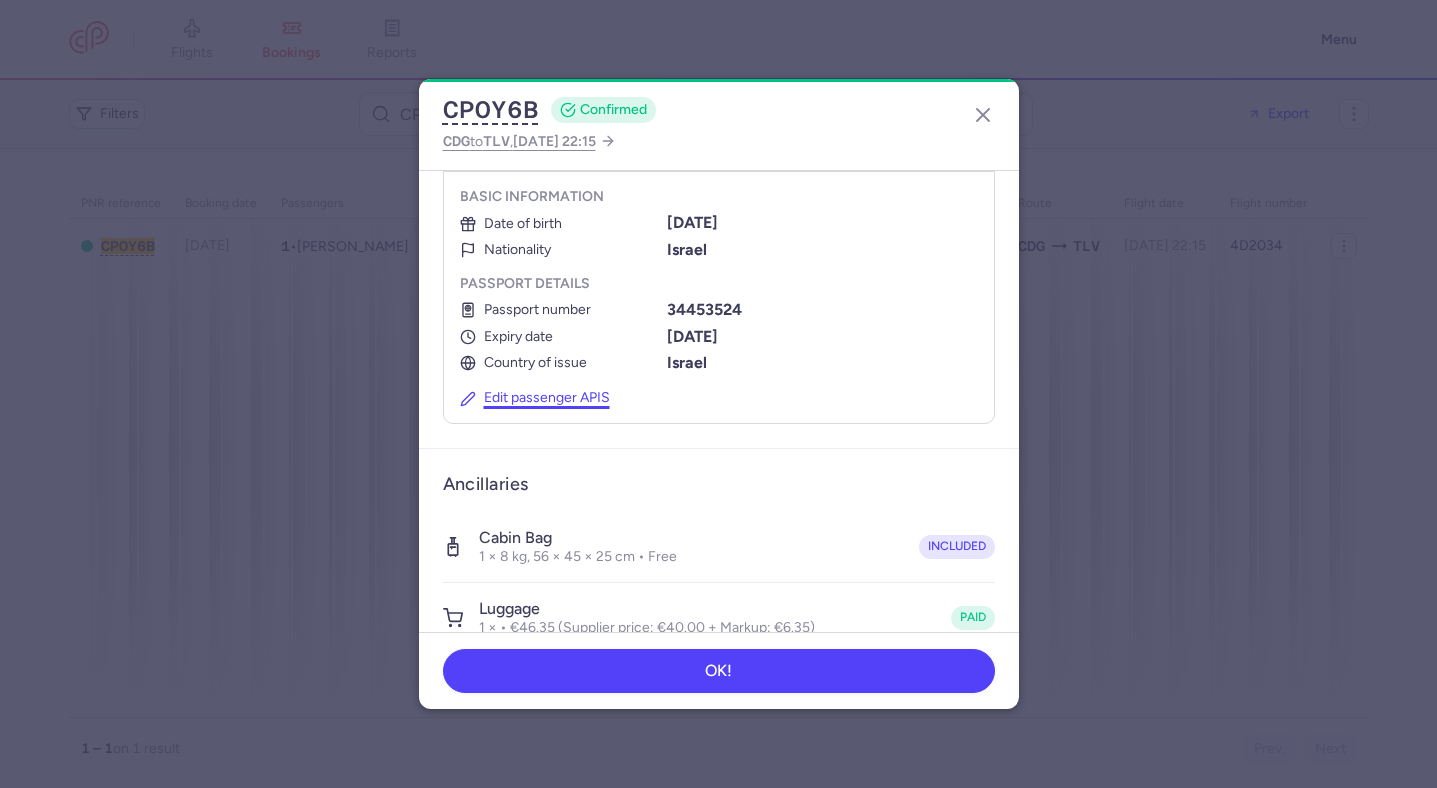 click on "Edit passenger APIS" at bounding box center (535, 398) 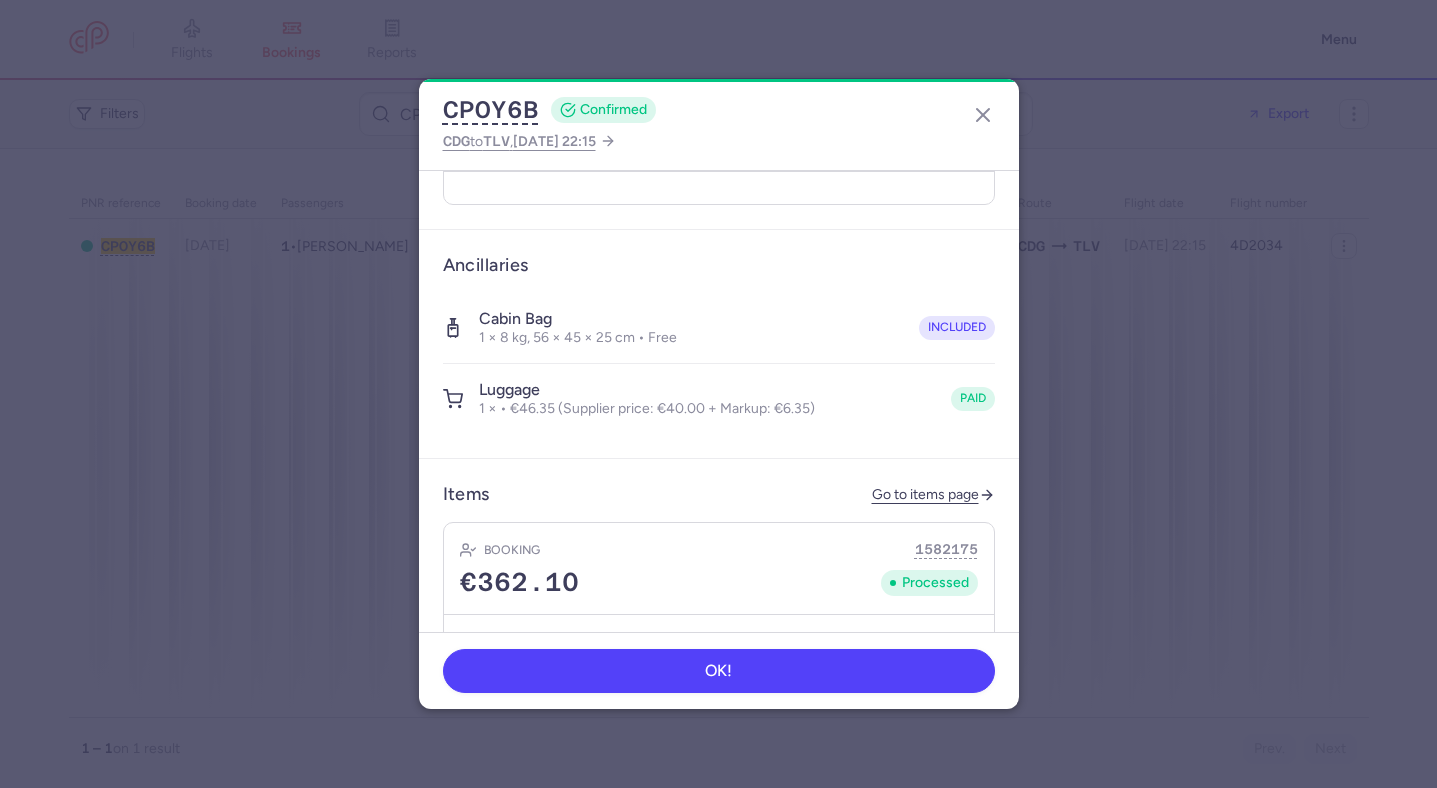 scroll, scrollTop: 520, scrollLeft: 0, axis: vertical 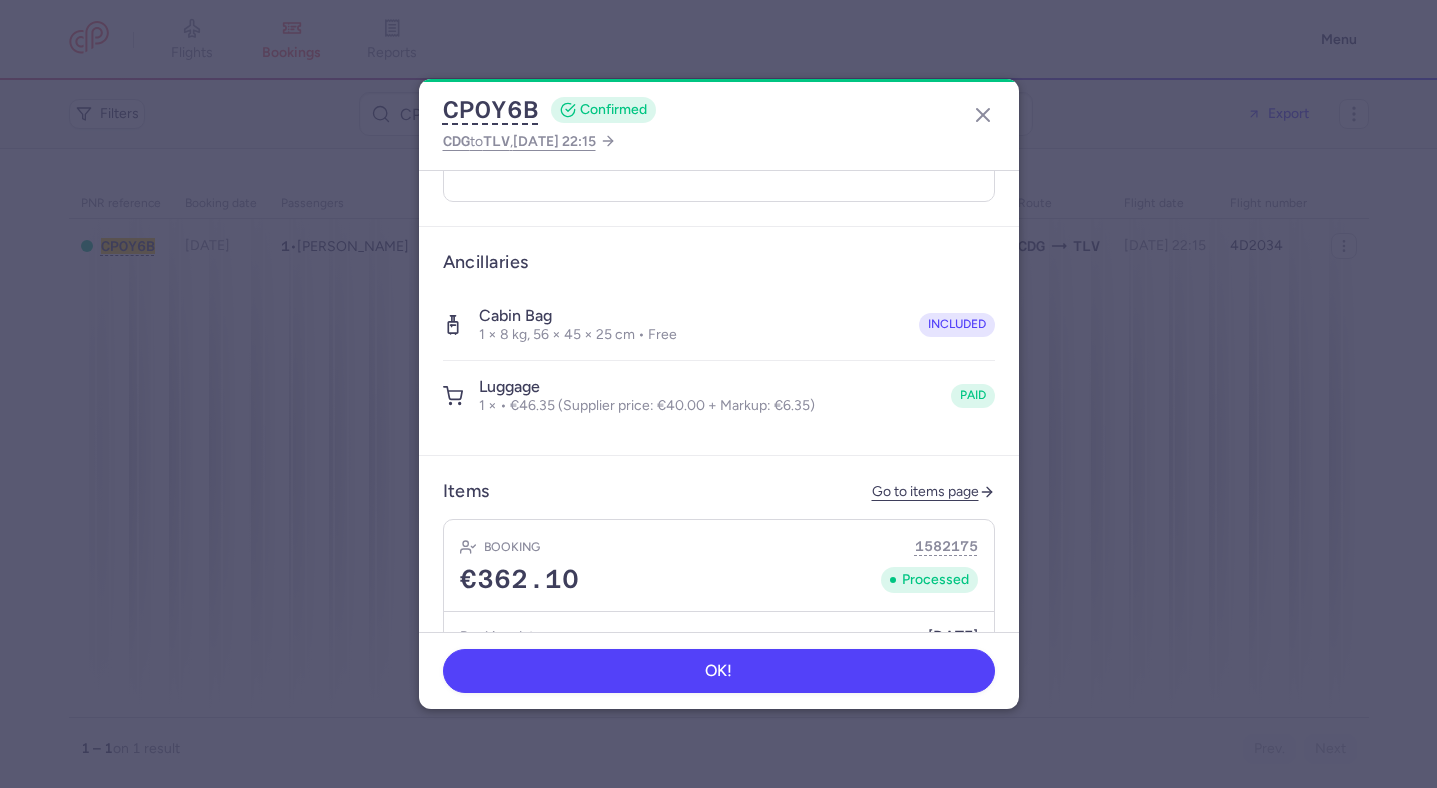select on "il" 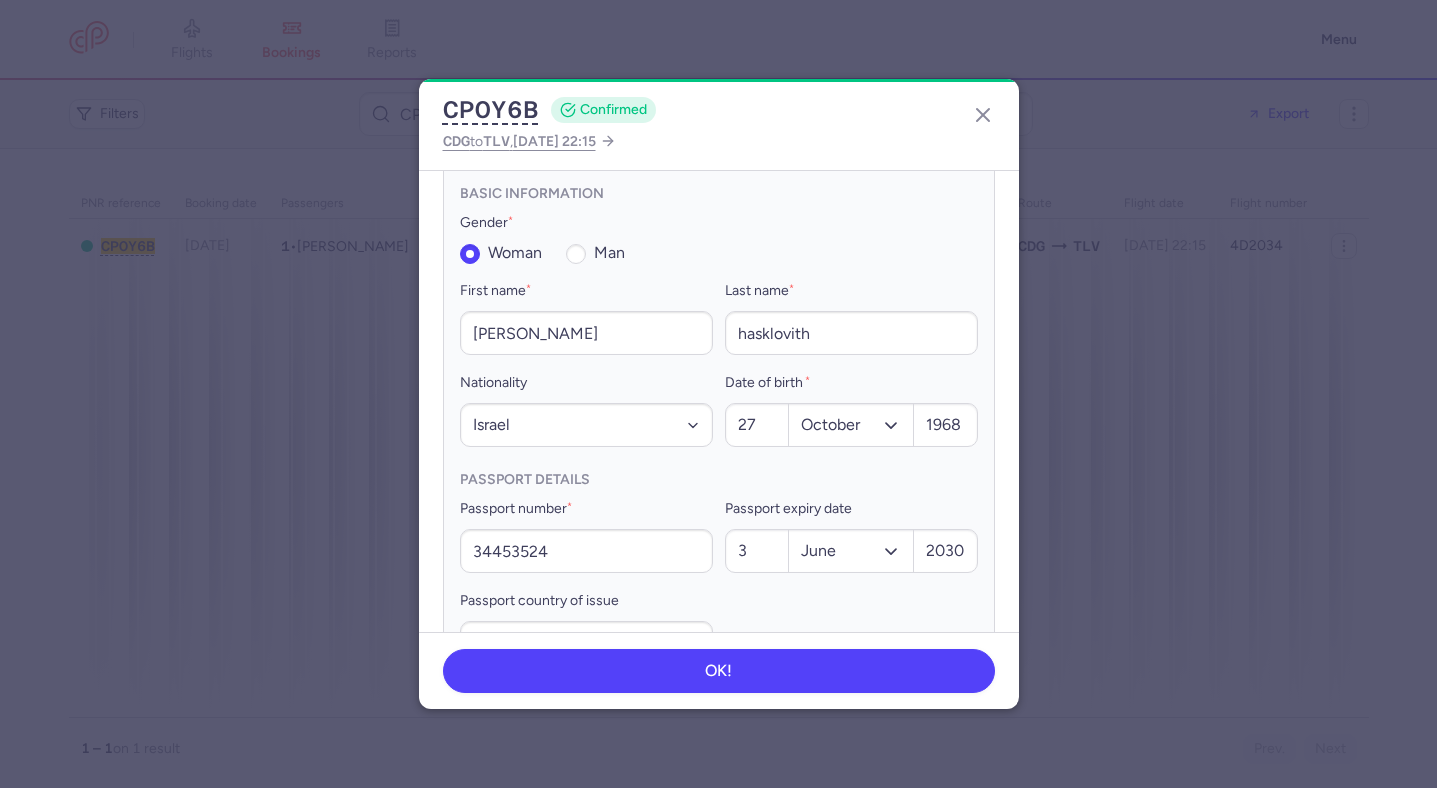 click on "Last name  *" at bounding box center [851, 291] 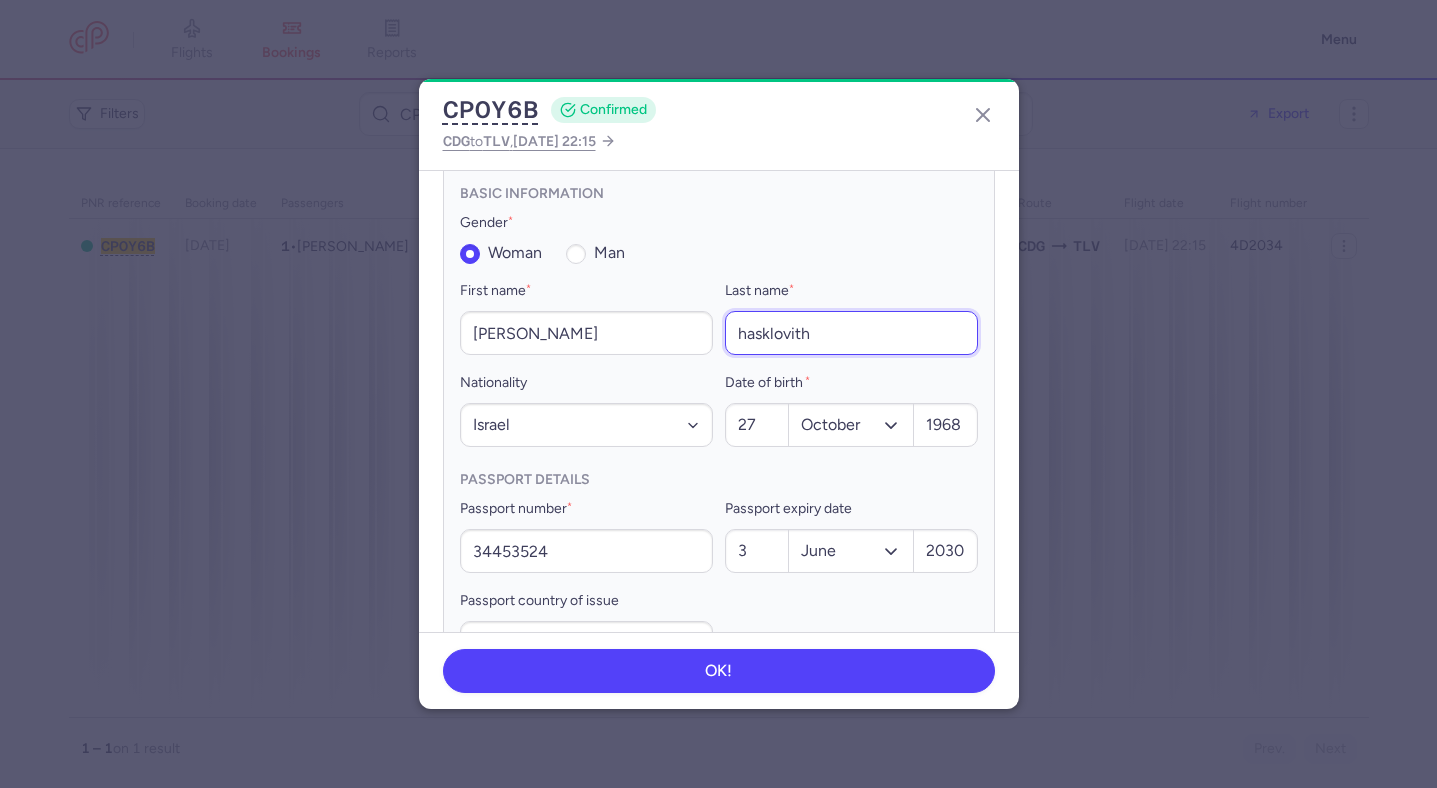 click on "hasklovith" at bounding box center [851, 333] 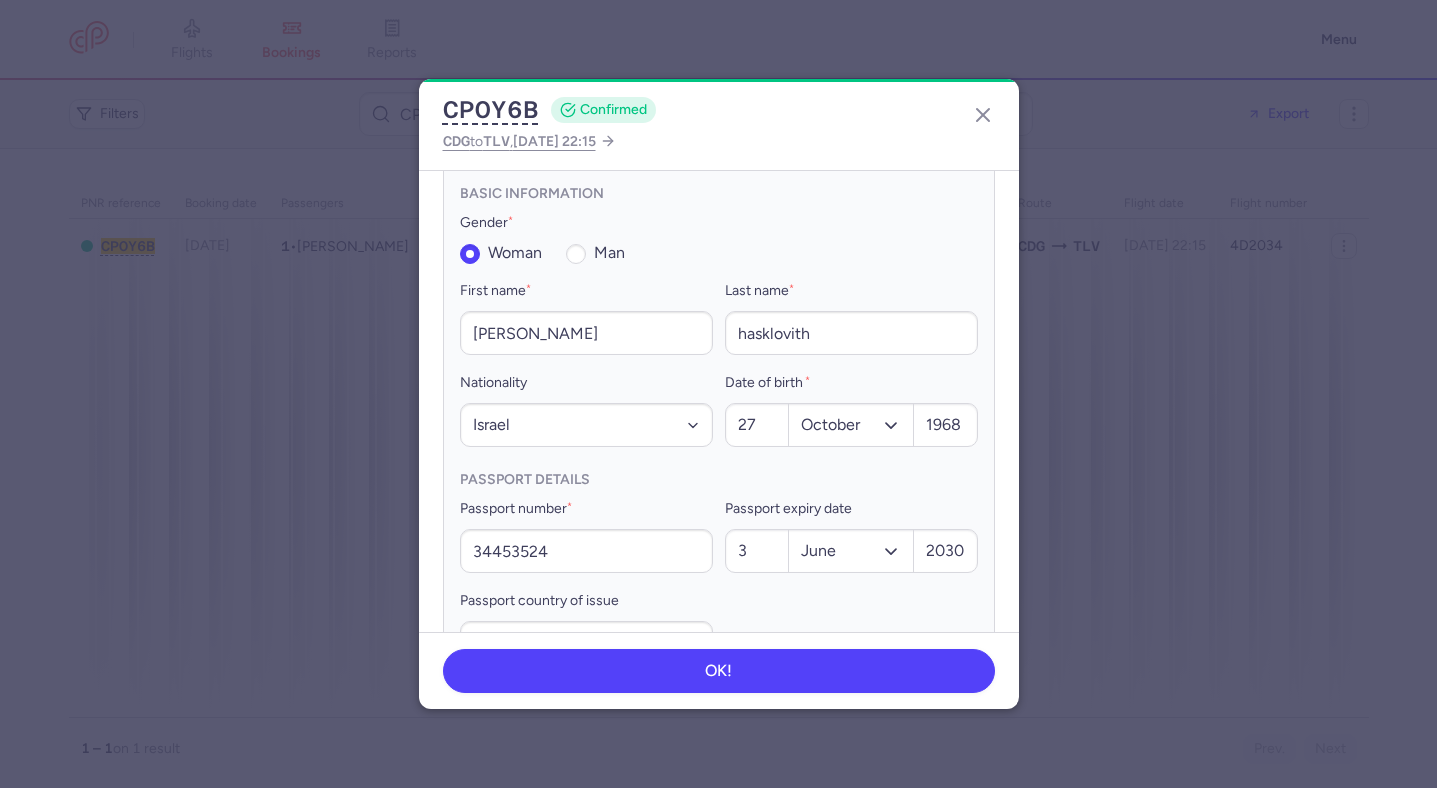 click on "Last name  *" at bounding box center [851, 291] 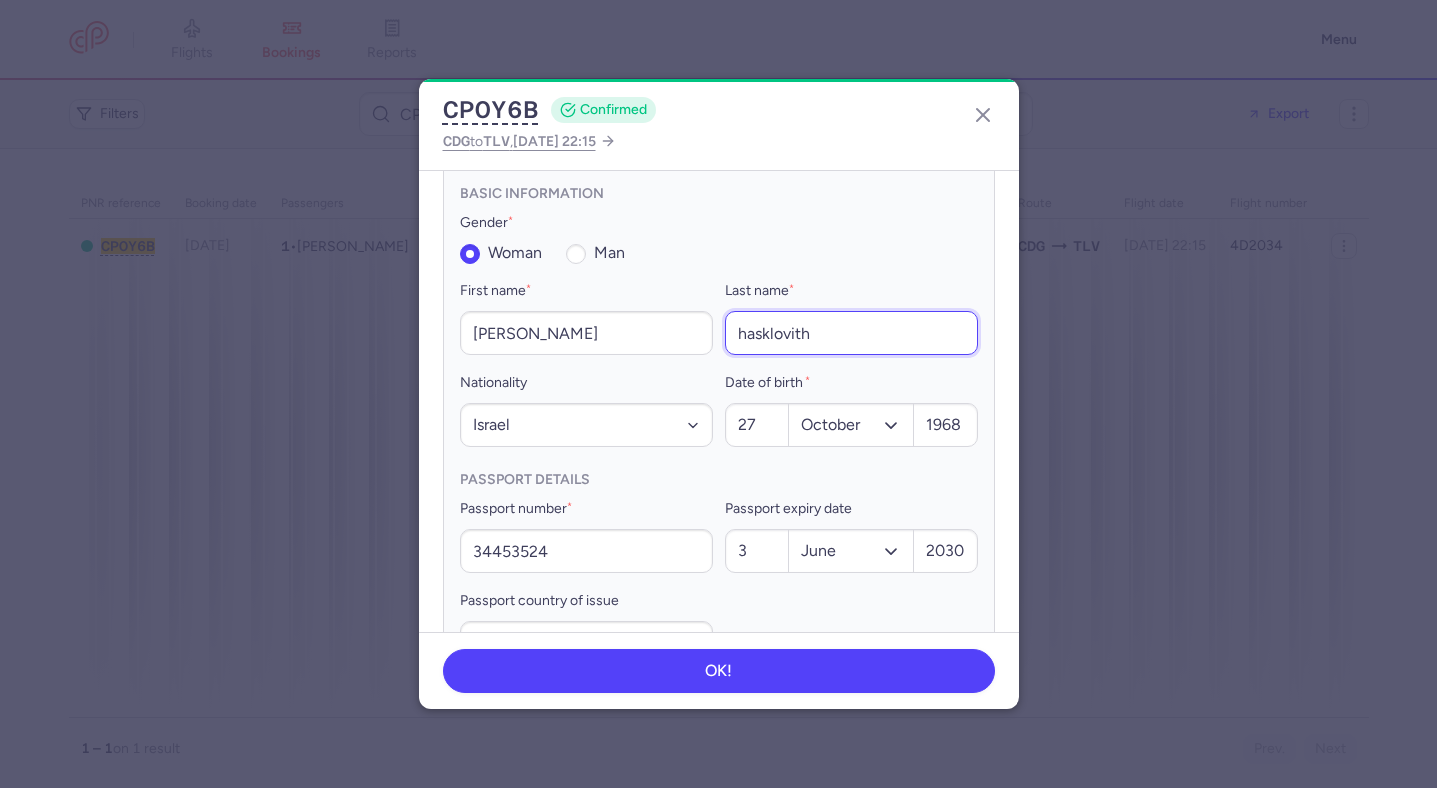 click on "hasklovith" at bounding box center (851, 333) 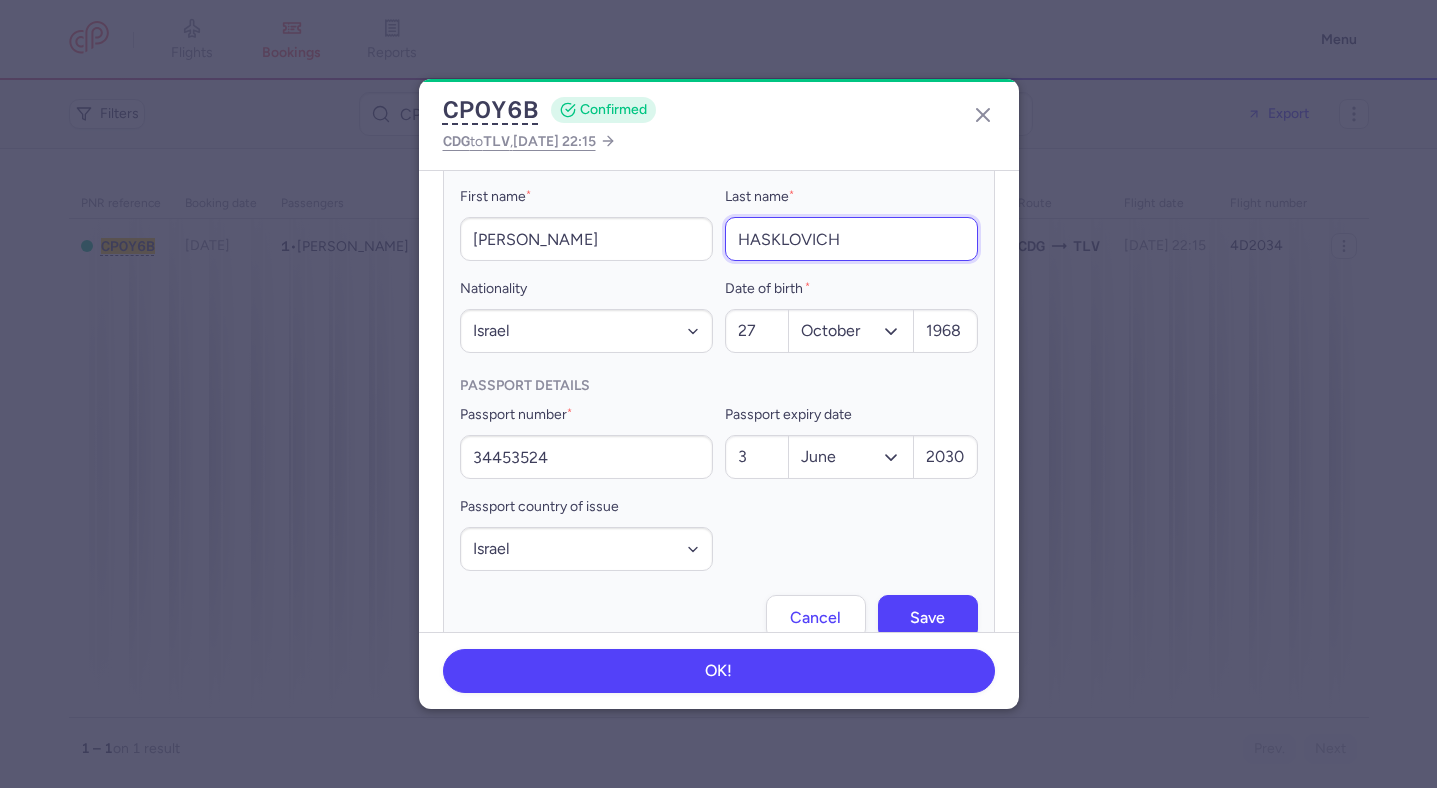 scroll, scrollTop: 731, scrollLeft: 0, axis: vertical 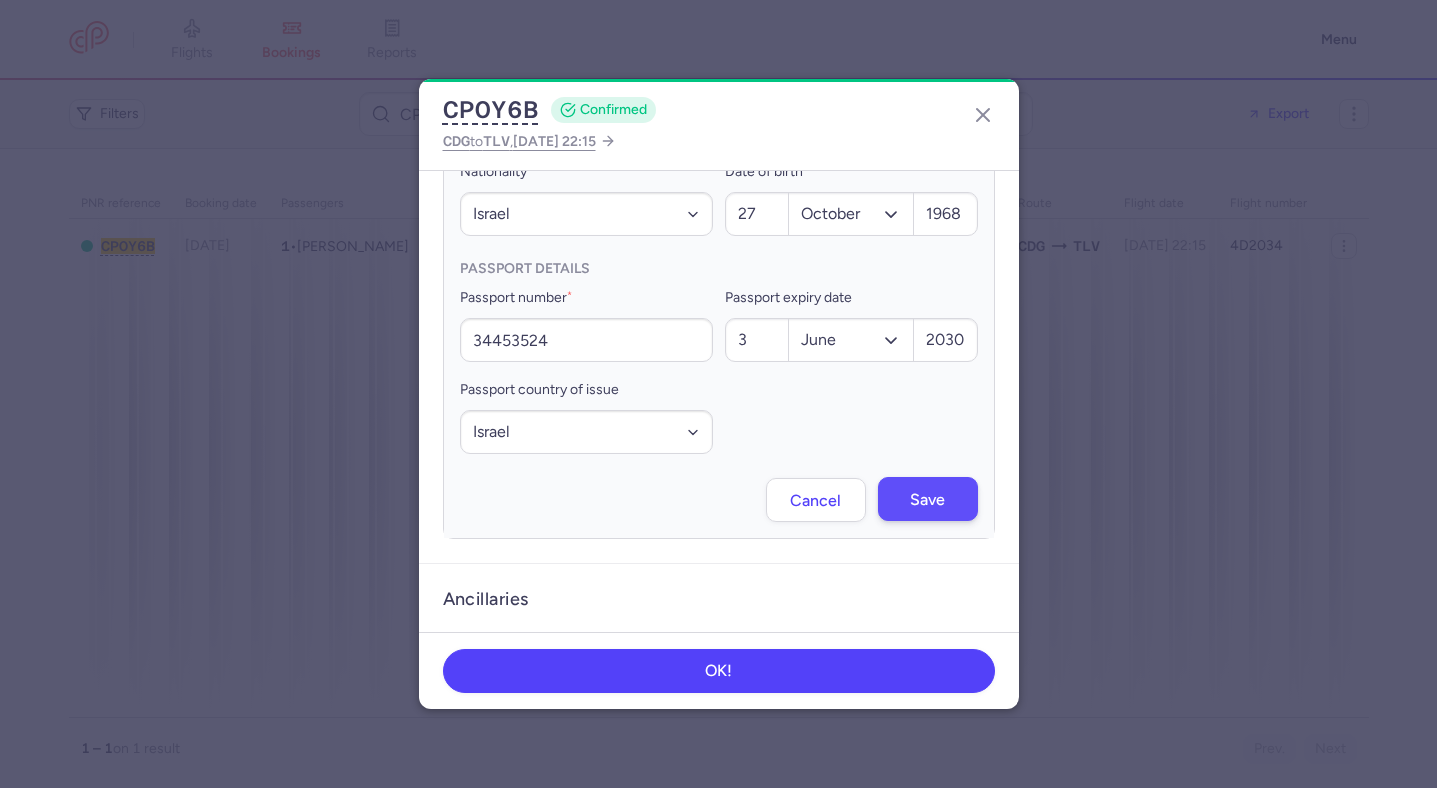 type on "HASKLOVICH" 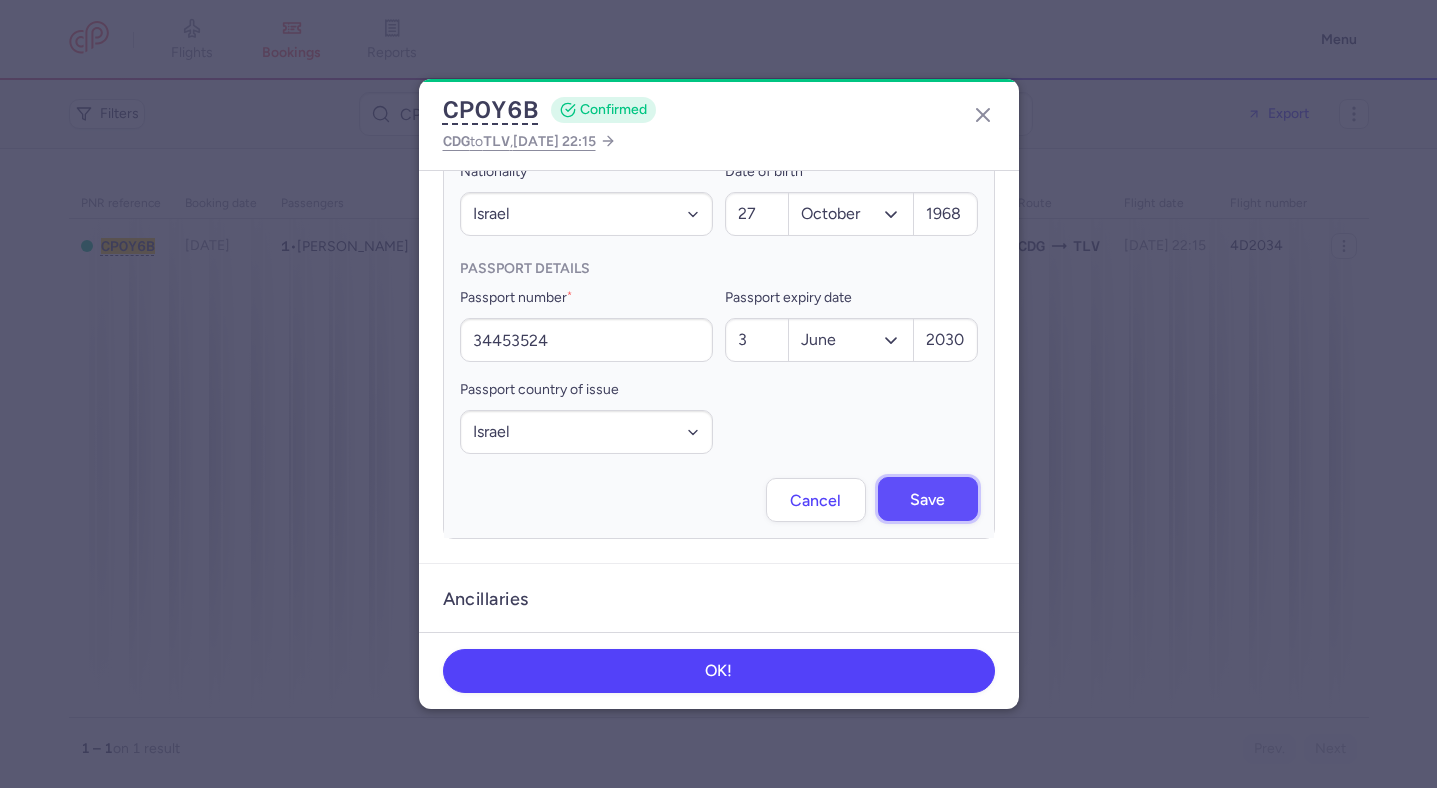 click on "Save" at bounding box center [927, 500] 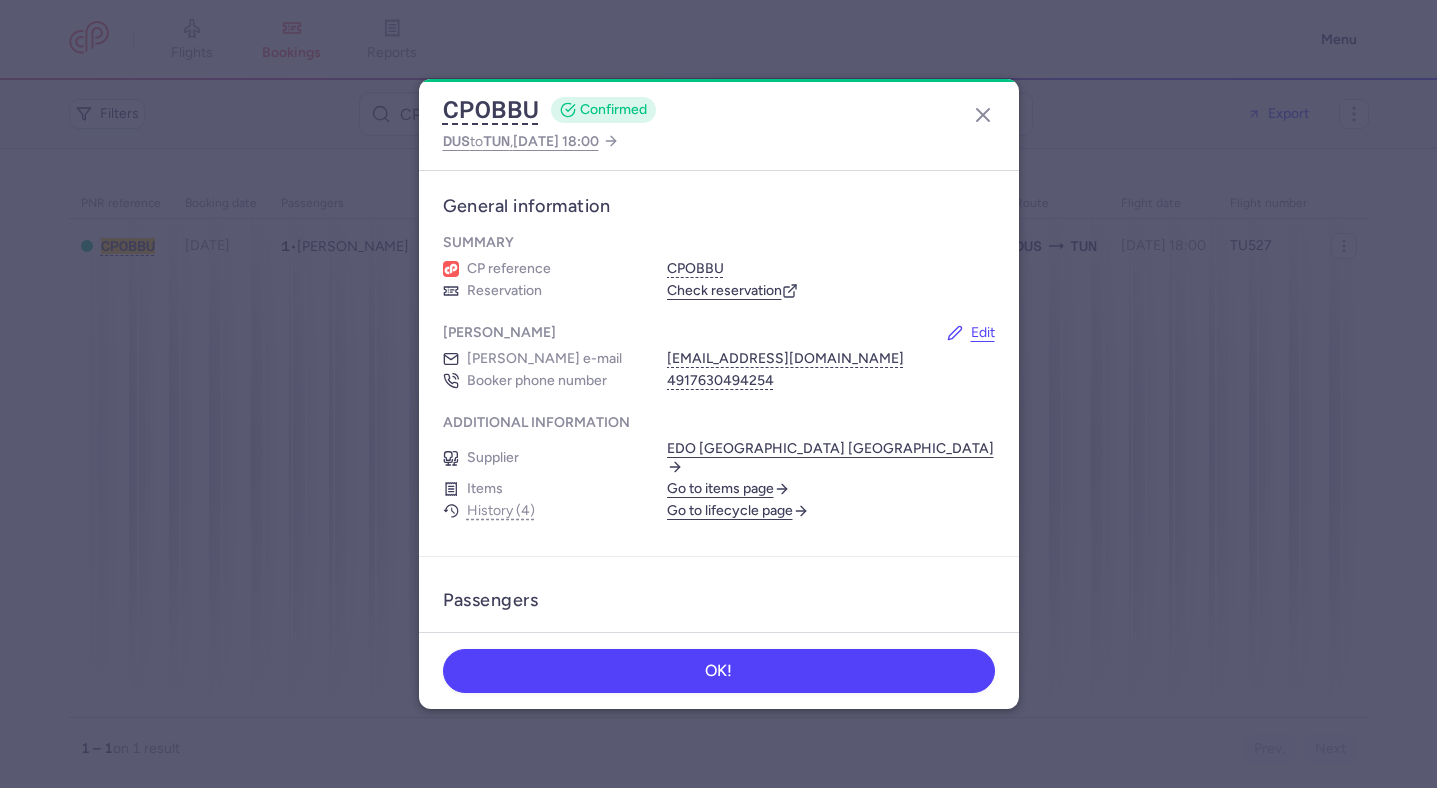 scroll, scrollTop: 0, scrollLeft: 0, axis: both 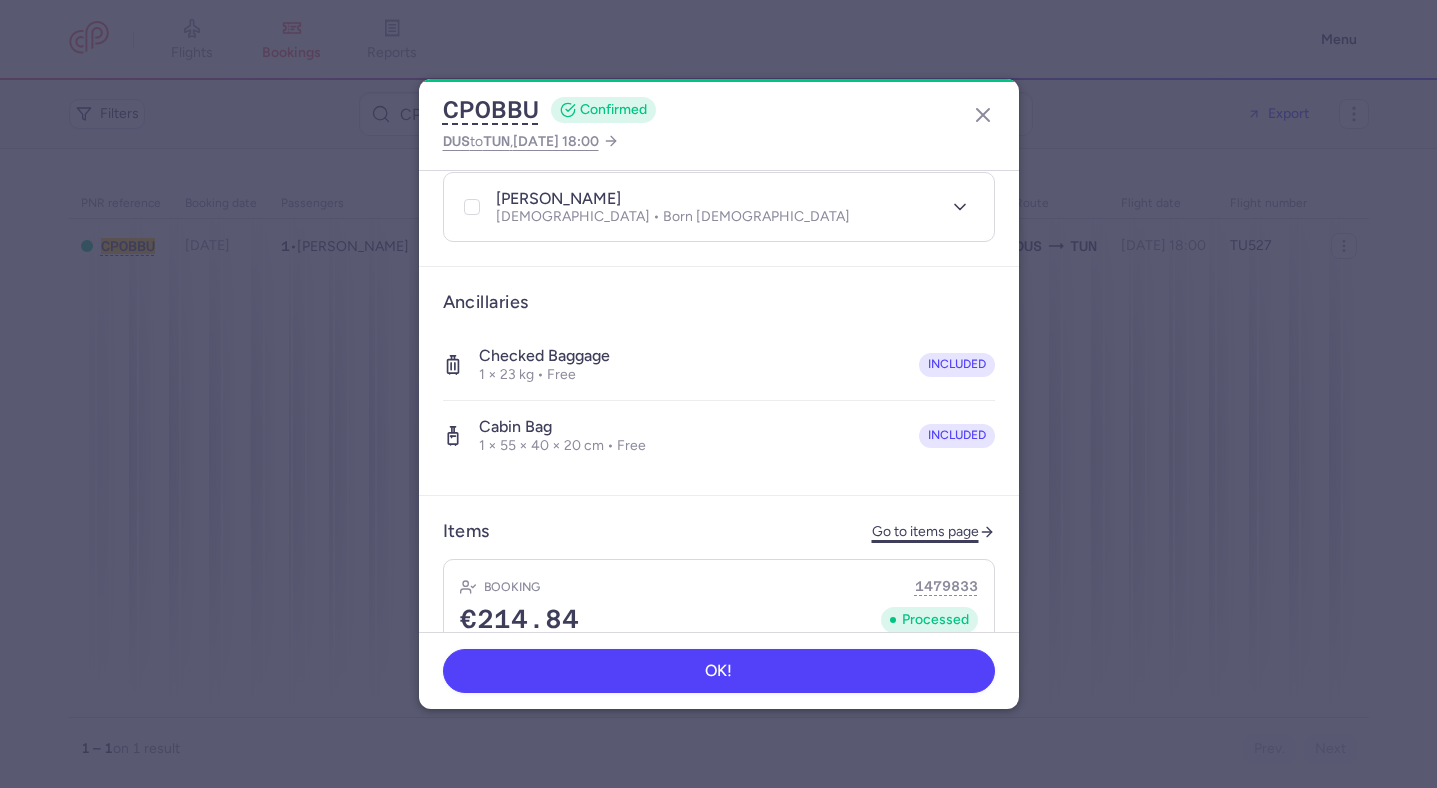 click on "Go to items page" 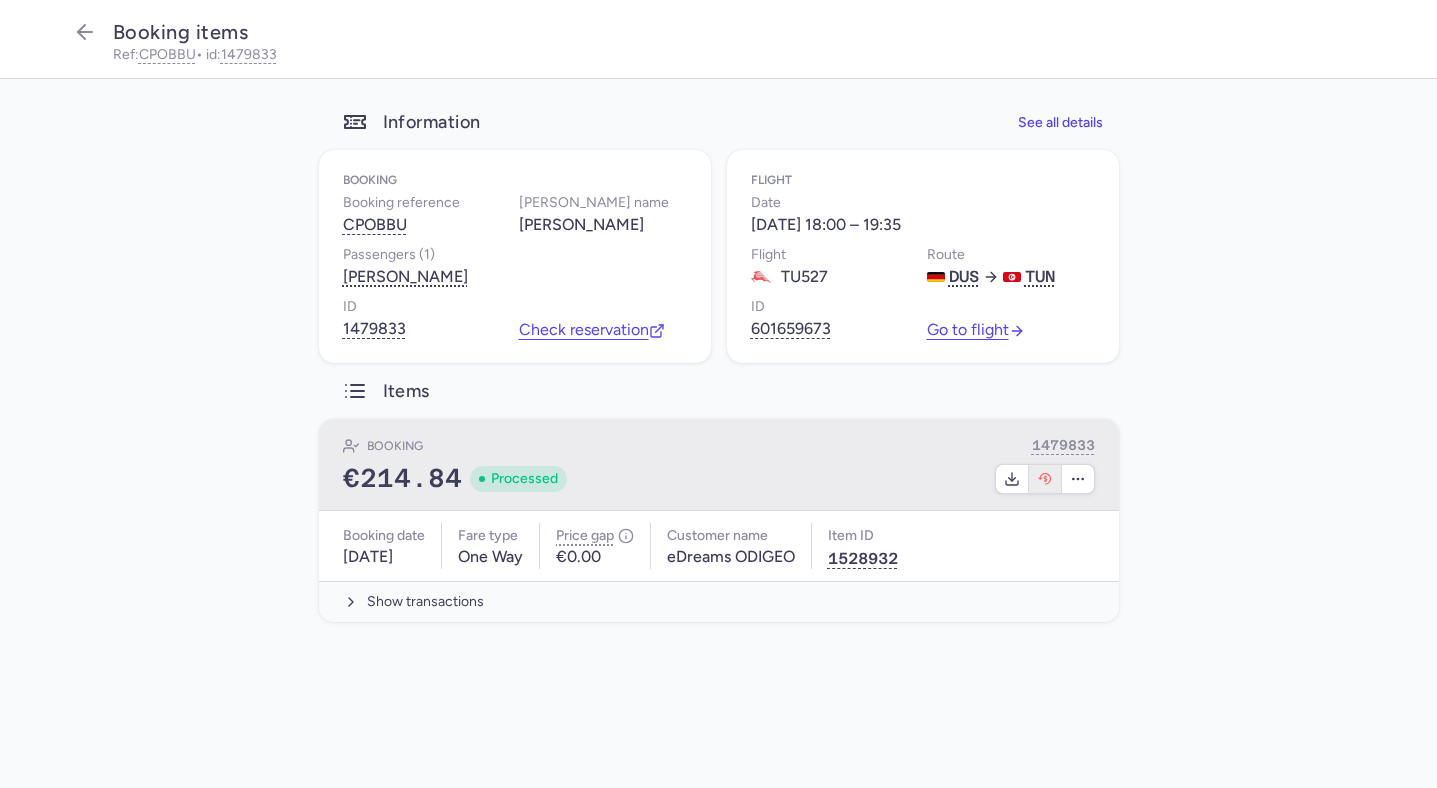 click 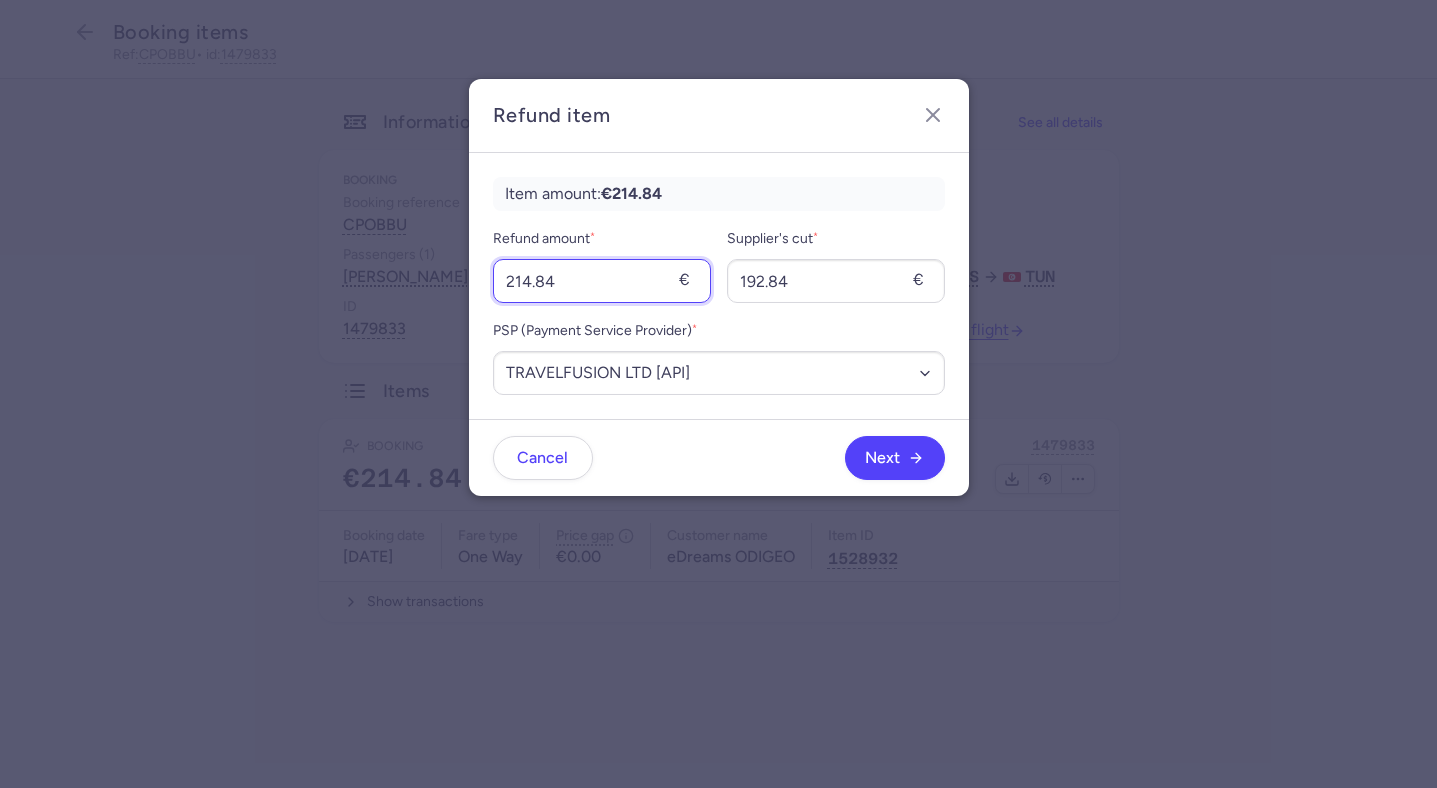 click on "214.84" at bounding box center (602, 281) 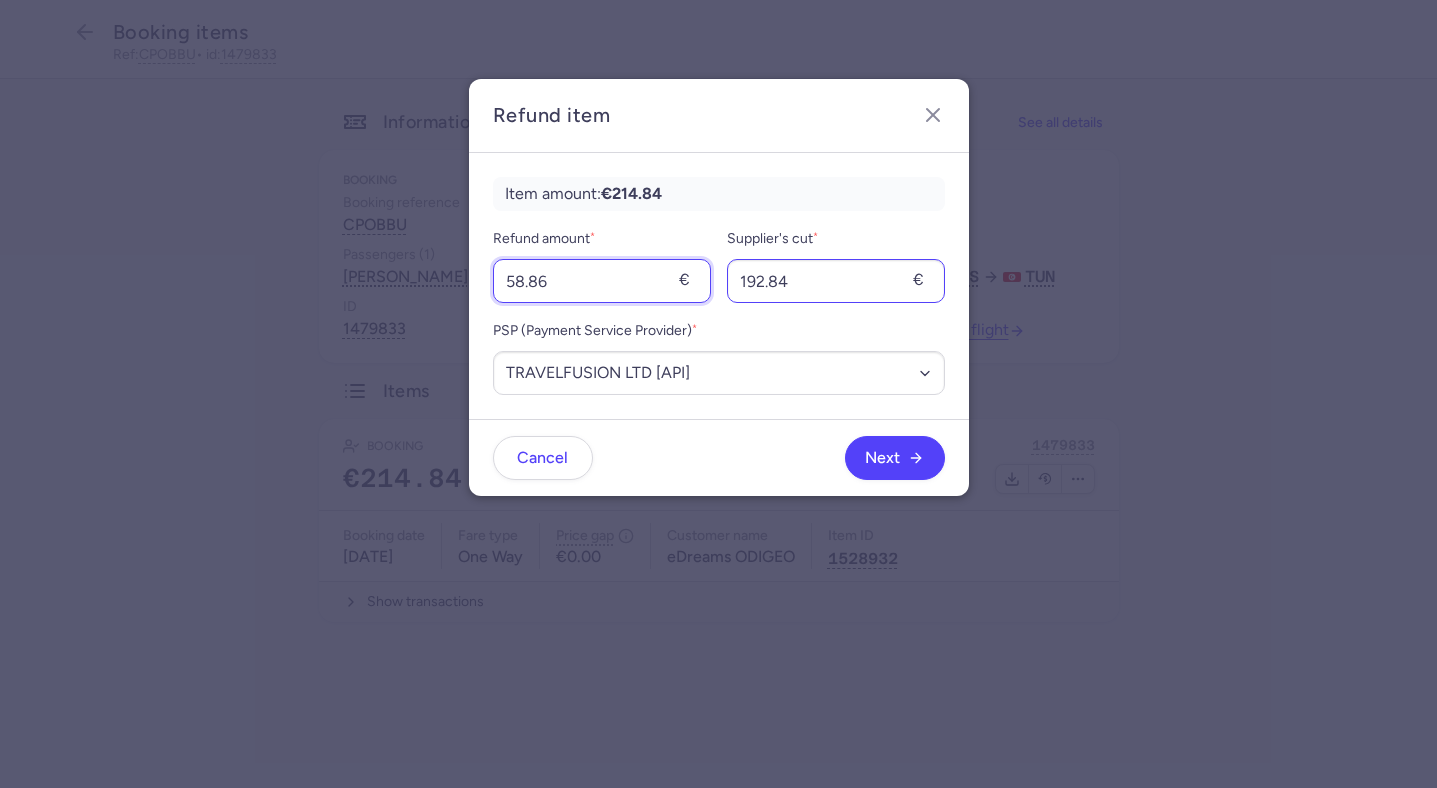 type on "58.86" 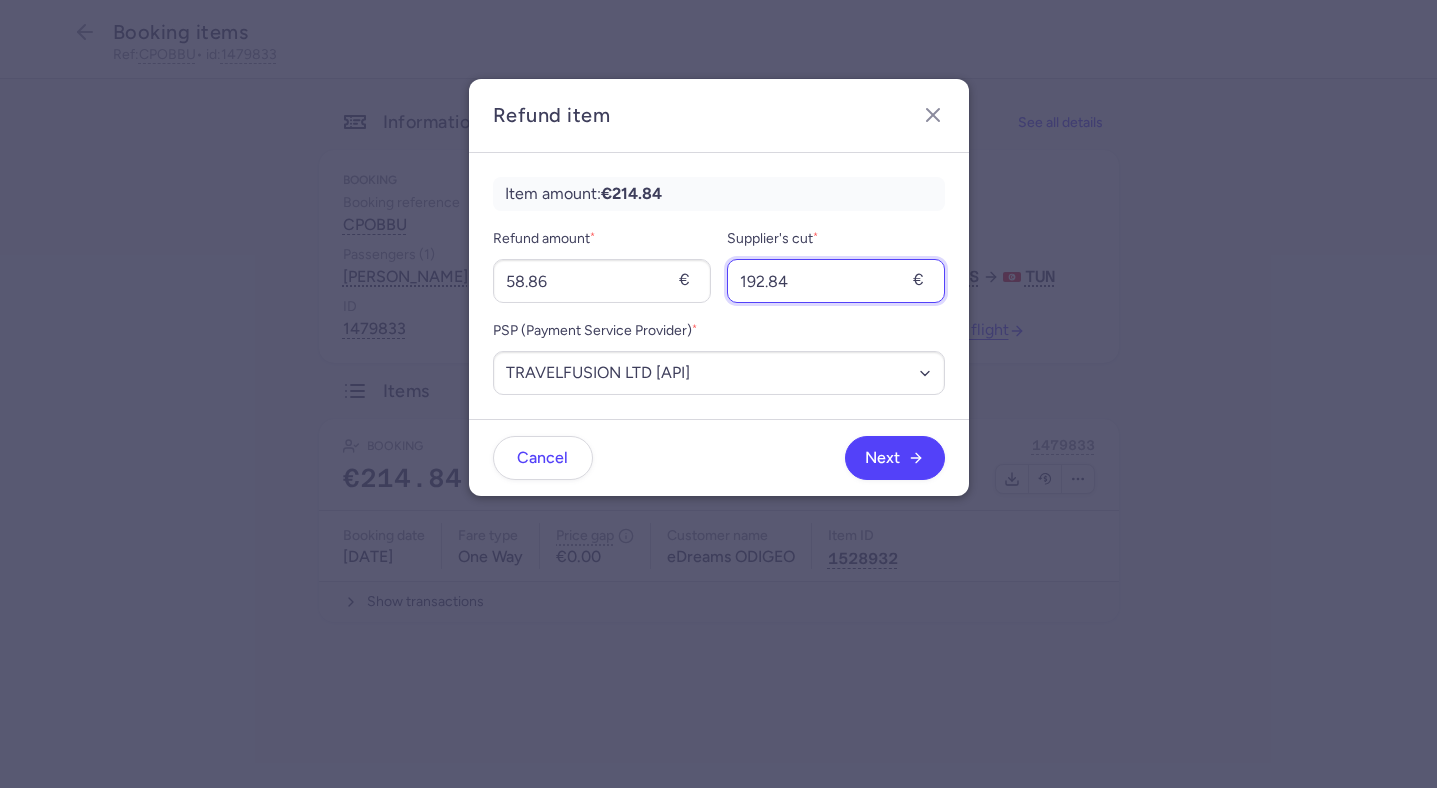click on "192.84" at bounding box center [836, 281] 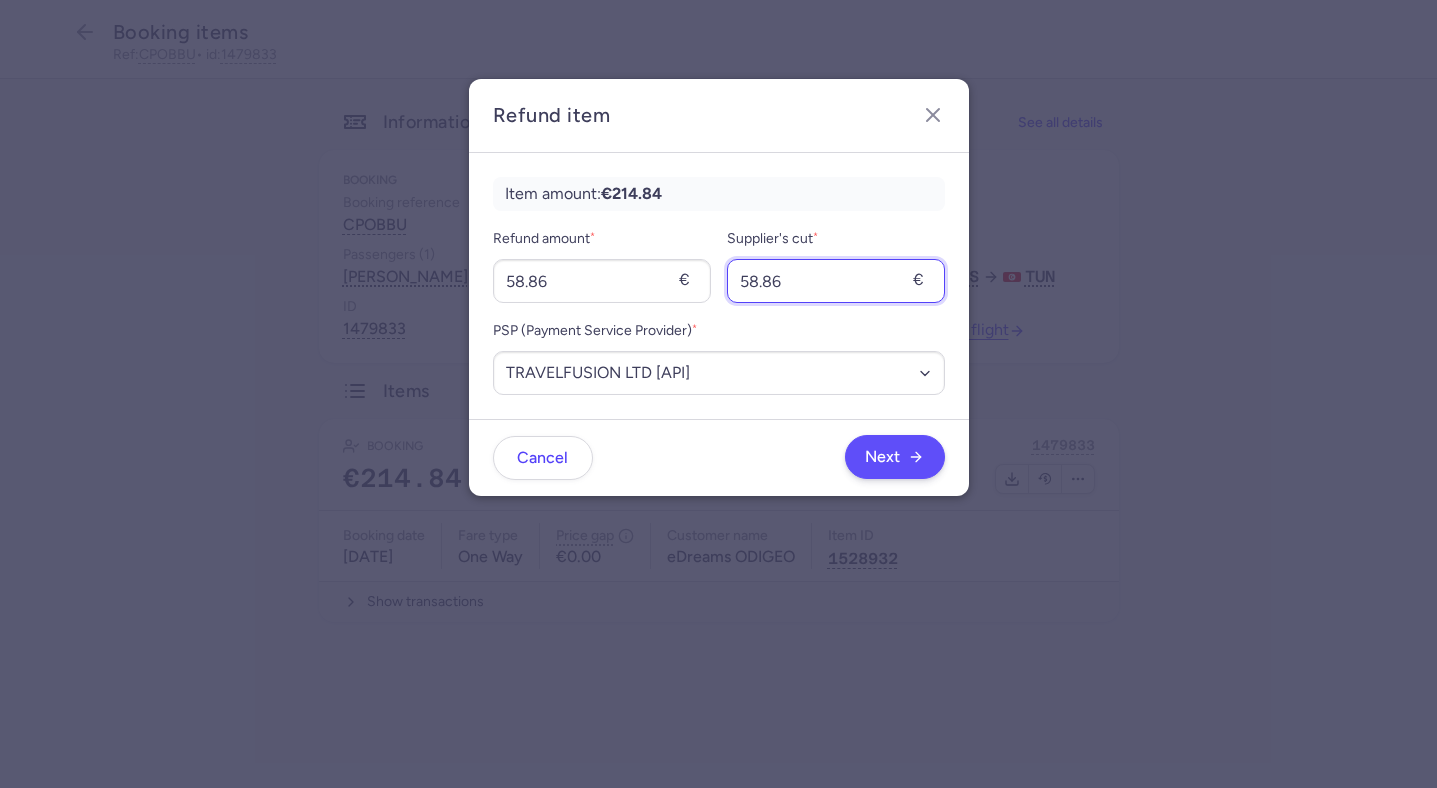 type on "58.86" 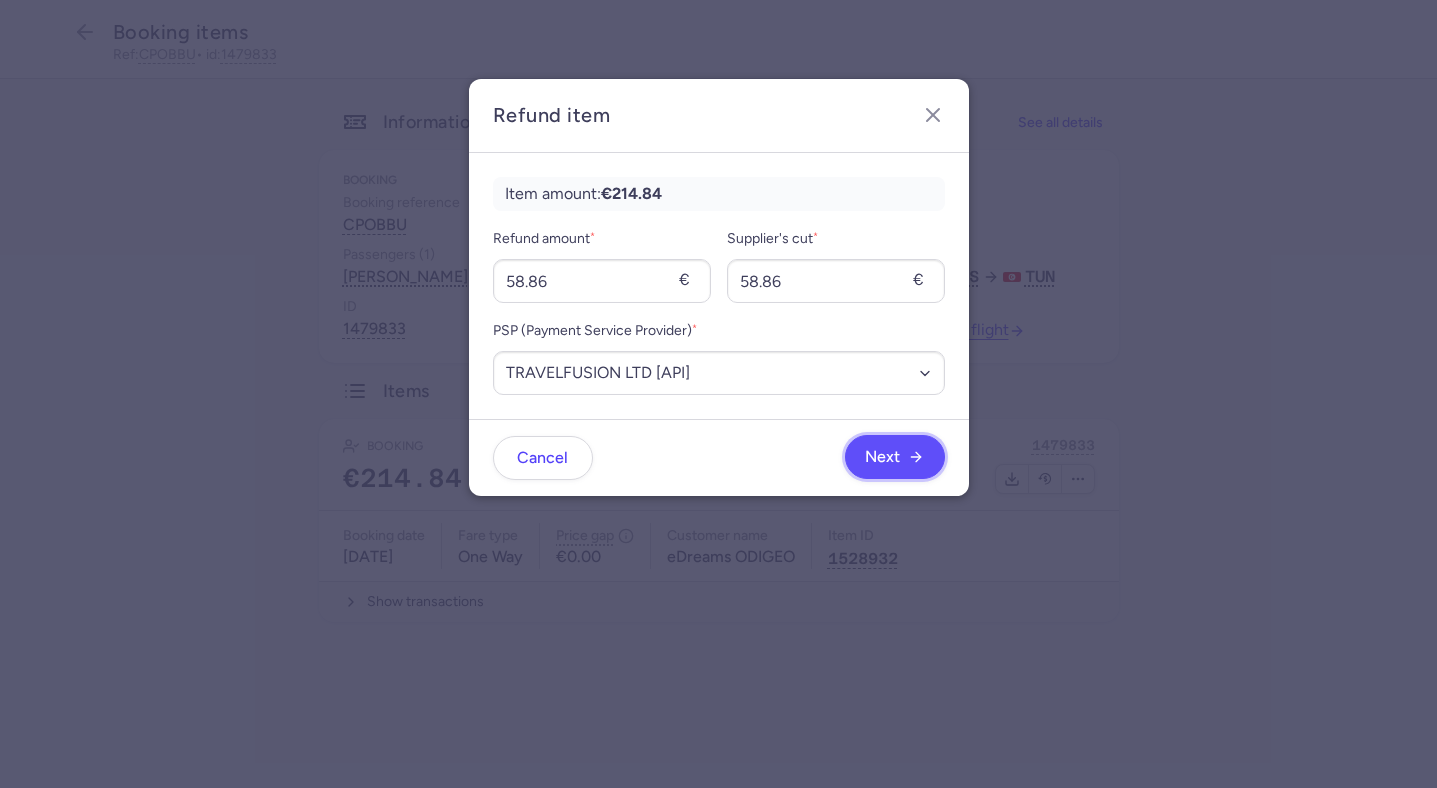 click on "Next" at bounding box center (882, 457) 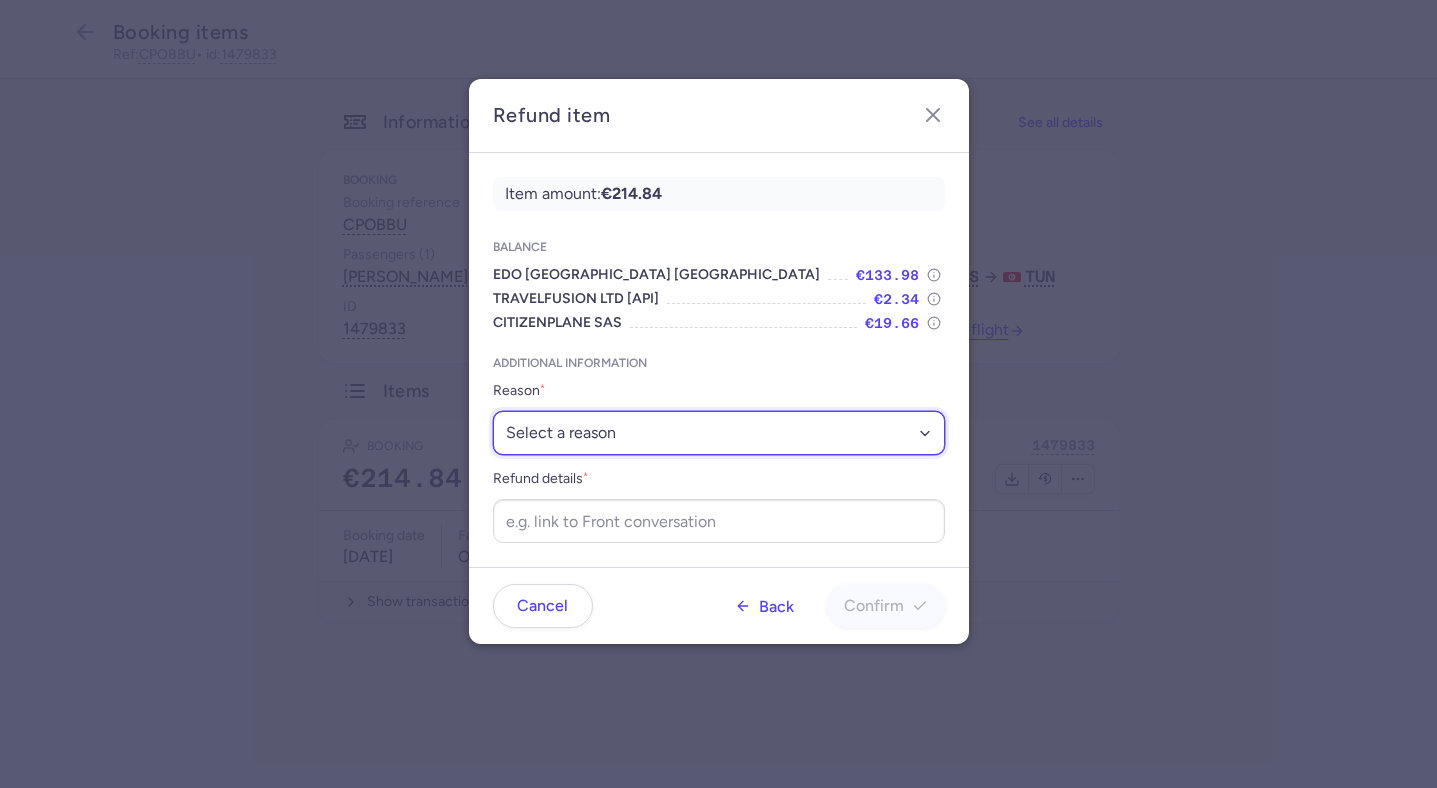 click on "Select a reason ✈️ Airline ceasing ops 💼 Ancillary issue 📄 APIS missing ⚙️ CitizenPlane error ⛔️ Denied boarding 🔁 Duplicate ❌ Flight canceled 🕵🏼‍♂️ Fraud 🎁 Goodwill 🎫 Goodwill allowance 🙃 Other 💺 Overbooking 💸 Refund with penalty 🙅 Schedule change not accepted 🤕 Supplier error 💵 Tax refund ❓ Unconfirmed booking" at bounding box center (719, 433) 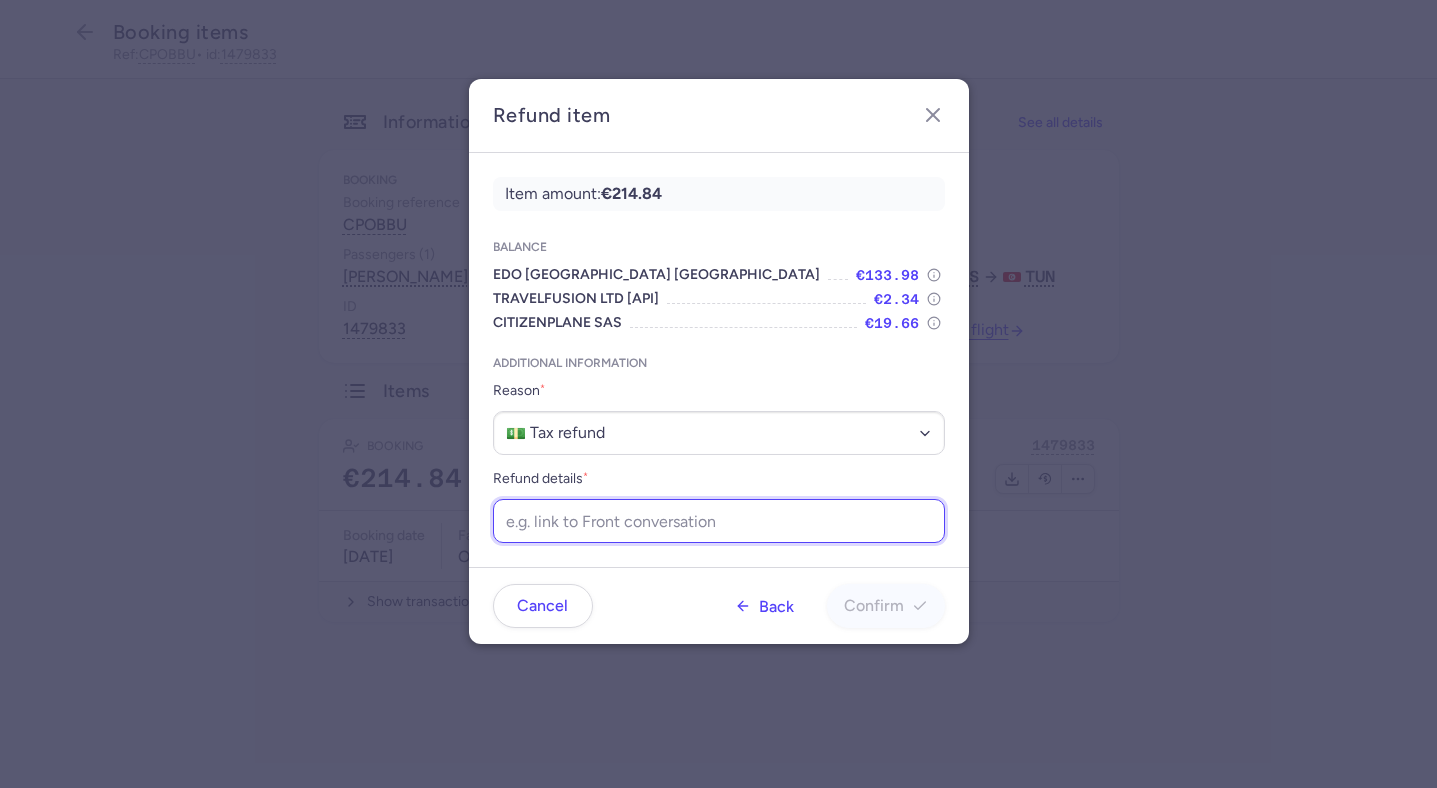 click on "Refund details  *" at bounding box center (719, 521) 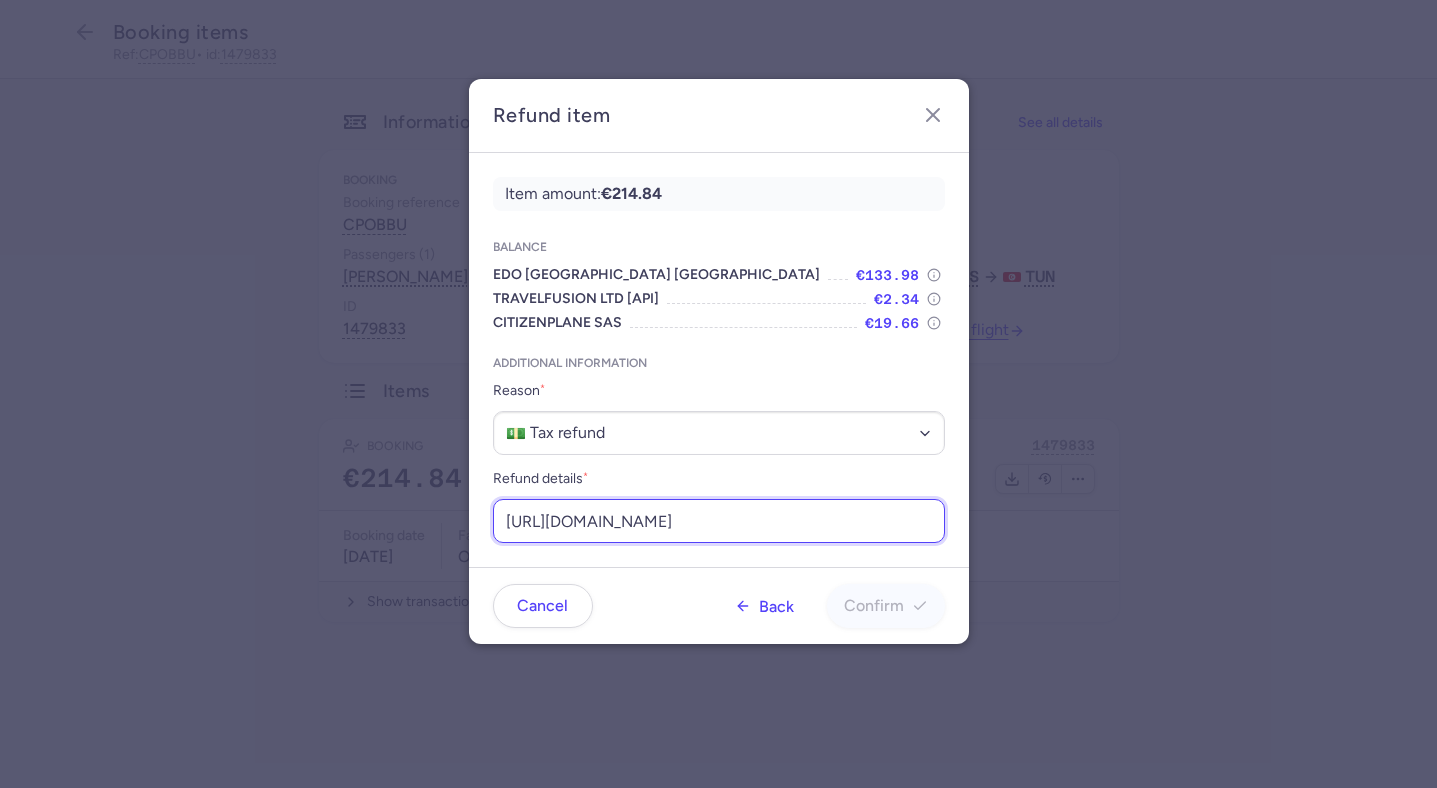 scroll, scrollTop: 0, scrollLeft: 216, axis: horizontal 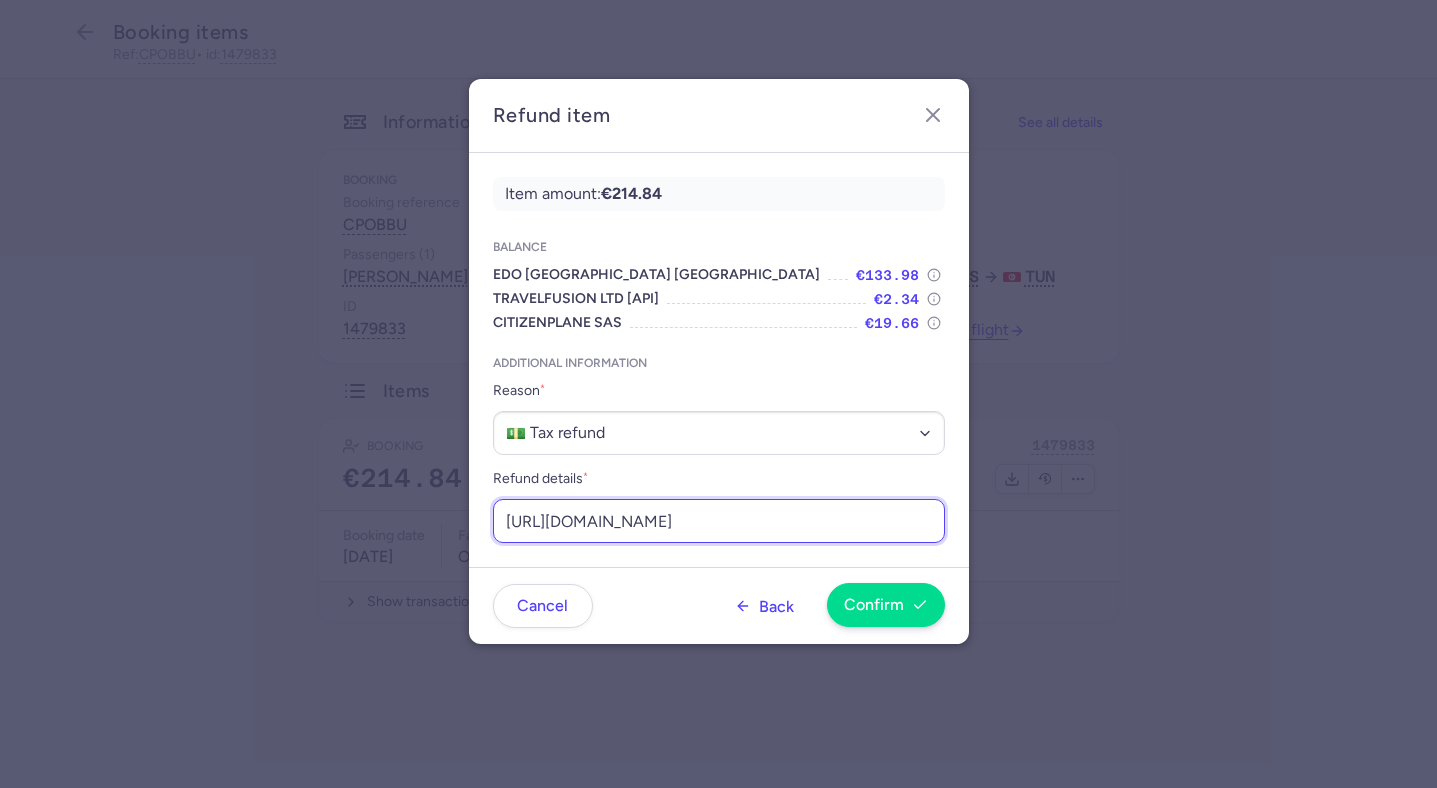 type on "[URL][DOMAIN_NAME]" 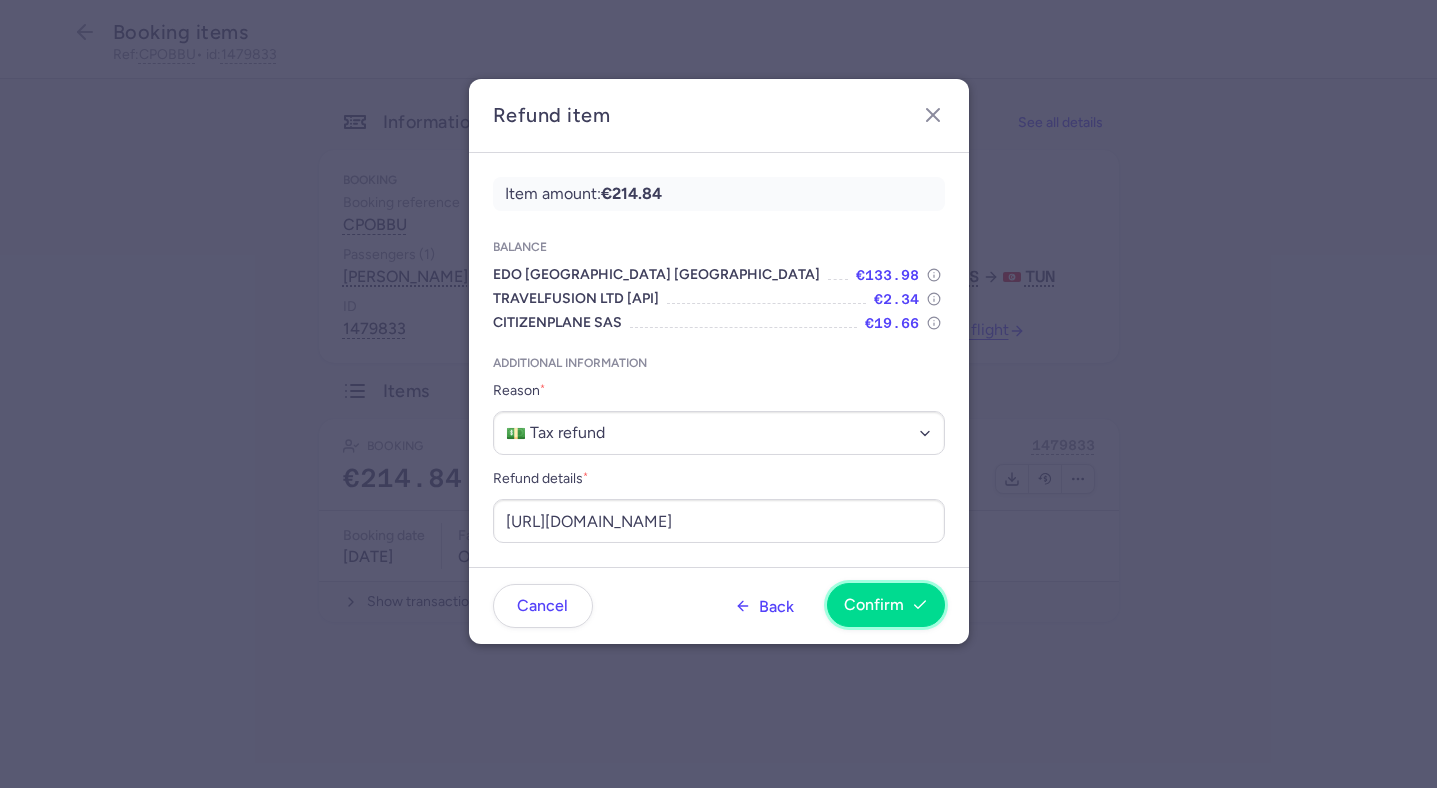 click on "Confirm" at bounding box center [886, 605] 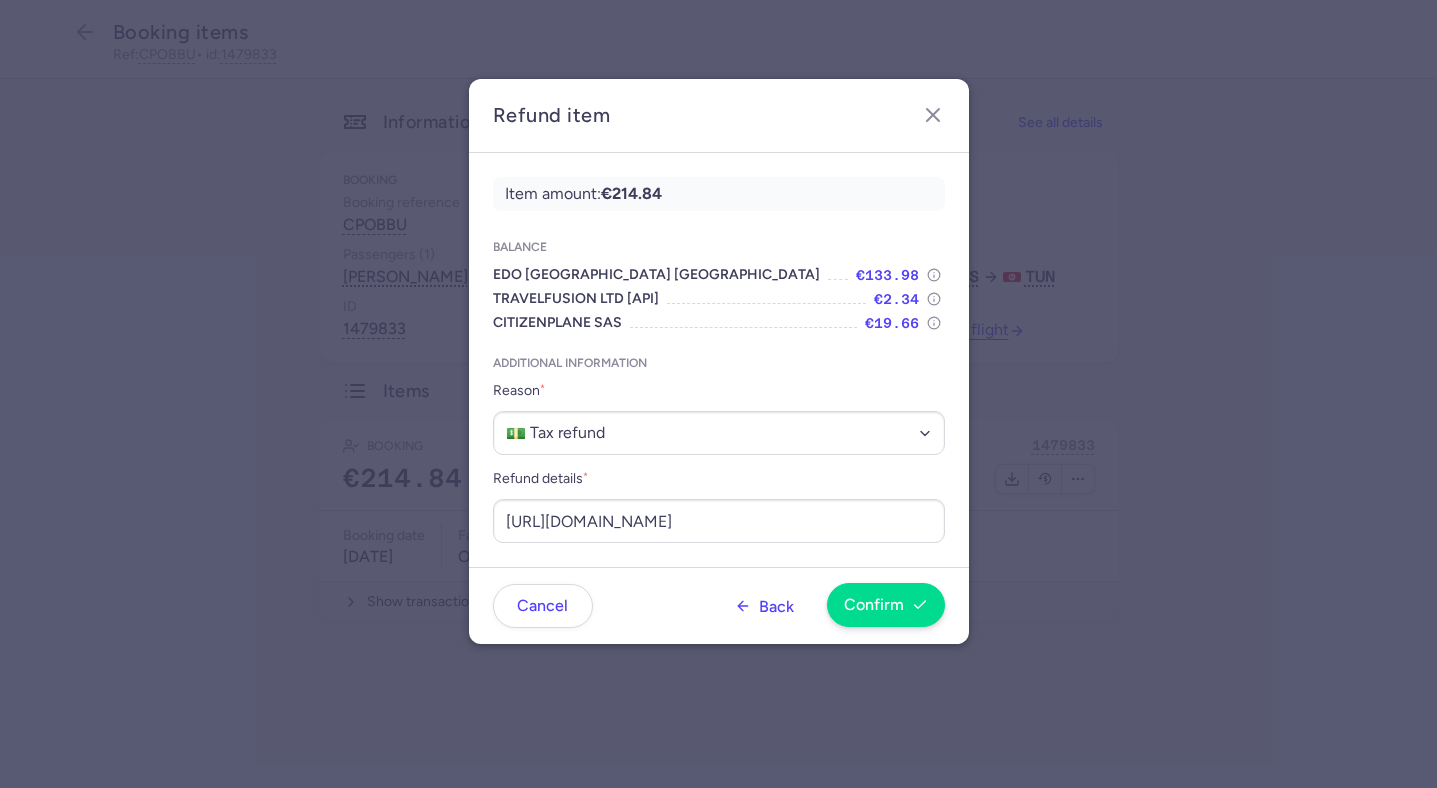 scroll, scrollTop: 0, scrollLeft: 0, axis: both 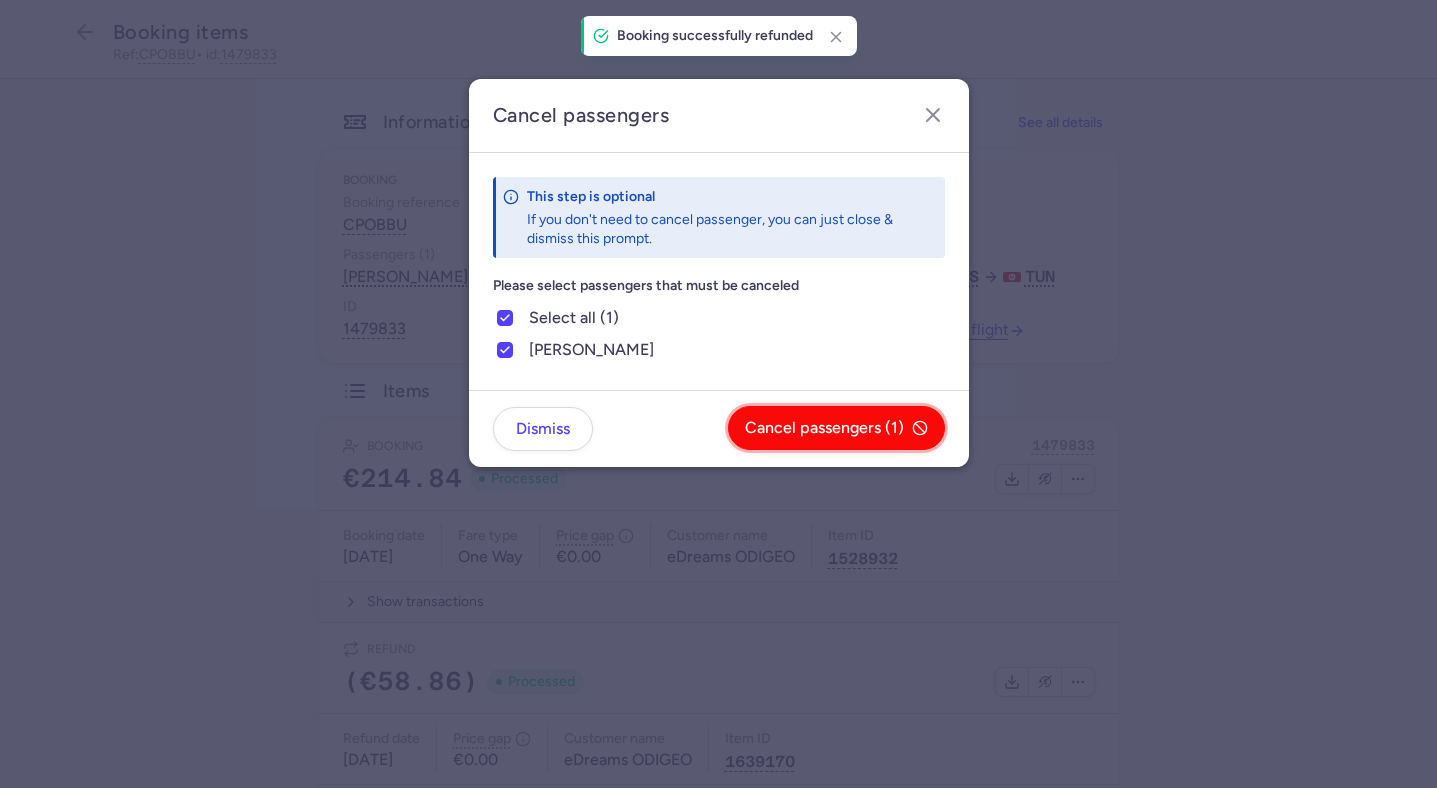 click on "Cancel passengers (1)" at bounding box center (824, 428) 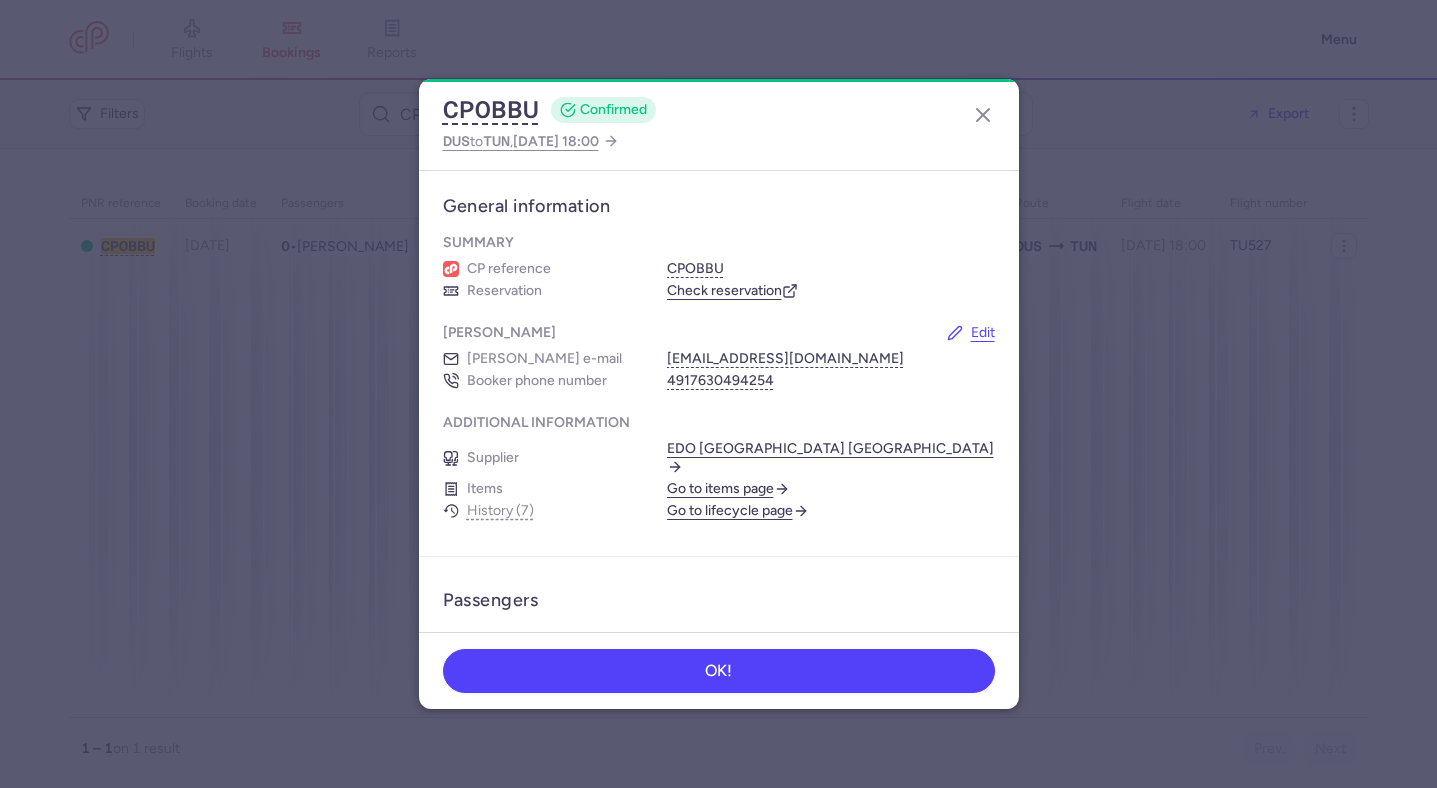 scroll, scrollTop: 0, scrollLeft: 0, axis: both 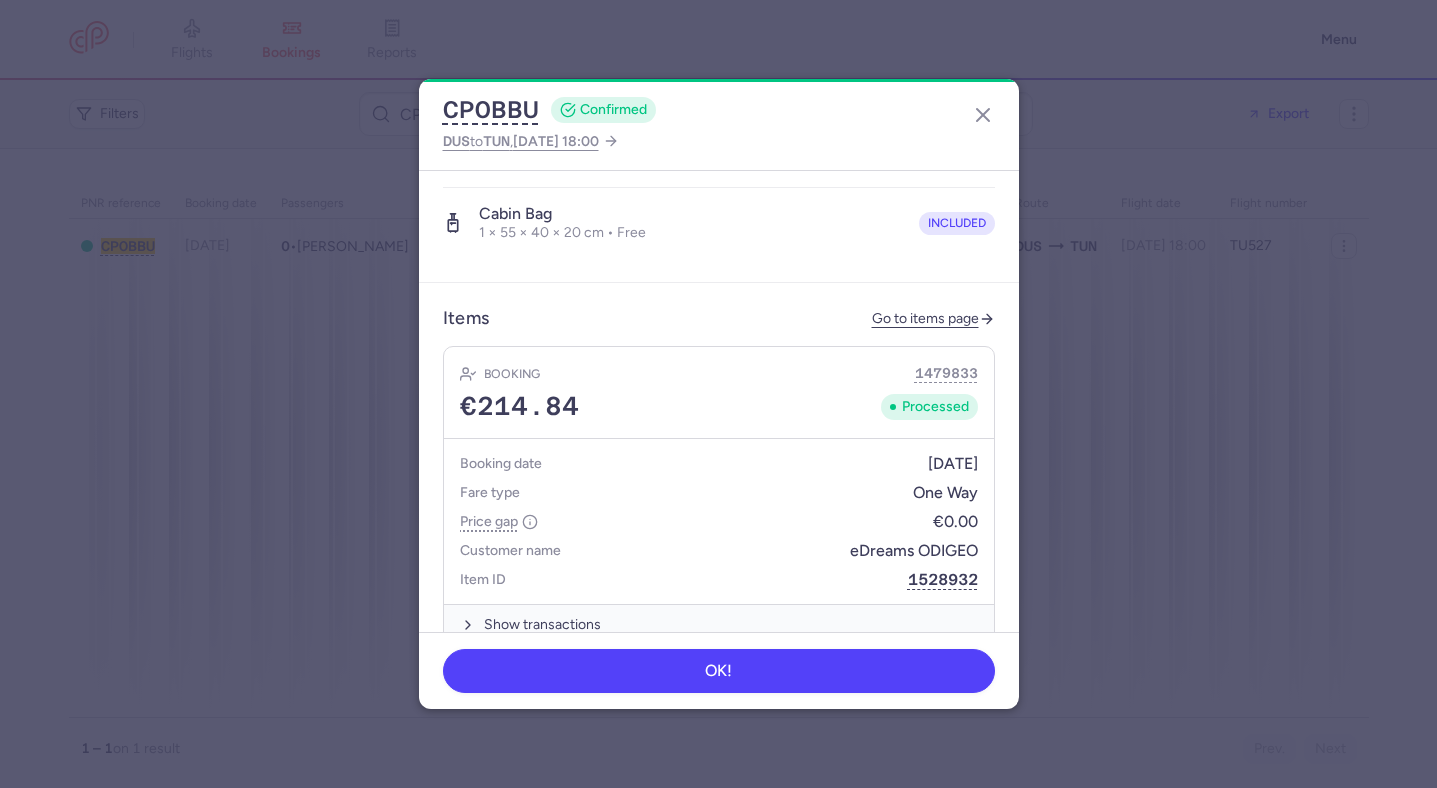 click on "Booking 1479833 €214.84 Processed" at bounding box center [719, 393] 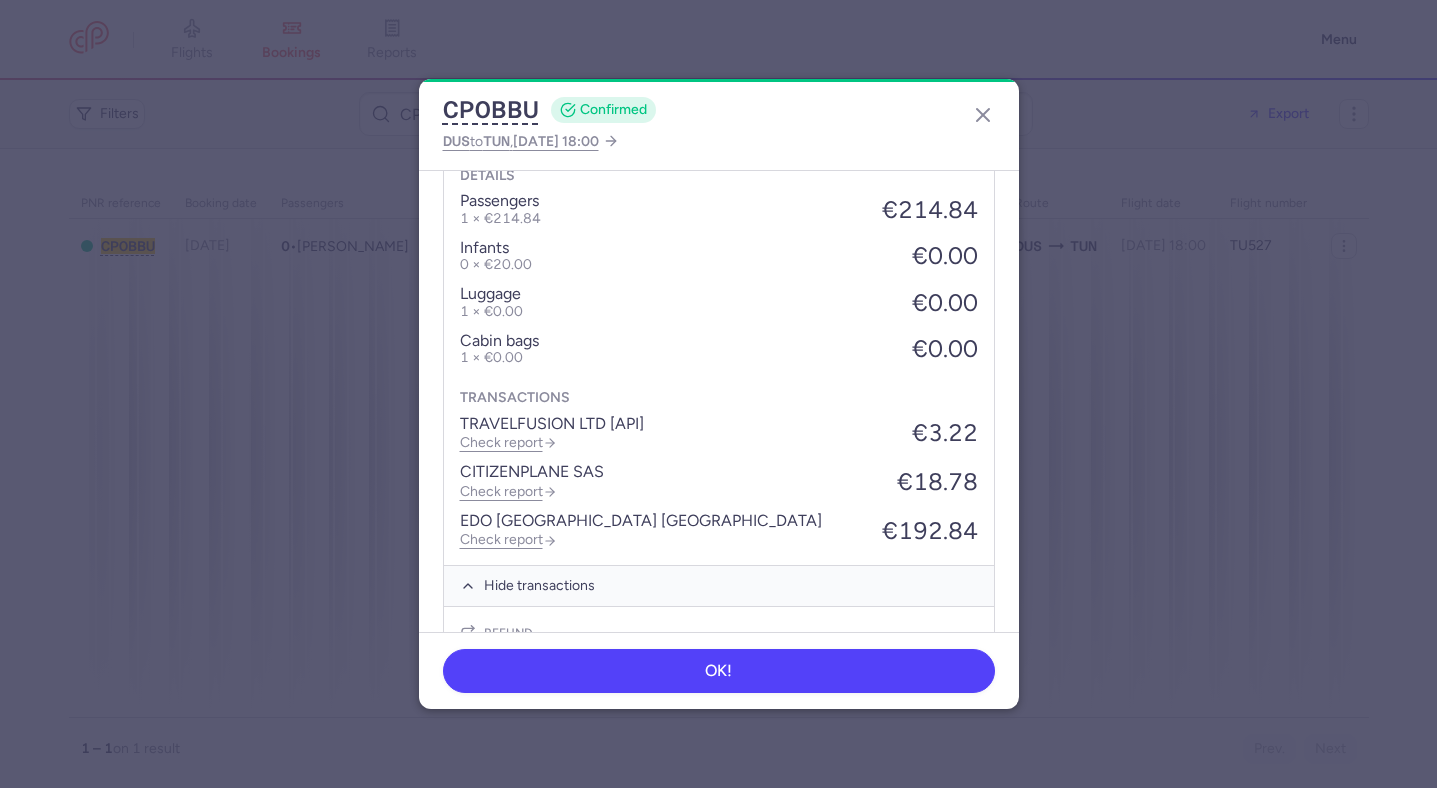 scroll, scrollTop: 1517, scrollLeft: 0, axis: vertical 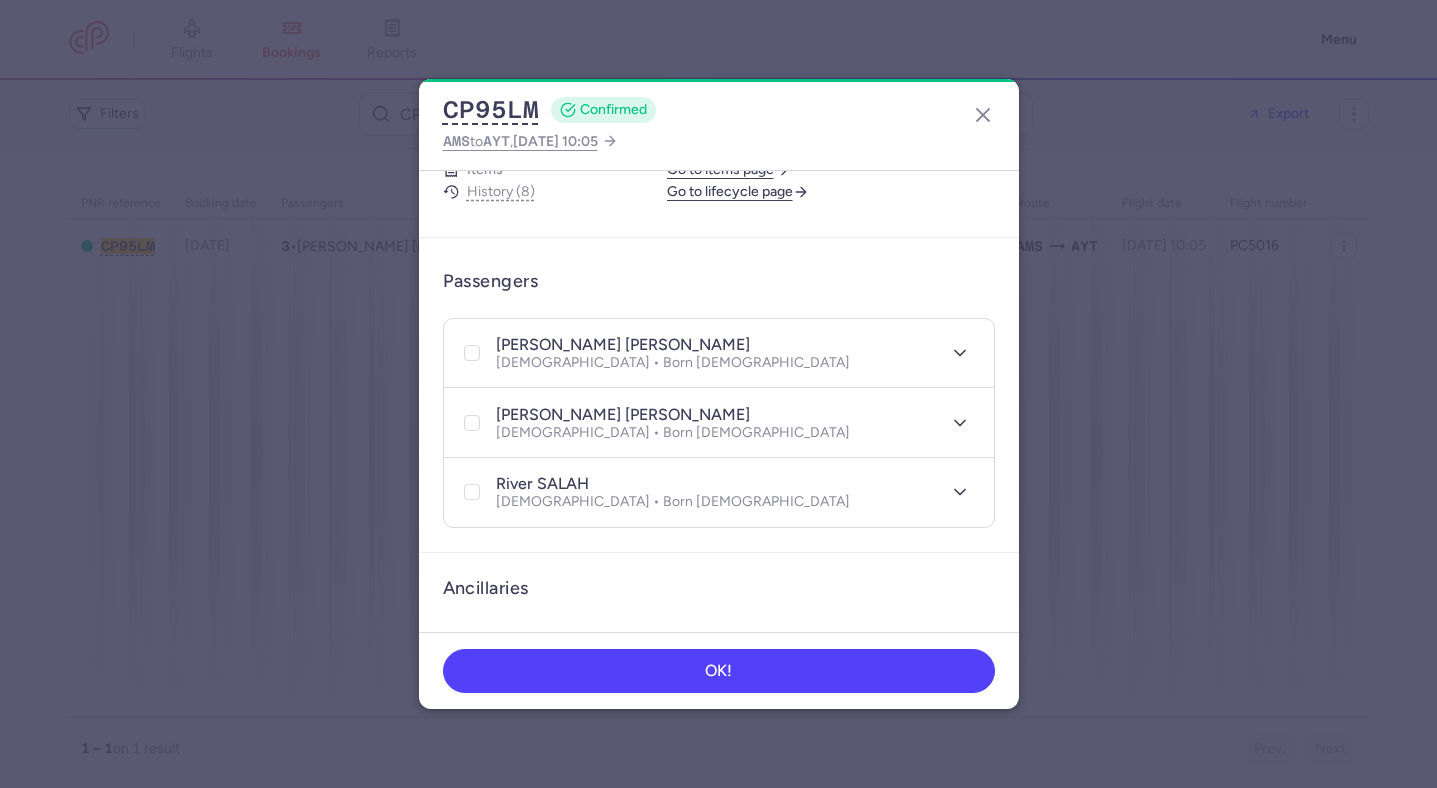 type 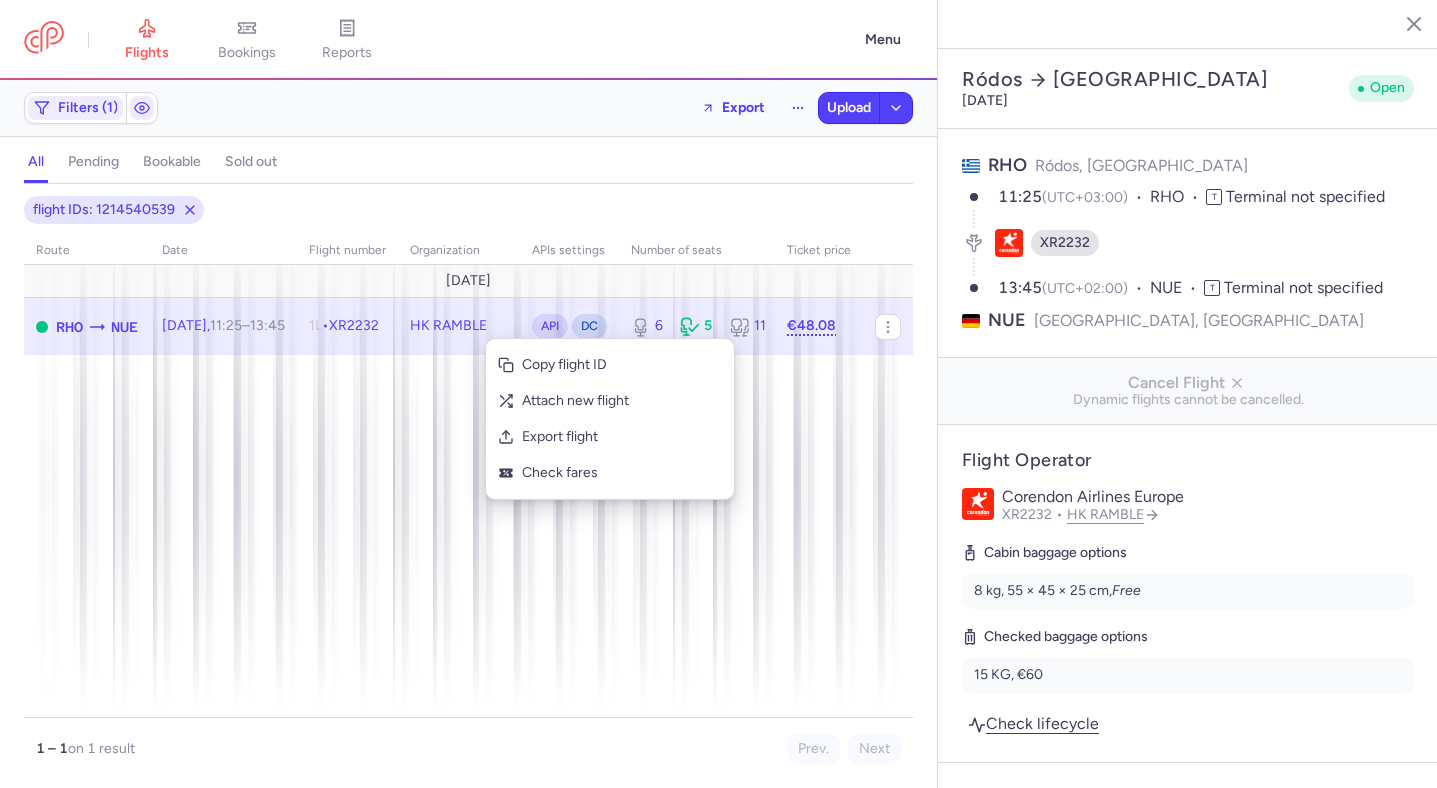 select on "days" 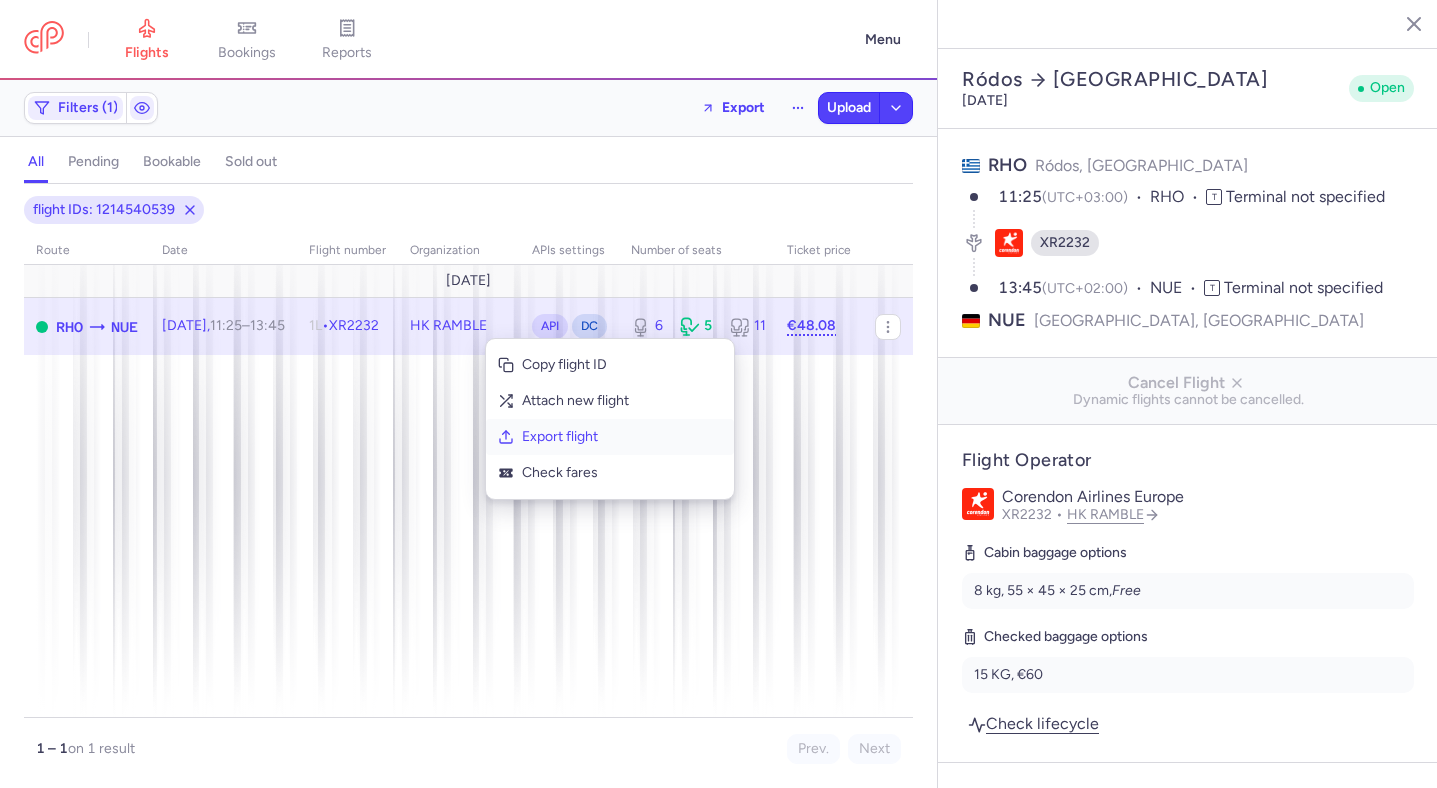 click on "Export flight" at bounding box center (622, 437) 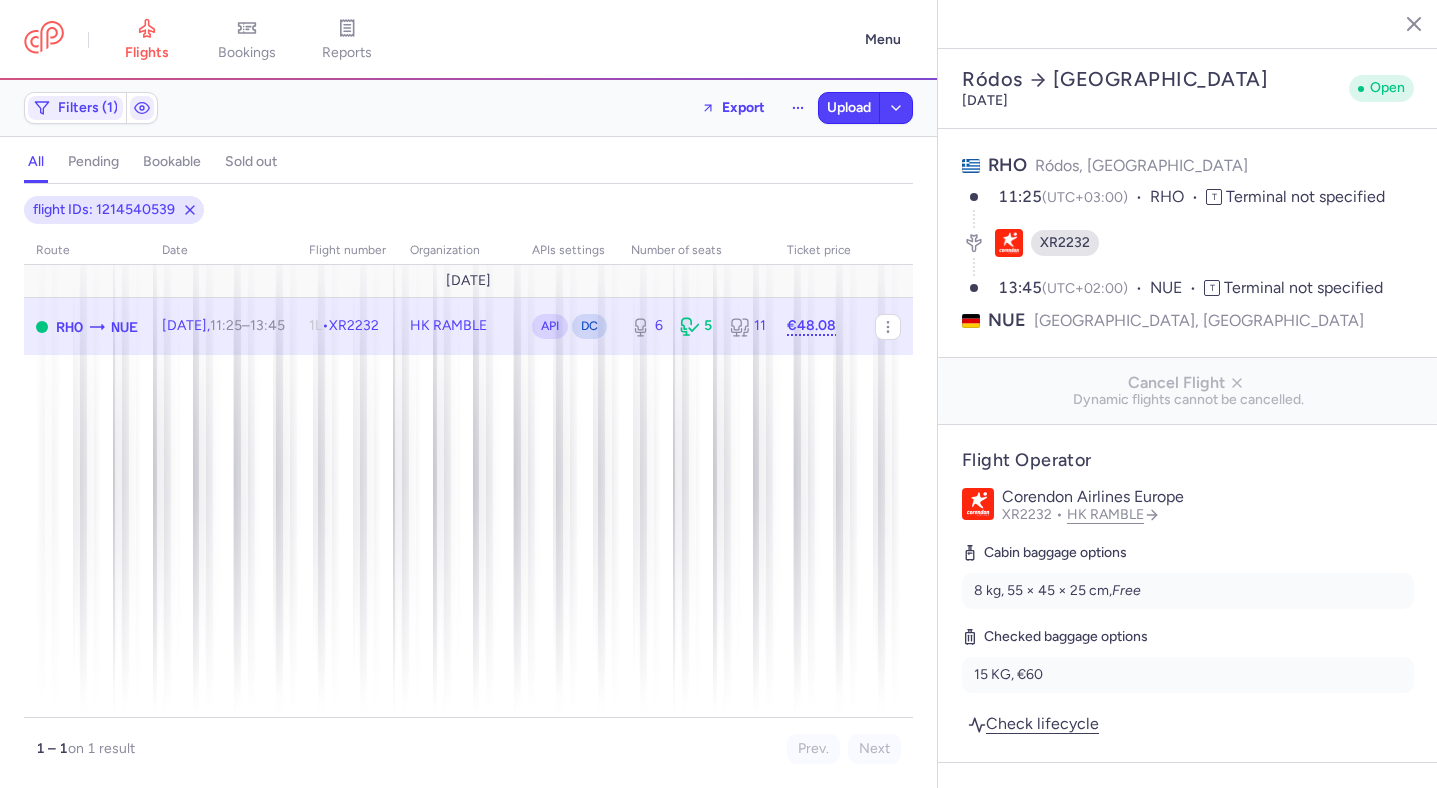 select on "days" 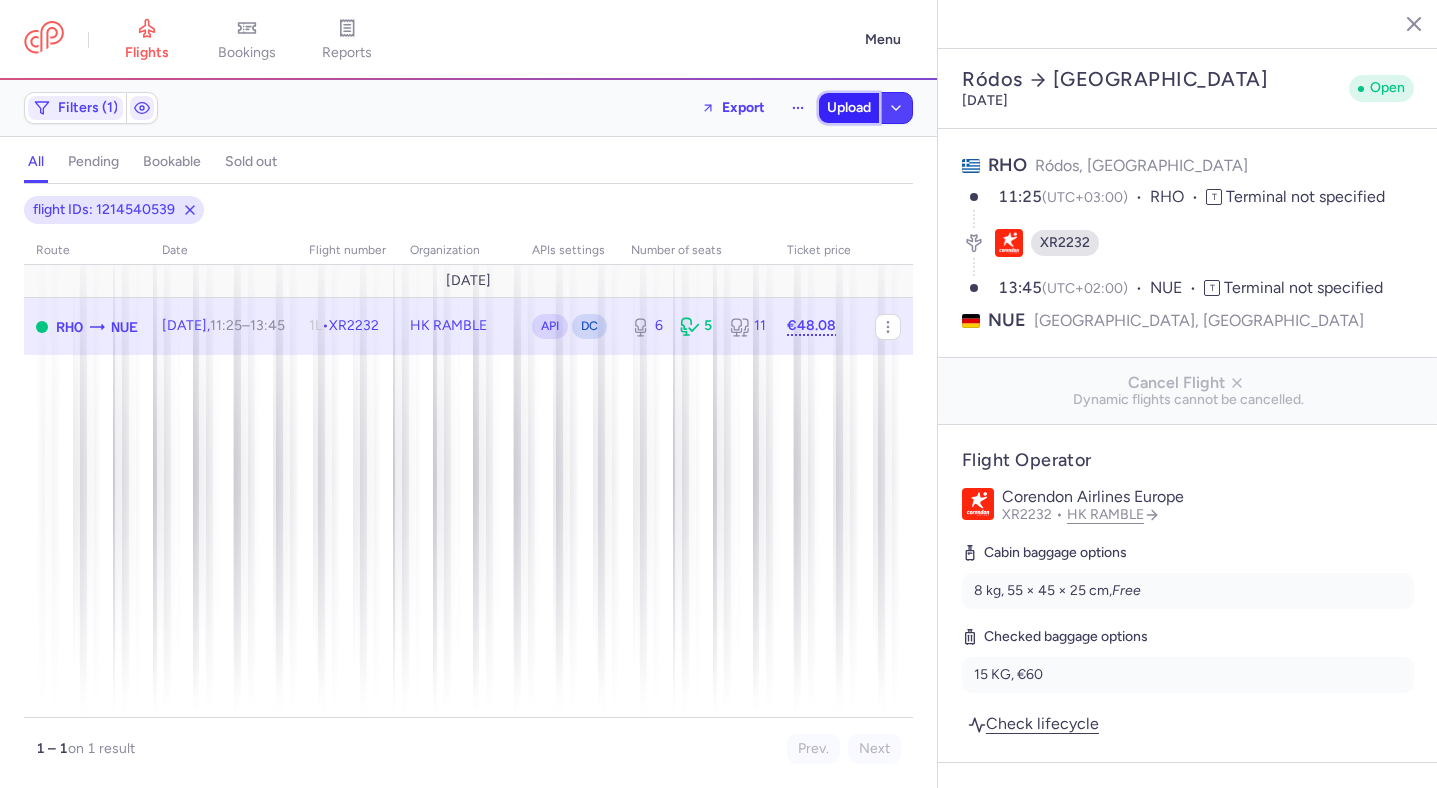 click on "Upload" at bounding box center (849, 108) 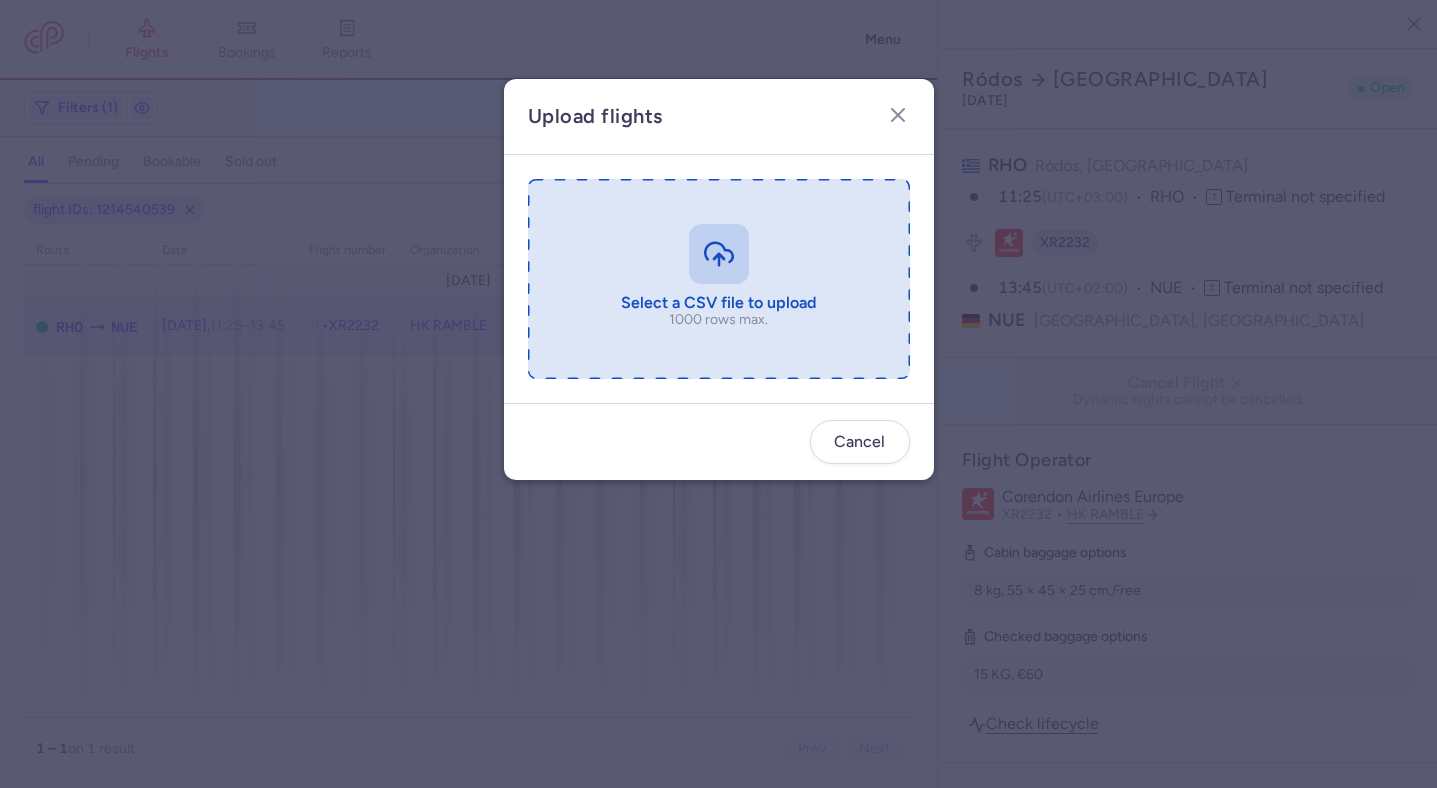 type on "C:\fakepath\export_flight_XR2232_20250714,1430.csv" 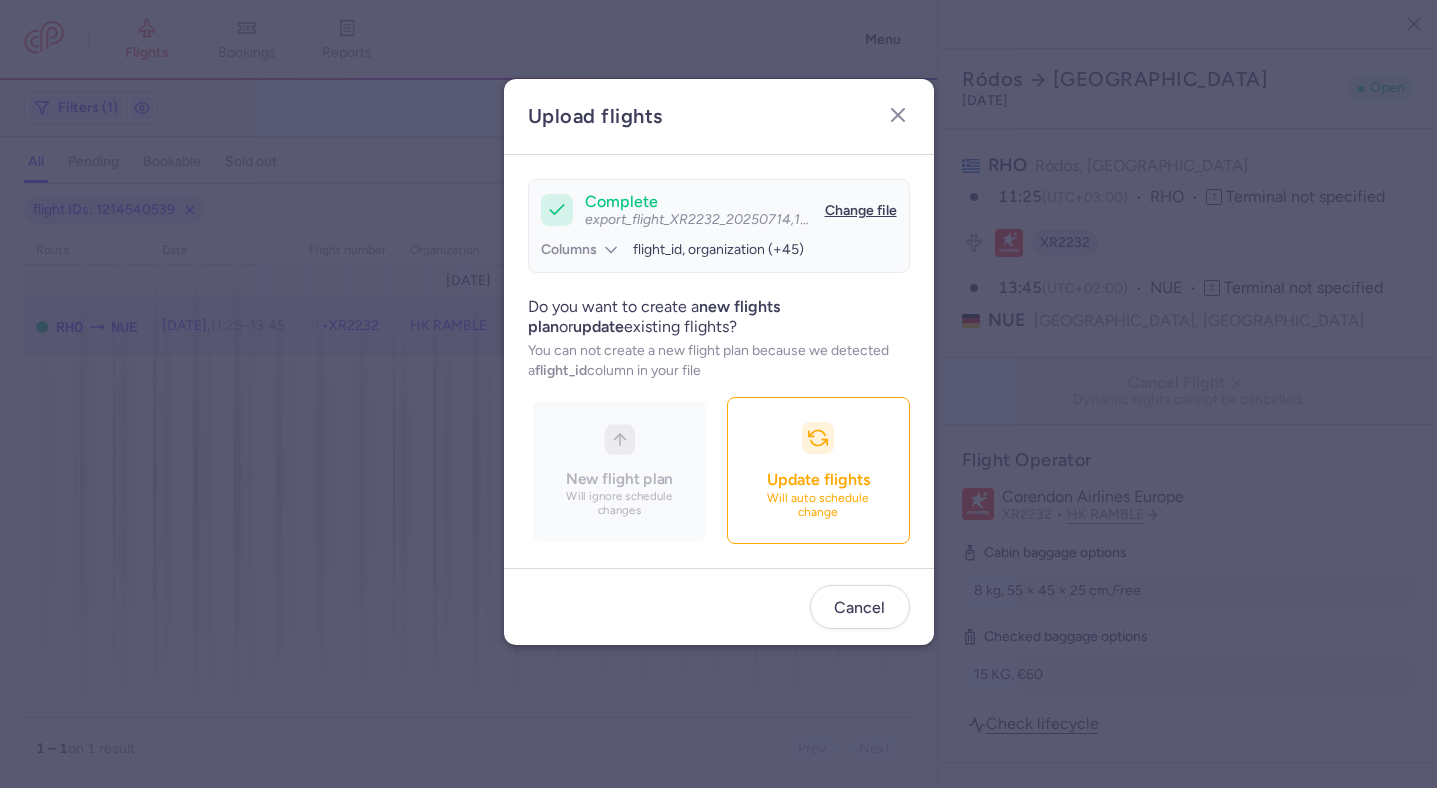 click on "Update flights Will auto schedule change" at bounding box center (818, 471) 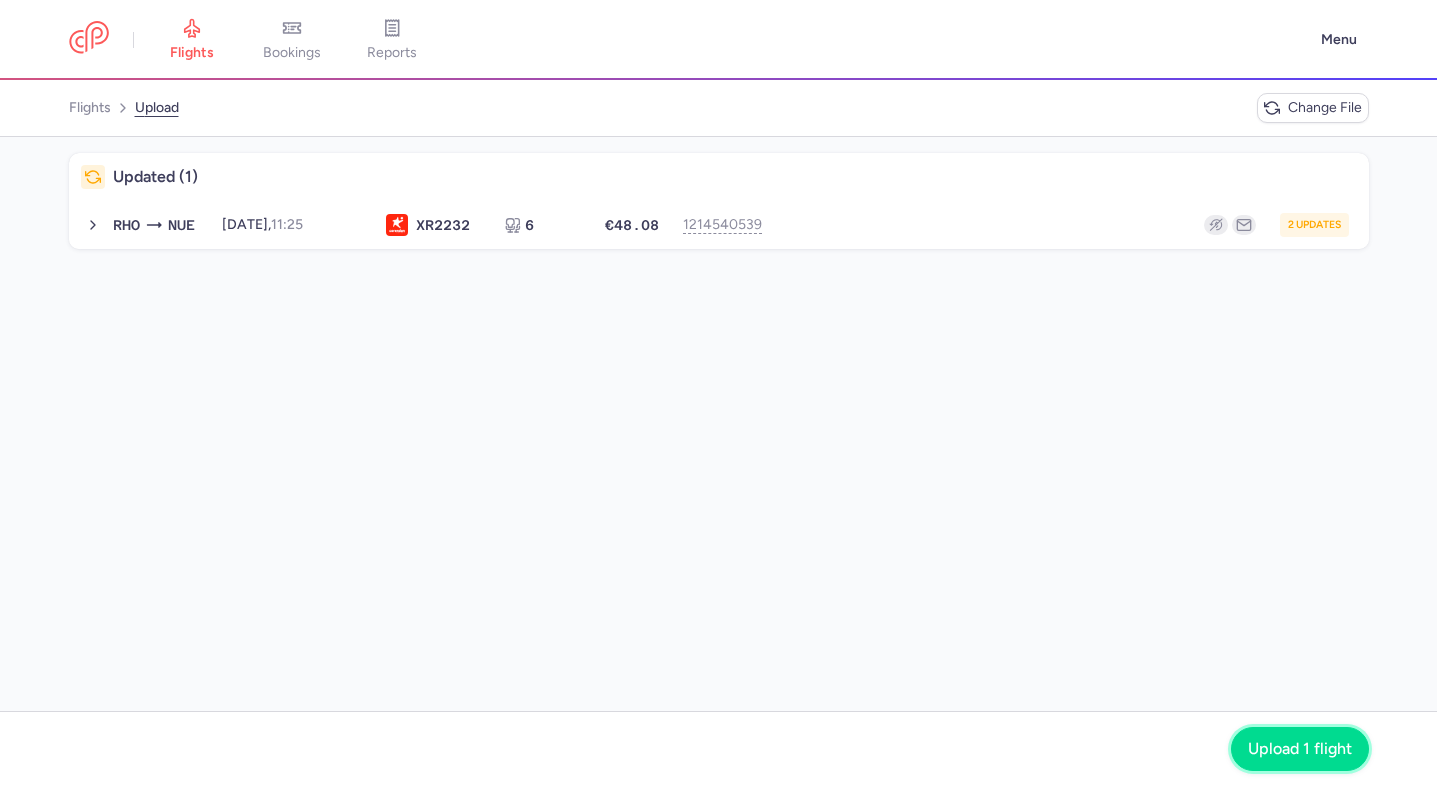 click on "Upload 1 flight" 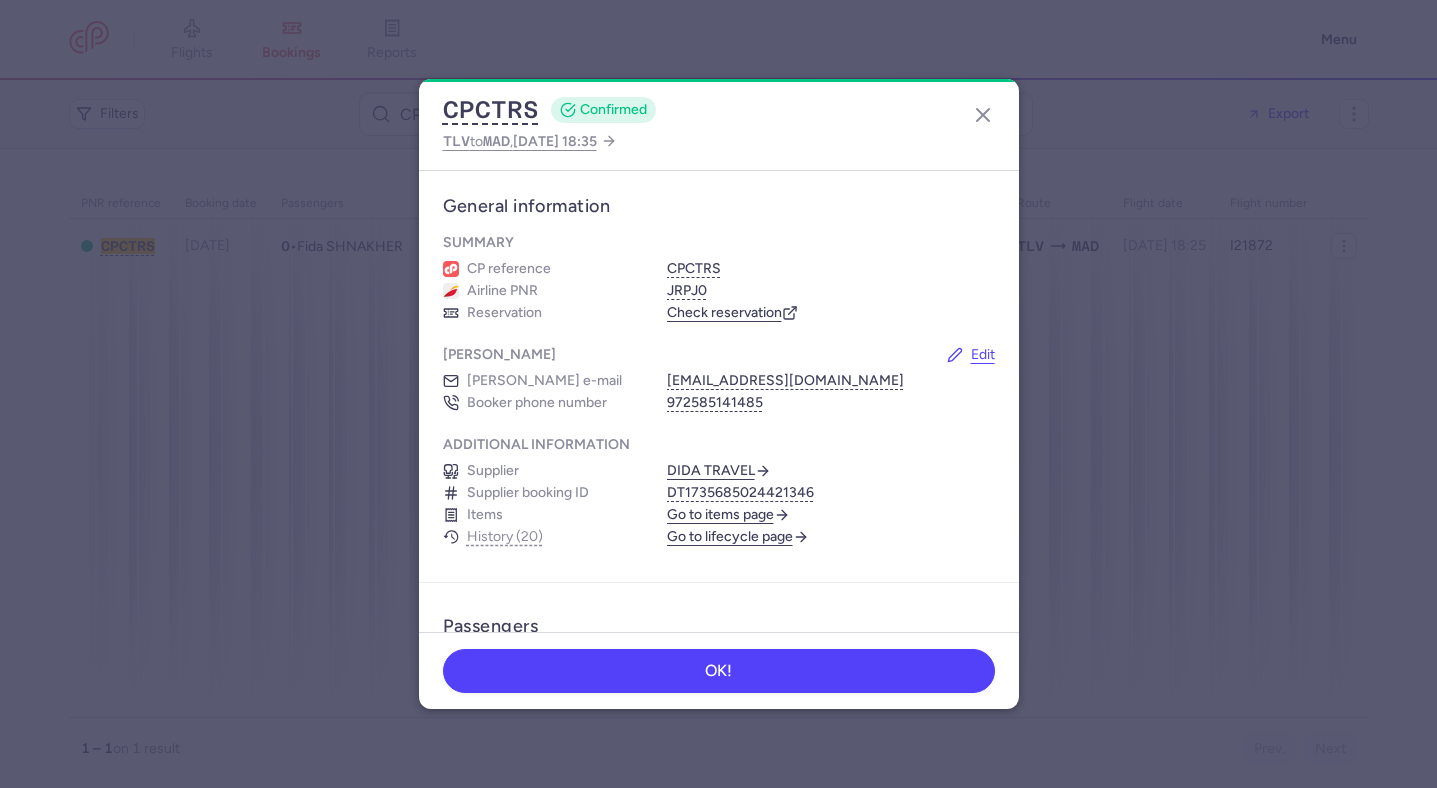 scroll, scrollTop: 0, scrollLeft: 0, axis: both 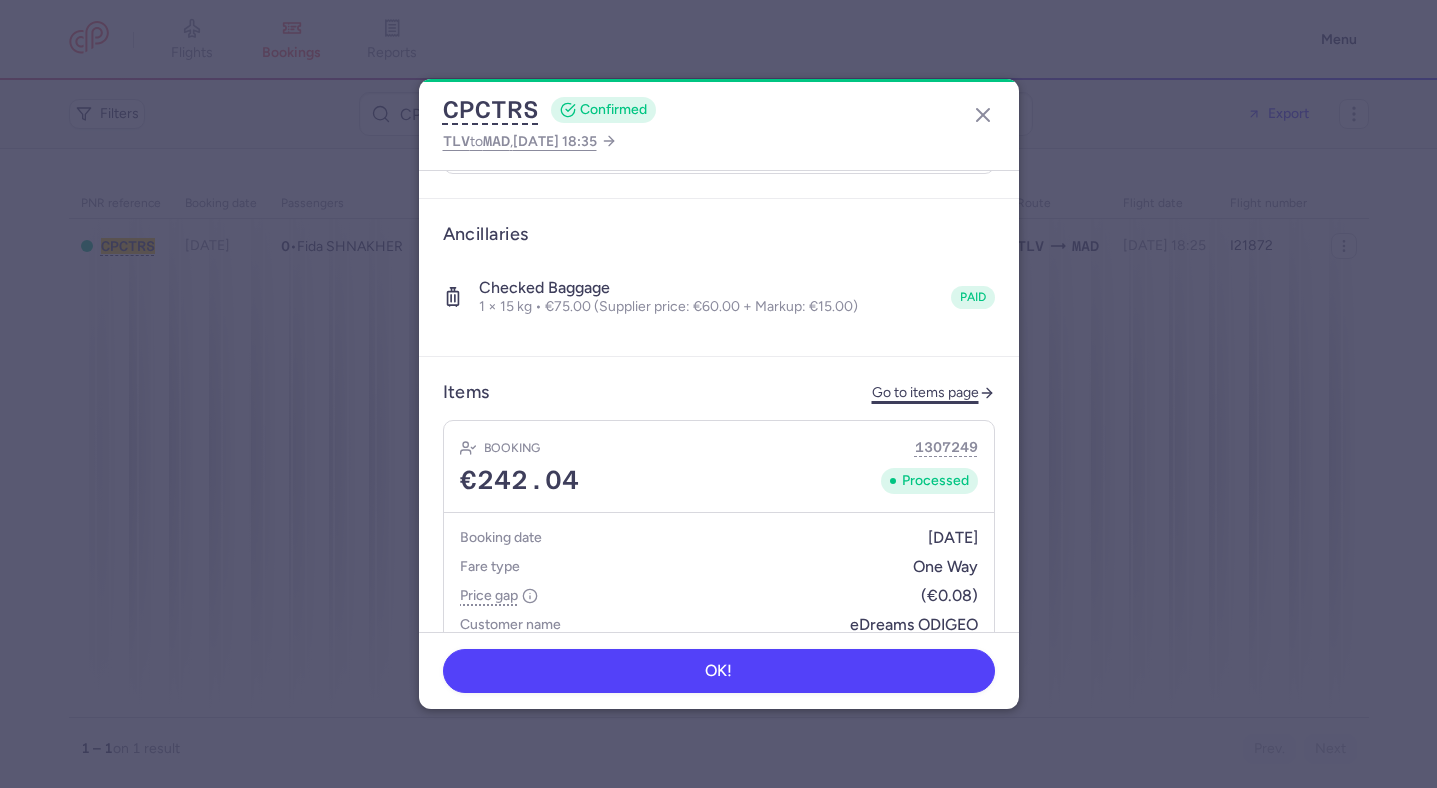 click on "Go to items page" 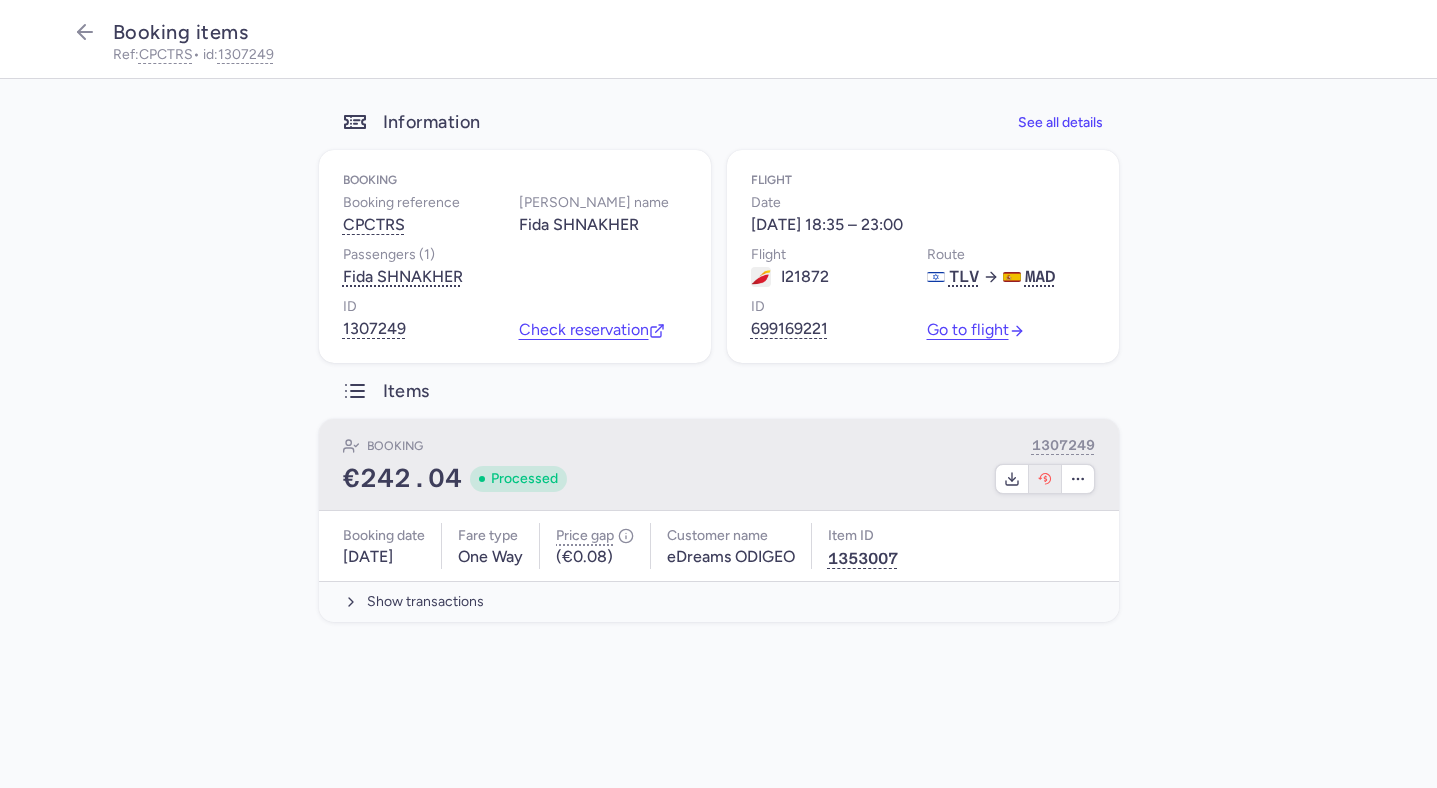 click 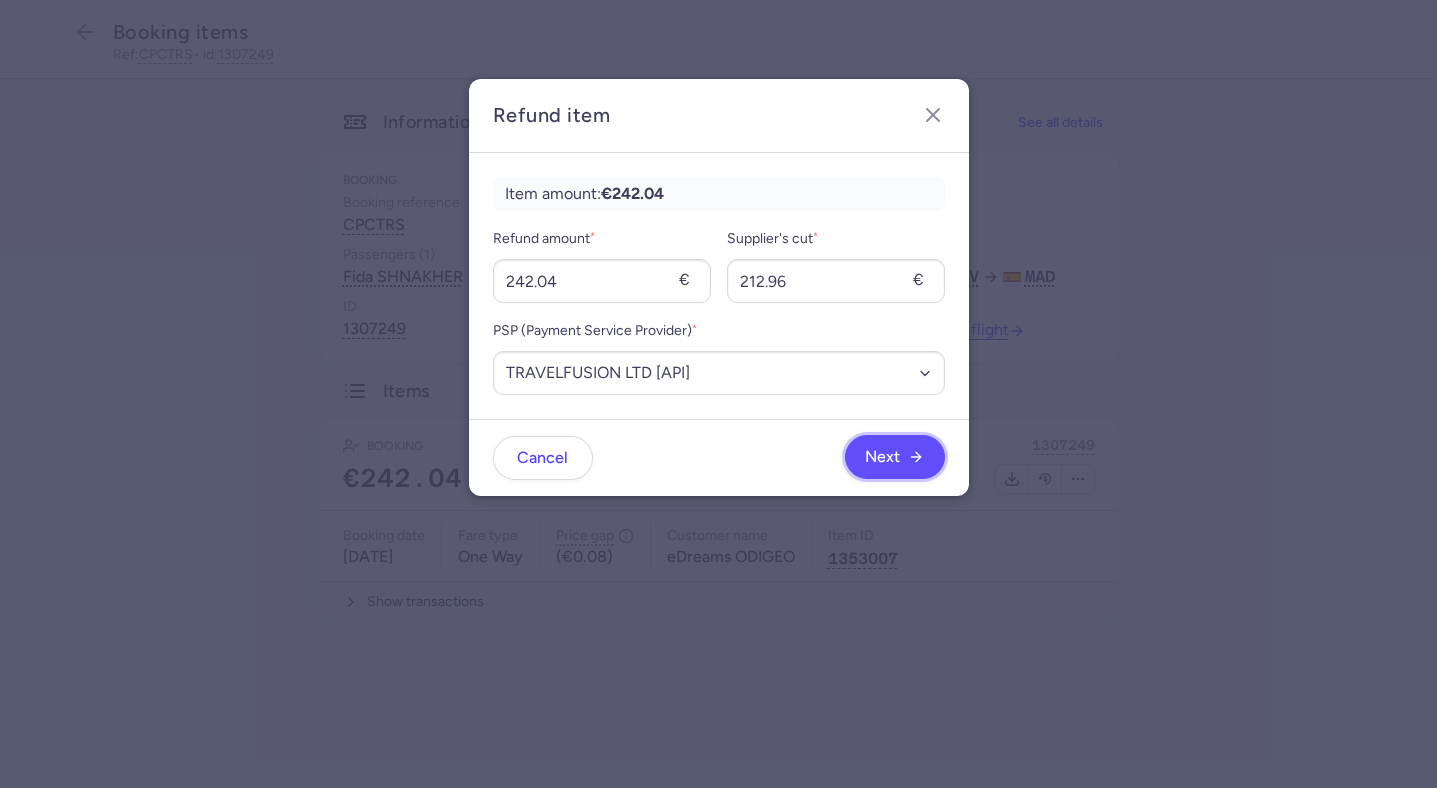 click on "Next" at bounding box center (882, 457) 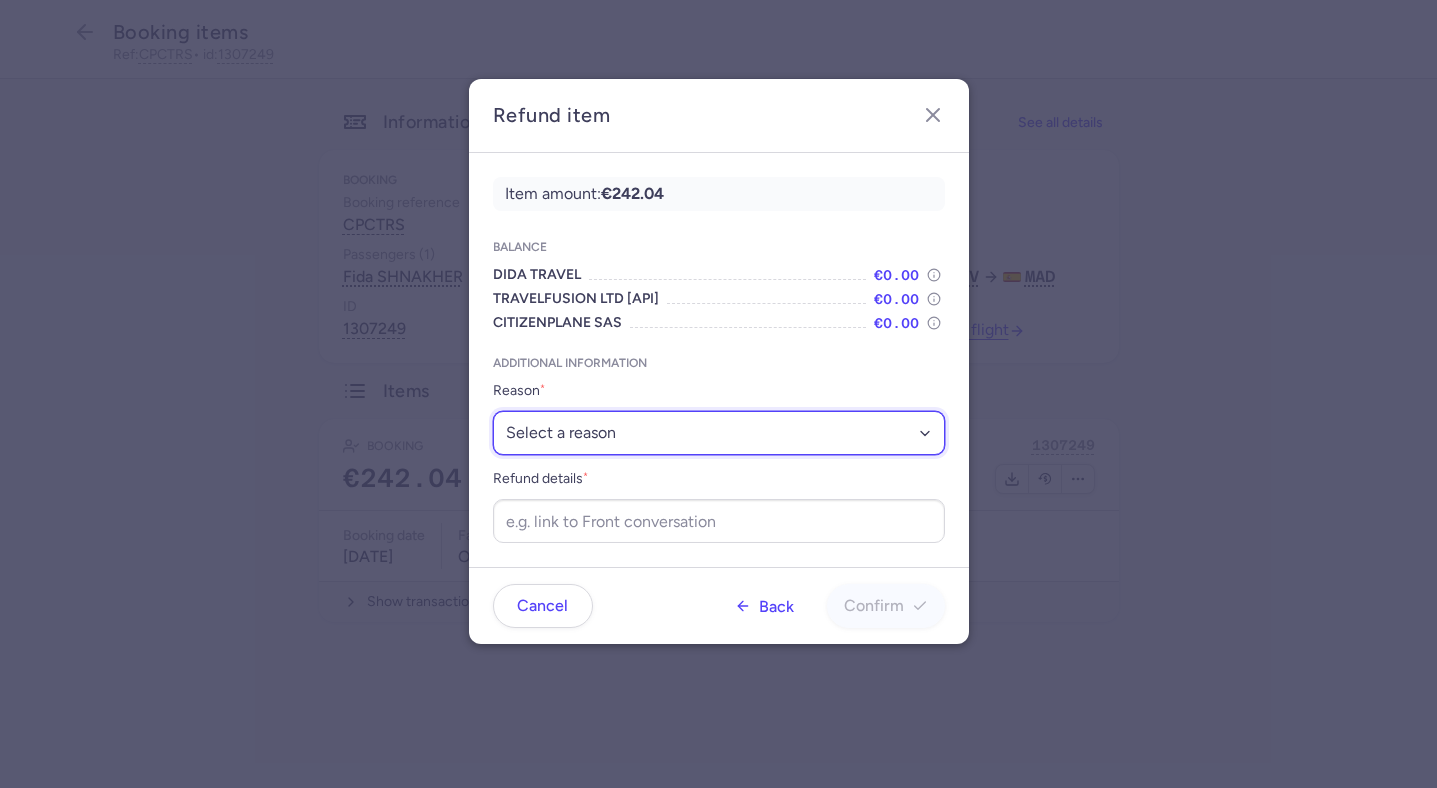 click on "Select a reason ✈️ Airline ceasing ops 💼 Ancillary issue 📄 APIS missing ⚙️ CitizenPlane error ⛔️ Denied boarding 🔁 Duplicate ❌ Flight canceled 🕵🏼‍♂️ Fraud 🎁 Goodwill 🎫 Goodwill allowance 🙃 Other 💺 Overbooking 💸 Refund with penalty 🙅 Schedule change not accepted 🤕 Supplier error 💵 Tax refund ❓ Unconfirmed booking" at bounding box center (719, 433) 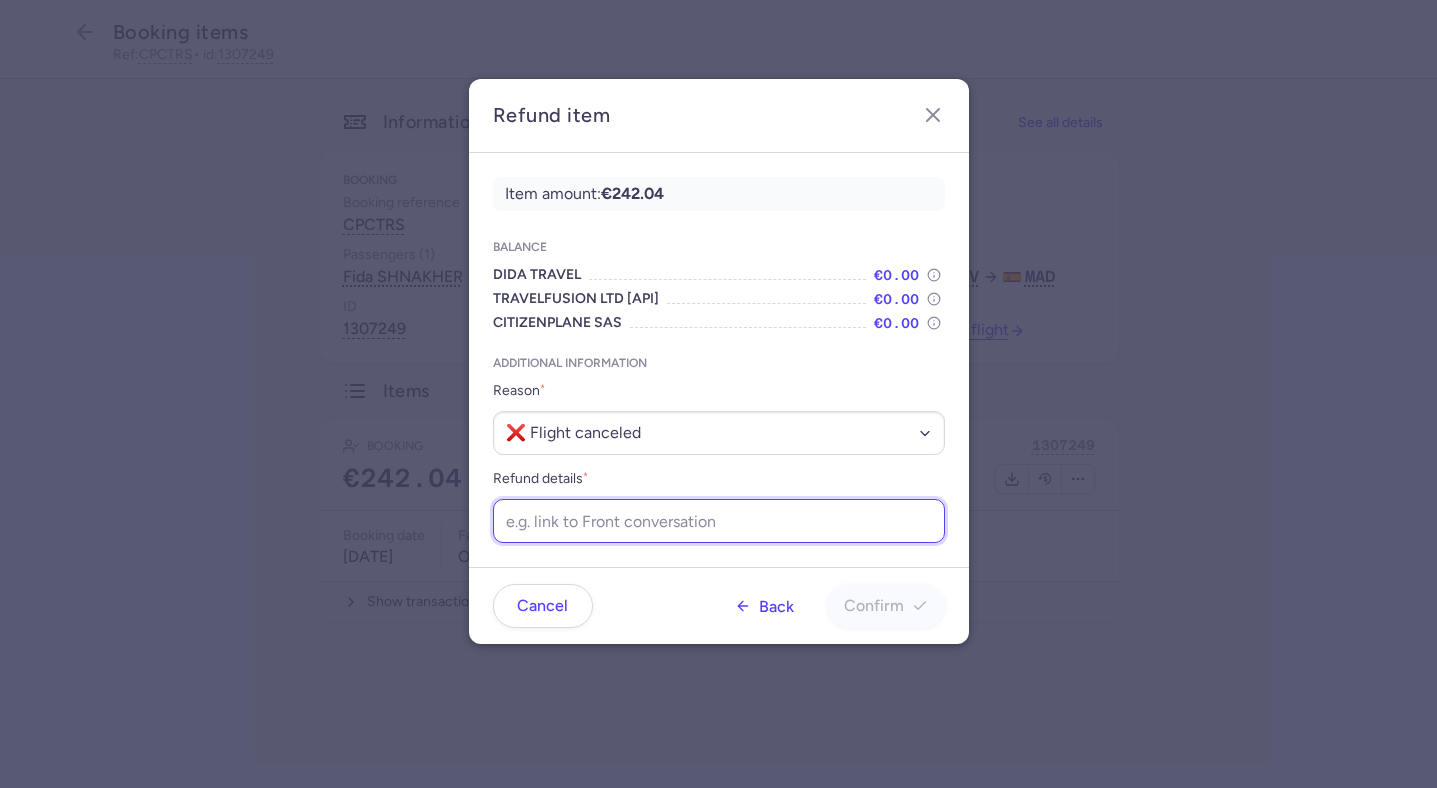 click on "Refund details  *" at bounding box center [719, 521] 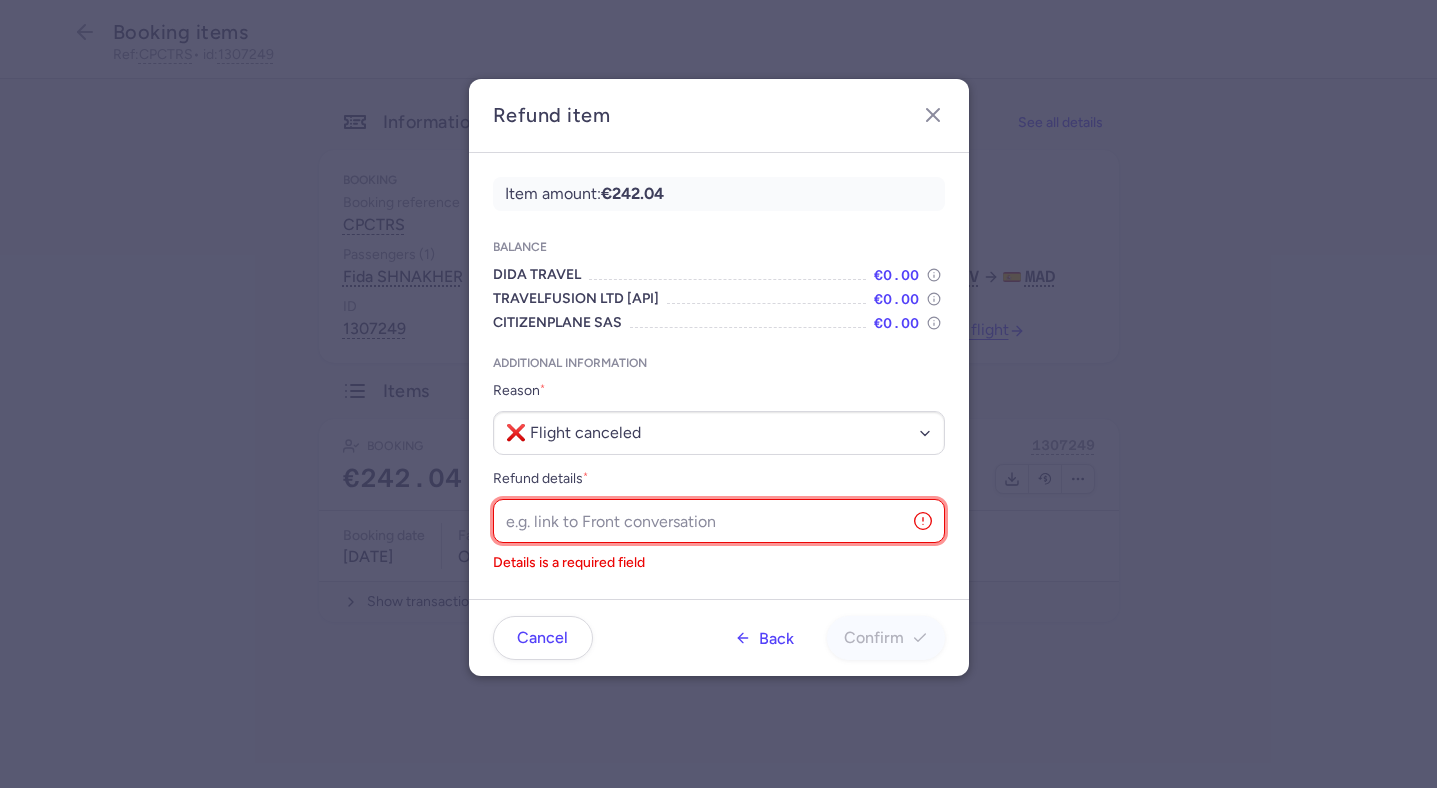 click on "Refund details  *" at bounding box center (719, 521) 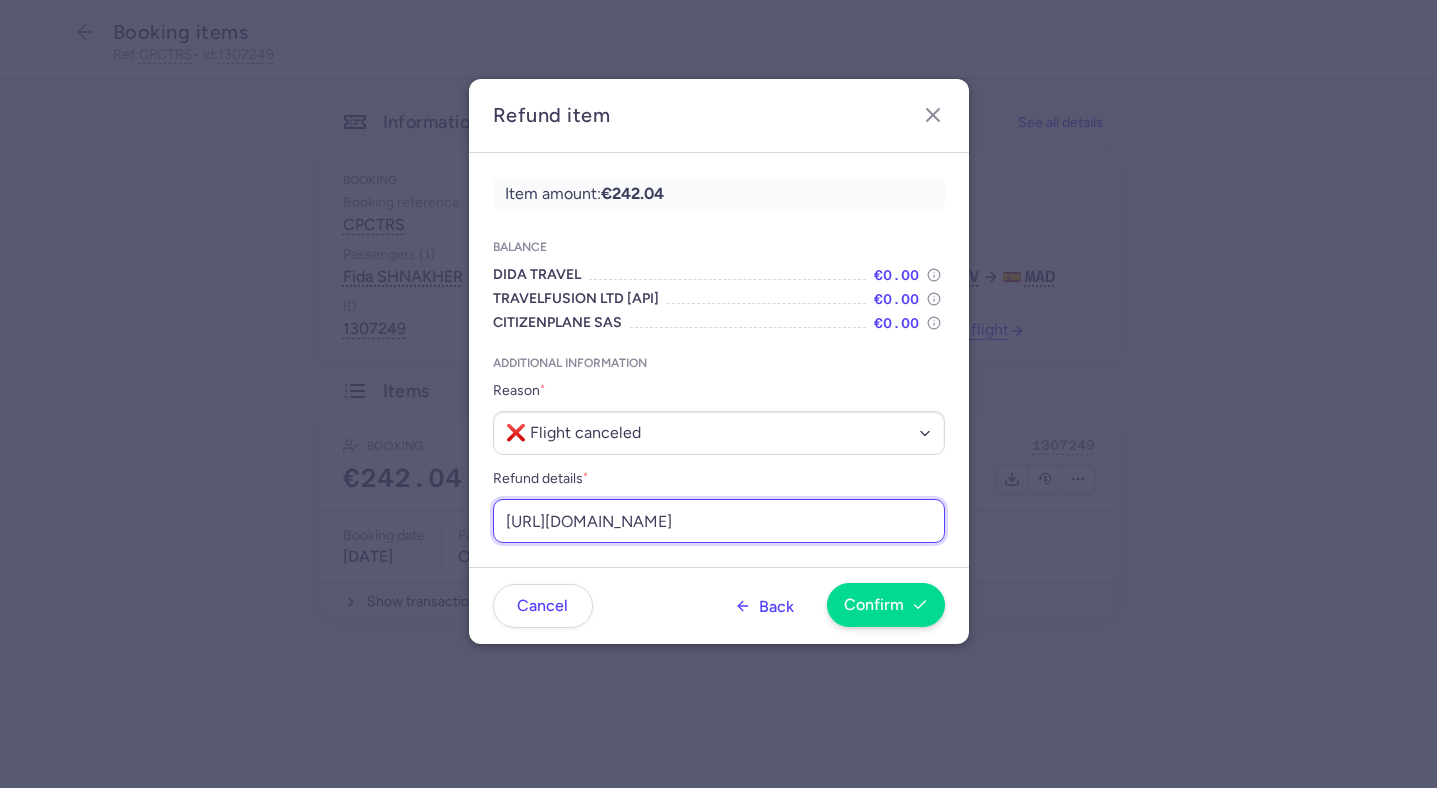 scroll, scrollTop: 0, scrollLeft: 219, axis: horizontal 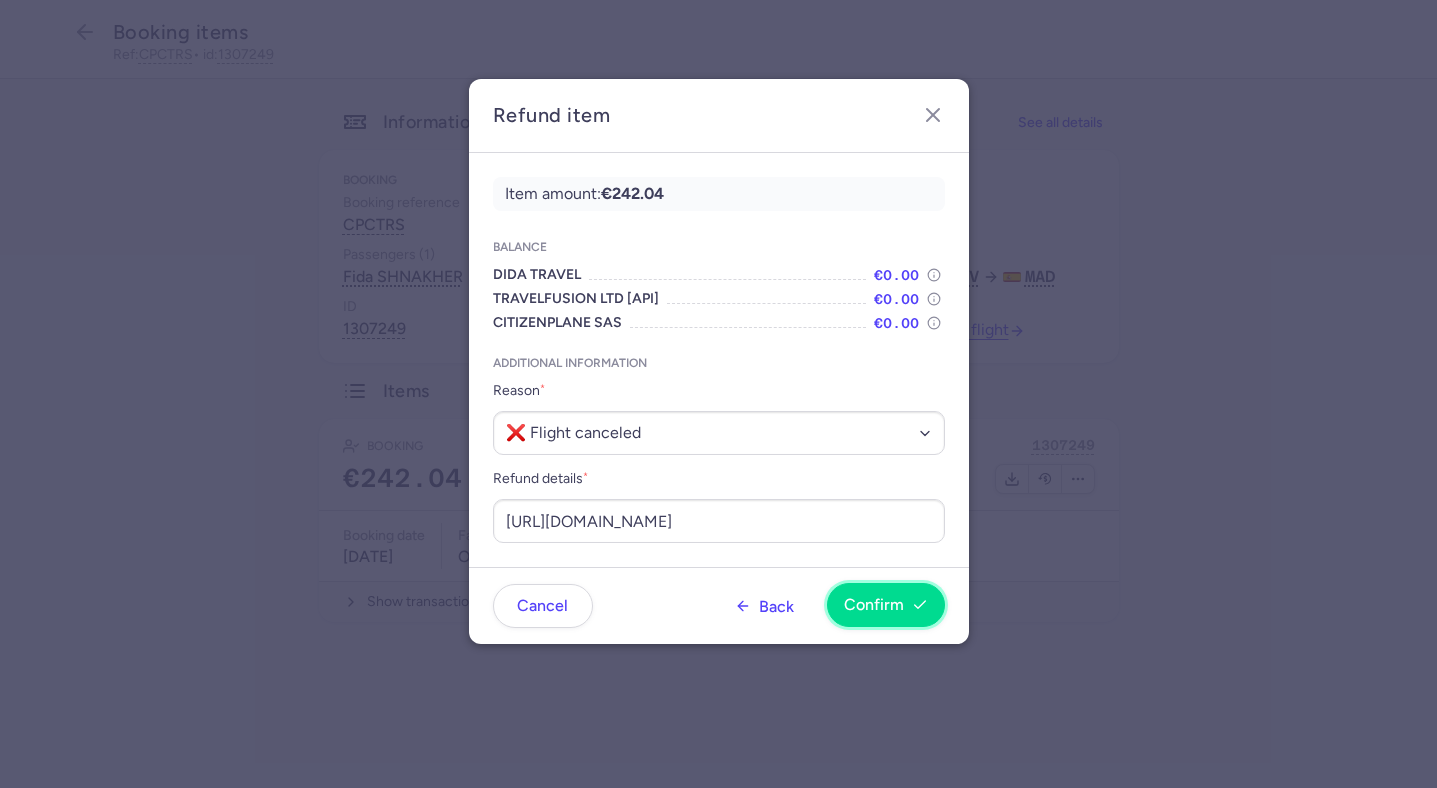 click on "Confirm" at bounding box center [874, 605] 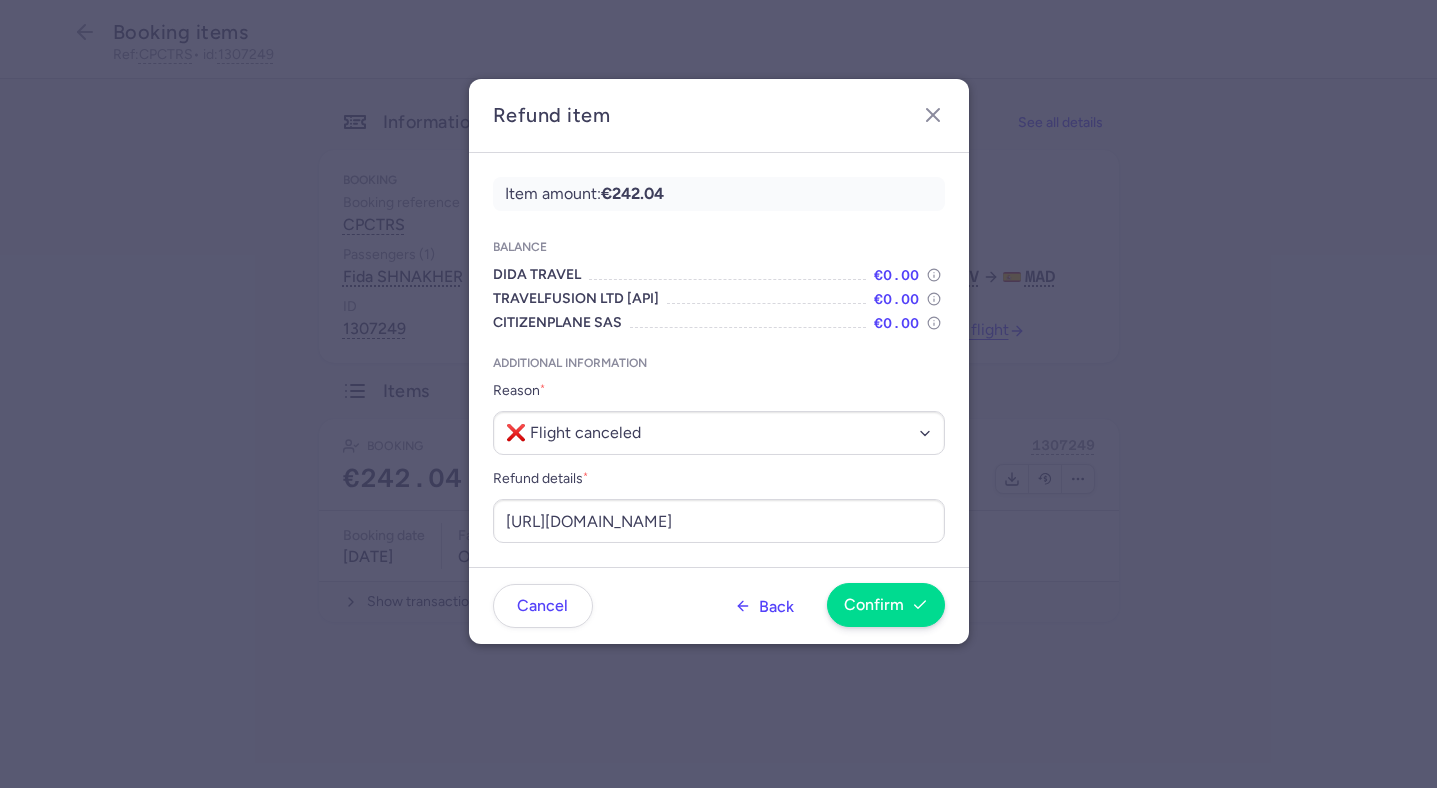 scroll, scrollTop: 0, scrollLeft: 0, axis: both 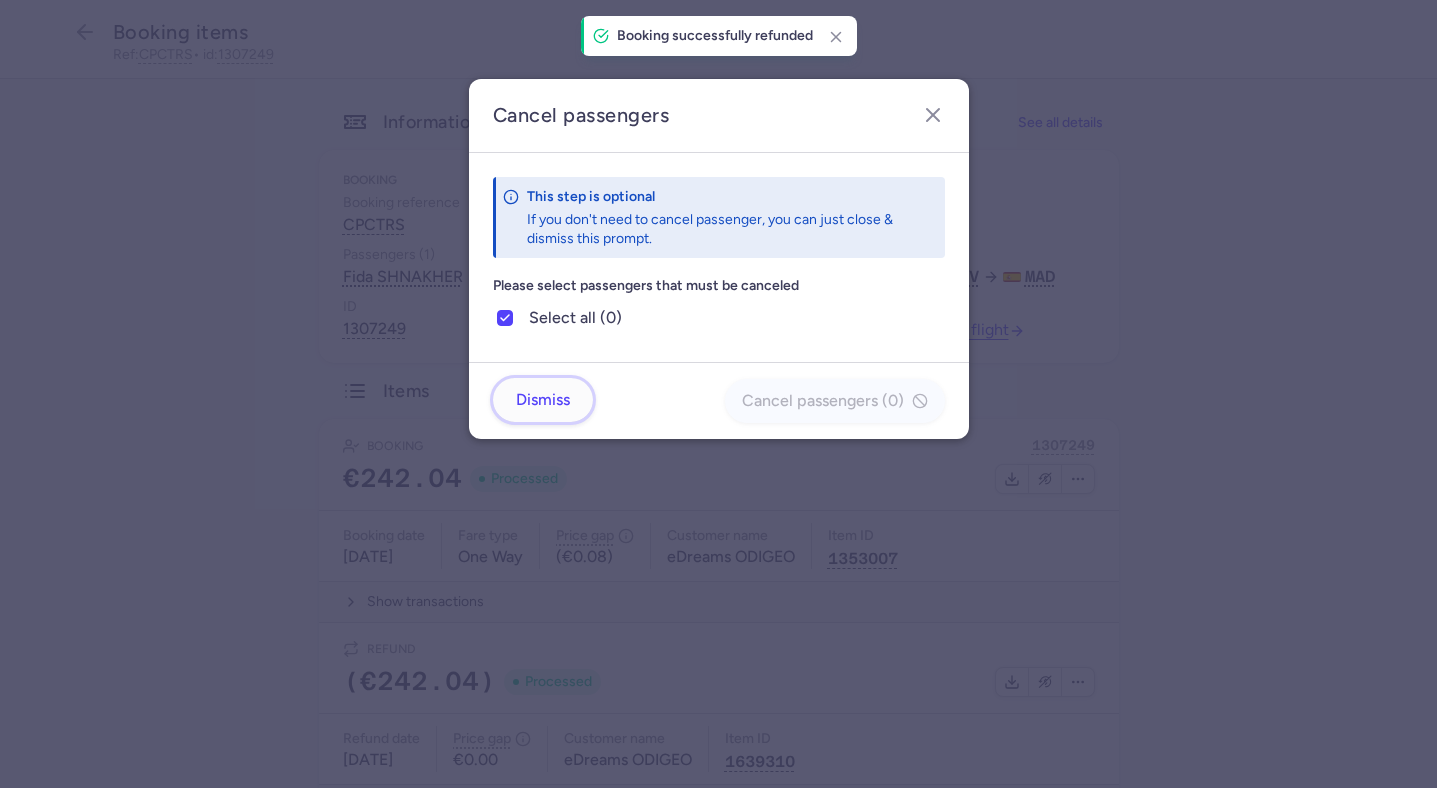 click on "Dismiss" 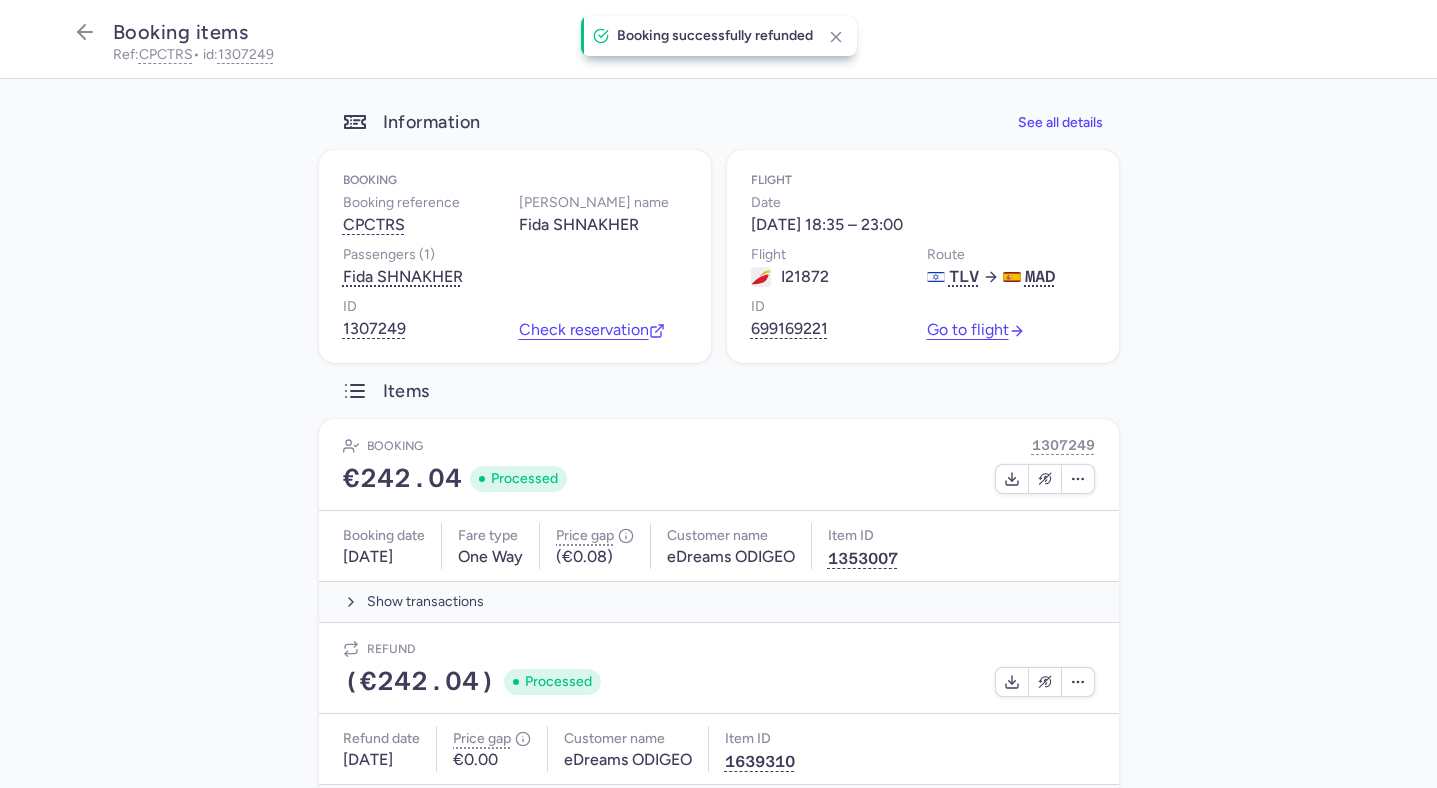 type 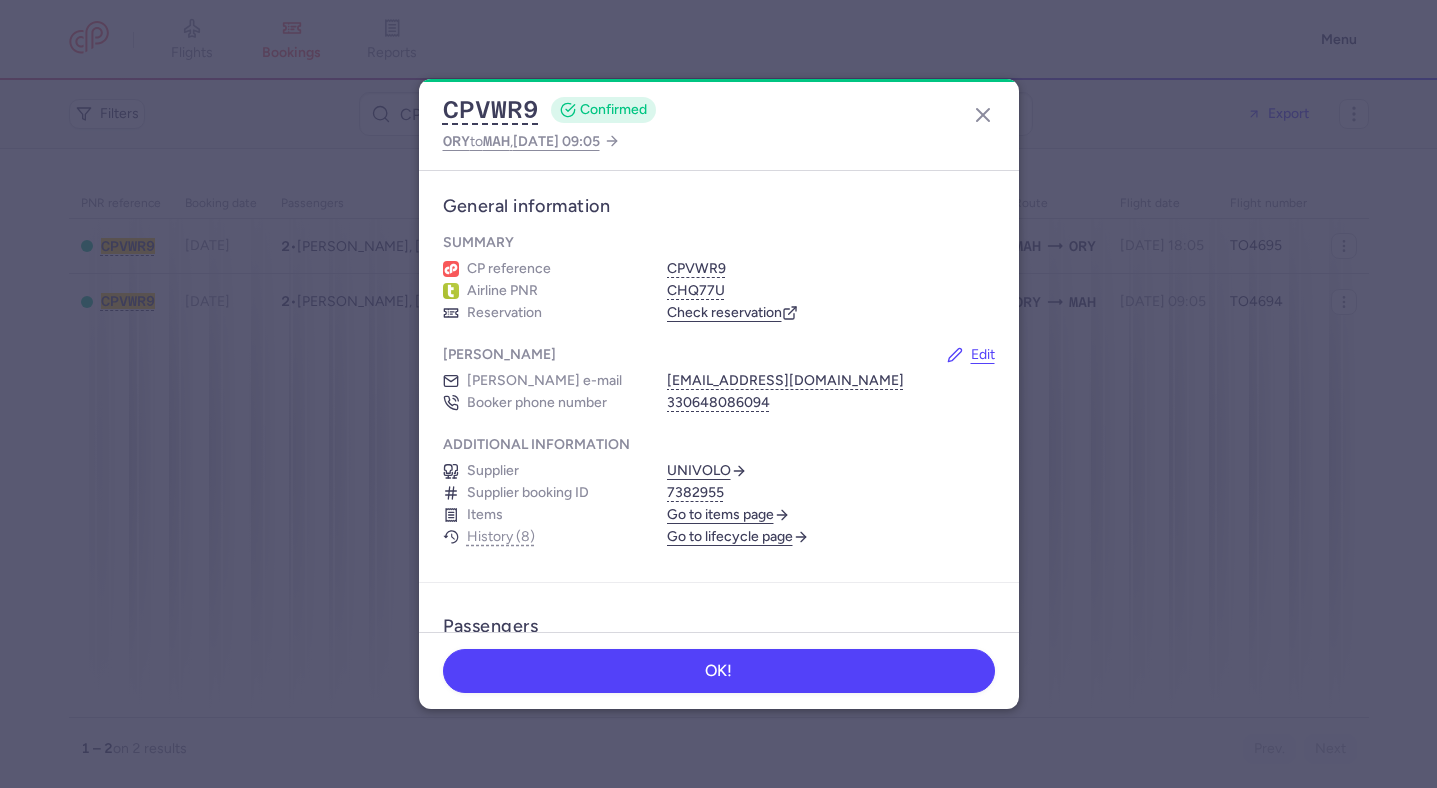 scroll, scrollTop: 0, scrollLeft: 0, axis: both 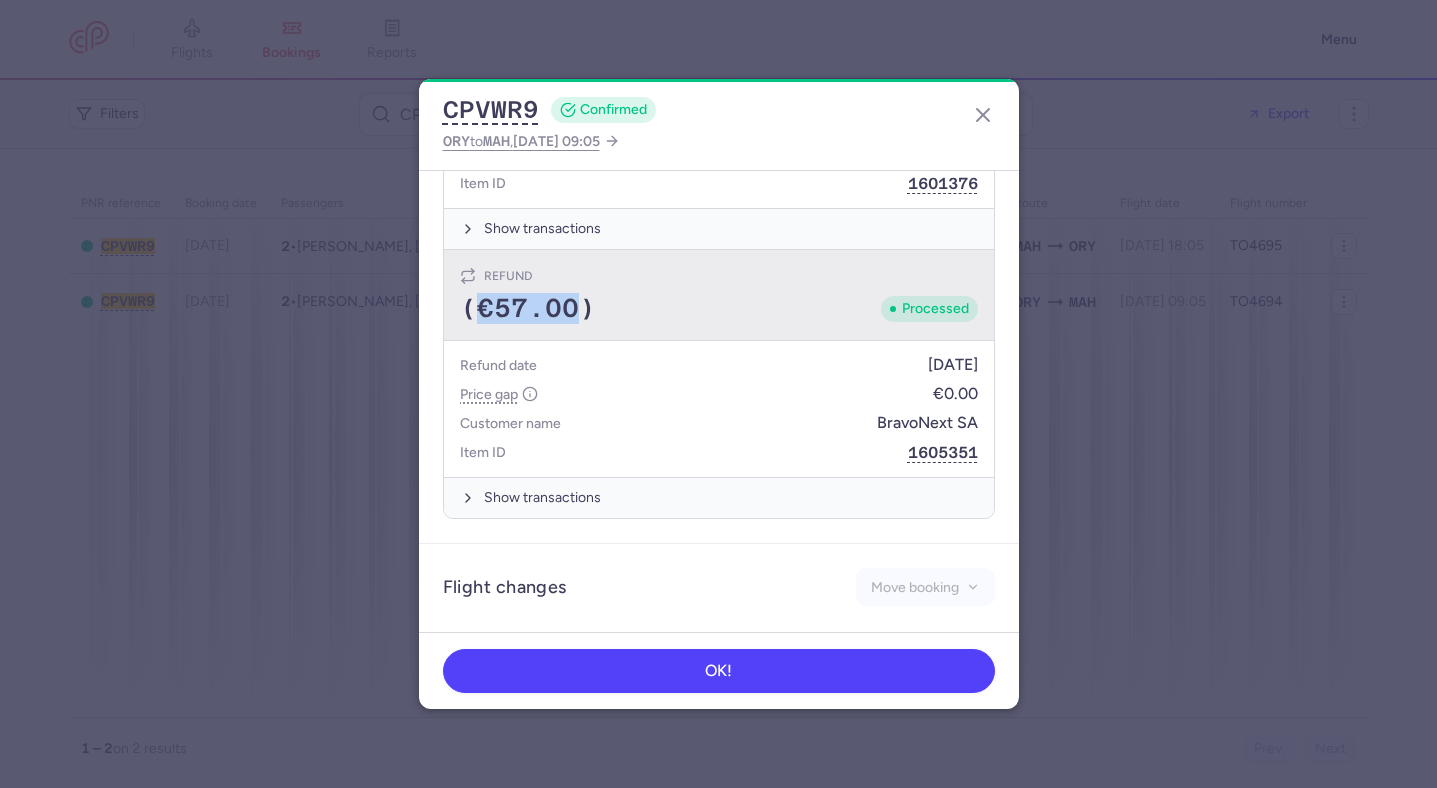 drag, startPoint x: 576, startPoint y: 311, endPoint x: 481, endPoint y: 314, distance: 95.047356 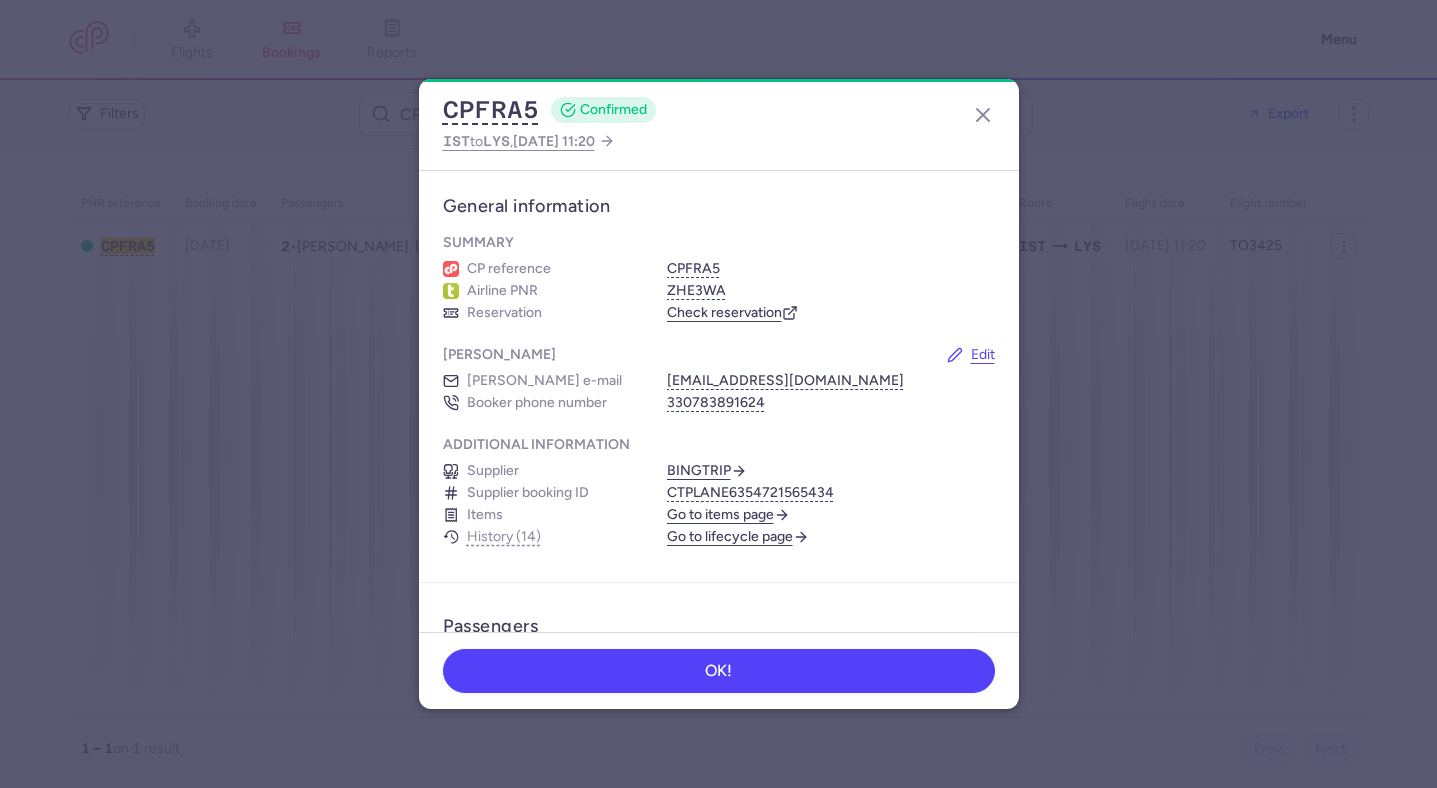 scroll, scrollTop: 0, scrollLeft: 0, axis: both 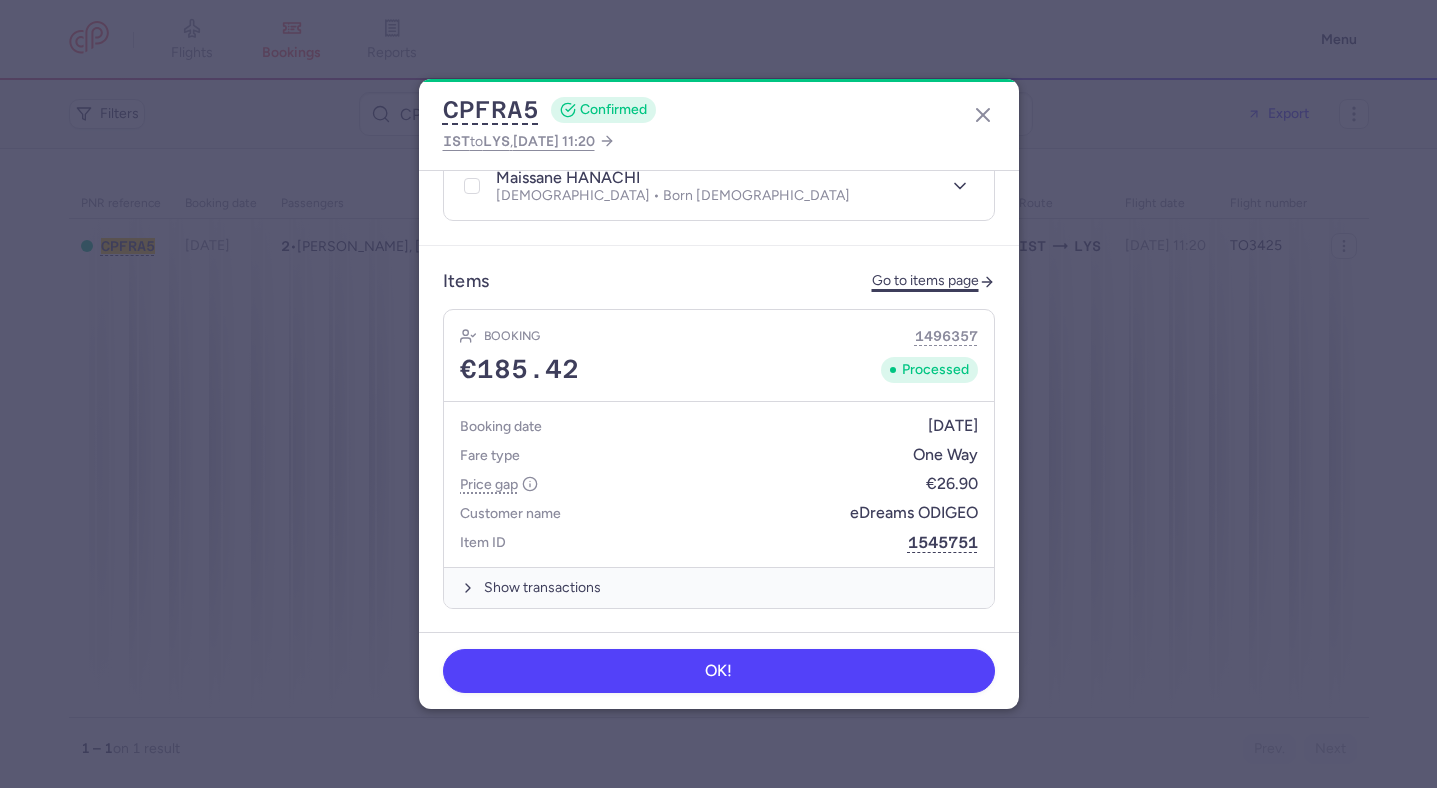 click on "Go to items page" 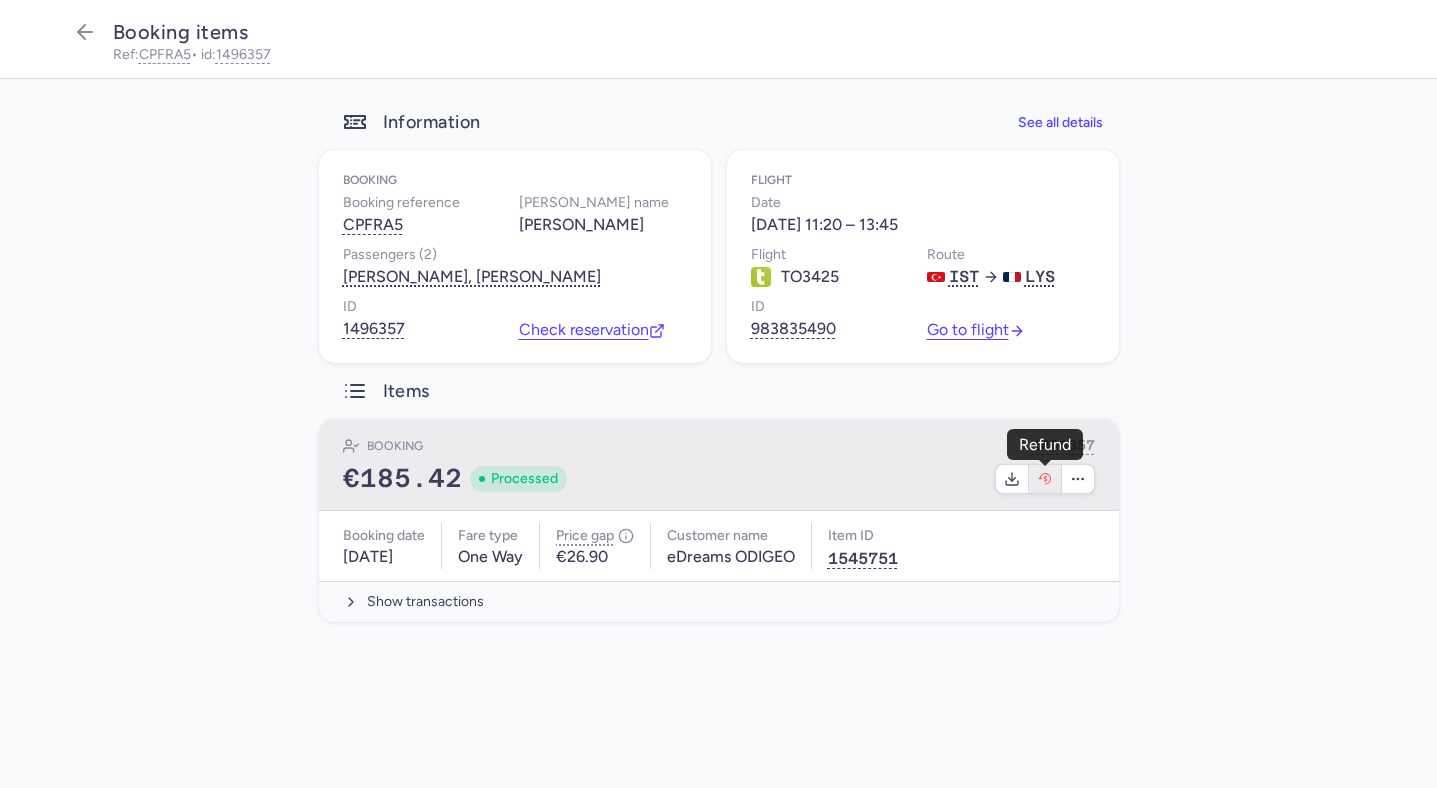 click 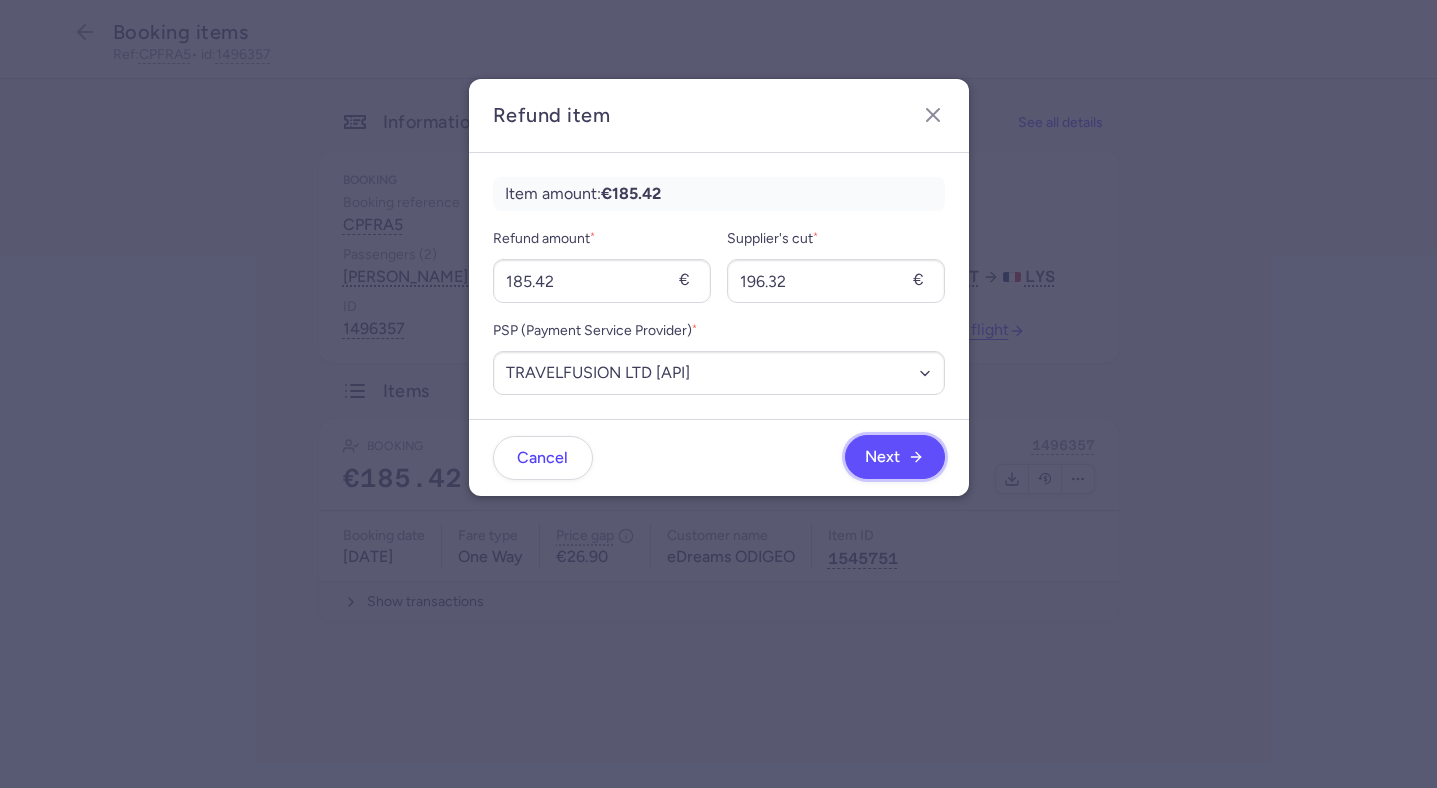 click on "Next" at bounding box center (895, 457) 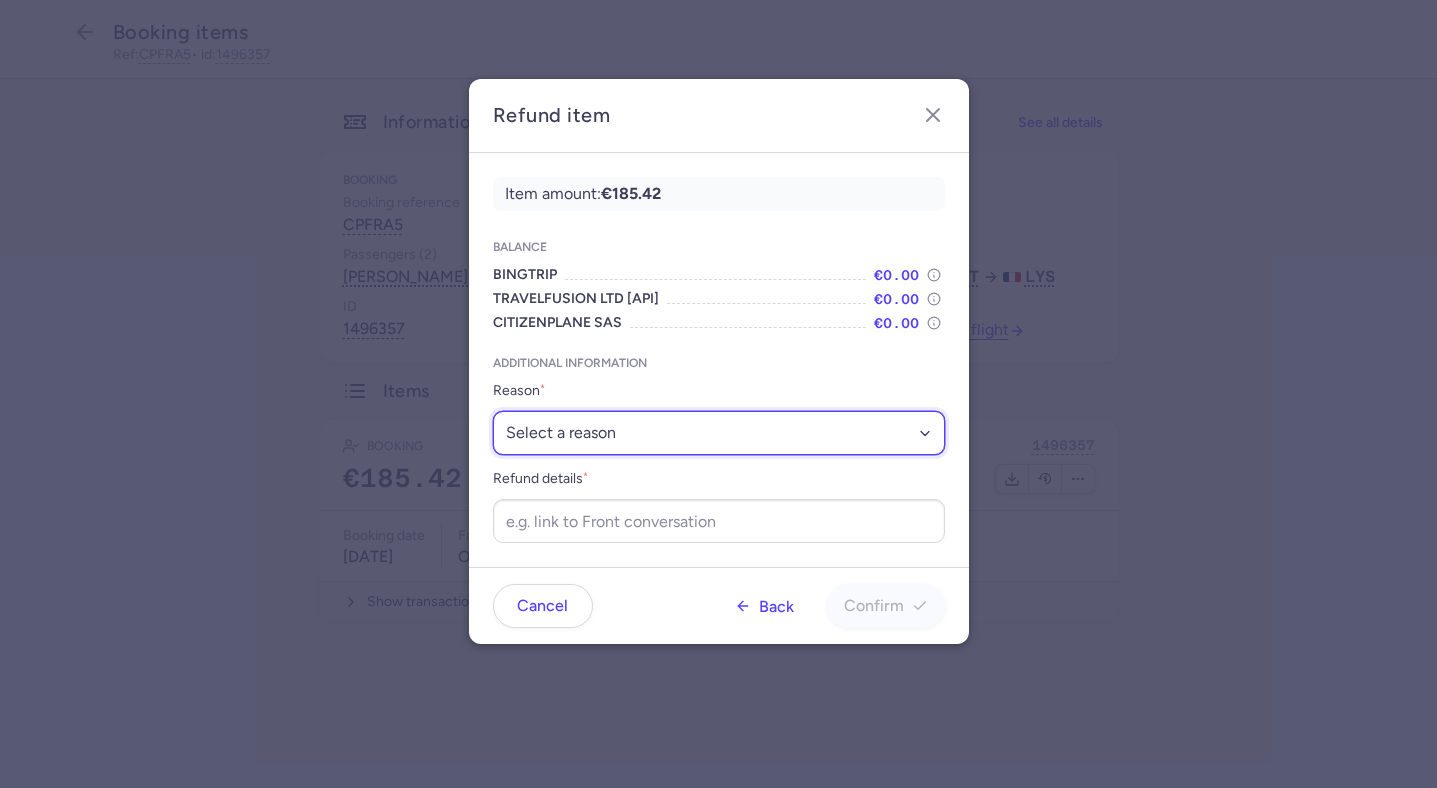 click on "Select a reason ✈️ Airline ceasing ops 💼 Ancillary issue 📄 APIS missing ⚙️ CitizenPlane error ⛔️ Denied boarding 🔁 Duplicate ❌ Flight canceled 🕵🏼‍♂️ Fraud 🎁 Goodwill 🎫 Goodwill allowance 🙃 Other 💺 Overbooking 💸 Refund with penalty 🙅 Schedule change not accepted 🤕 Supplier error 💵 Tax refund ❓ Unconfirmed booking" at bounding box center (719, 433) 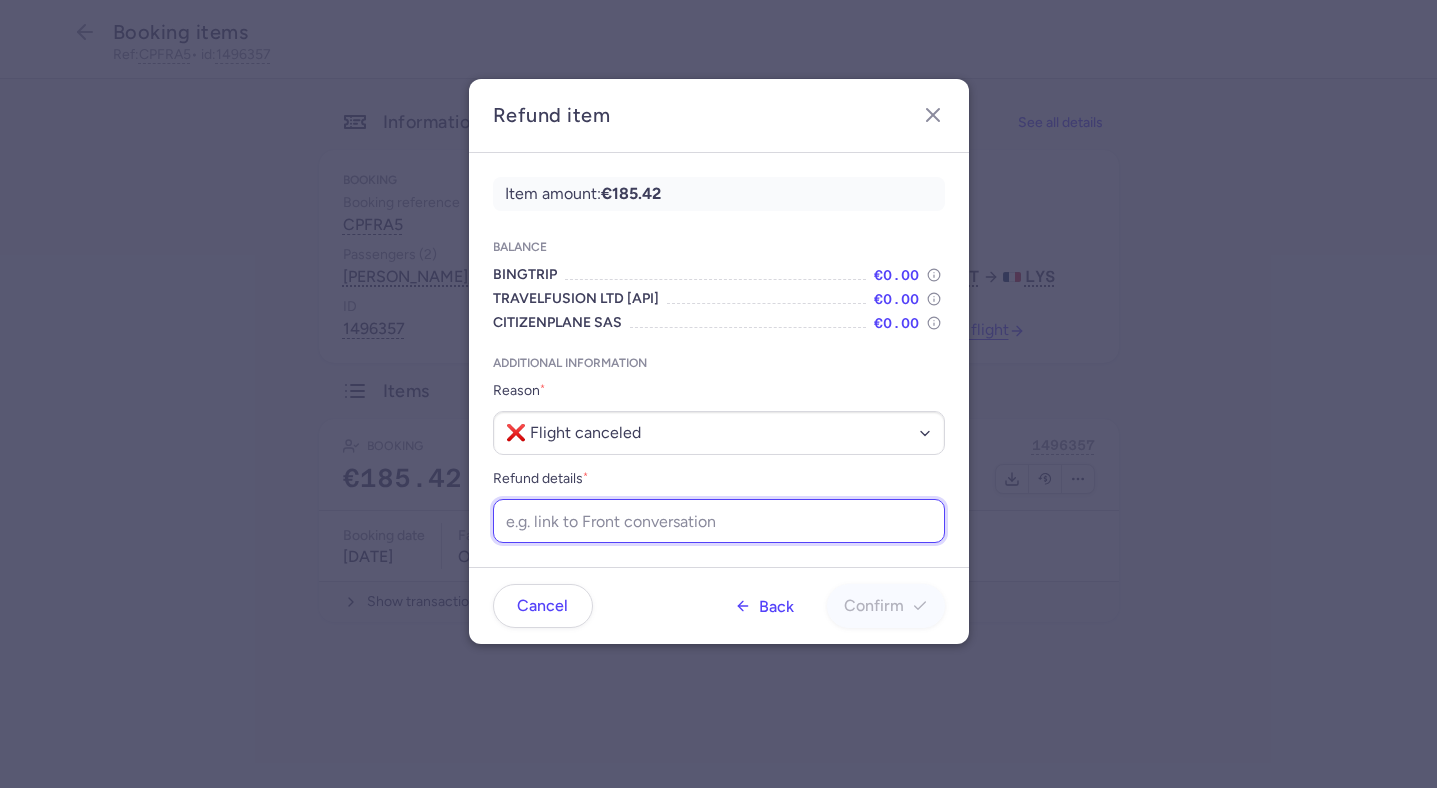 click on "Refund details  *" at bounding box center (719, 521) 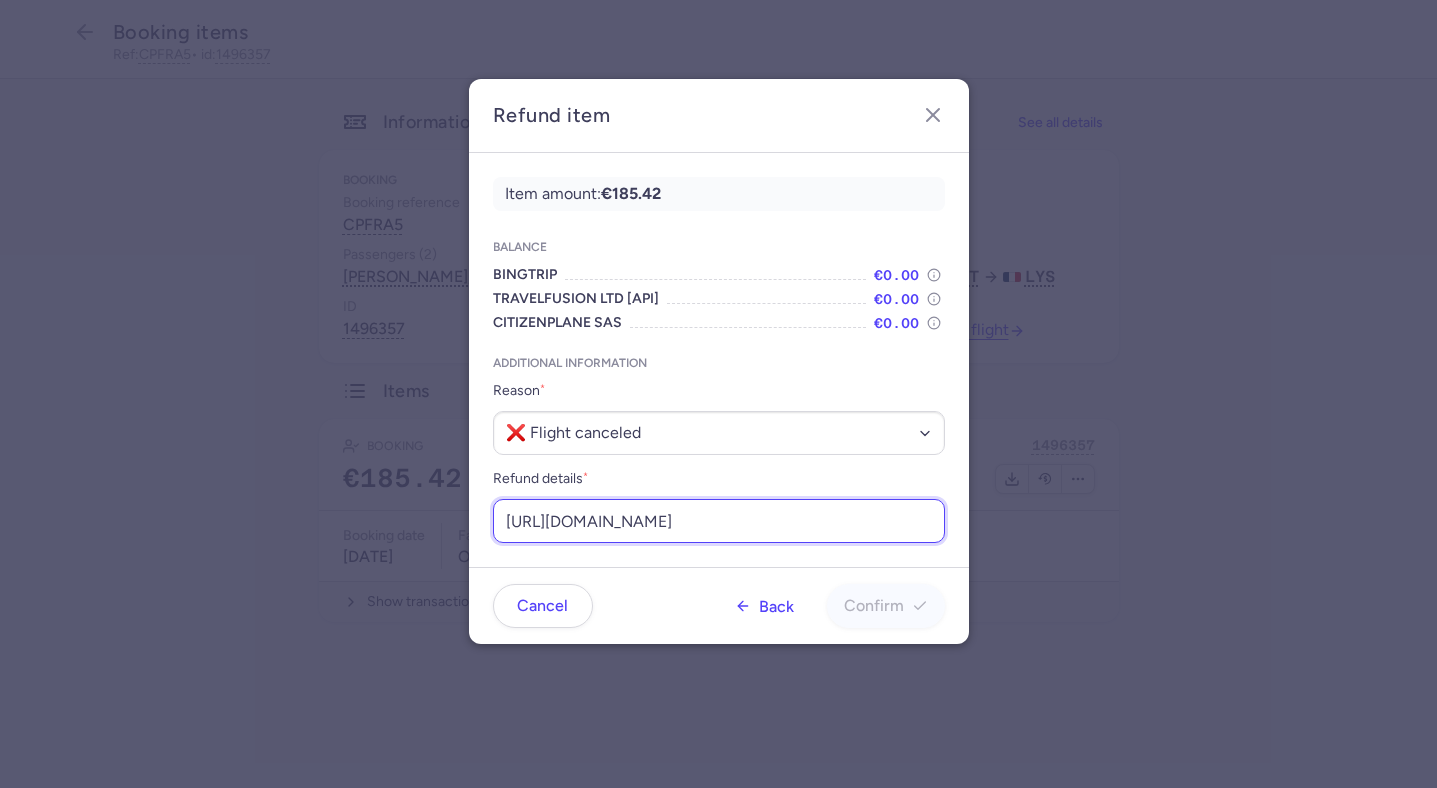 scroll, scrollTop: 0, scrollLeft: 225, axis: horizontal 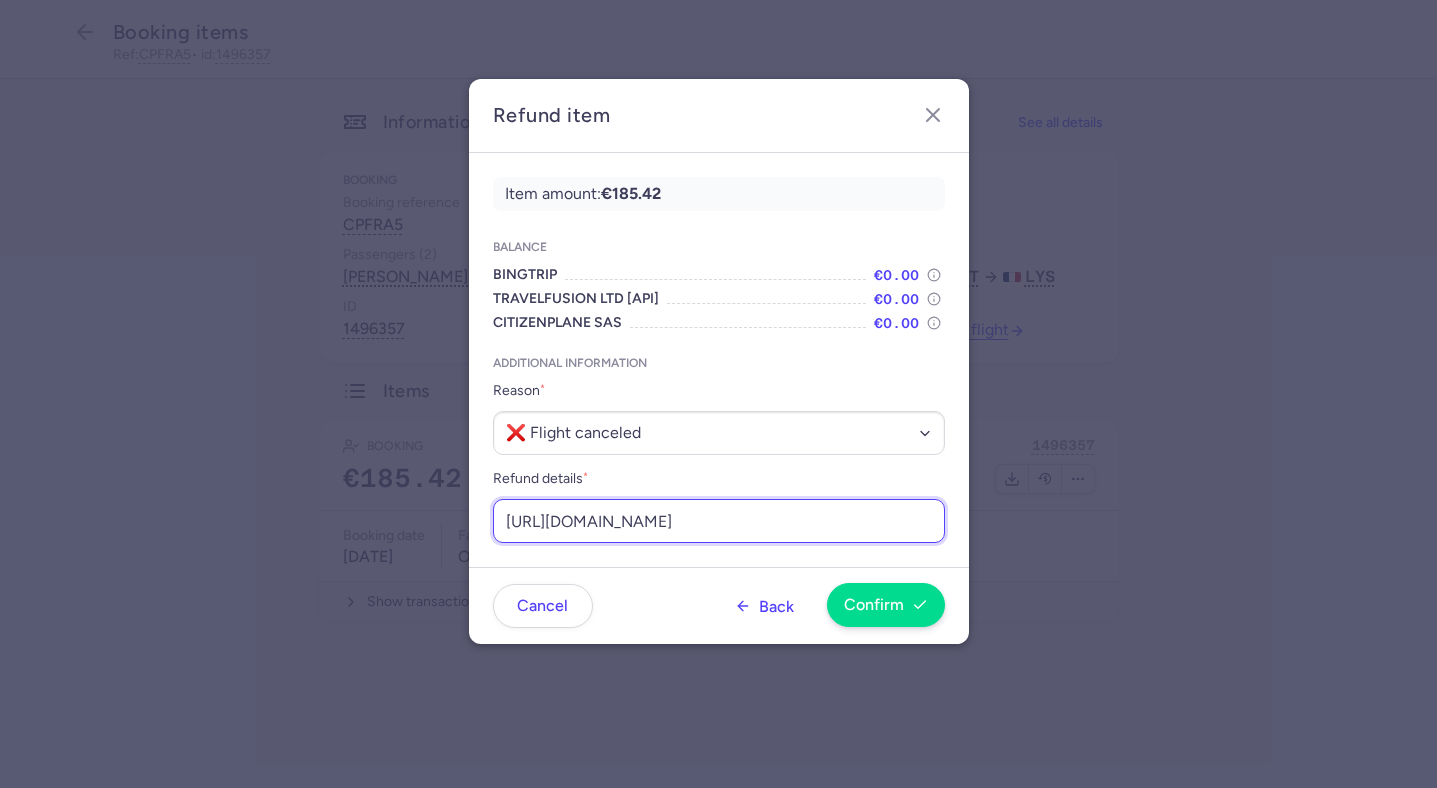 type on "https://app.frontapp.com/open/msg_pljxpqa?key=TkaGfa1hMxgixCnl9EKVB6eQoaJVGsJw" 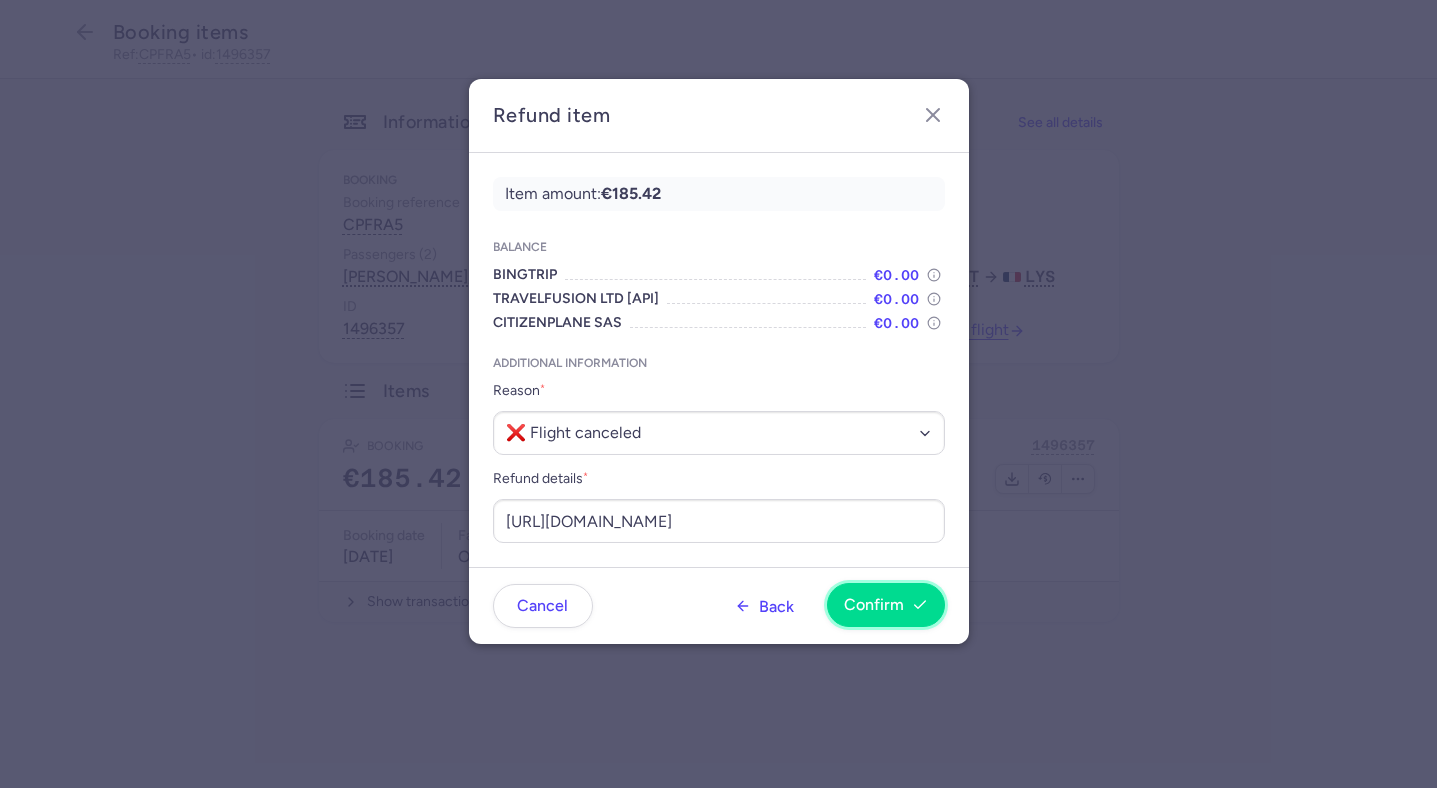 click on "Confirm" at bounding box center (874, 605) 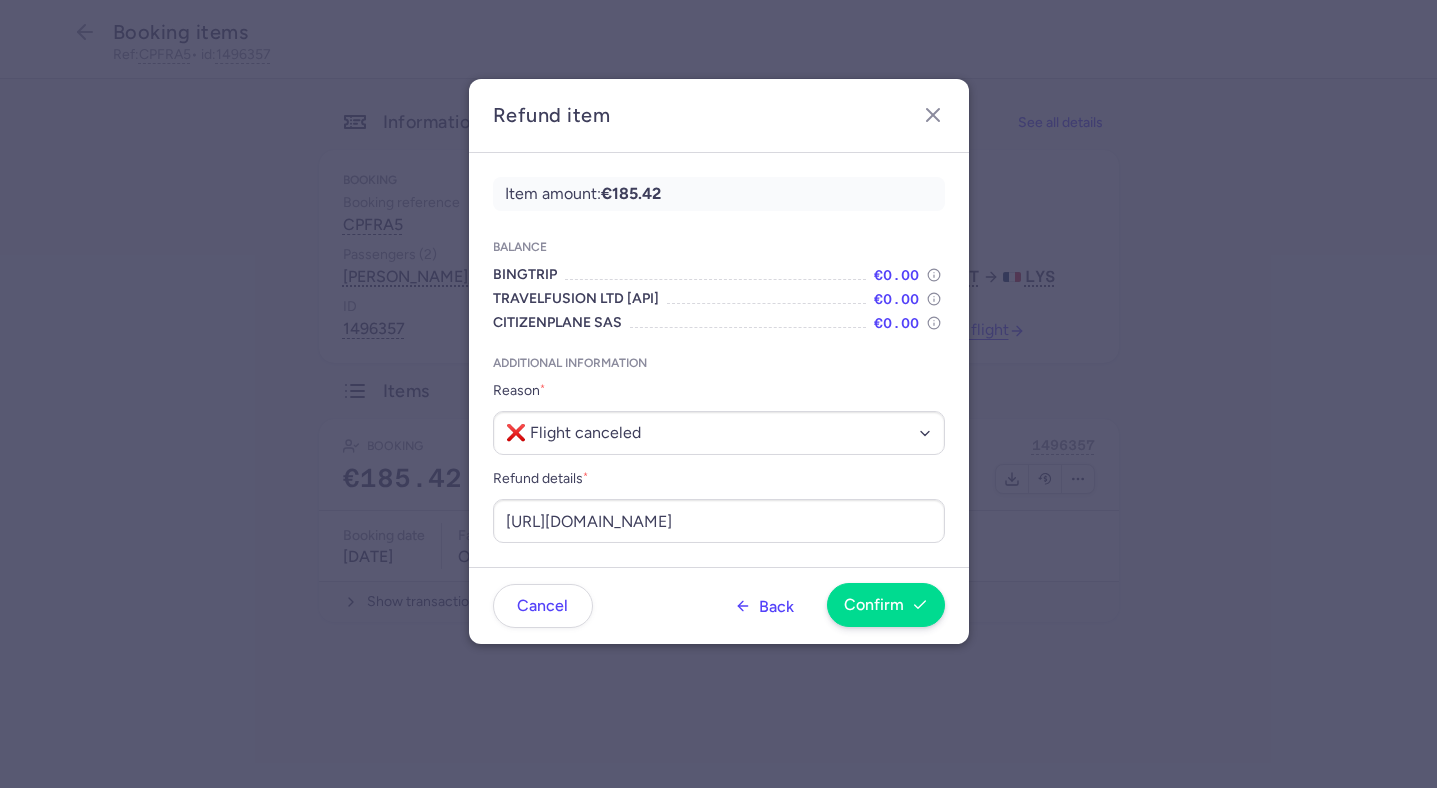scroll, scrollTop: 0, scrollLeft: 0, axis: both 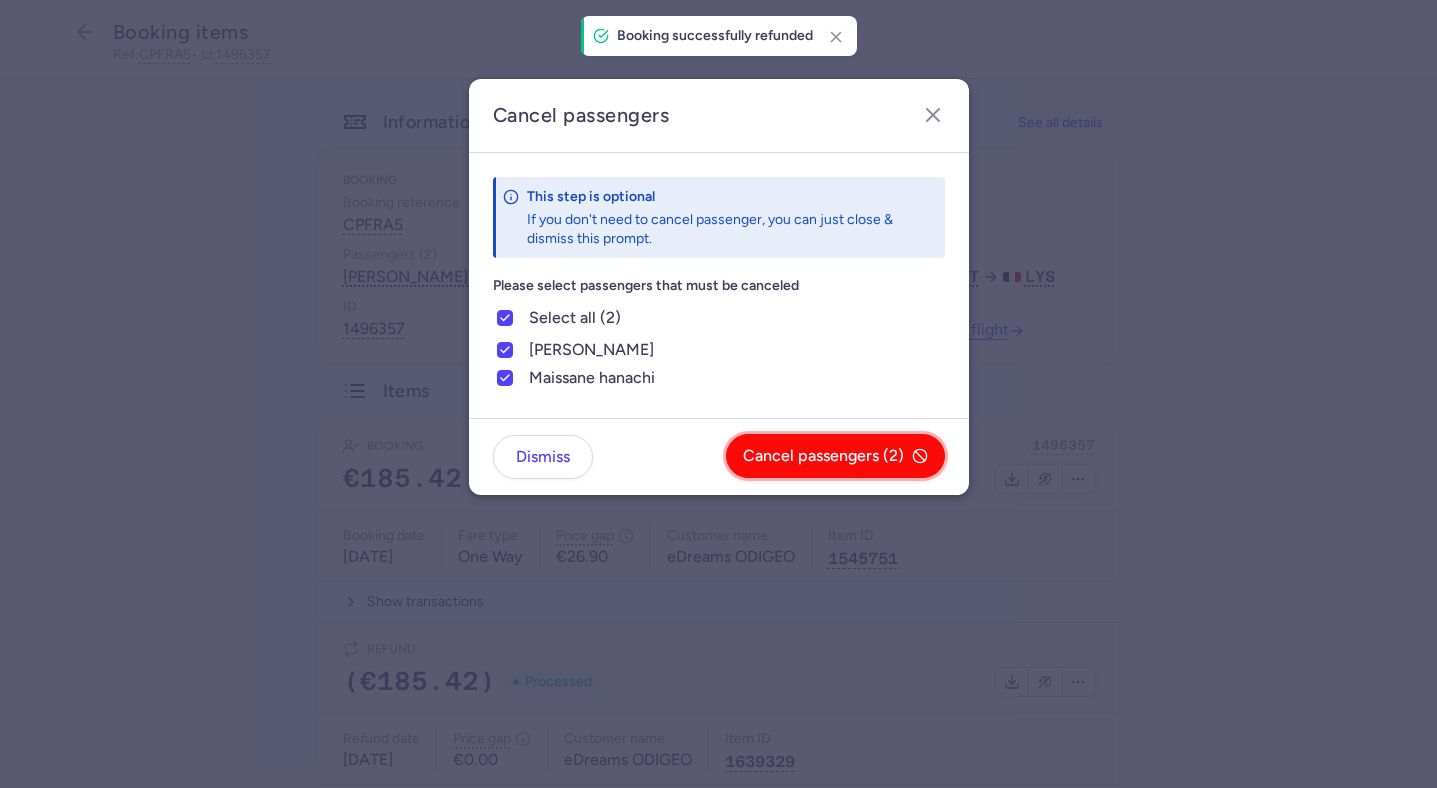 click on "Cancel passengers (2)" at bounding box center [835, 456] 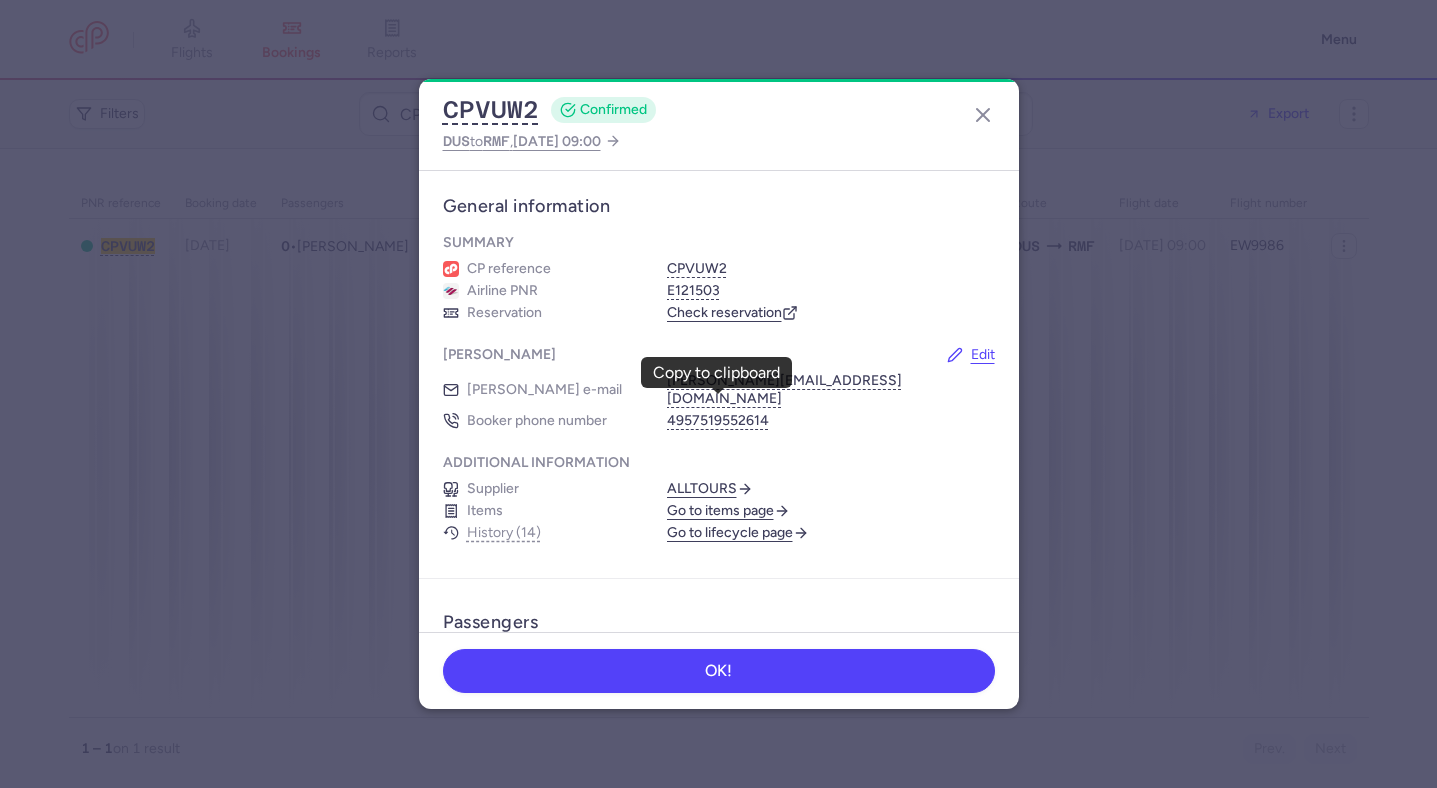scroll, scrollTop: 0, scrollLeft: 0, axis: both 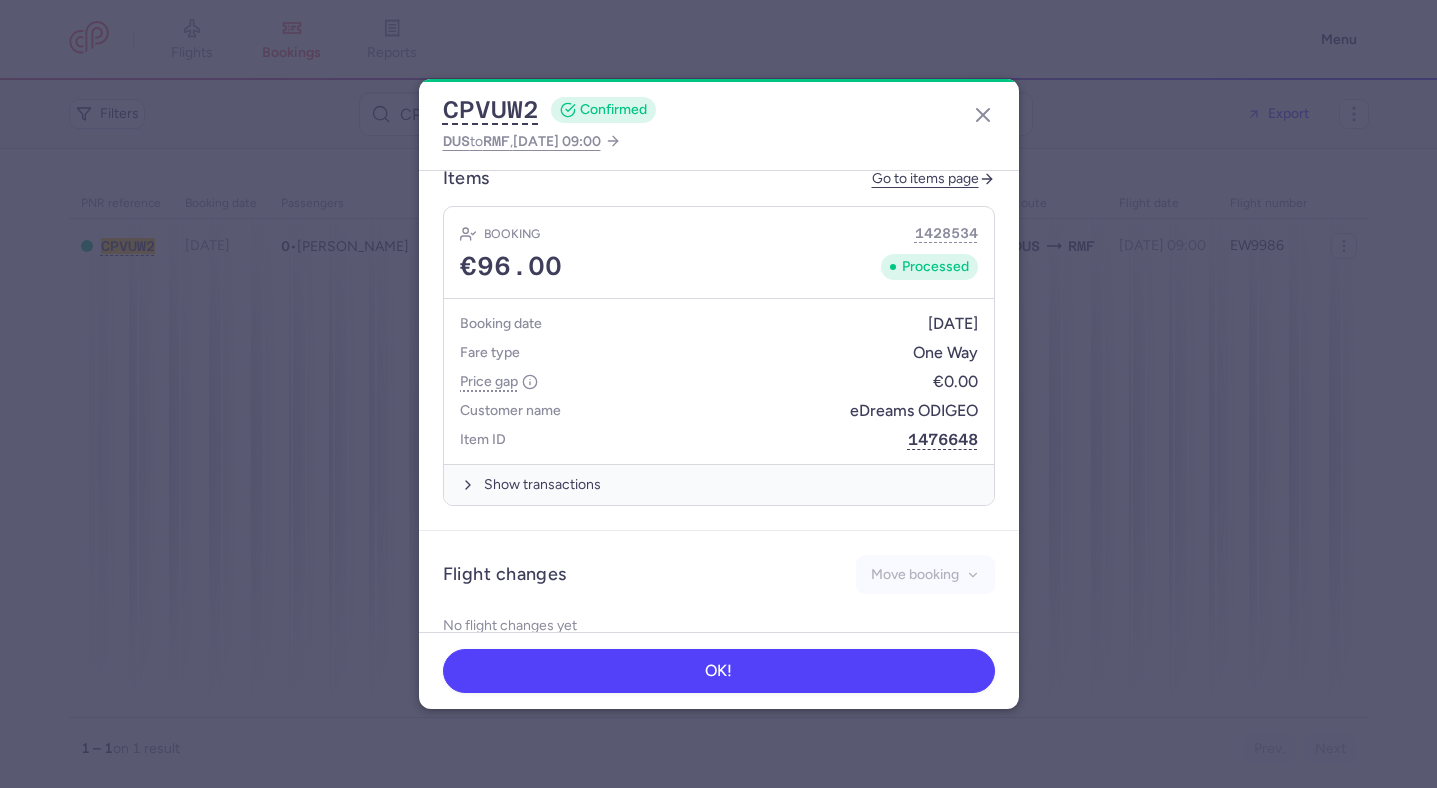 type 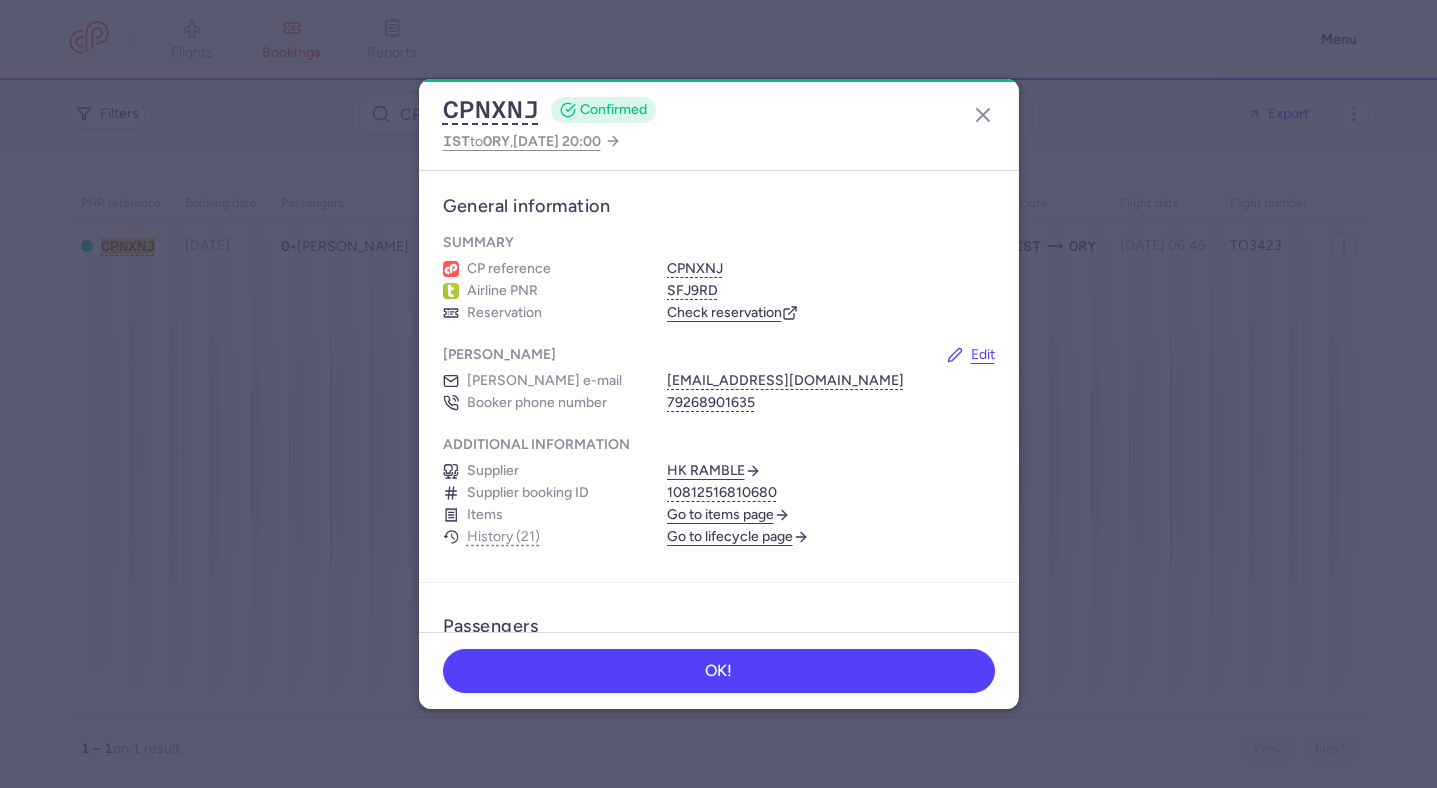 scroll, scrollTop: 0, scrollLeft: 0, axis: both 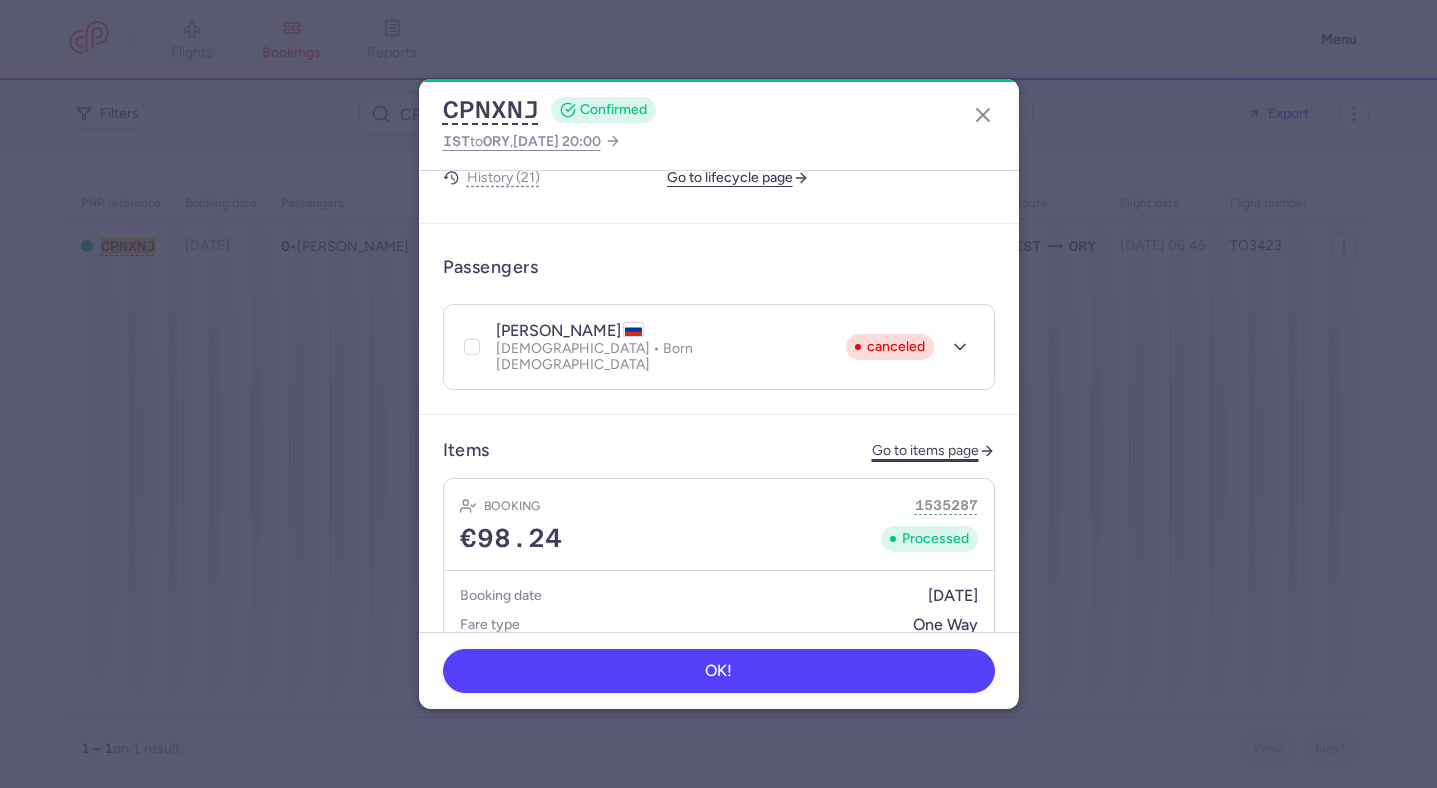 click on "Go to items page" 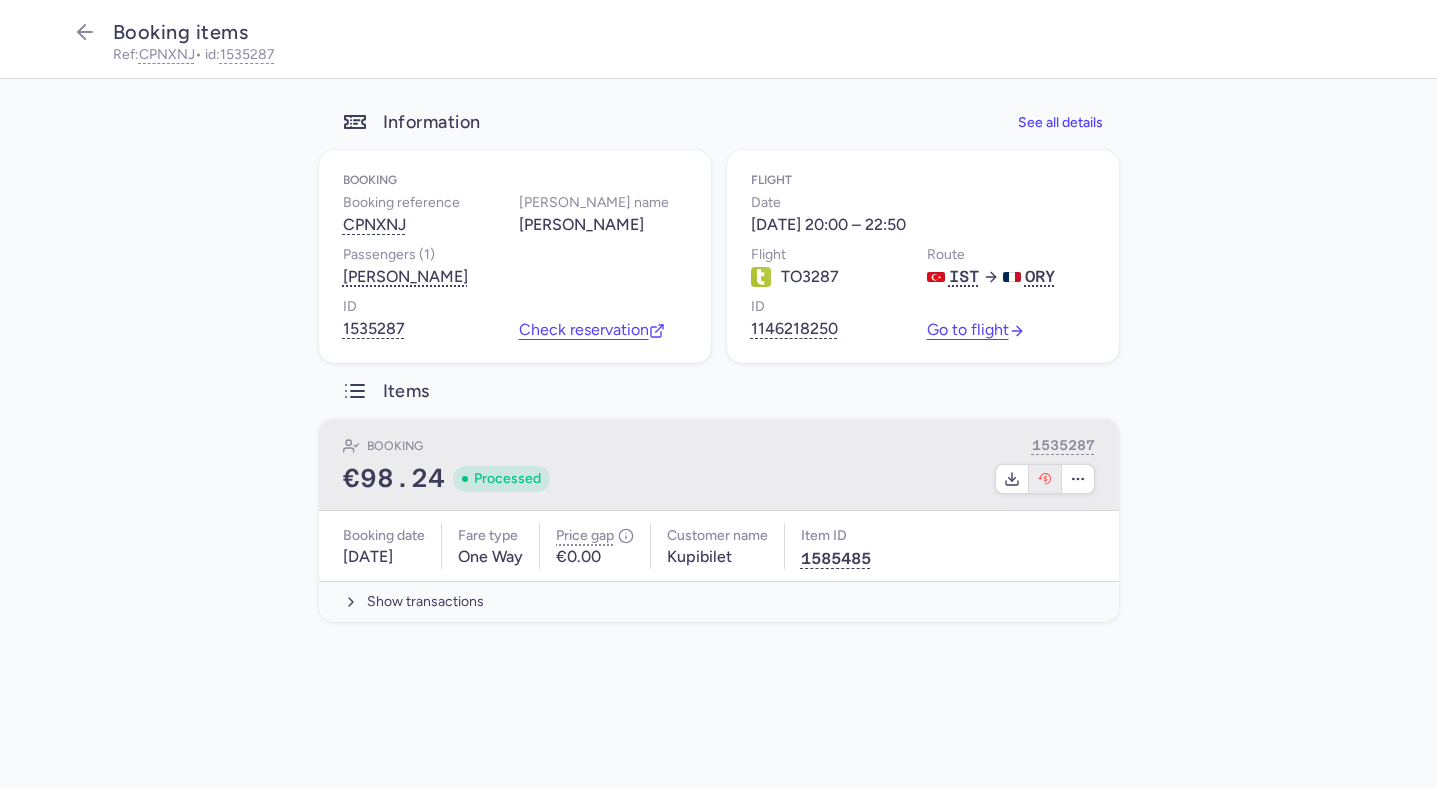 click 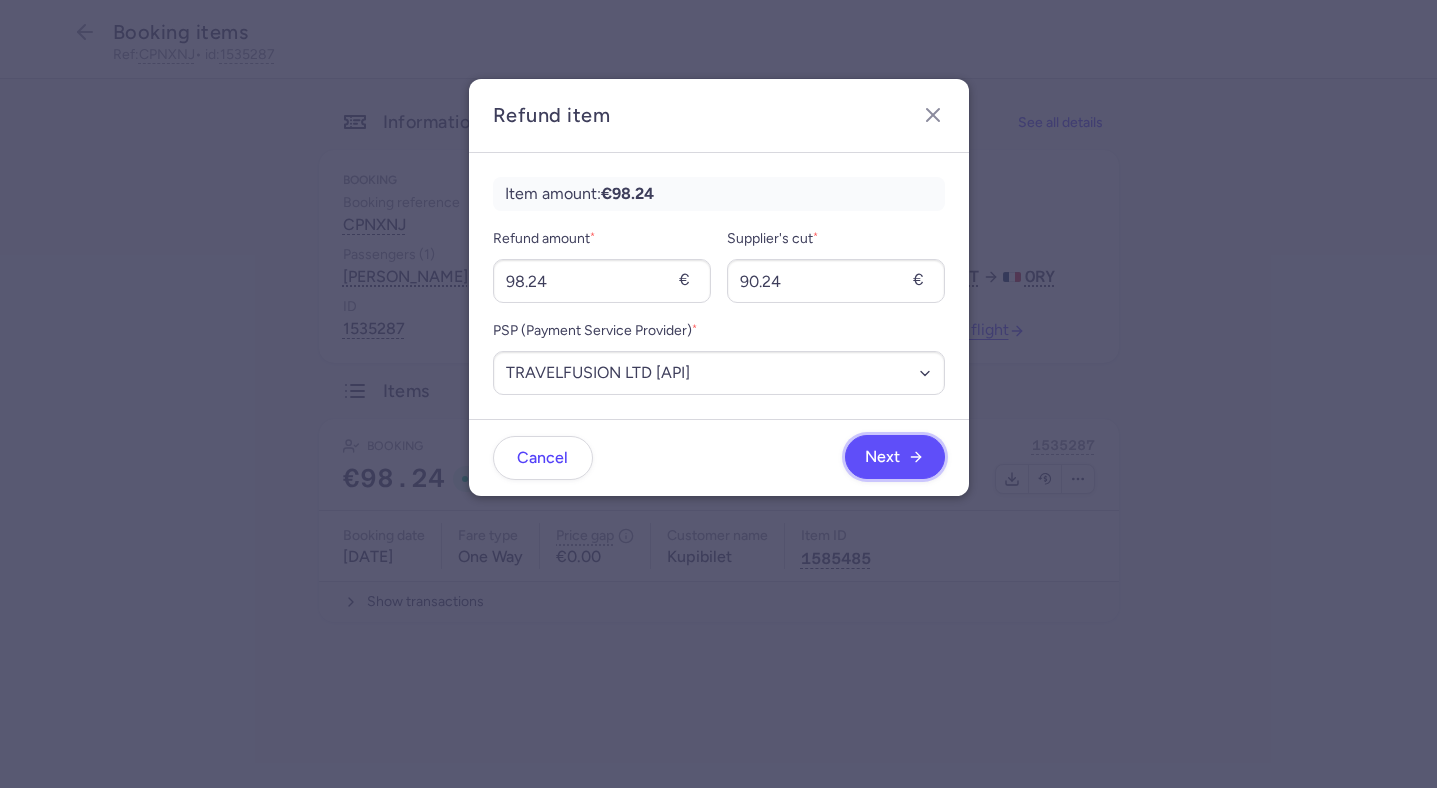 click on "Next" at bounding box center [895, 457] 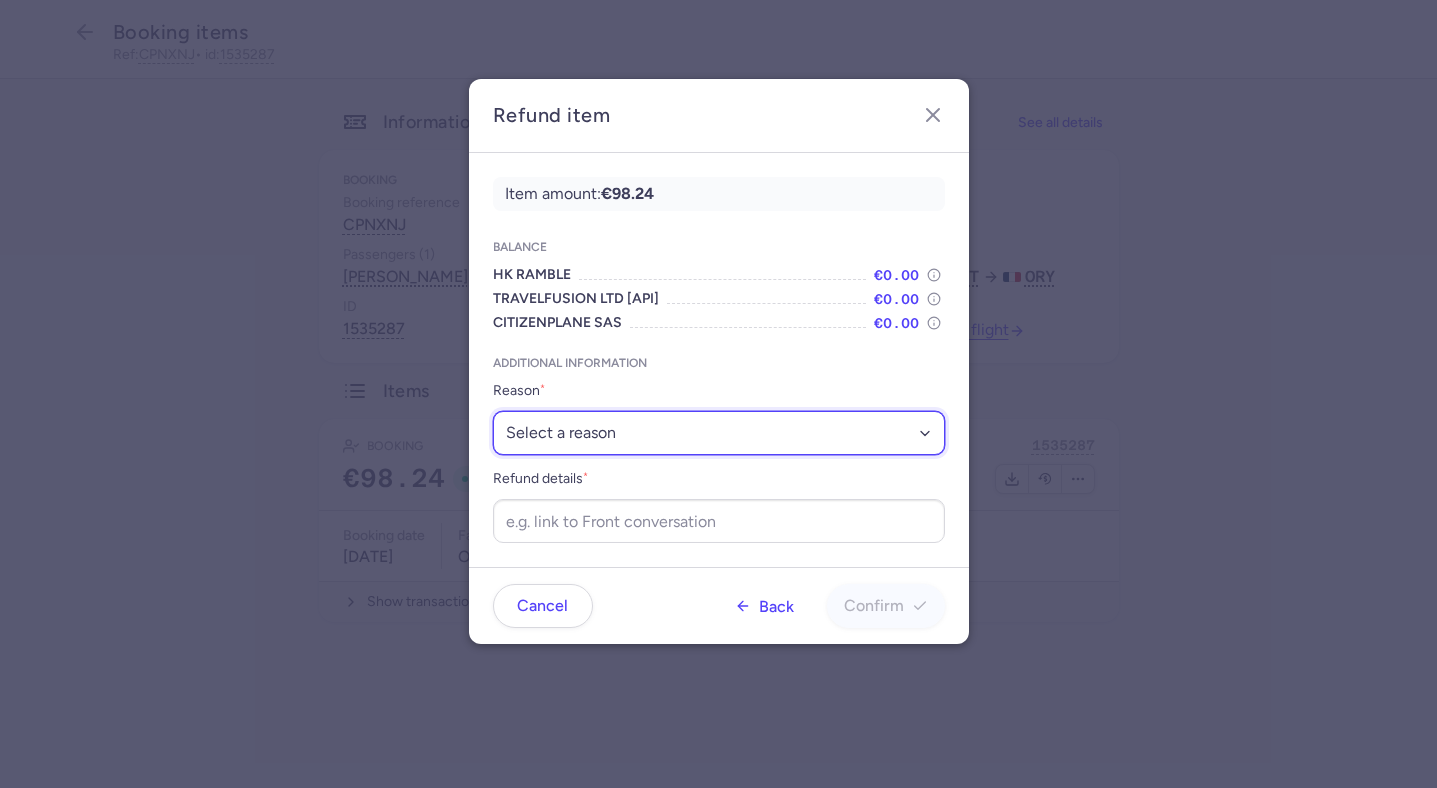 click on "Select a reason ✈️ Airline ceasing ops 💼 Ancillary issue 📄 APIS missing ⚙️ CitizenPlane error ⛔️ Denied boarding 🔁 Duplicate ❌ Flight canceled 🕵🏼‍♂️ Fraud 🎁 Goodwill 🎫 Goodwill allowance 🙃 Other 💺 Overbooking 💸 Refund with penalty 🙅 Schedule change not accepted 🤕 Supplier error 💵 Tax refund ❓ Unconfirmed booking" at bounding box center [719, 433] 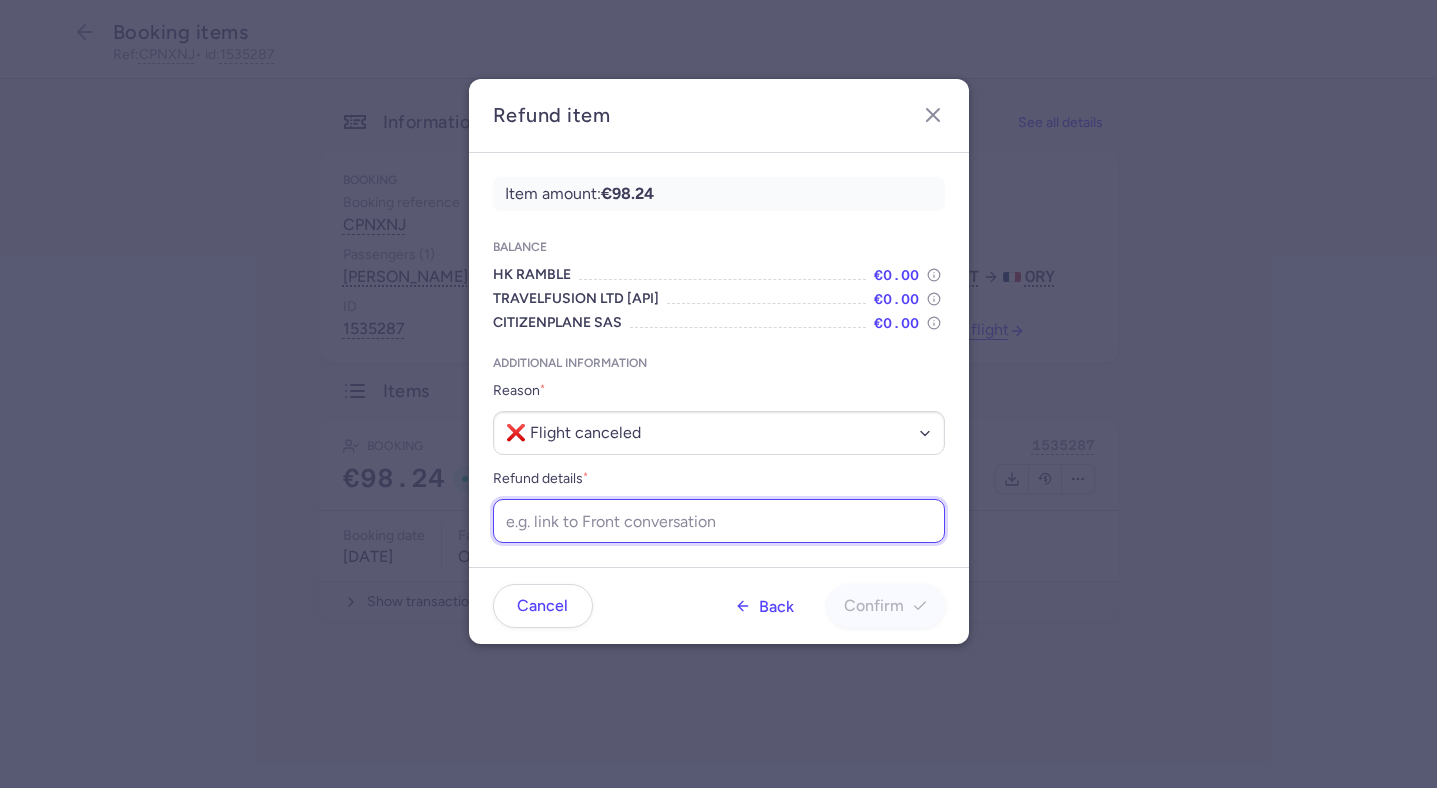 click on "Refund details  *" at bounding box center (719, 521) 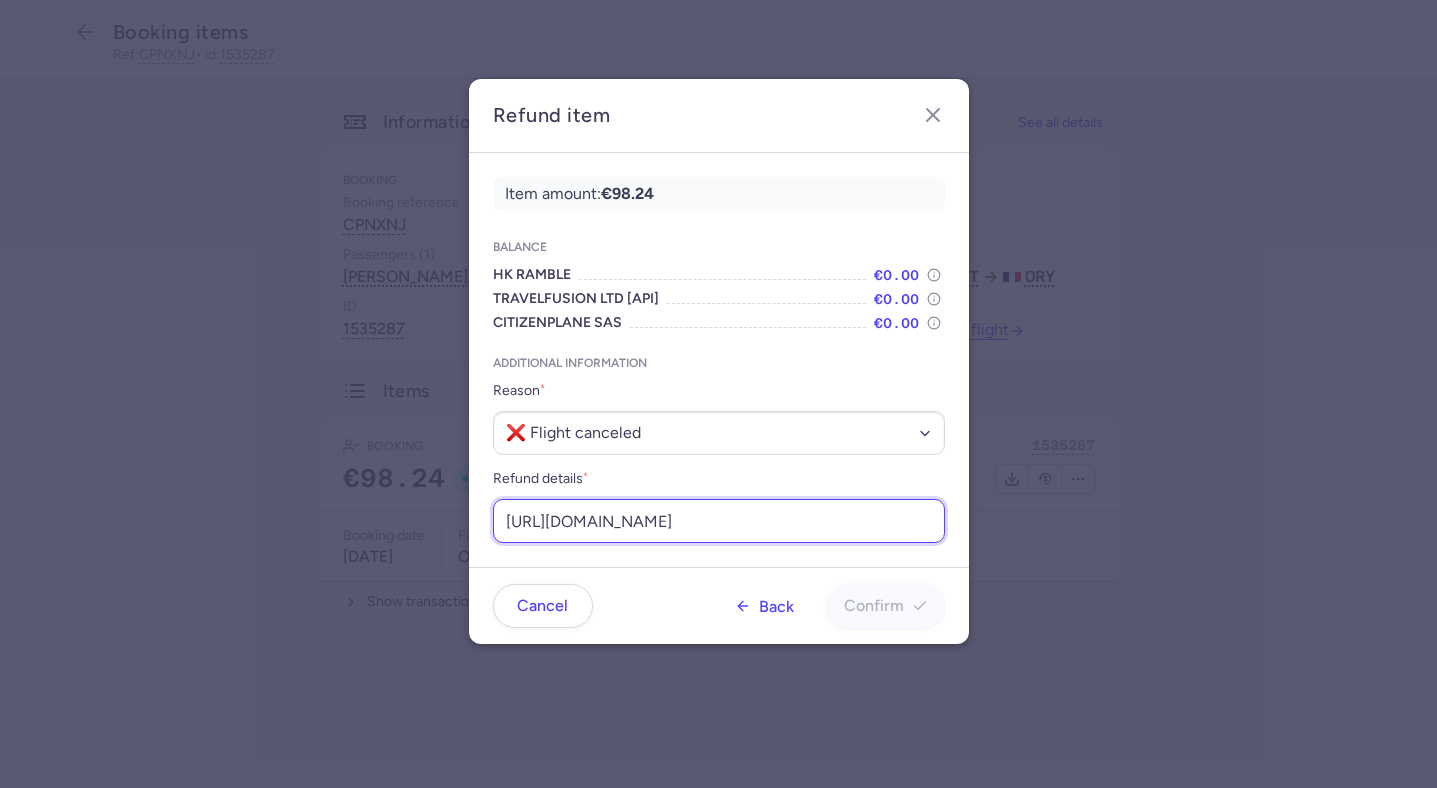scroll, scrollTop: 0, scrollLeft: 251, axis: horizontal 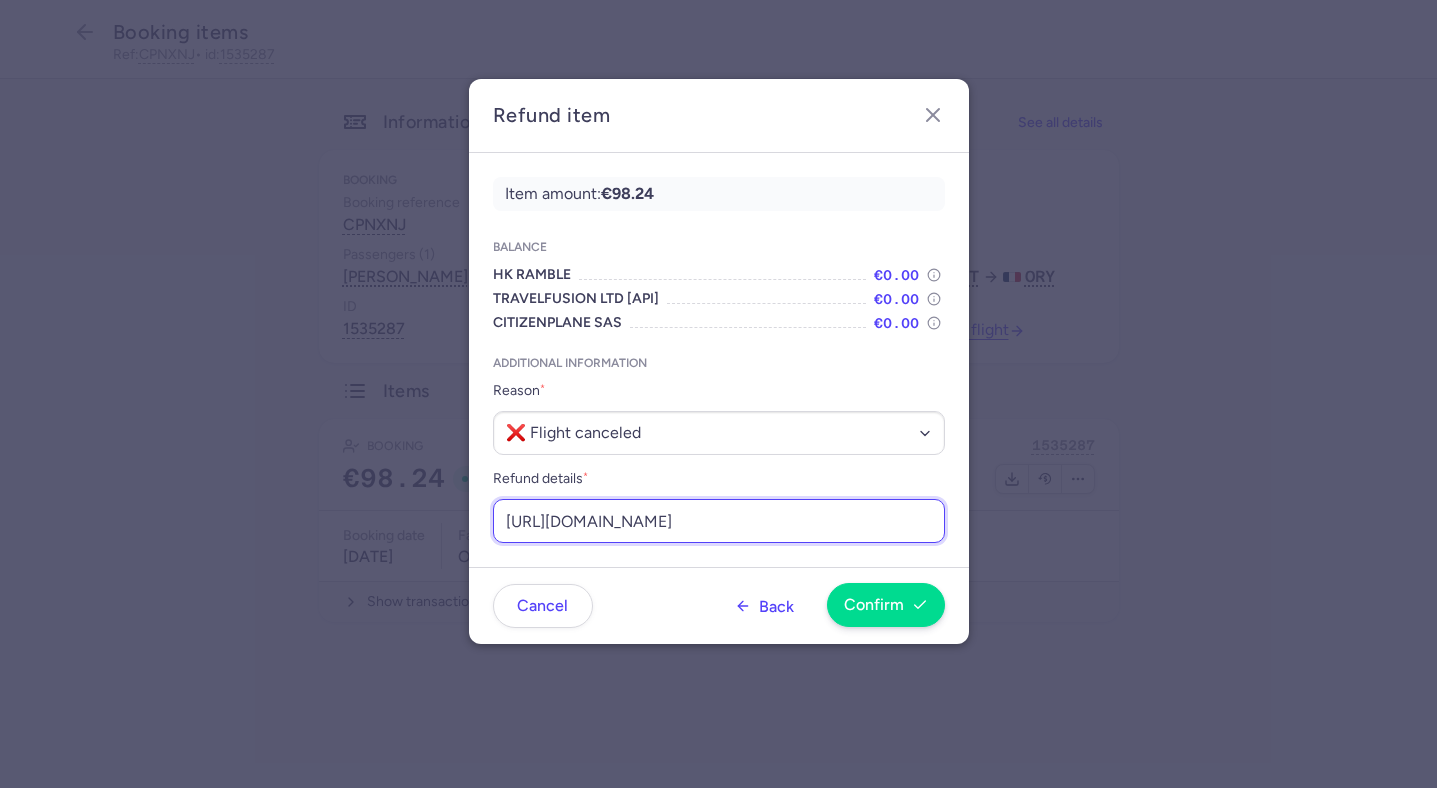 type on "https://app.frontapp.com/open/msg_pup248y?key=u3fDnyYdELKo2RS-_NDF15UJZCDWdRFR" 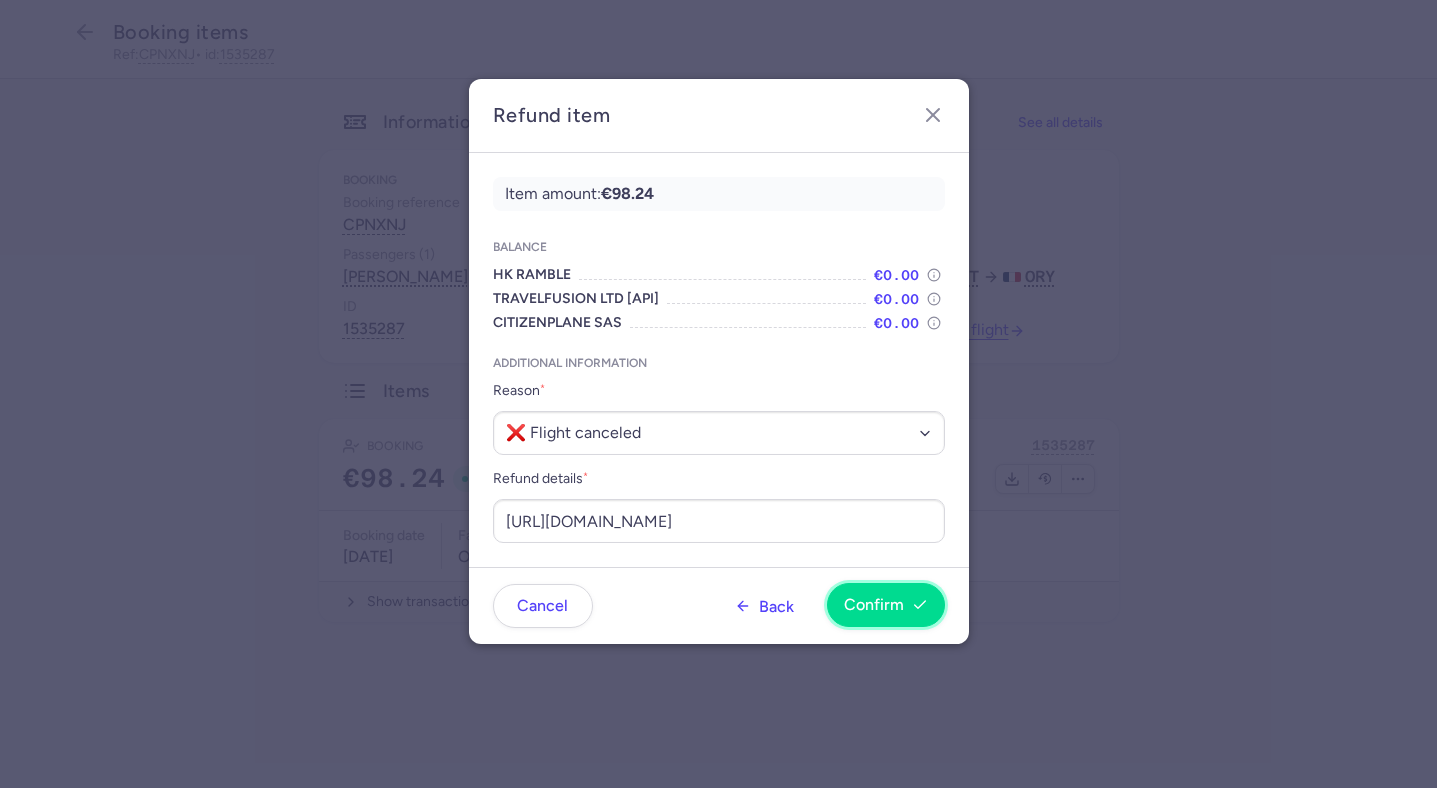 click on "Confirm" at bounding box center (886, 605) 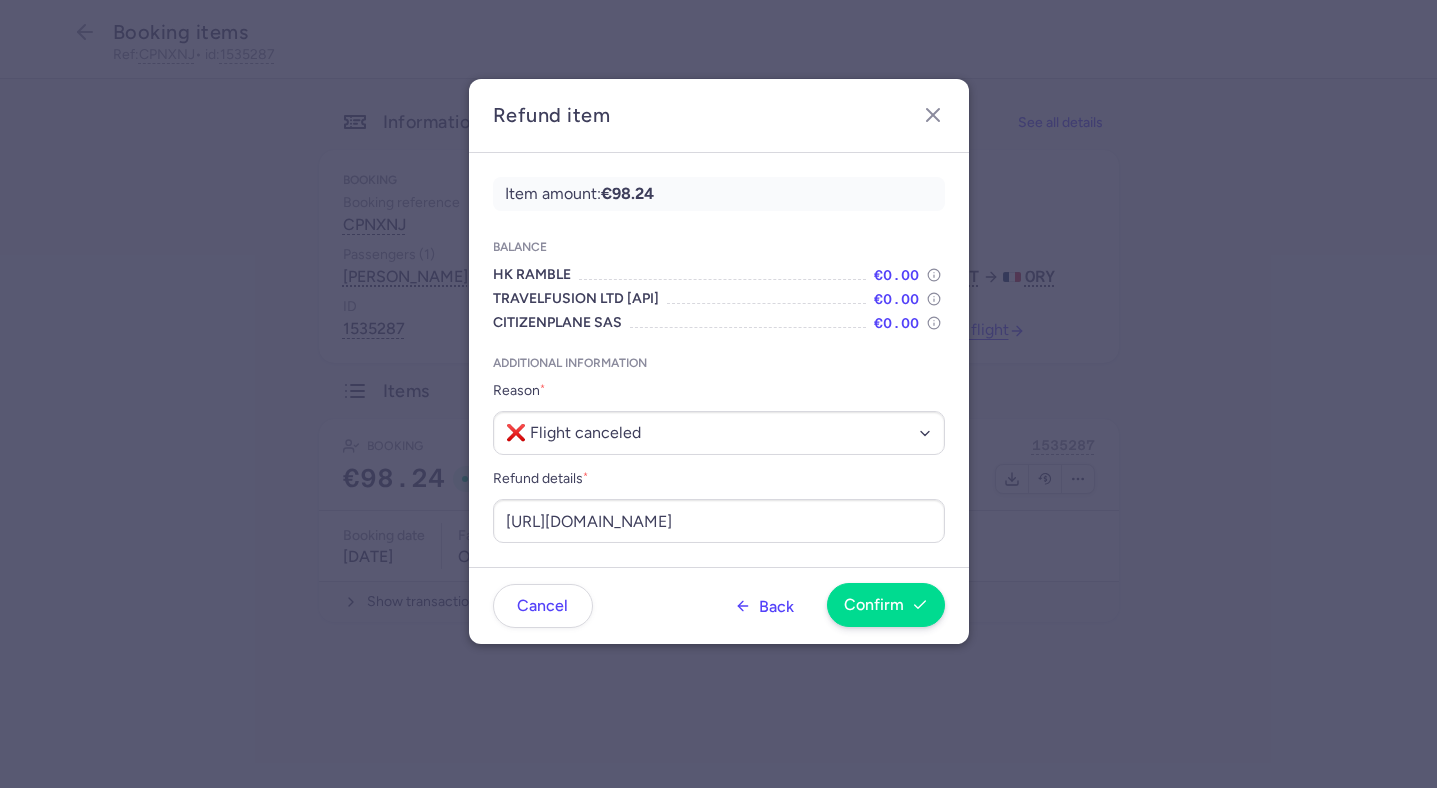 scroll, scrollTop: 0, scrollLeft: 0, axis: both 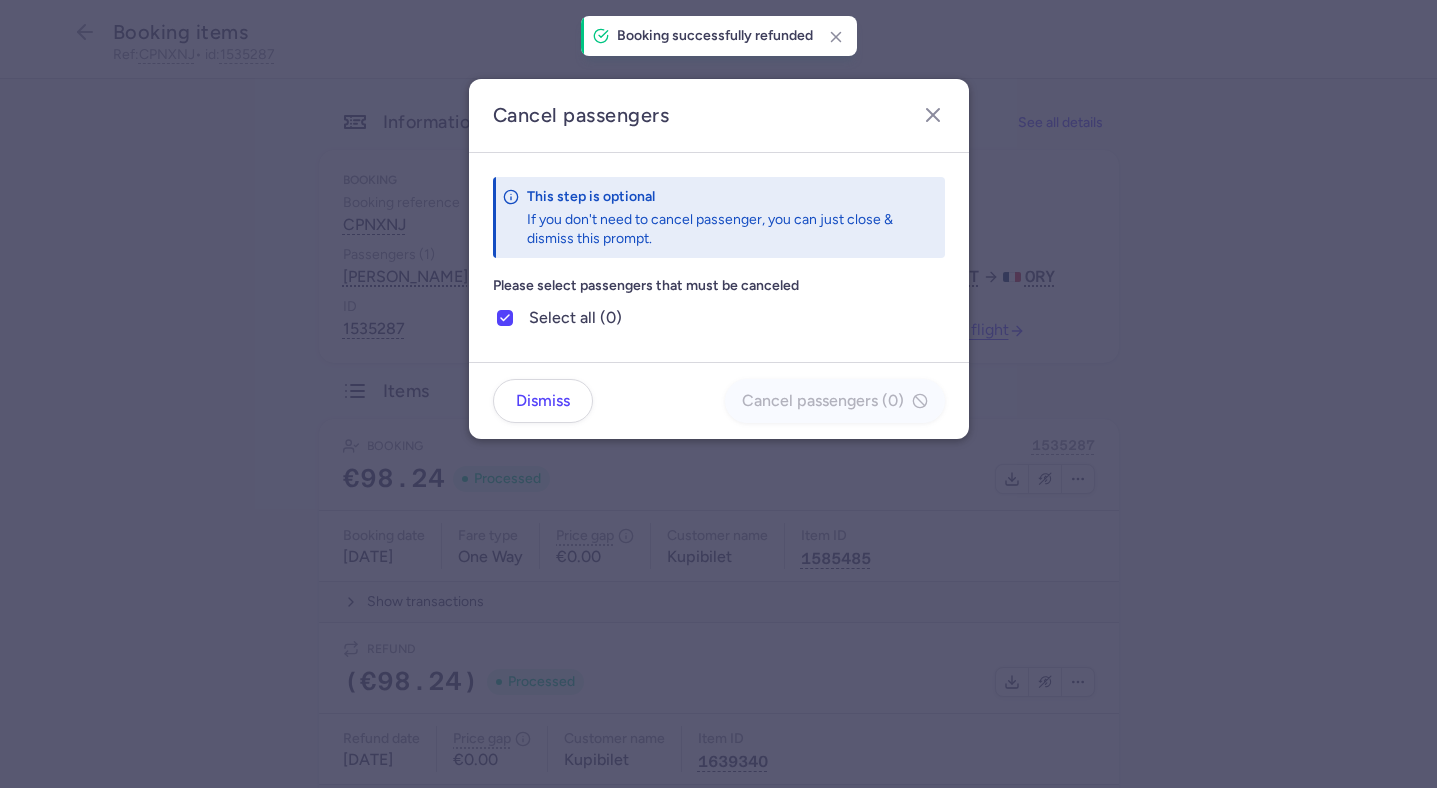 click on "Dismiss Cancel passengers (0)" 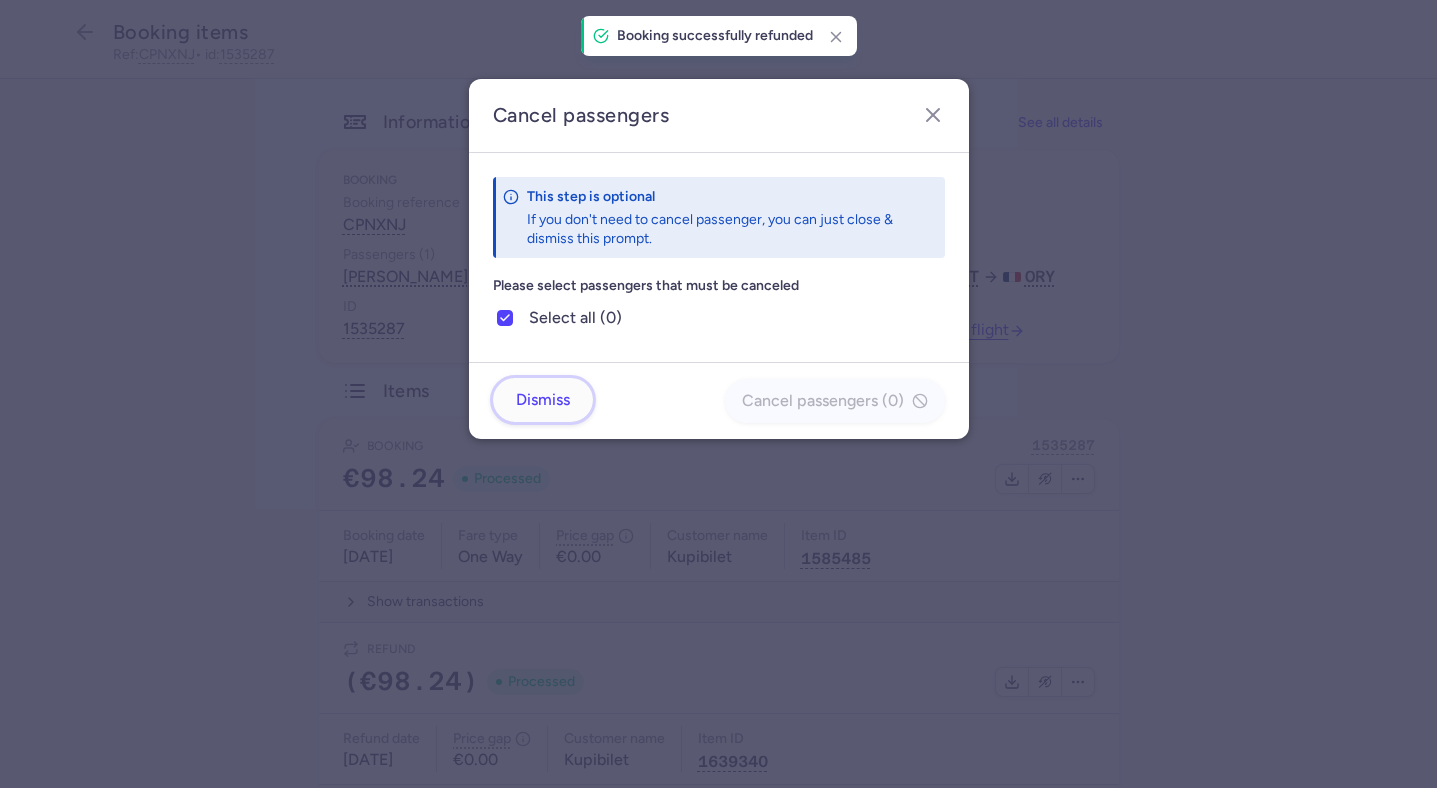 click on "Dismiss" 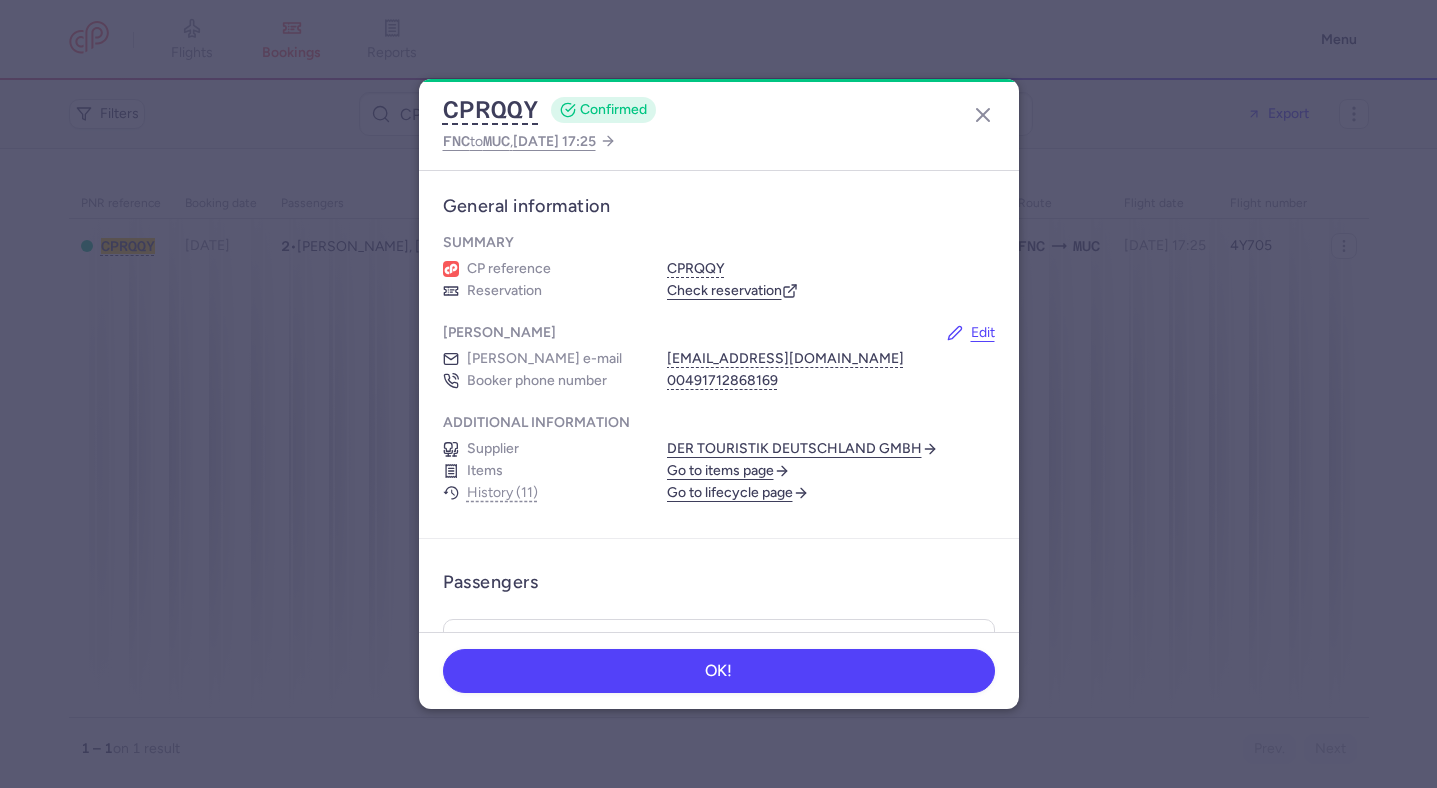 scroll, scrollTop: 0, scrollLeft: 0, axis: both 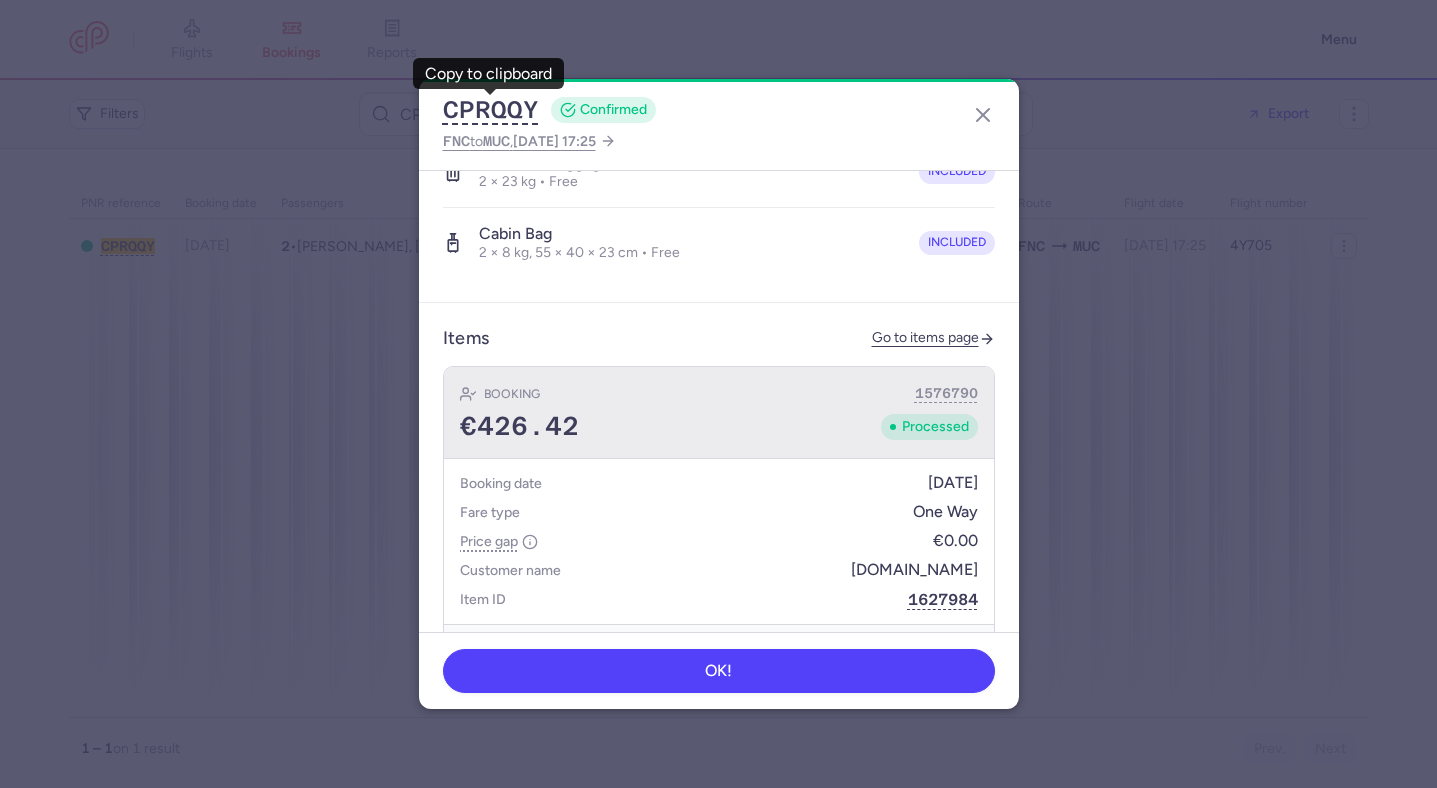 click on "€426.42 Processed" at bounding box center (719, 427) 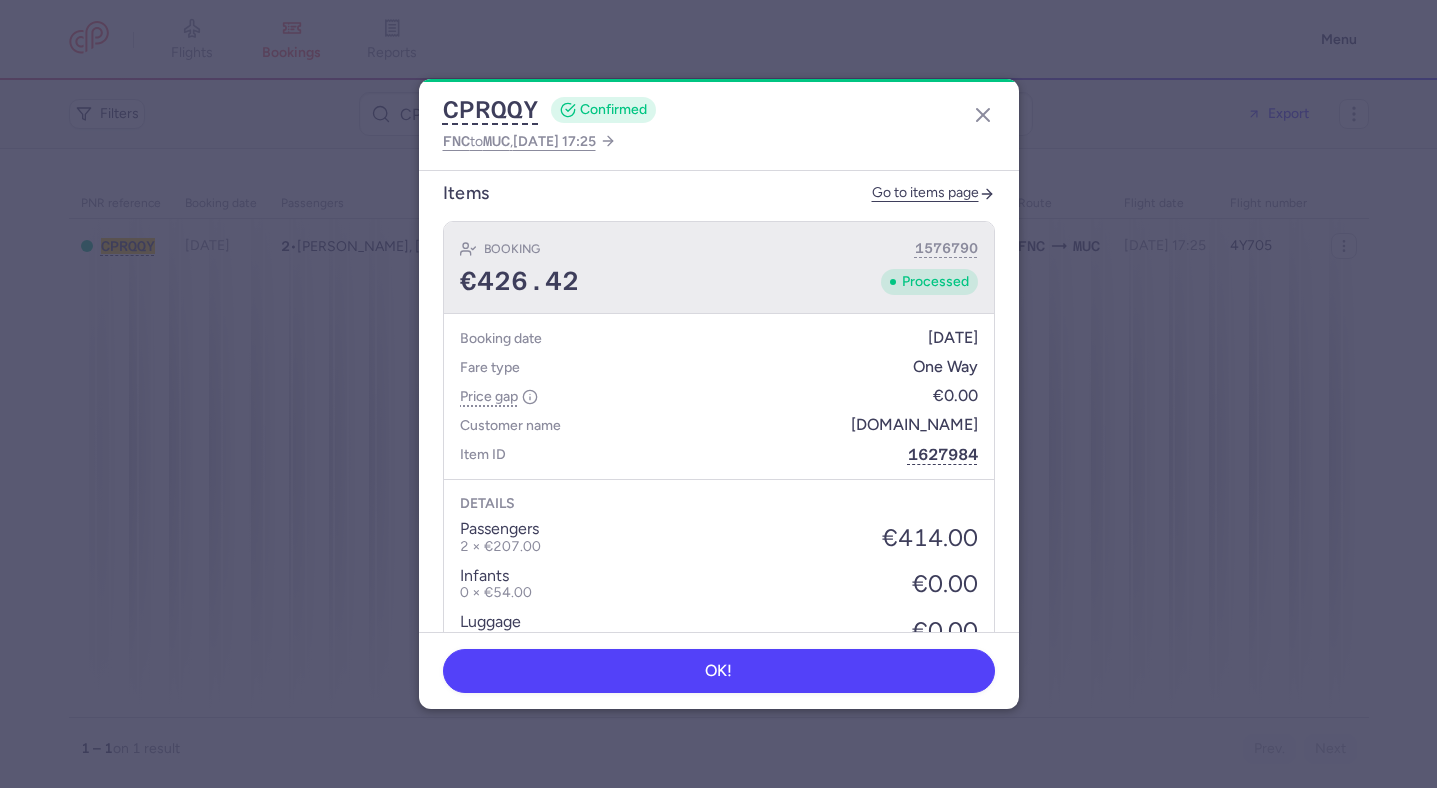 scroll, scrollTop: 1008, scrollLeft: 0, axis: vertical 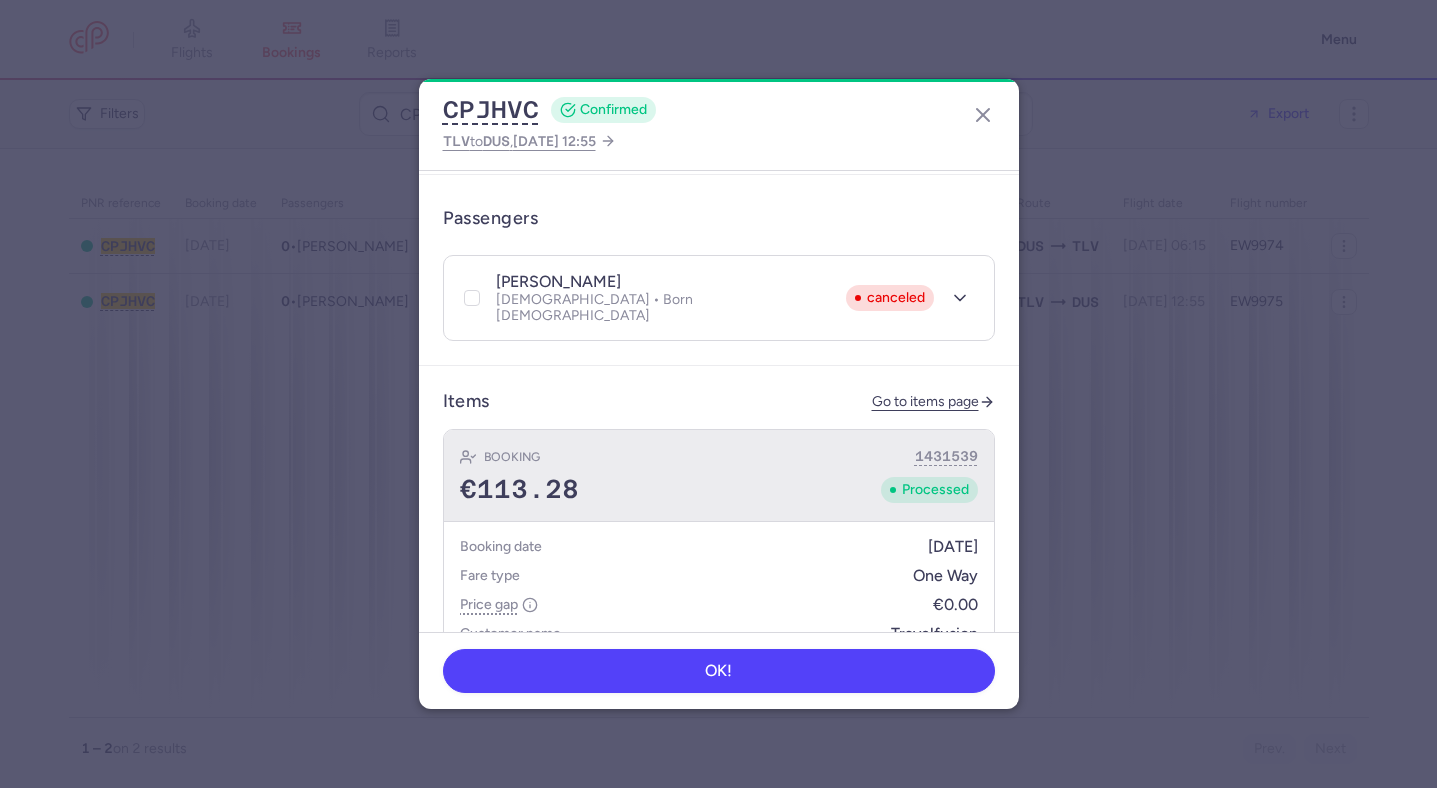 click on "Booking 1431539 €113.28 Processed" at bounding box center (719, 476) 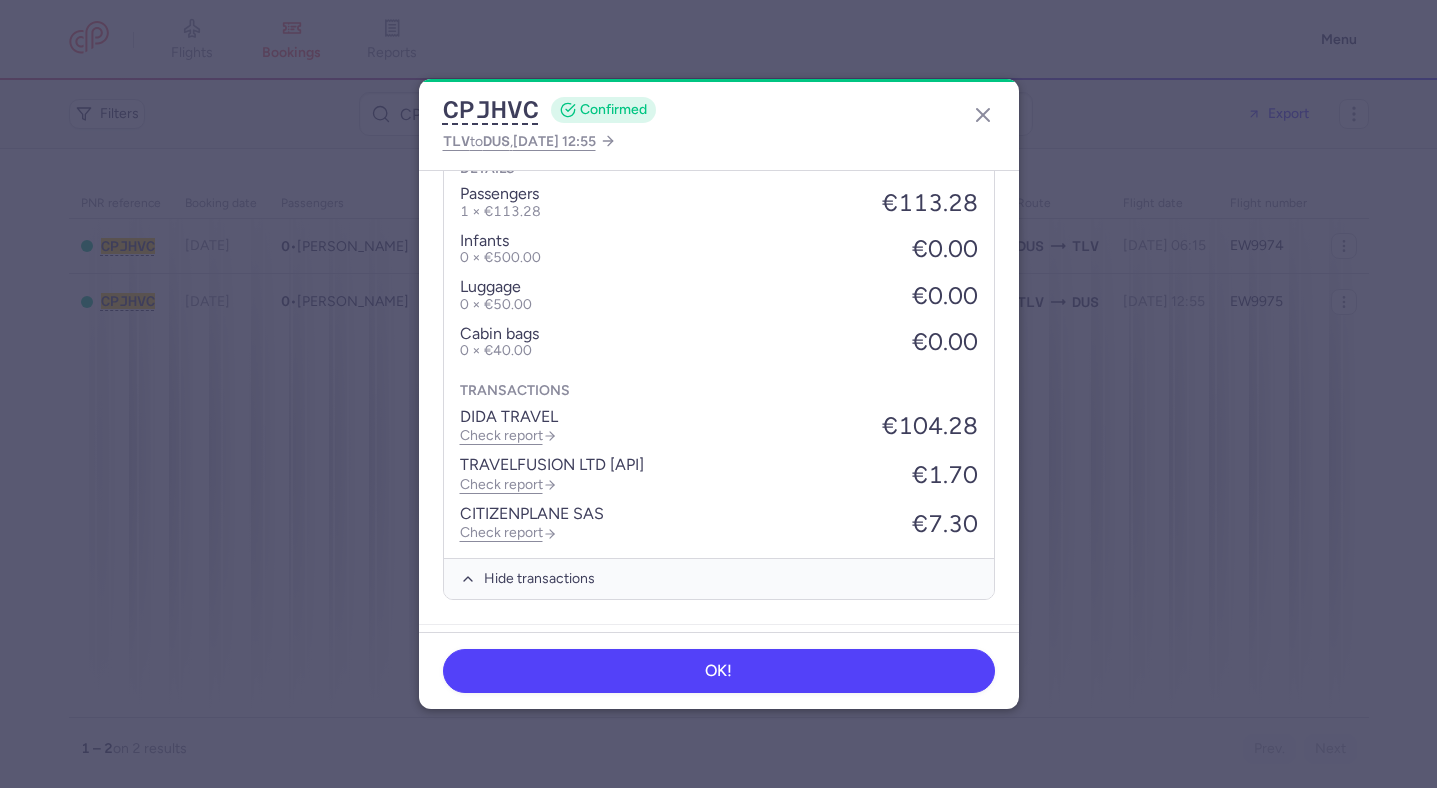 scroll, scrollTop: 950, scrollLeft: 0, axis: vertical 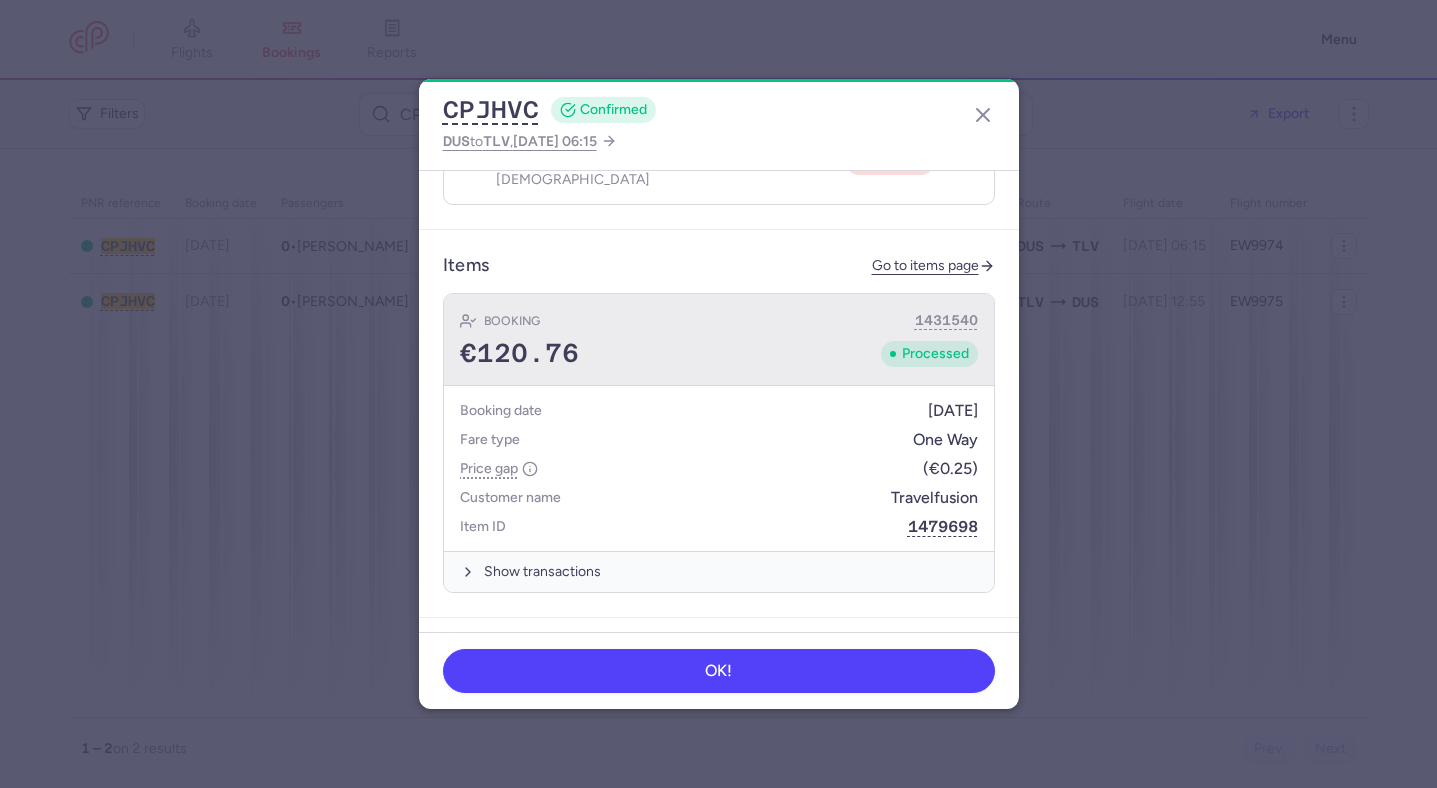 click on "€120.76 Processed" at bounding box center (719, 354) 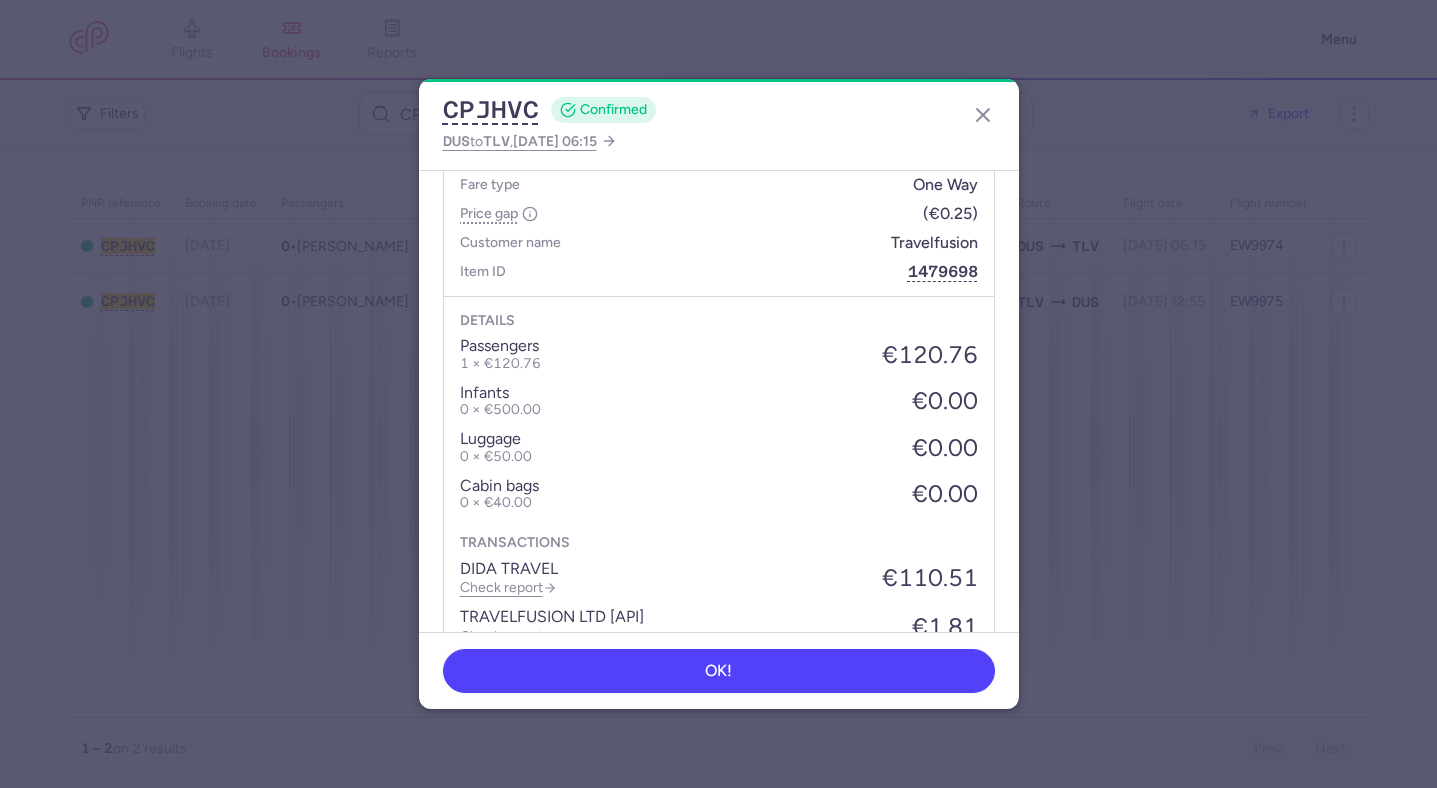 scroll, scrollTop: 948, scrollLeft: 0, axis: vertical 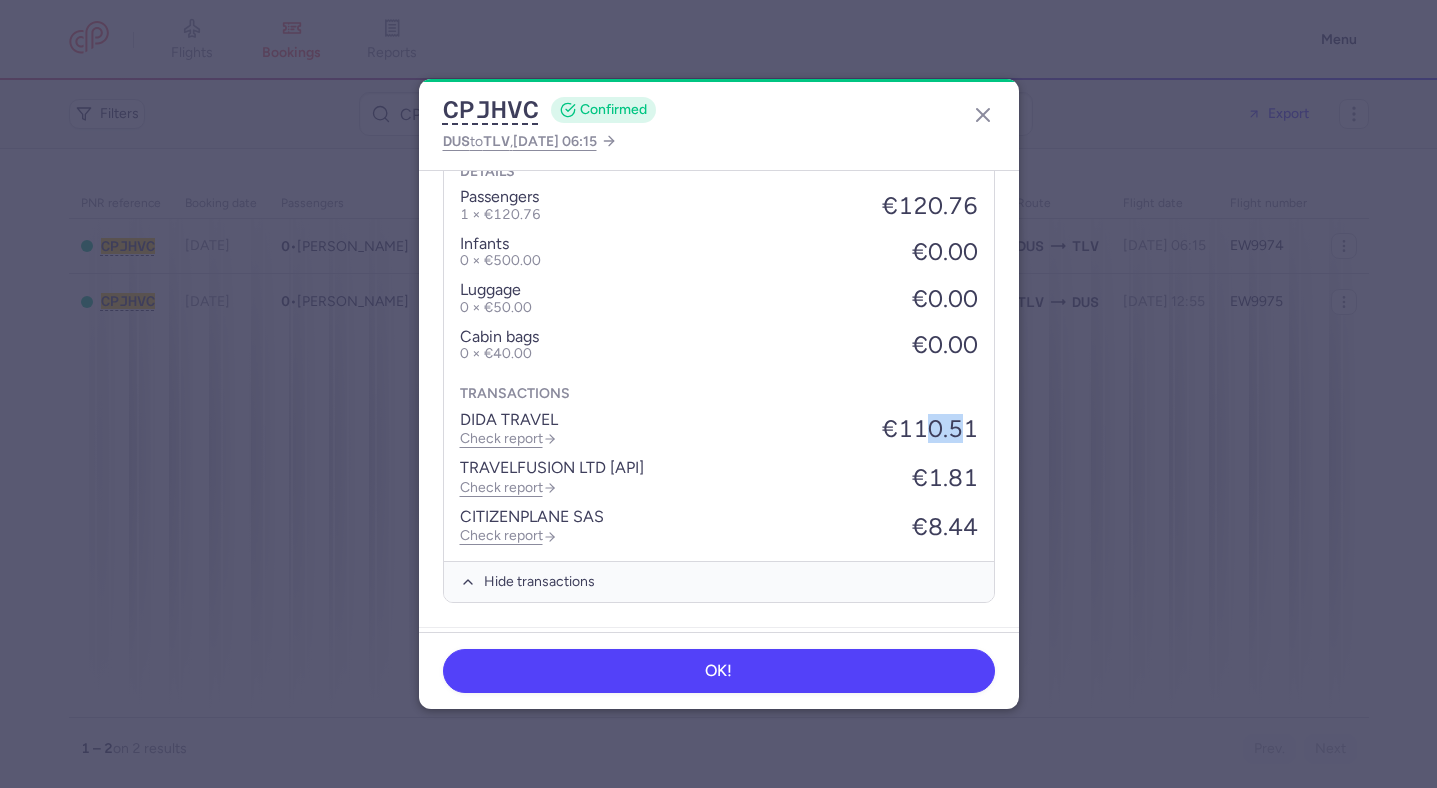 drag, startPoint x: 930, startPoint y: 414, endPoint x: 966, endPoint y: 419, distance: 36.345562 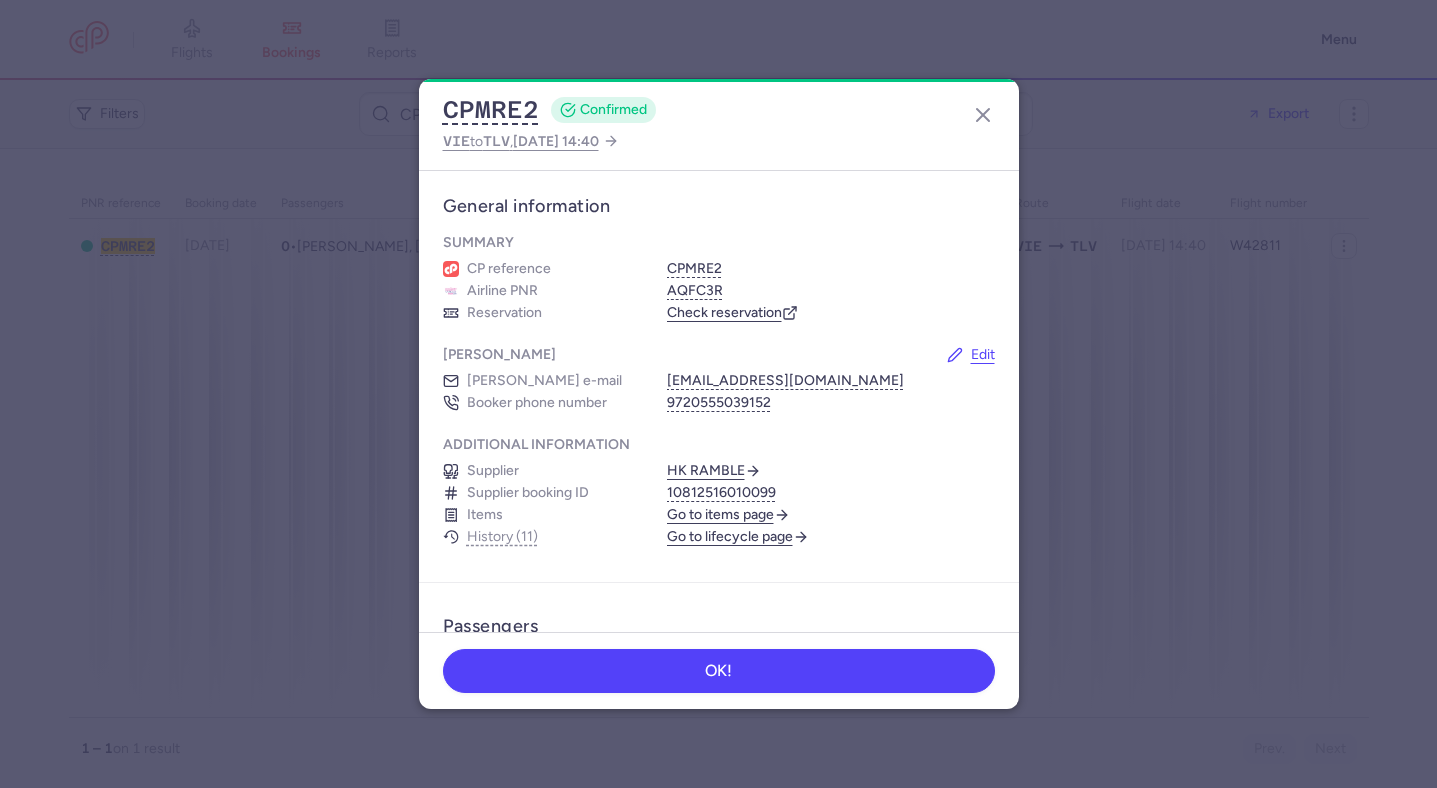 scroll, scrollTop: 0, scrollLeft: 0, axis: both 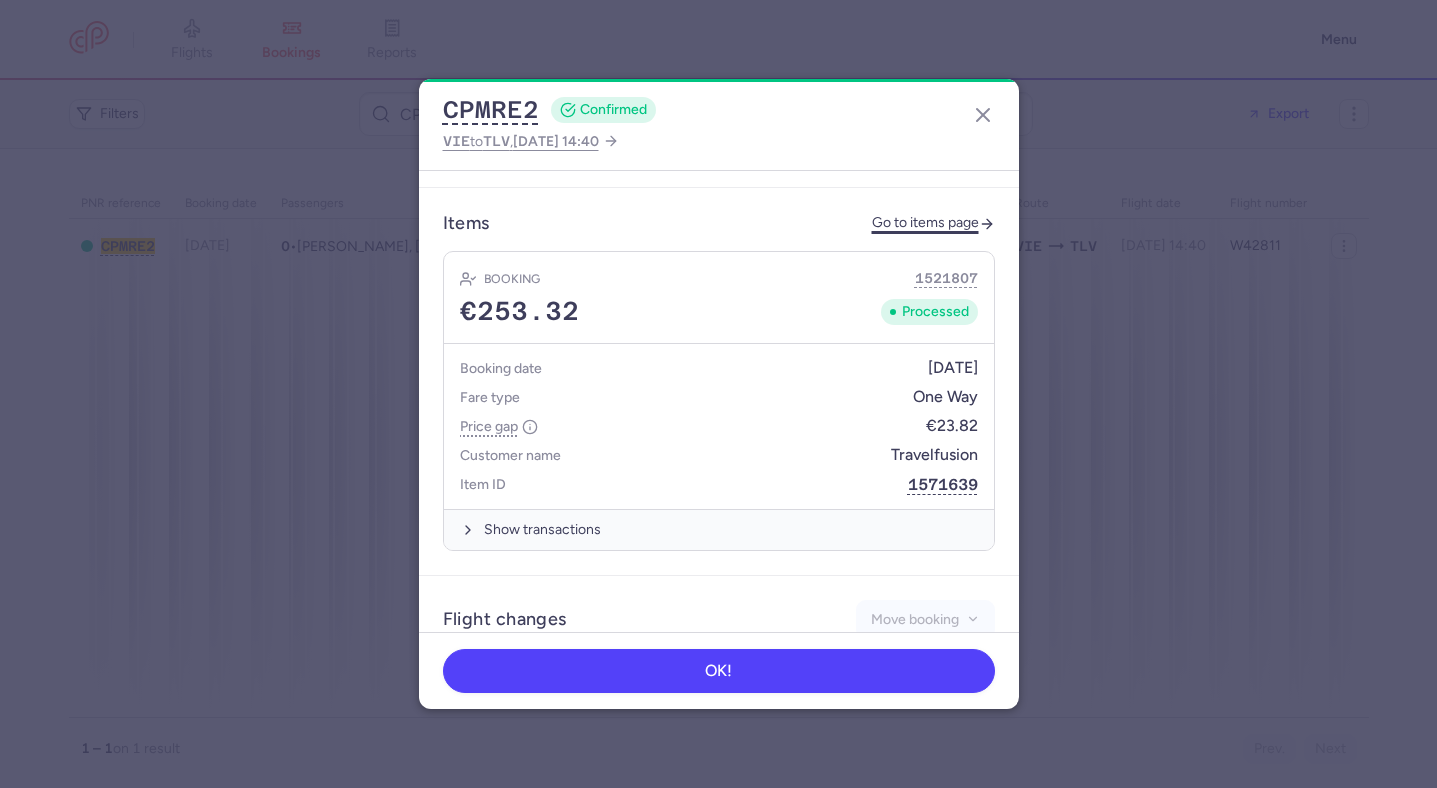 click on "Go to items page" 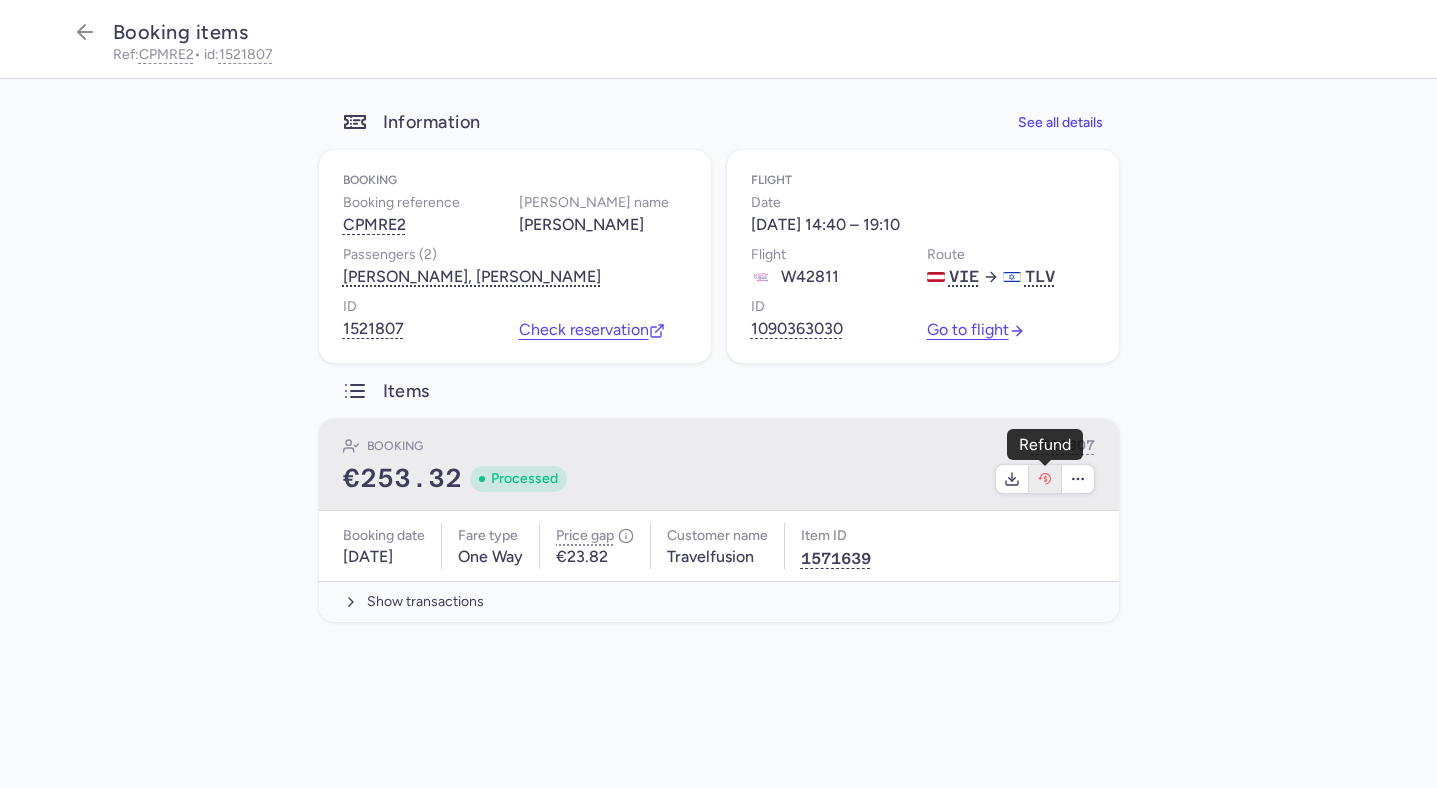 click 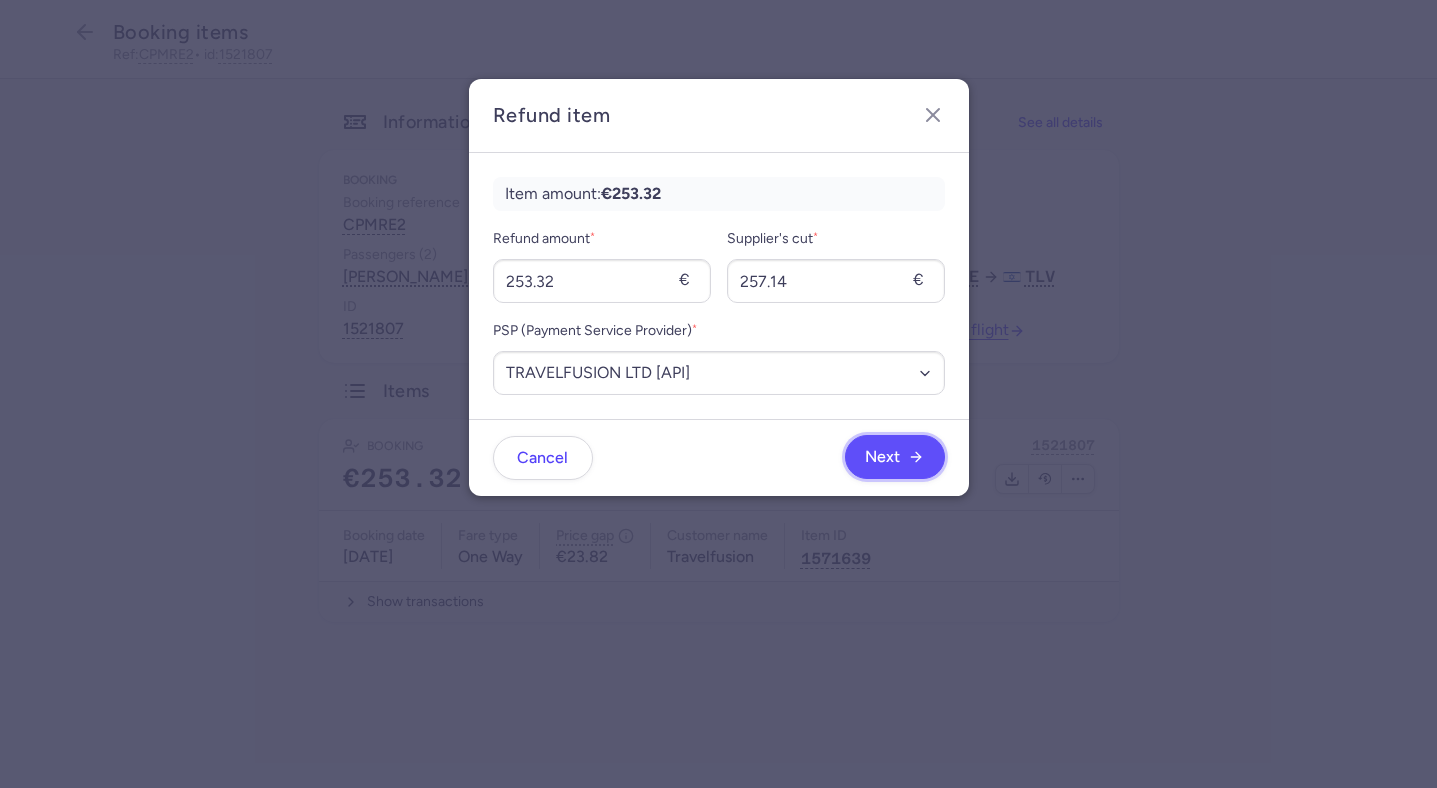 click on "Next" at bounding box center [895, 457] 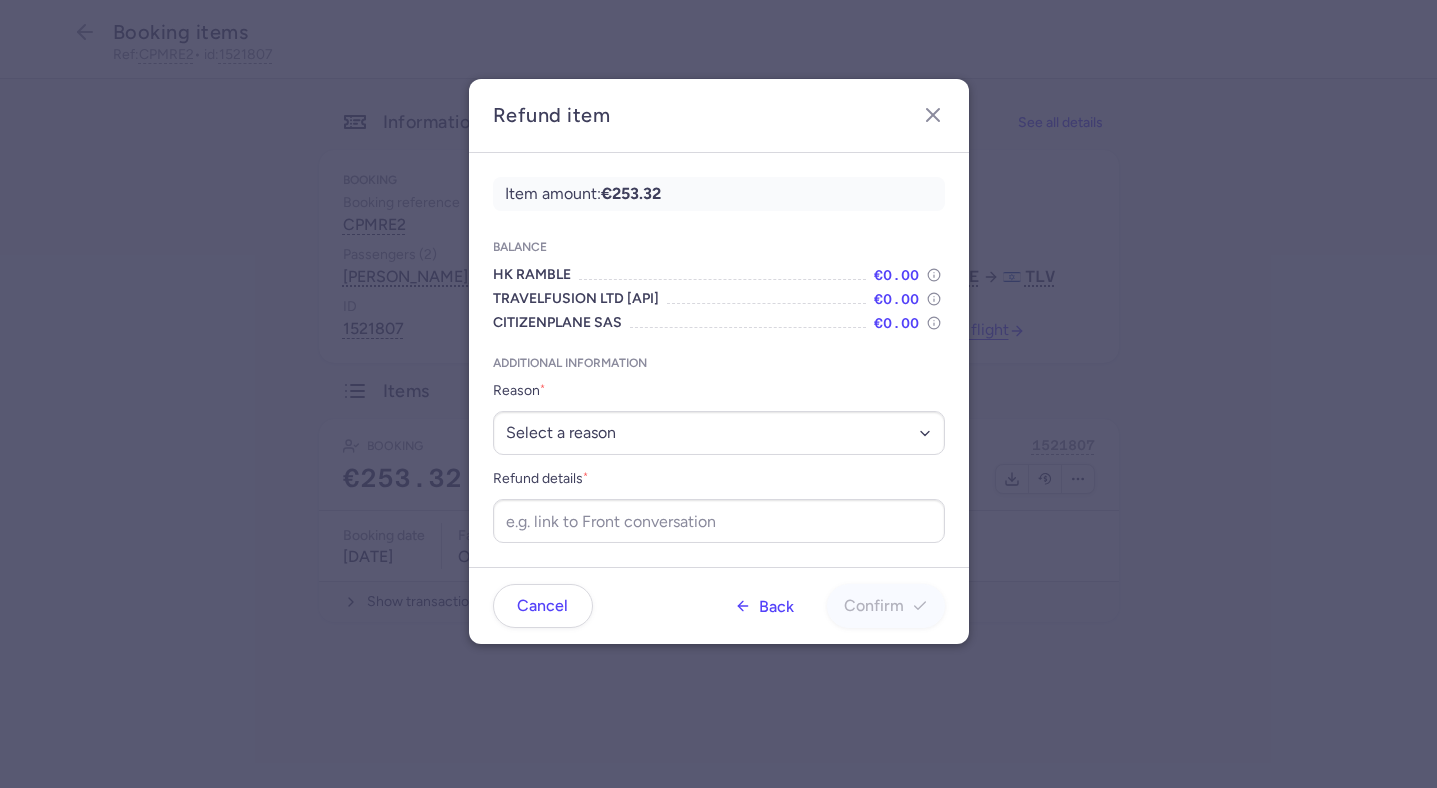 click on "Refund details  *" at bounding box center [719, 479] 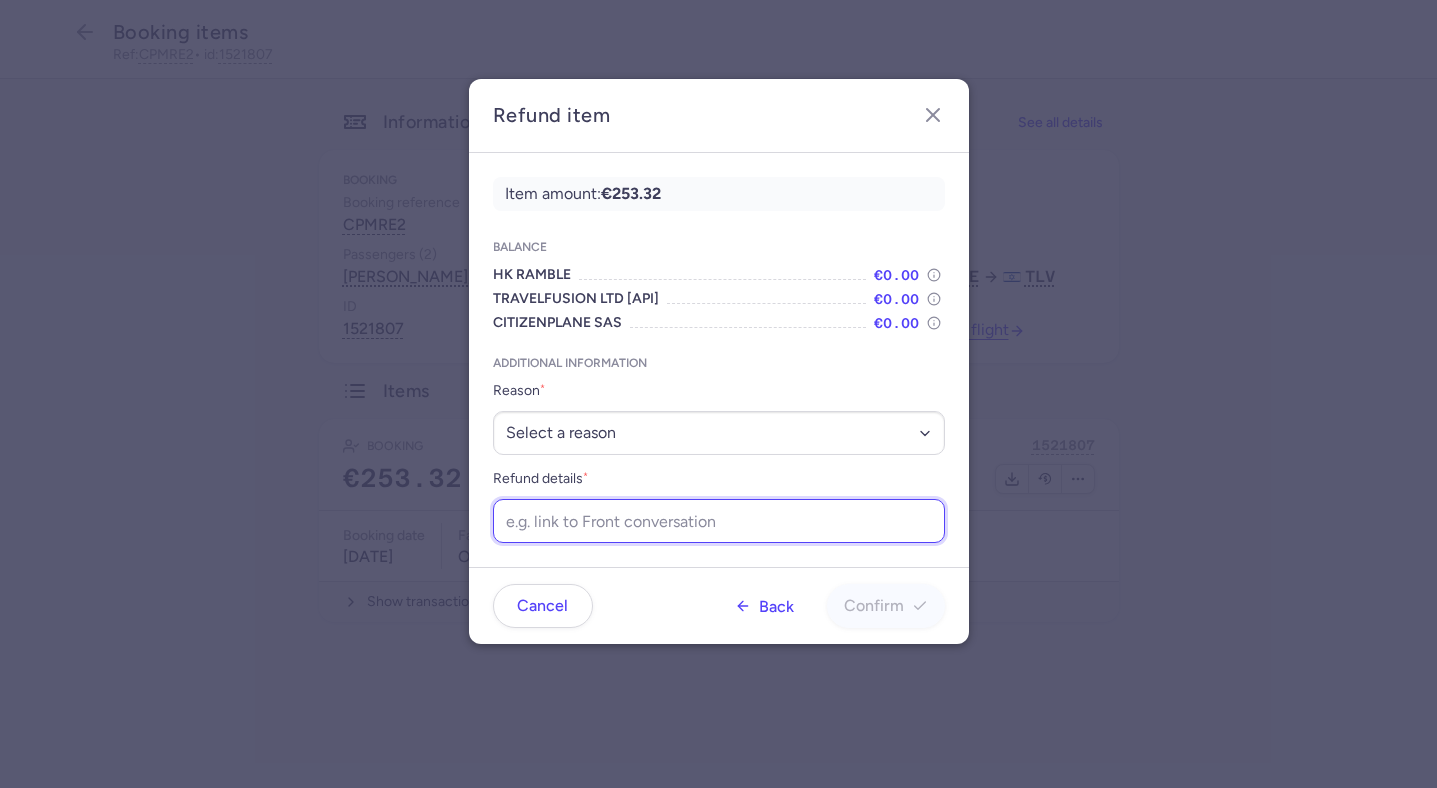 click on "Refund details  *" at bounding box center [719, 521] 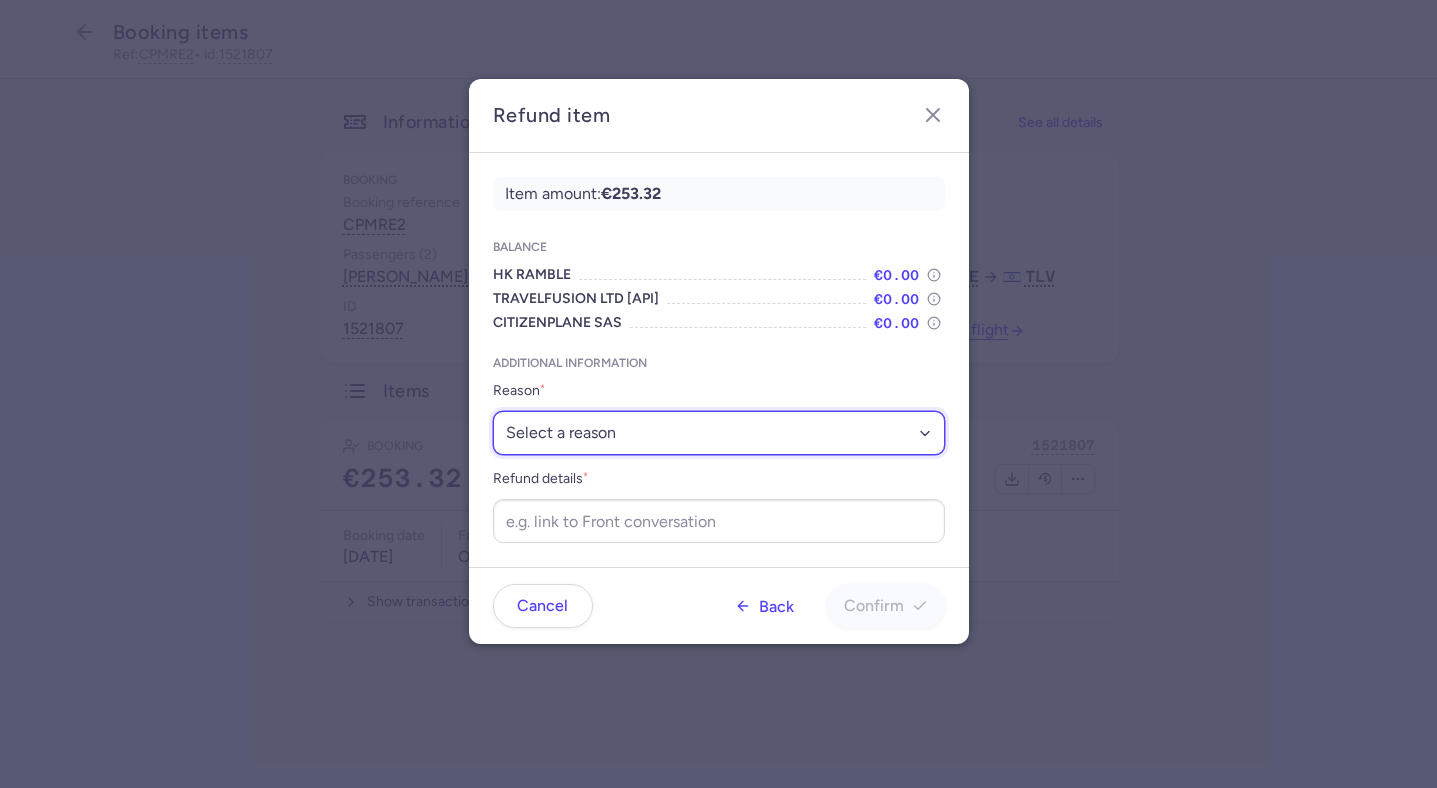 click on "Select a reason ✈️ Airline ceasing ops 💼 Ancillary issue 📄 APIS missing ⚙️ CitizenPlane error ⛔️ Denied boarding 🔁 Duplicate ❌ Flight canceled 🕵🏼‍♂️ Fraud 🎁 Goodwill 🎫 Goodwill allowance 🙃 Other 💺 Overbooking 💸 Refund with penalty 🙅 Schedule change not accepted 🤕 Supplier error 💵 Tax refund ❓ Unconfirmed booking" at bounding box center (719, 433) 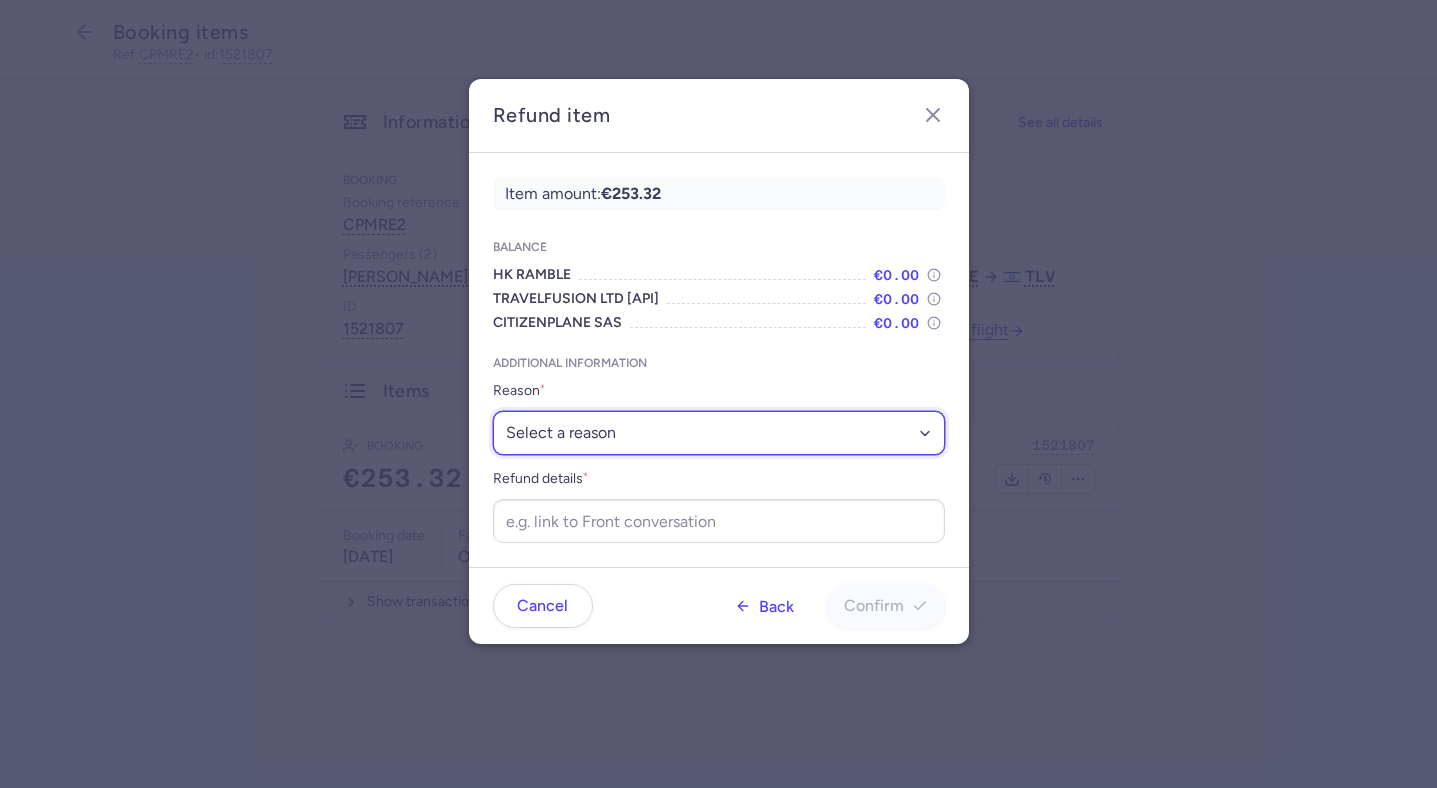 select on "FLIGHT_CANCELED" 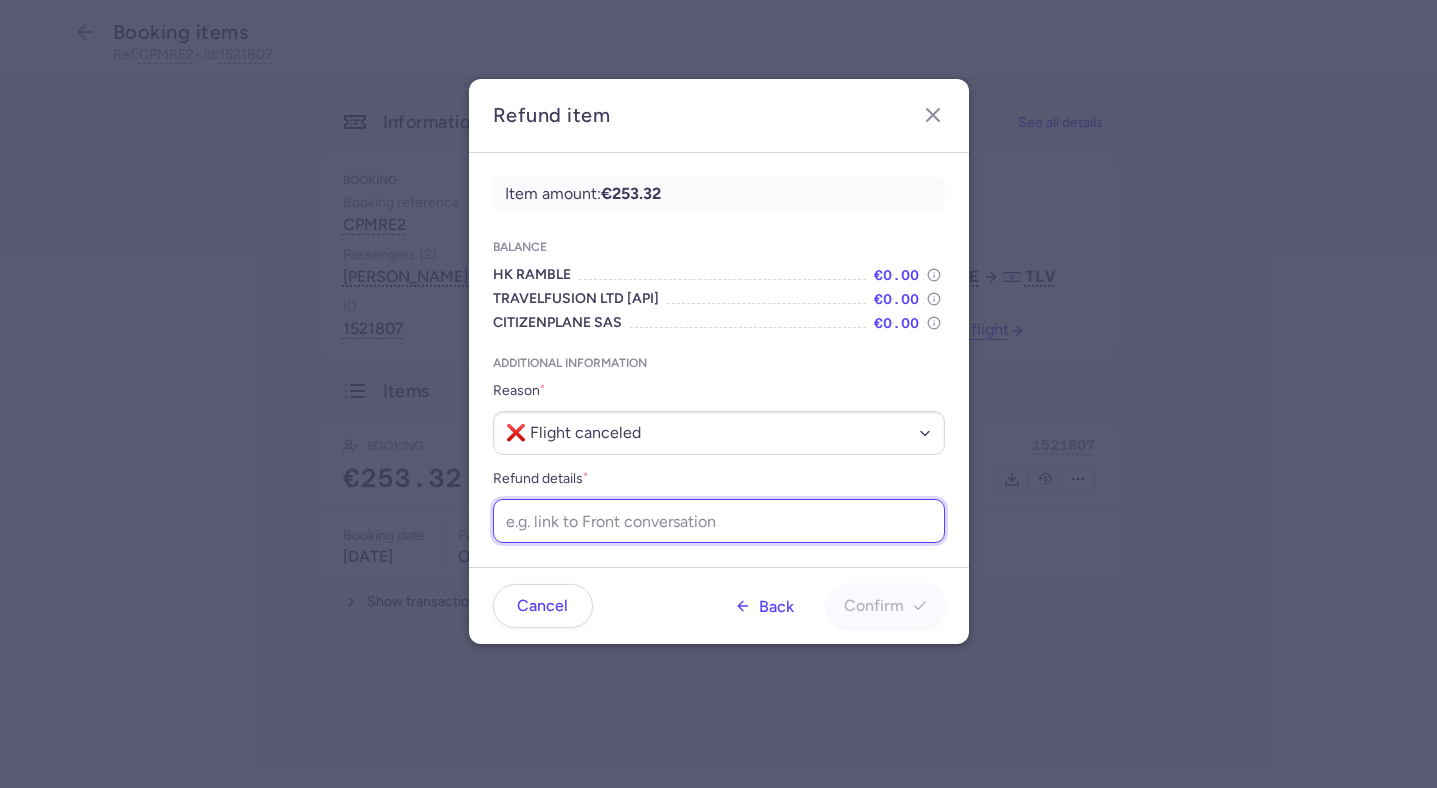 click on "Refund details  *" at bounding box center [719, 521] 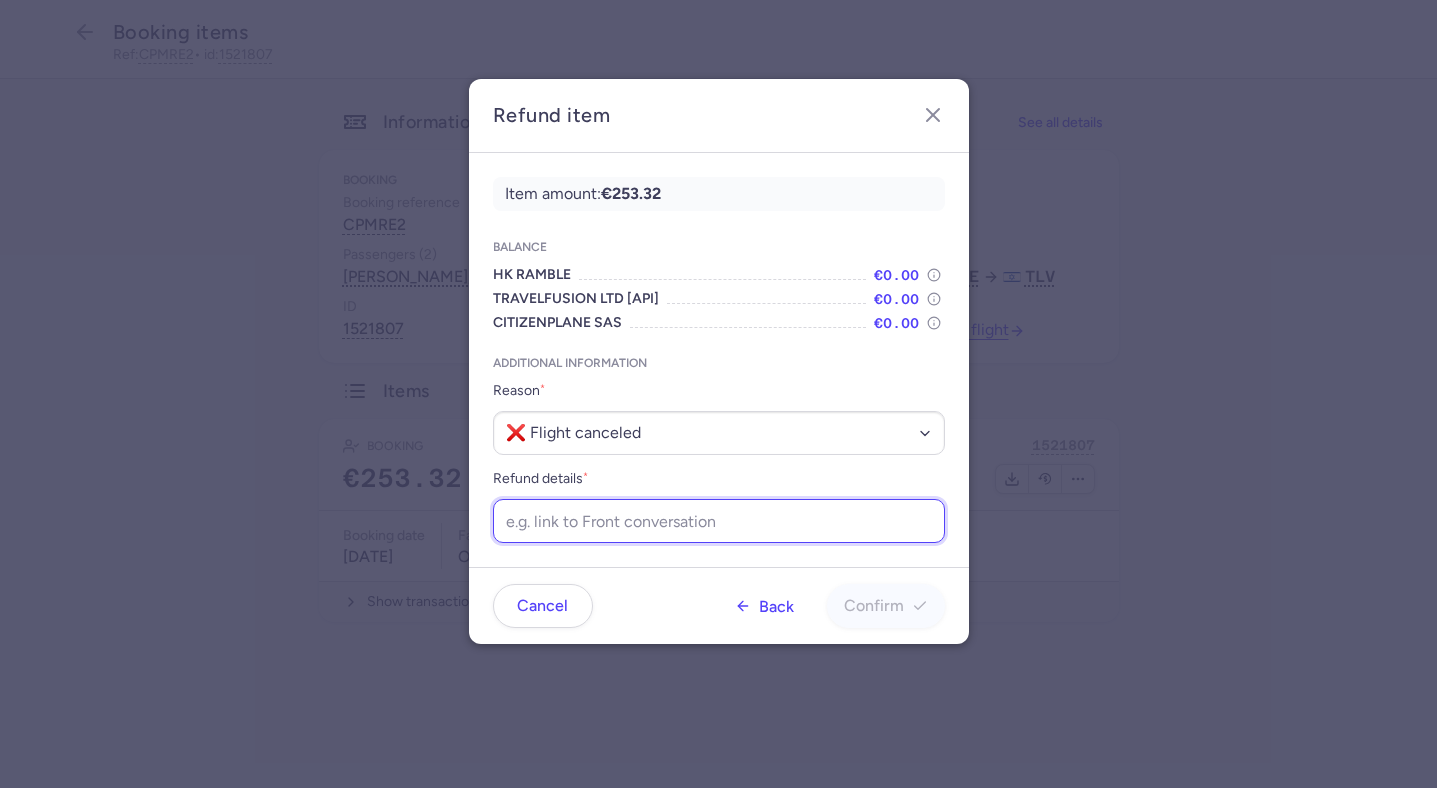 paste on "https://app.frontapp.com/open/msg_pup9rk2?key=ccLBX2Scdy59w120H6h_Afnqp6_0ihtE" 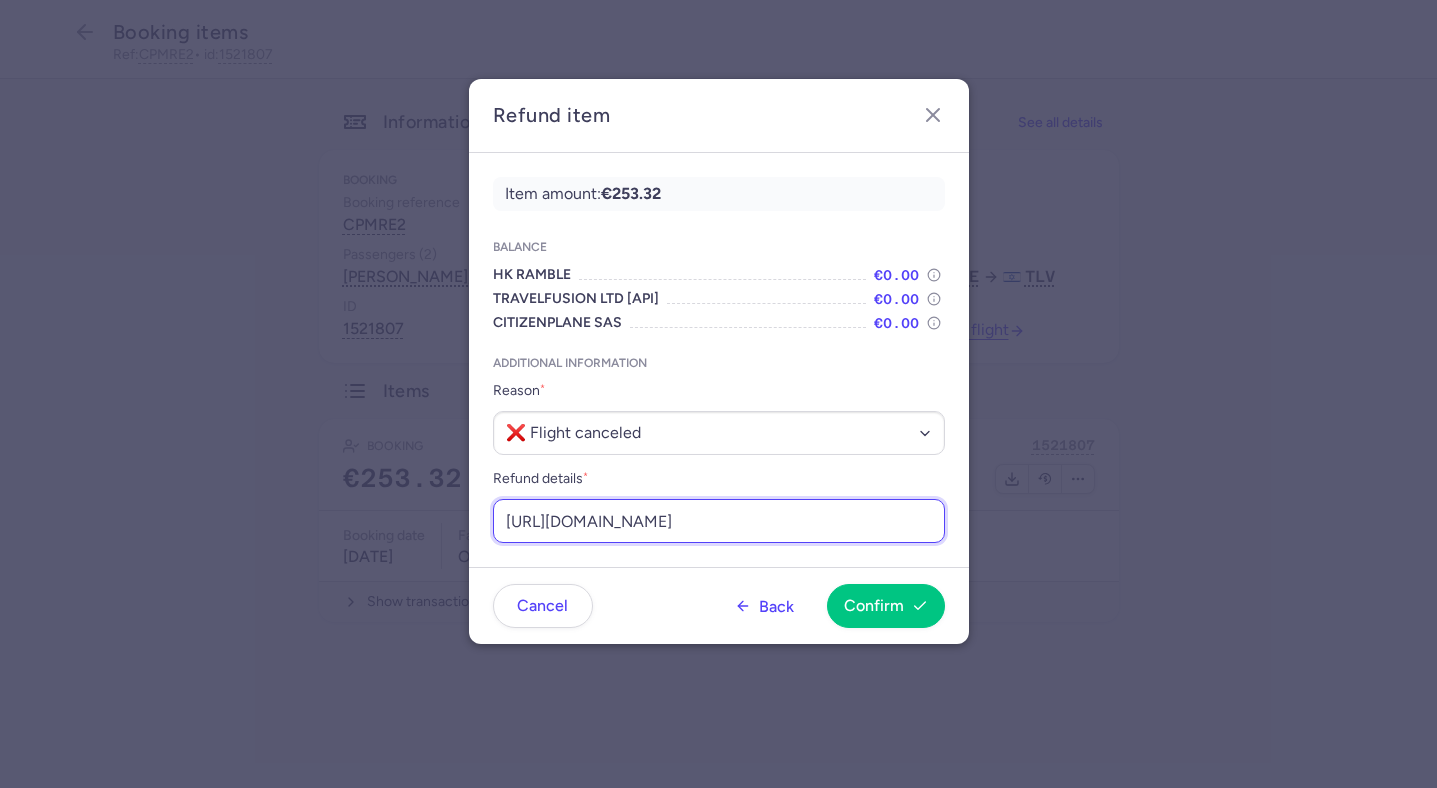 scroll, scrollTop: 0, scrollLeft: 226, axis: horizontal 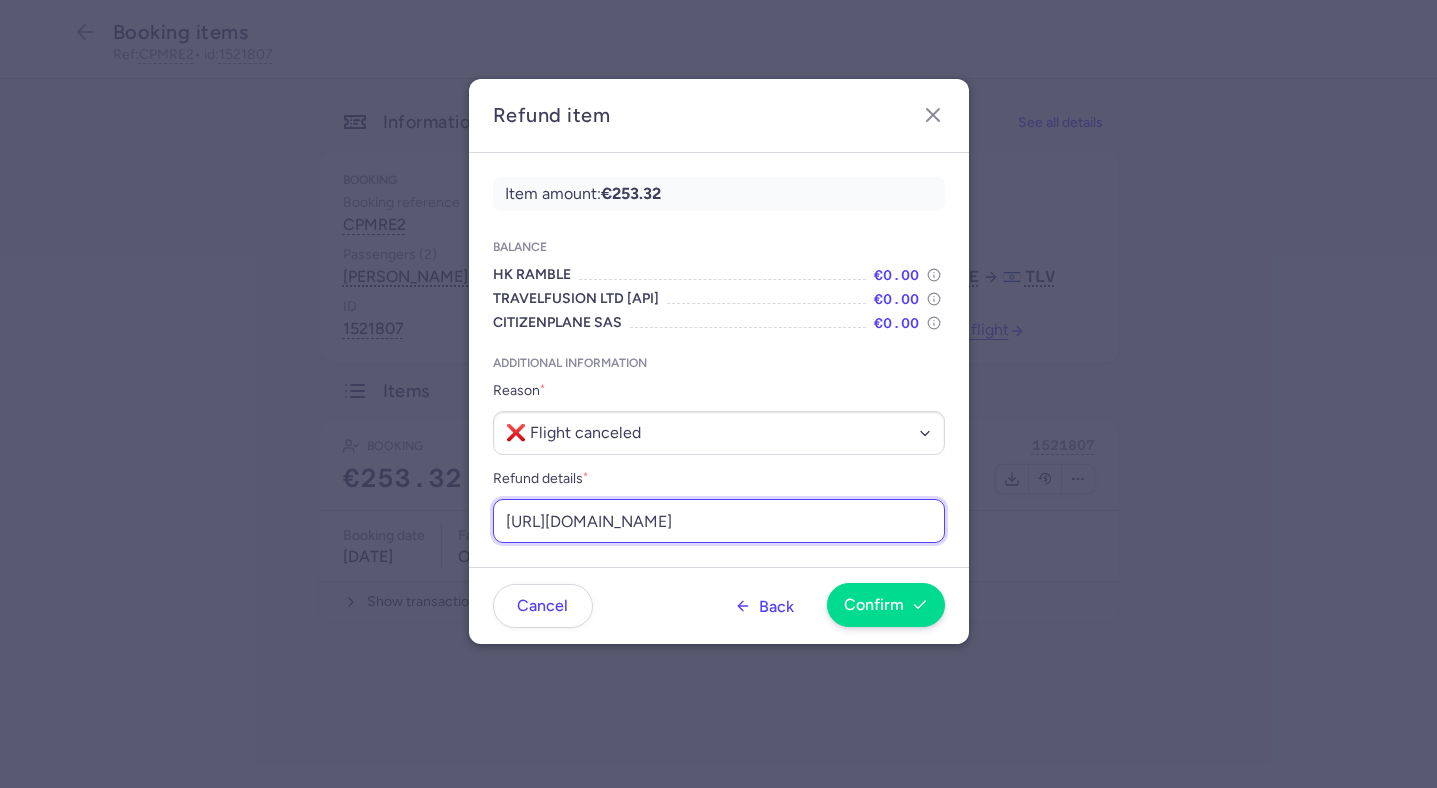 type on "https://app.frontapp.com/open/msg_pup9rk2?key=ccLBX2Scdy59w120H6h_Afnqp6_0ihtE" 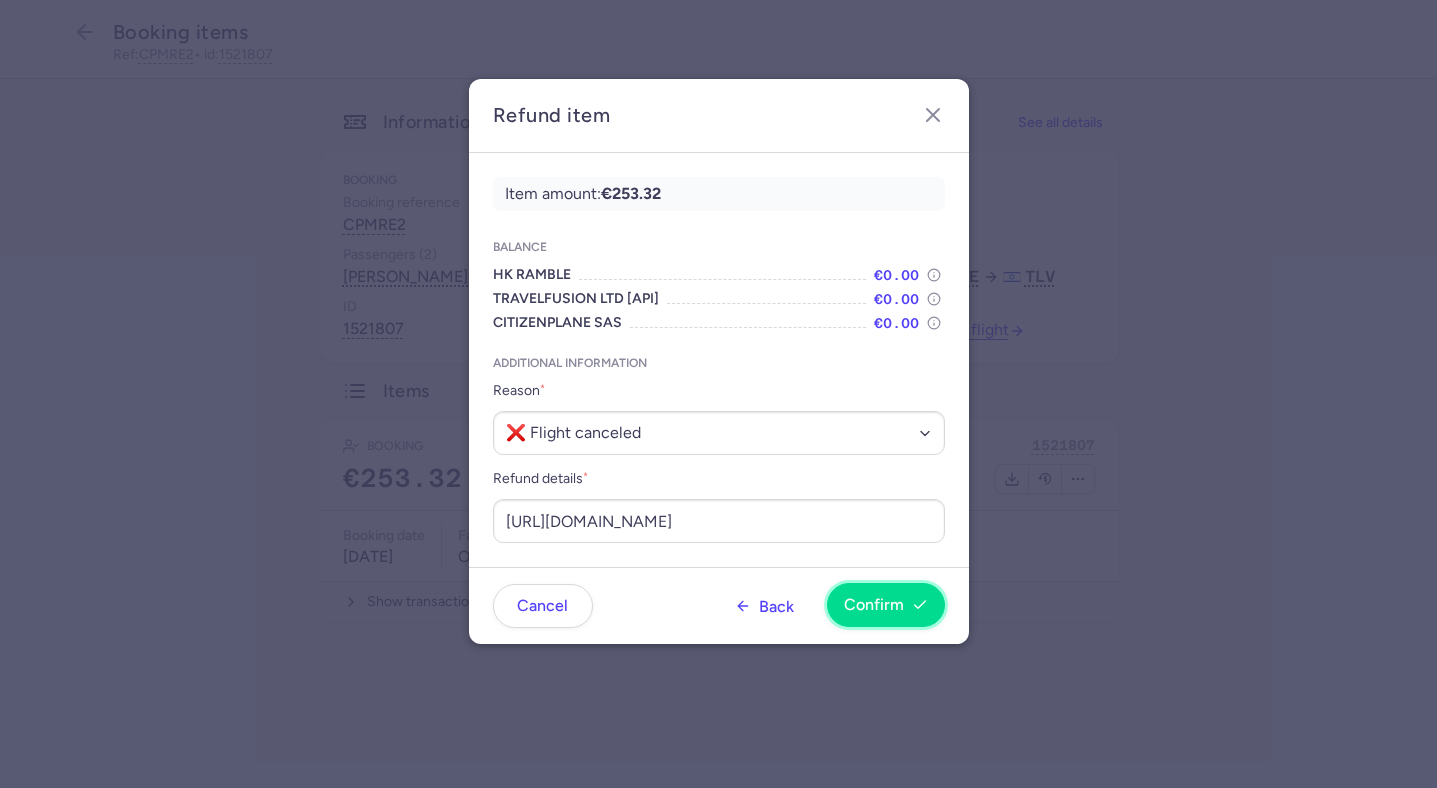 click on "Confirm" at bounding box center [886, 605] 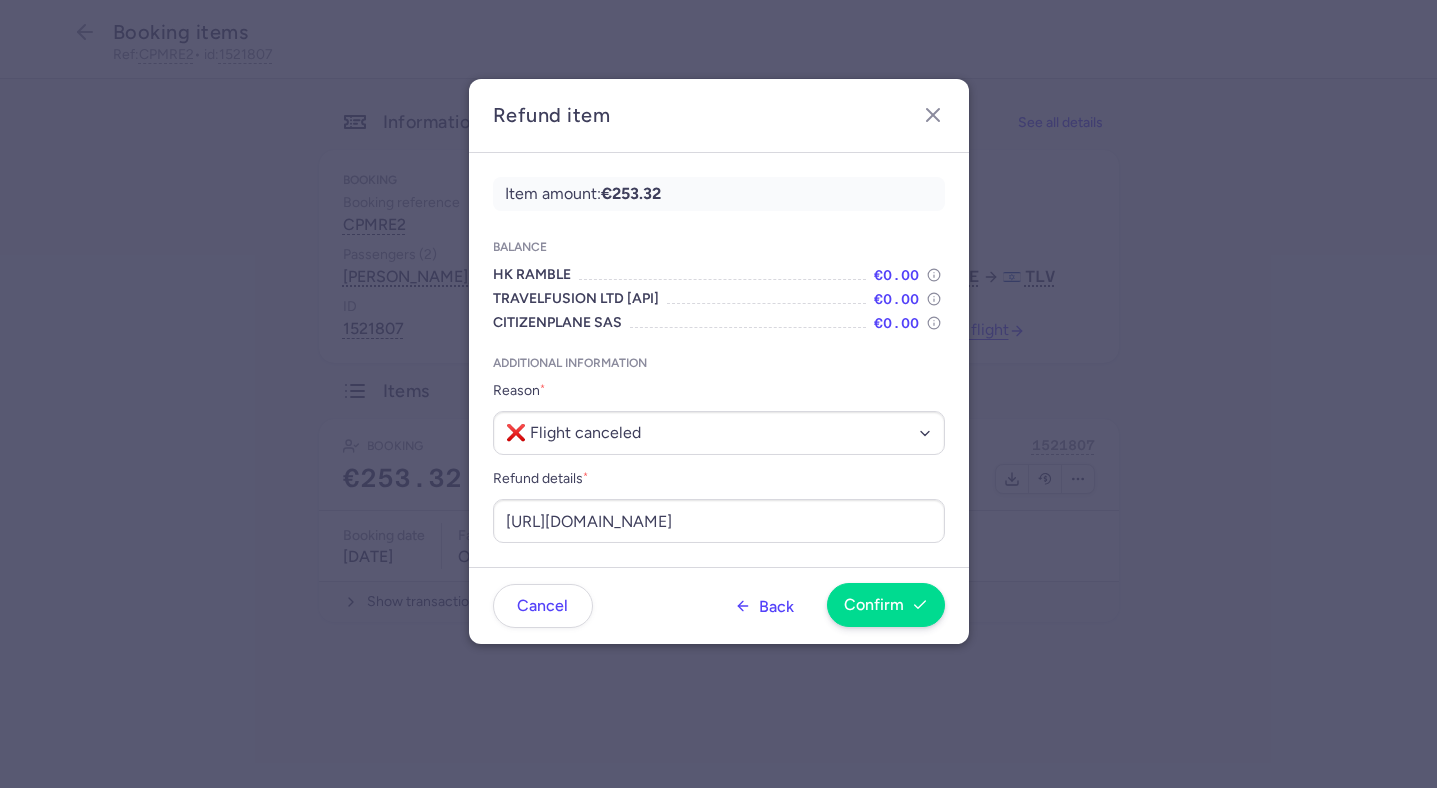 scroll, scrollTop: 0, scrollLeft: 0, axis: both 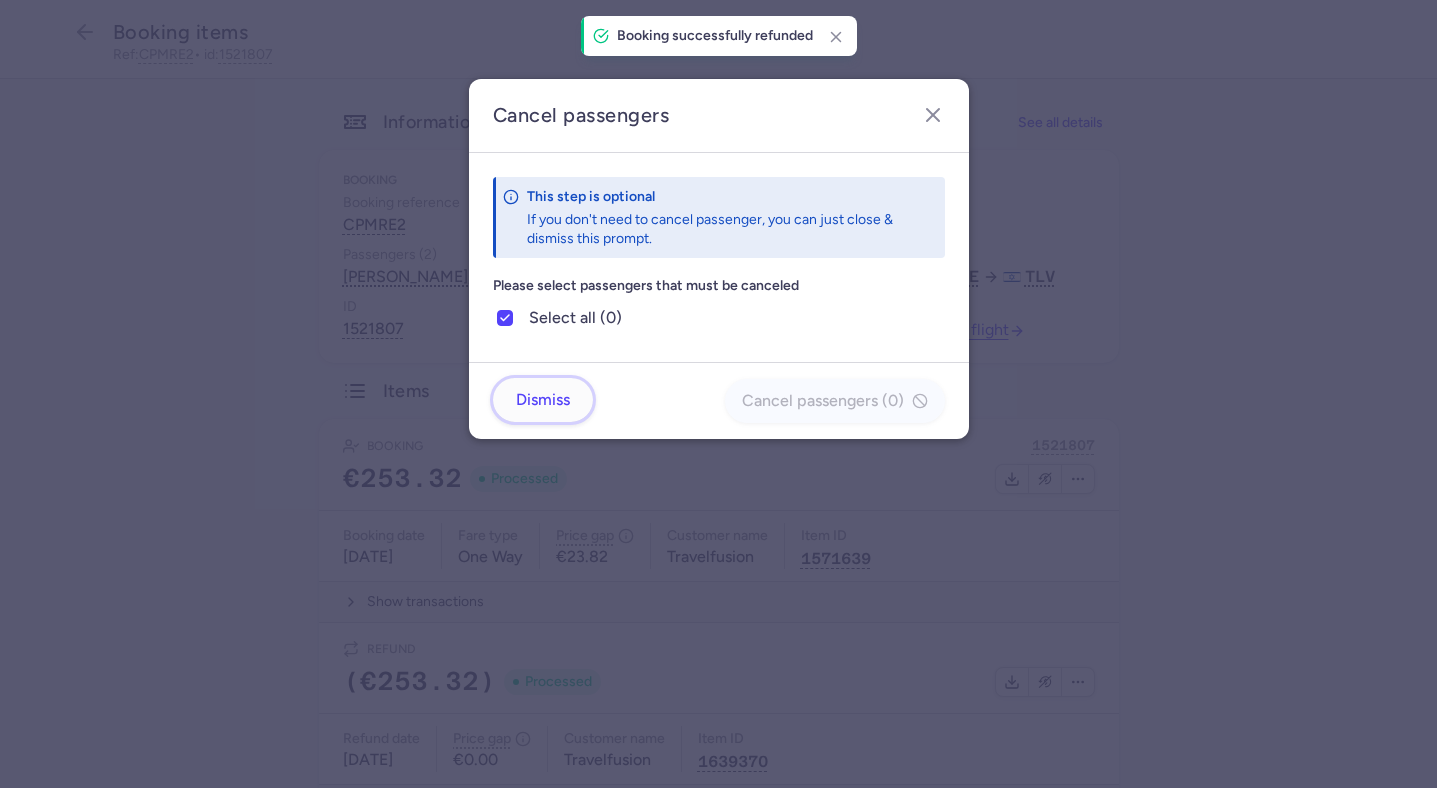 click on "Dismiss" at bounding box center (543, 400) 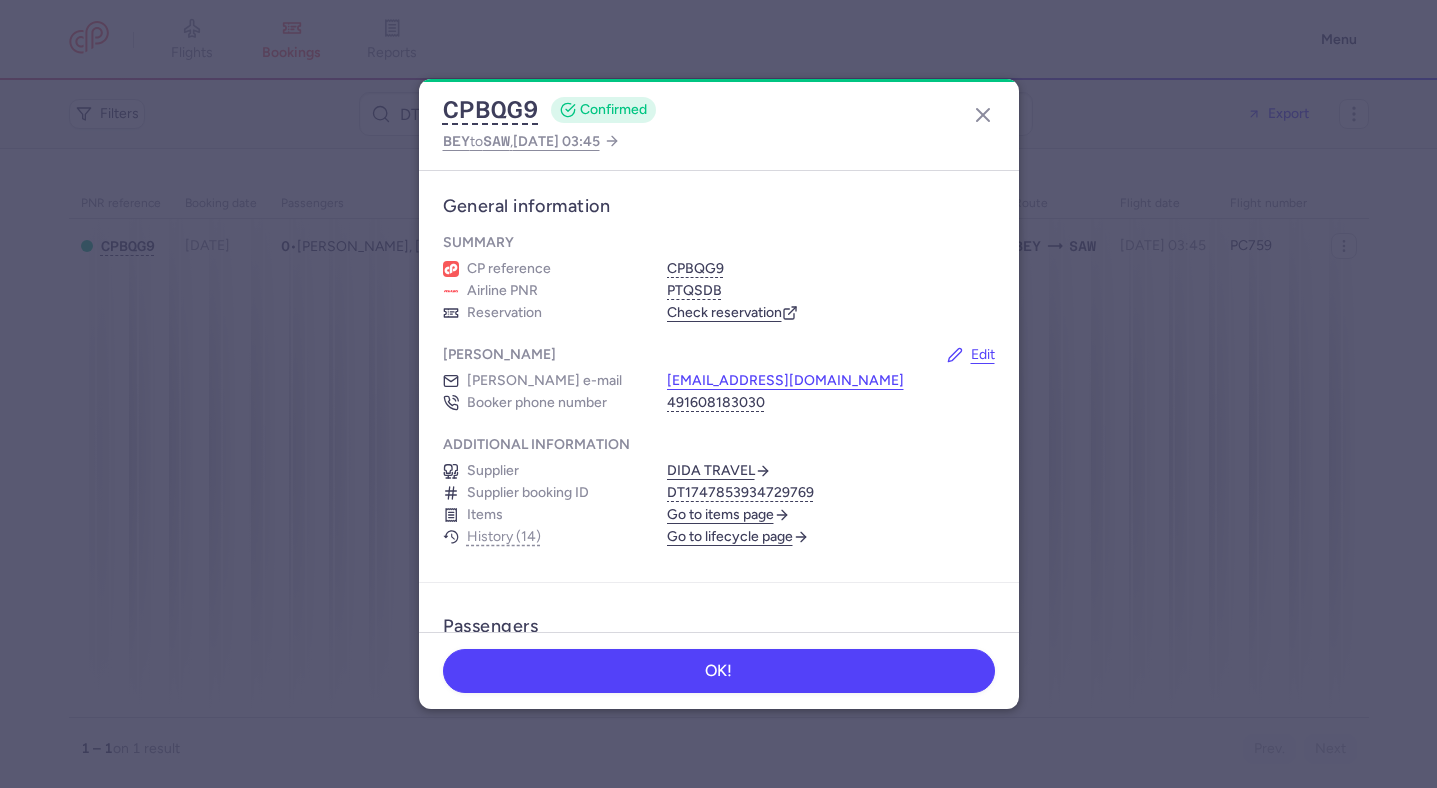 scroll, scrollTop: 0, scrollLeft: 0, axis: both 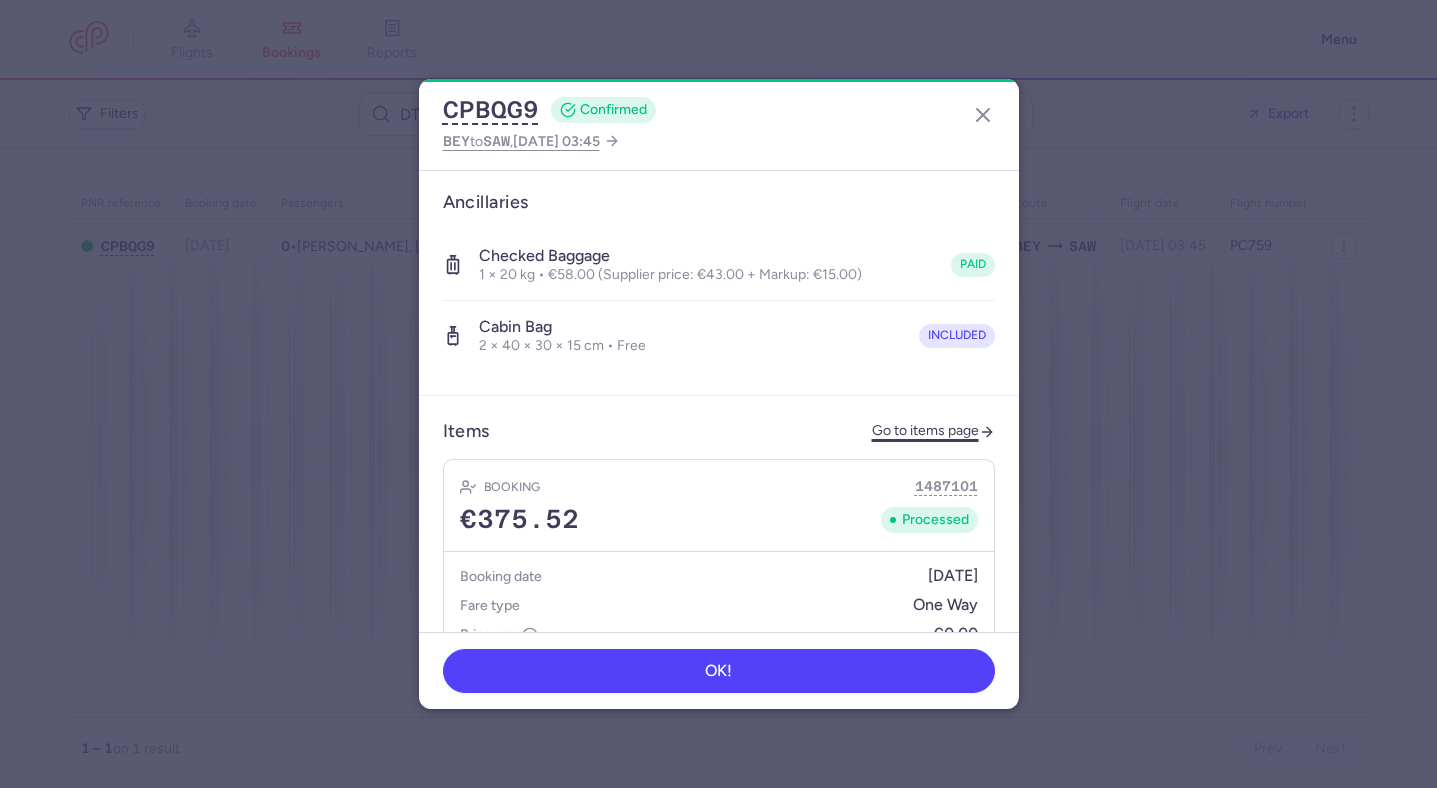 click on "Go to items page" 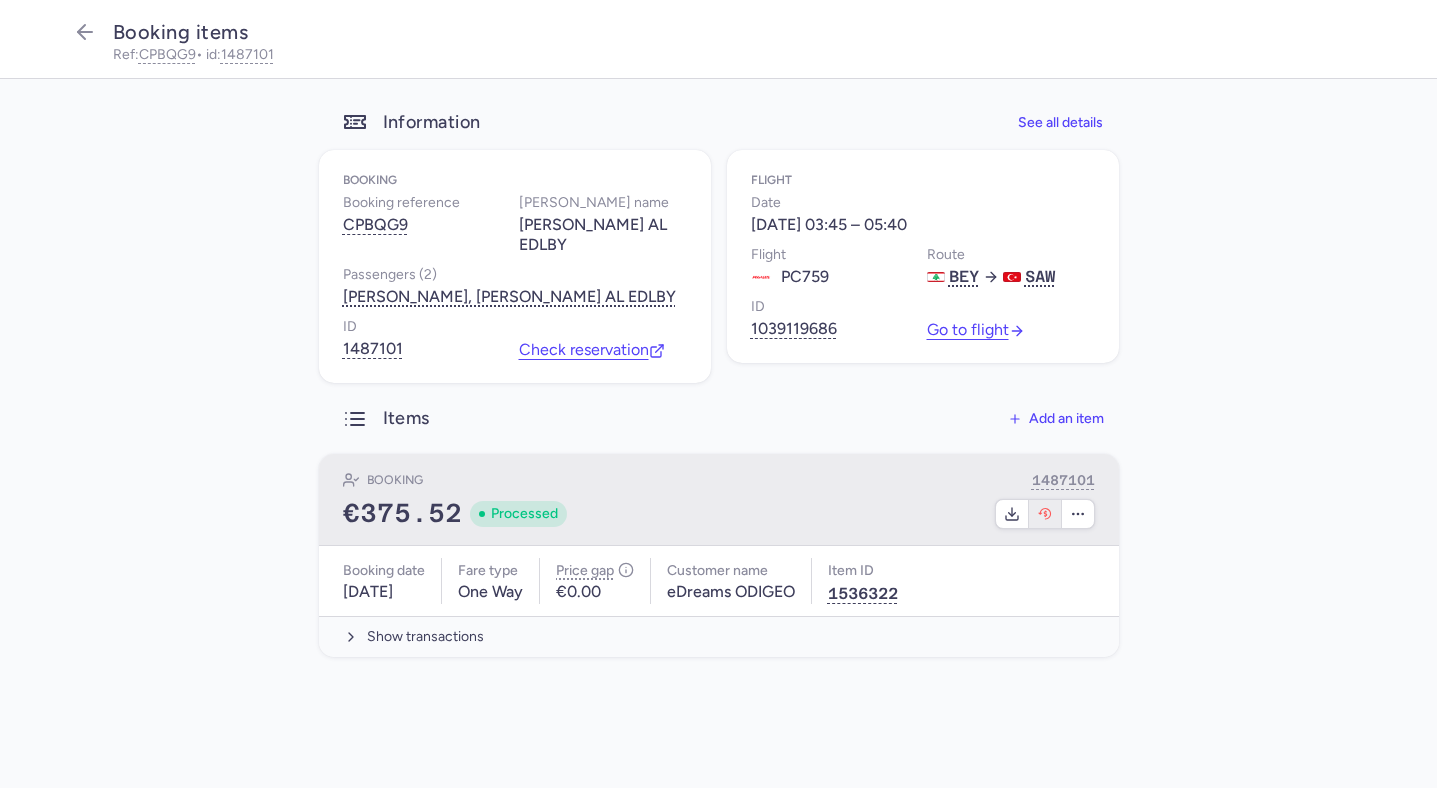 click 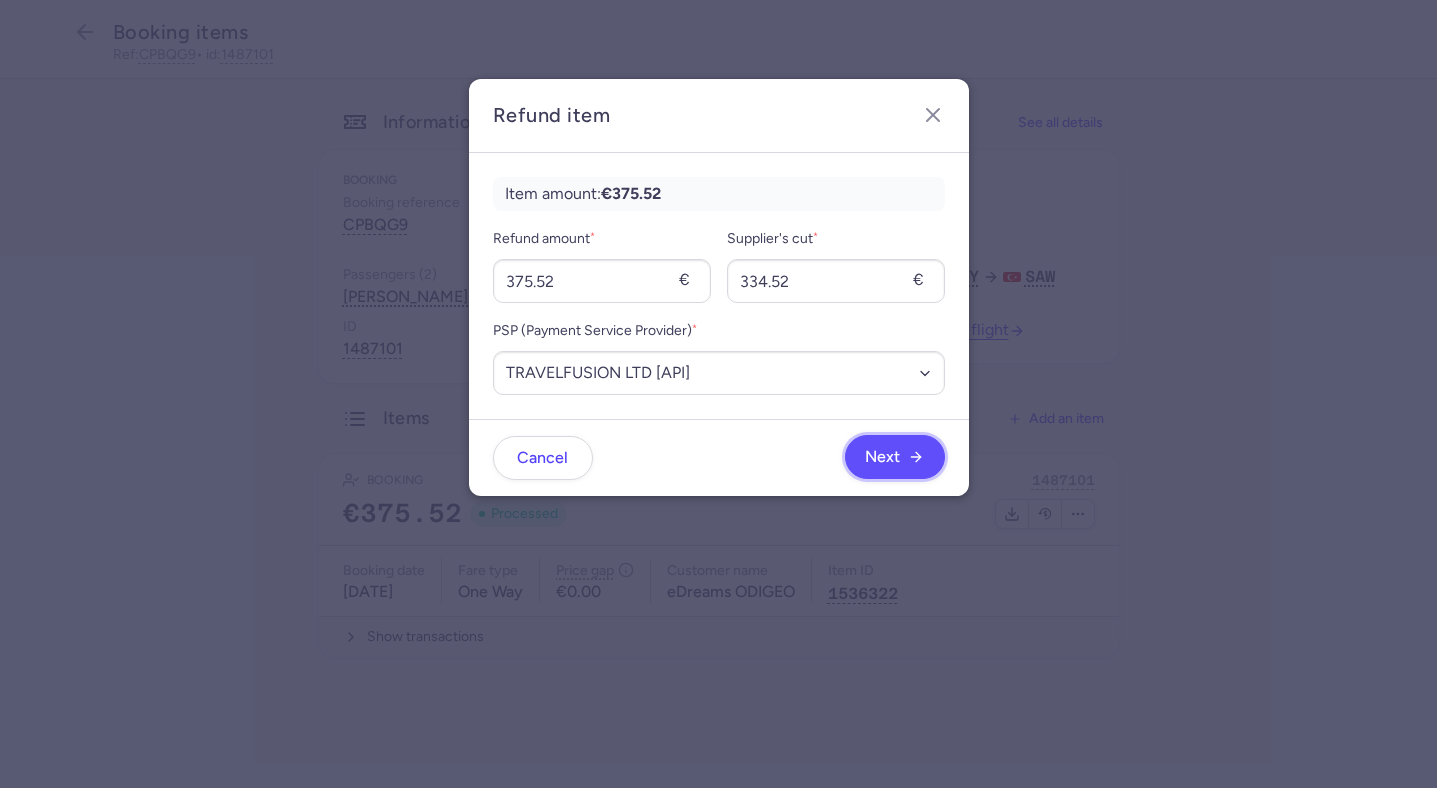 click on "Next" at bounding box center [895, 457] 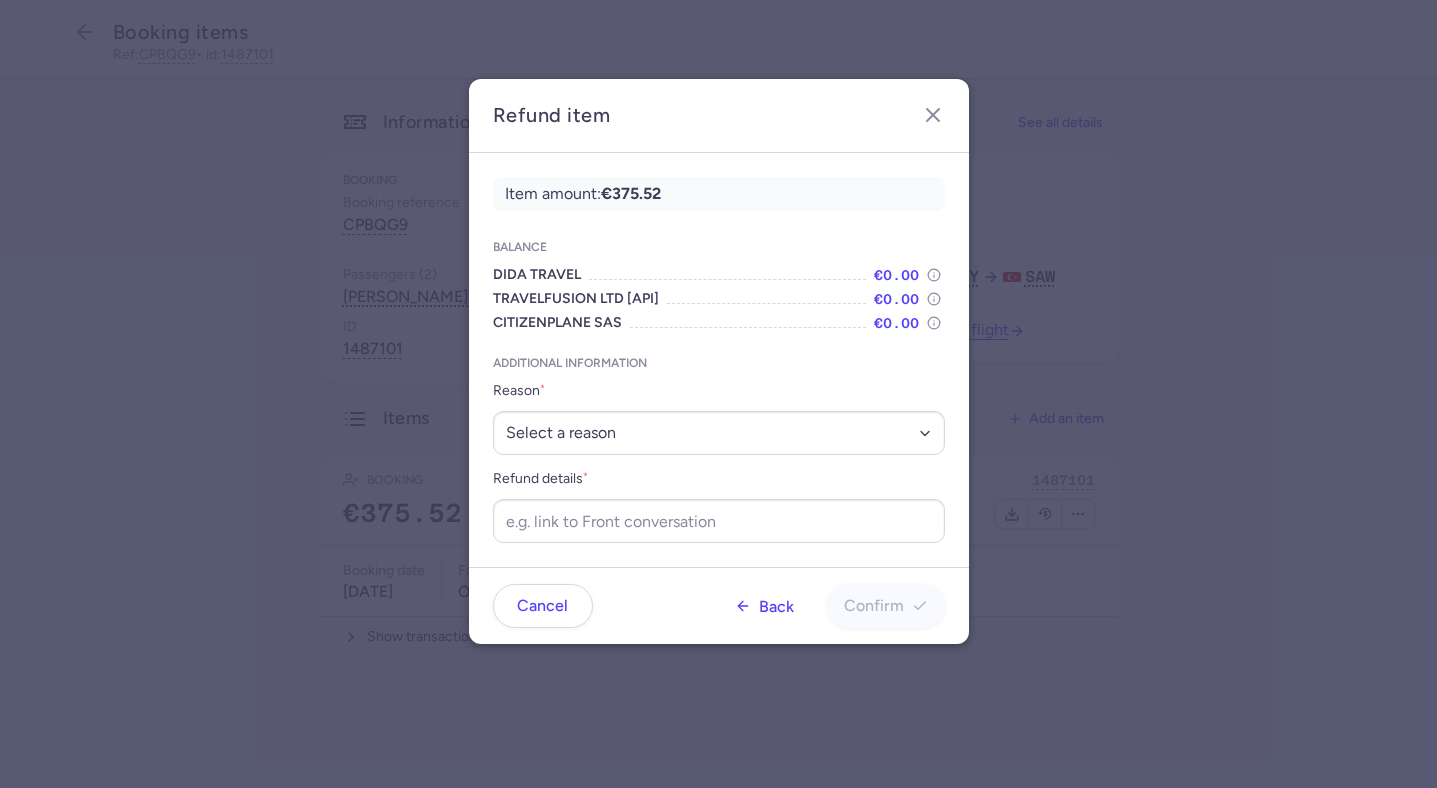 click on "Additional information Reason  * Select a reason ✈️ Airline ceasing ops 💼 Ancillary issue 📄 APIS missing ⚙️ CitizenPlane error ⛔️ Denied boarding 🔁 Duplicate ❌ Flight canceled 🕵🏼‍♂️ Fraud 🎁 Goodwill 🎫 Goodwill allowance 🙃 Other 💺 Overbooking 💸 Refund with penalty 🙅 Schedule change not accepted 🤕 Supplier error 💵 Tax refund ❓ Unconfirmed booking Refund details  *" at bounding box center [719, 449] 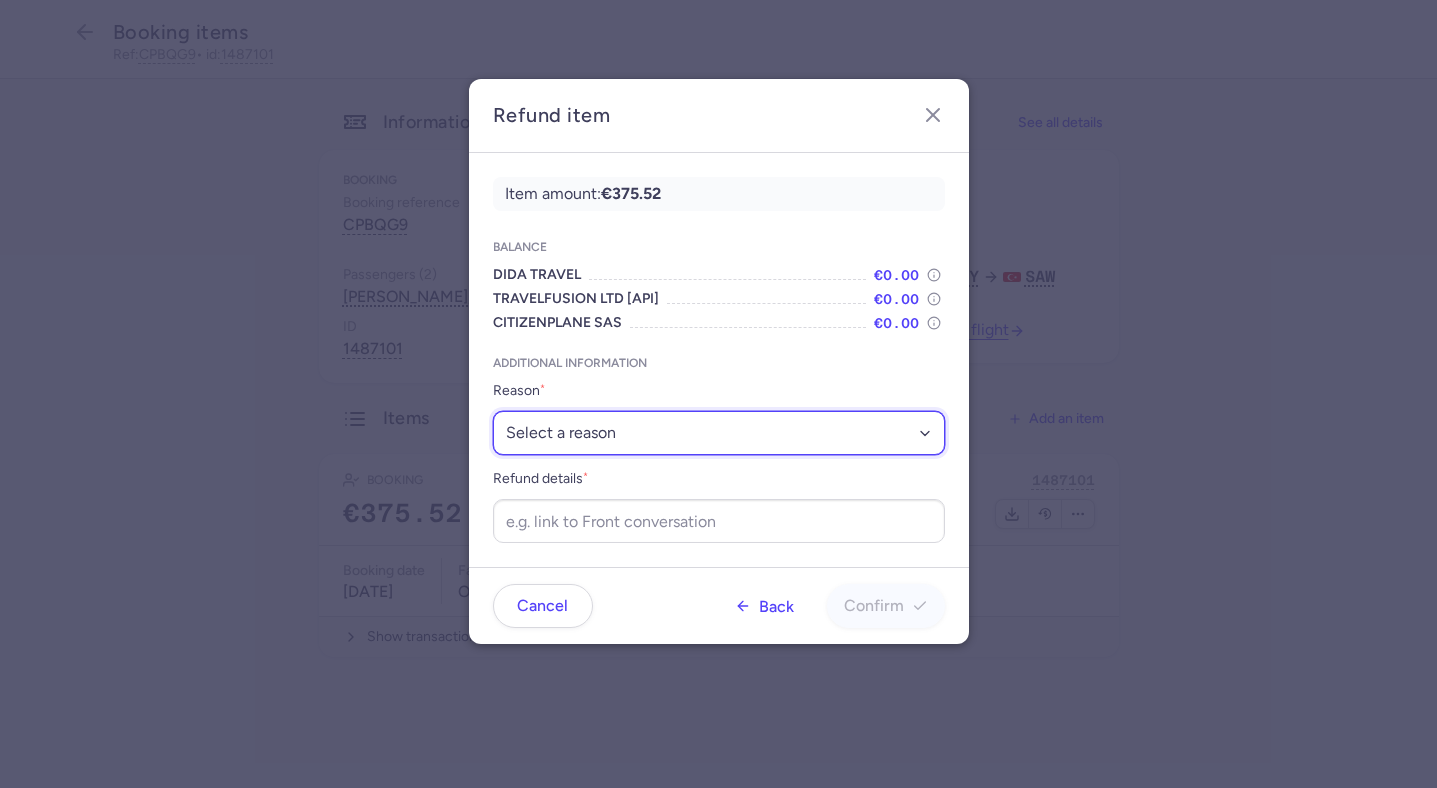 click on "Select a reason ✈️ Airline ceasing ops 💼 Ancillary issue 📄 APIS missing ⚙️ CitizenPlane error ⛔️ Denied boarding 🔁 Duplicate ❌ Flight canceled 🕵🏼‍♂️ Fraud 🎁 Goodwill 🎫 Goodwill allowance 🙃 Other 💺 Overbooking 💸 Refund with penalty 🙅 Schedule change not accepted 🤕 Supplier error 💵 Tax refund ❓ Unconfirmed booking" at bounding box center [719, 433] 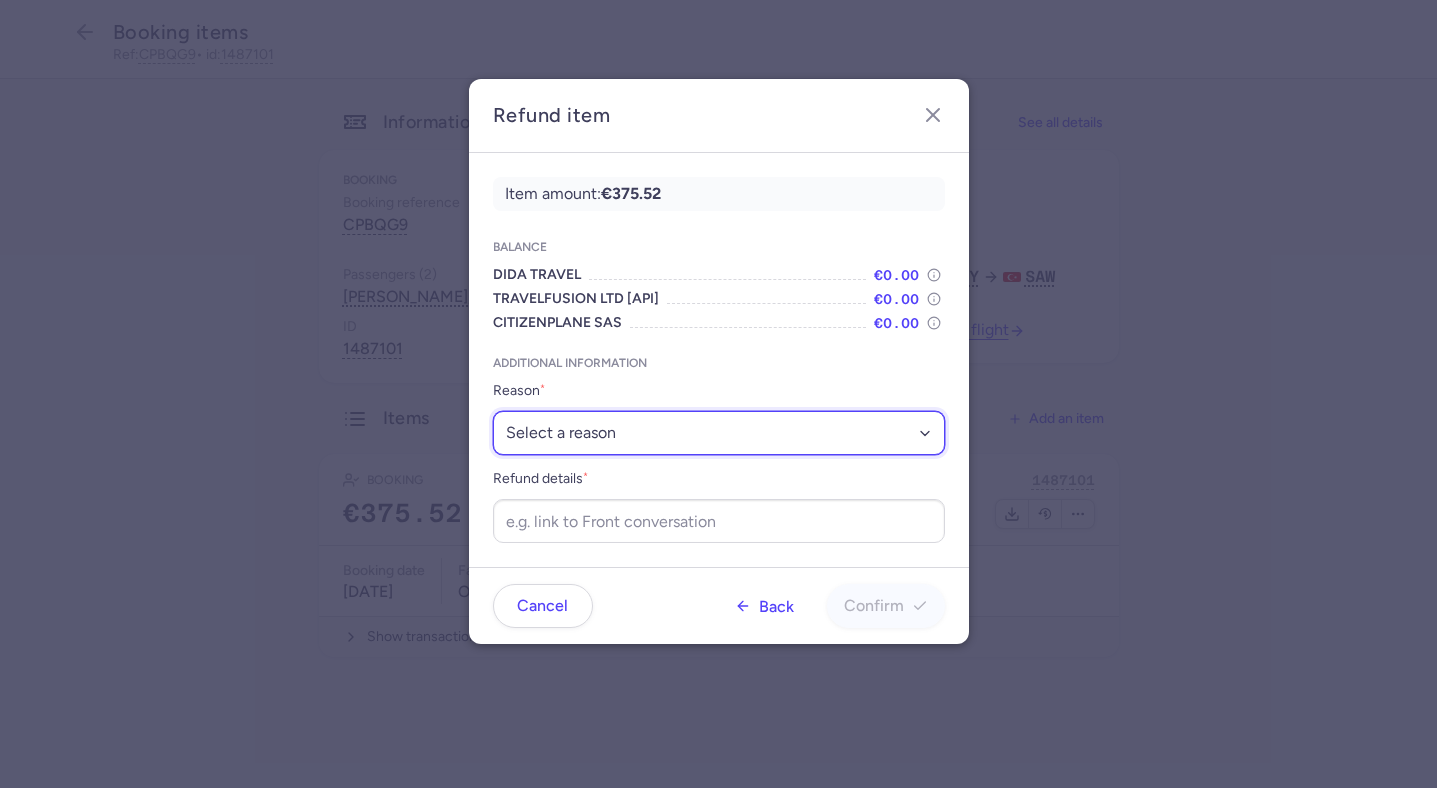 select on "FLIGHT_CANCELED" 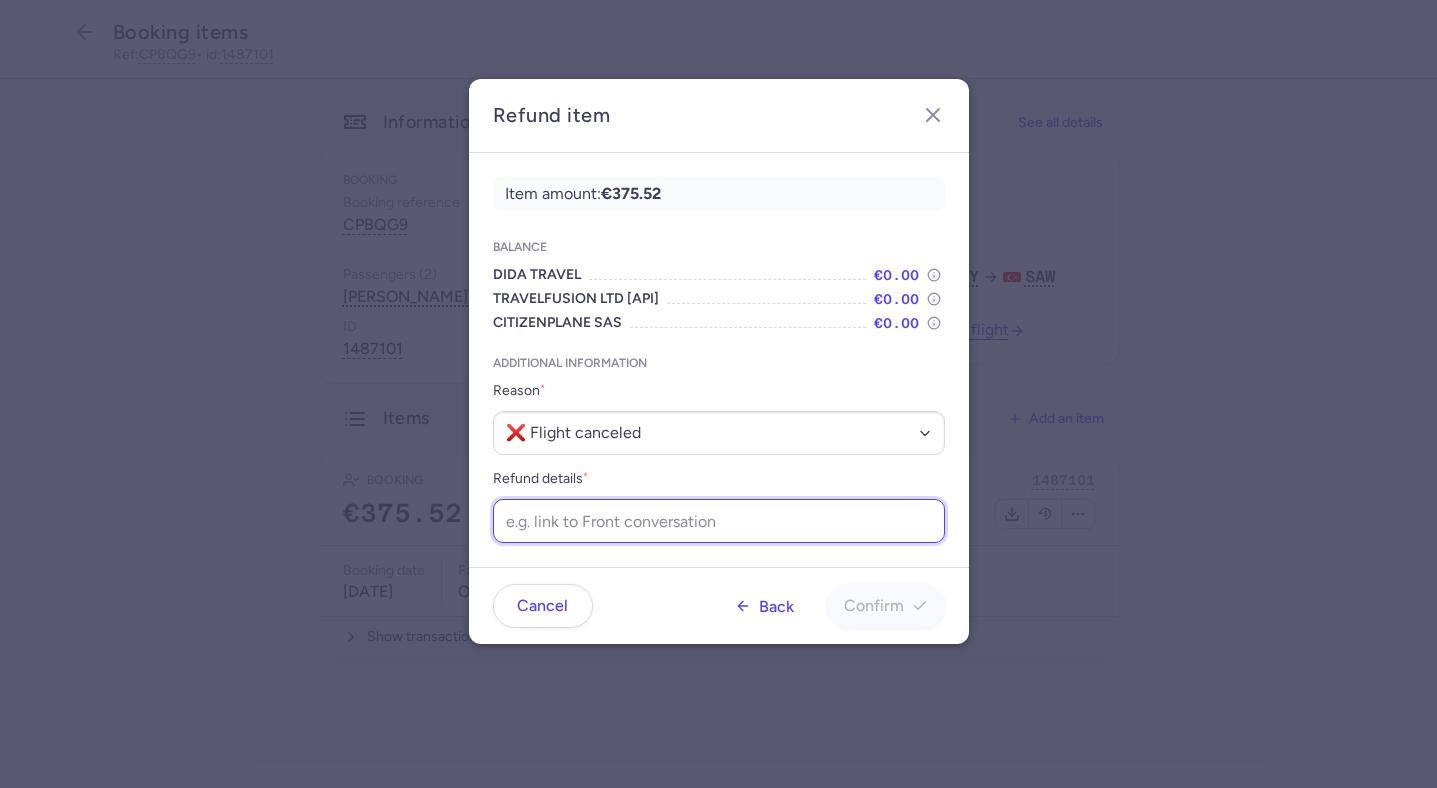 click on "Refund details  *" at bounding box center (719, 521) 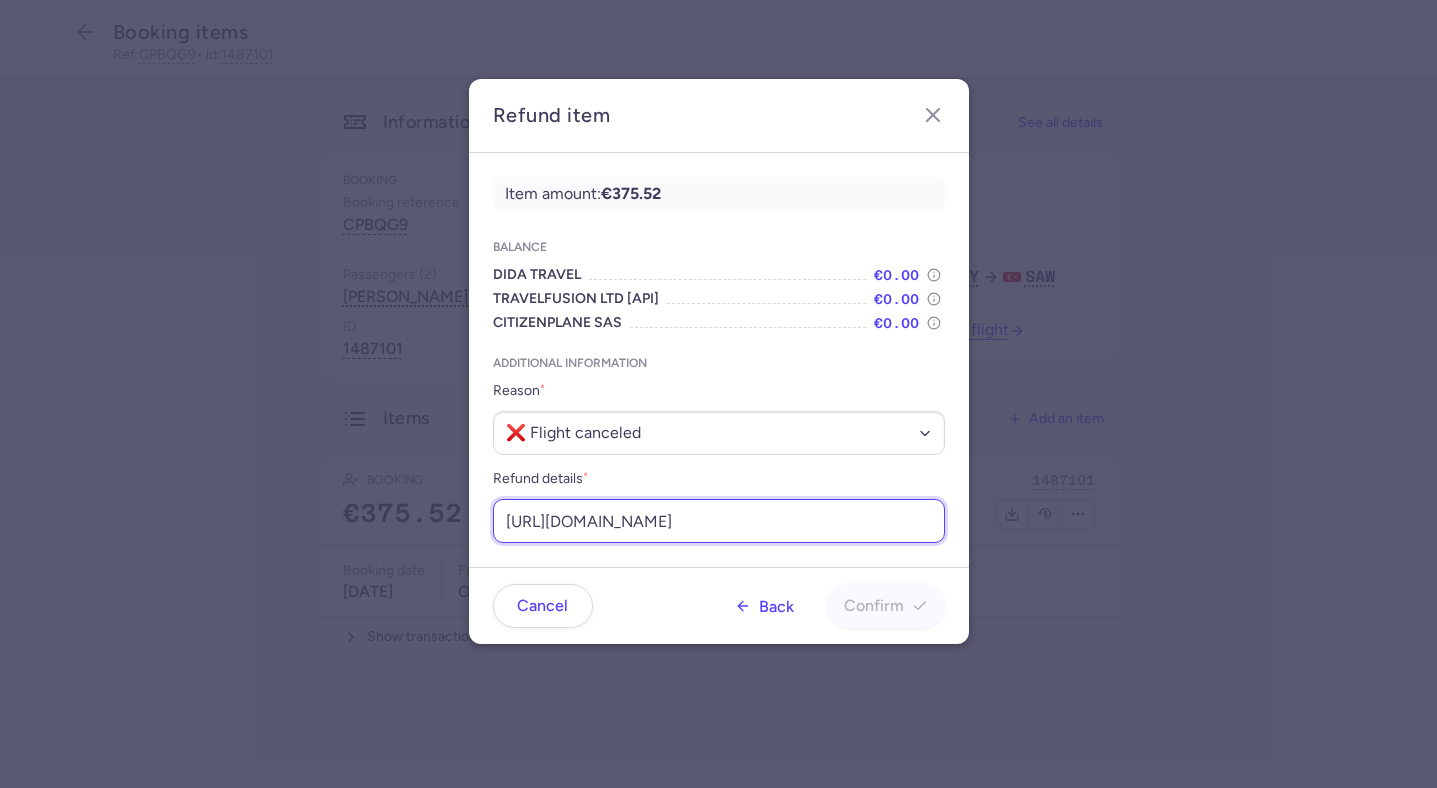 scroll, scrollTop: 0, scrollLeft: 245, axis: horizontal 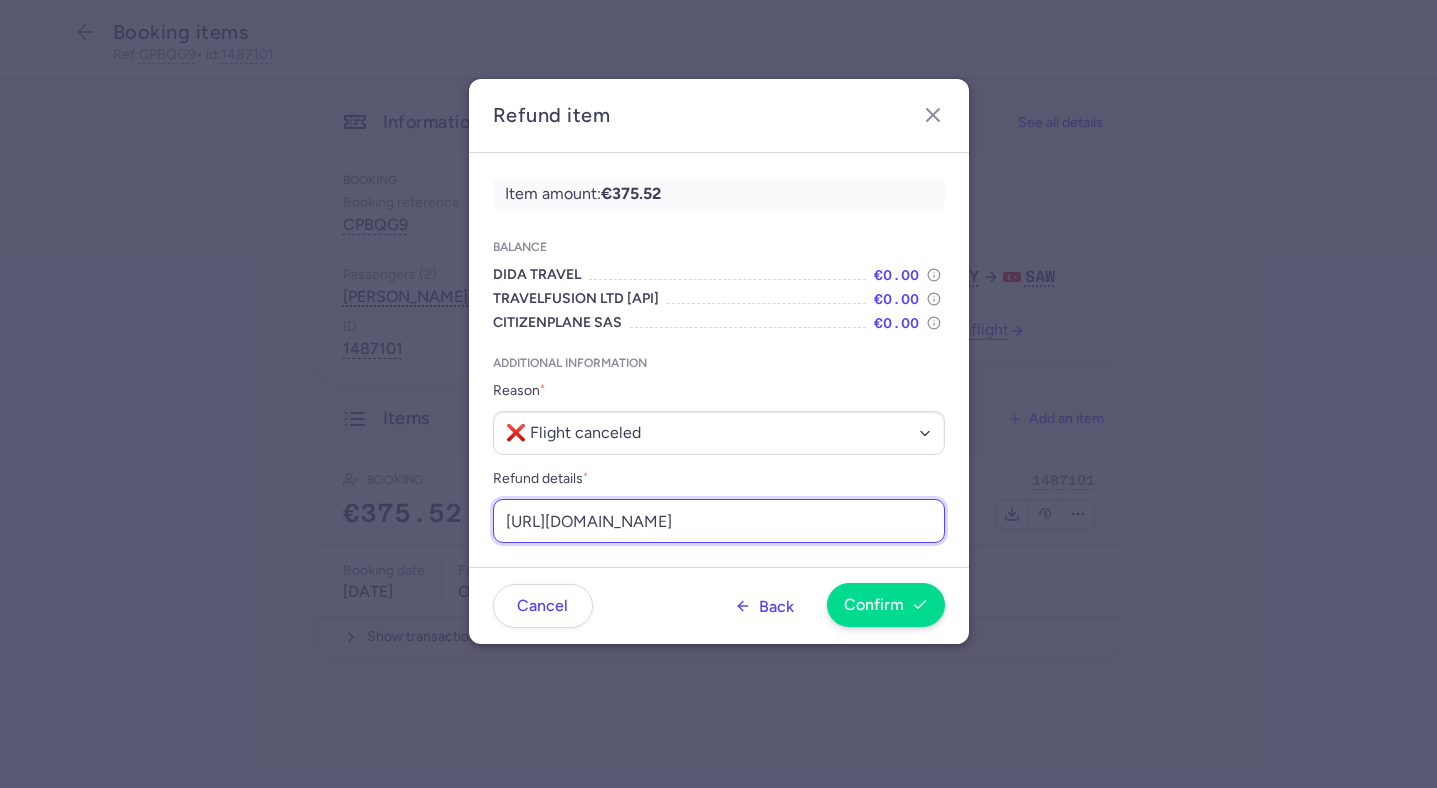 type on "https://app.frontapp.com/open/msg_pup4t36?key=Lgp5p1G_VOtA1GtxsC_wyrkLRROWZ55Z" 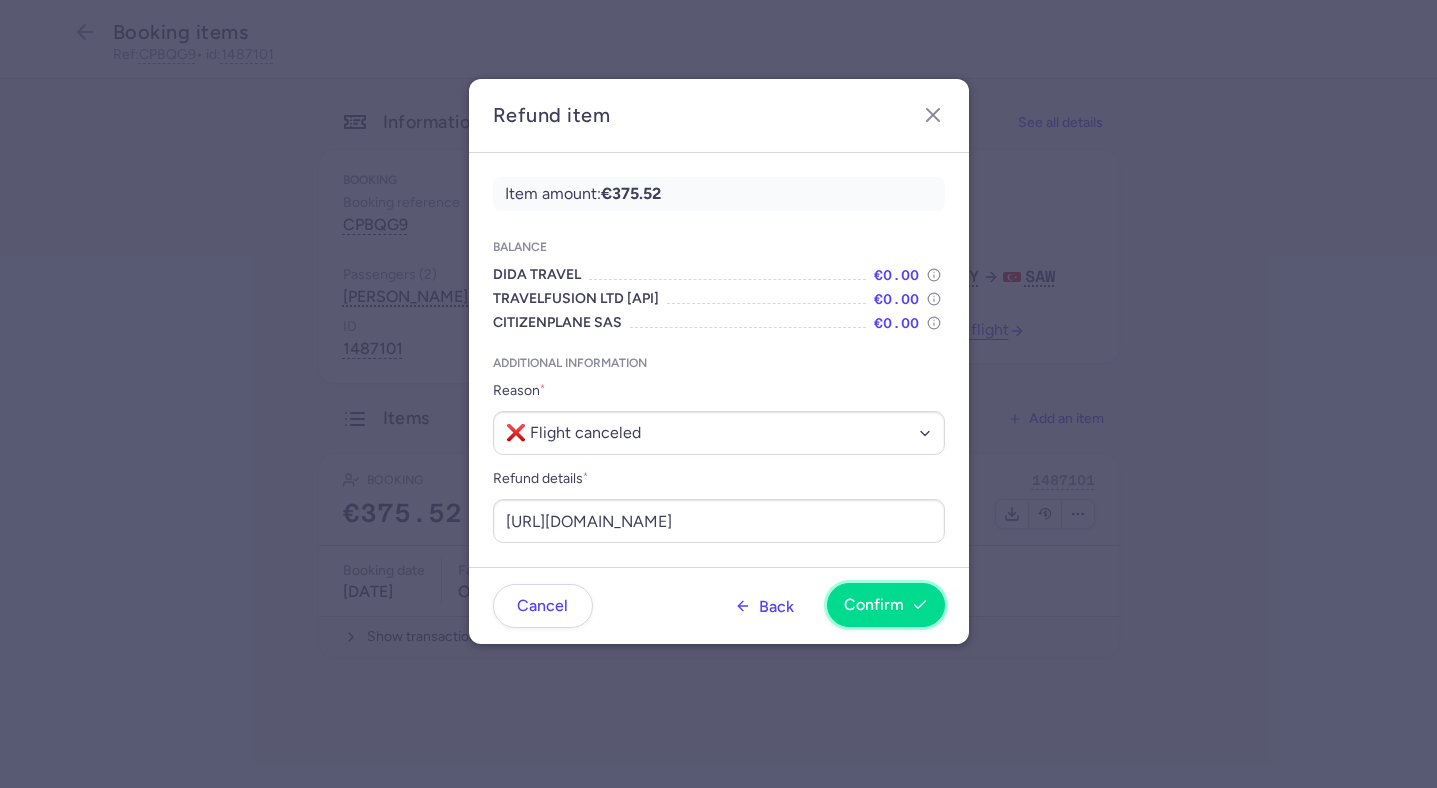 click on "Confirm" at bounding box center (874, 605) 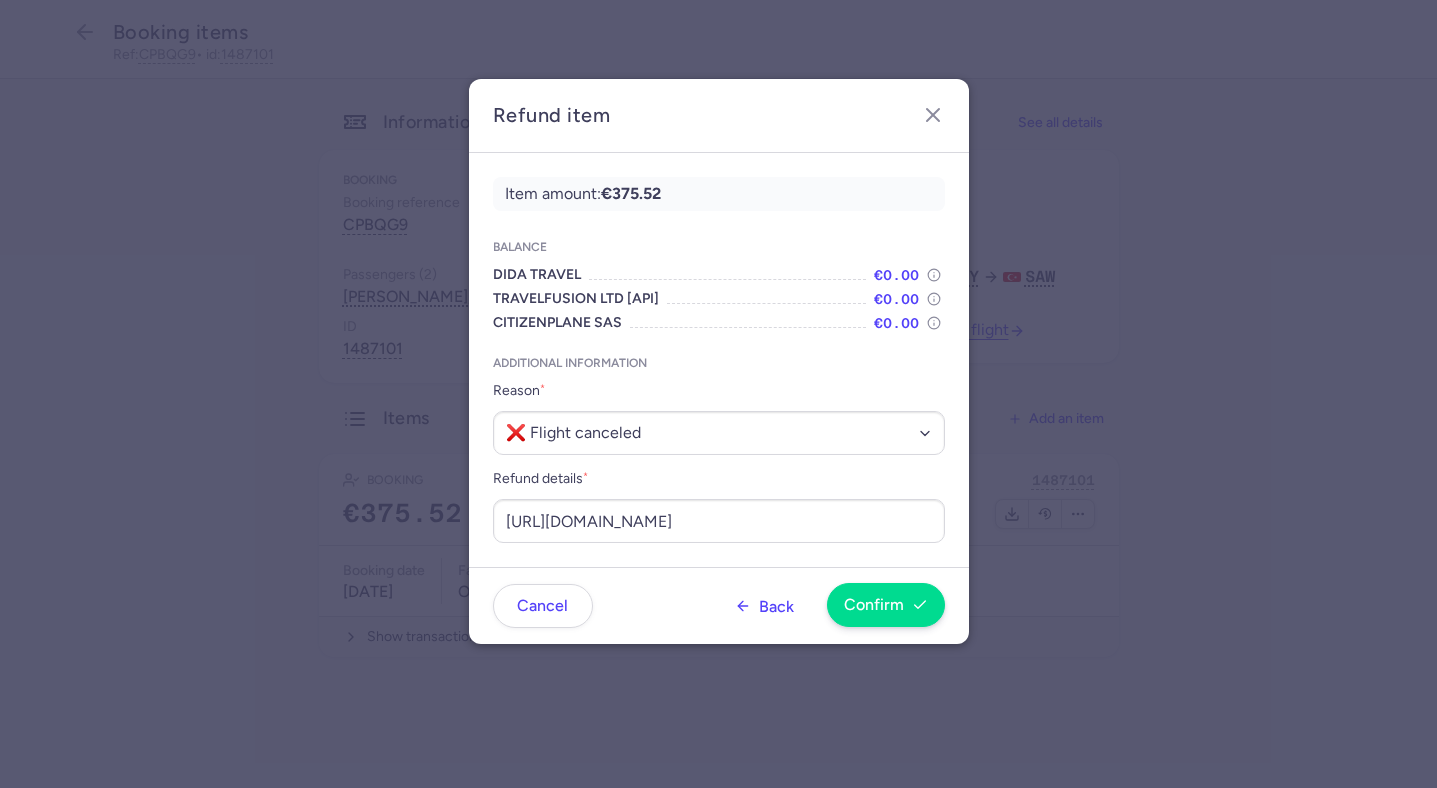 scroll, scrollTop: 0, scrollLeft: 0, axis: both 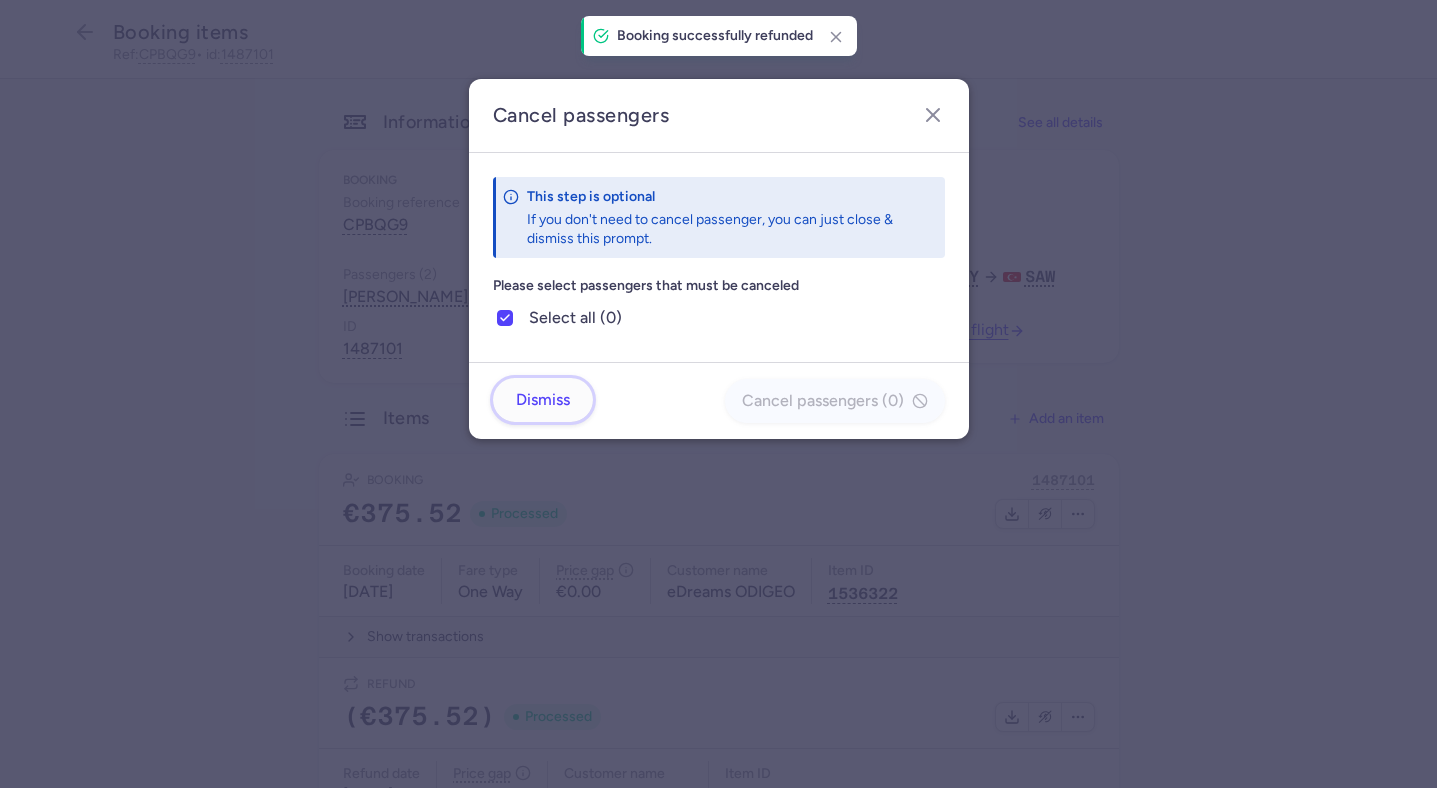 click on "Dismiss" at bounding box center (543, 400) 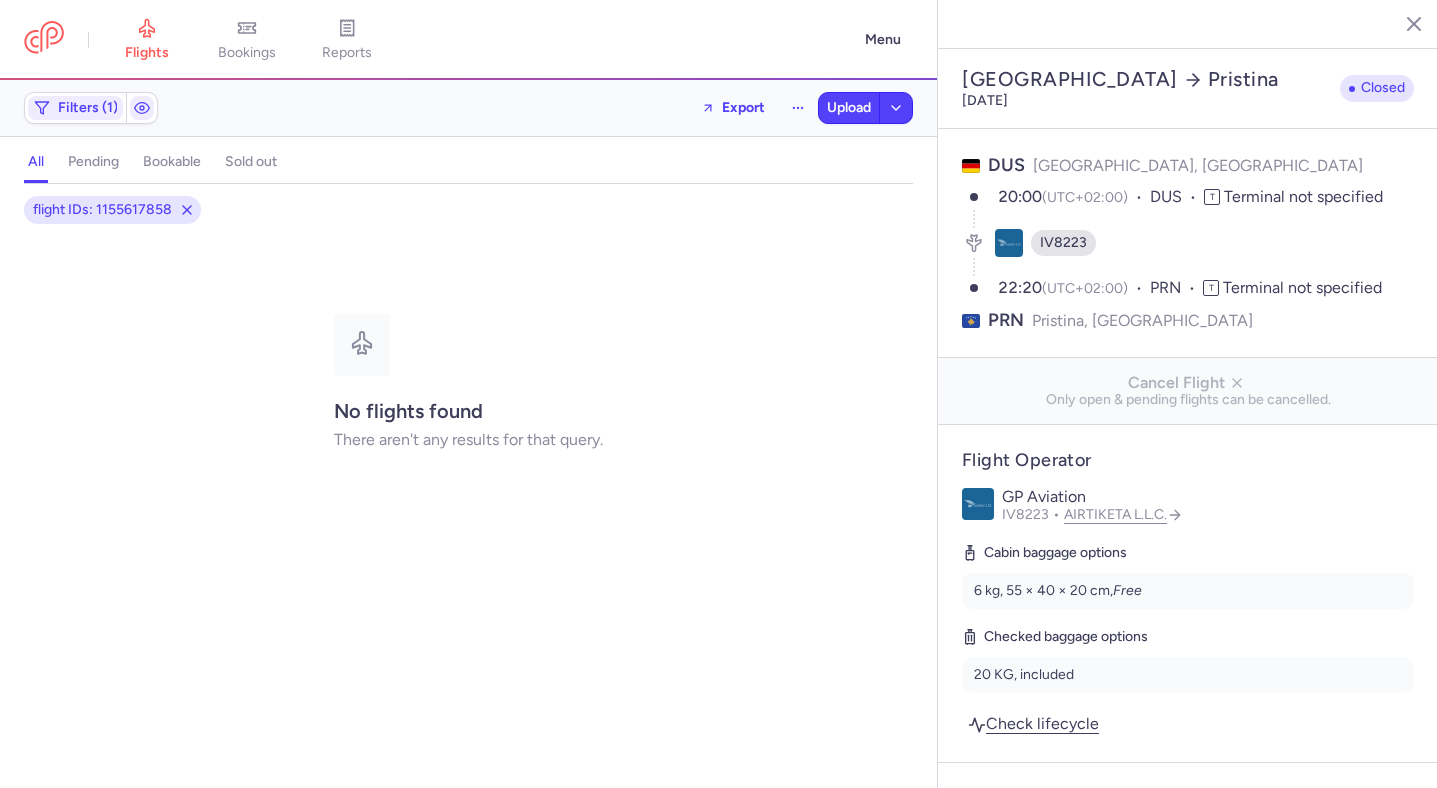 select on "hours" 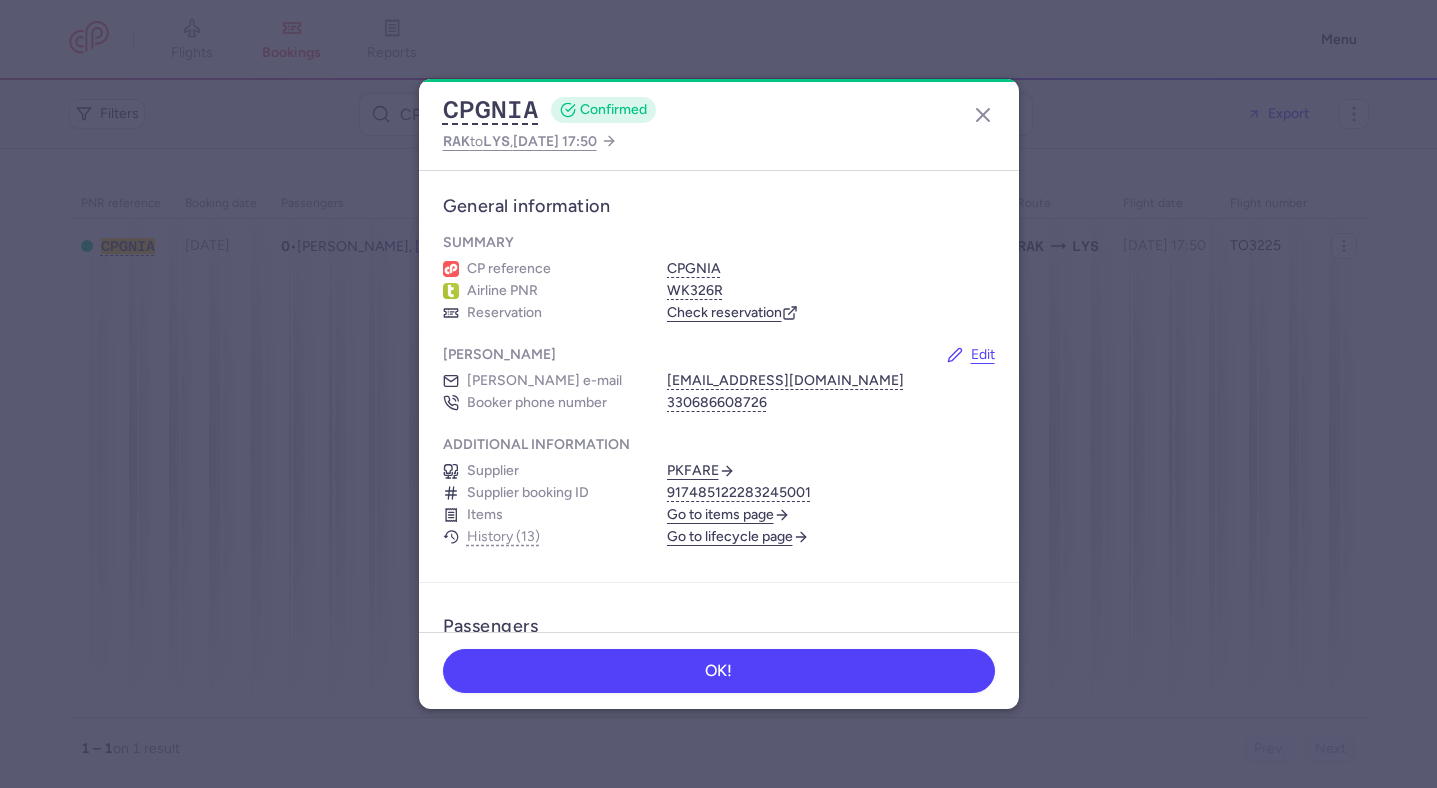 scroll, scrollTop: 0, scrollLeft: 0, axis: both 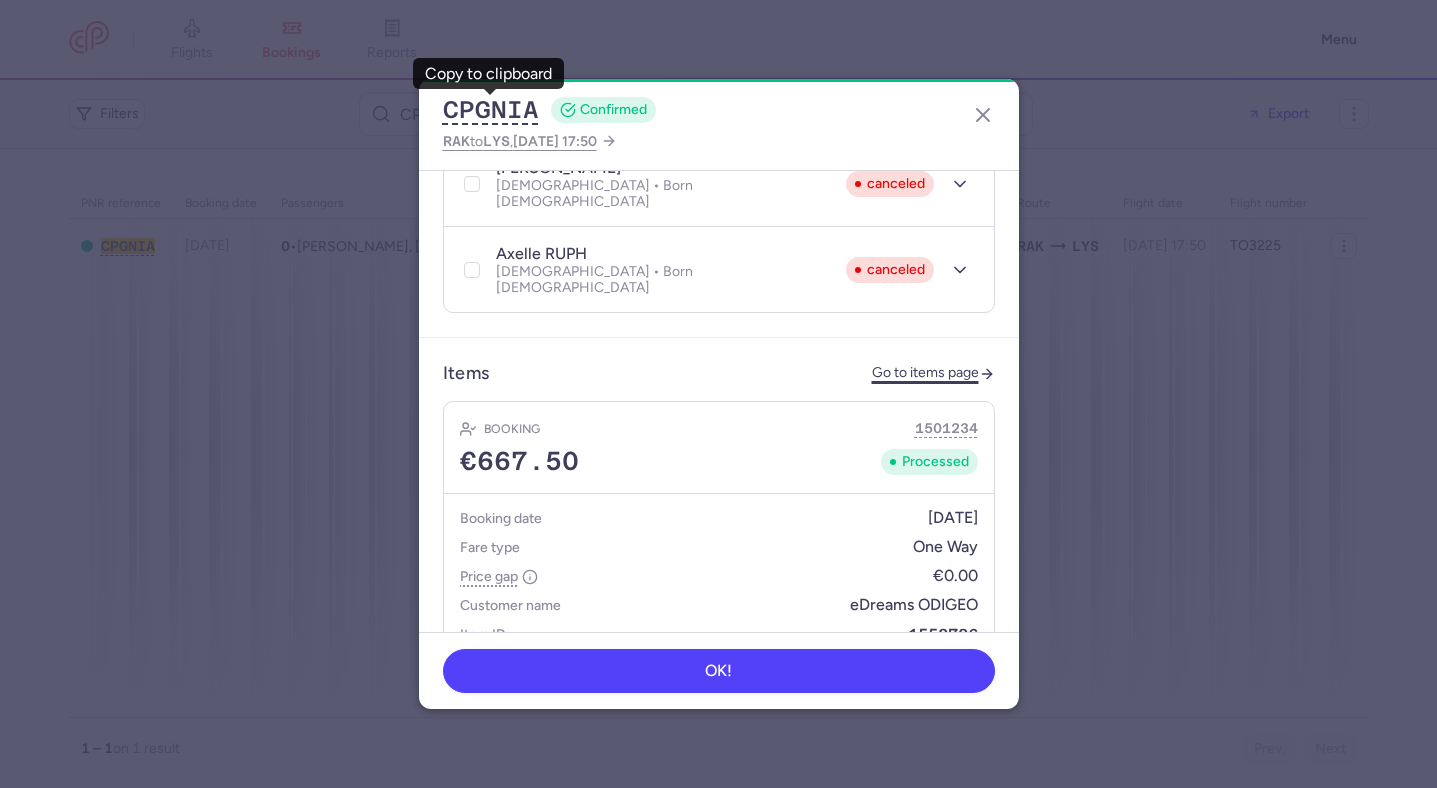 click on "Go to items page" 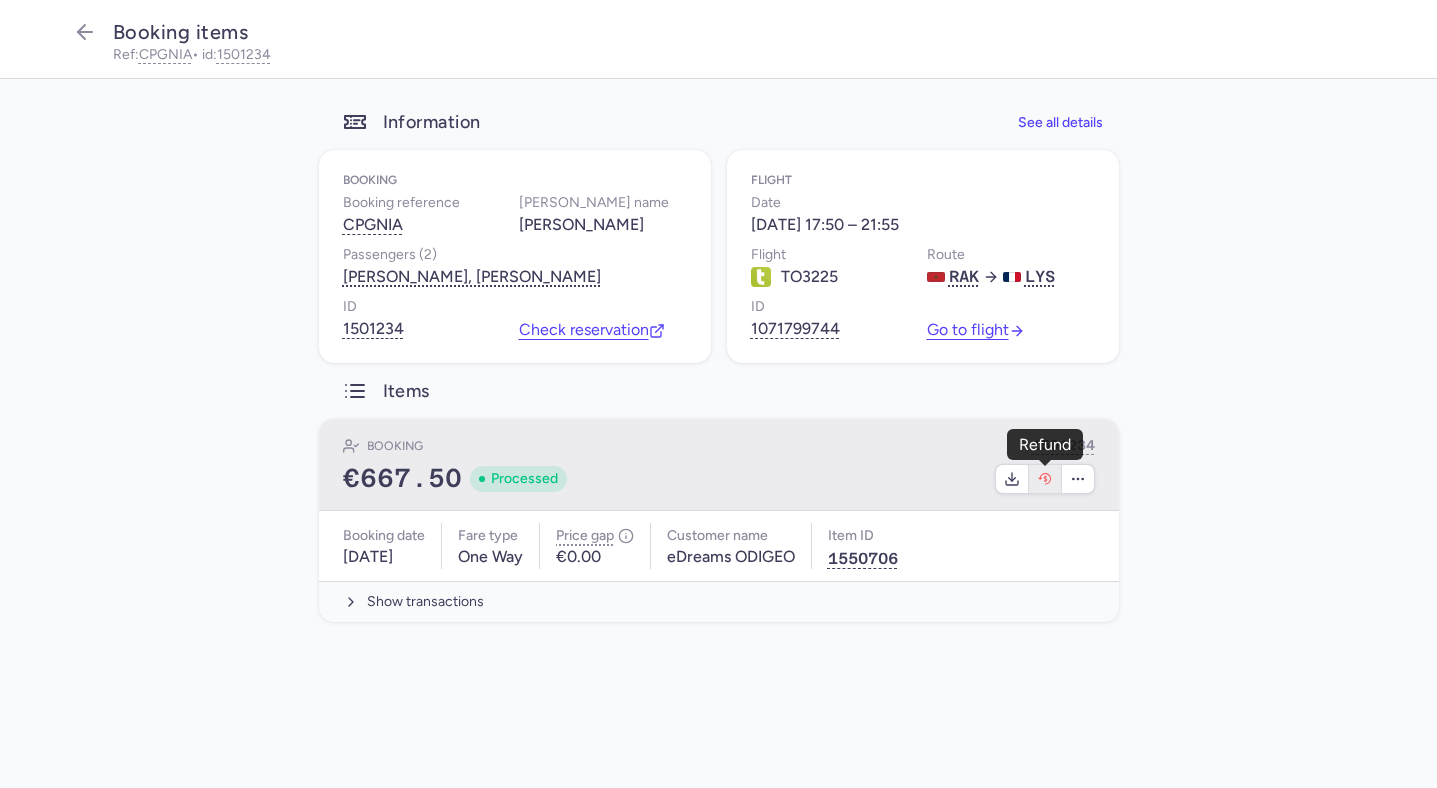 click 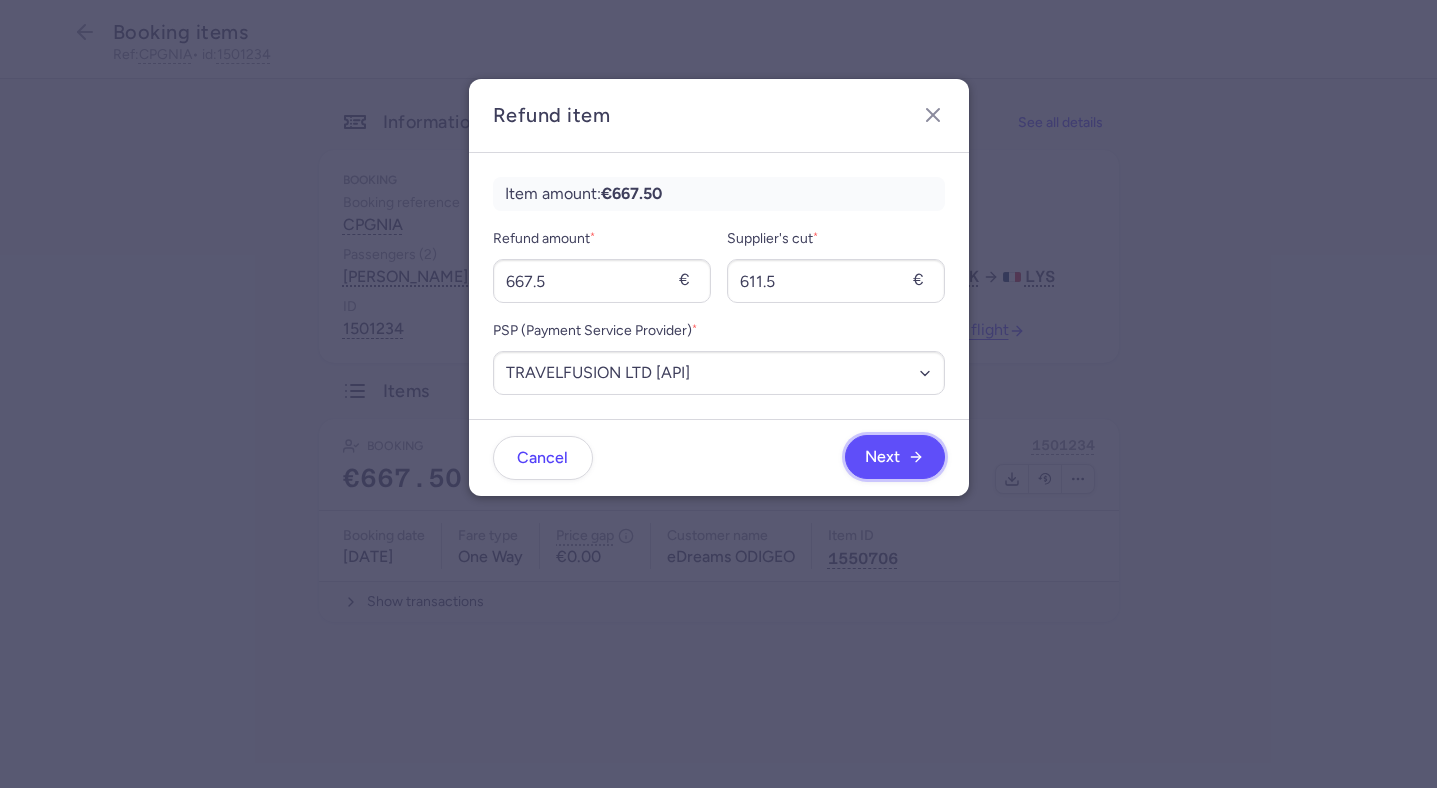 click 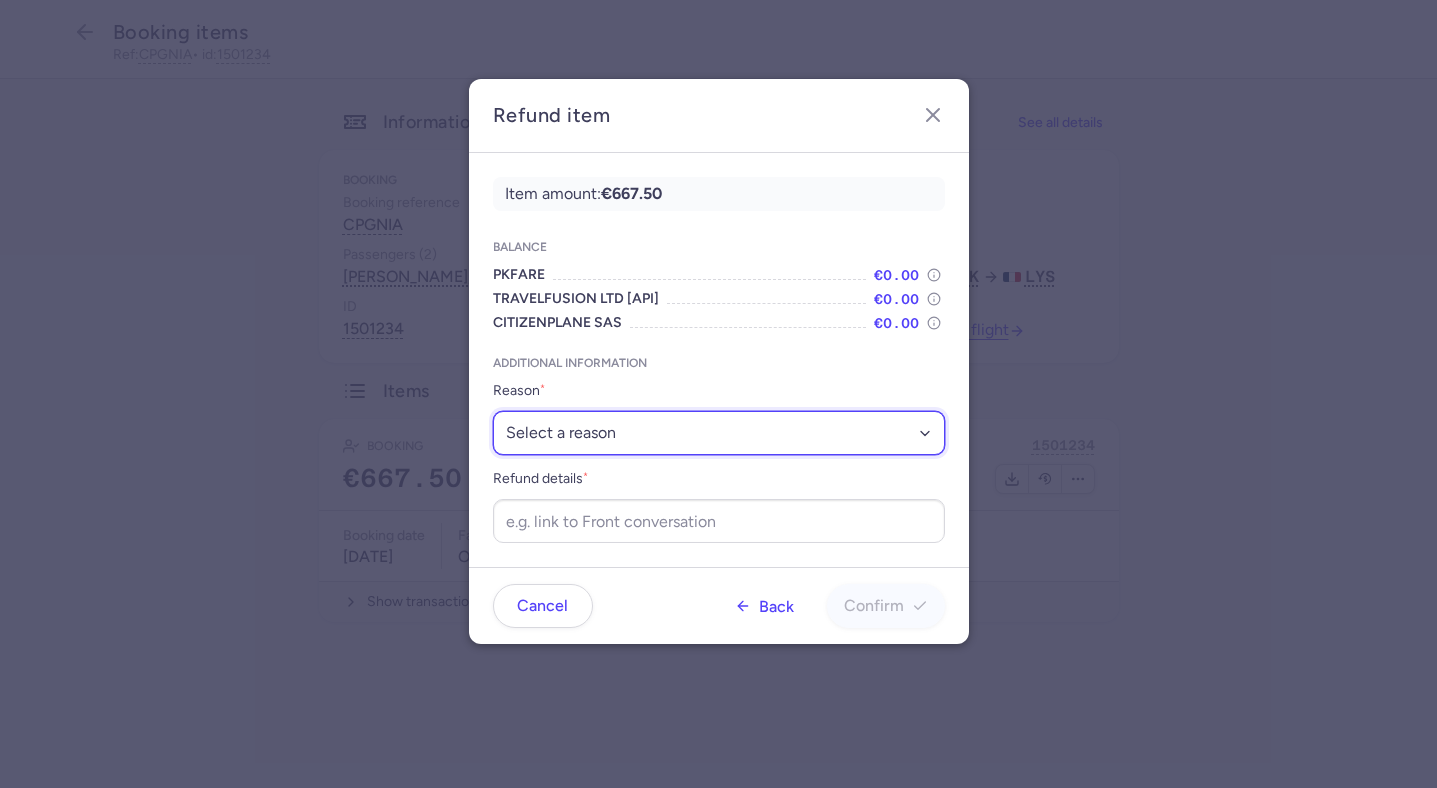 click on "Select a reason ✈️ Airline ceasing ops 💼 Ancillary issue 📄 APIS missing ⚙️ CitizenPlane error ⛔️ Denied boarding 🔁 Duplicate ❌ Flight canceled 🕵🏼‍♂️ Fraud 🎁 Goodwill 🎫 Goodwill allowance 🙃 Other 💺 Overbooking 💸 Refund with penalty 🙅 Schedule change not accepted 🤕 Supplier error 💵 Tax refund ❓ Unconfirmed booking" at bounding box center (719, 433) 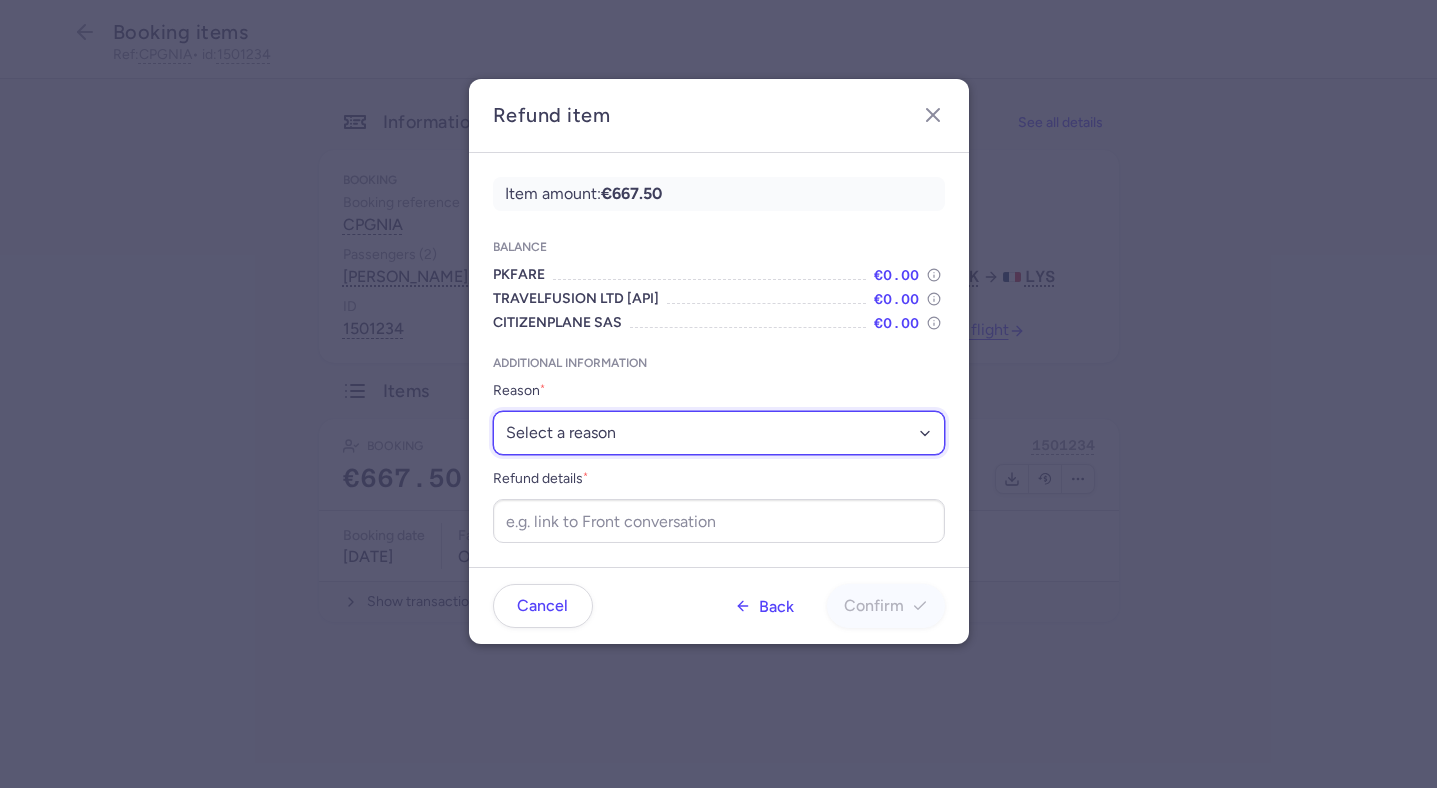 select on "FLIGHT_CANCELED" 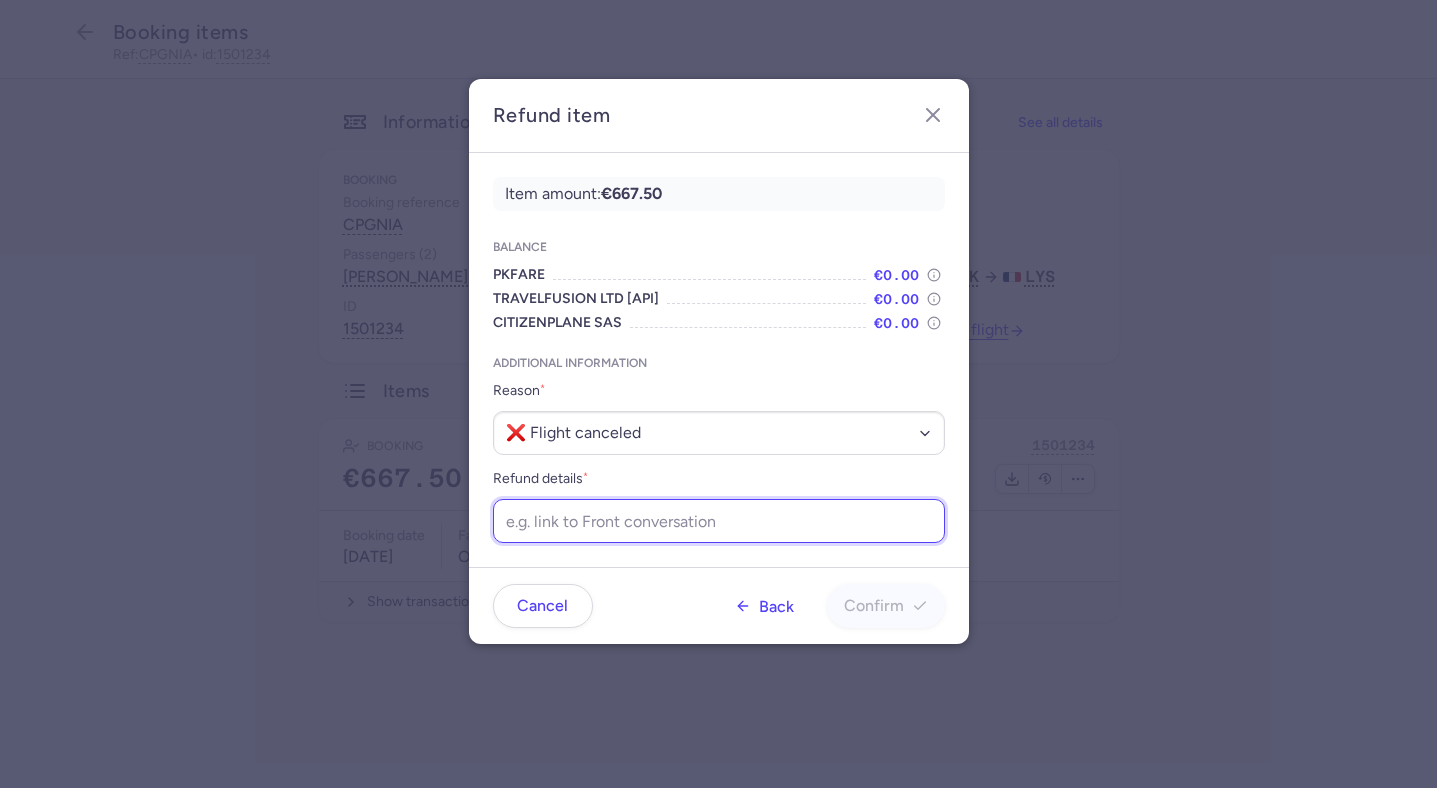 click on "Refund details  *" at bounding box center [719, 521] 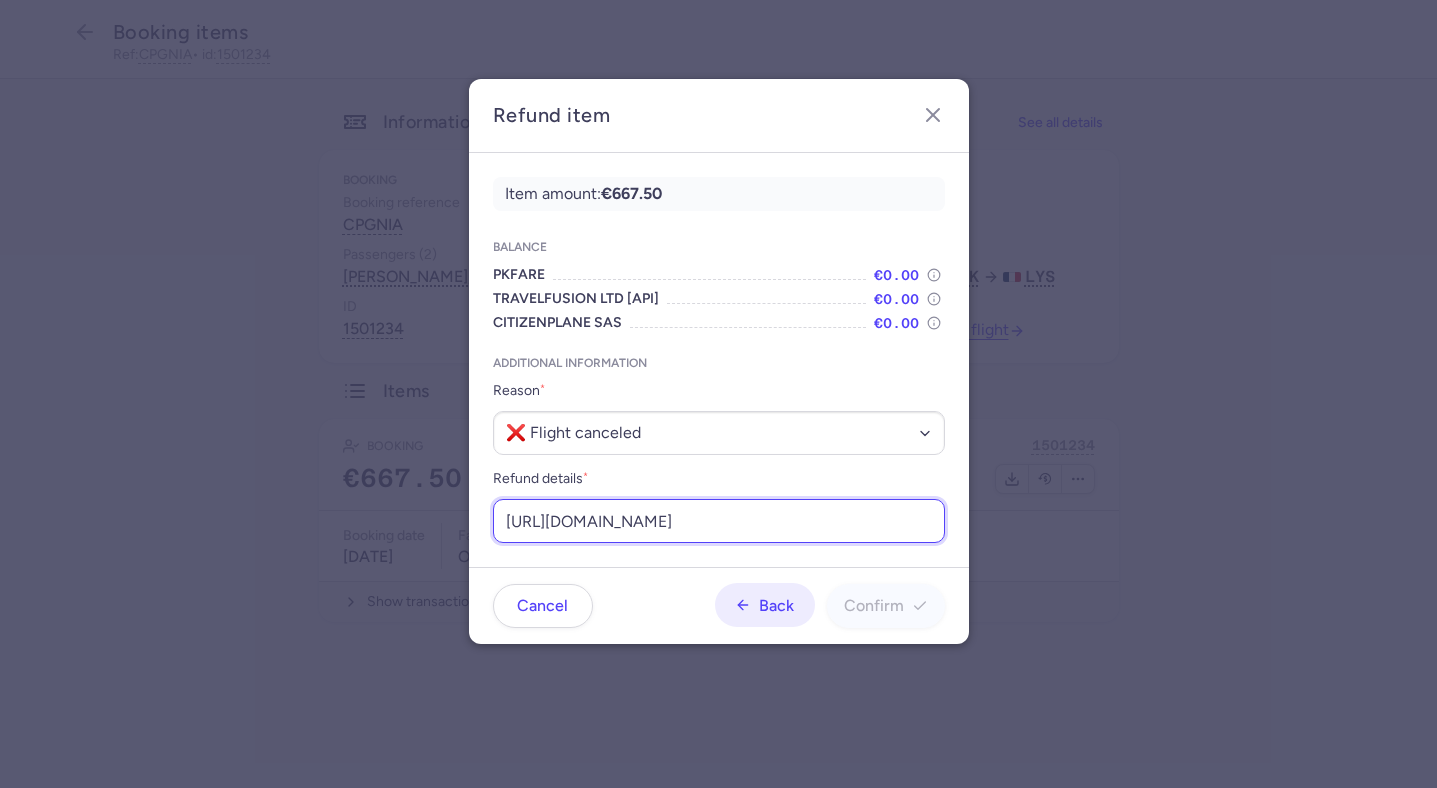 scroll, scrollTop: 0, scrollLeft: 225, axis: horizontal 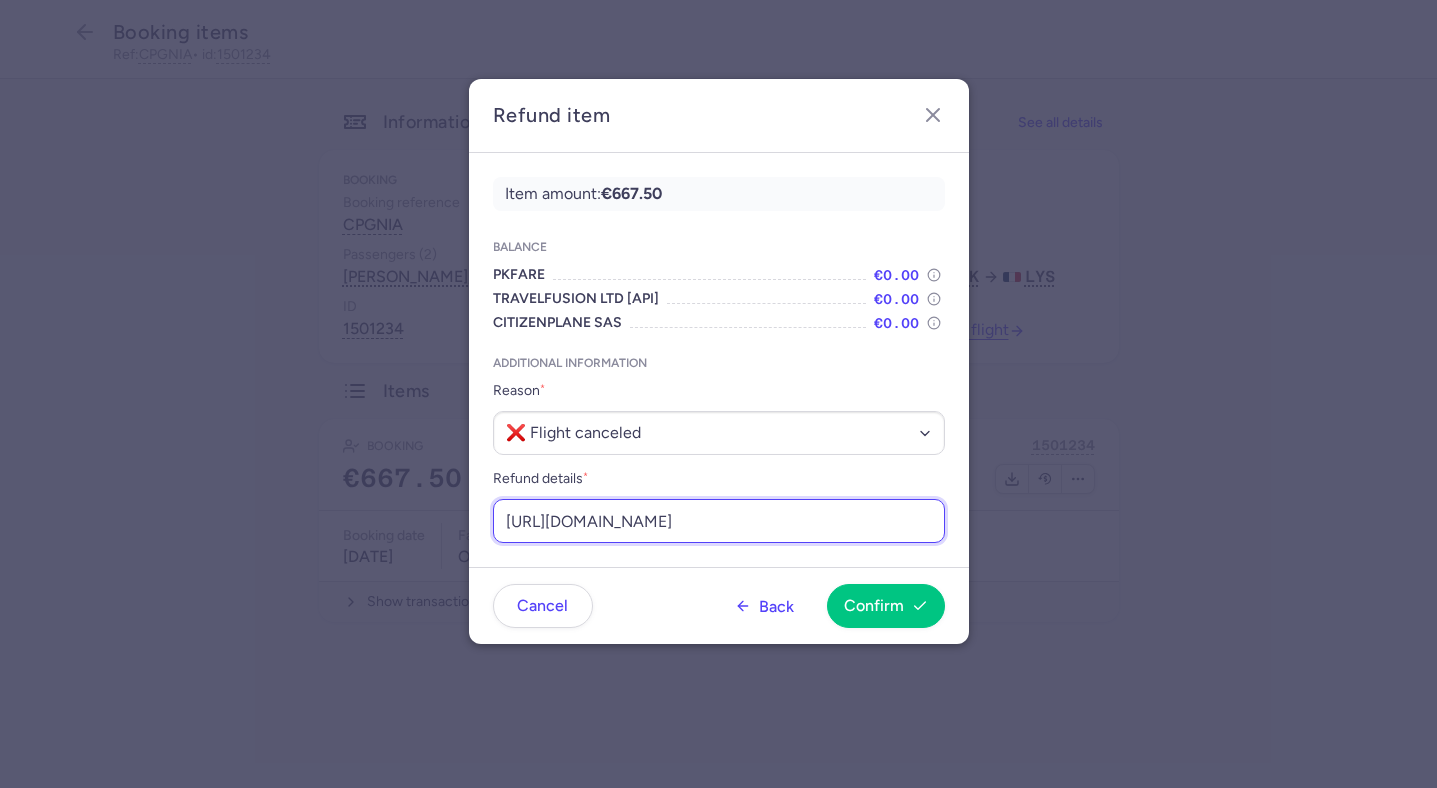 type on "https://app.frontapp.com/open/msg_pux0vya?key=64q_FPJd_lQspT6GZq3IM1MhfJeir0G2" 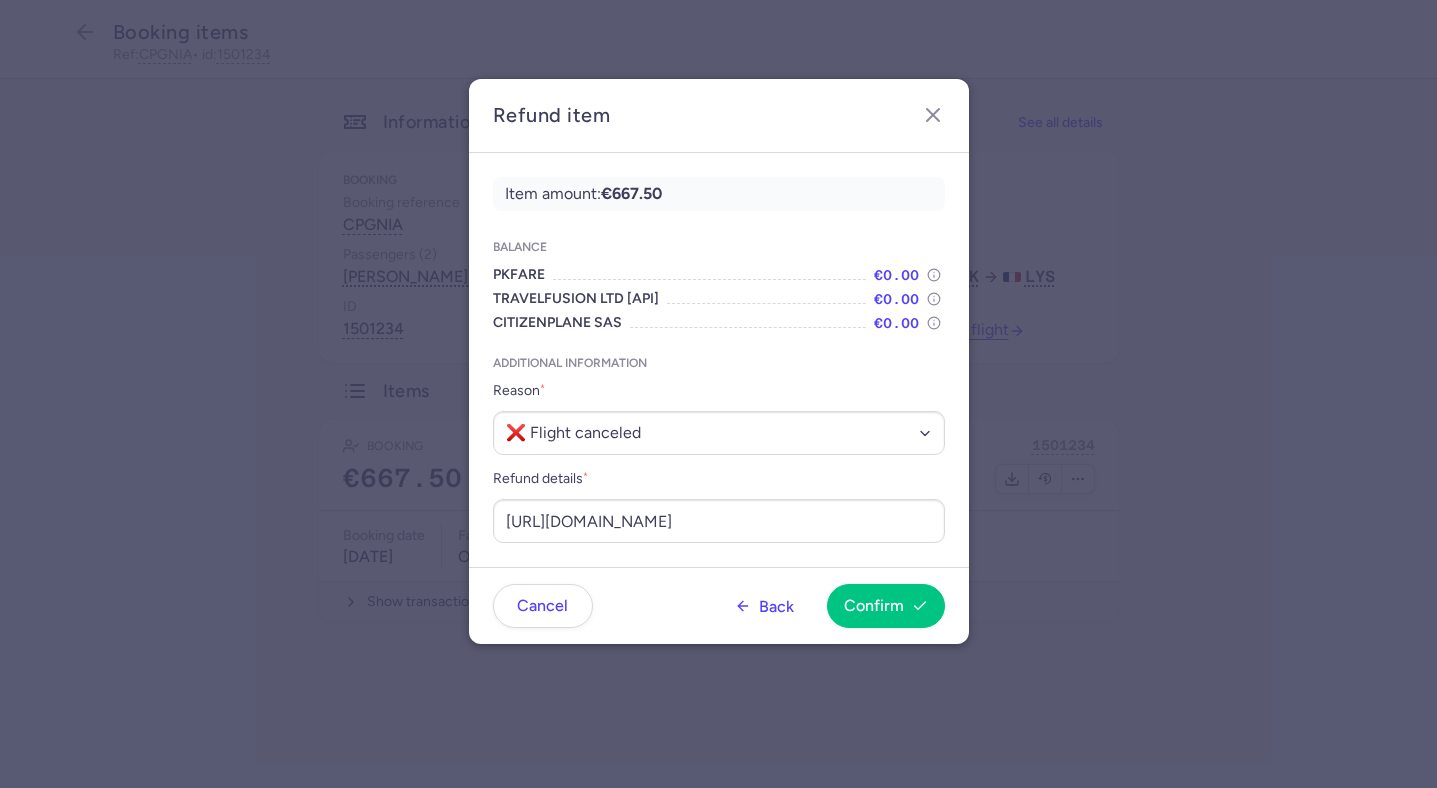 click on "Back  Confirm" 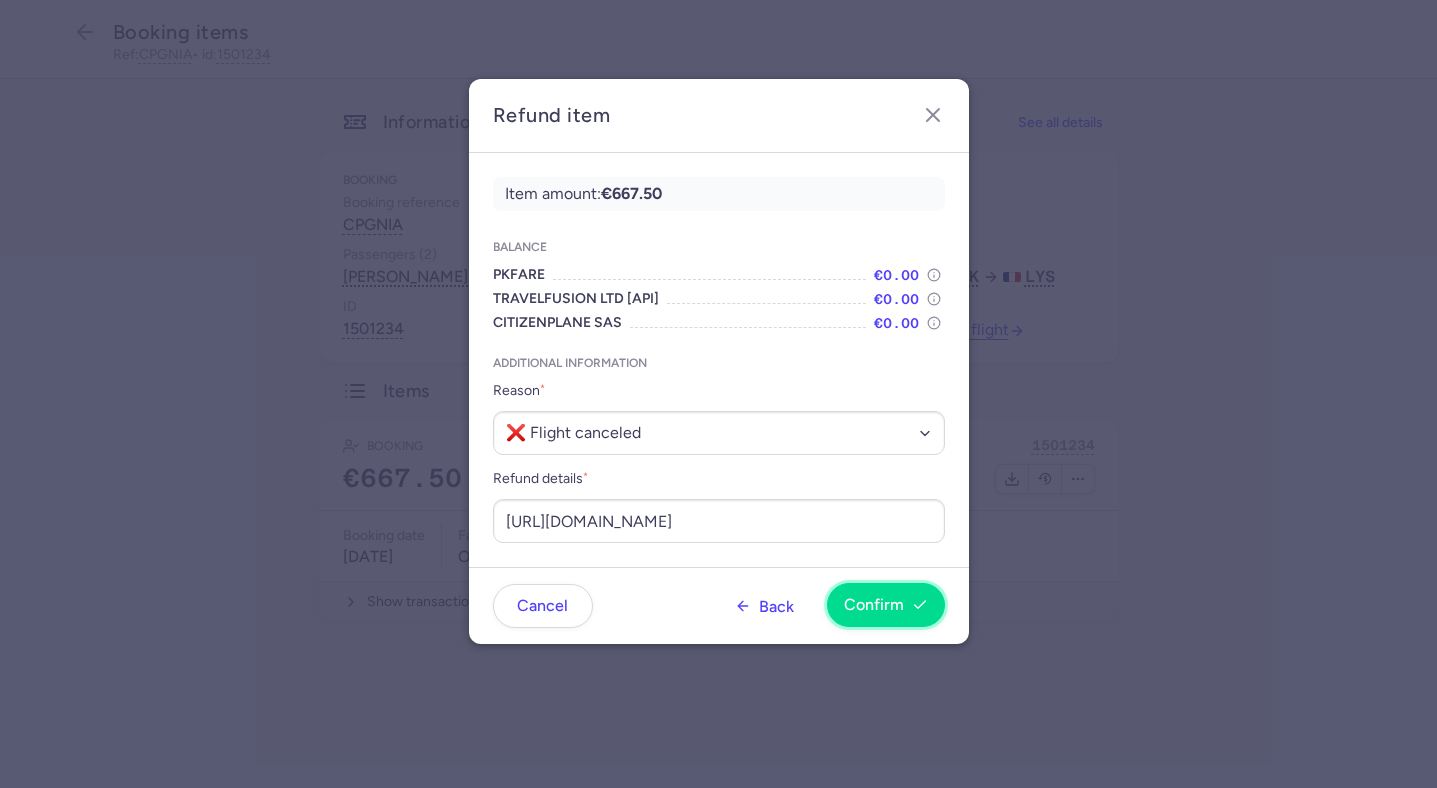 click on "Confirm" at bounding box center [874, 605] 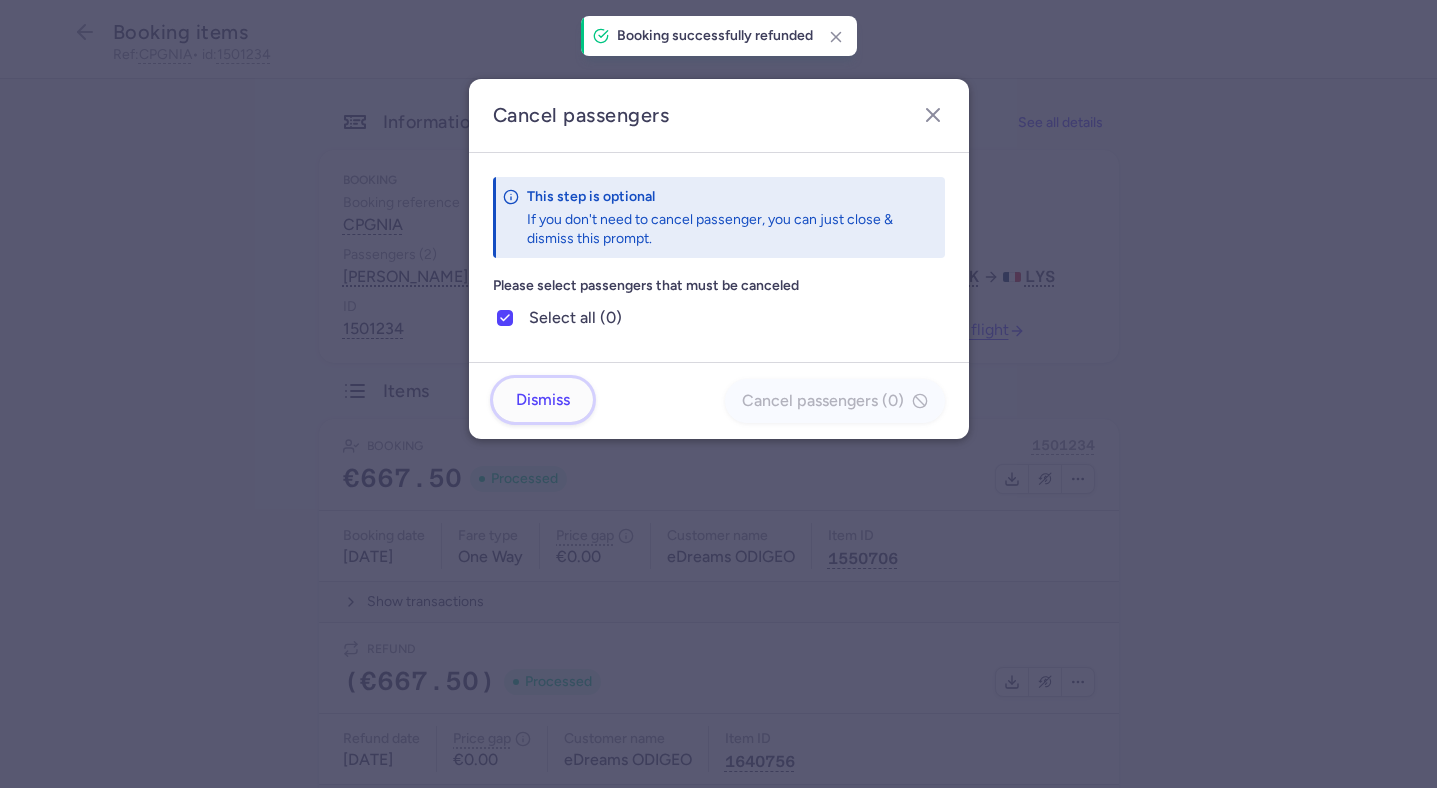 click on "Dismiss" 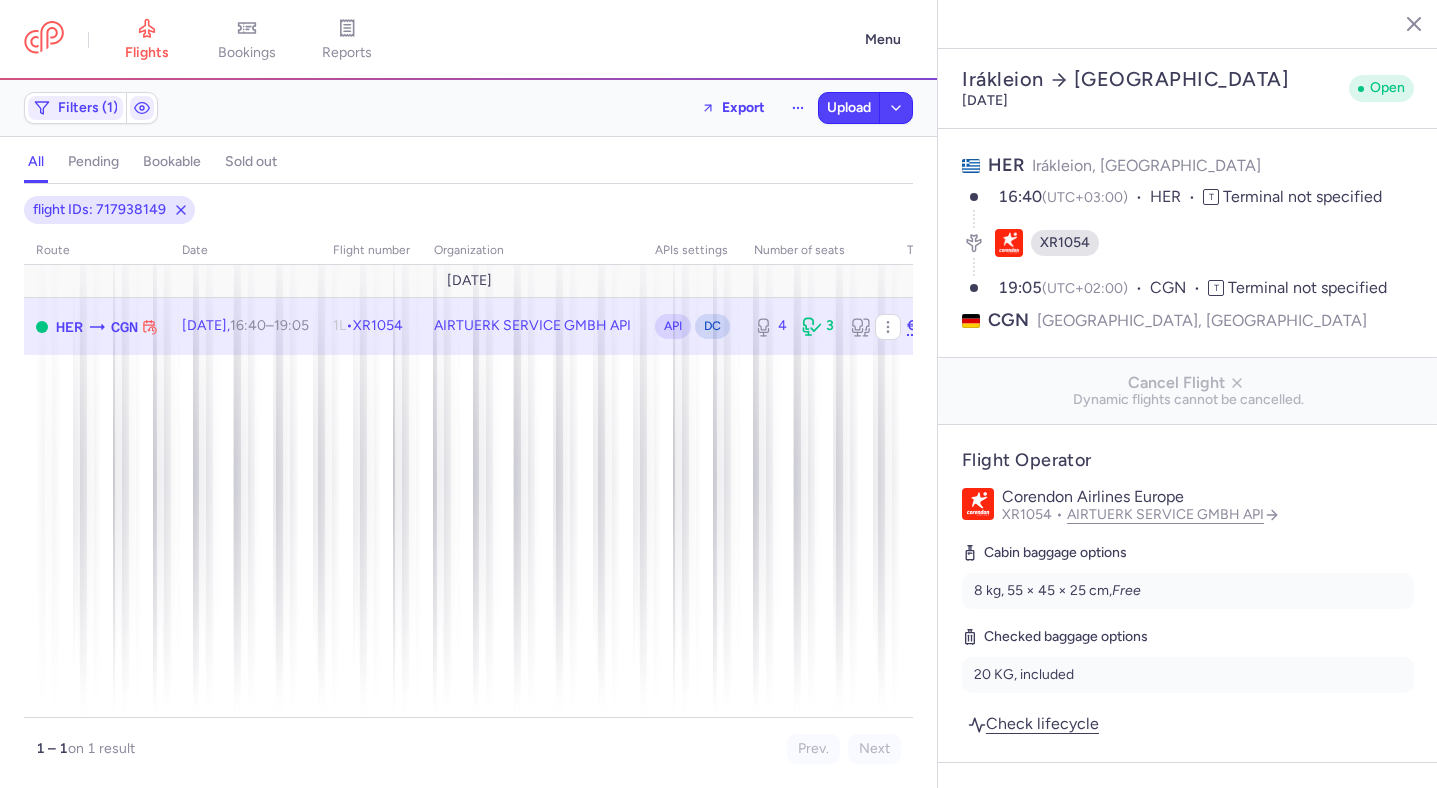 select on "days" 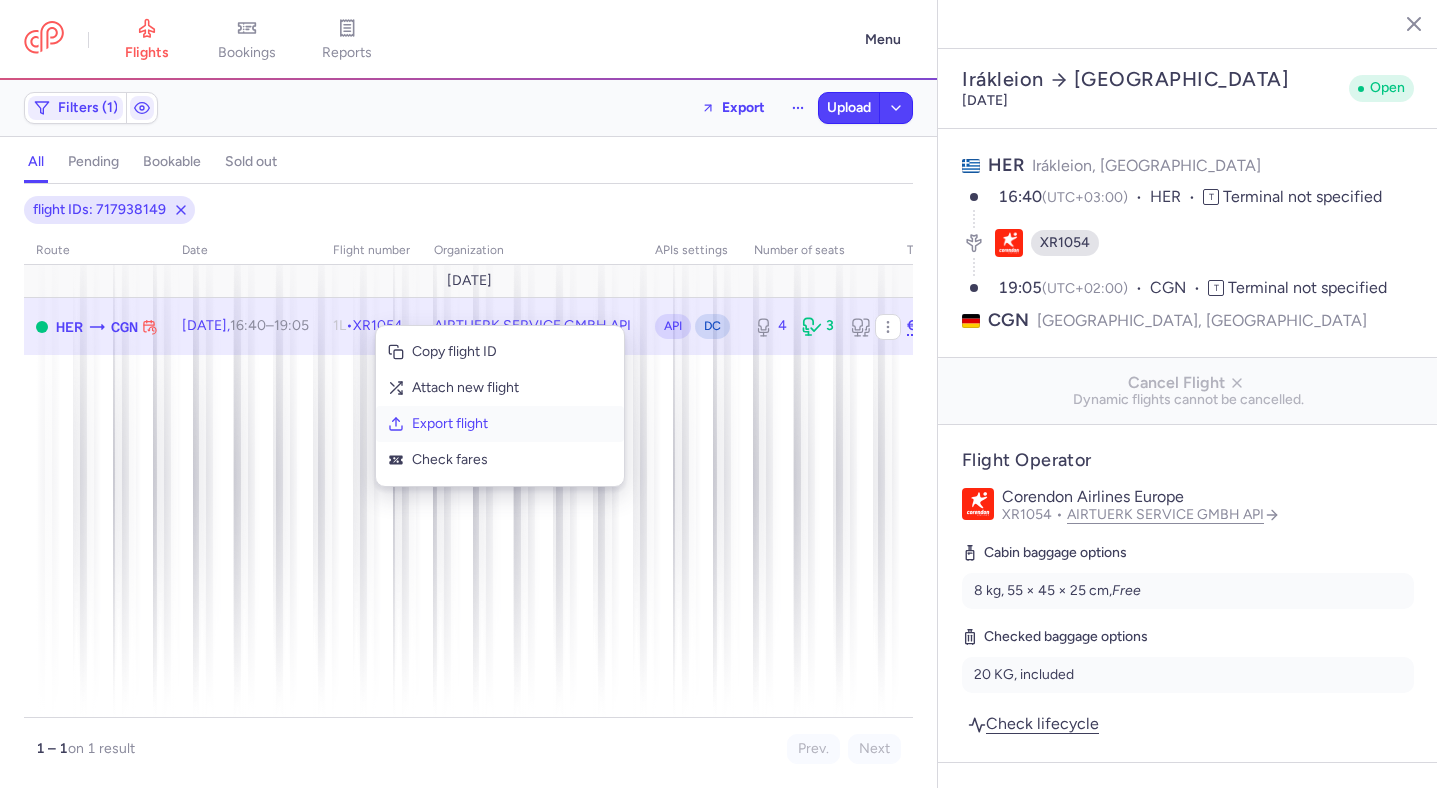 click on "Export flight" at bounding box center (512, 424) 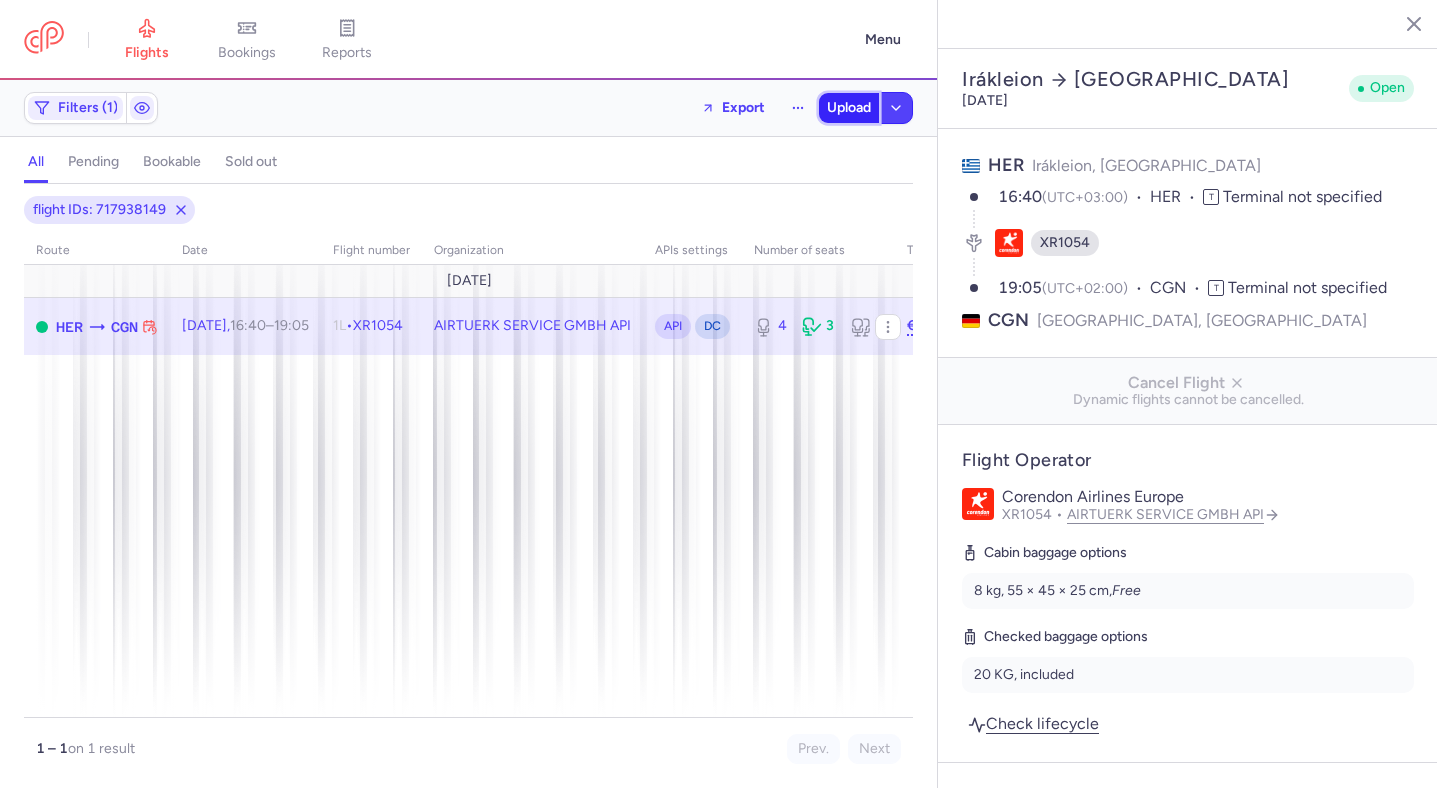 click on "Upload" at bounding box center [849, 108] 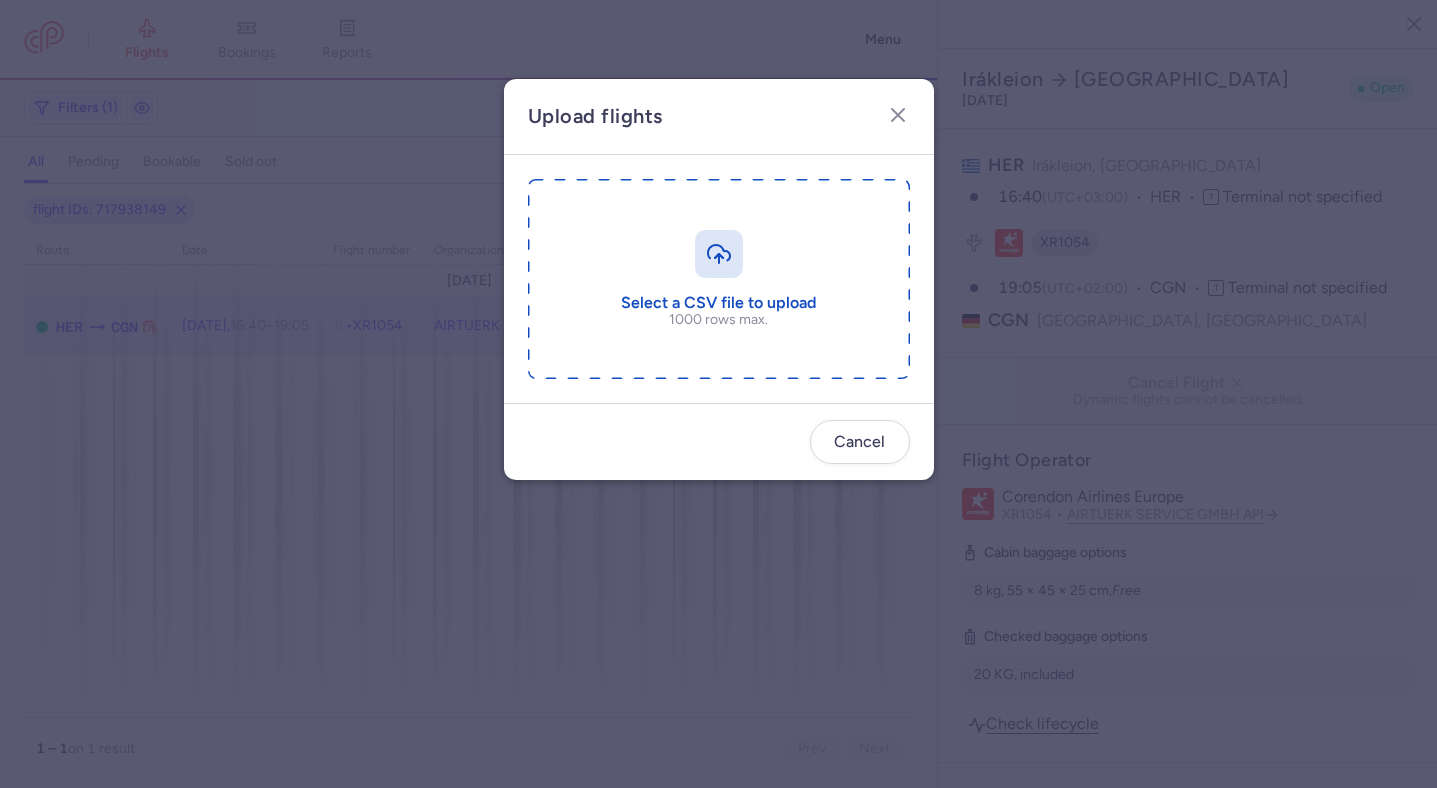 type 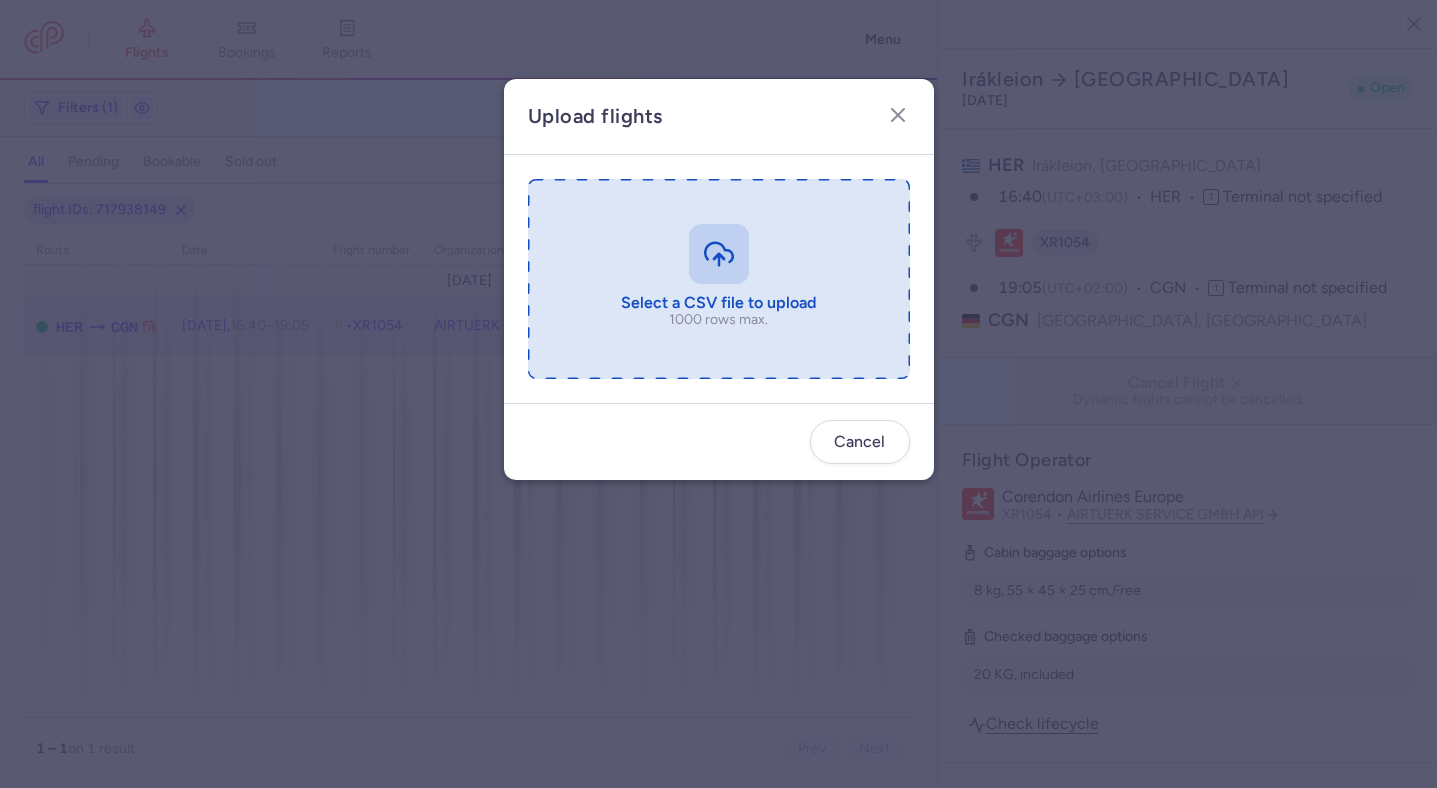 type on "C:\fakepath\export_flight_XR1054_20250715,0837.csv" 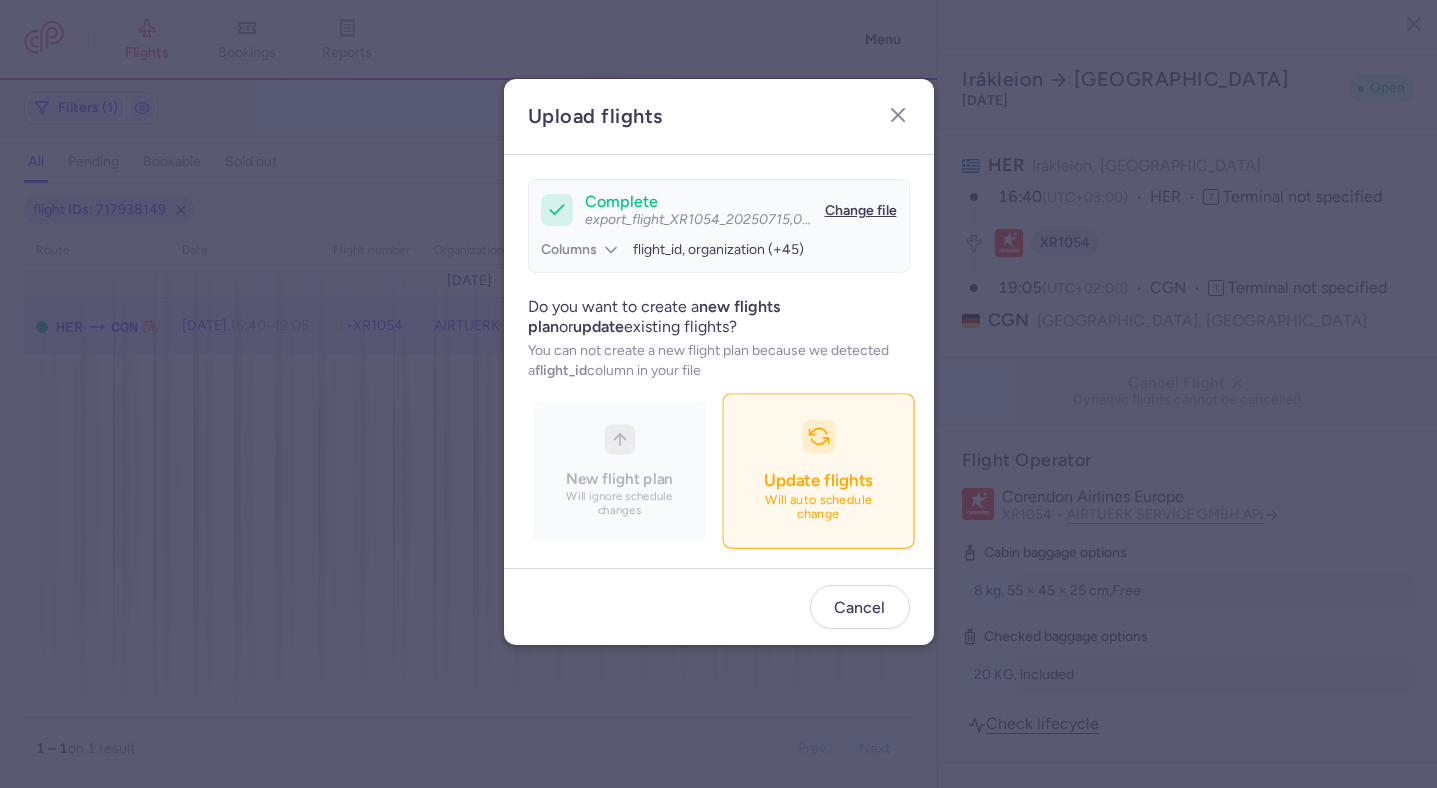 click on "Update flights Will auto schedule change" at bounding box center [818, 470] 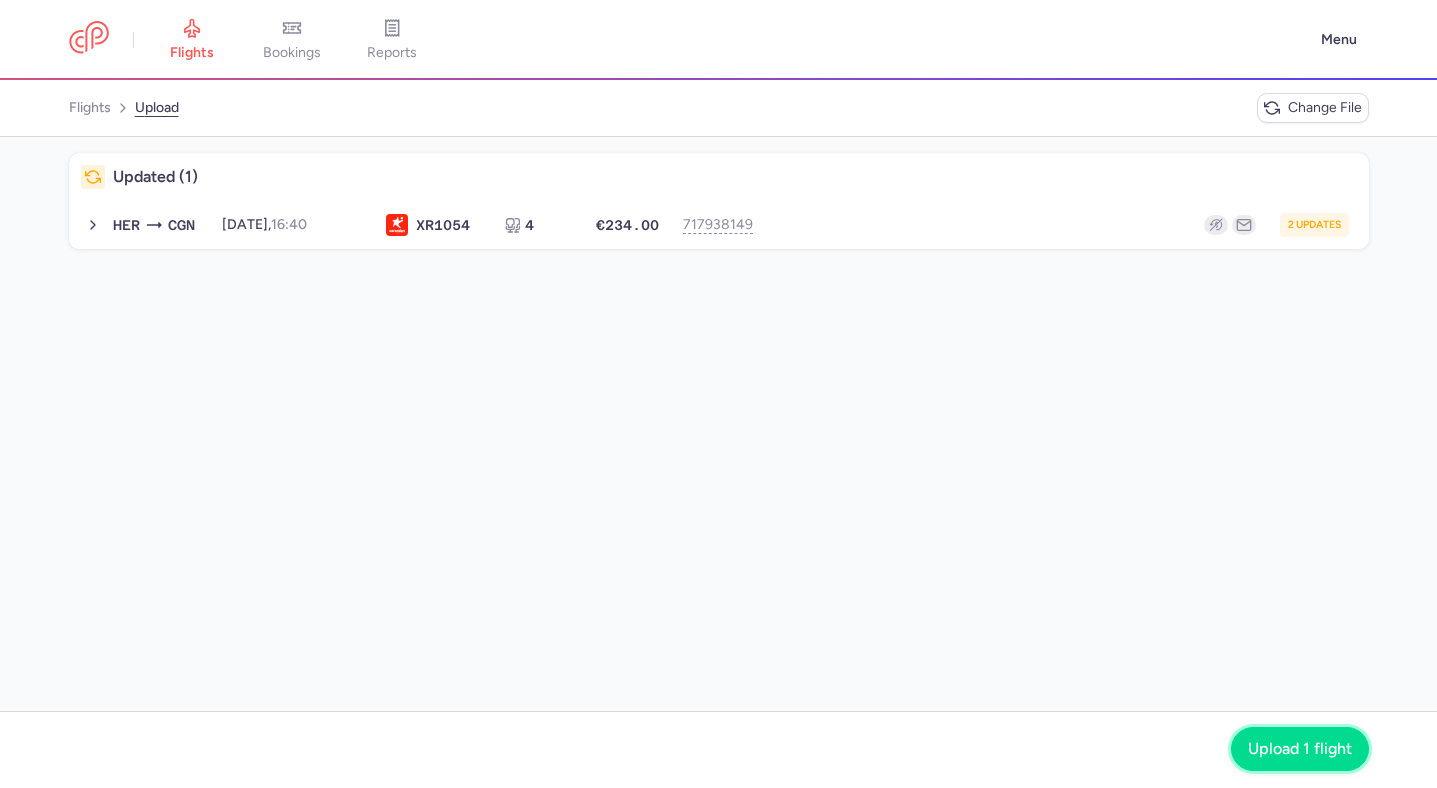 click on "Upload 1 flight" at bounding box center [1300, 749] 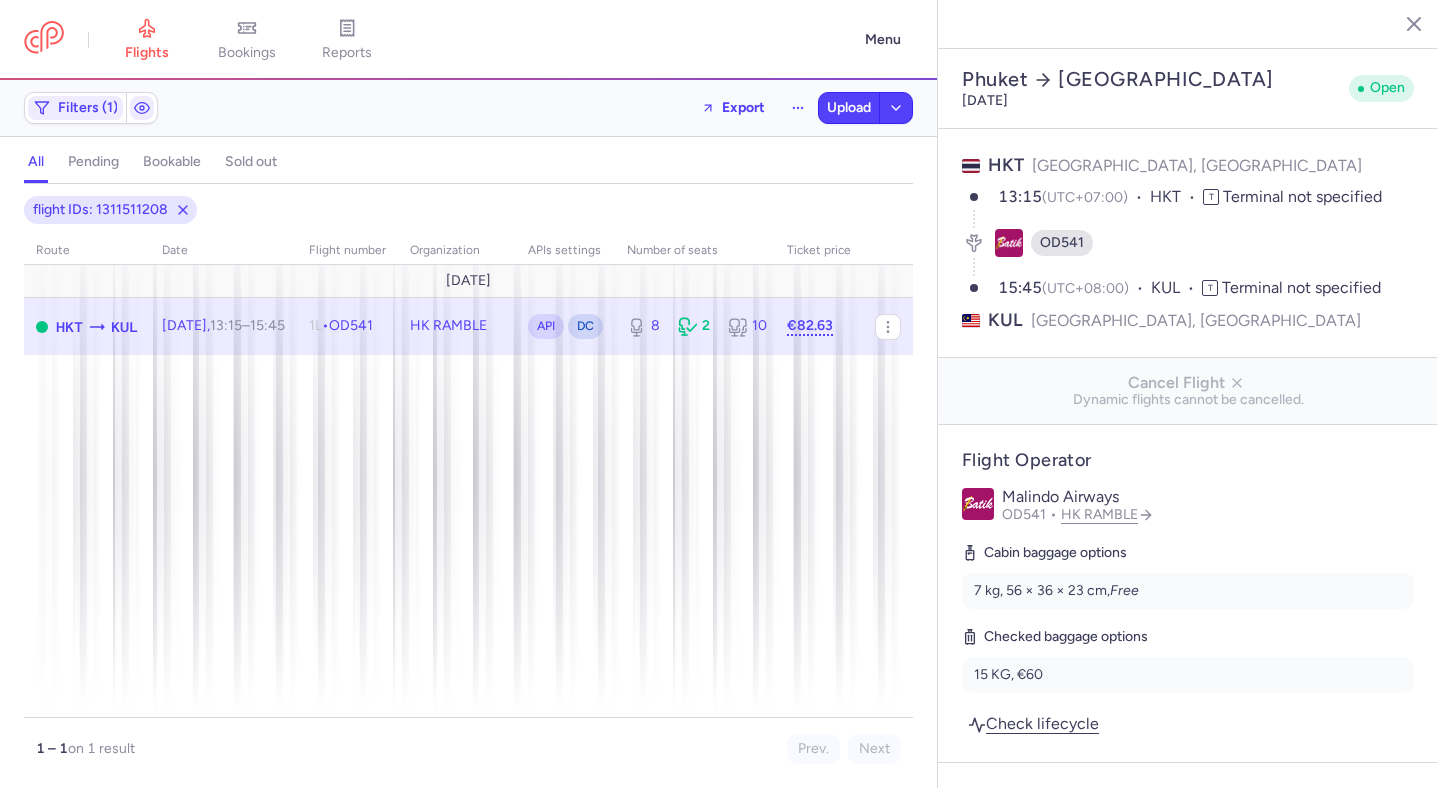 select on "days" 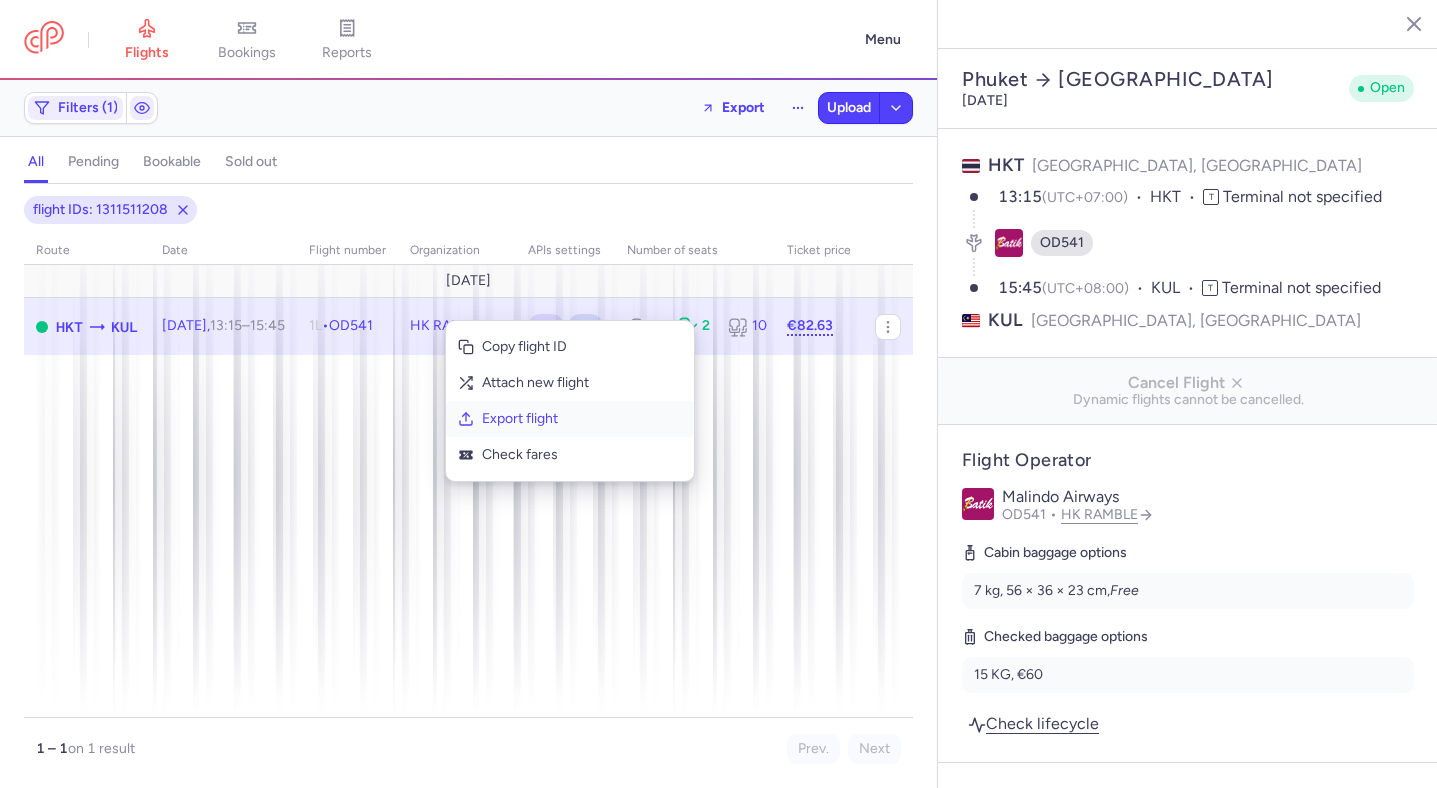 click on "Export flight" at bounding box center [582, 419] 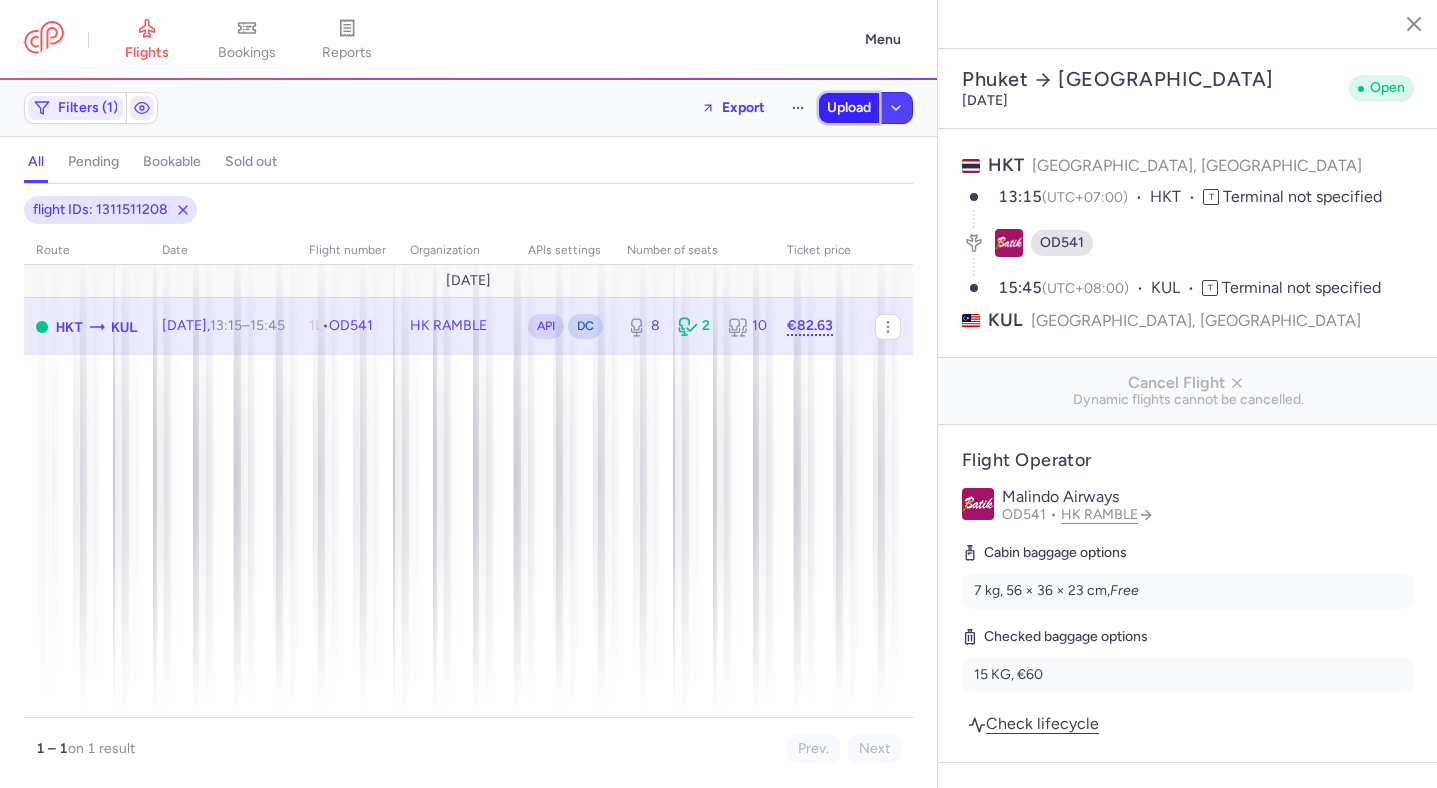 click on "Upload" at bounding box center (849, 108) 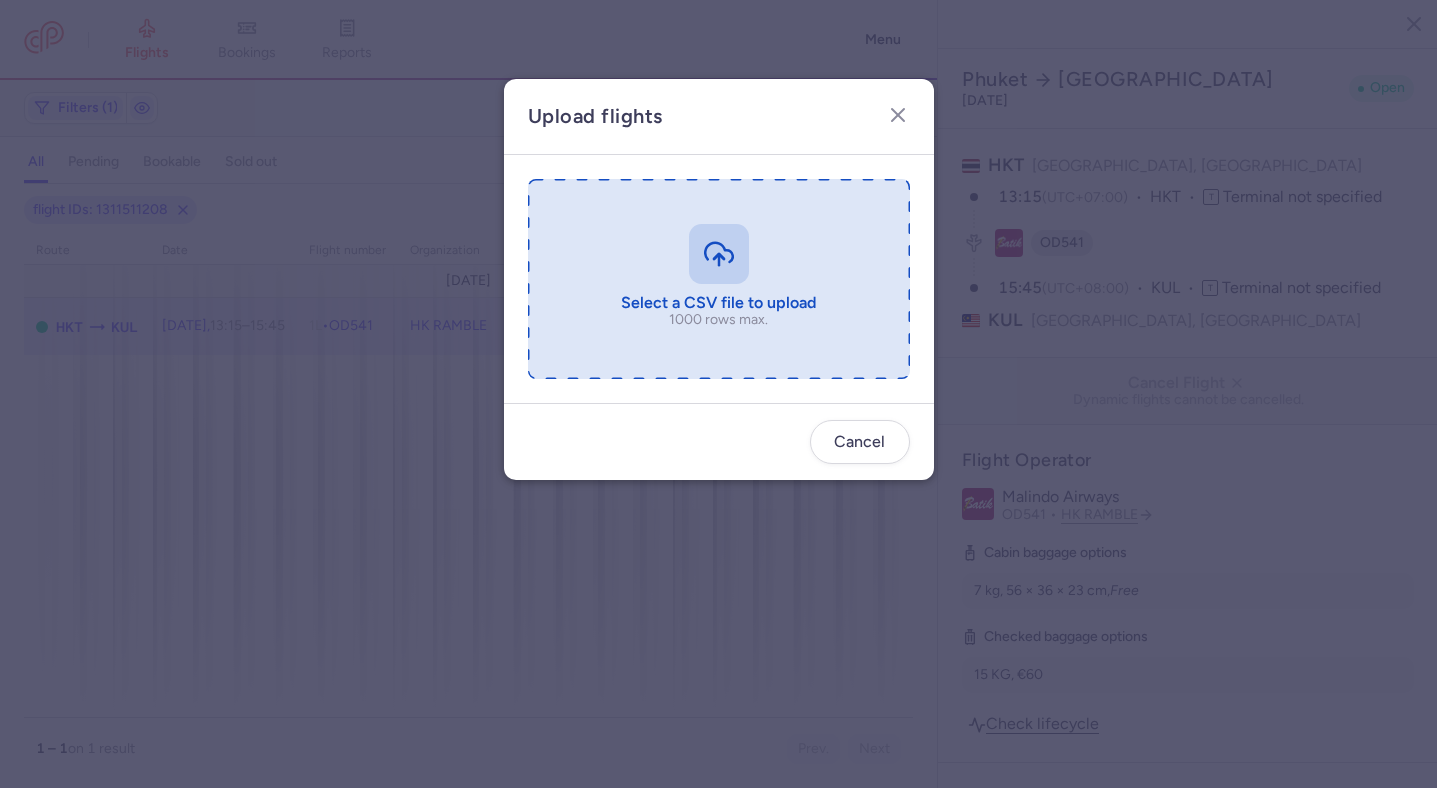 type on "C:\fakepath\export_flight_OD541_20250715,0838.csv" 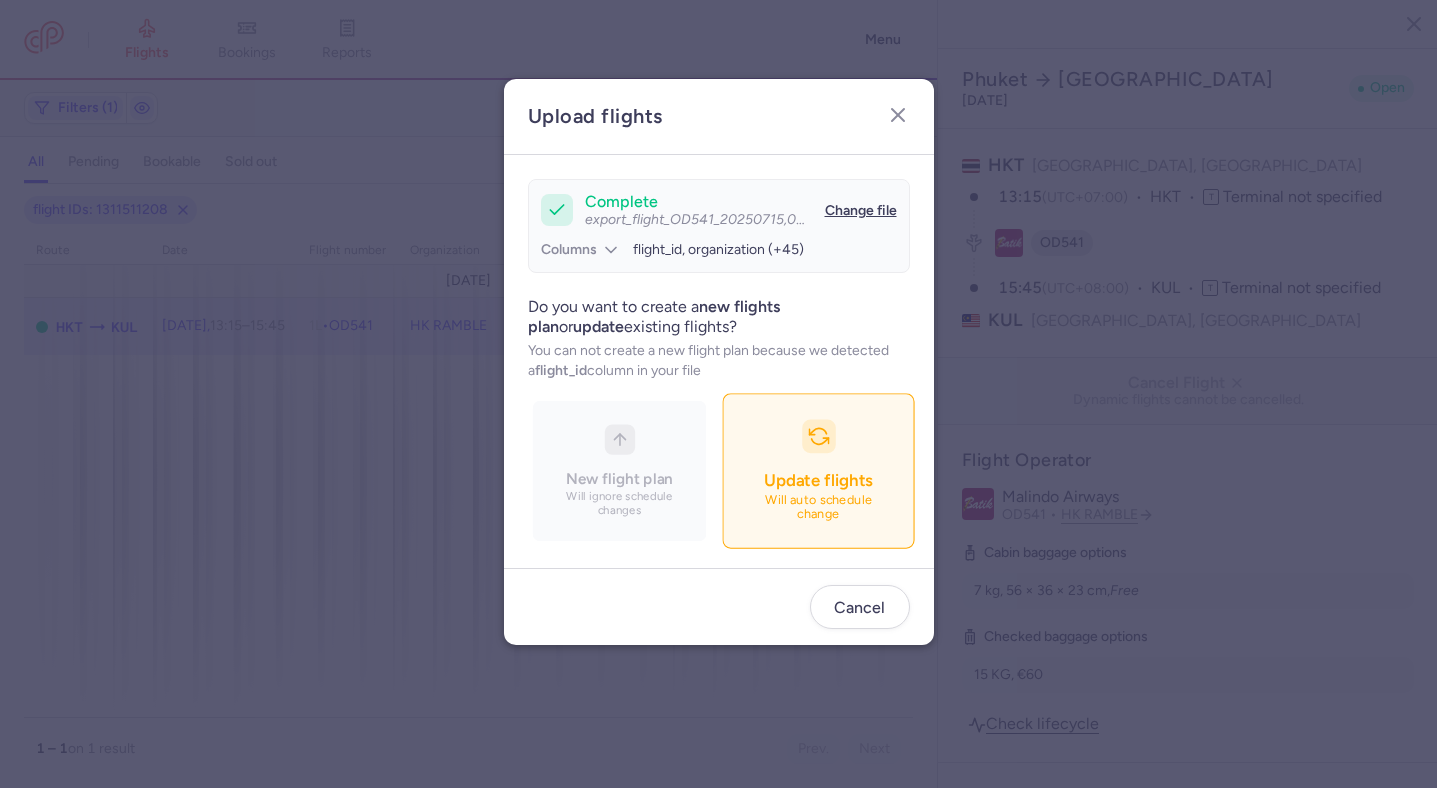 click on "Update flights Will auto schedule change" at bounding box center [818, 470] 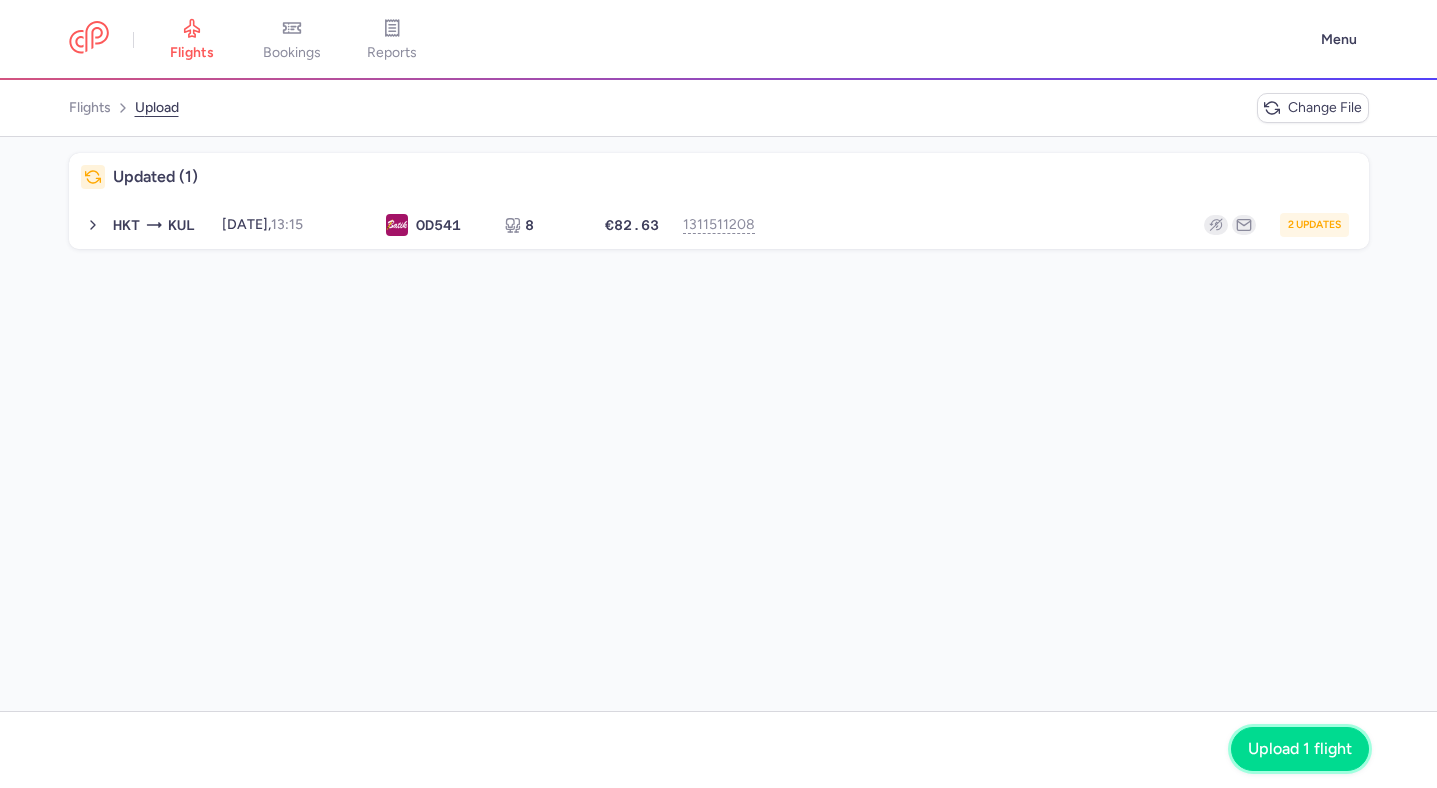 click on "Upload 1 flight" 